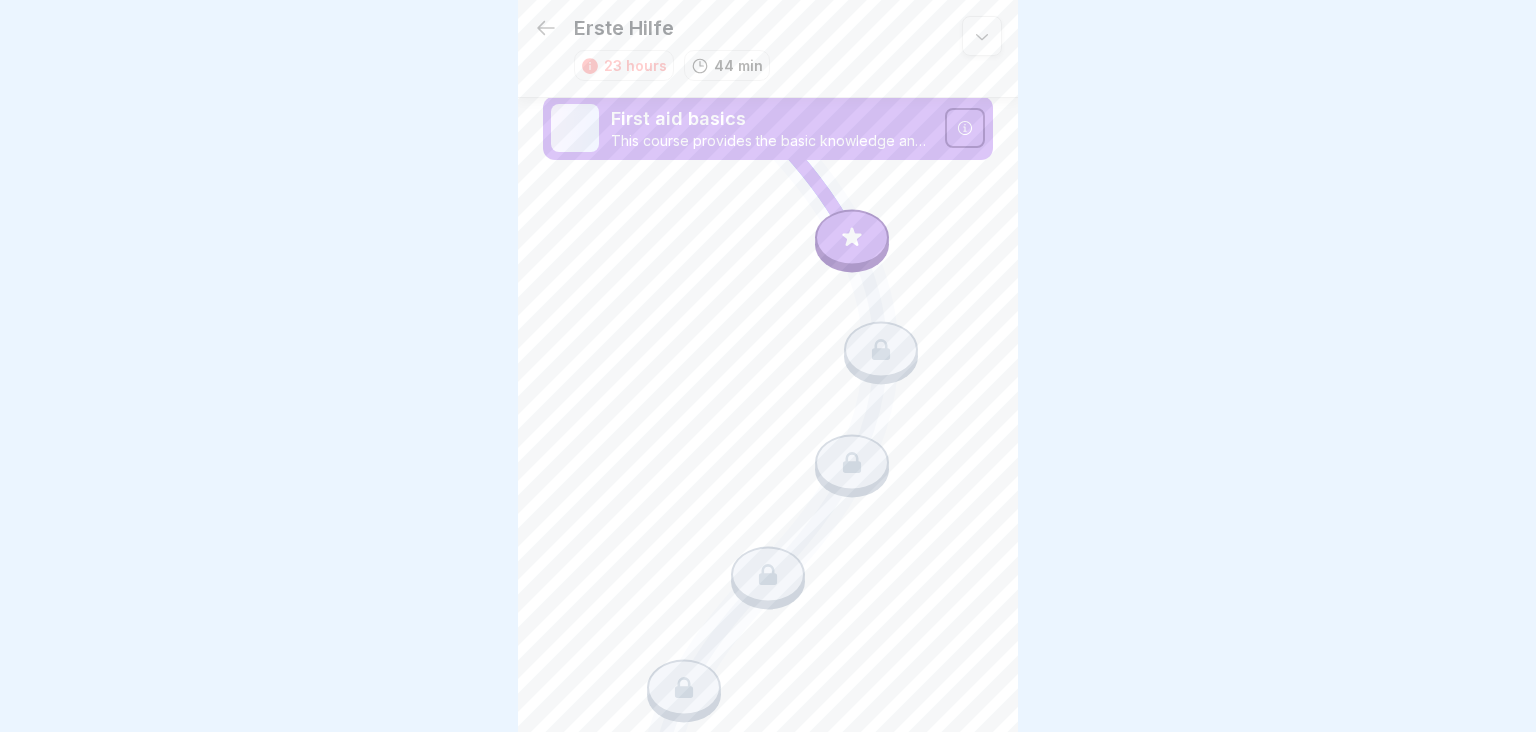 scroll, scrollTop: 0, scrollLeft: 0, axis: both 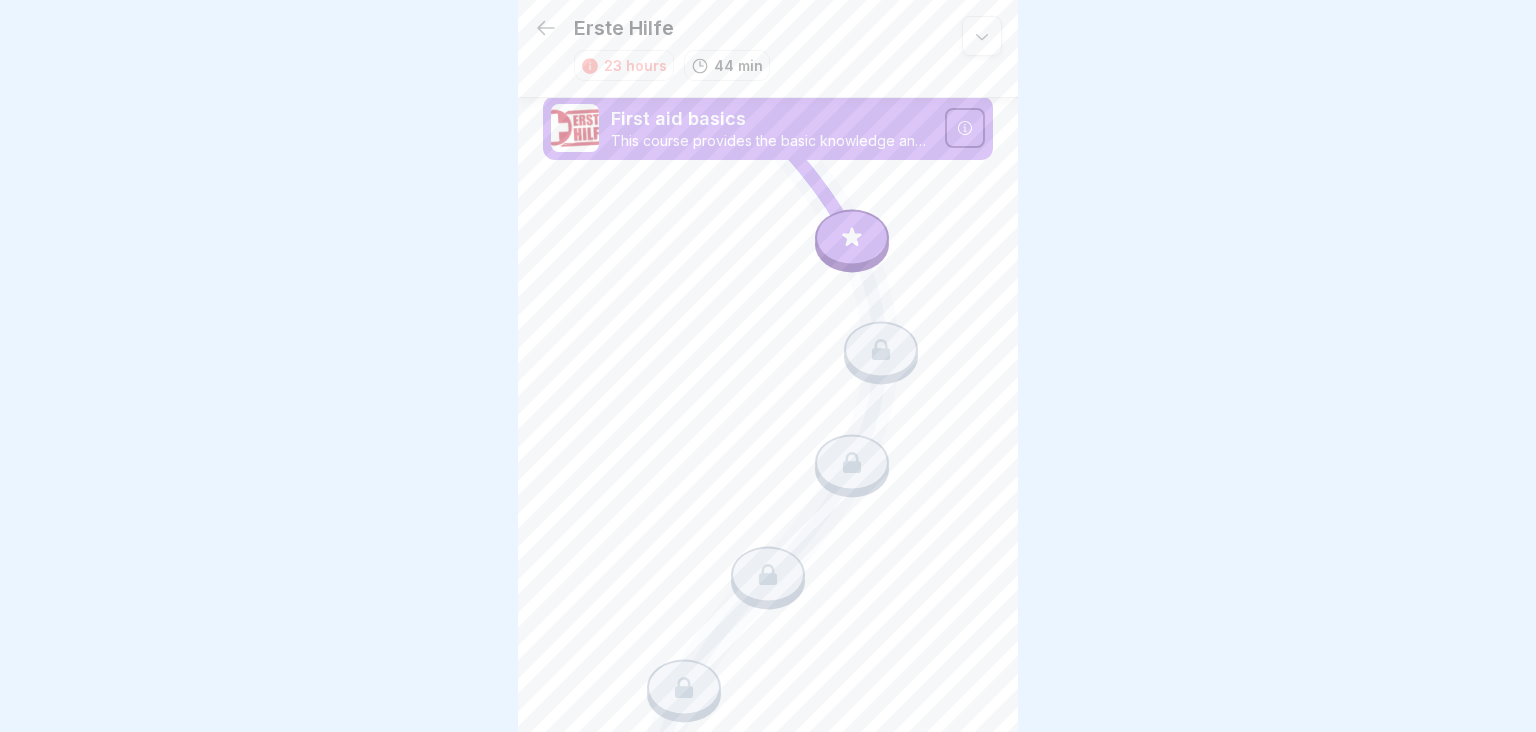 click 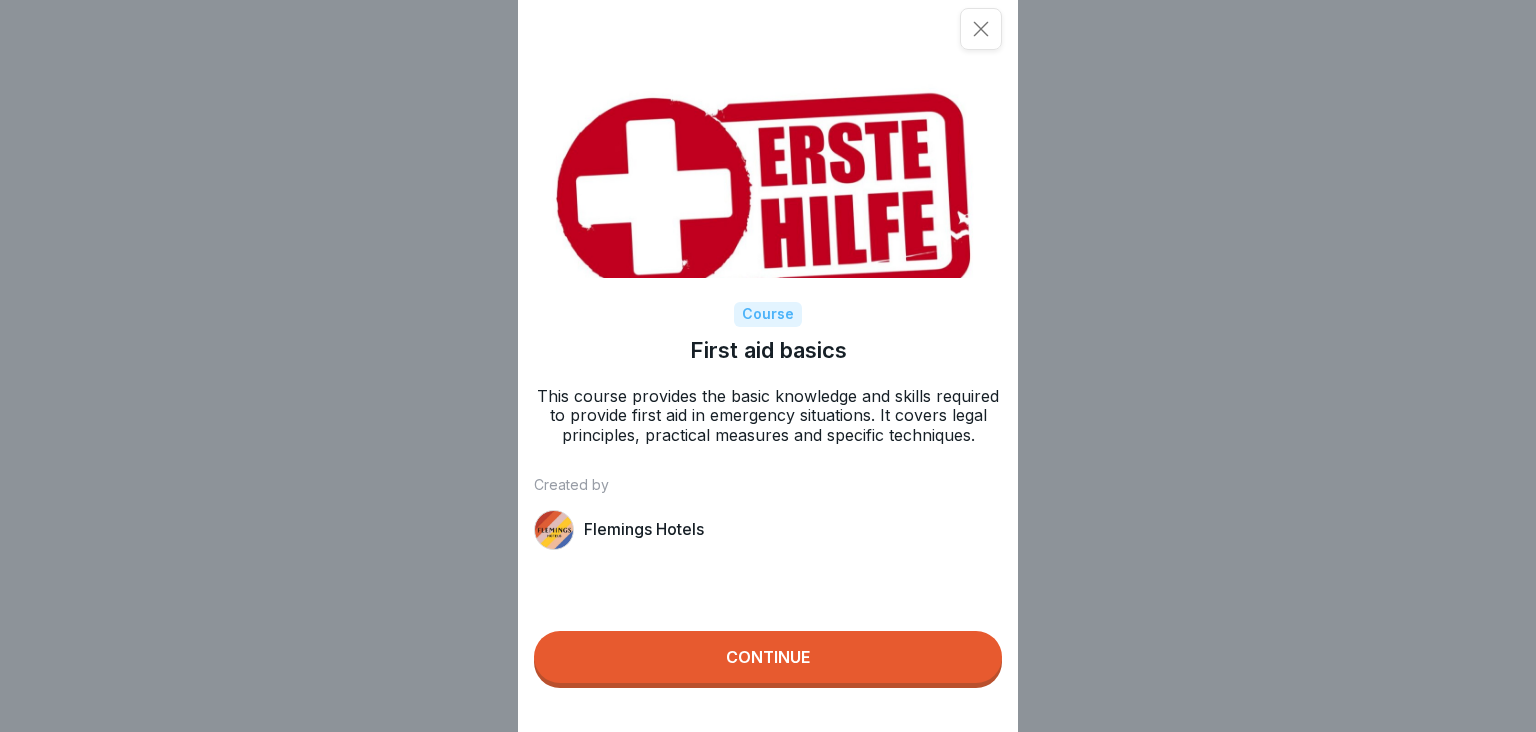 click on "Continue" at bounding box center [768, 657] 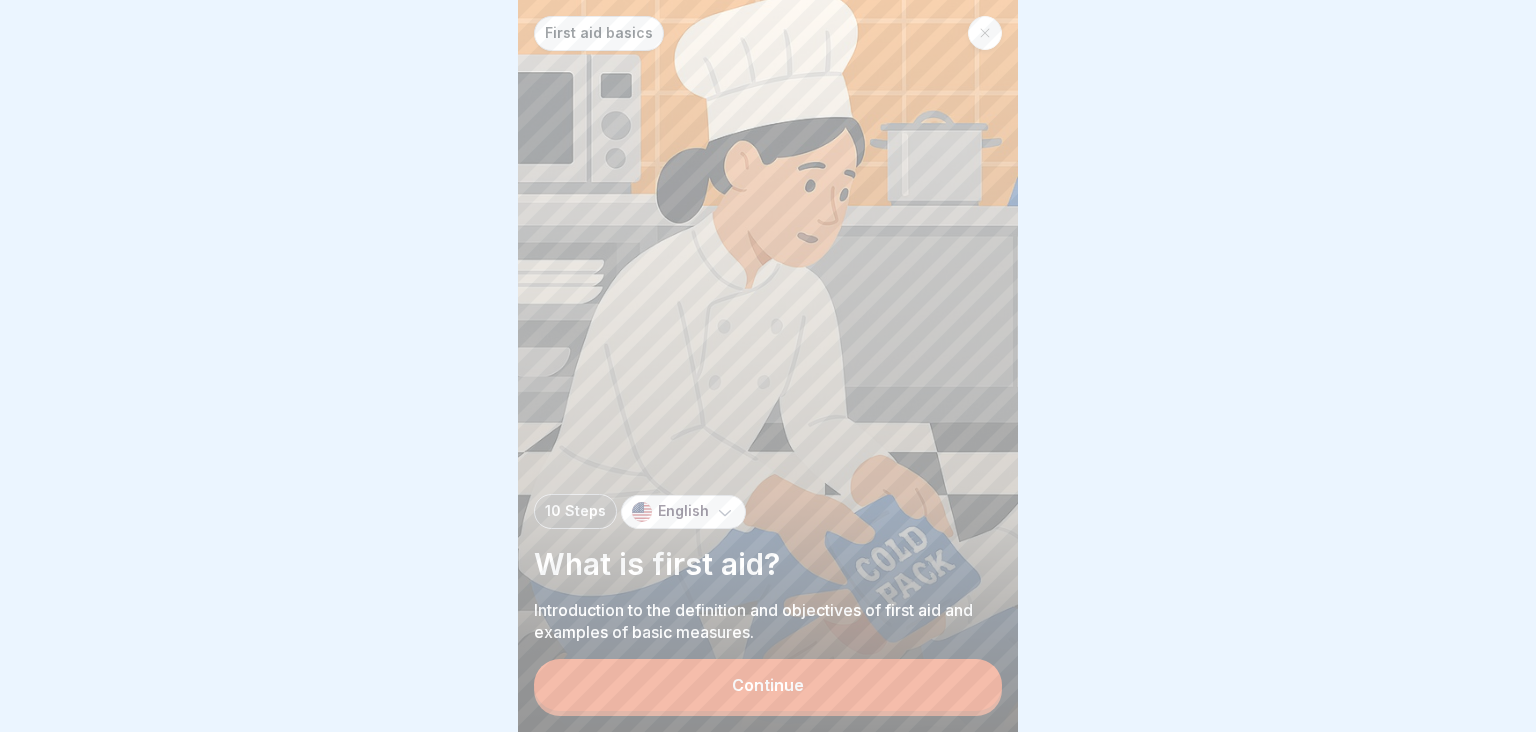 click on "Continue" at bounding box center (768, 685) 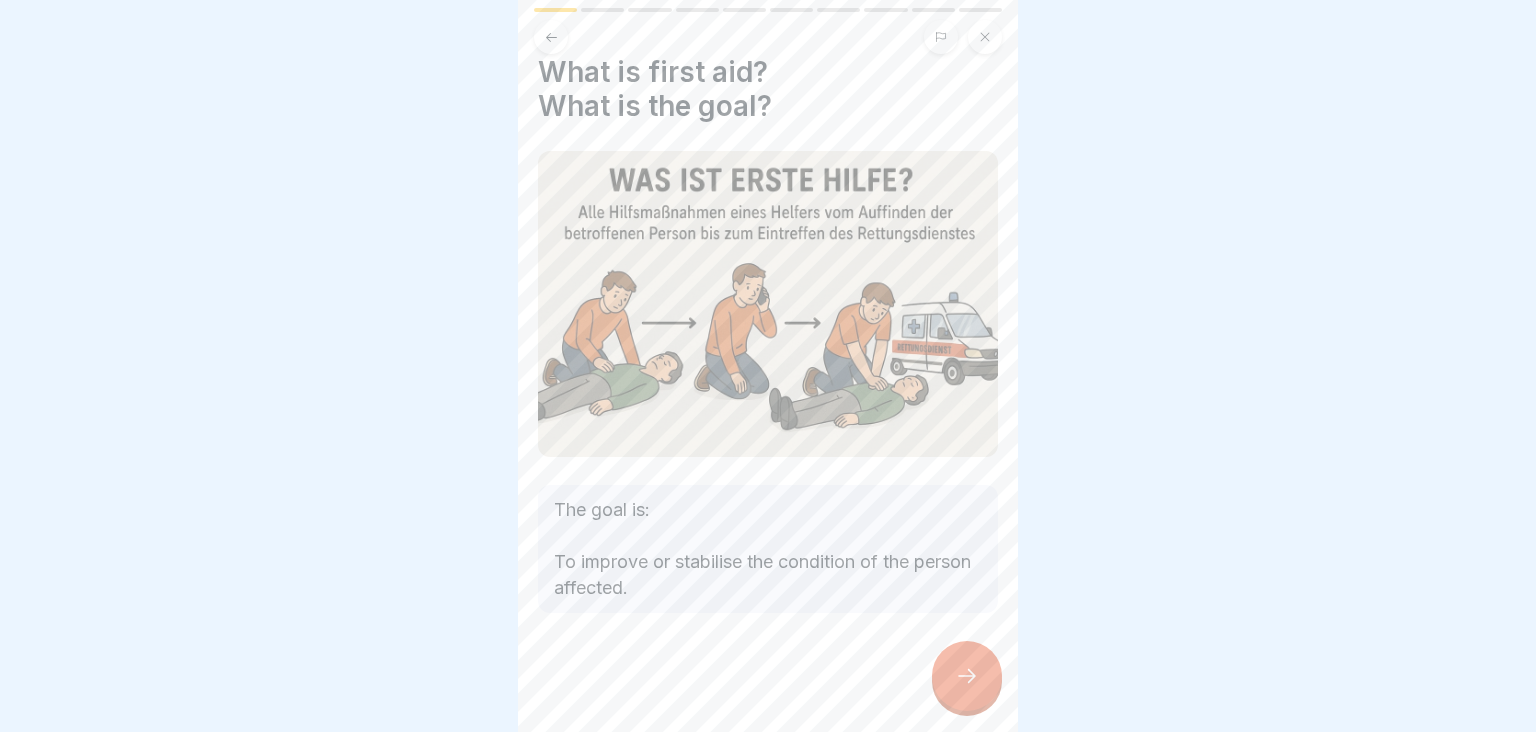 scroll, scrollTop: 25, scrollLeft: 0, axis: vertical 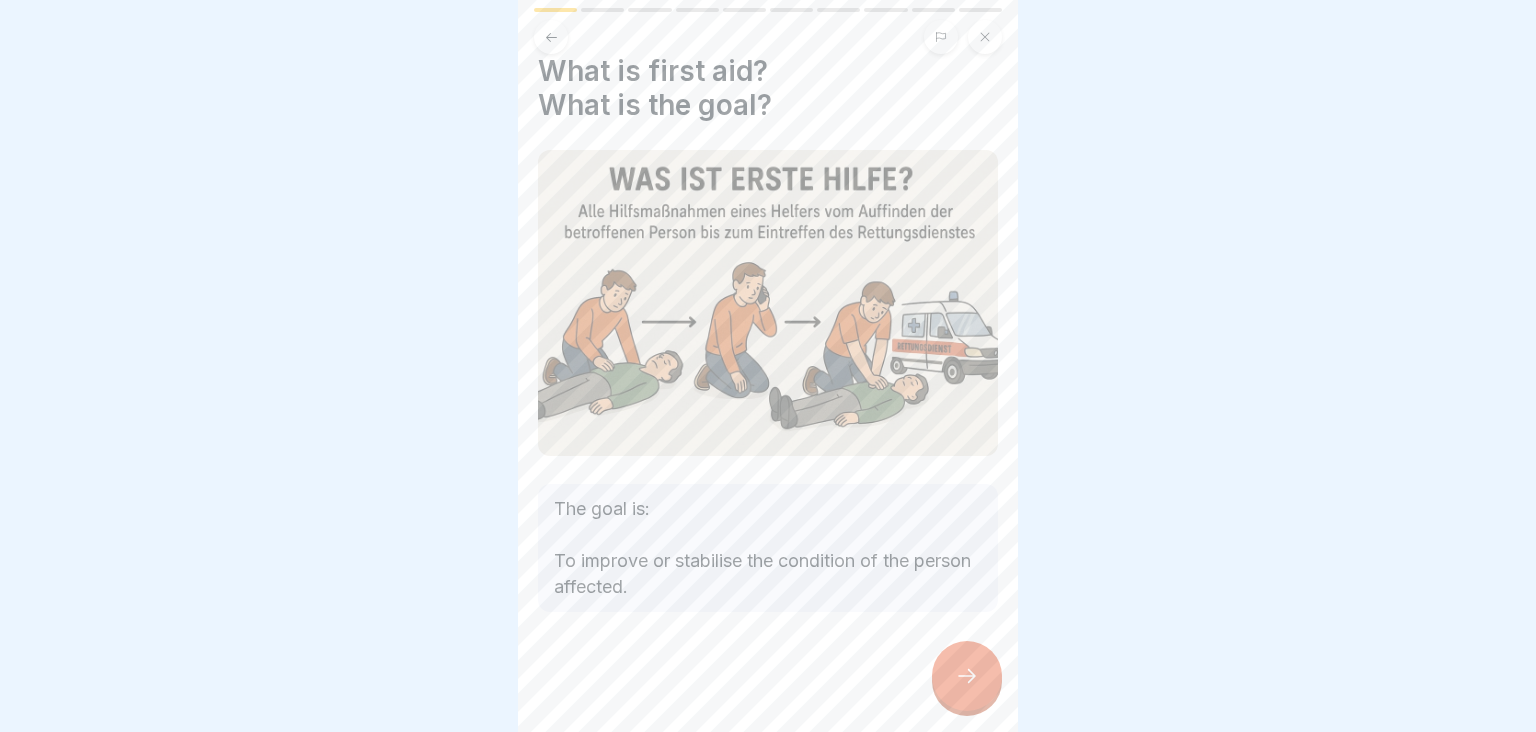 click at bounding box center [967, 676] 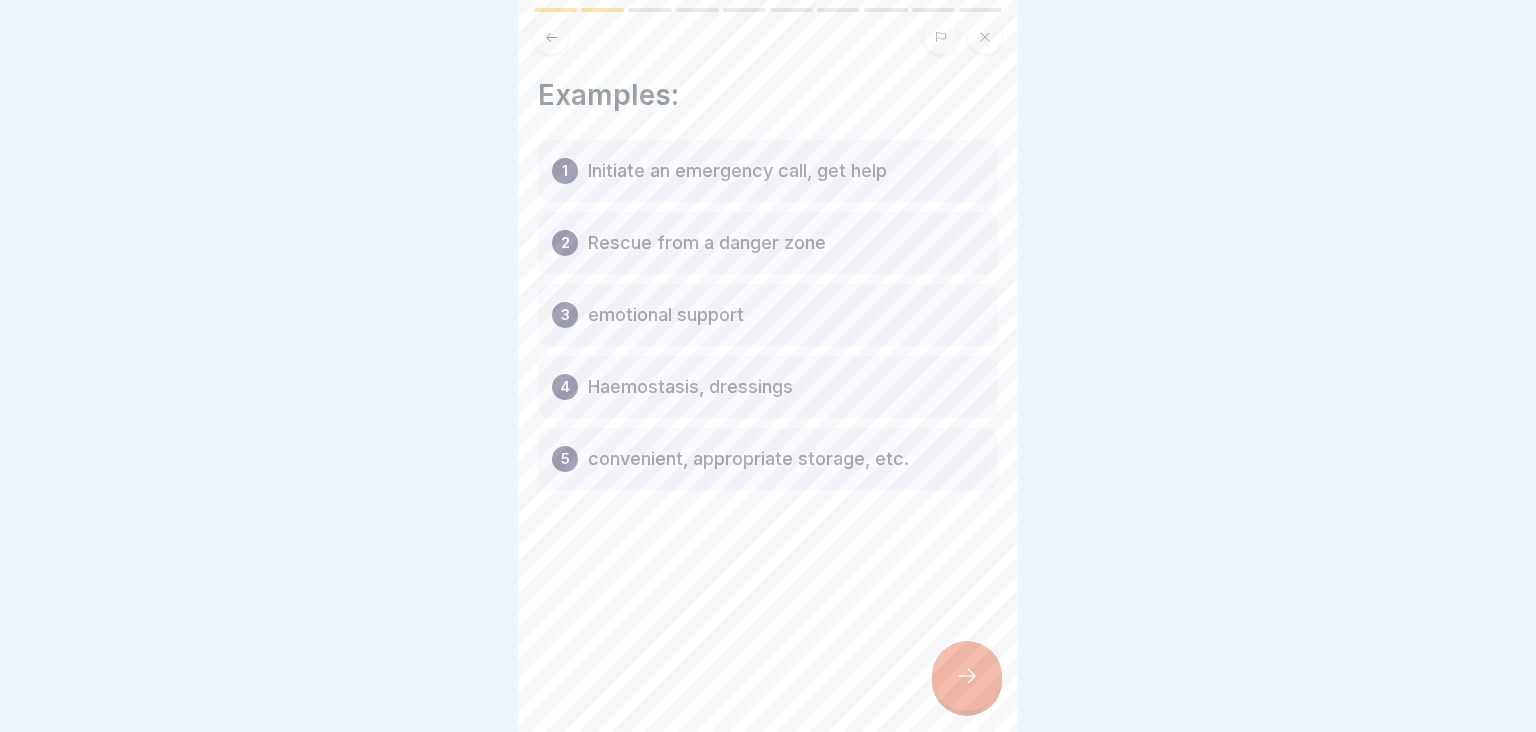 click at bounding box center (967, 676) 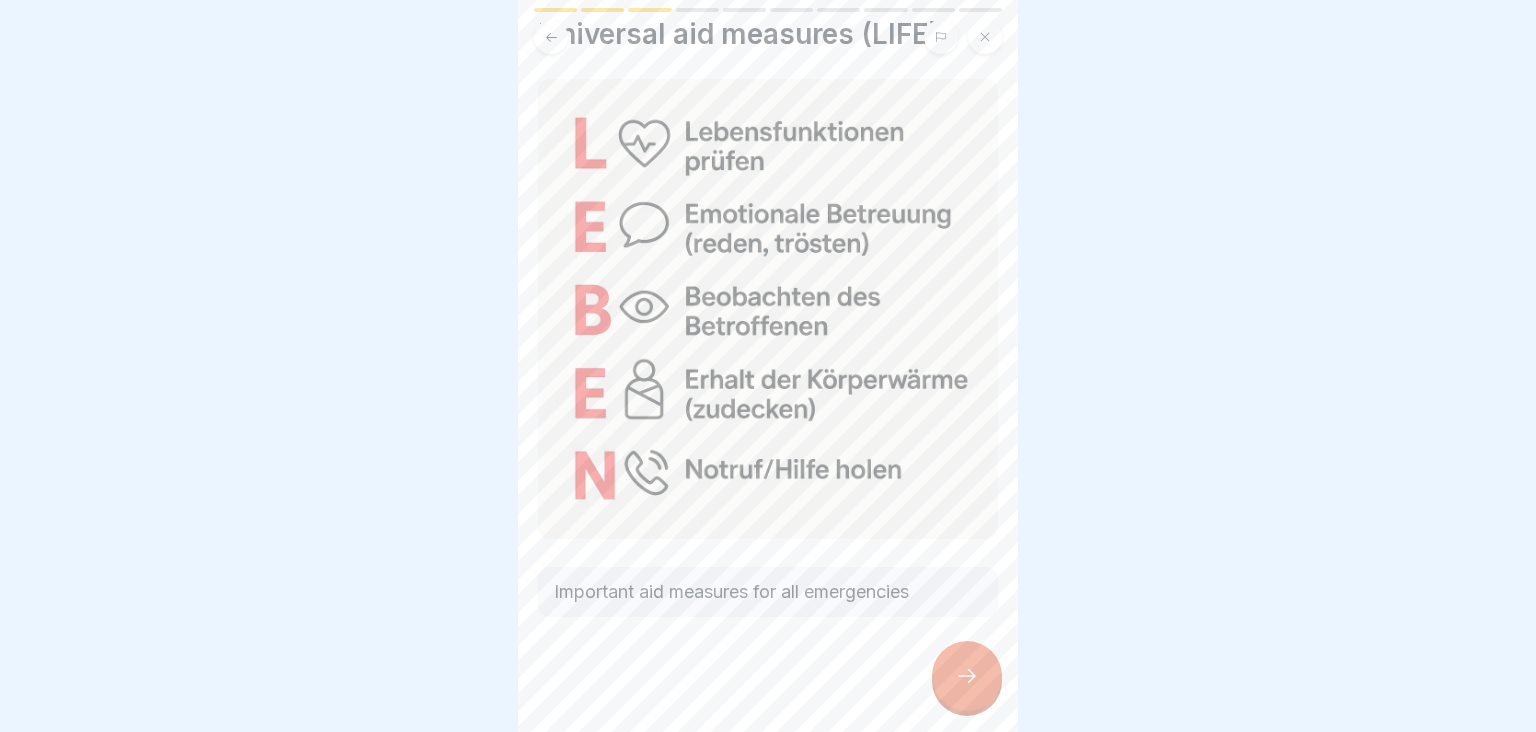 scroll, scrollTop: 66, scrollLeft: 0, axis: vertical 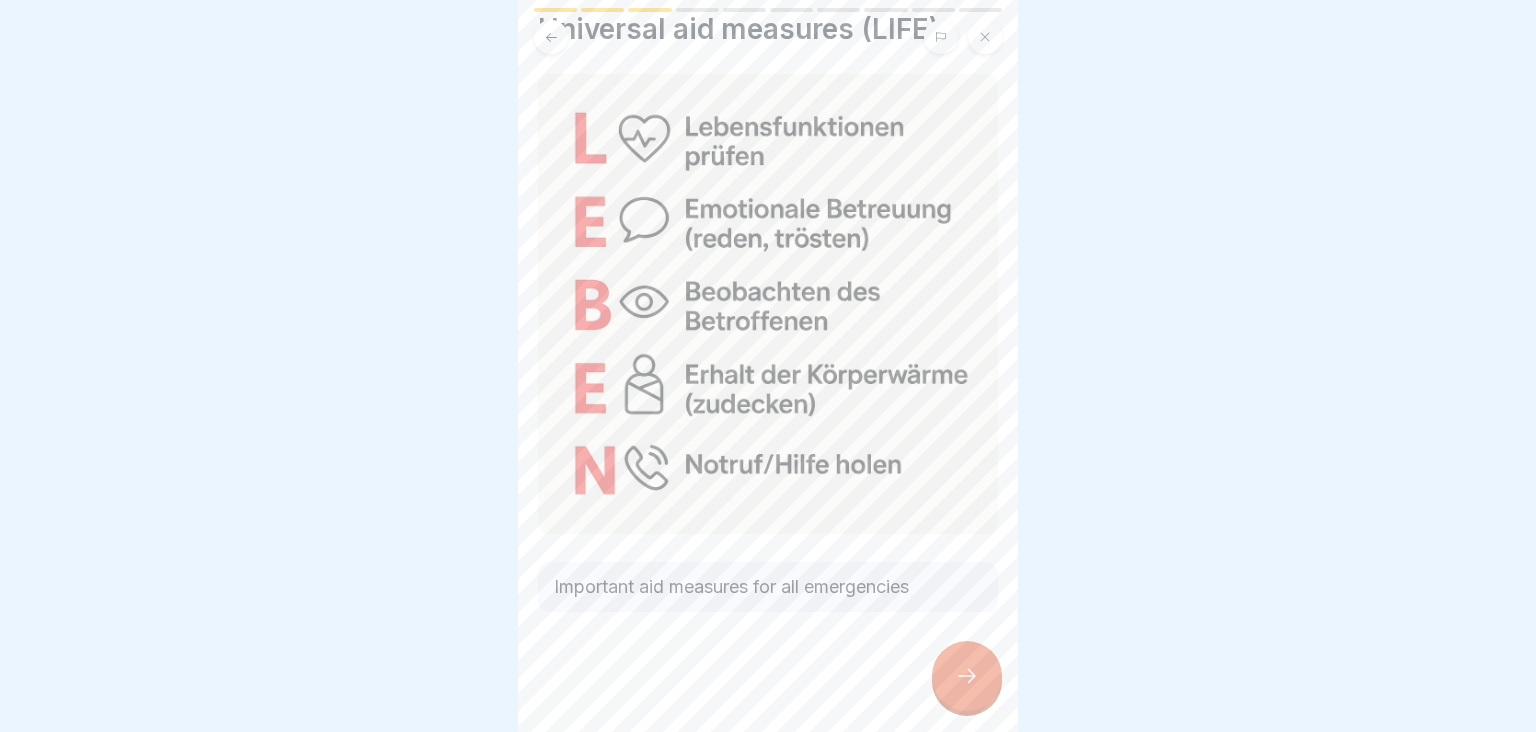 click at bounding box center (967, 676) 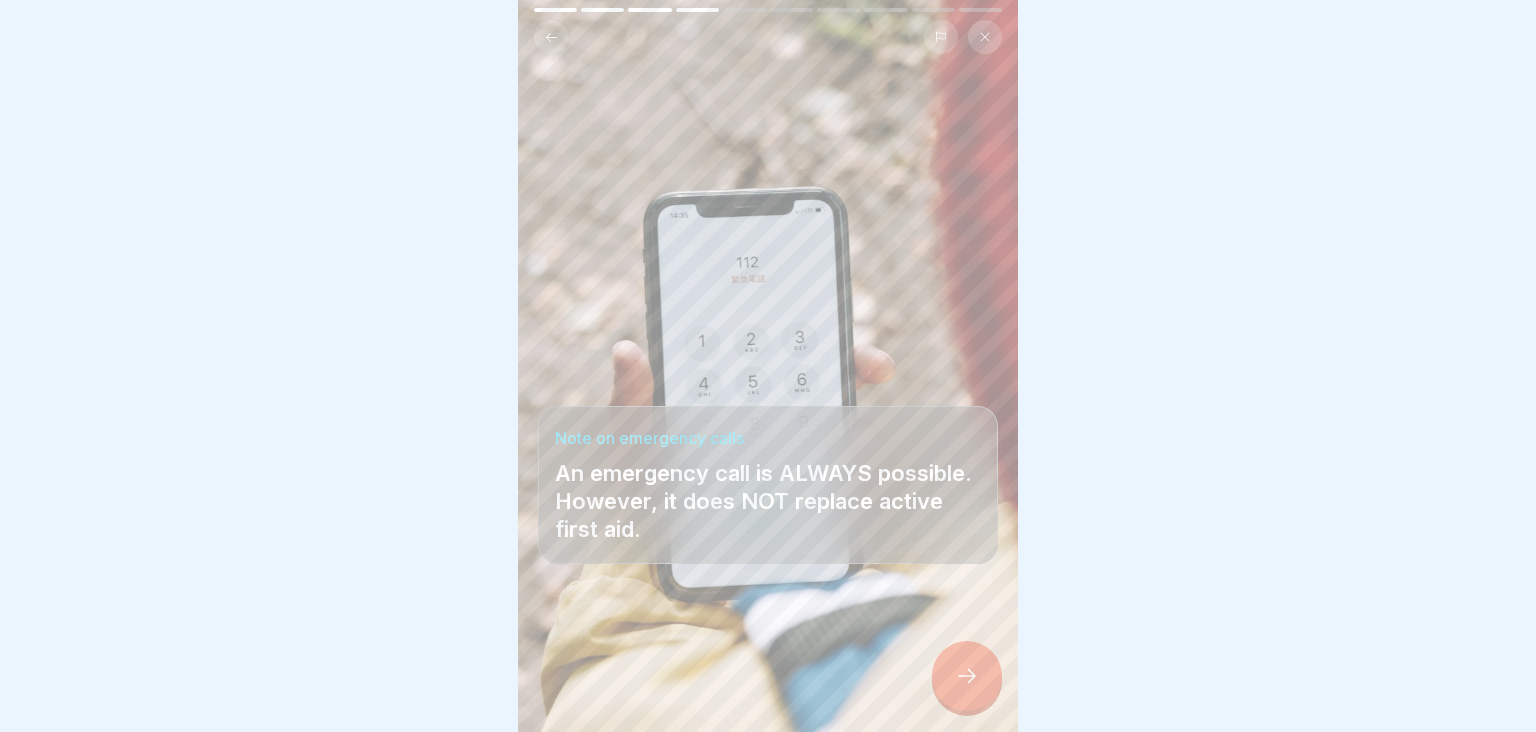 click at bounding box center (967, 676) 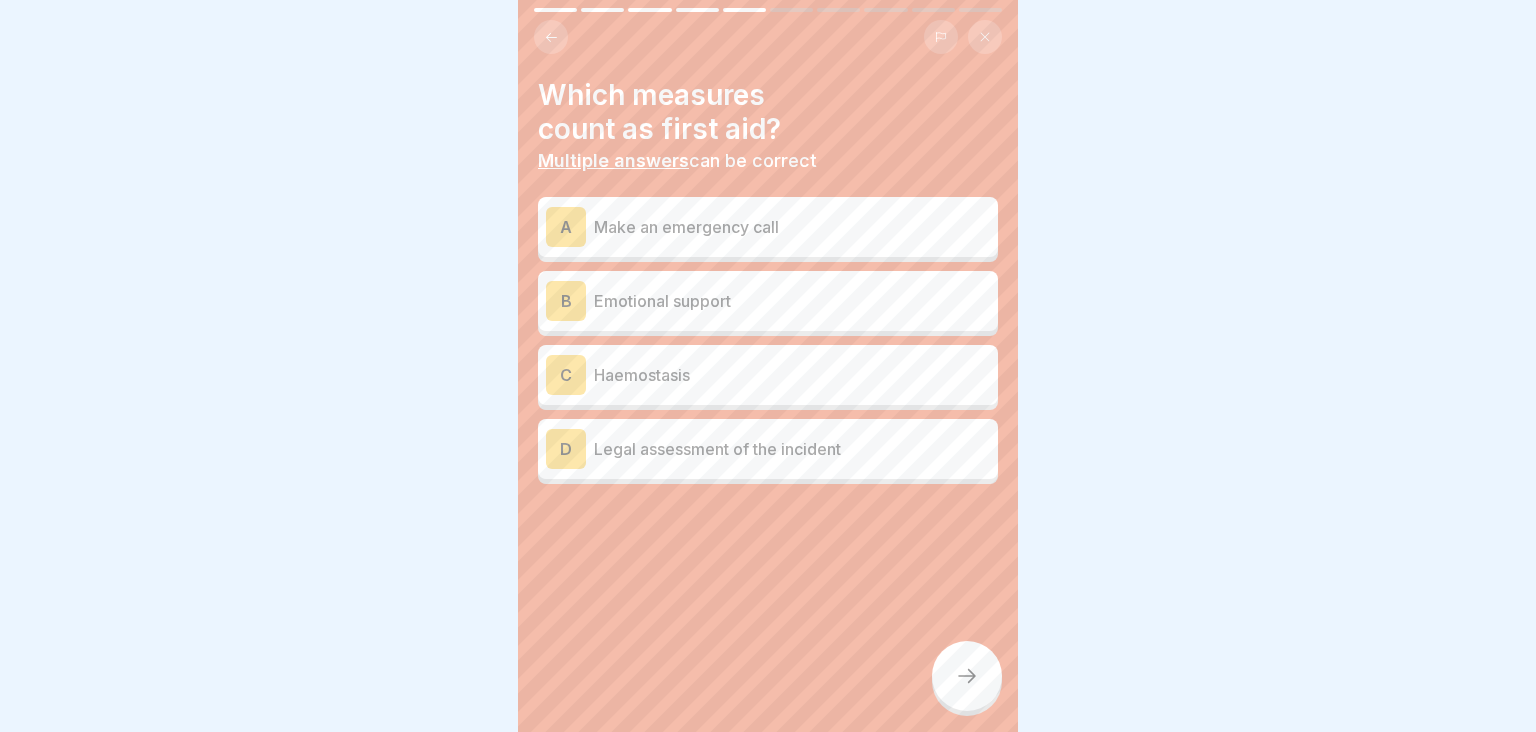 click 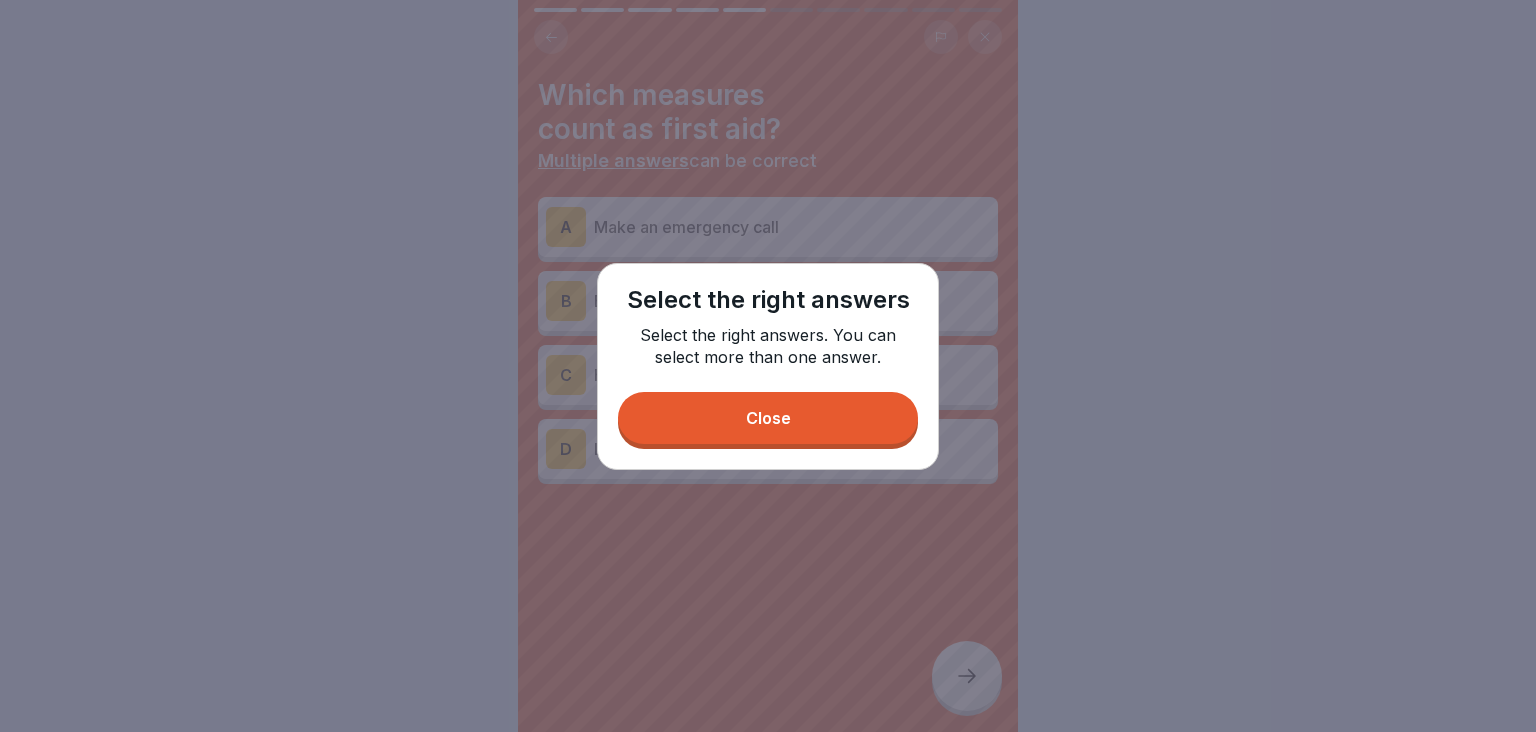 click on "Close" at bounding box center [768, 418] 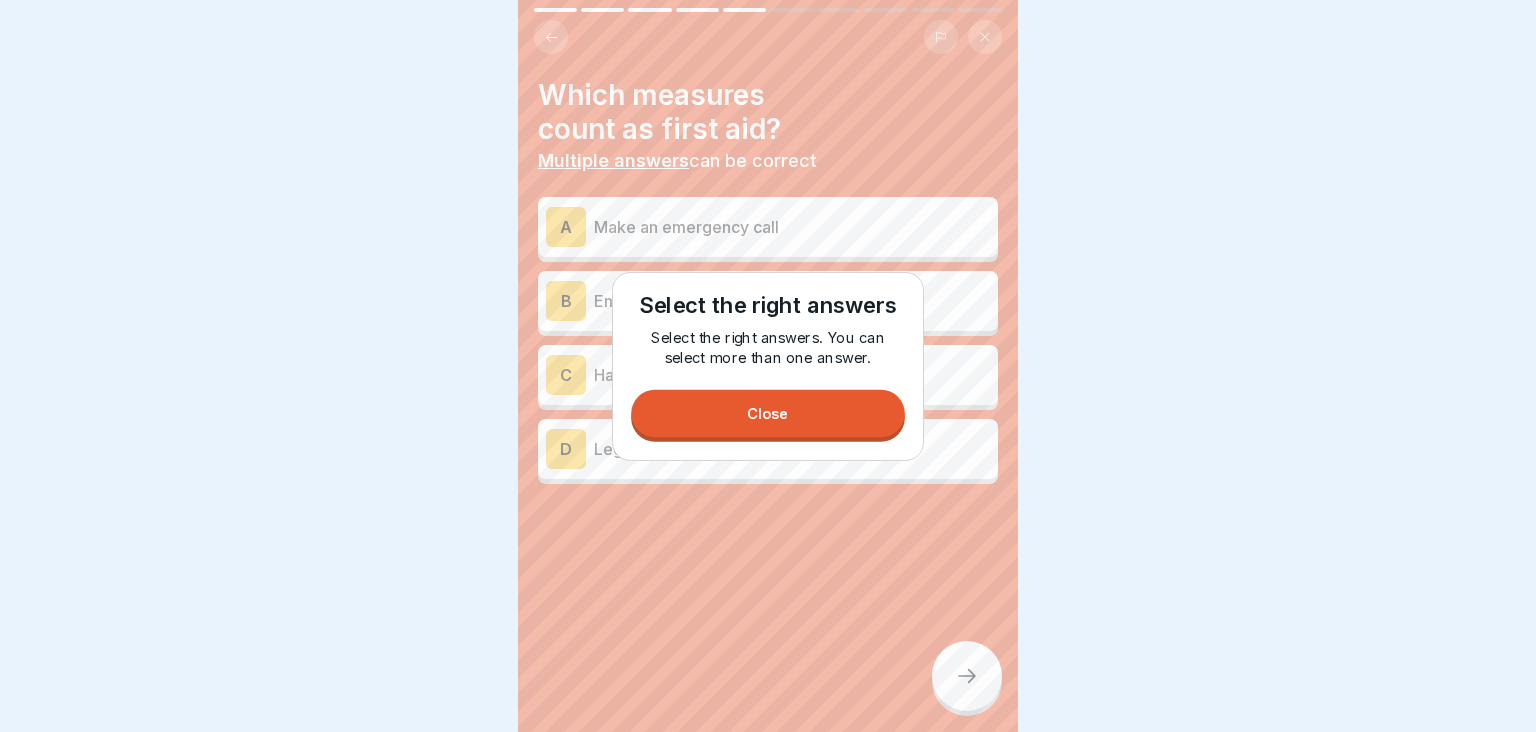 scroll, scrollTop: 25, scrollLeft: 0, axis: vertical 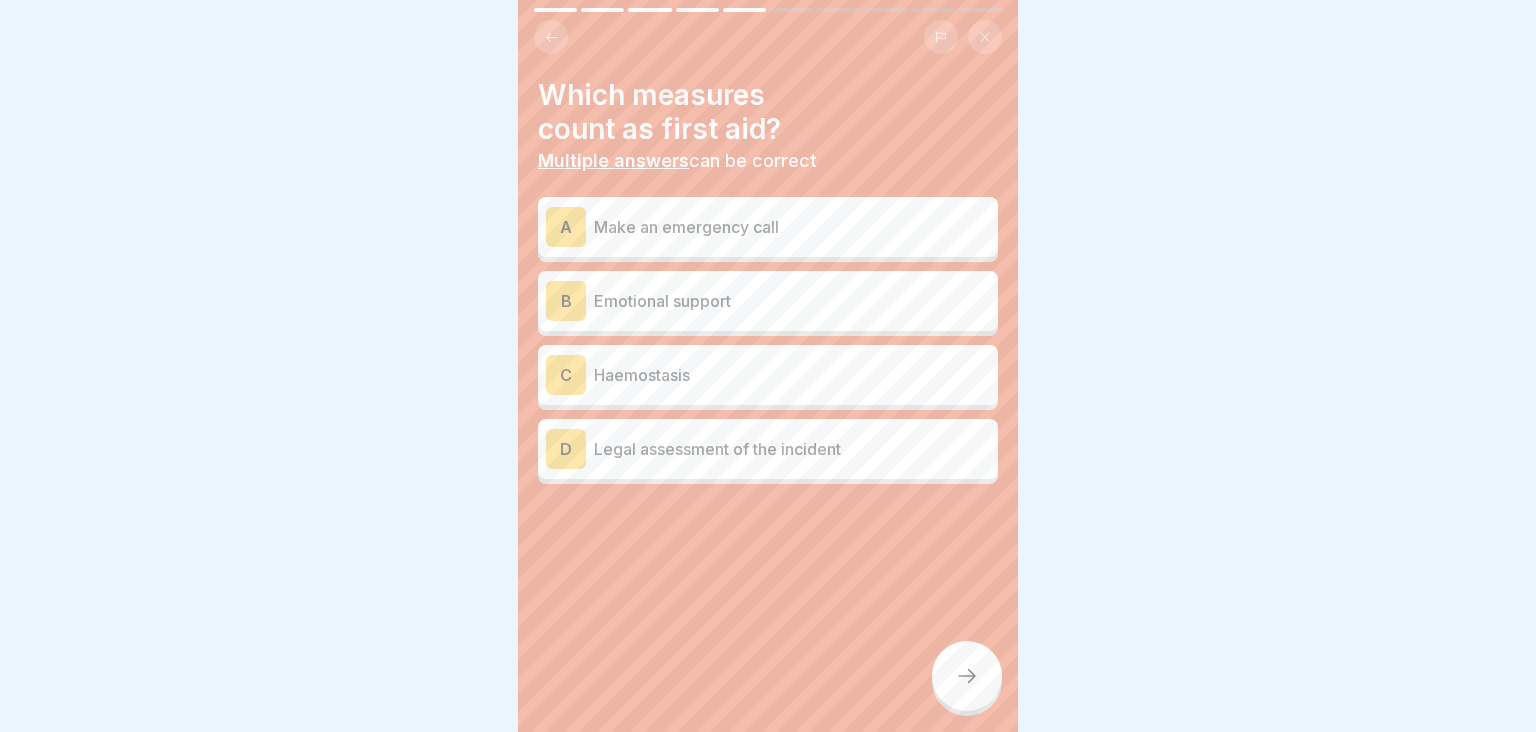 click 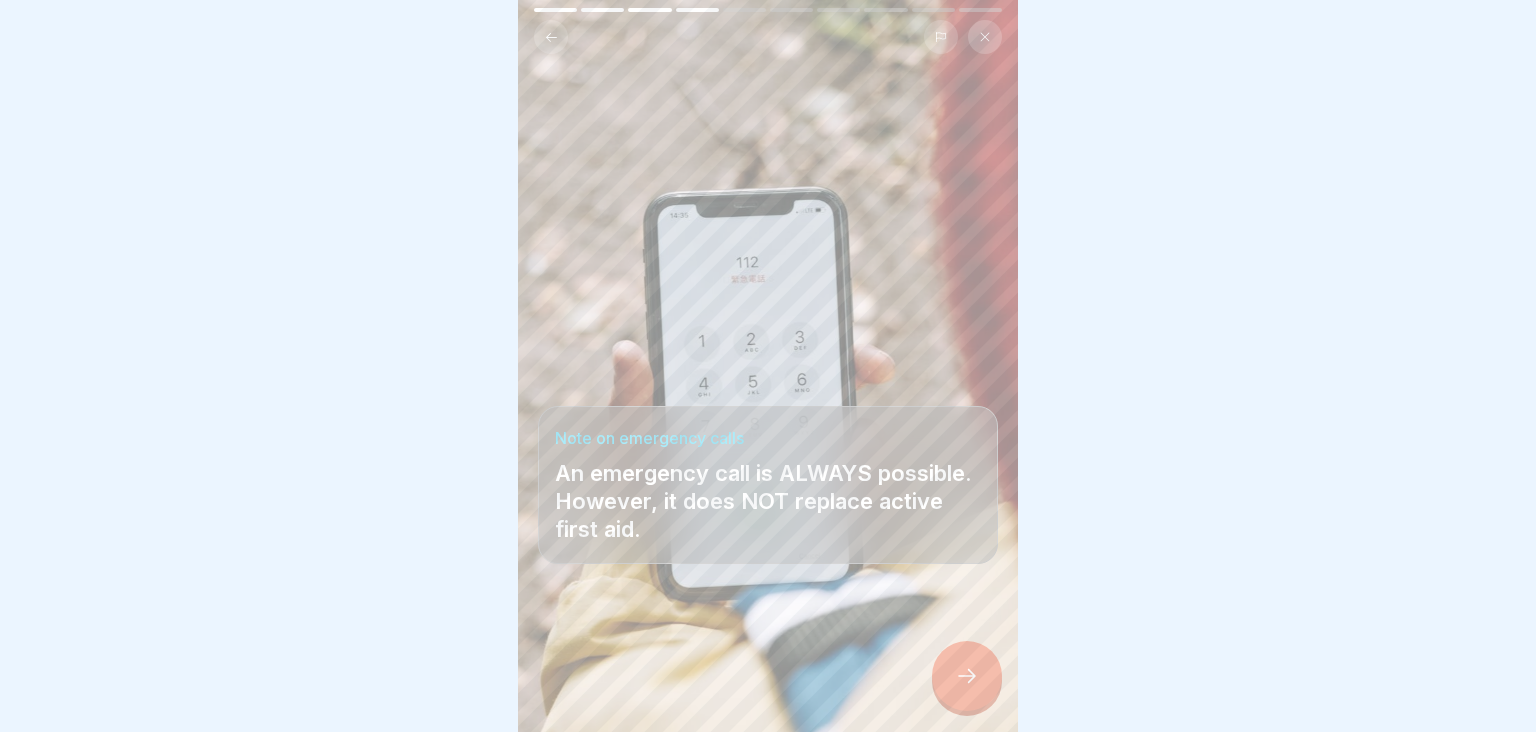 click 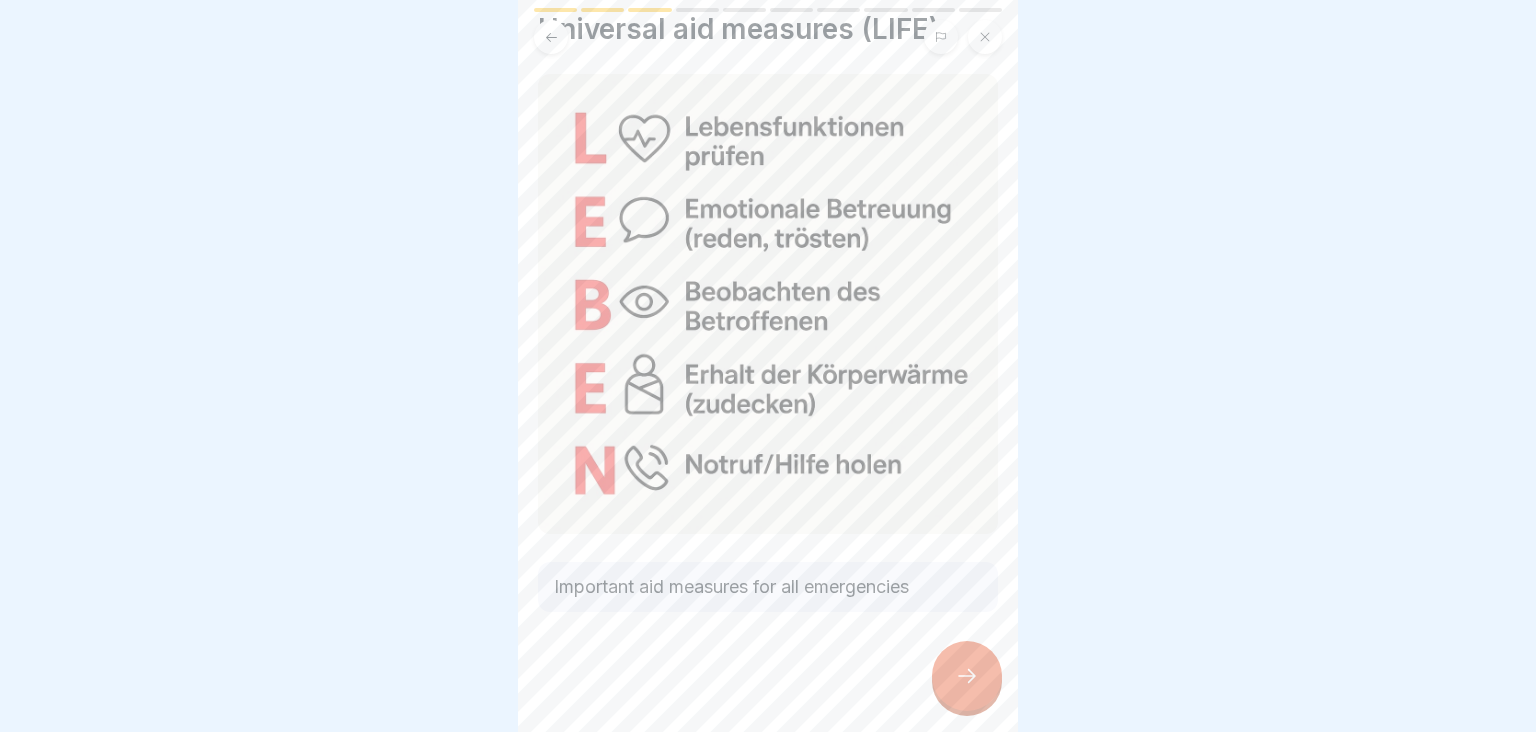click 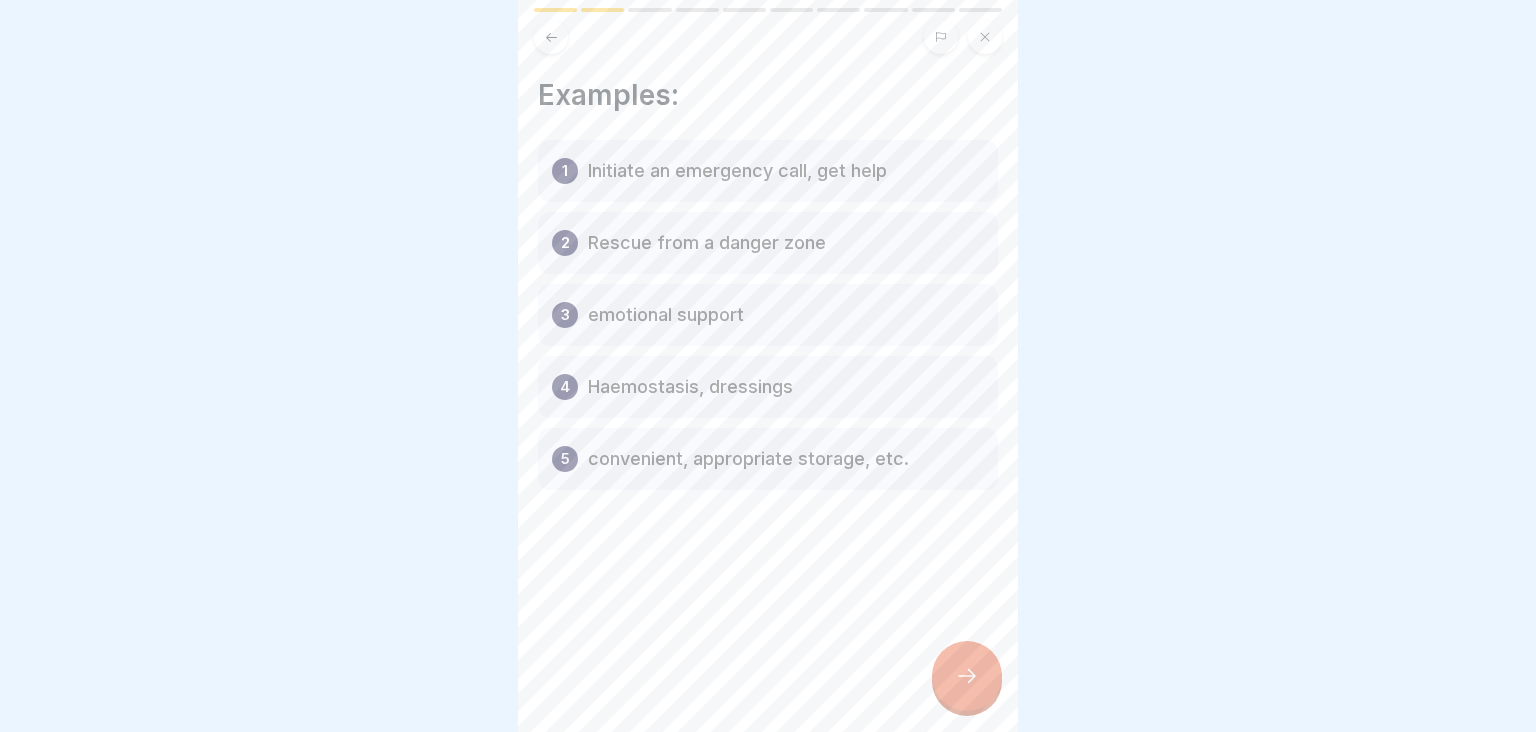 click at bounding box center [967, 676] 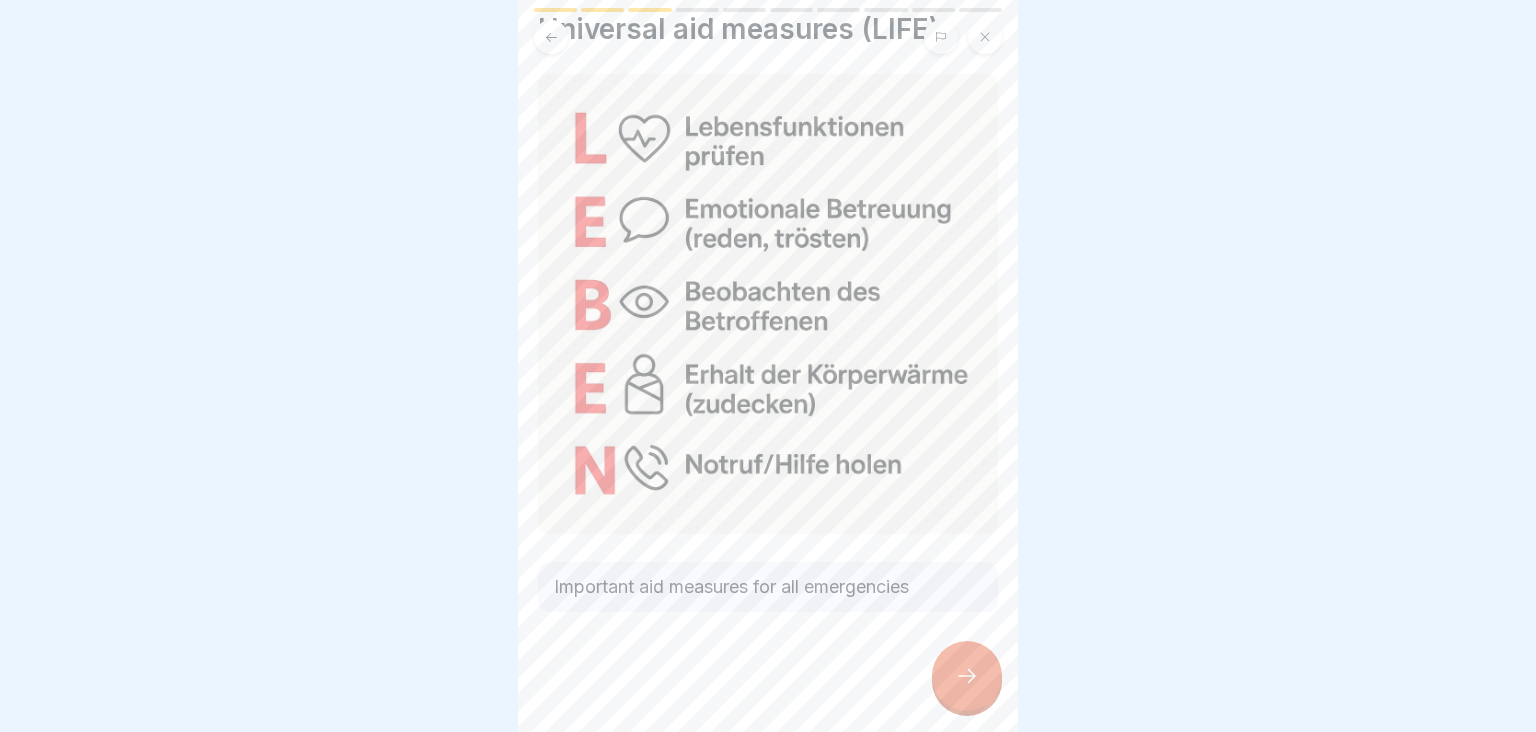 click at bounding box center (967, 676) 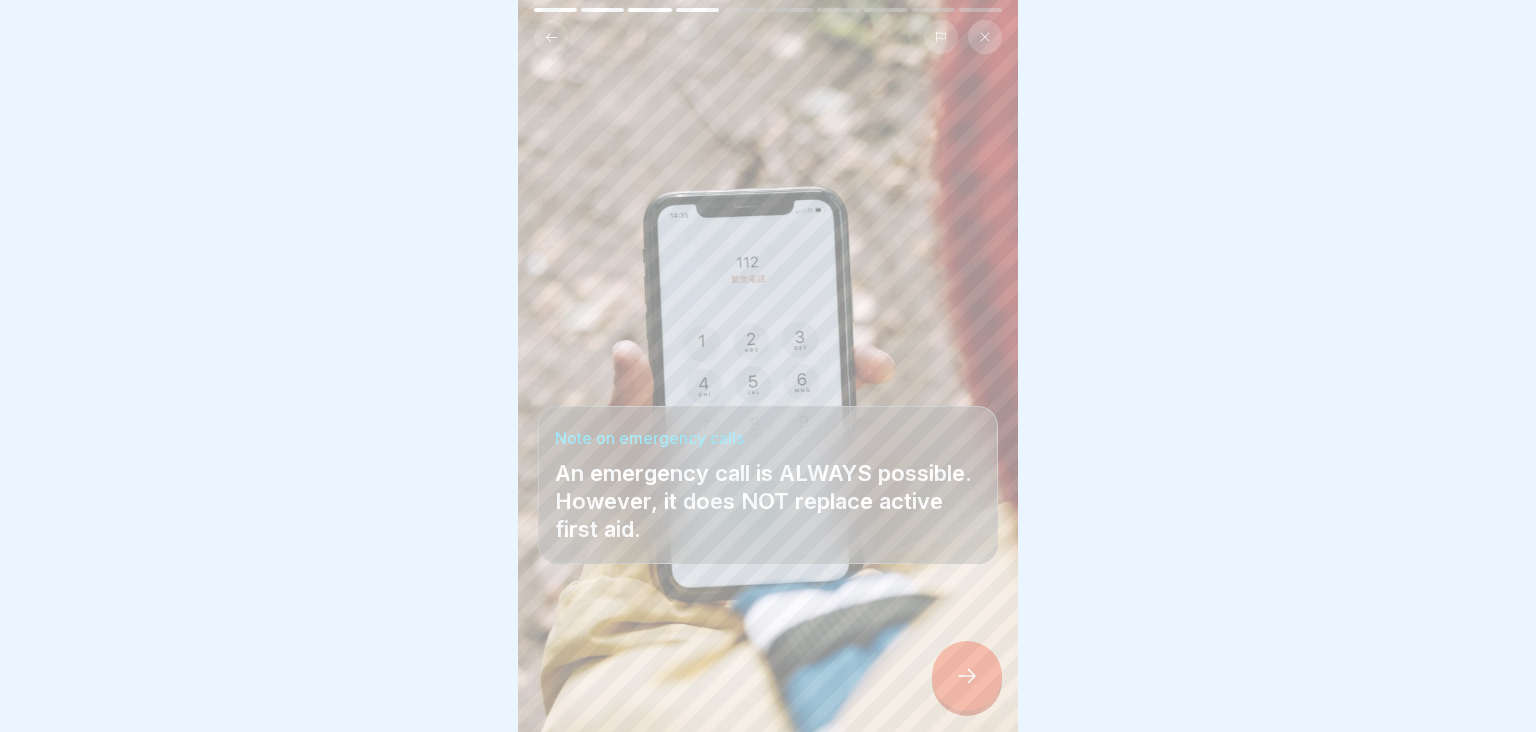 click at bounding box center (967, 676) 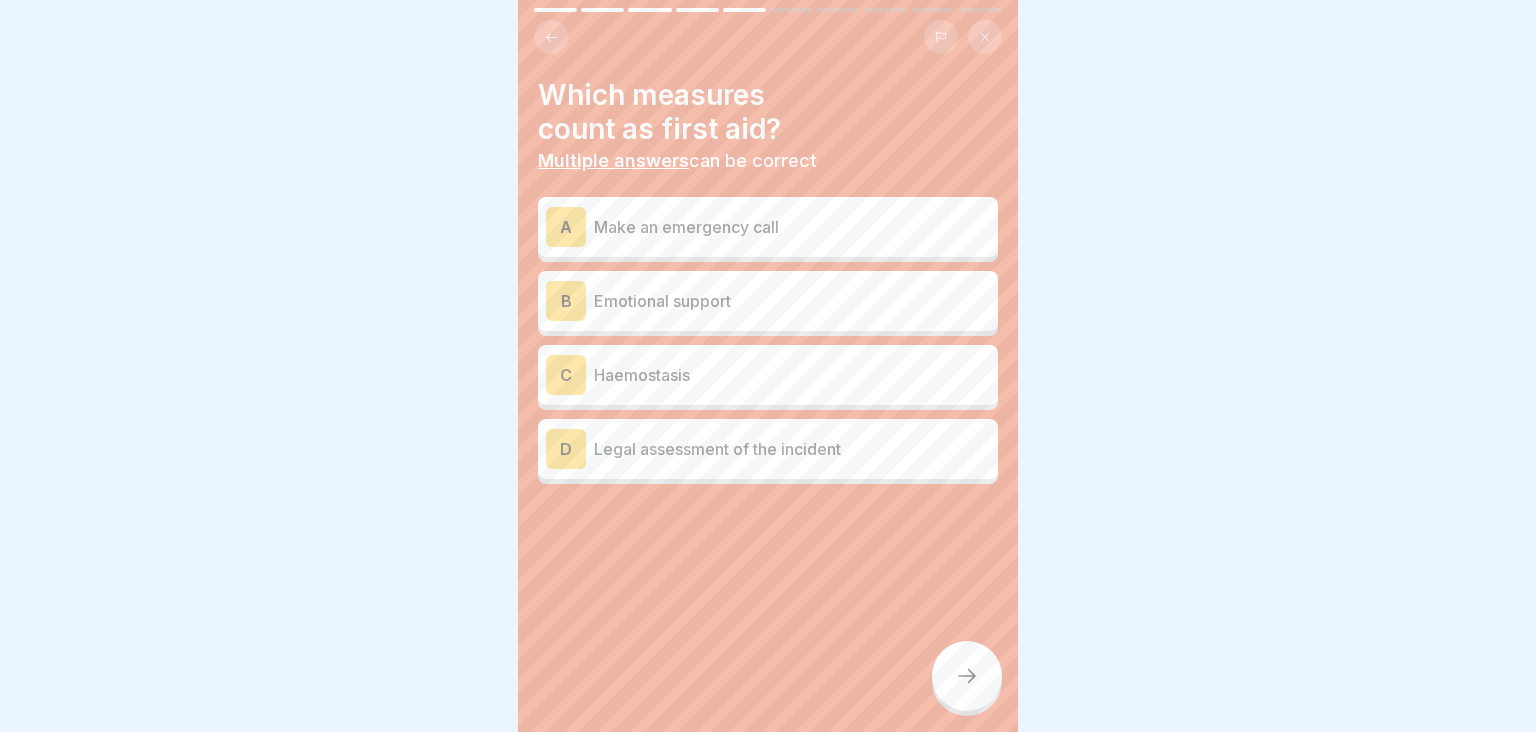 click on "Emotional support" at bounding box center [792, 301] 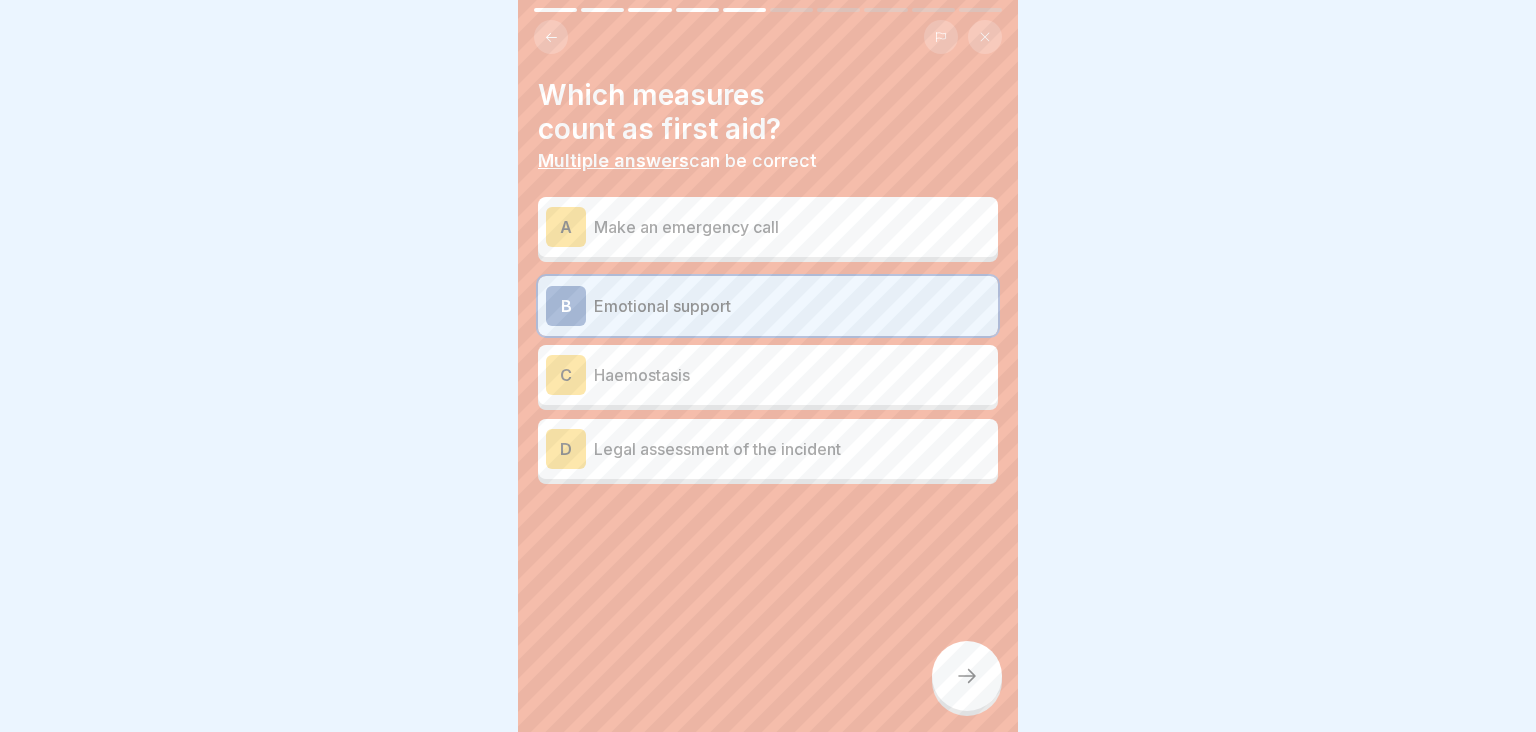 click on "Haemostasis" at bounding box center [792, 375] 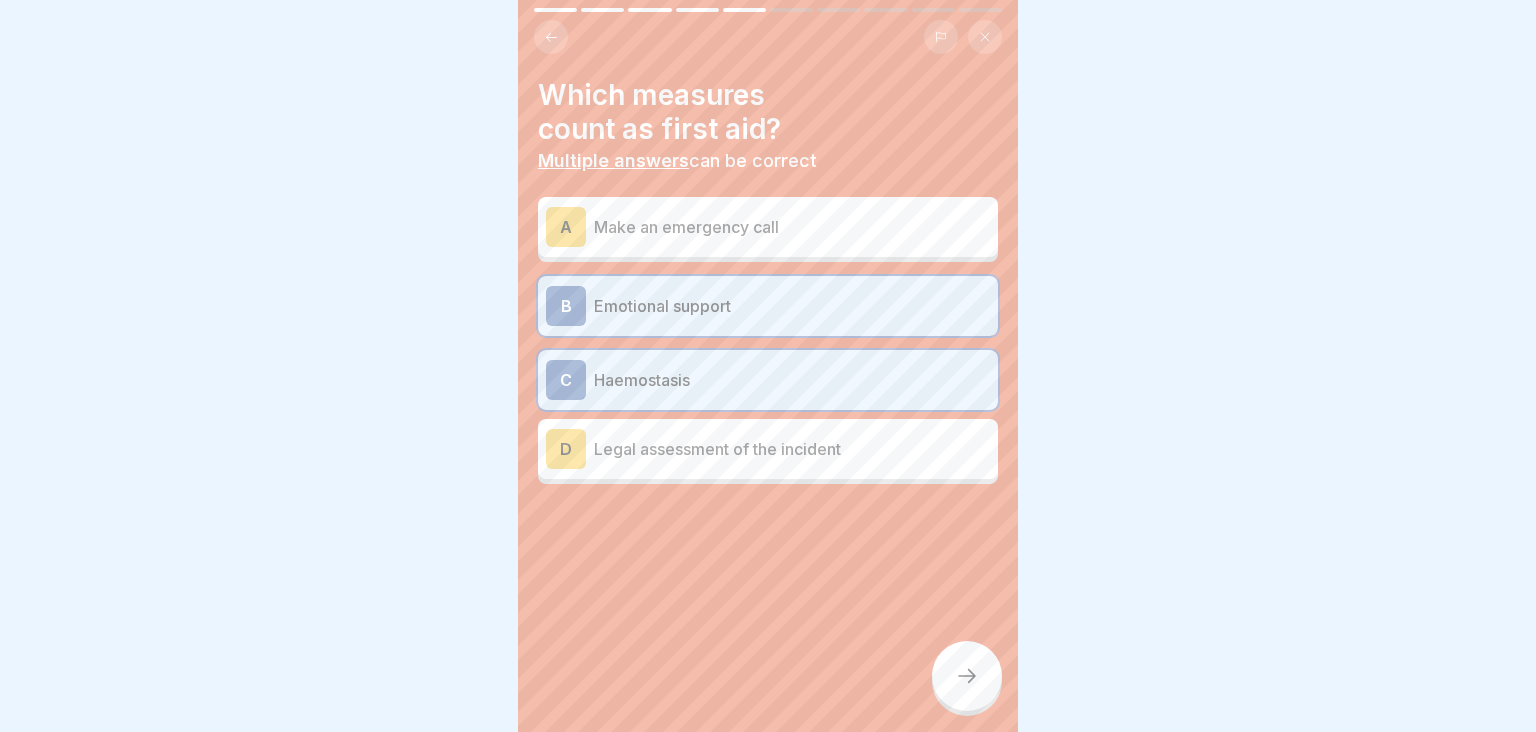 click on "Legal assessment of the incident" at bounding box center [792, 449] 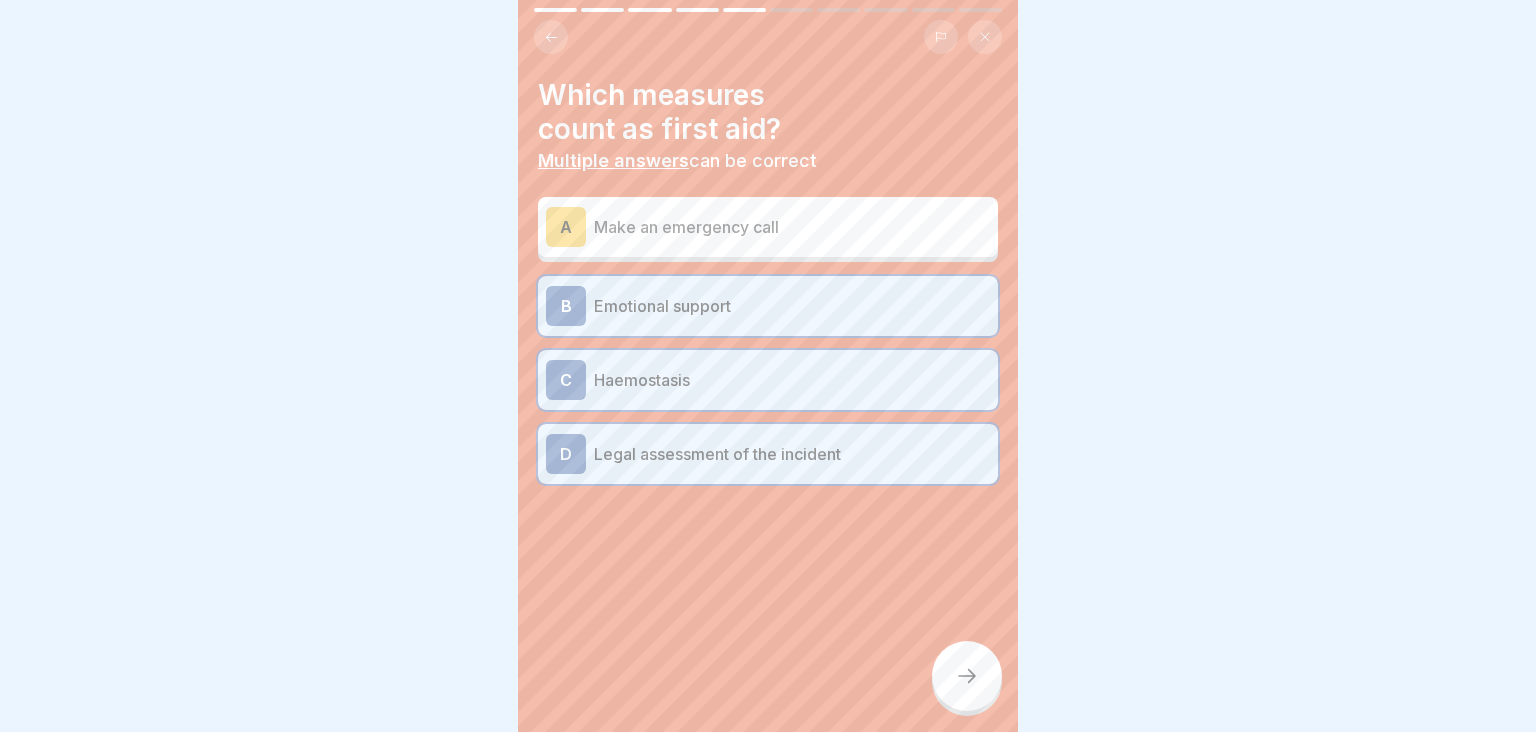 click on "Legal assessment of the incident" at bounding box center (792, 454) 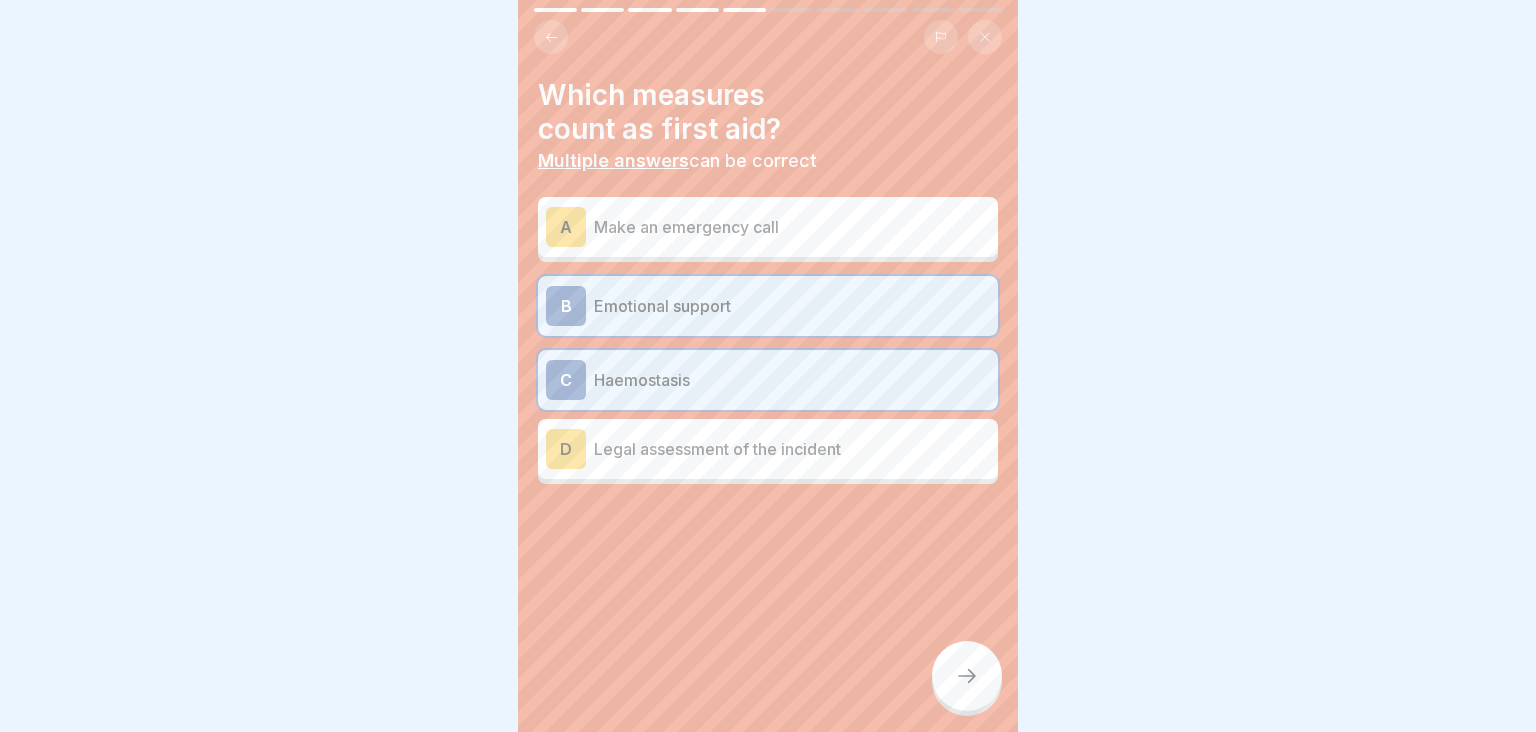 click on "Make an emergency call" at bounding box center [792, 227] 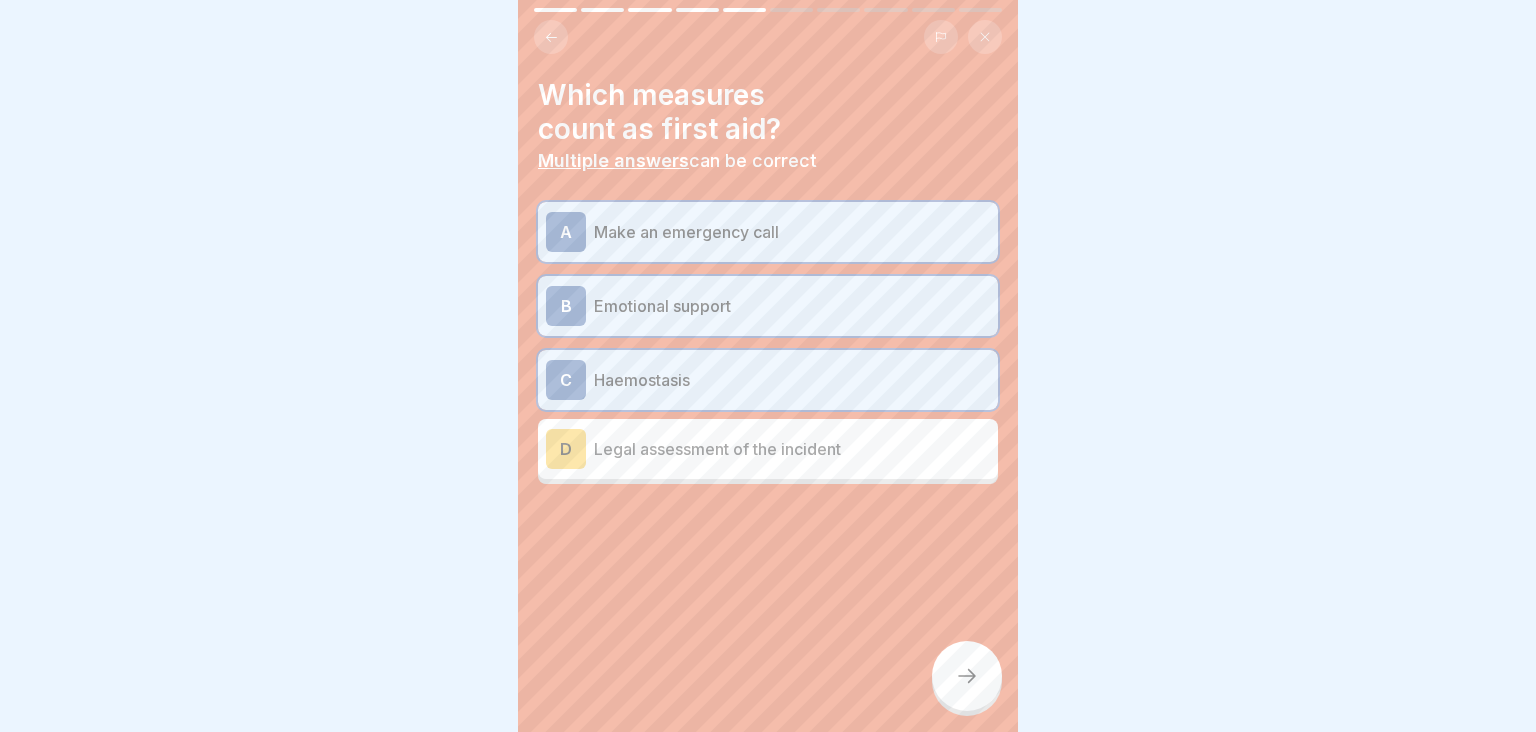 click at bounding box center [967, 676] 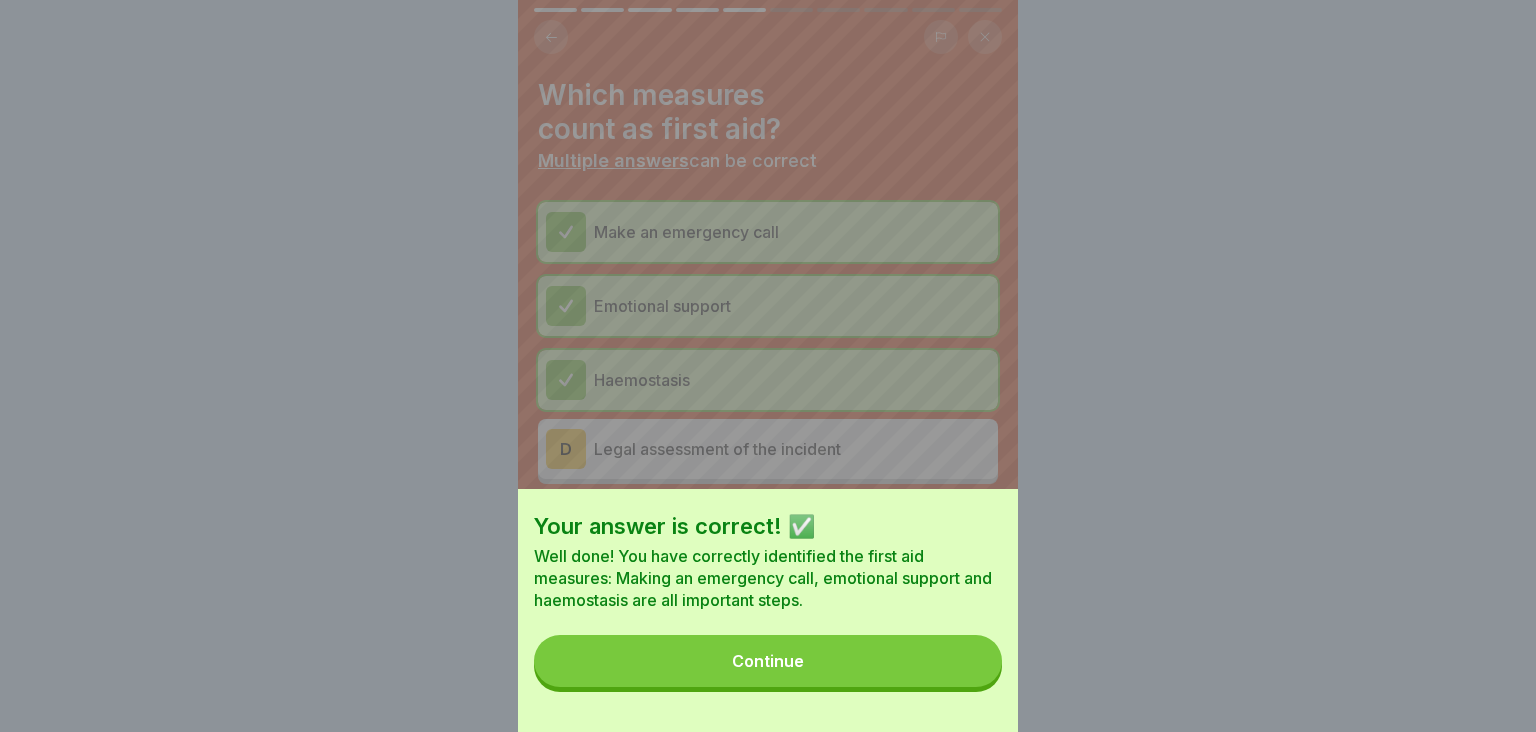 click on "Continue" at bounding box center [768, 661] 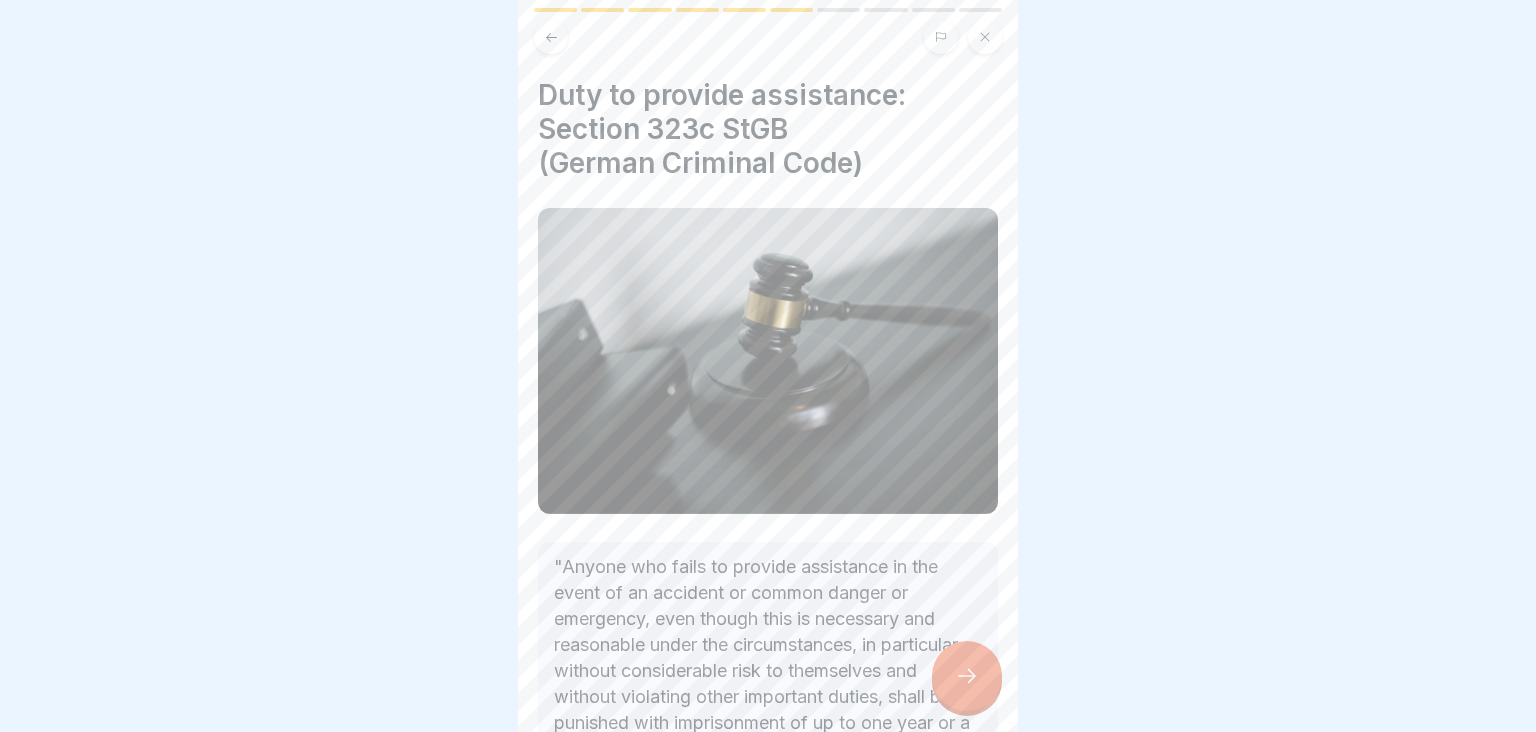 scroll, scrollTop: 163, scrollLeft: 0, axis: vertical 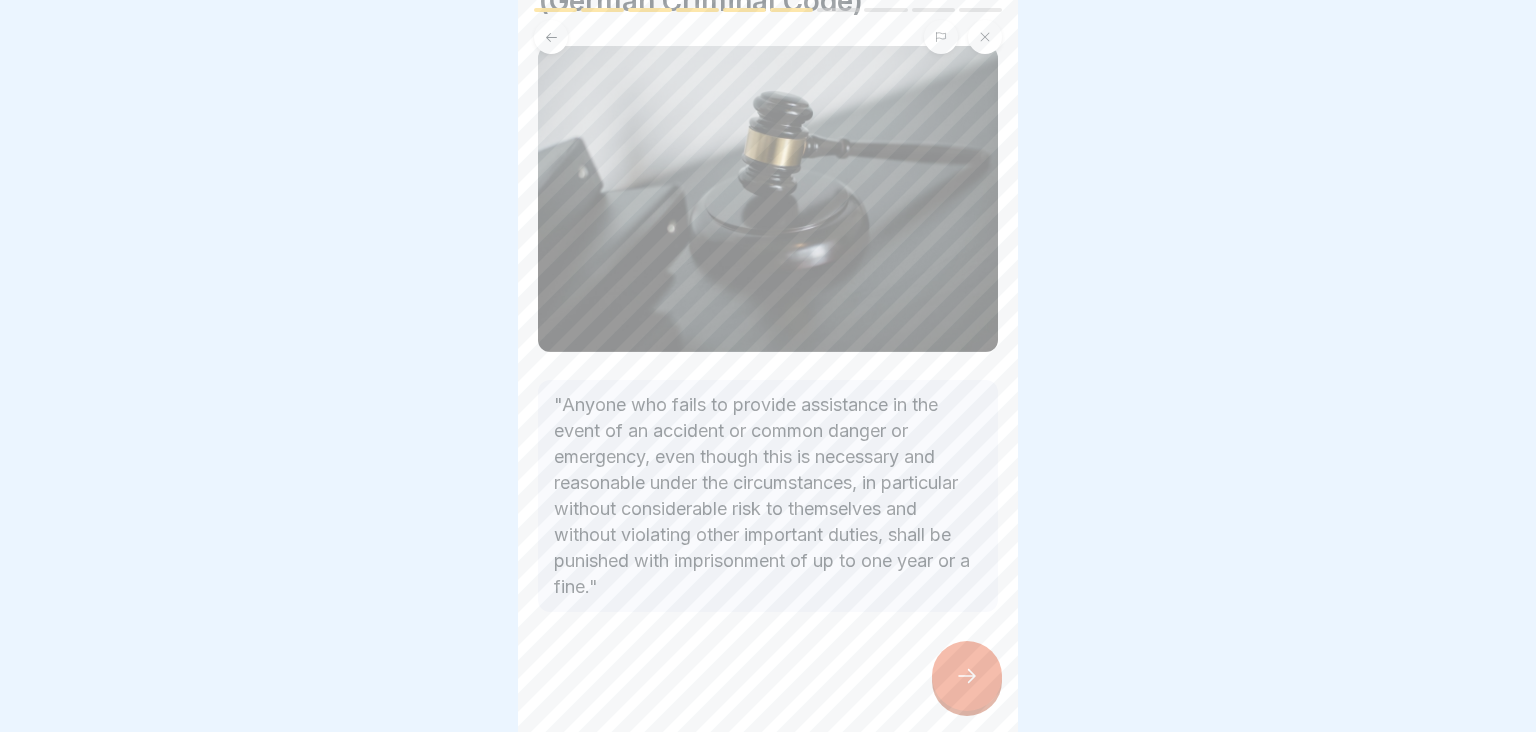 click at bounding box center [967, 676] 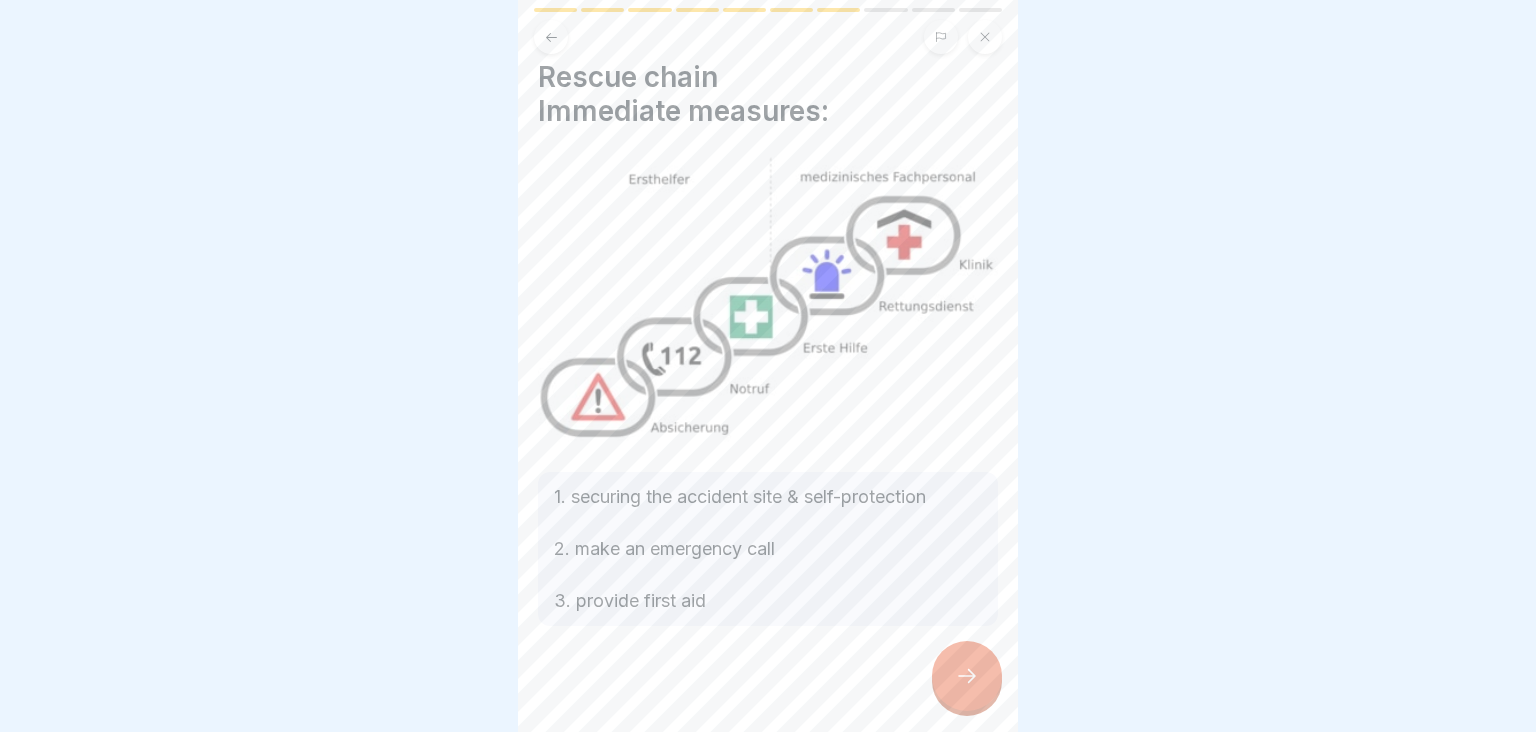 scroll, scrollTop: 32, scrollLeft: 0, axis: vertical 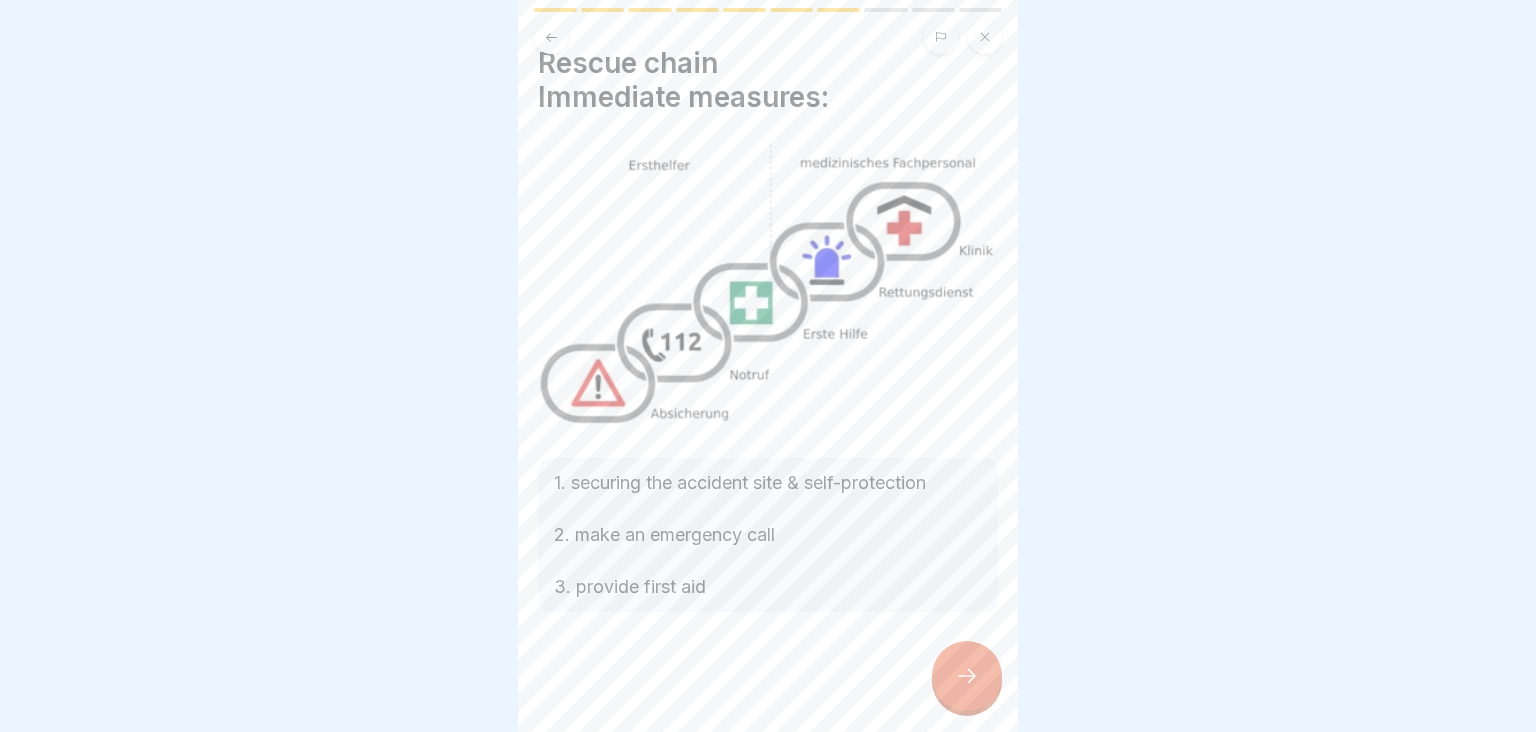 click 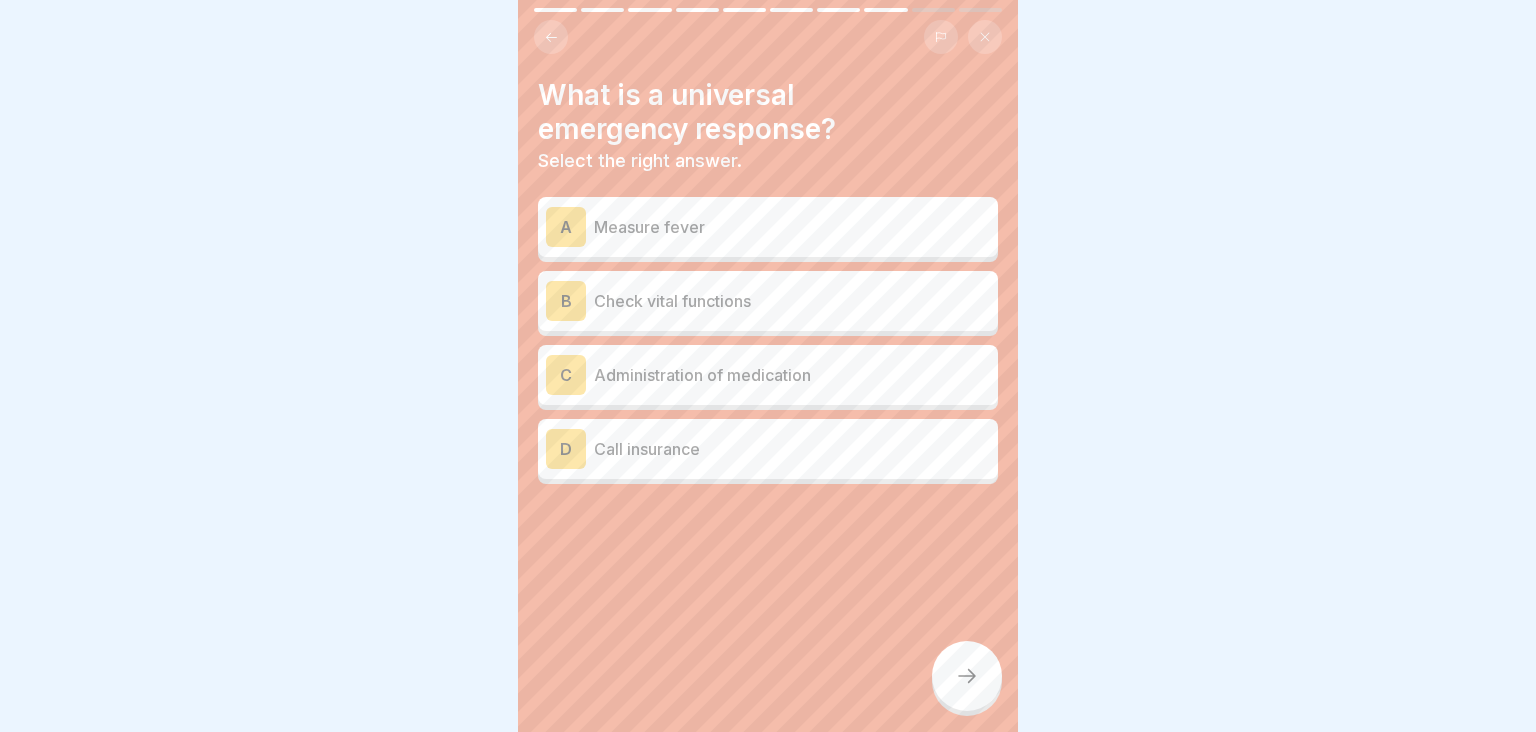 click on "Check vital functions" at bounding box center (792, 301) 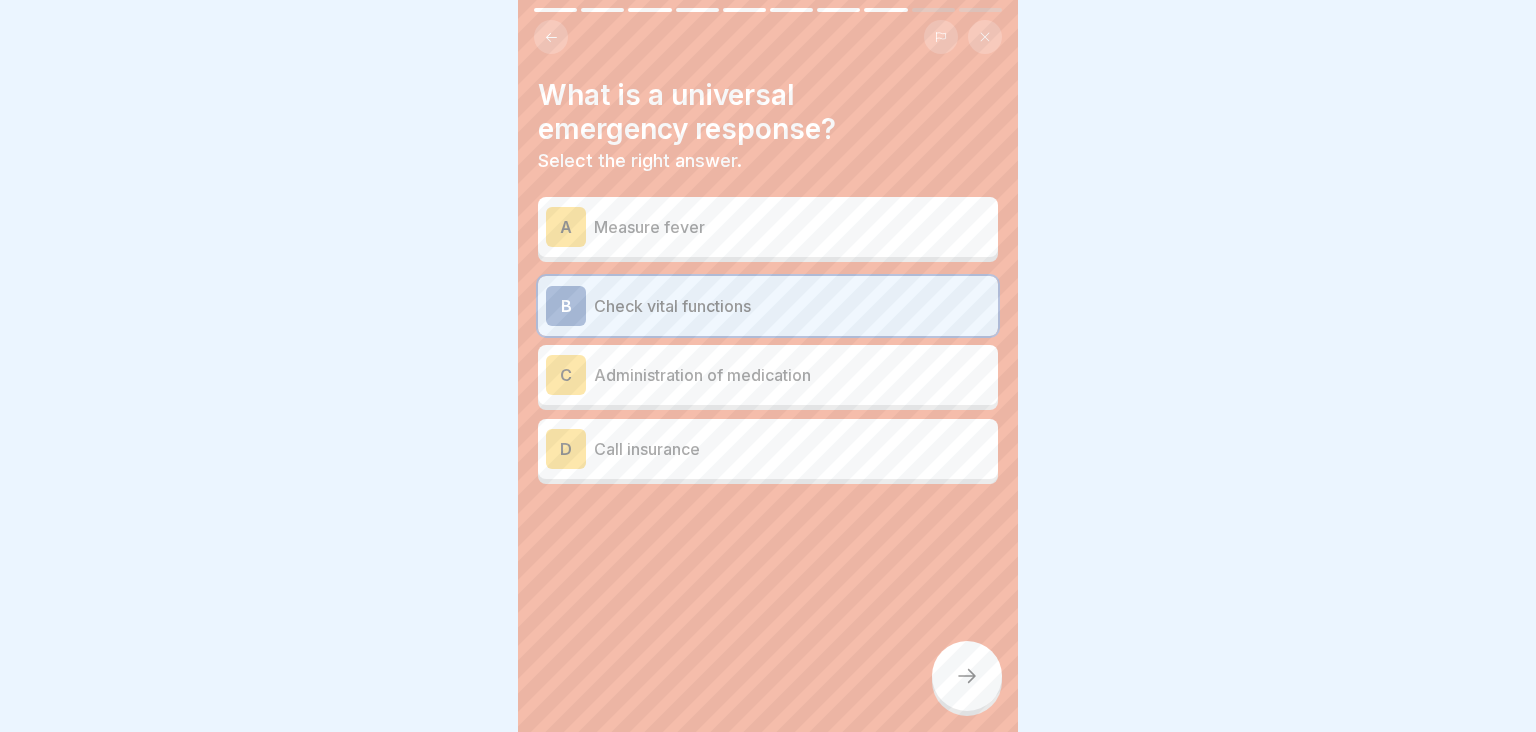 click 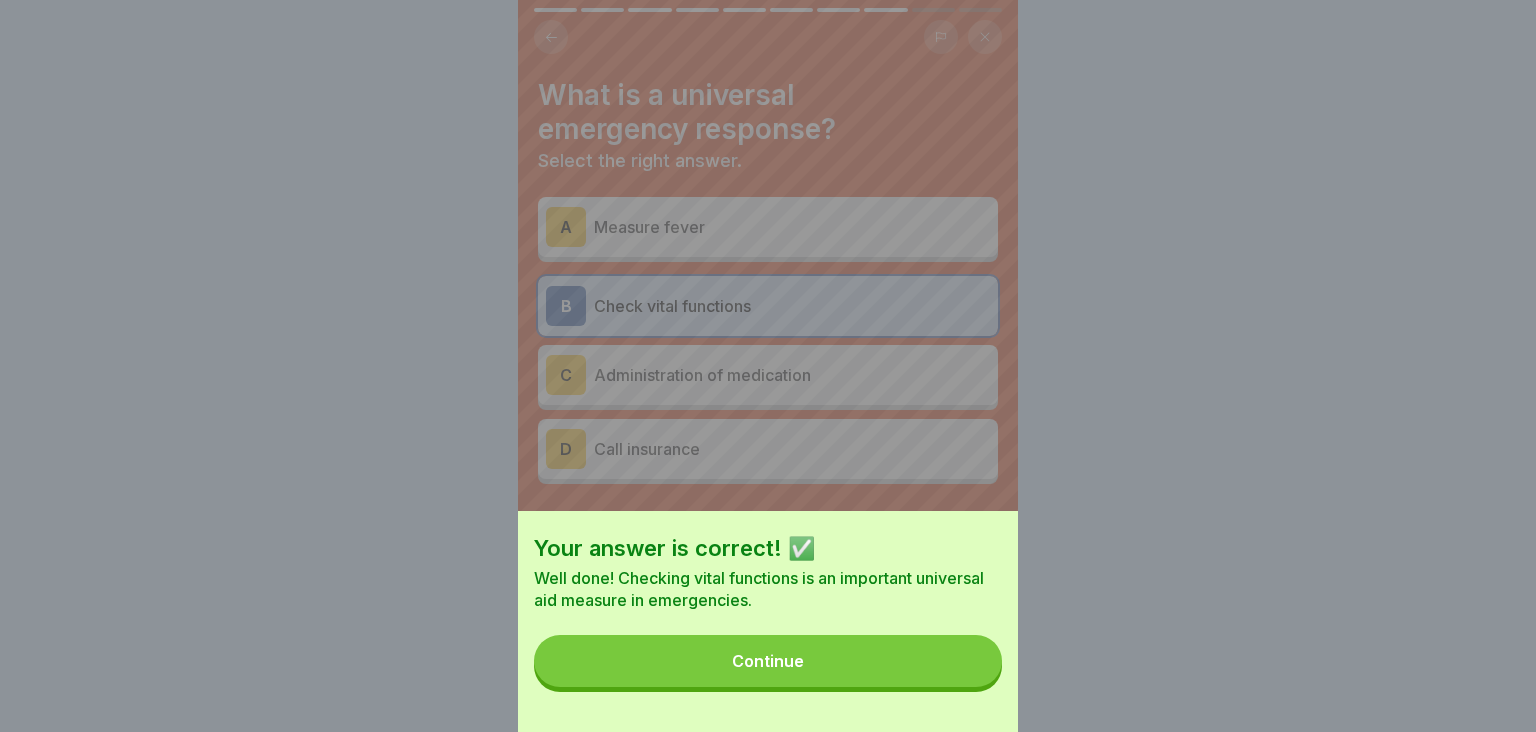 click on "Continue" at bounding box center (768, 661) 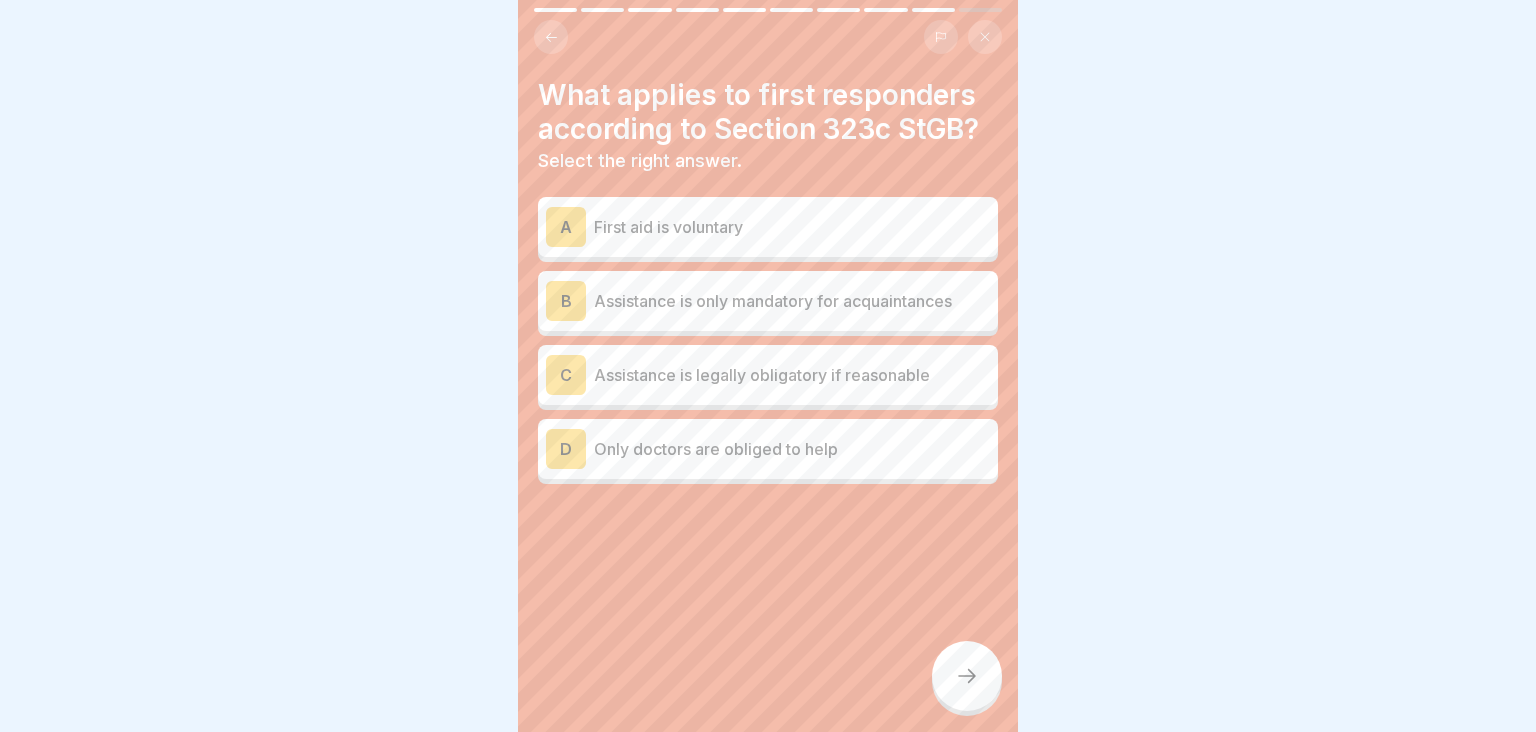 click on "Assistance is legally obligatory if reasonable" at bounding box center (792, 375) 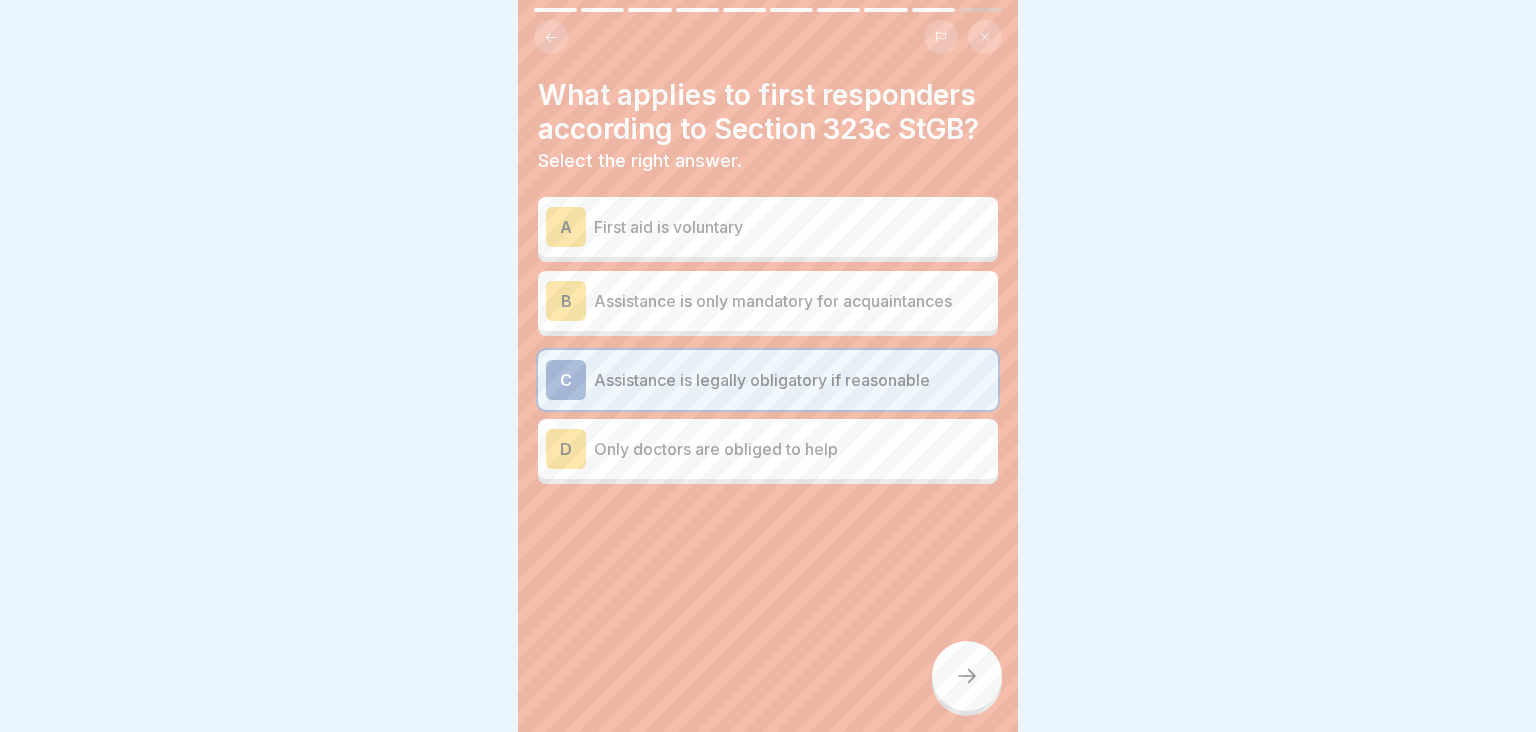 click 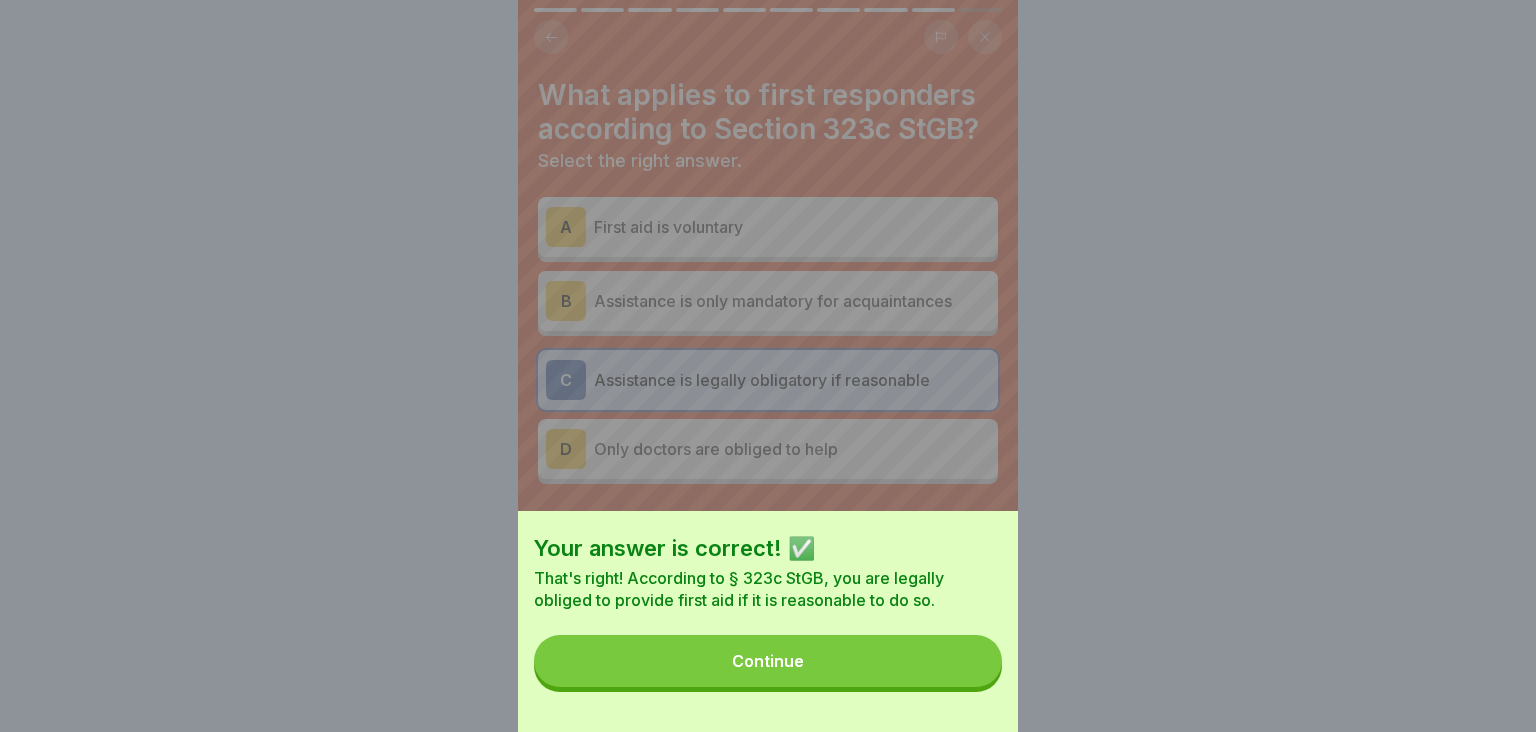 click on "Continue" at bounding box center [768, 661] 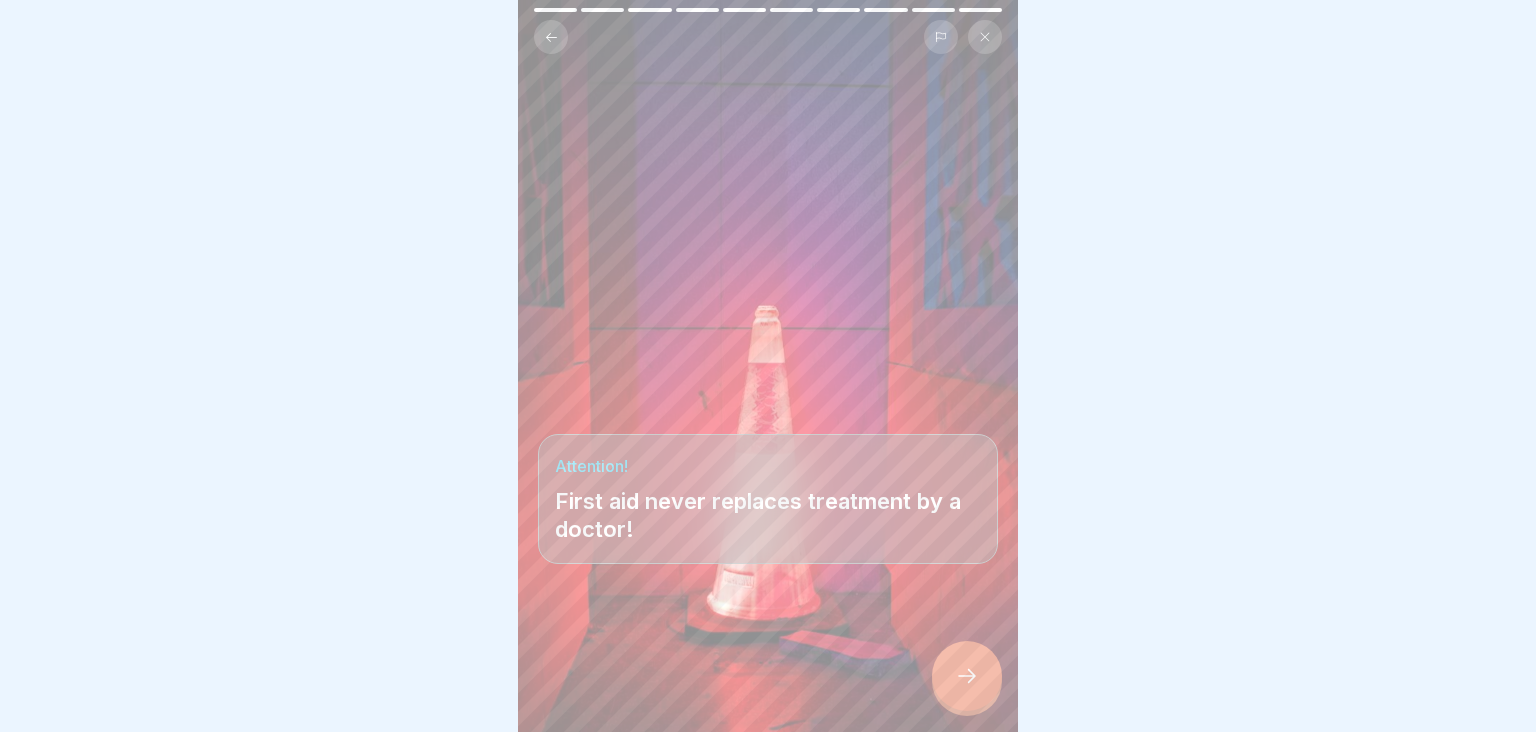 click 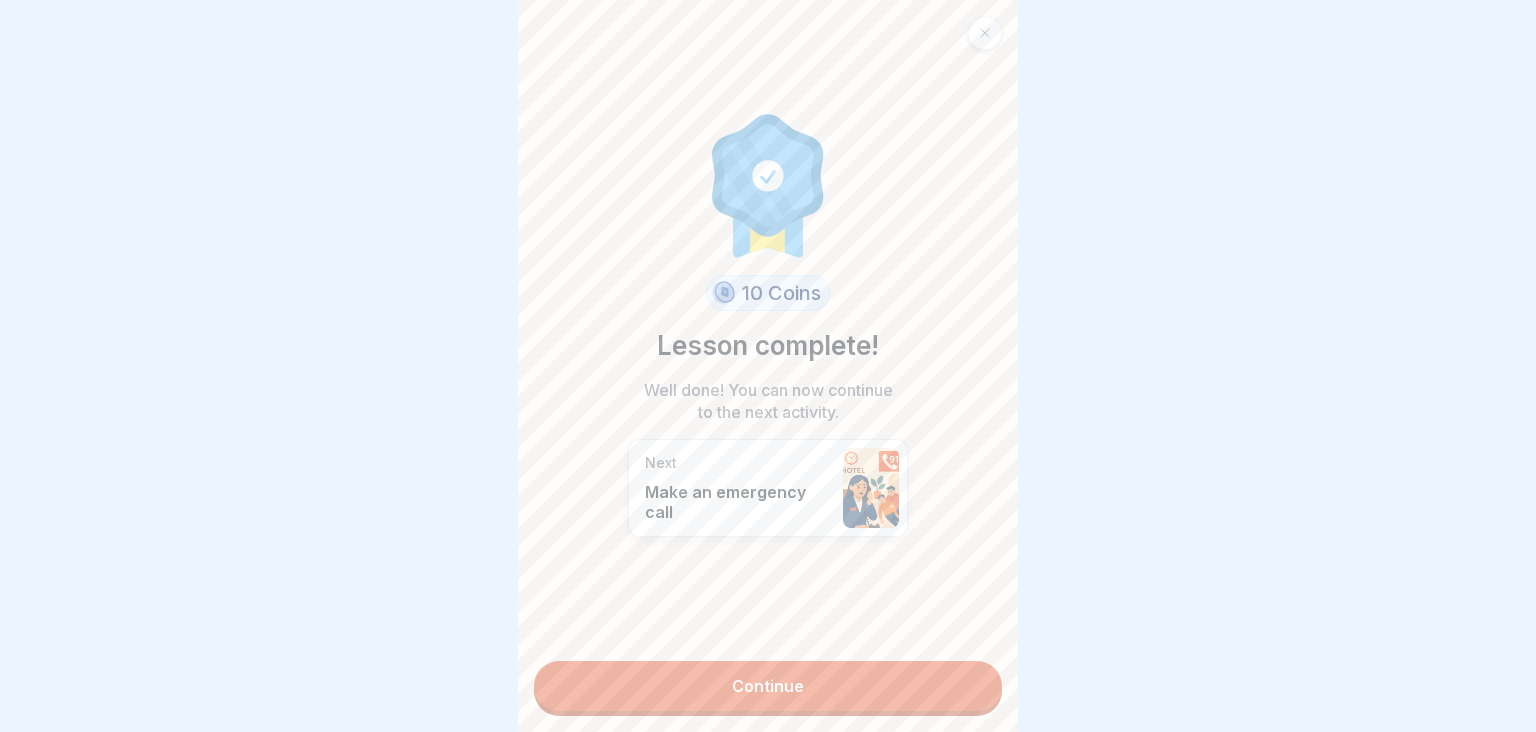 click on "Continue" at bounding box center (768, 686) 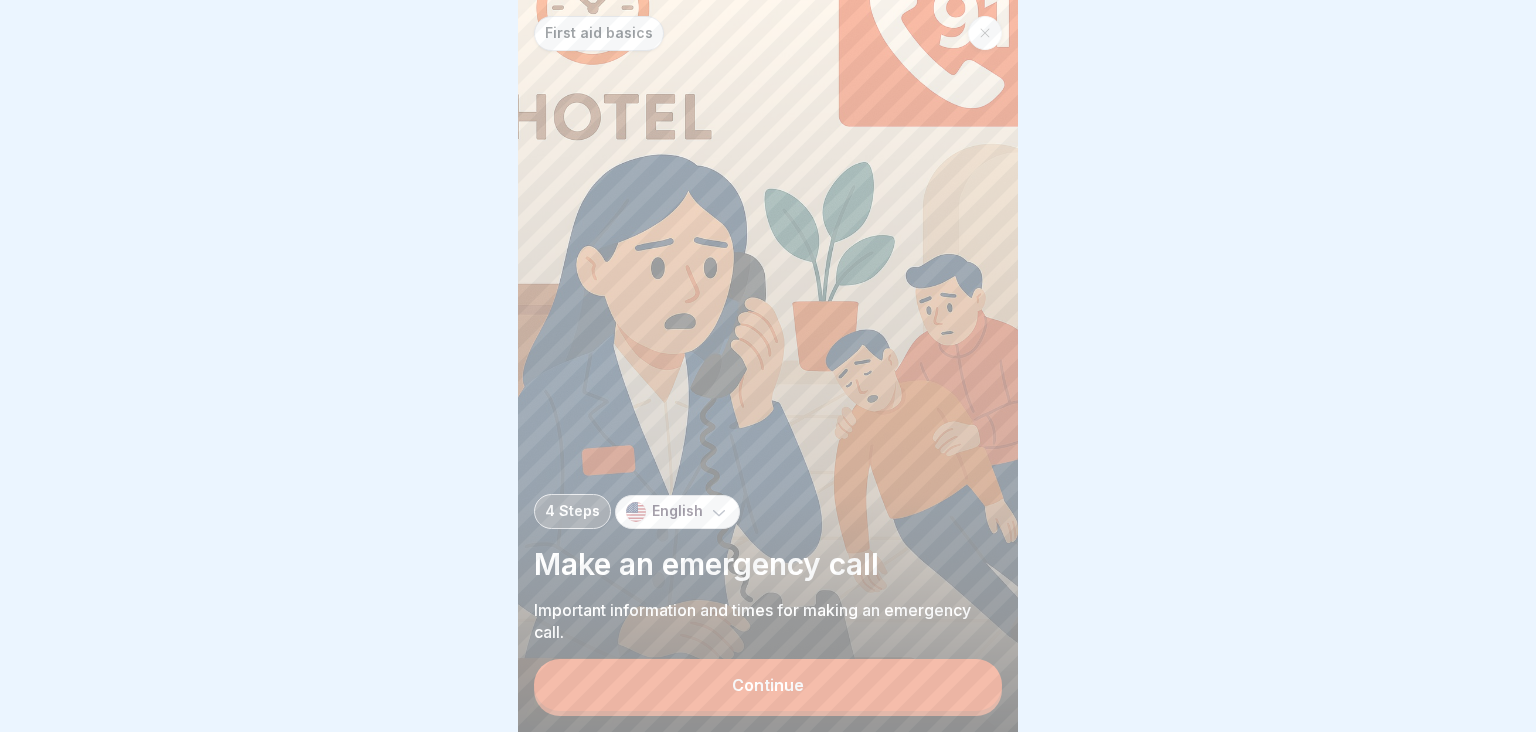 click on "Continue" at bounding box center [768, 685] 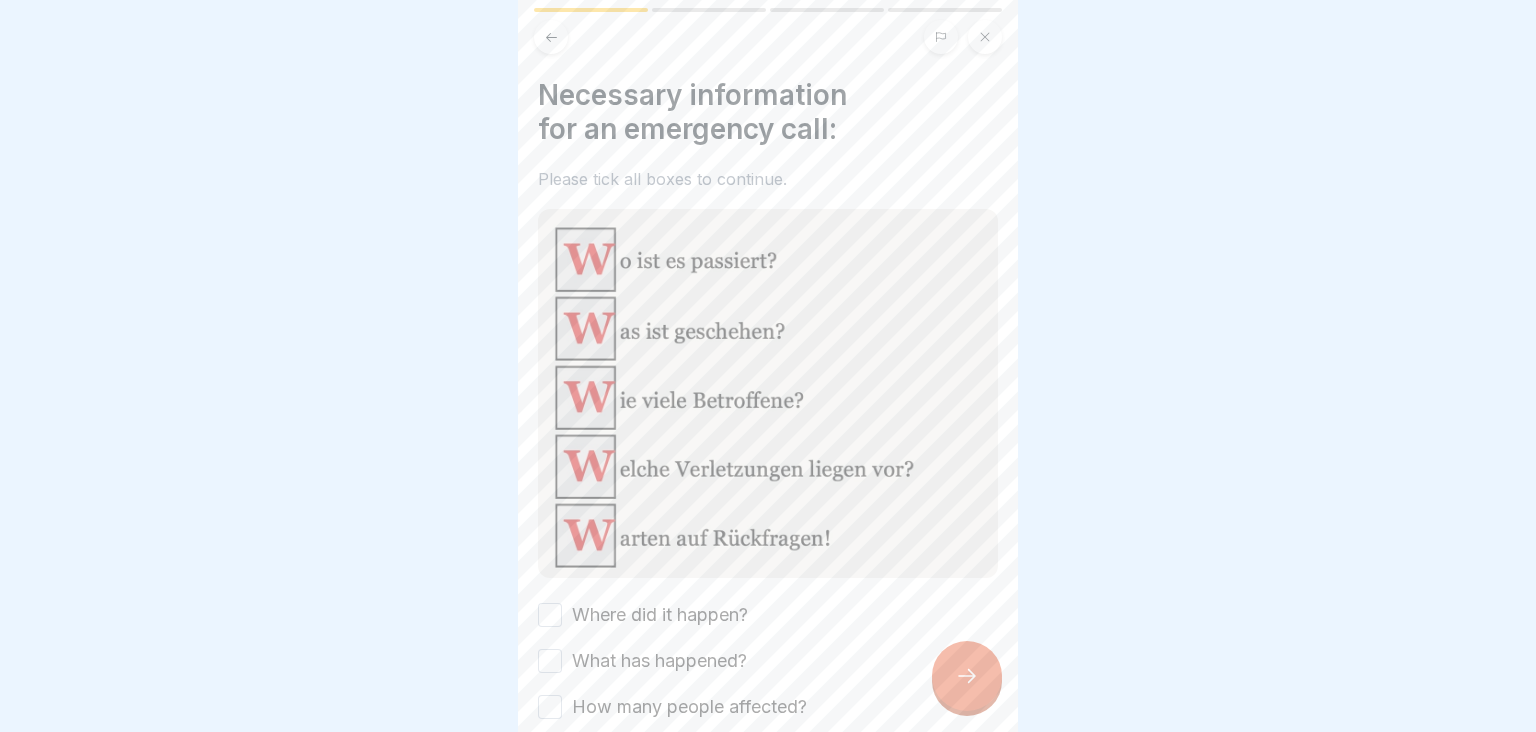 click at bounding box center (768, 393) 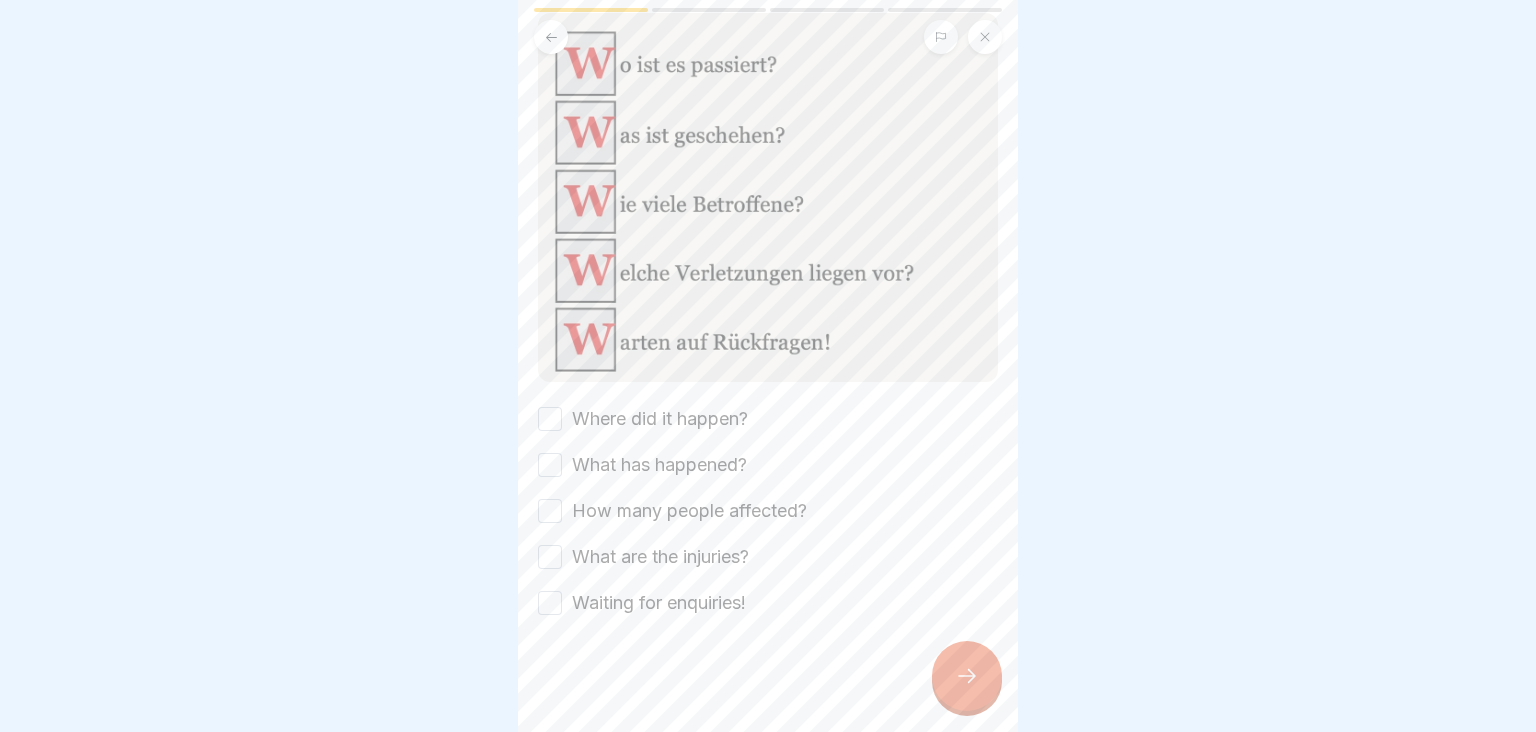 scroll, scrollTop: 200, scrollLeft: 0, axis: vertical 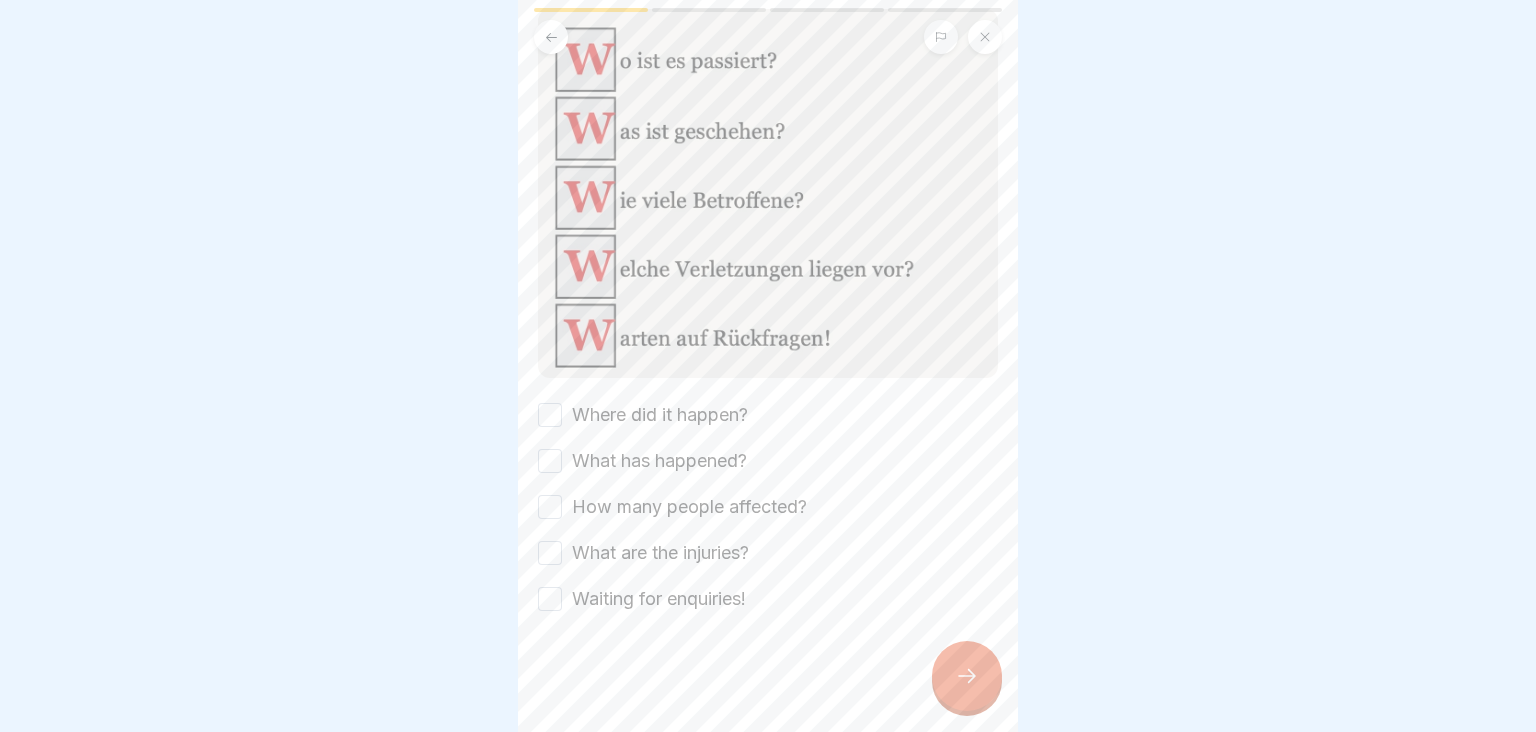 click on "Where did it happen?" at bounding box center [550, 415] 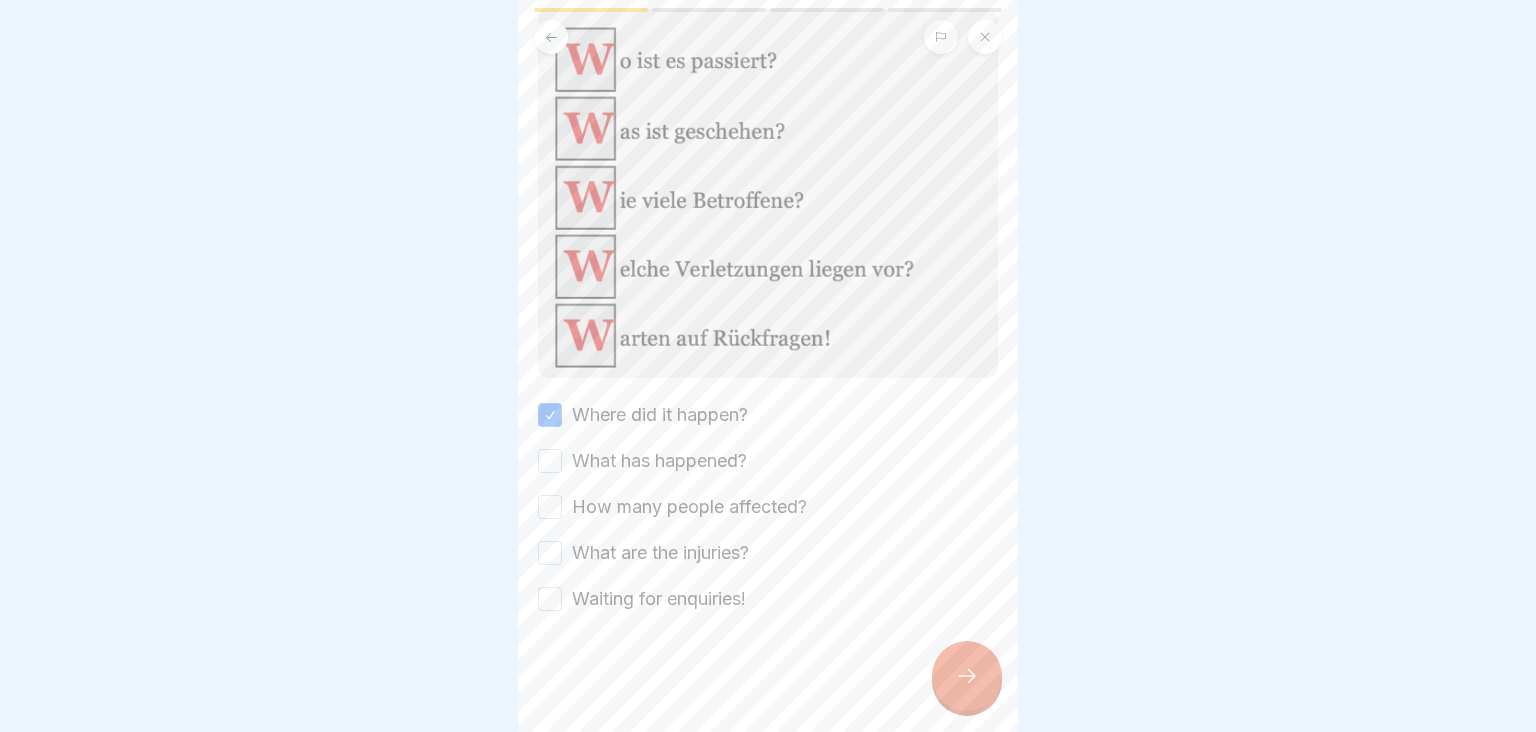 click on "What has happened?" at bounding box center (550, 461) 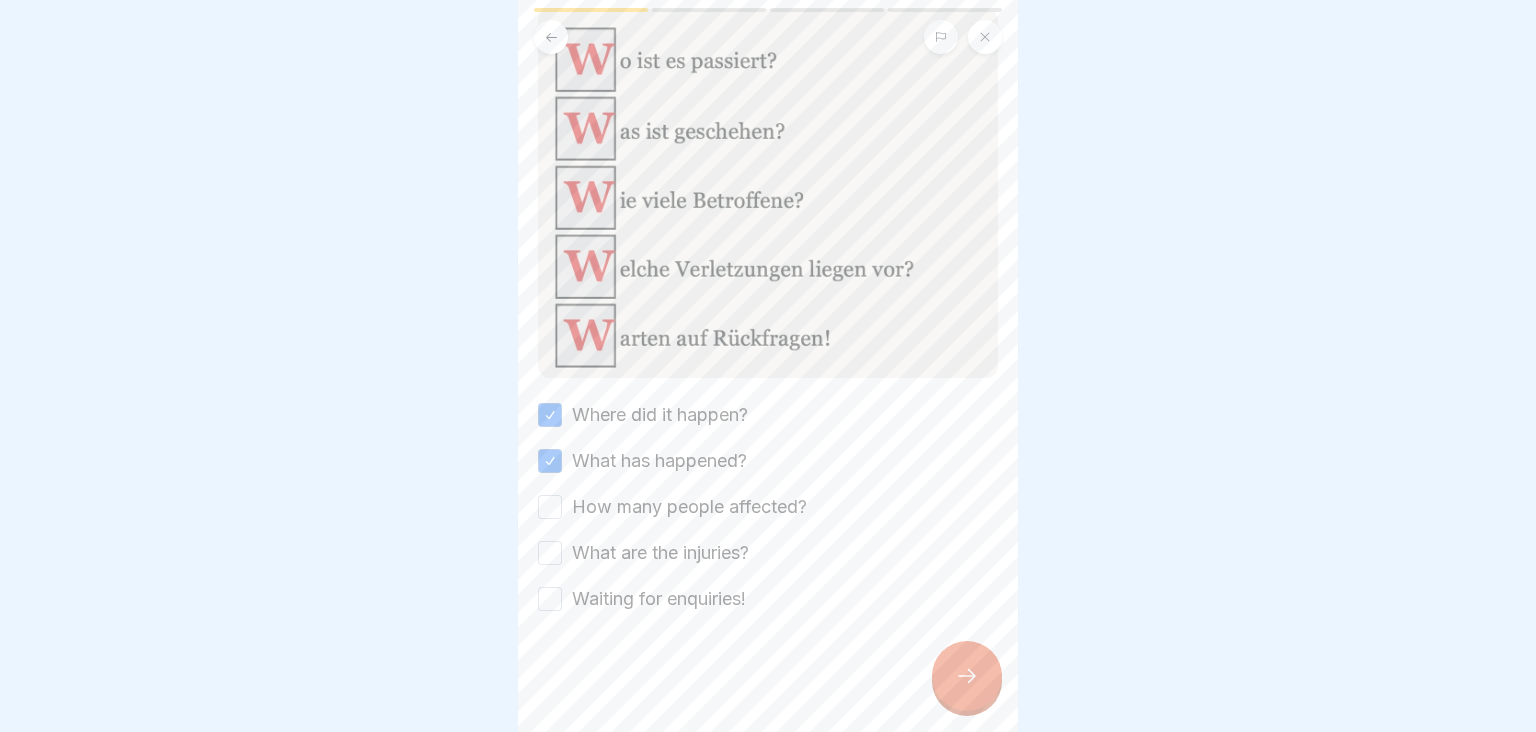 click on "How many people affected?" at bounding box center [550, 507] 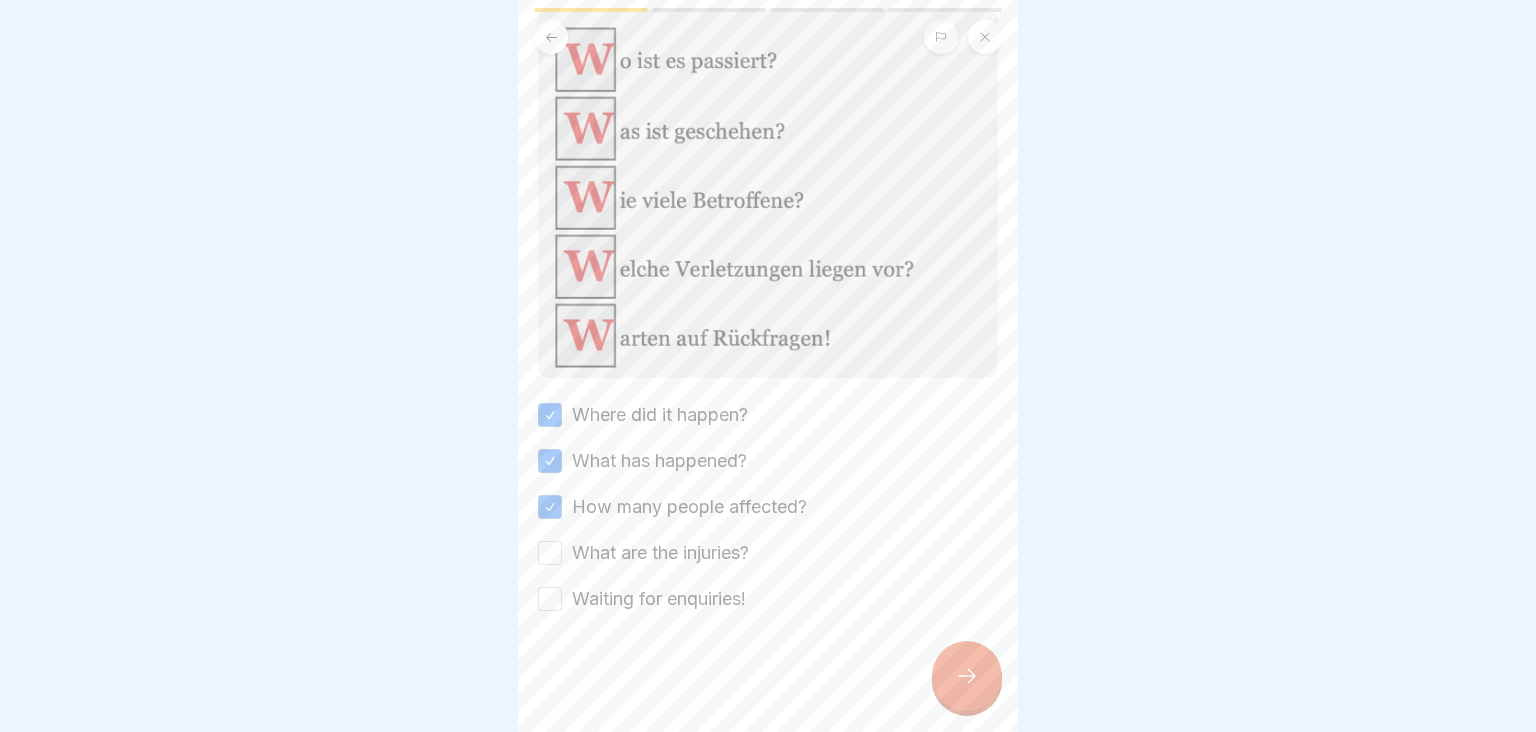 click on "What are the injuries?" at bounding box center [550, 553] 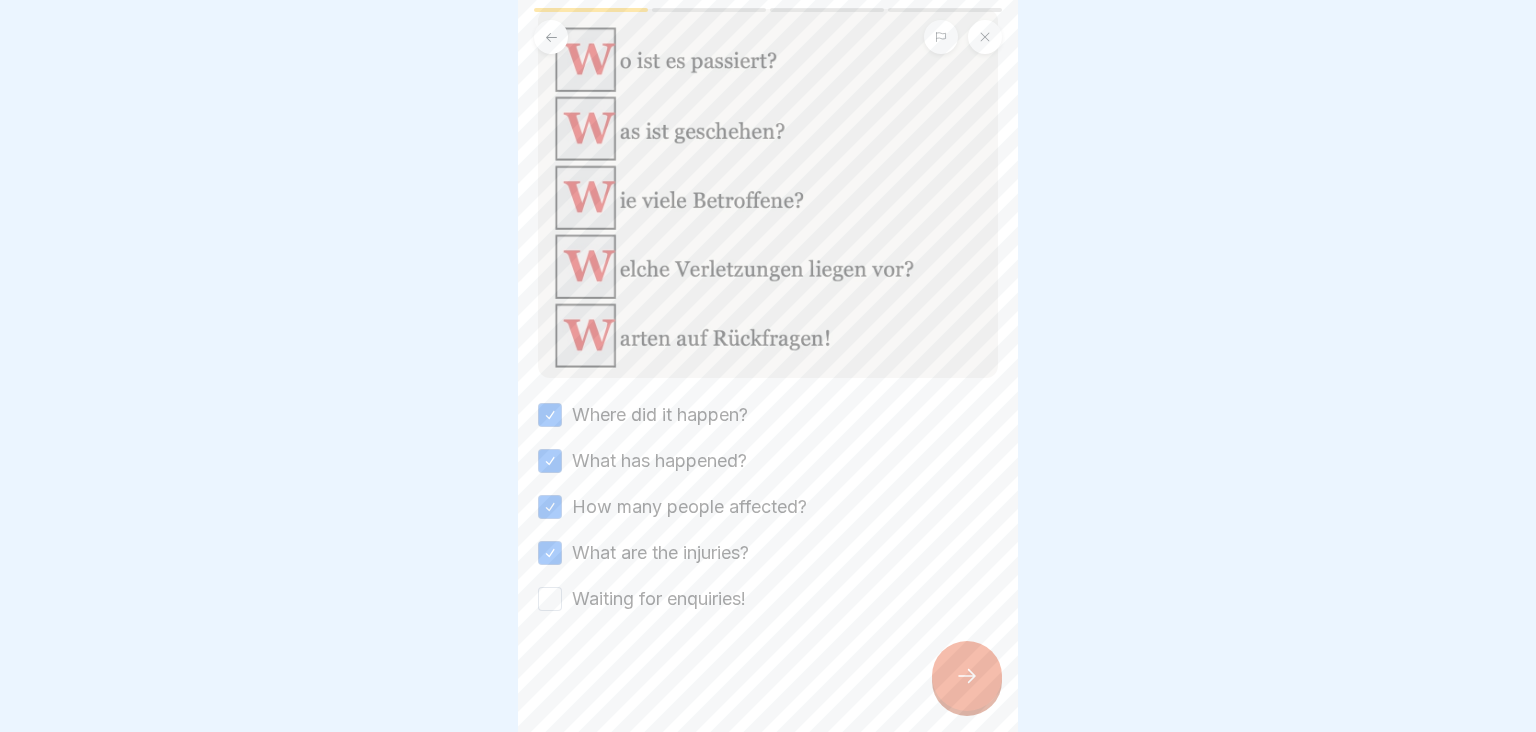 click on "Waiting for enquiries!" at bounding box center (550, 599) 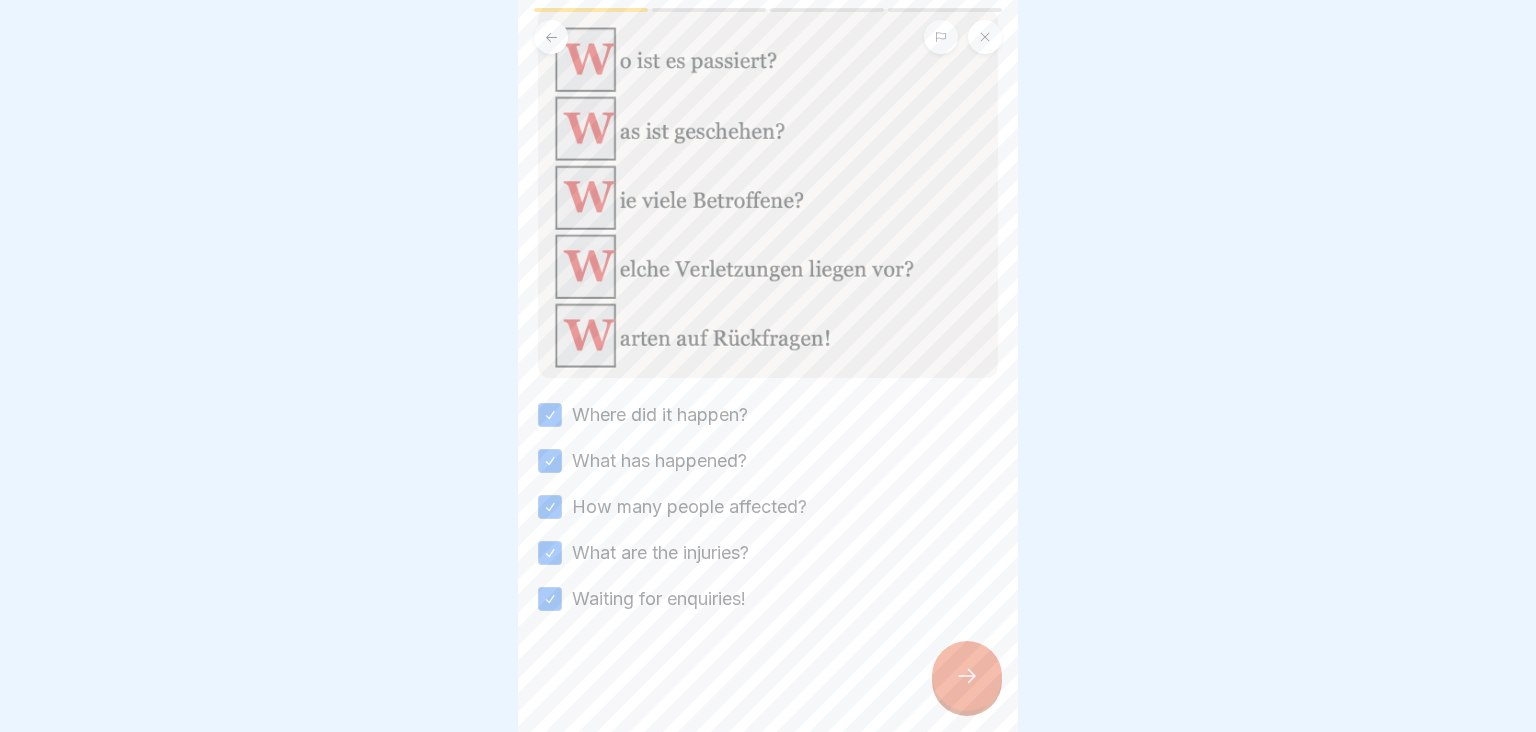 click at bounding box center (967, 676) 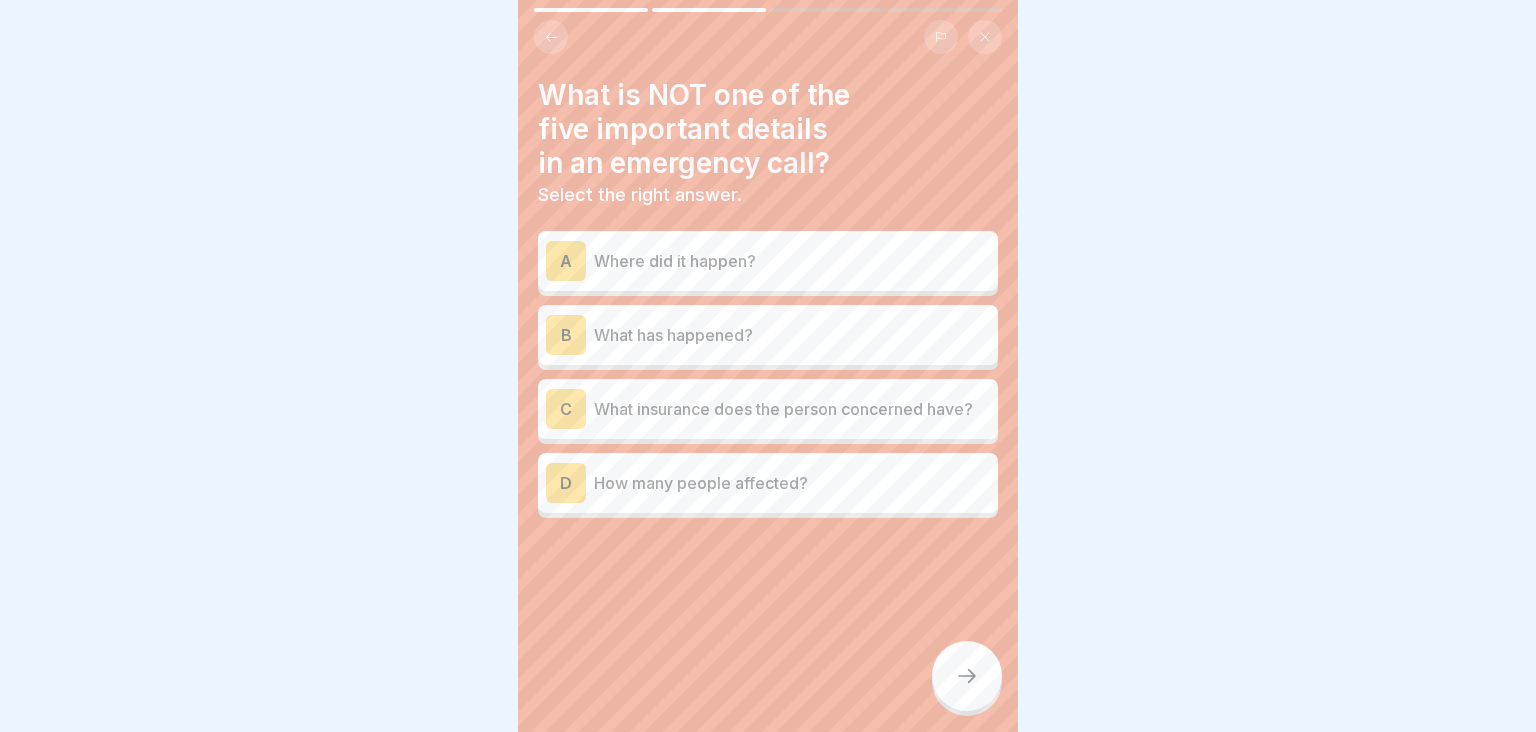 click on "C" at bounding box center (566, 409) 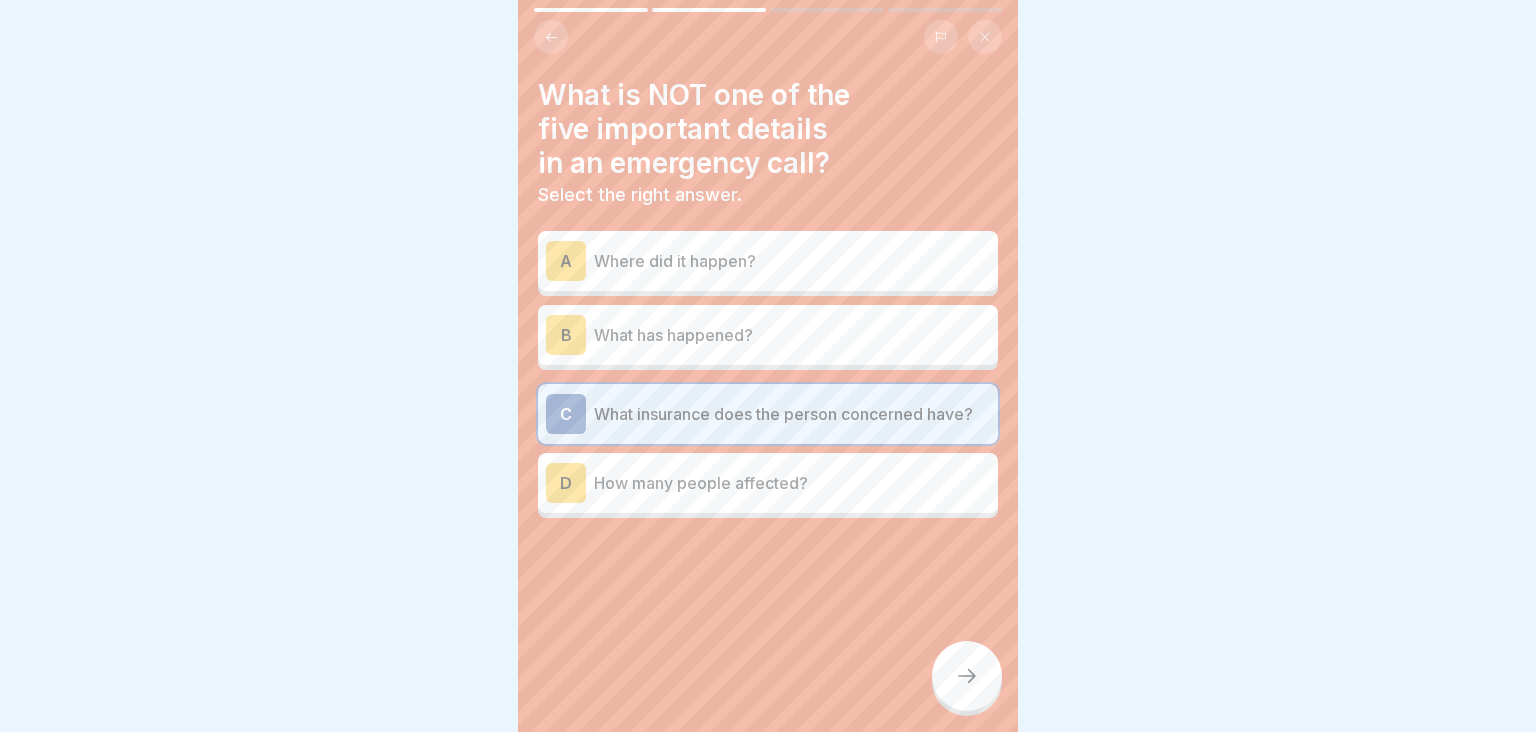 click 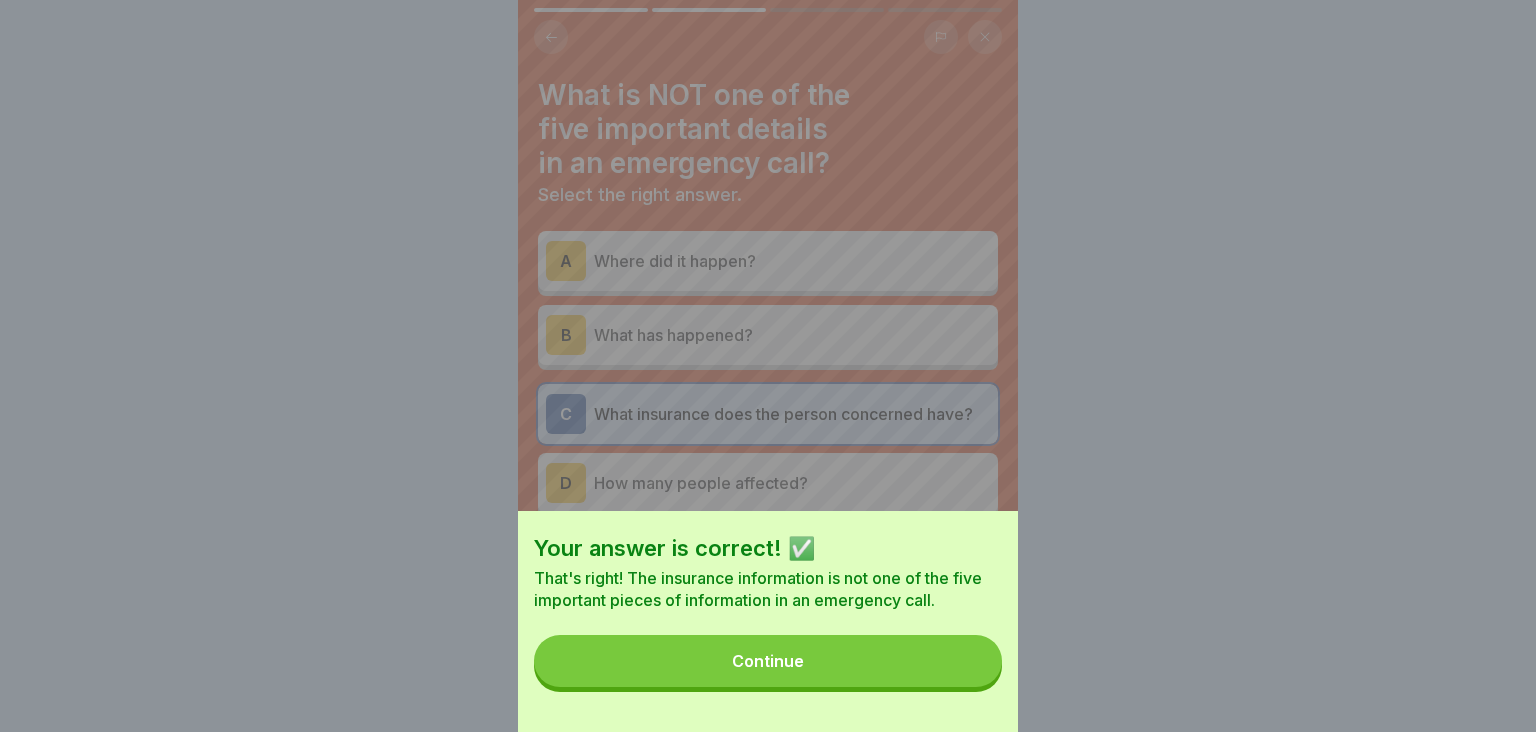 click on "Continue" at bounding box center (768, 661) 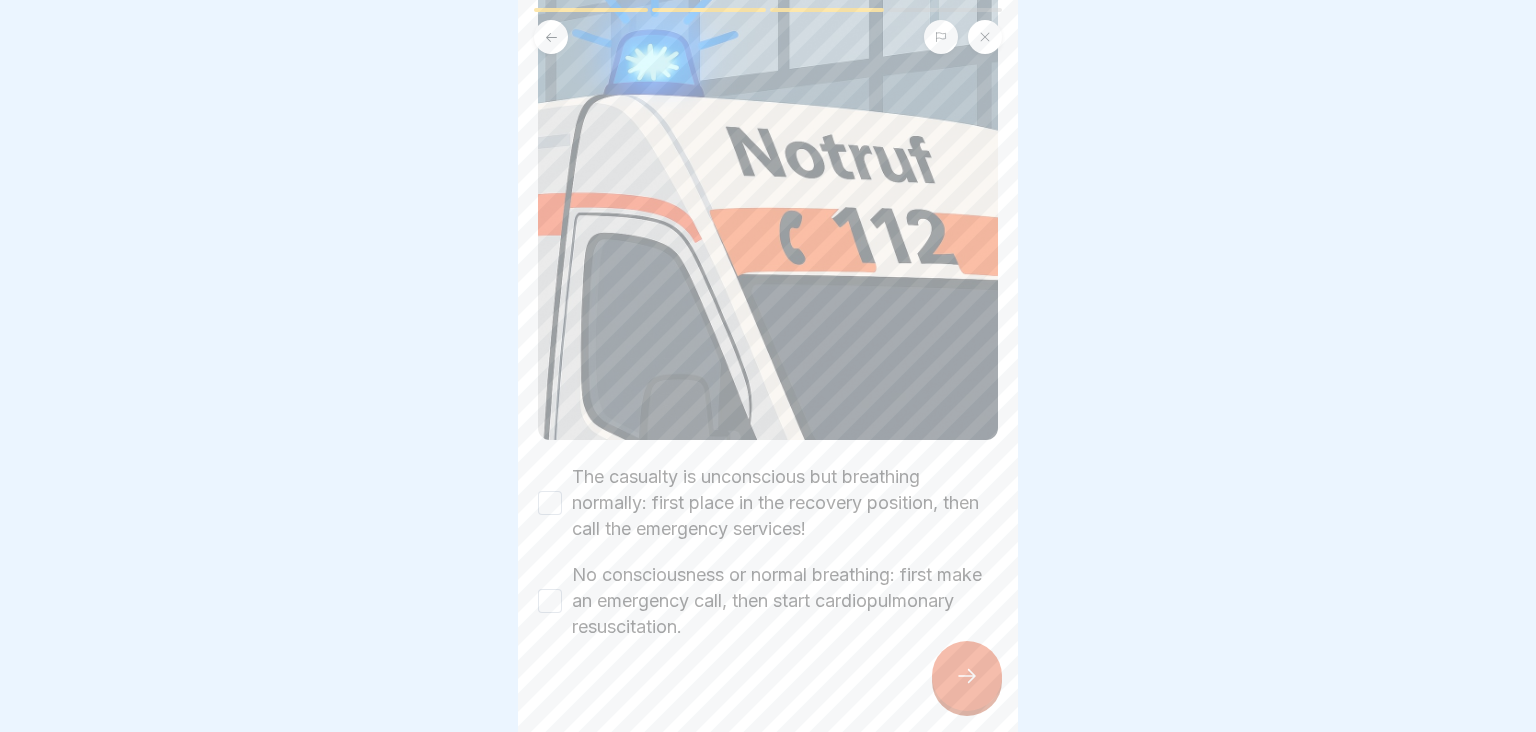 scroll, scrollTop: 309, scrollLeft: 0, axis: vertical 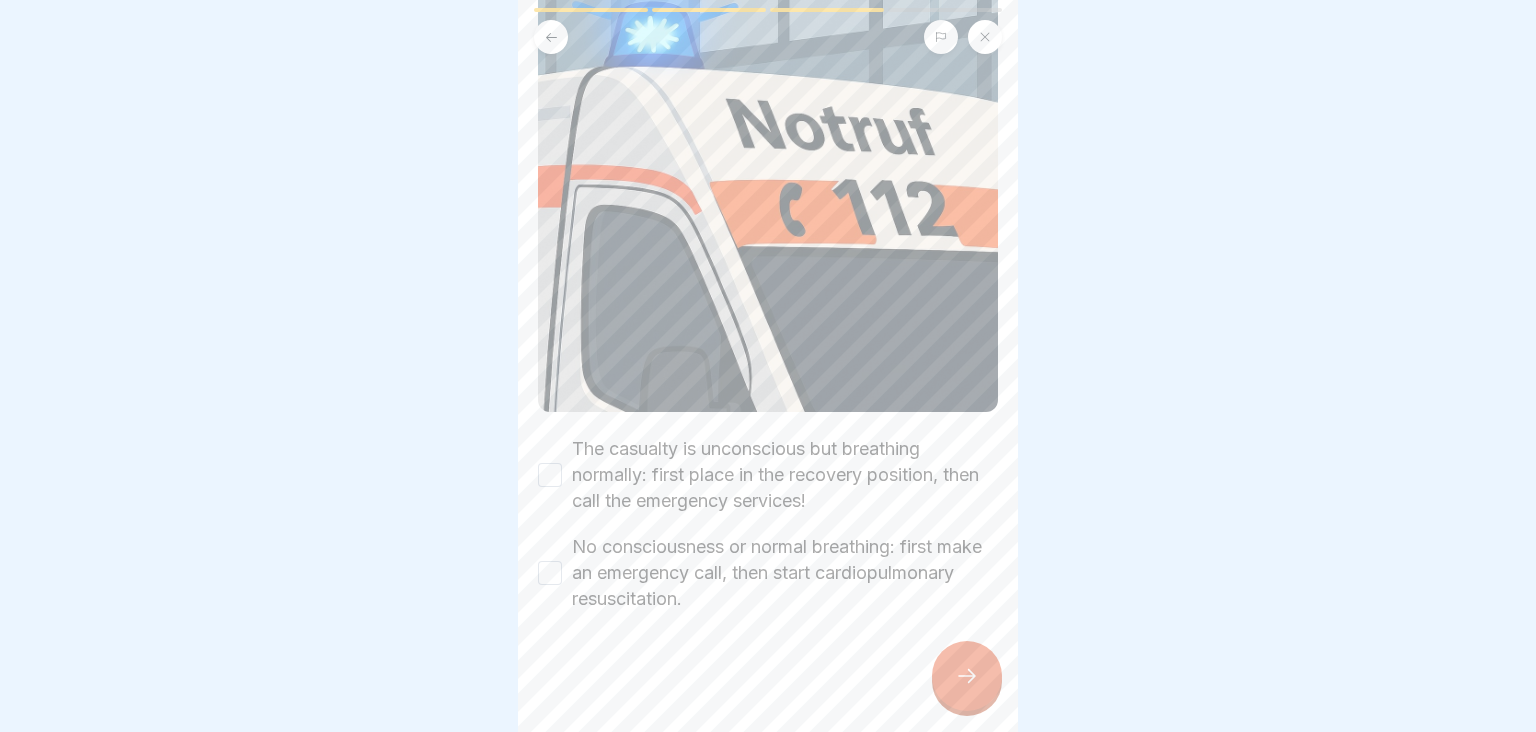 click on "The casualty is unconscious but breathing normally: first place in the recovery position, then call the emergency services!" at bounding box center [550, 475] 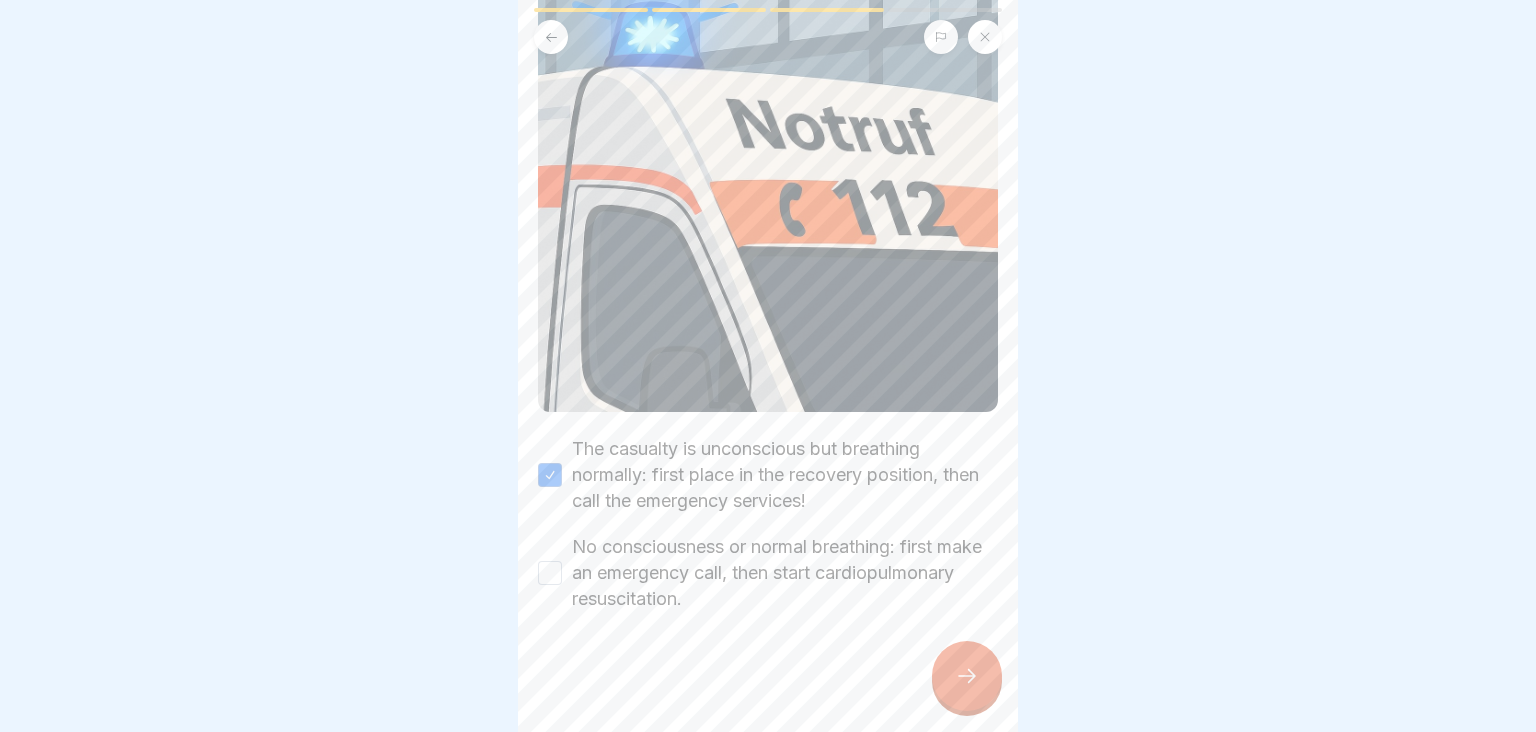 click on "No consciousness or normal breathing: first make an emergency call, then start cardiopulmonary resuscitation." at bounding box center [550, 573] 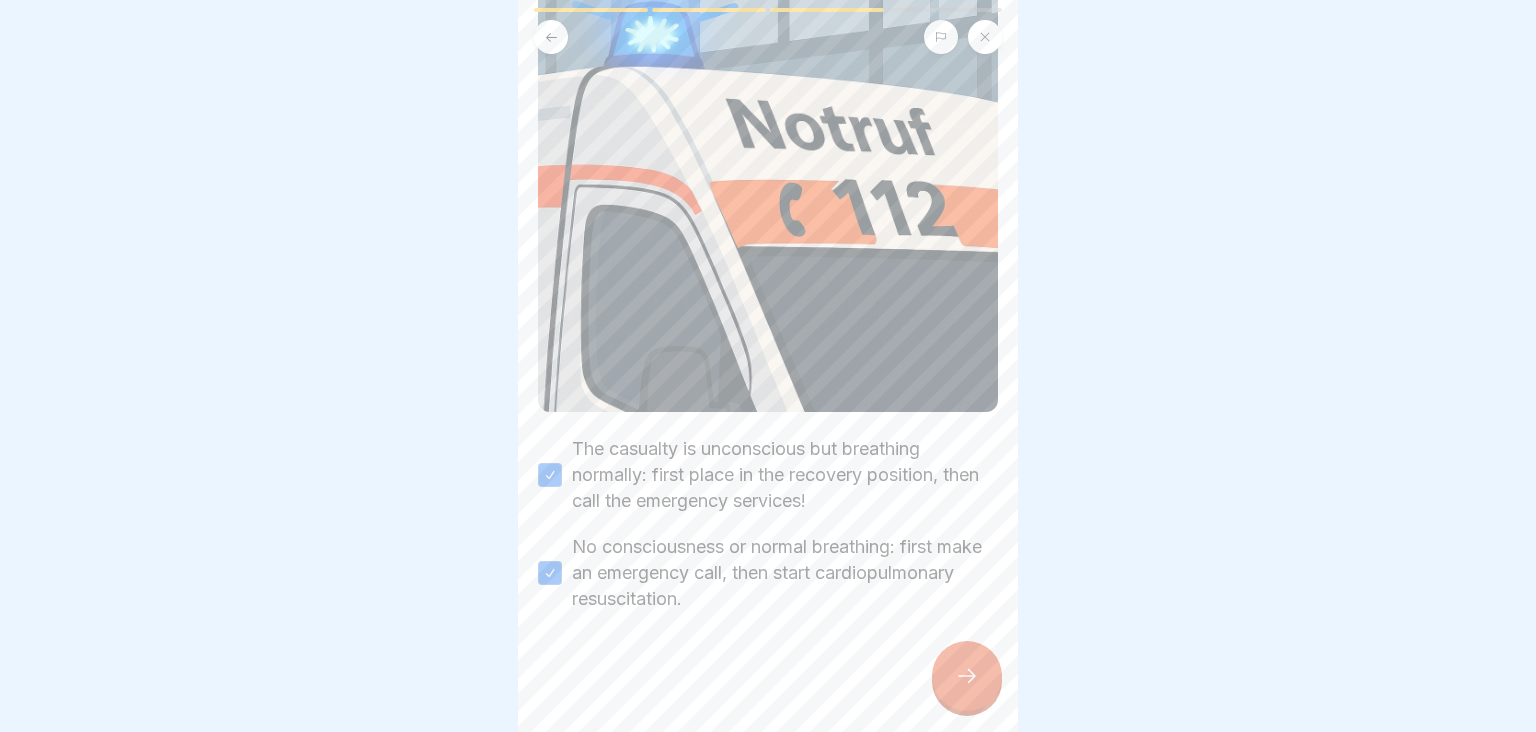 click 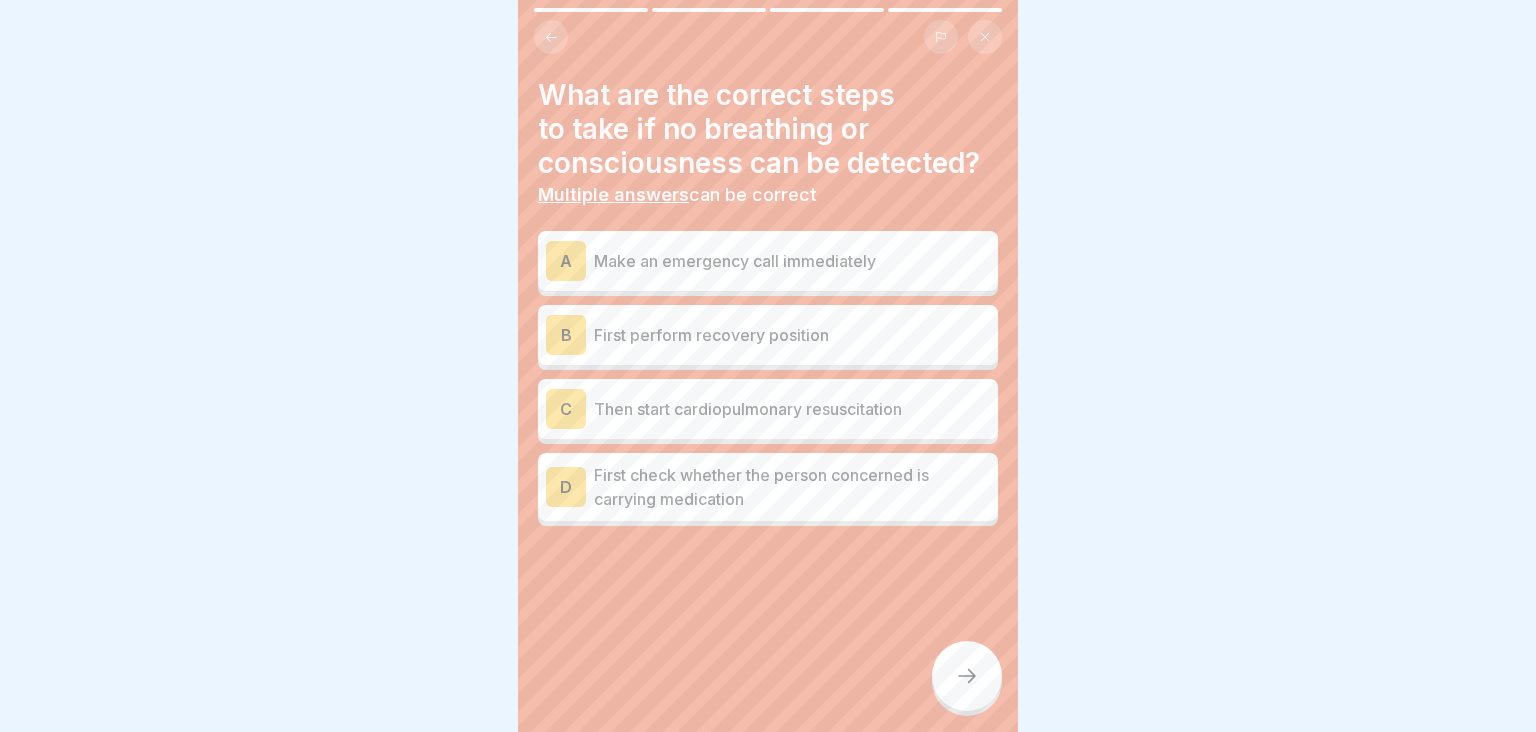 click on "A" at bounding box center (566, 261) 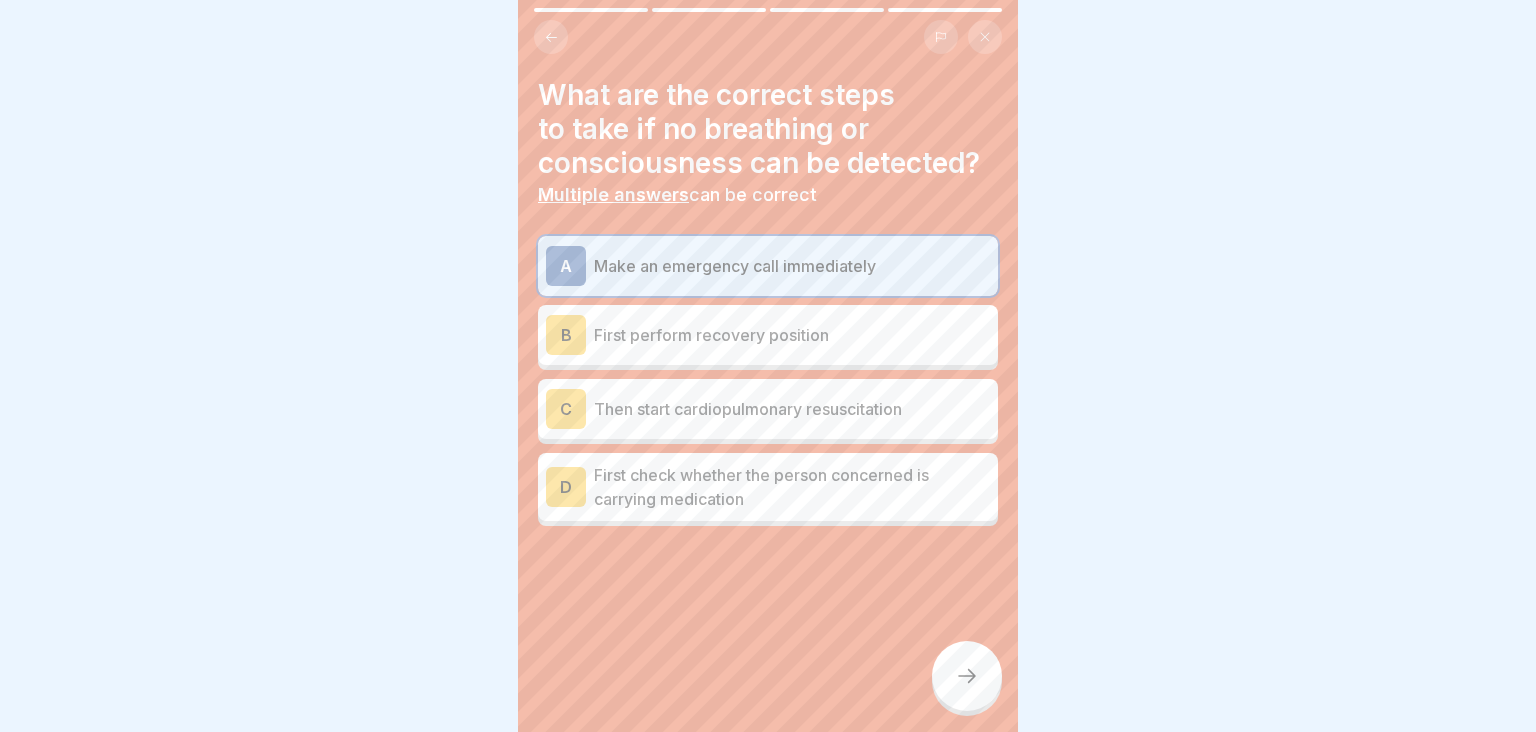 click on "D" at bounding box center (566, 487) 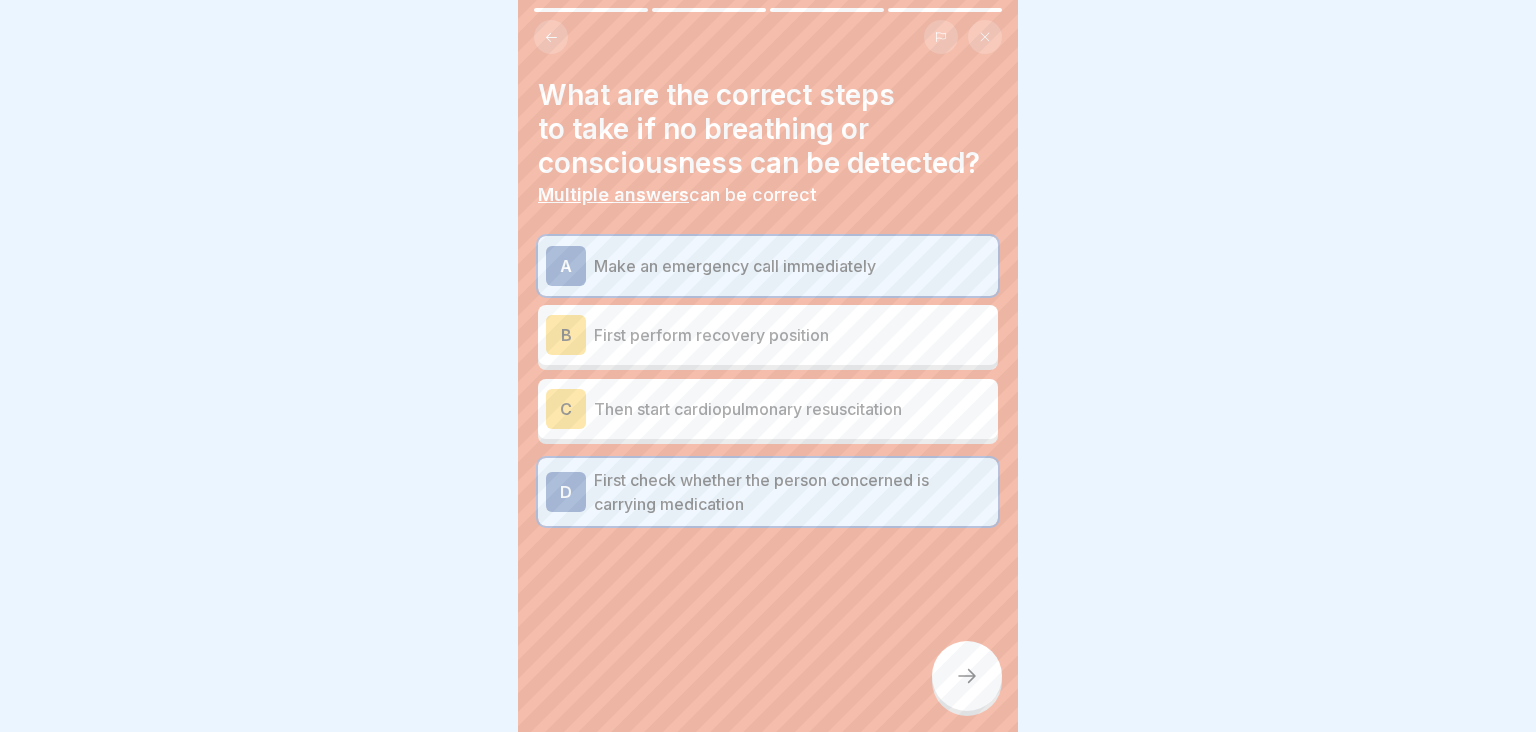 click on "B" at bounding box center (566, 335) 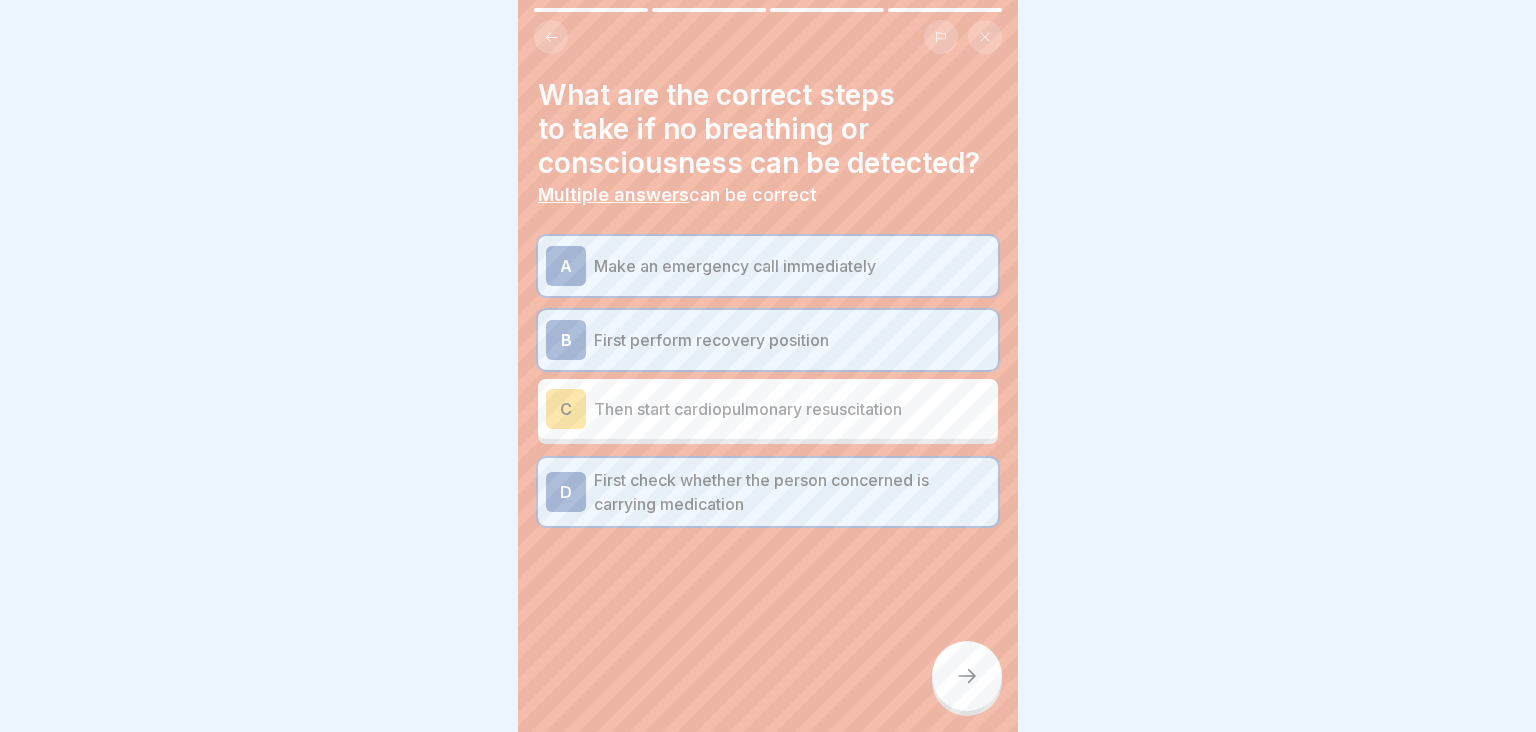 click on "B" at bounding box center (566, 340) 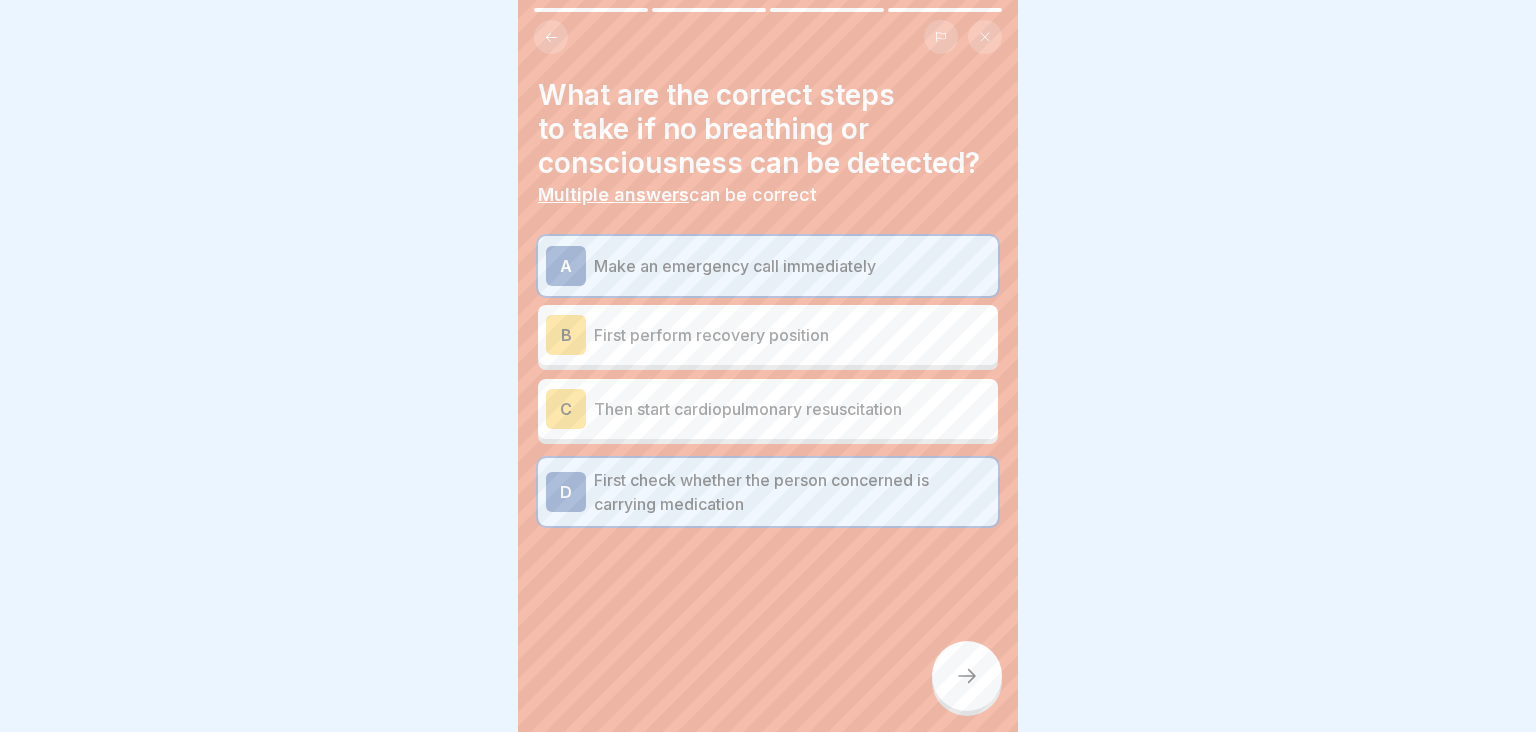 click on "C" at bounding box center [566, 409] 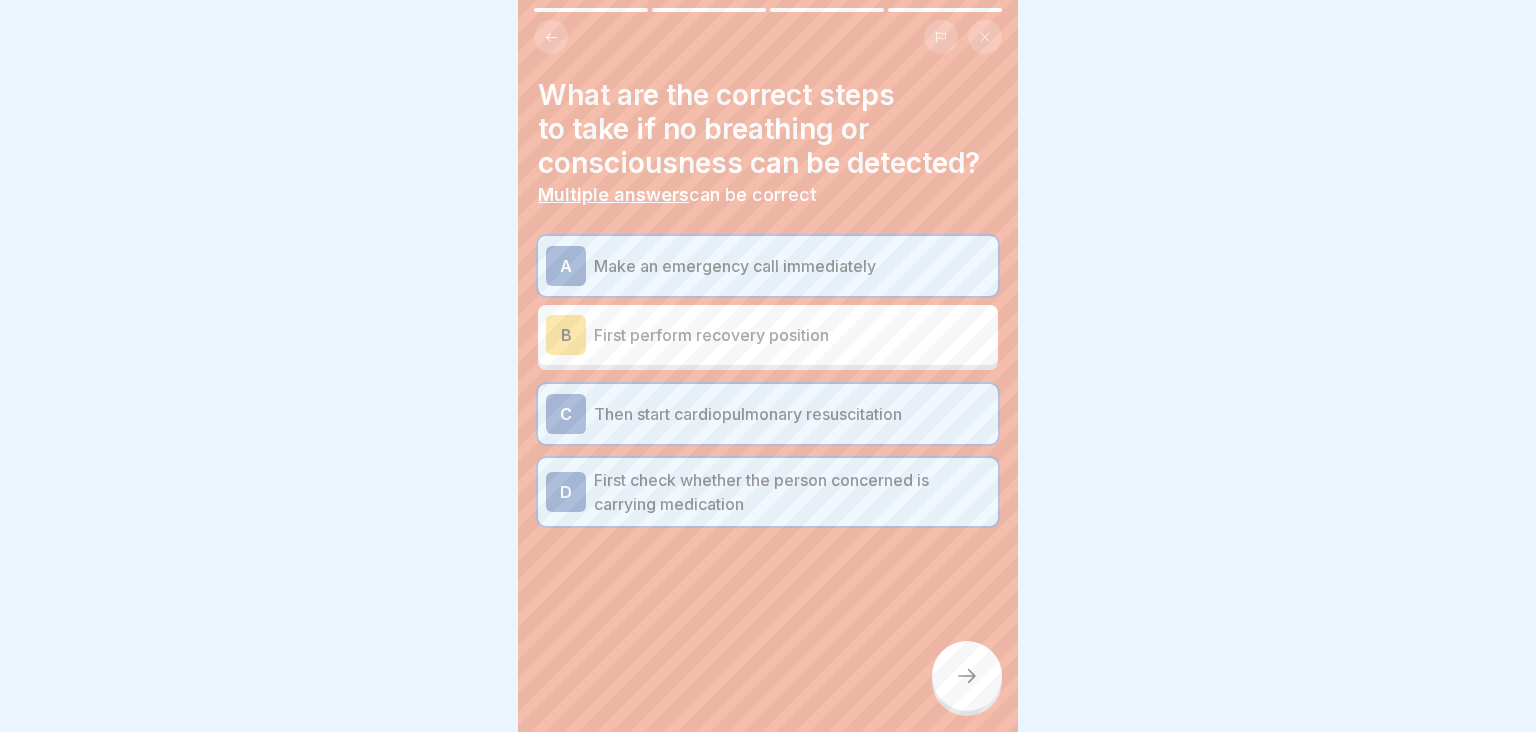 click on "B" at bounding box center (566, 335) 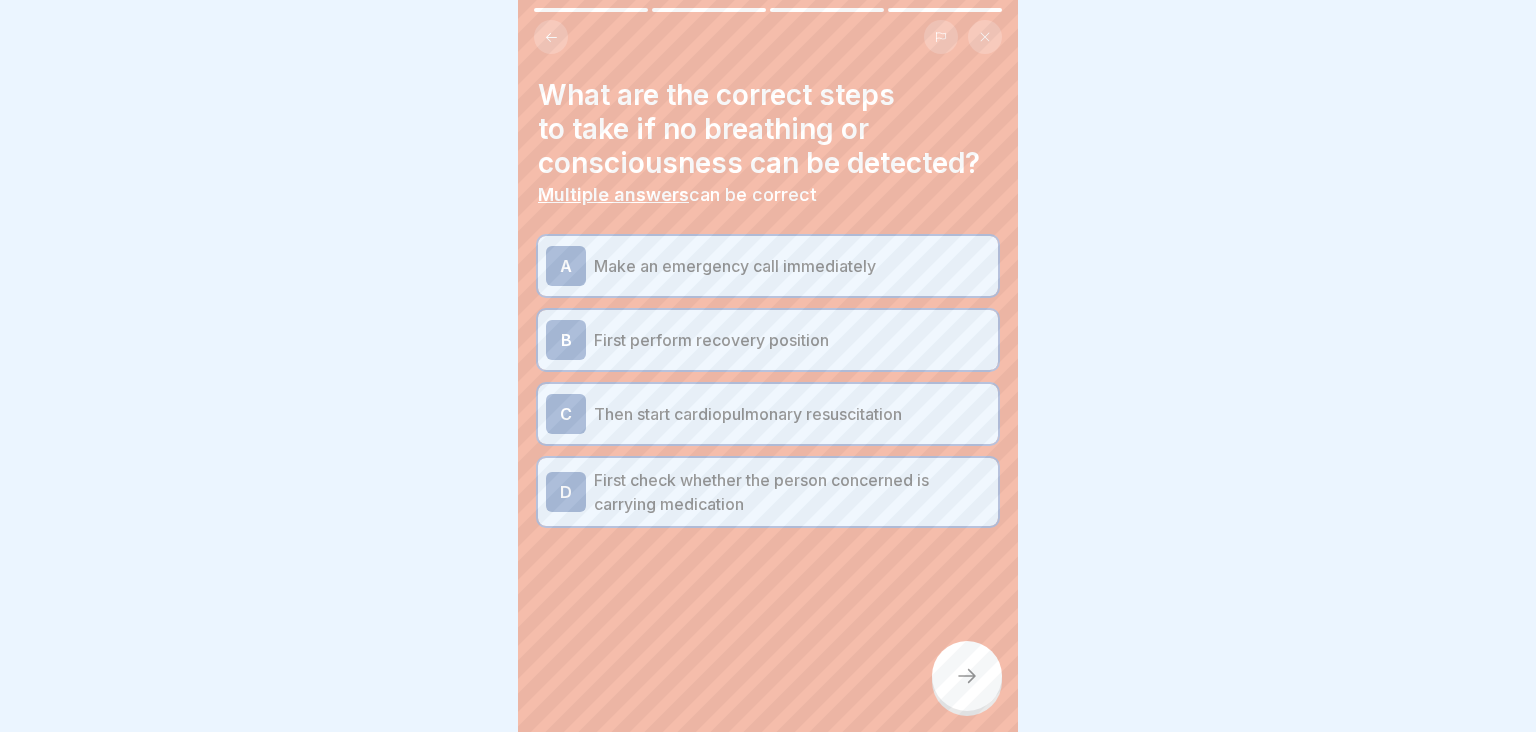 click at bounding box center (967, 676) 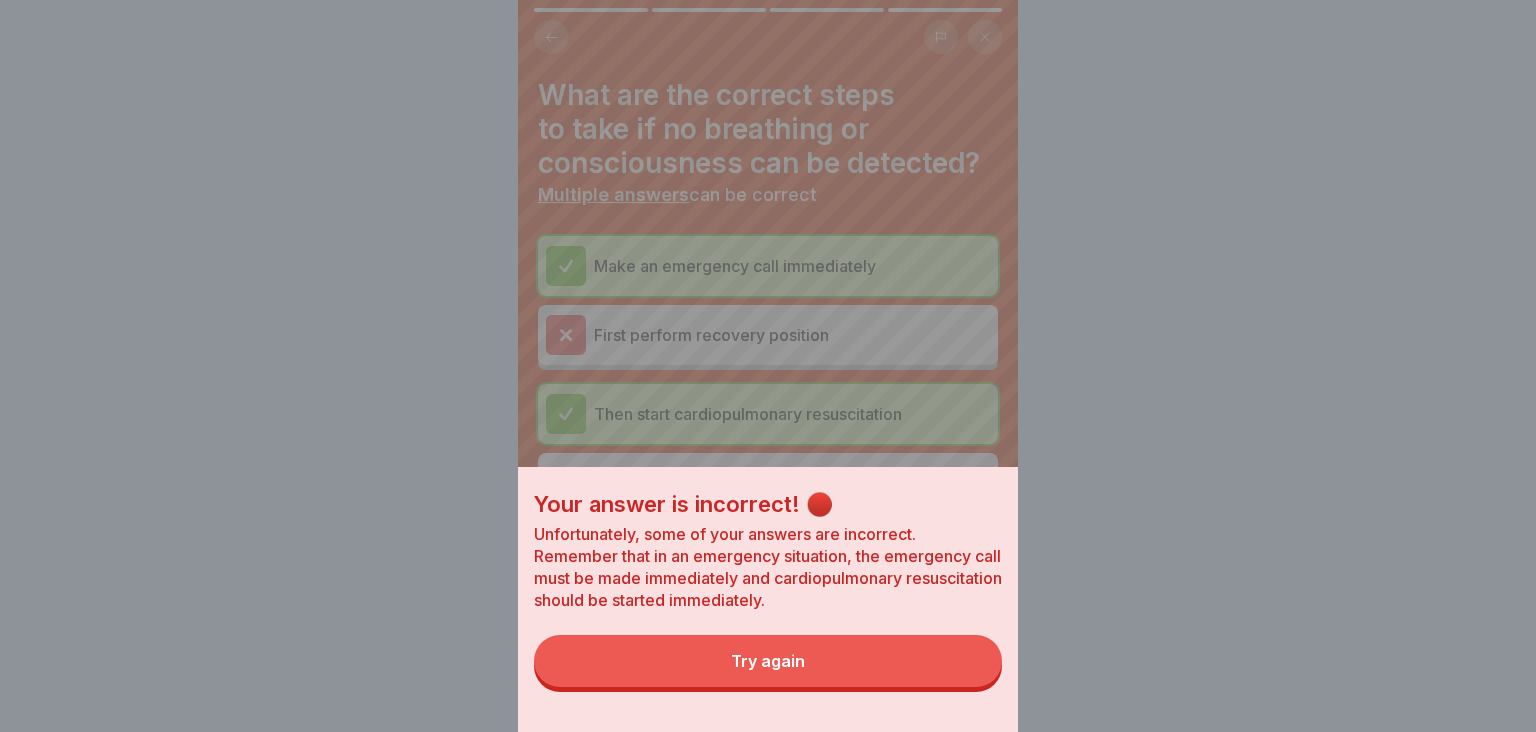 click on "Try again" at bounding box center [768, 661] 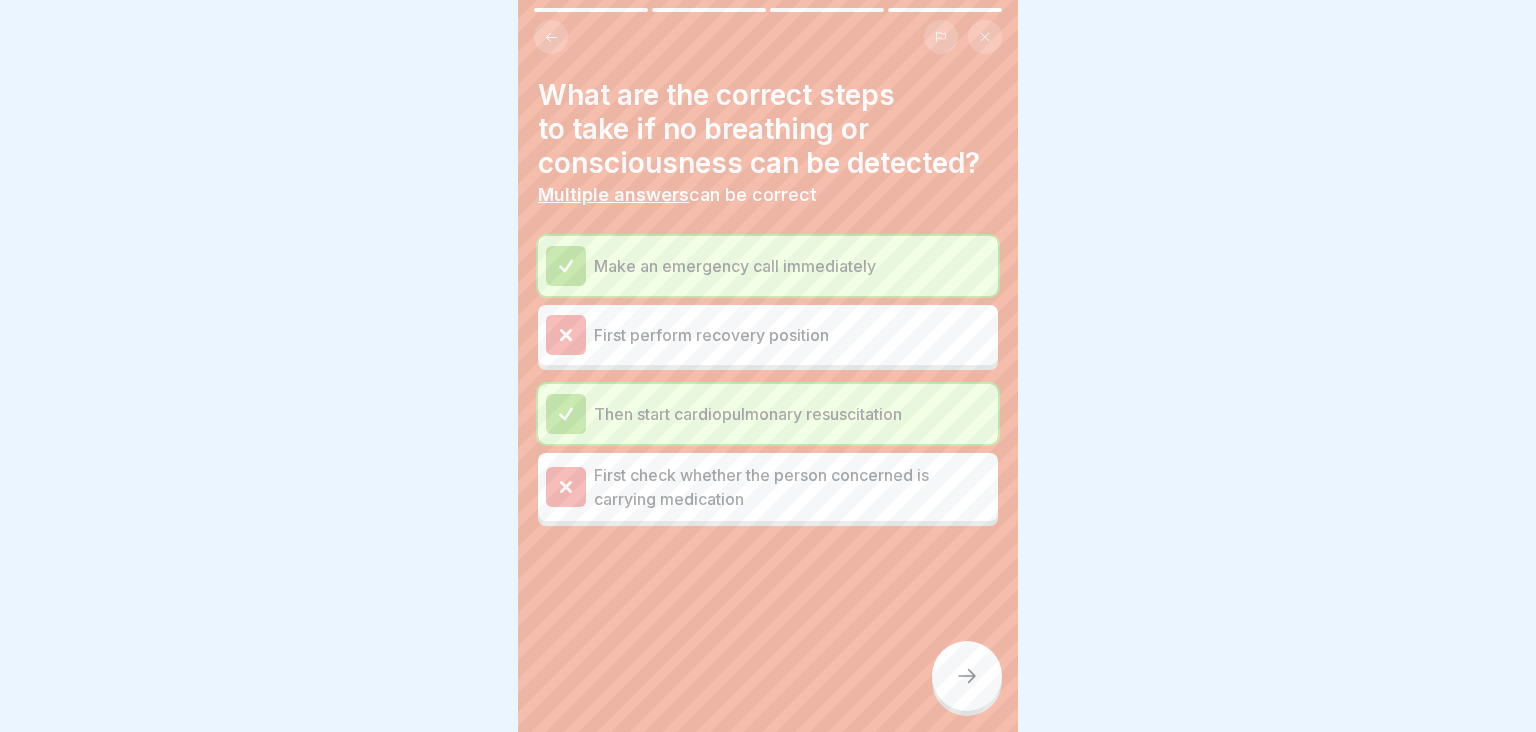 click 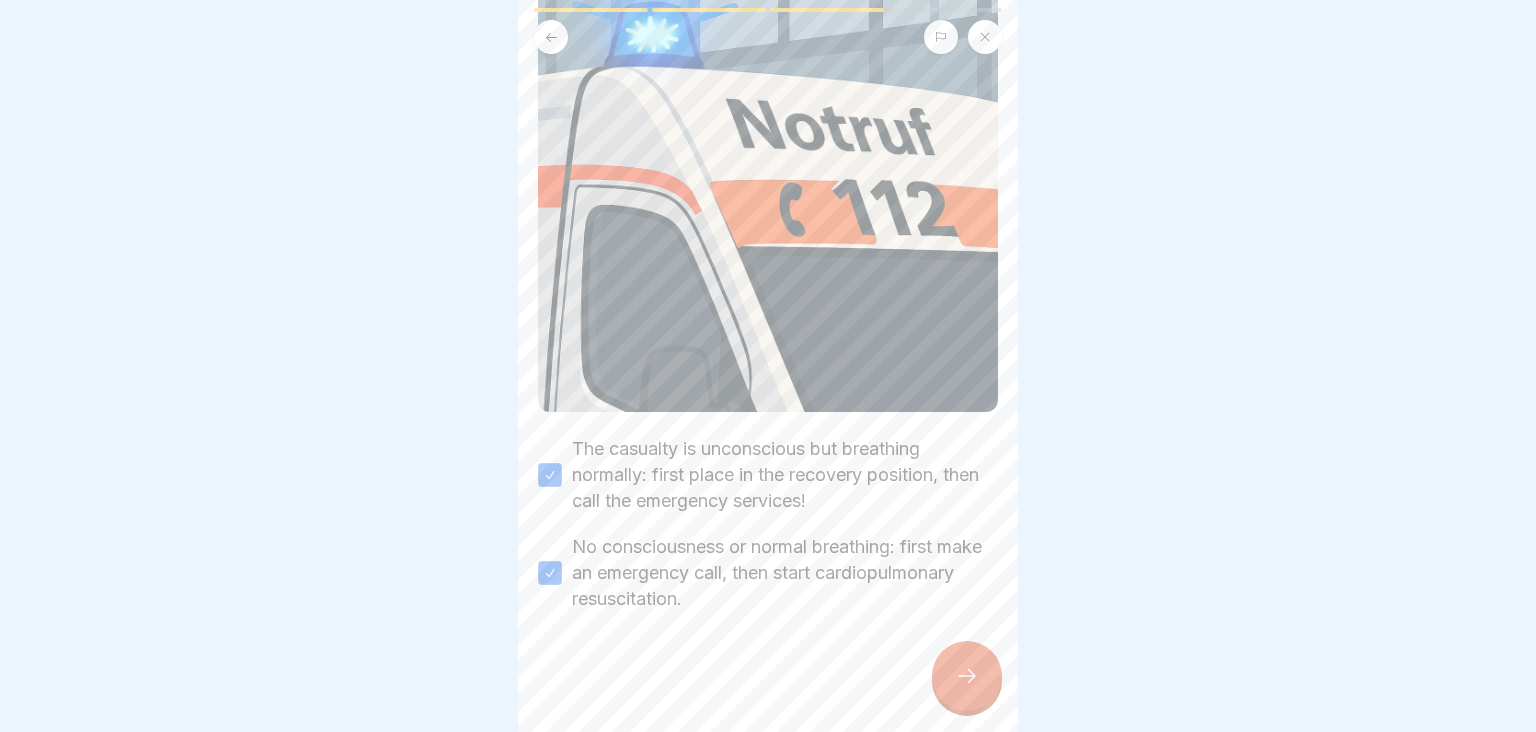 click at bounding box center [967, 676] 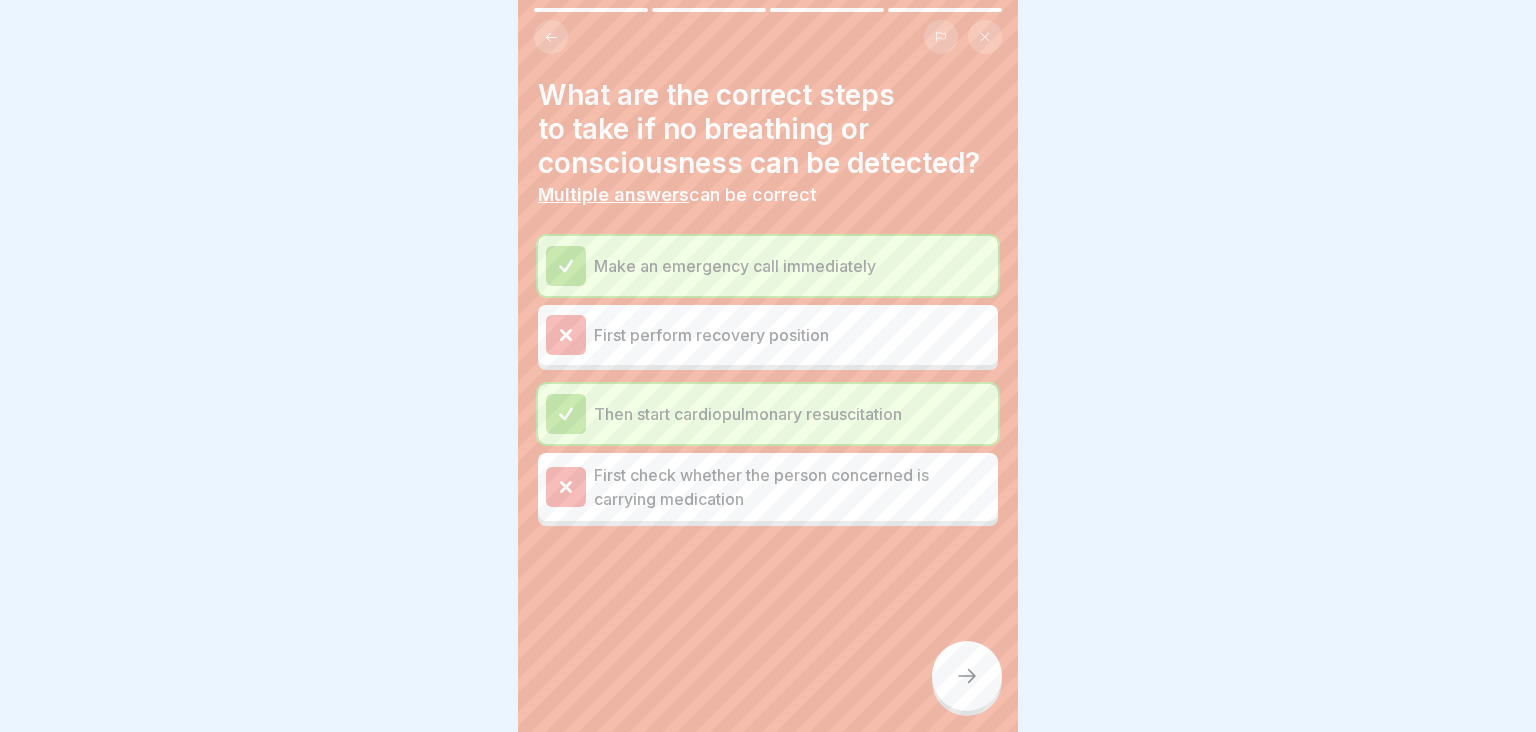 click on "First perform recovery position" at bounding box center (792, 335) 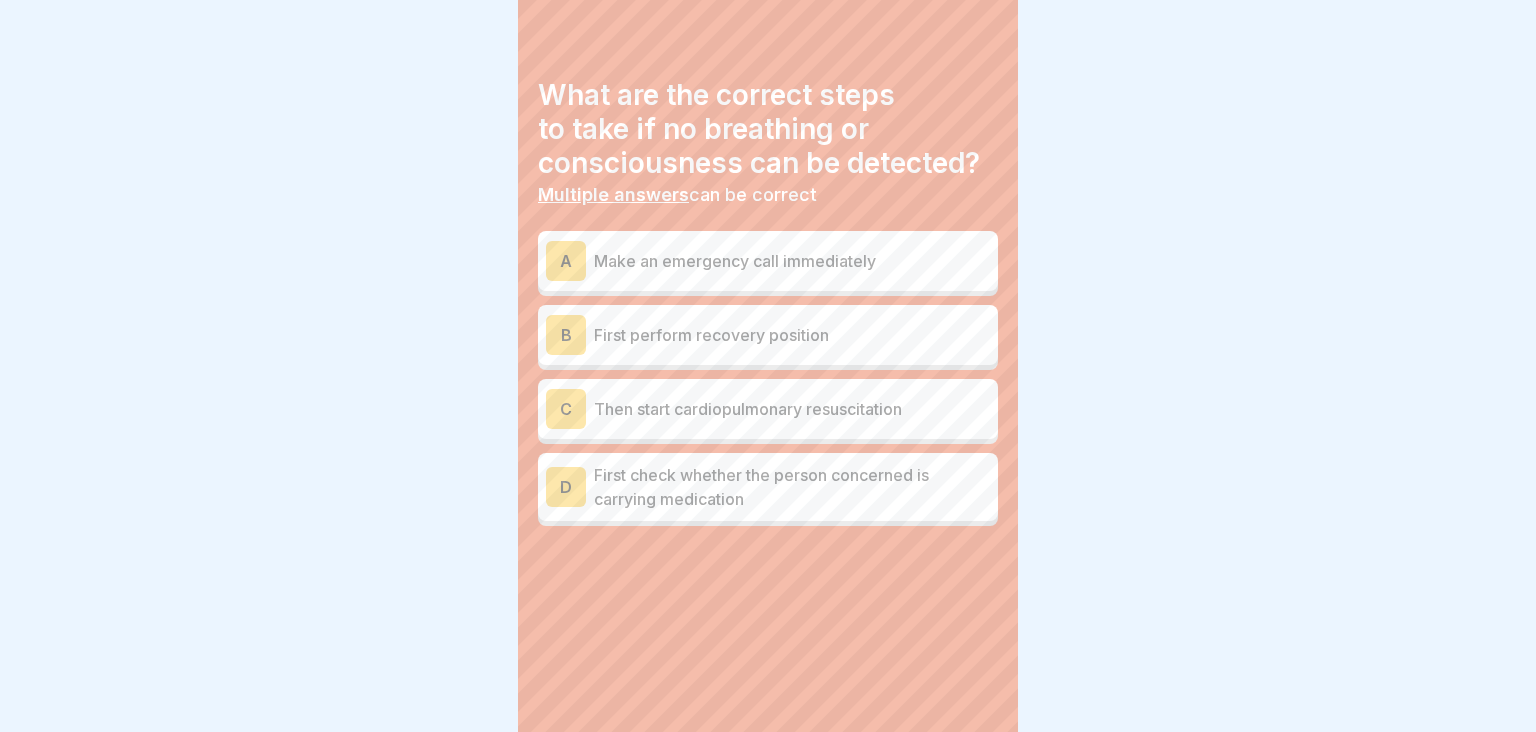 scroll, scrollTop: 0, scrollLeft: 0, axis: both 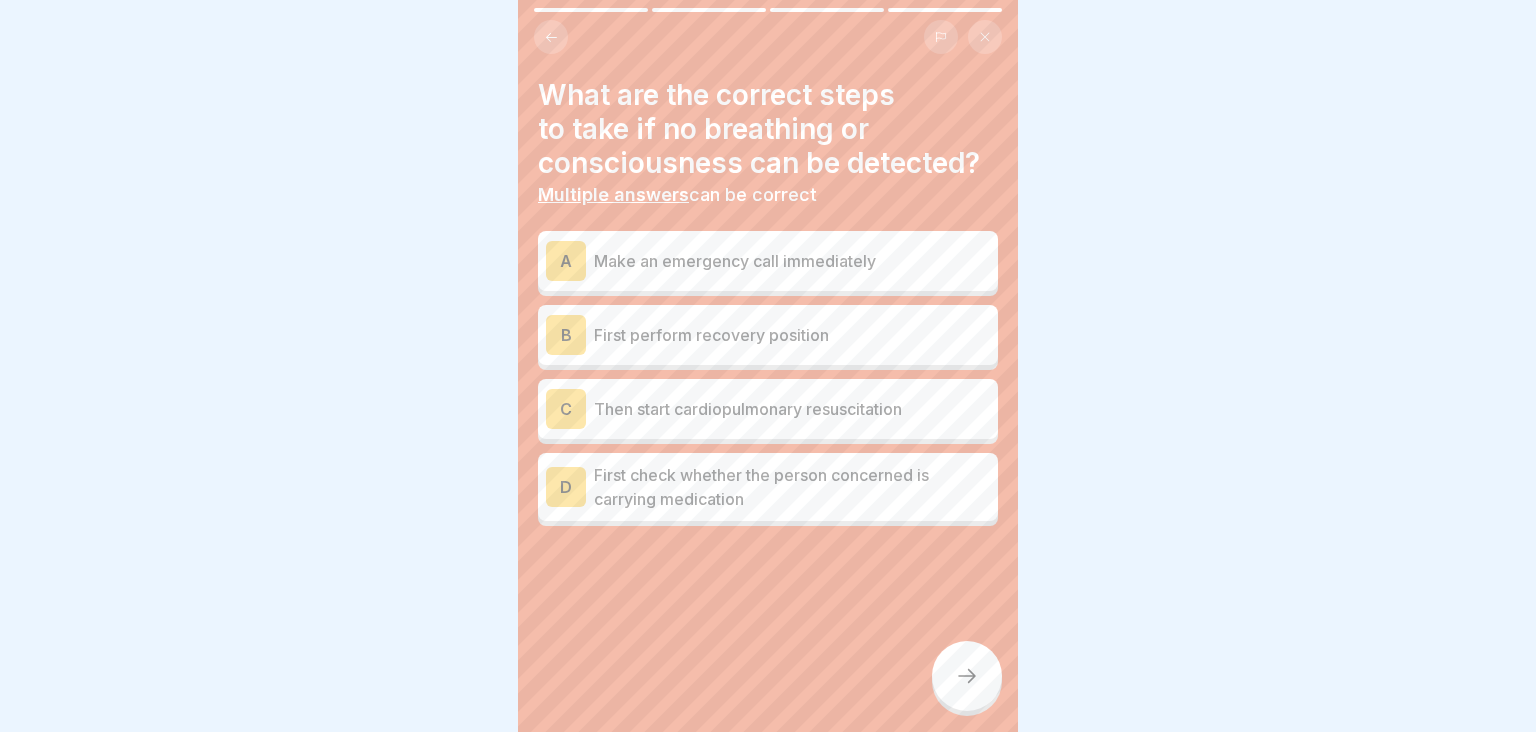 click on "Make an emergency call immediately" at bounding box center (792, 261) 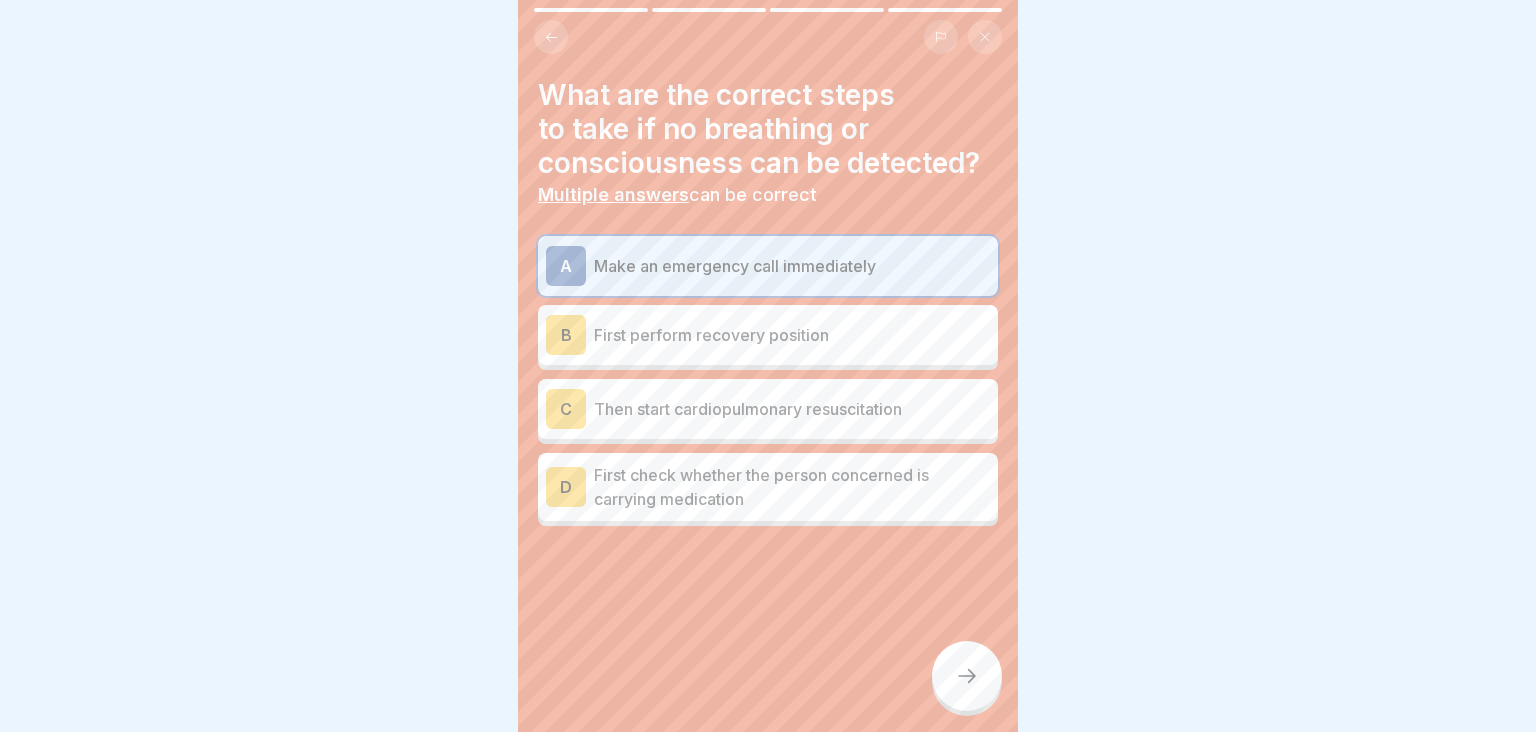 click on "Then start cardiopulmonary resuscitation" at bounding box center (792, 409) 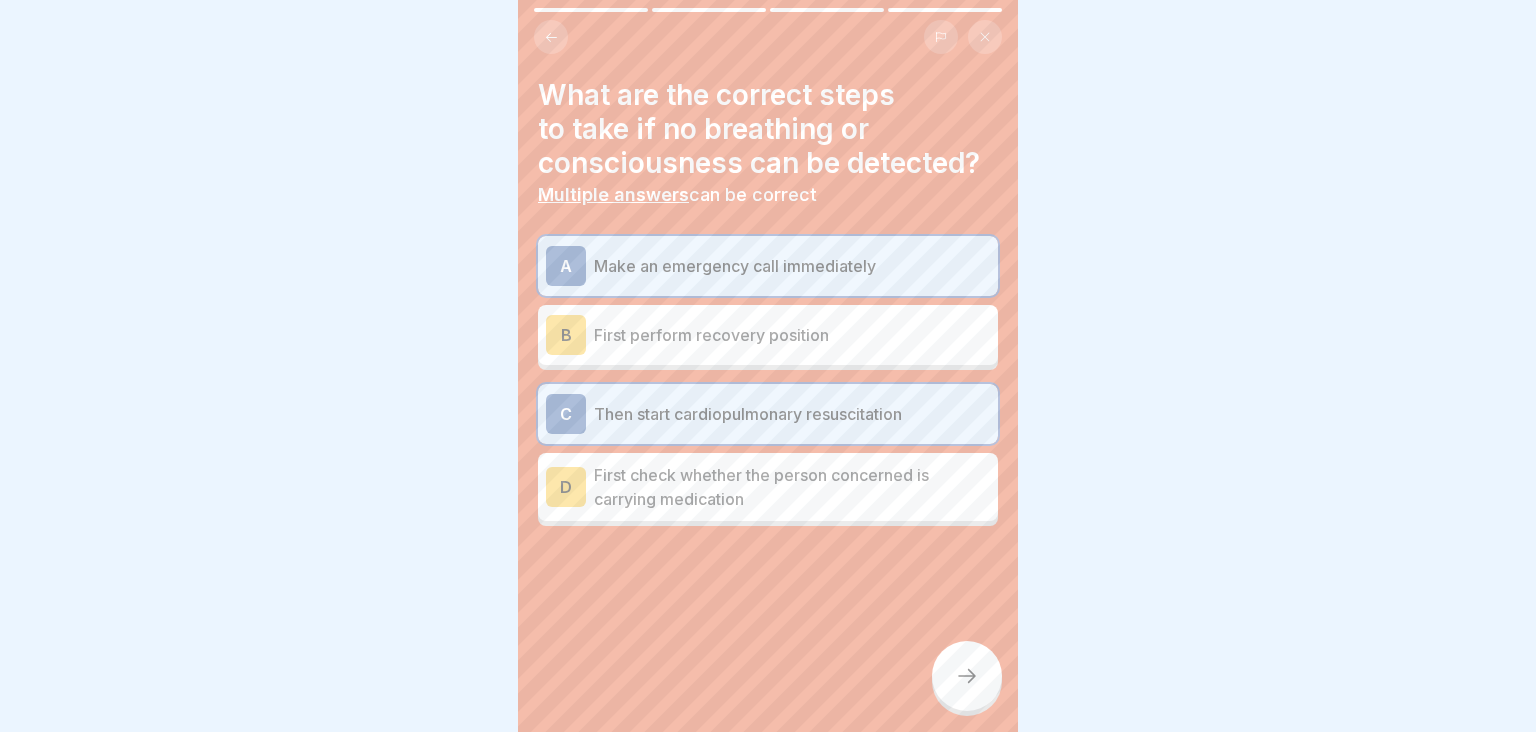 click 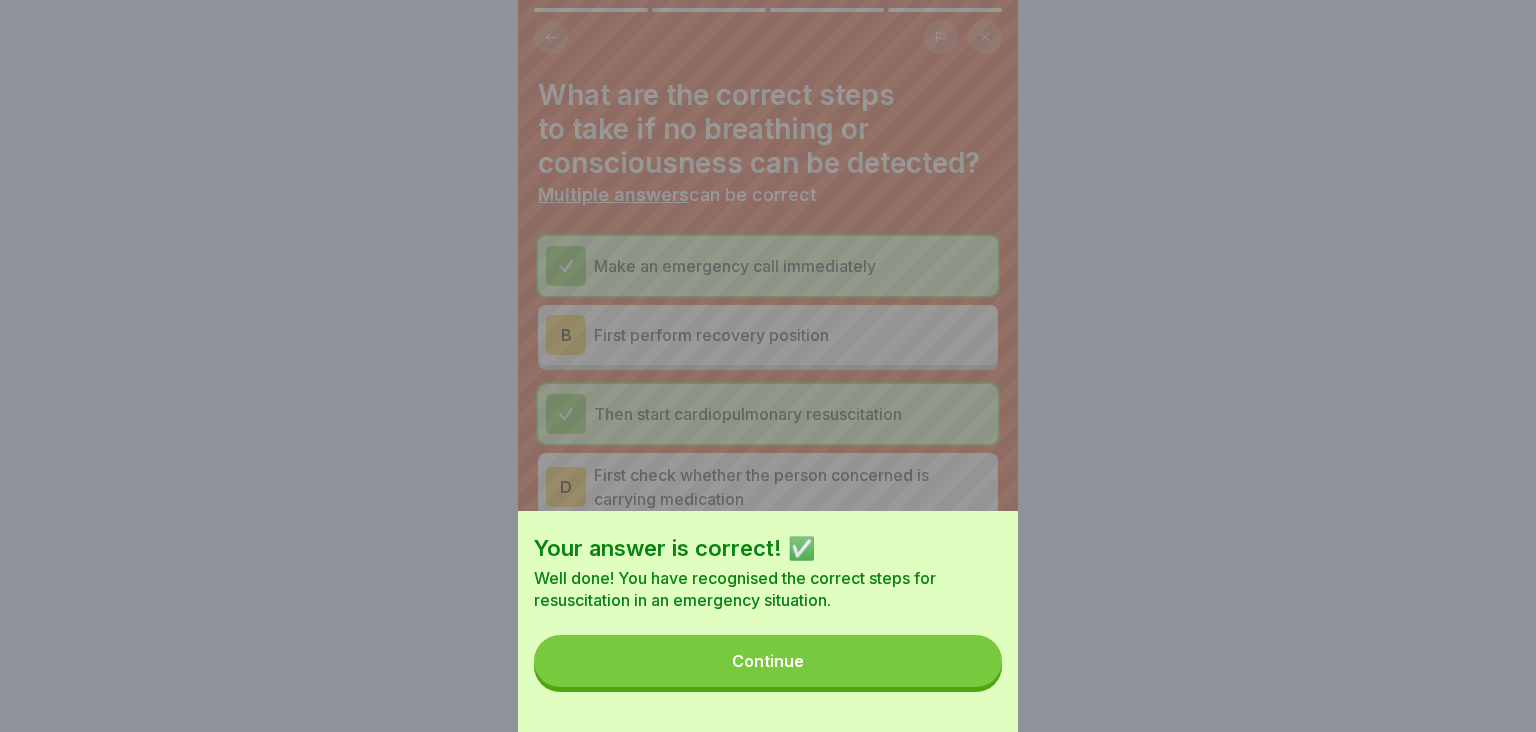 click on "Continue" at bounding box center [768, 661] 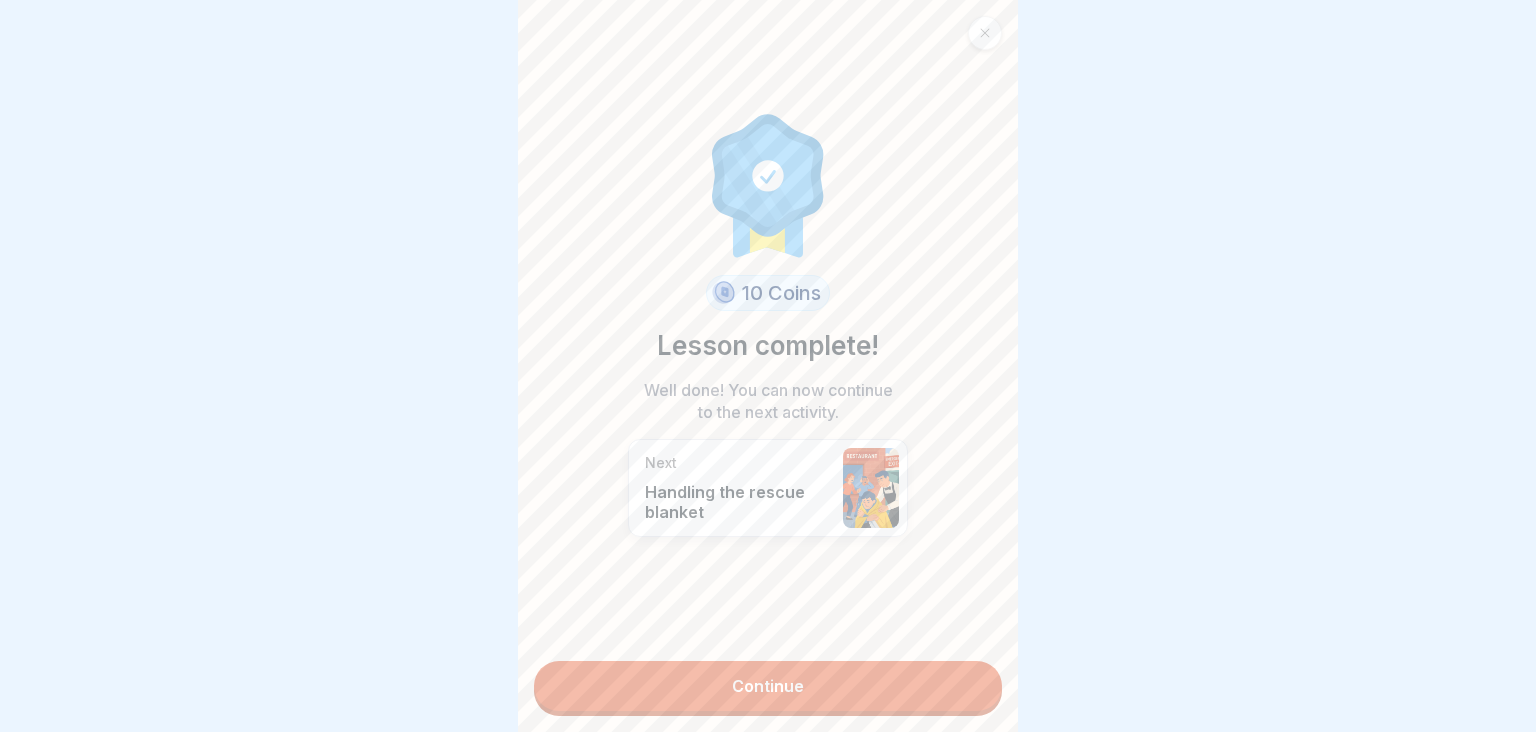 click on "Continue" at bounding box center (768, 686) 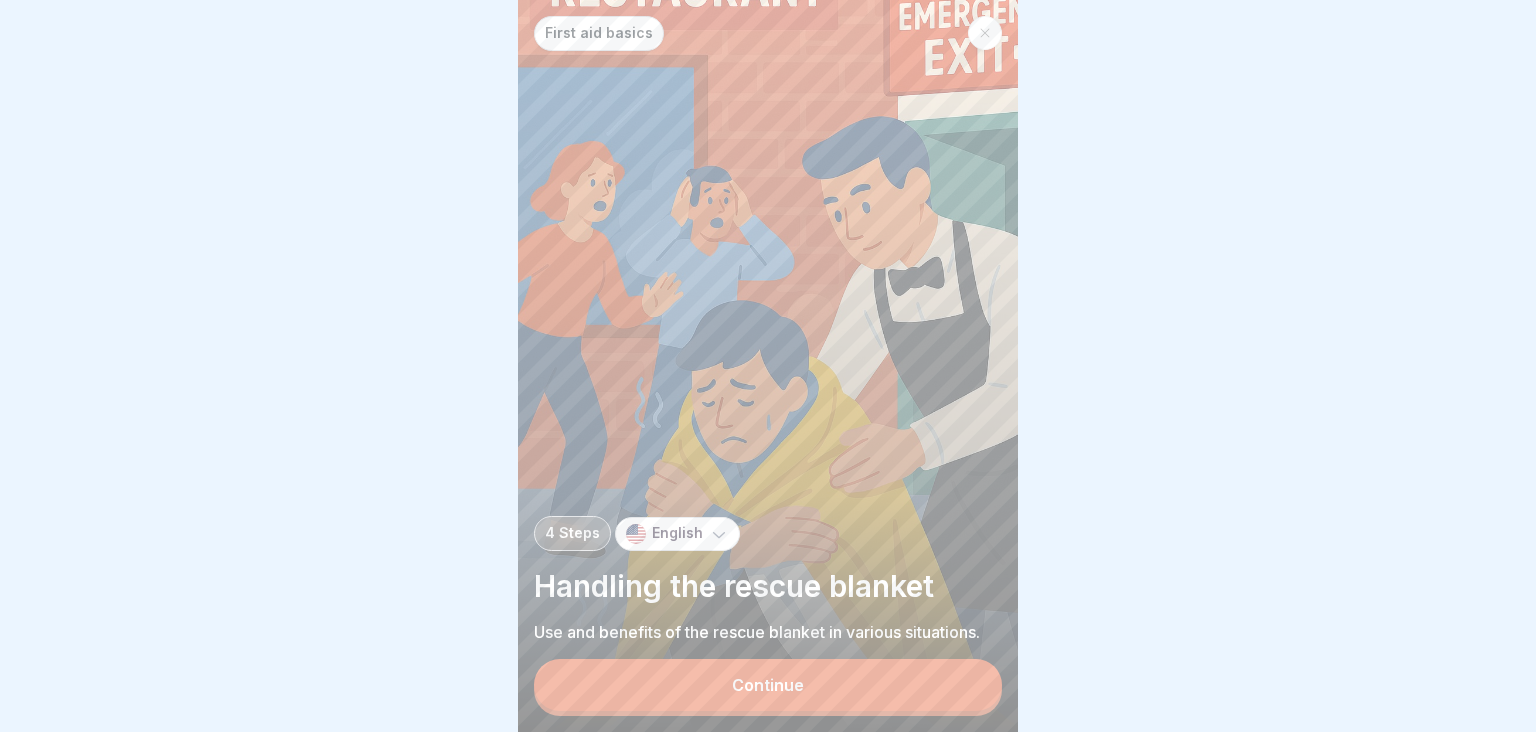 click on "Continue" at bounding box center [768, 685] 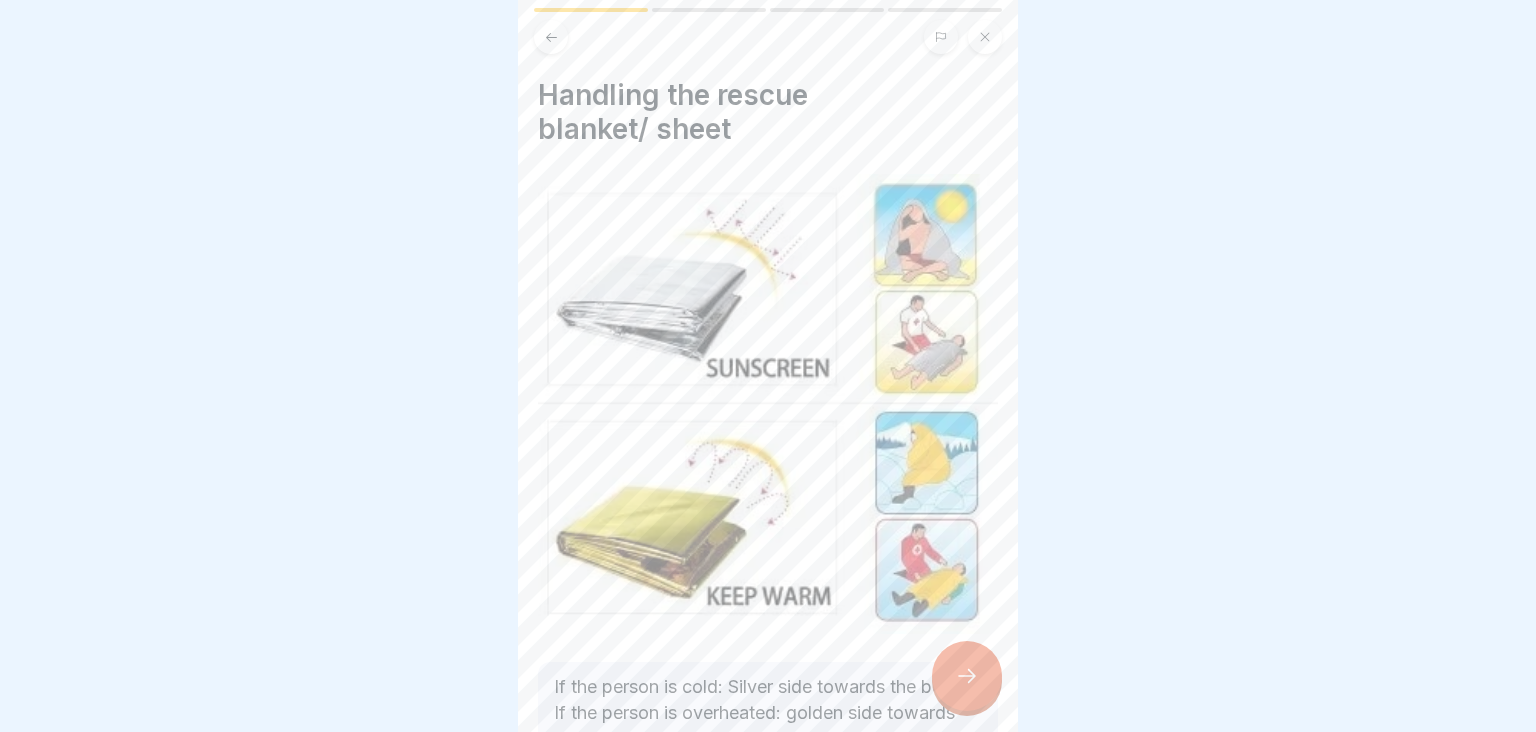 scroll, scrollTop: 152, scrollLeft: 0, axis: vertical 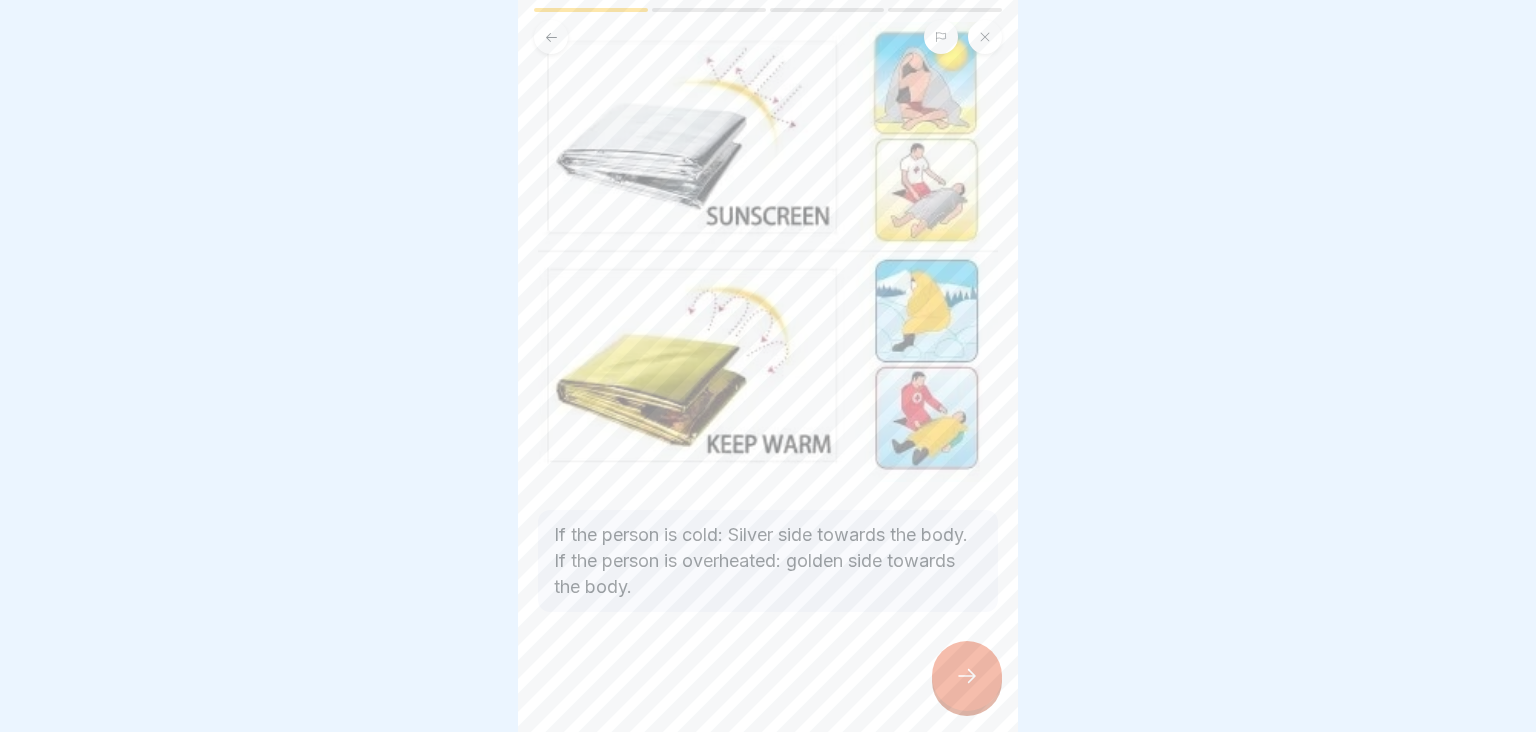 click at bounding box center [967, 676] 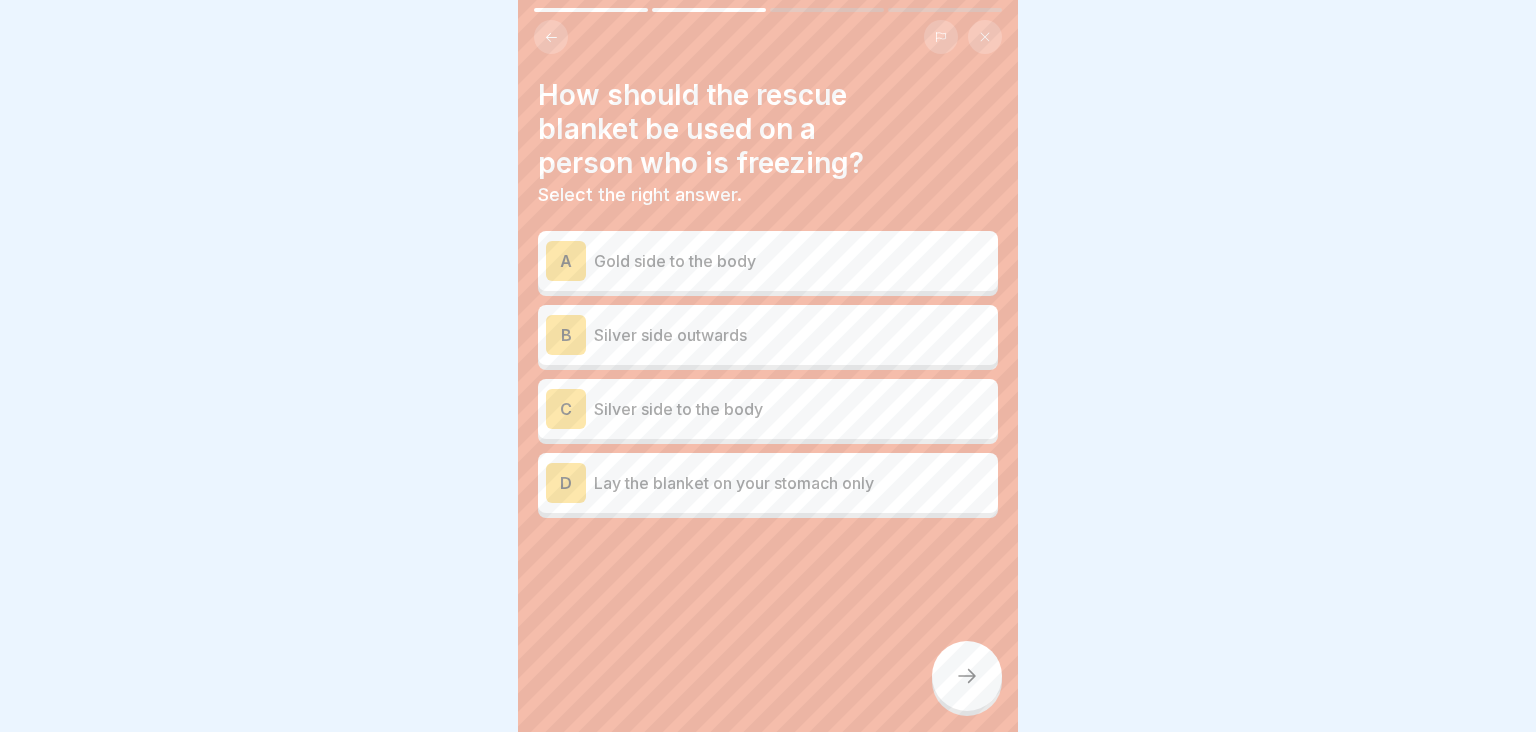 click 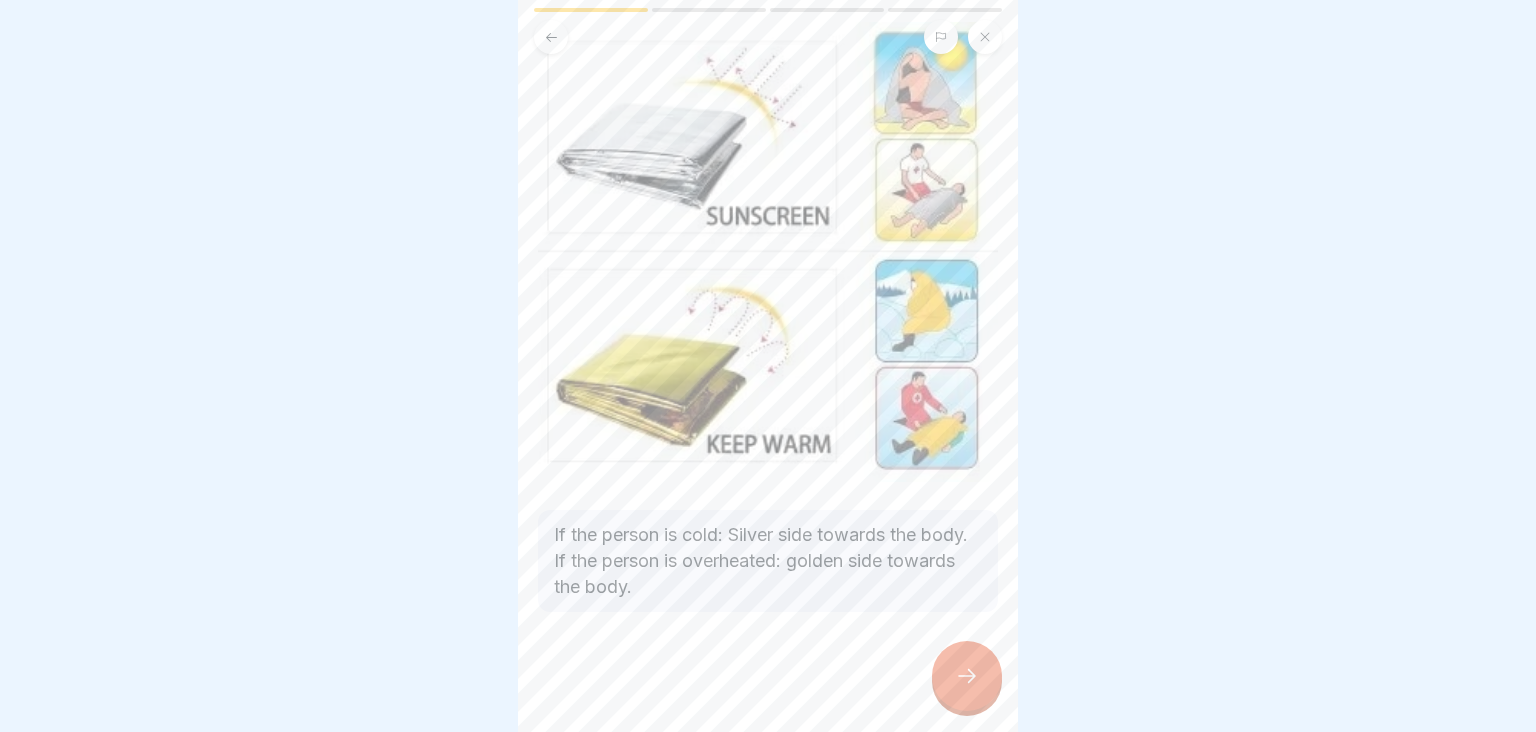 click at bounding box center [967, 676] 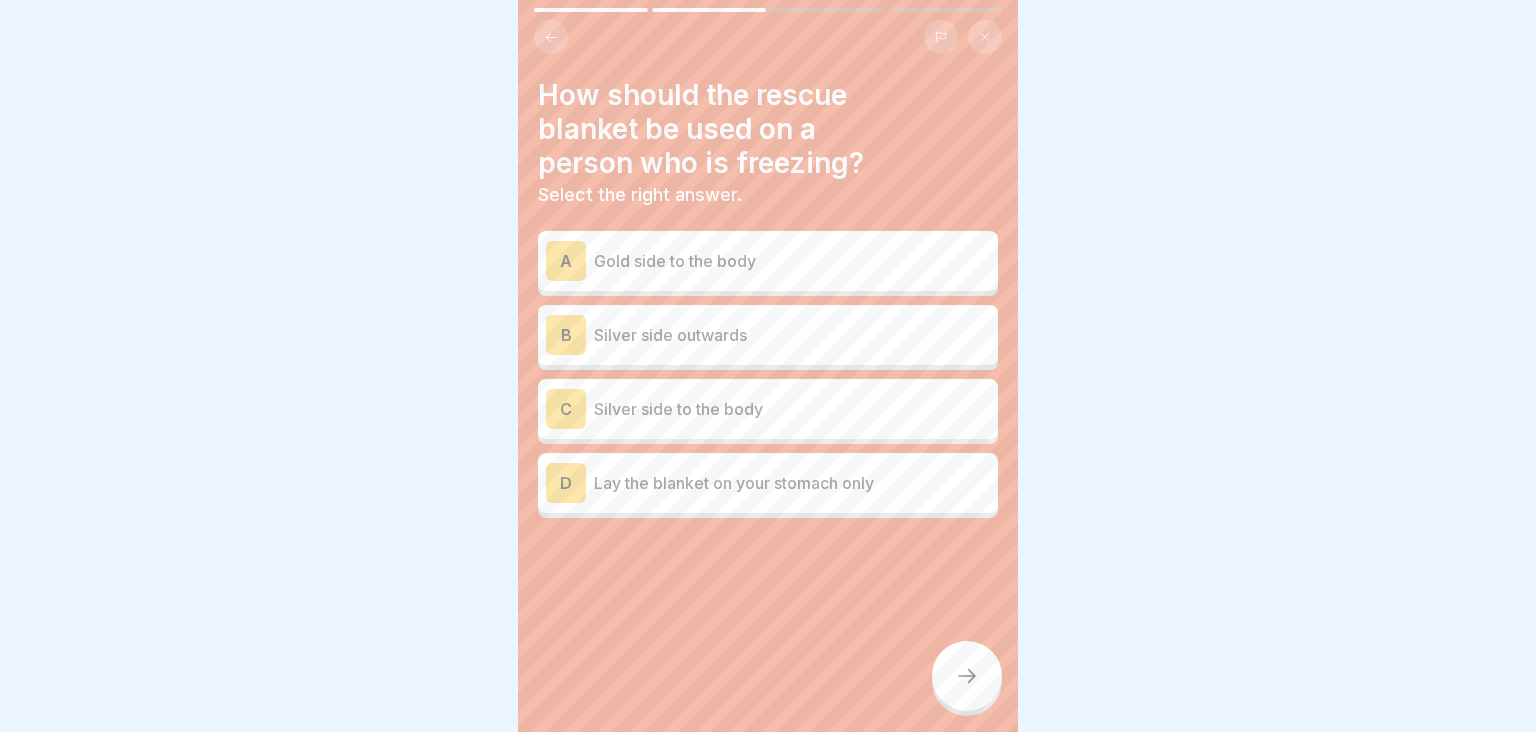 click 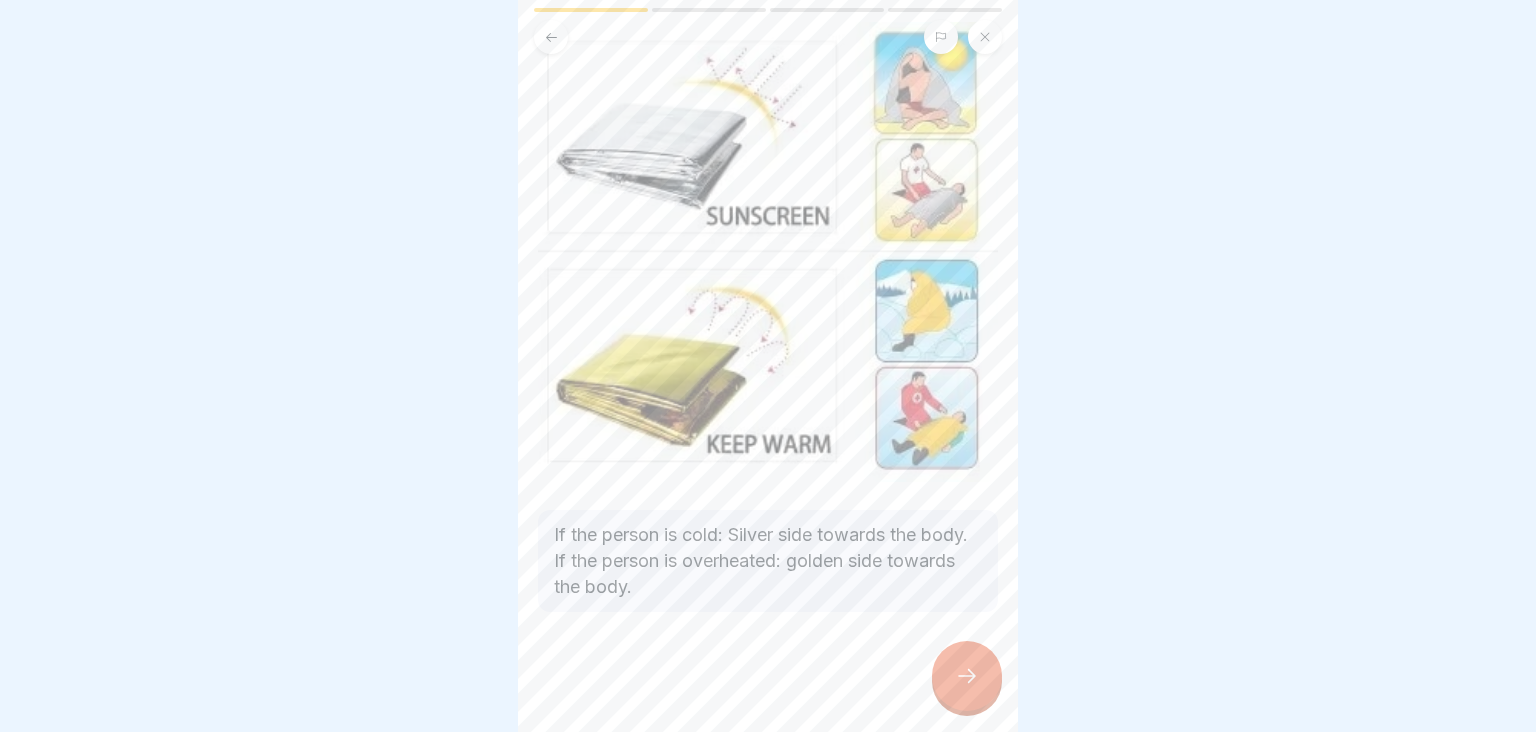 click 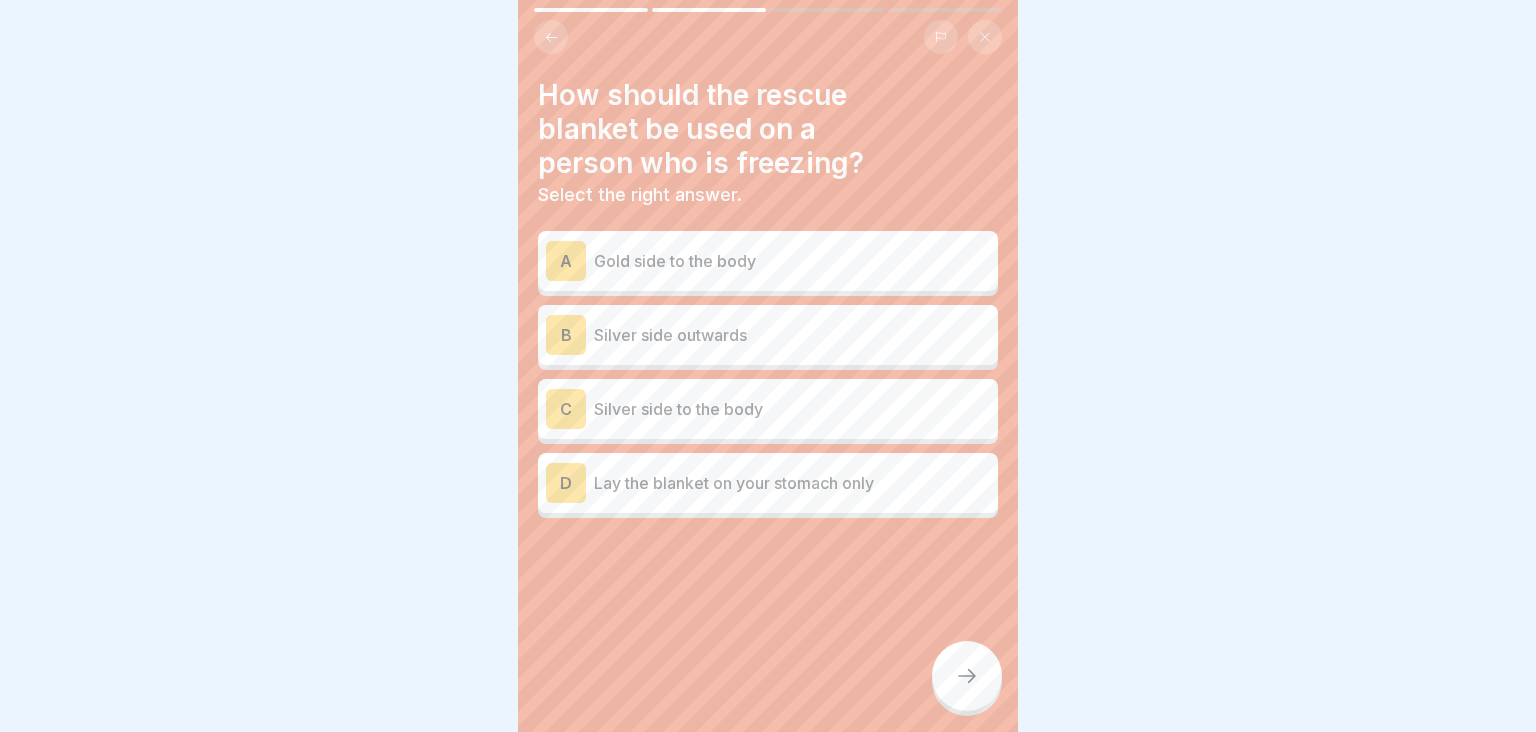 click on "Silver side to the body" at bounding box center (792, 409) 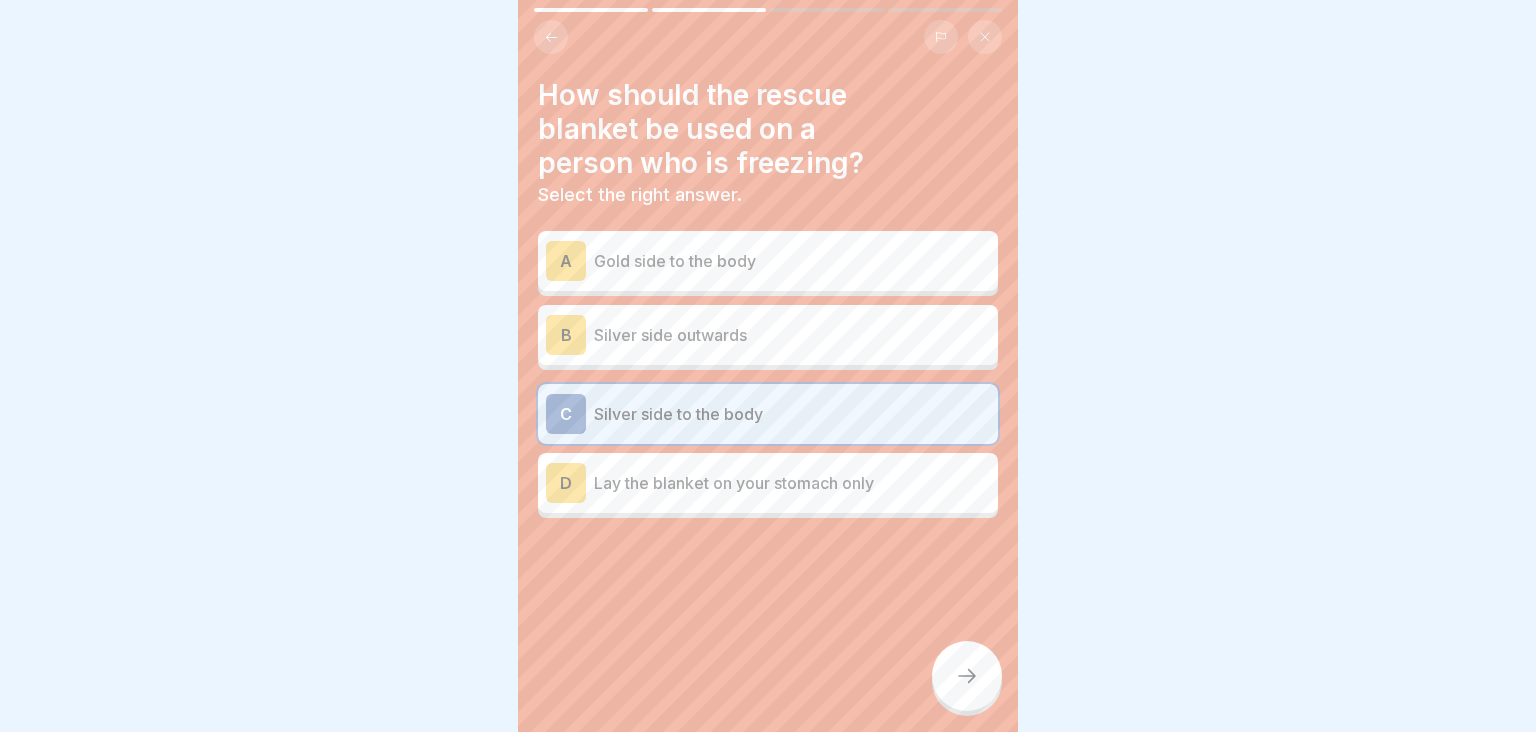 click 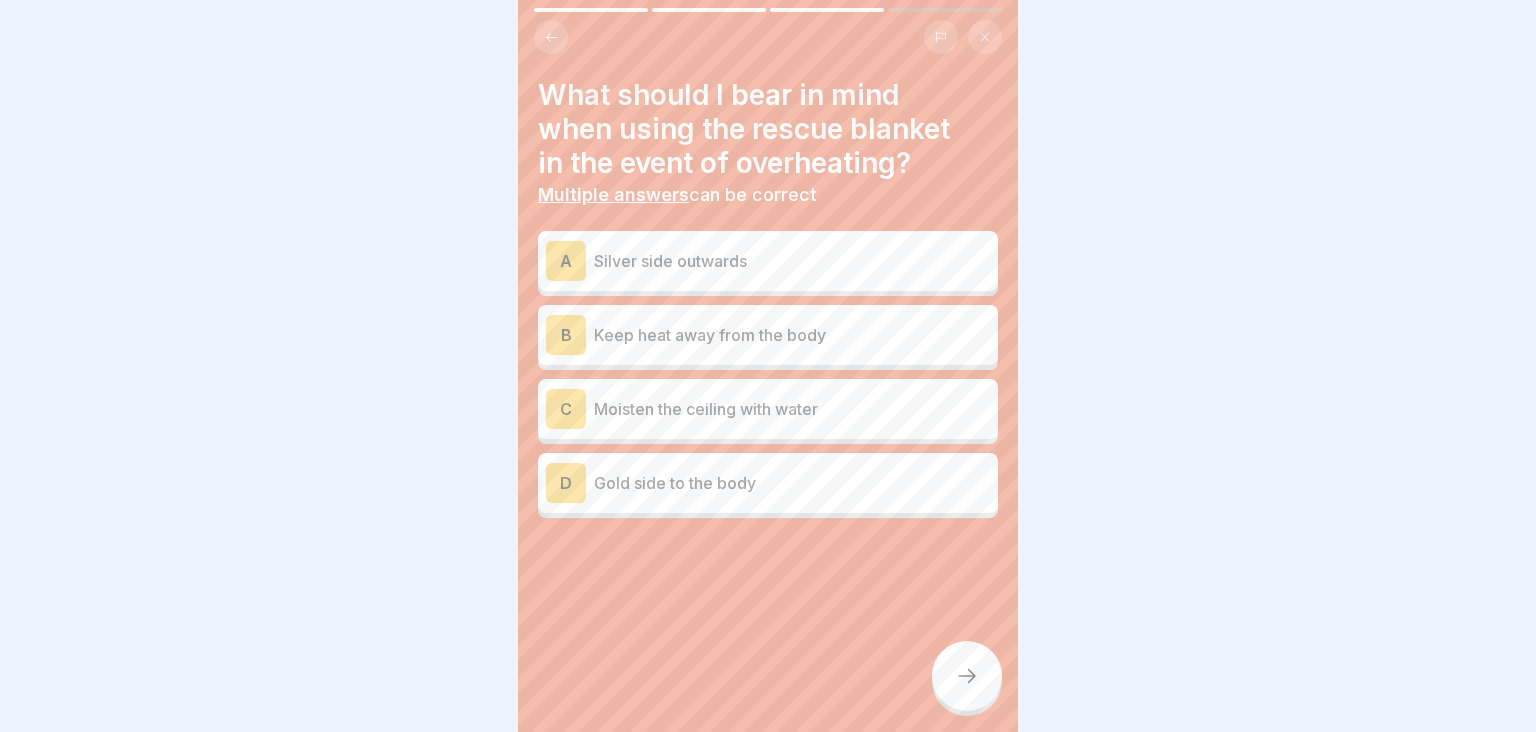 click at bounding box center (551, 37) 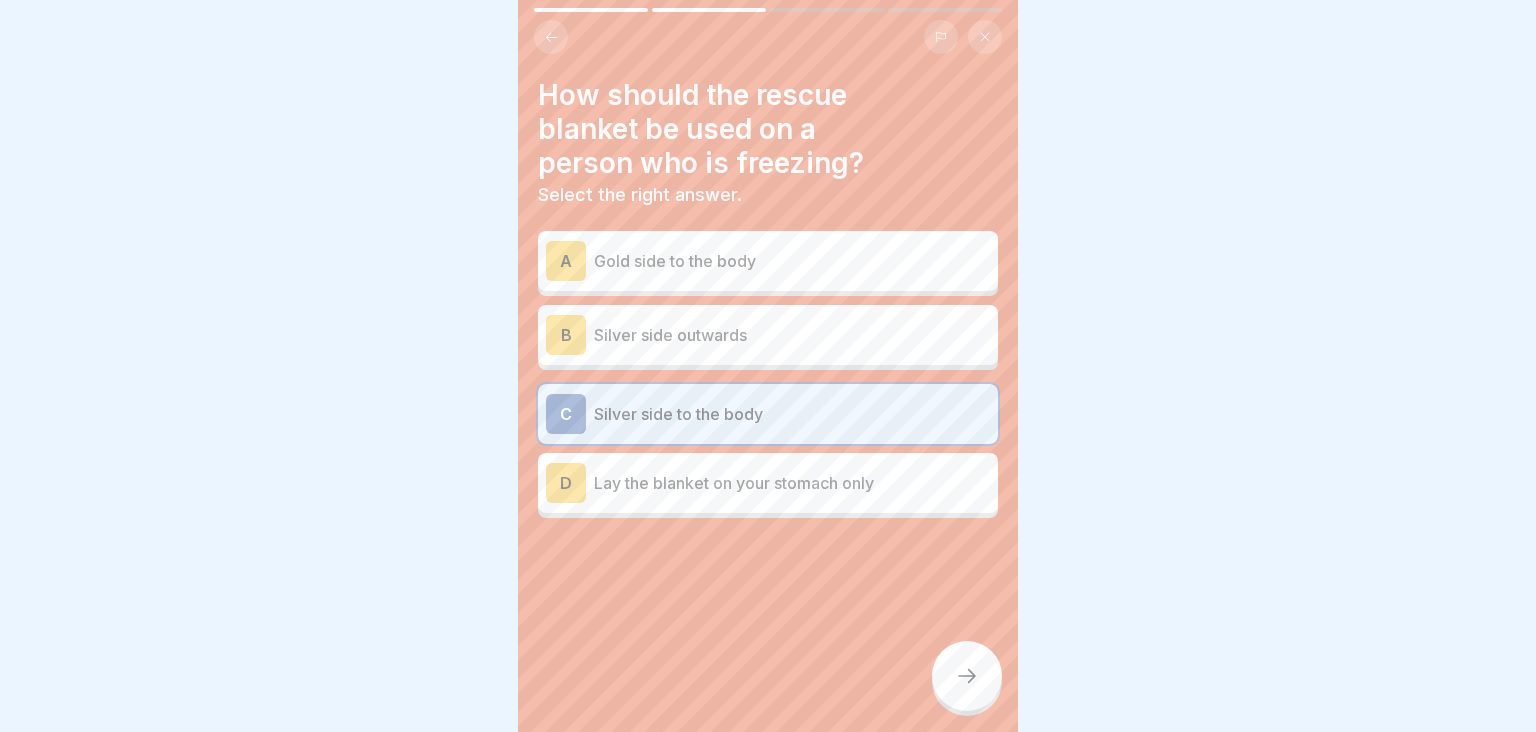 click at bounding box center [967, 676] 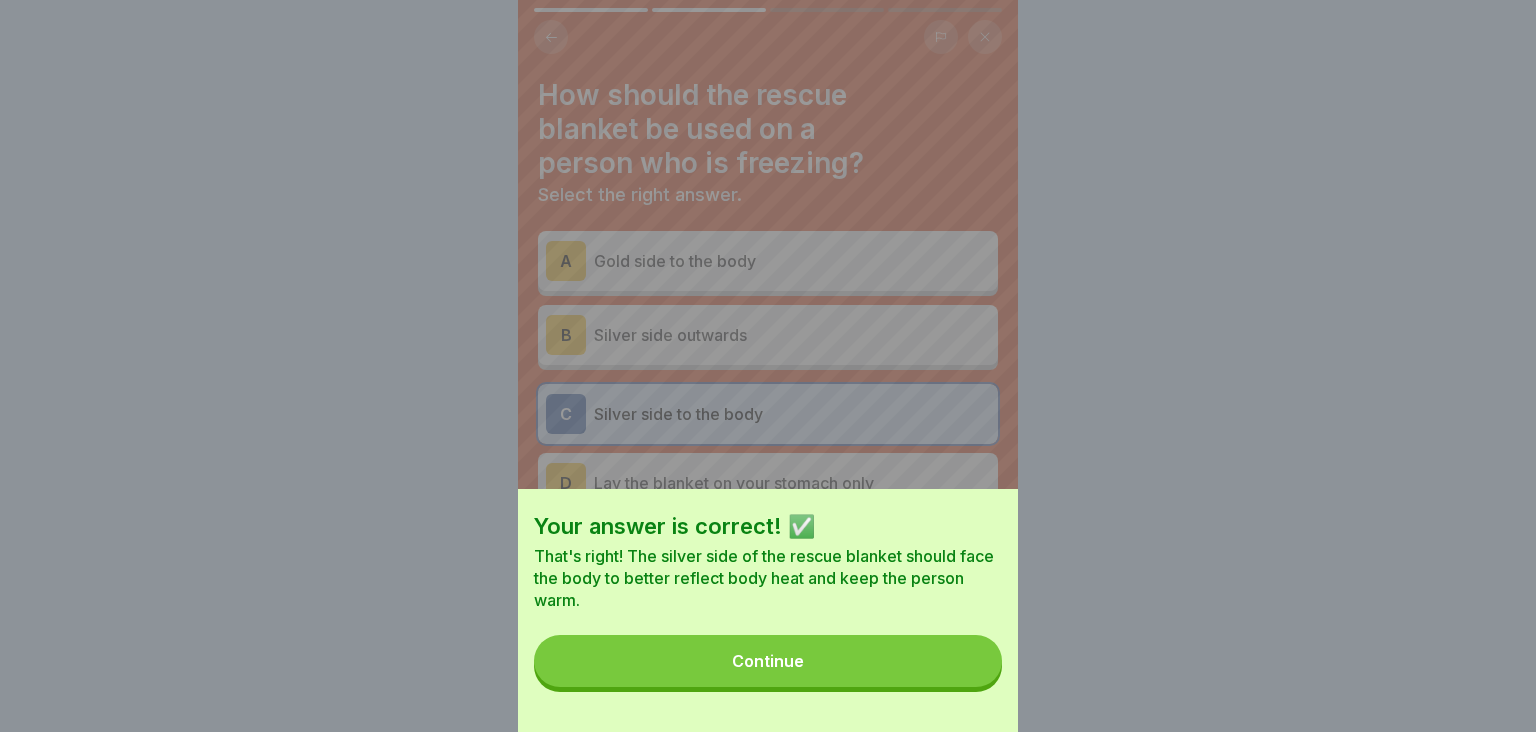 click on "Continue" at bounding box center (768, 661) 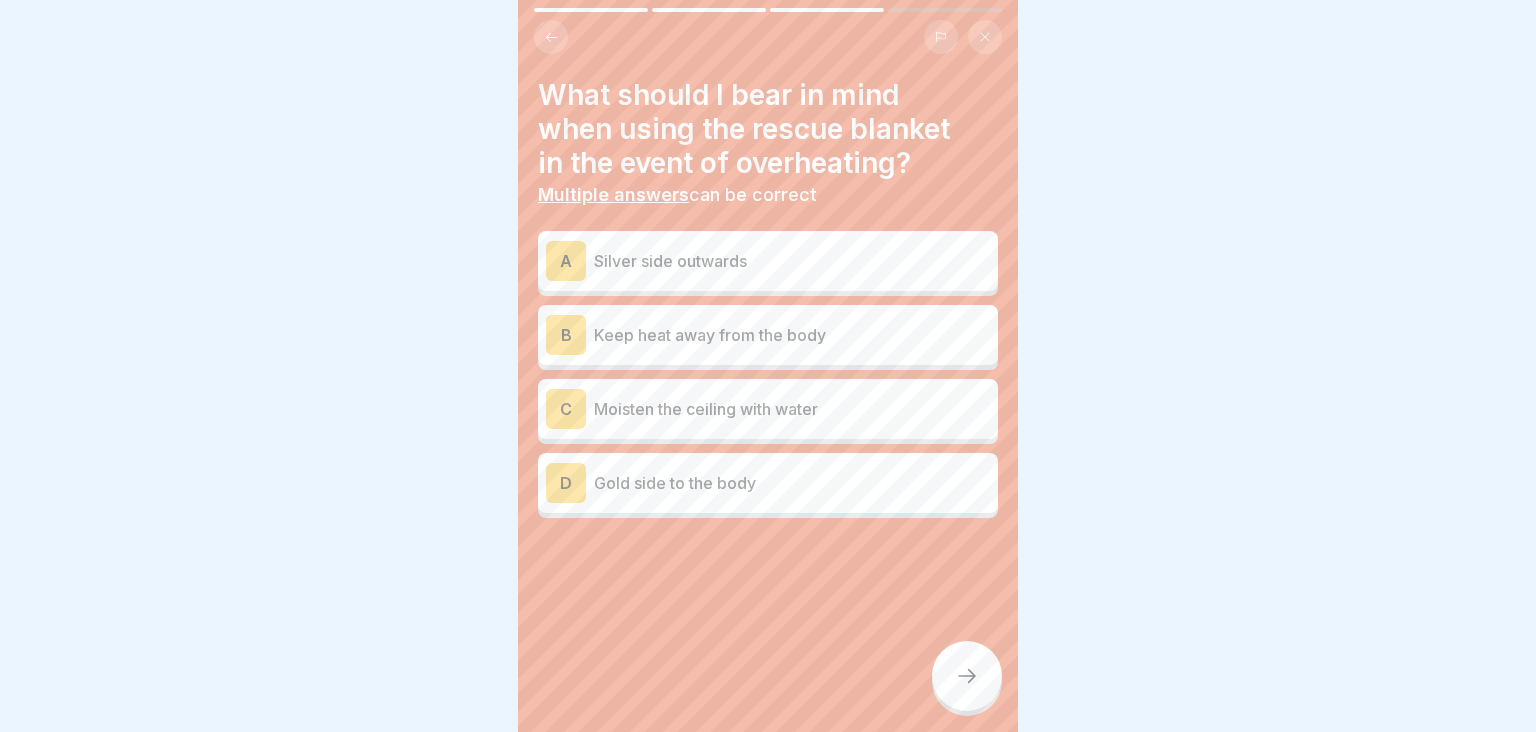 click on "A" at bounding box center [566, 261] 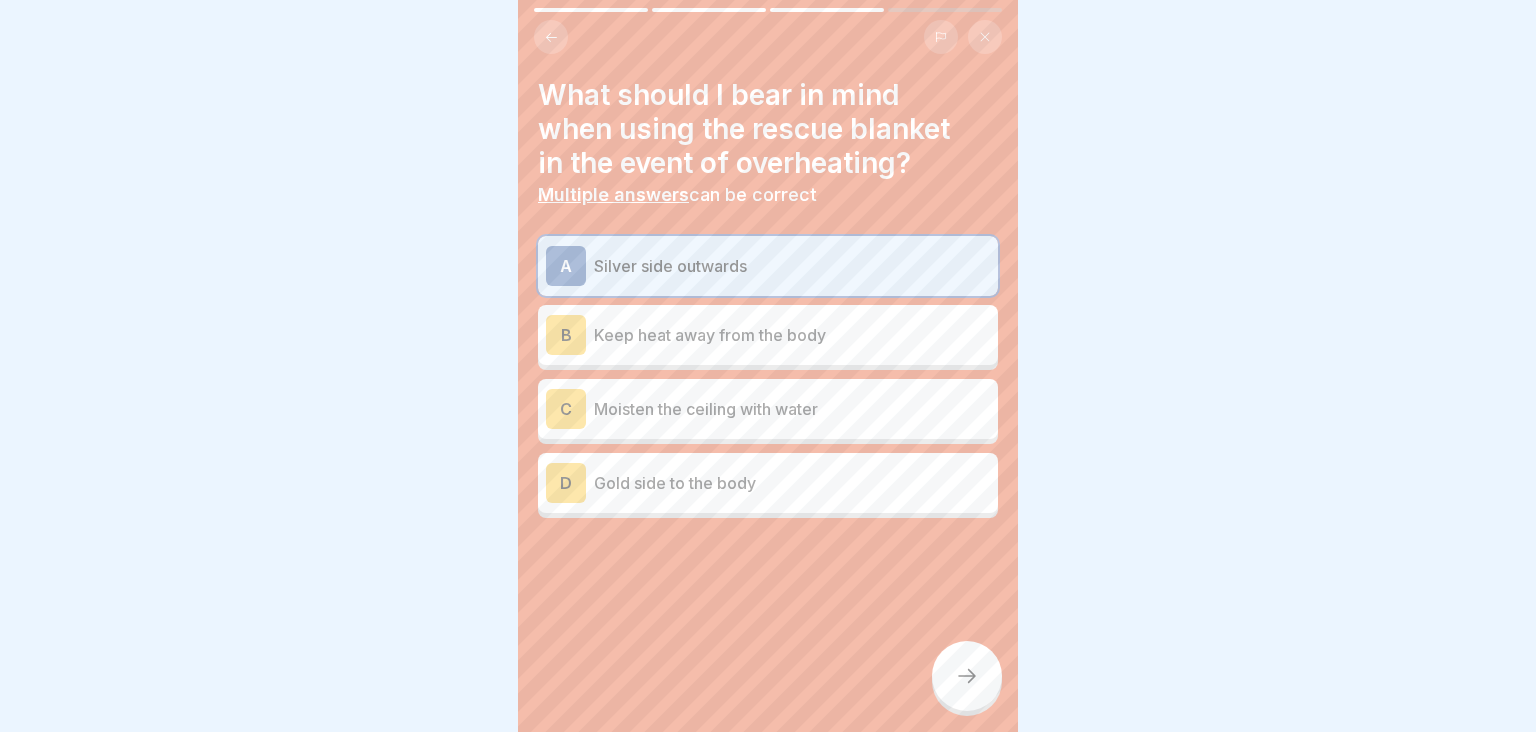click on "D" at bounding box center (566, 483) 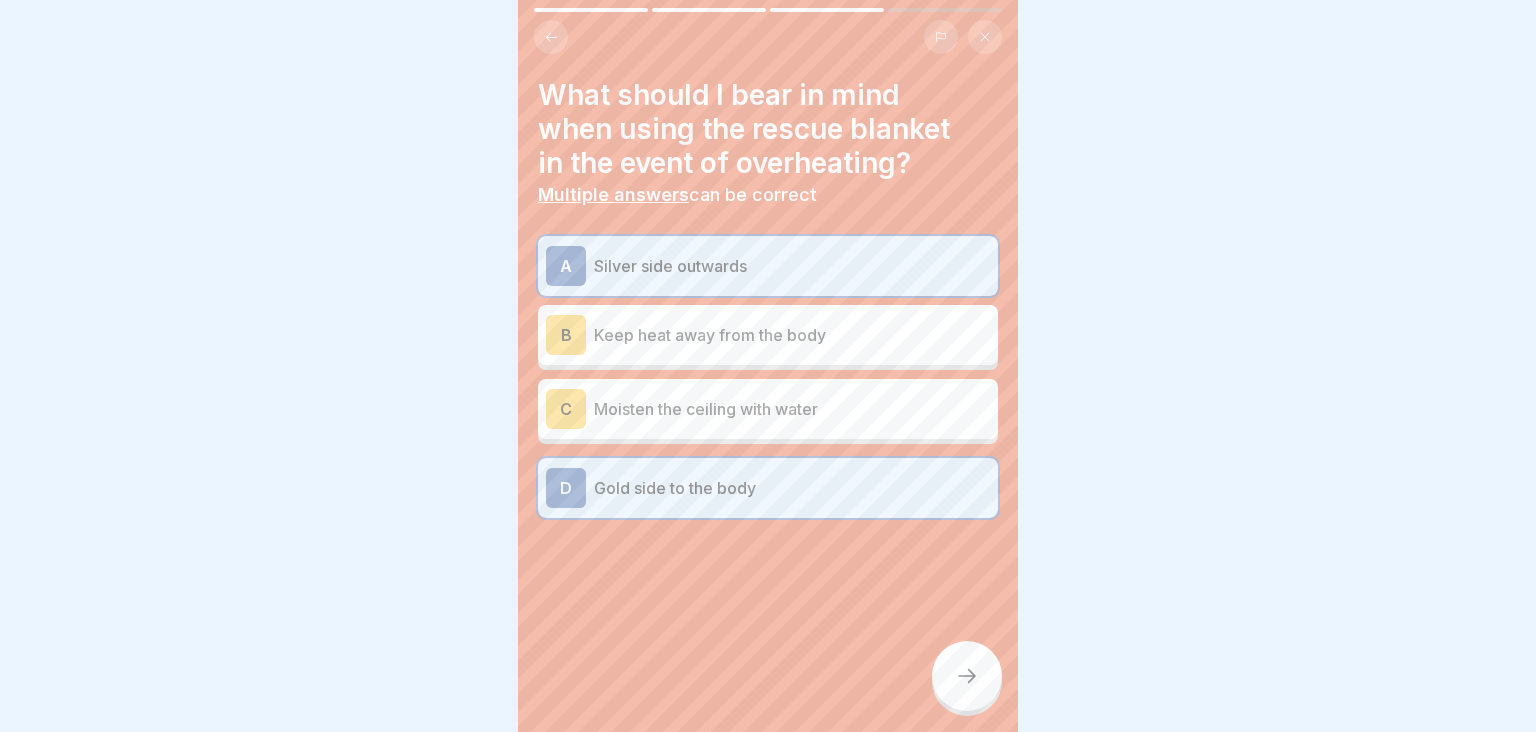 click at bounding box center (967, 676) 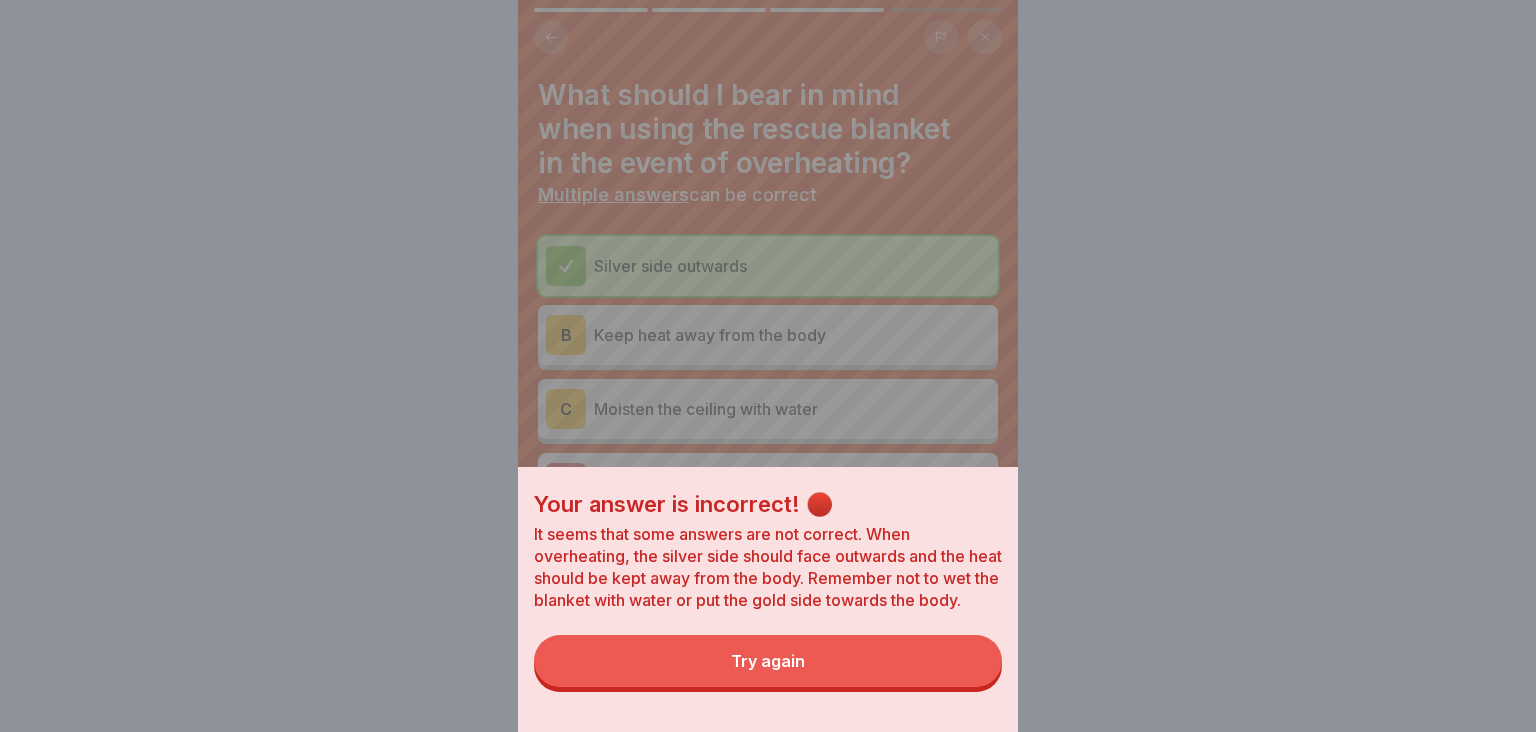 click on "Try again" at bounding box center [768, 661] 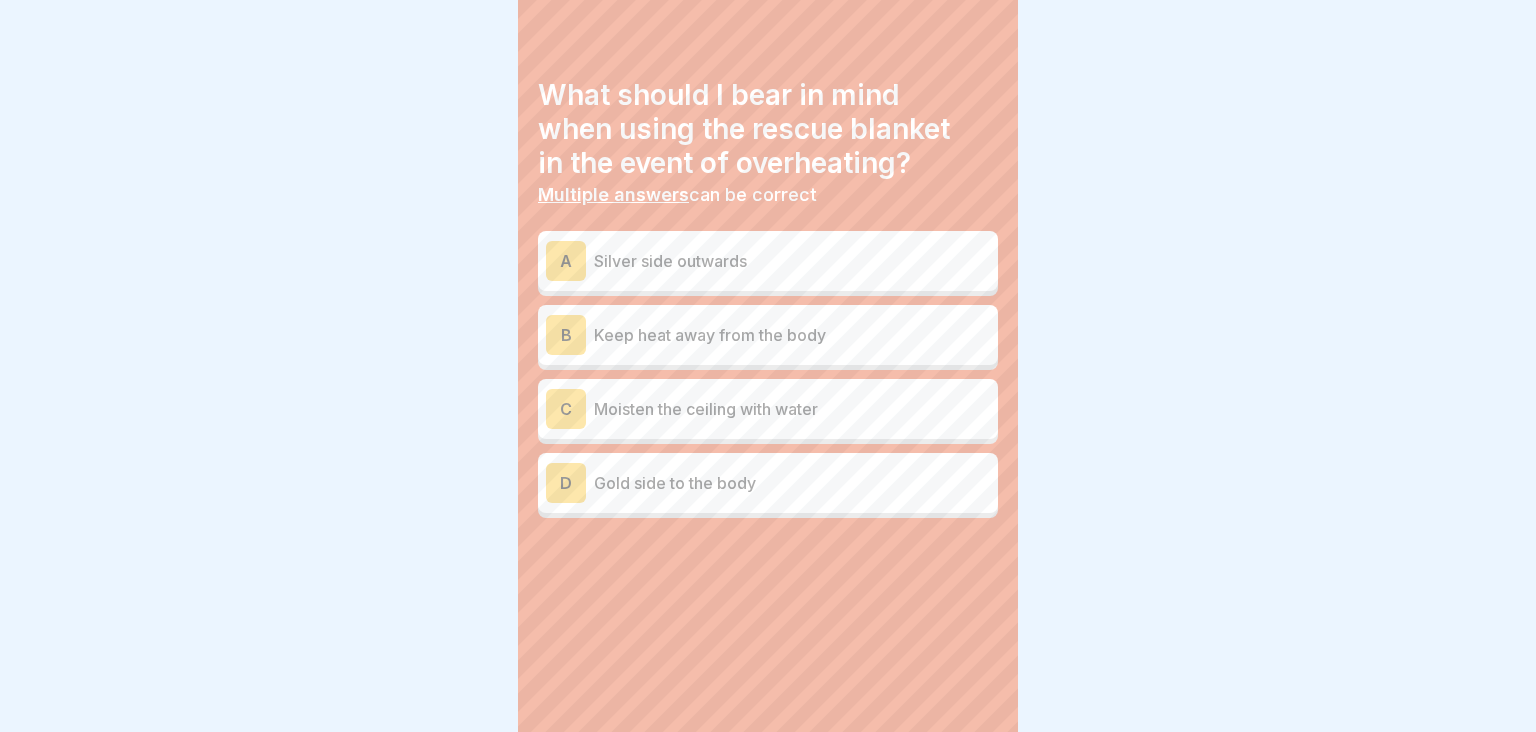 scroll, scrollTop: 0, scrollLeft: 0, axis: both 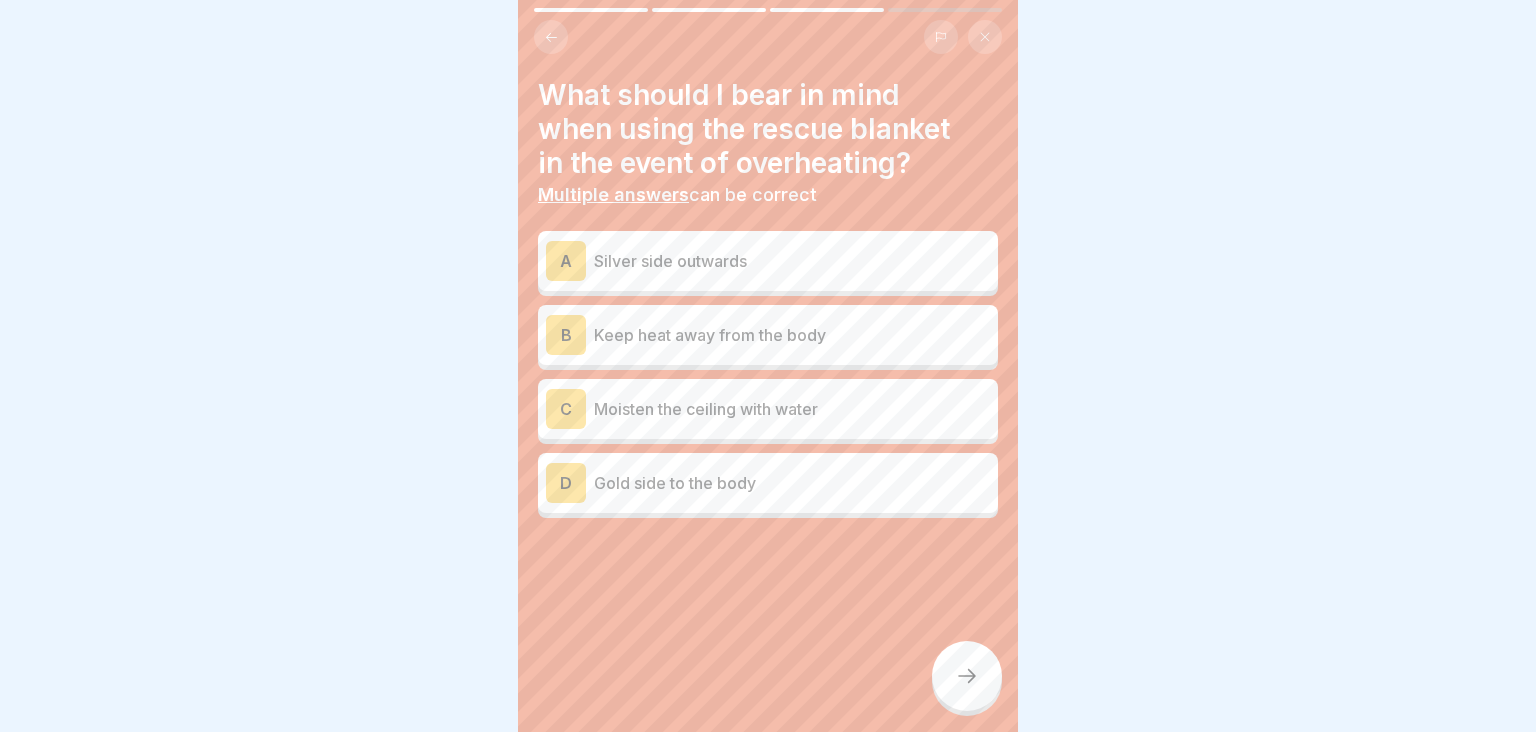 click on "A" at bounding box center [566, 261] 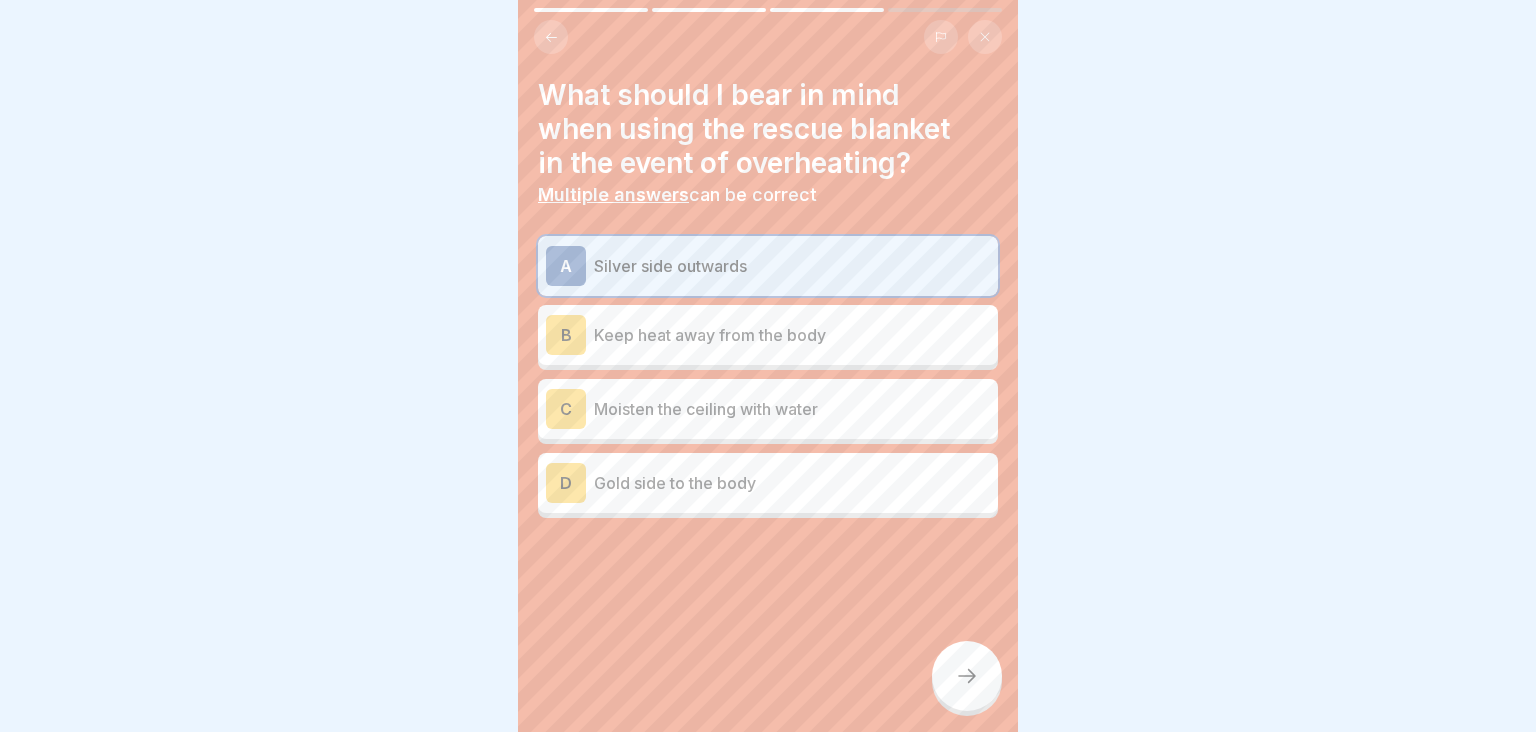 click on "B" at bounding box center [566, 335] 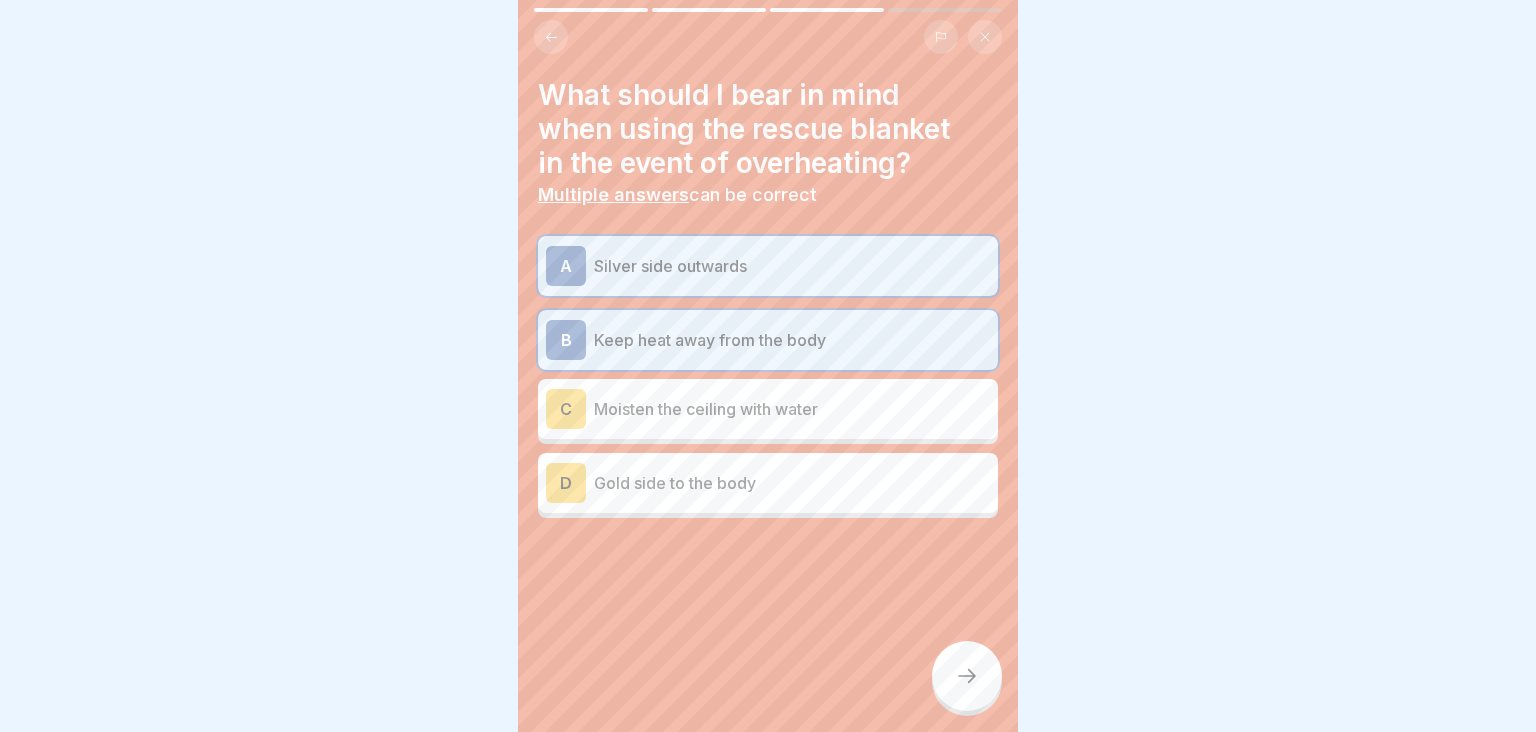 click at bounding box center (967, 676) 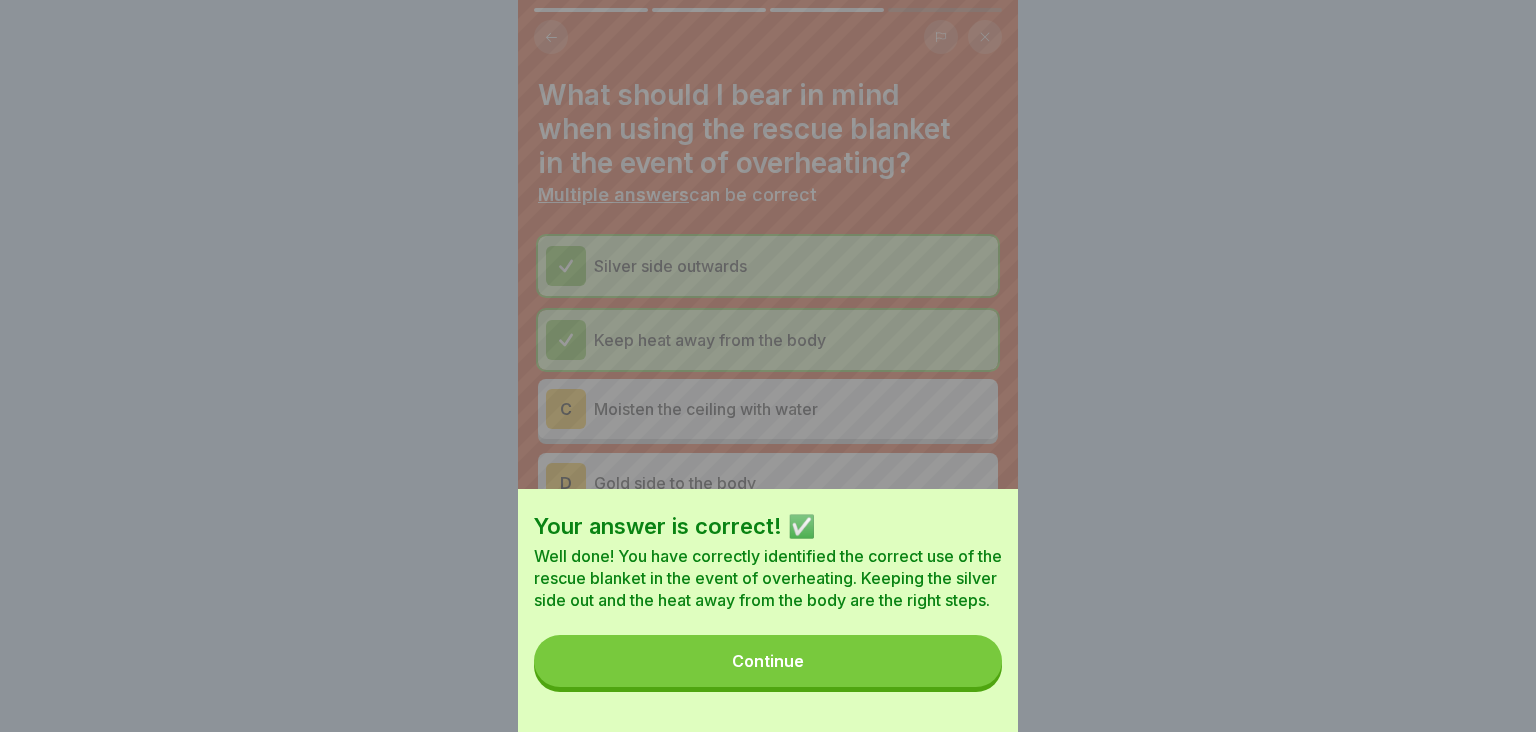 click on "Continue" at bounding box center [768, 661] 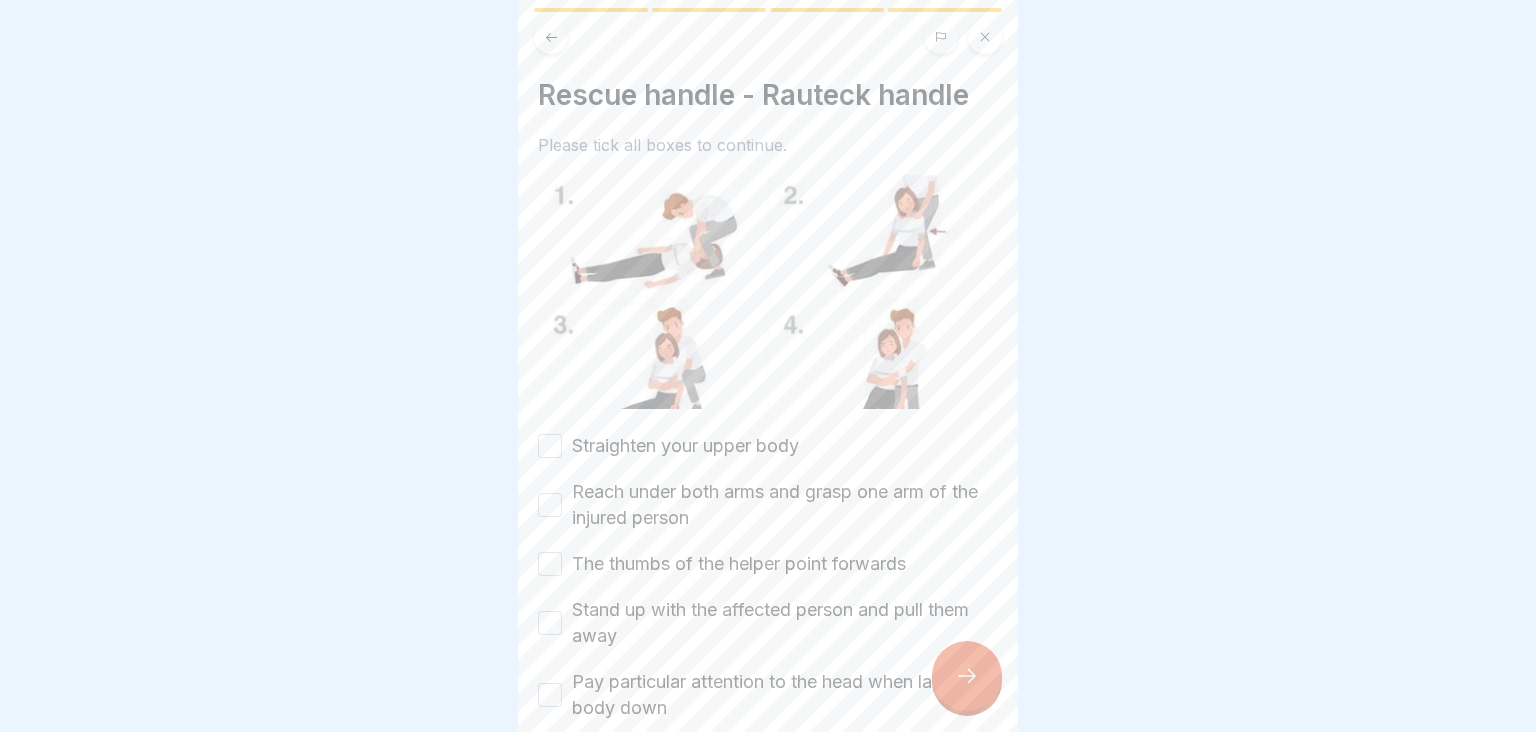 scroll, scrollTop: 110, scrollLeft: 0, axis: vertical 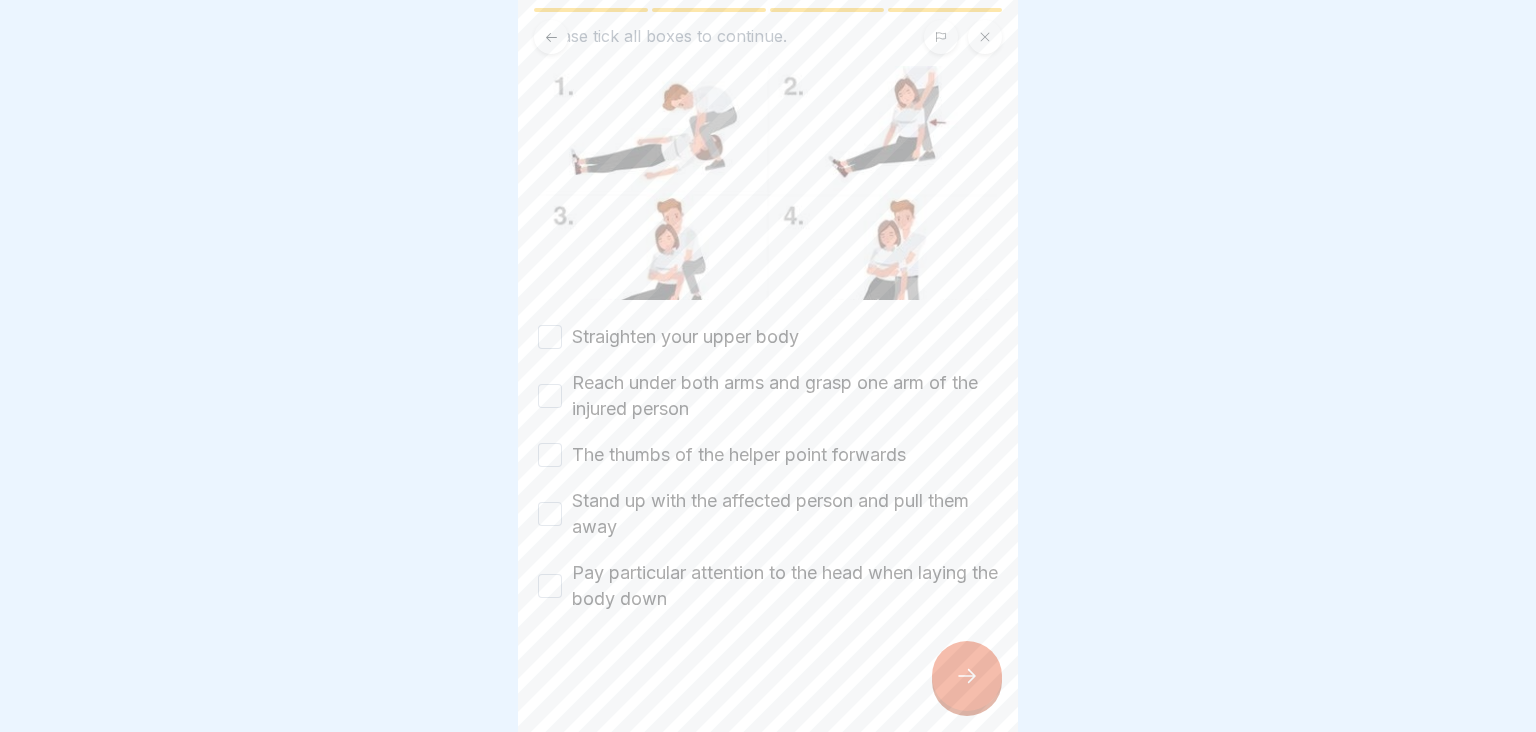 click on "Straighten your upper body" at bounding box center (550, 337) 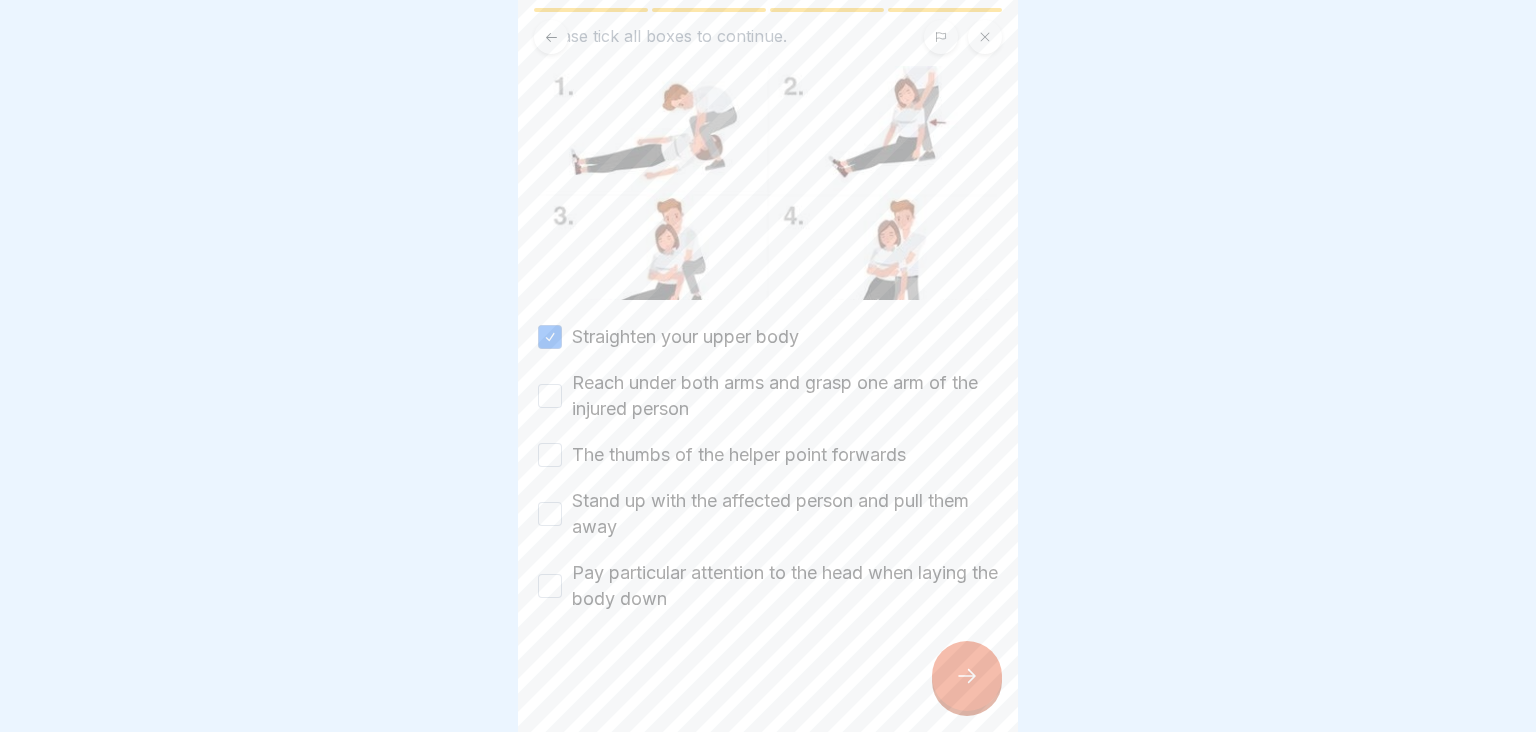 click on "Reach under both arms and grasp one arm of the injured person" at bounding box center (550, 396) 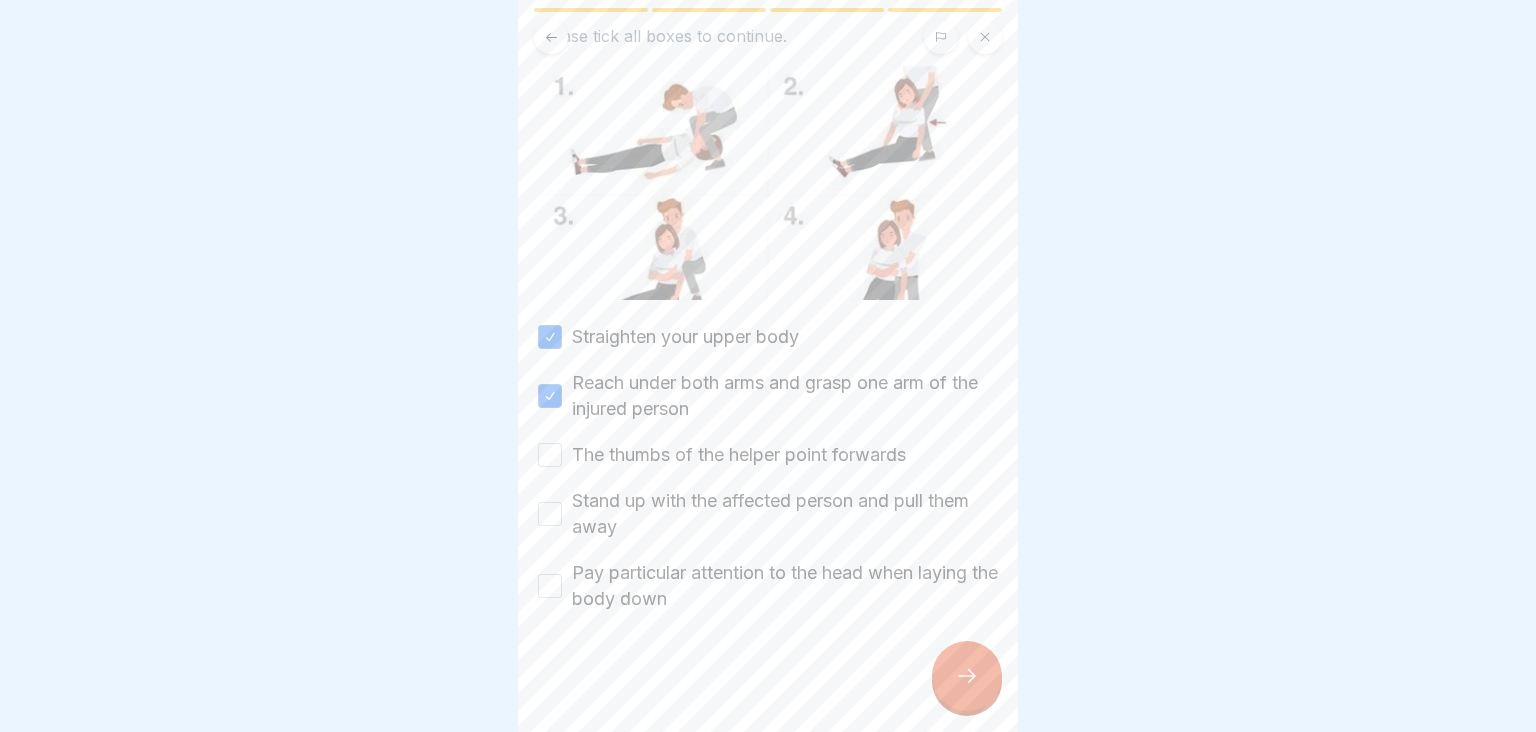 click on "The thumbs of the helper point forwards" at bounding box center [550, 455] 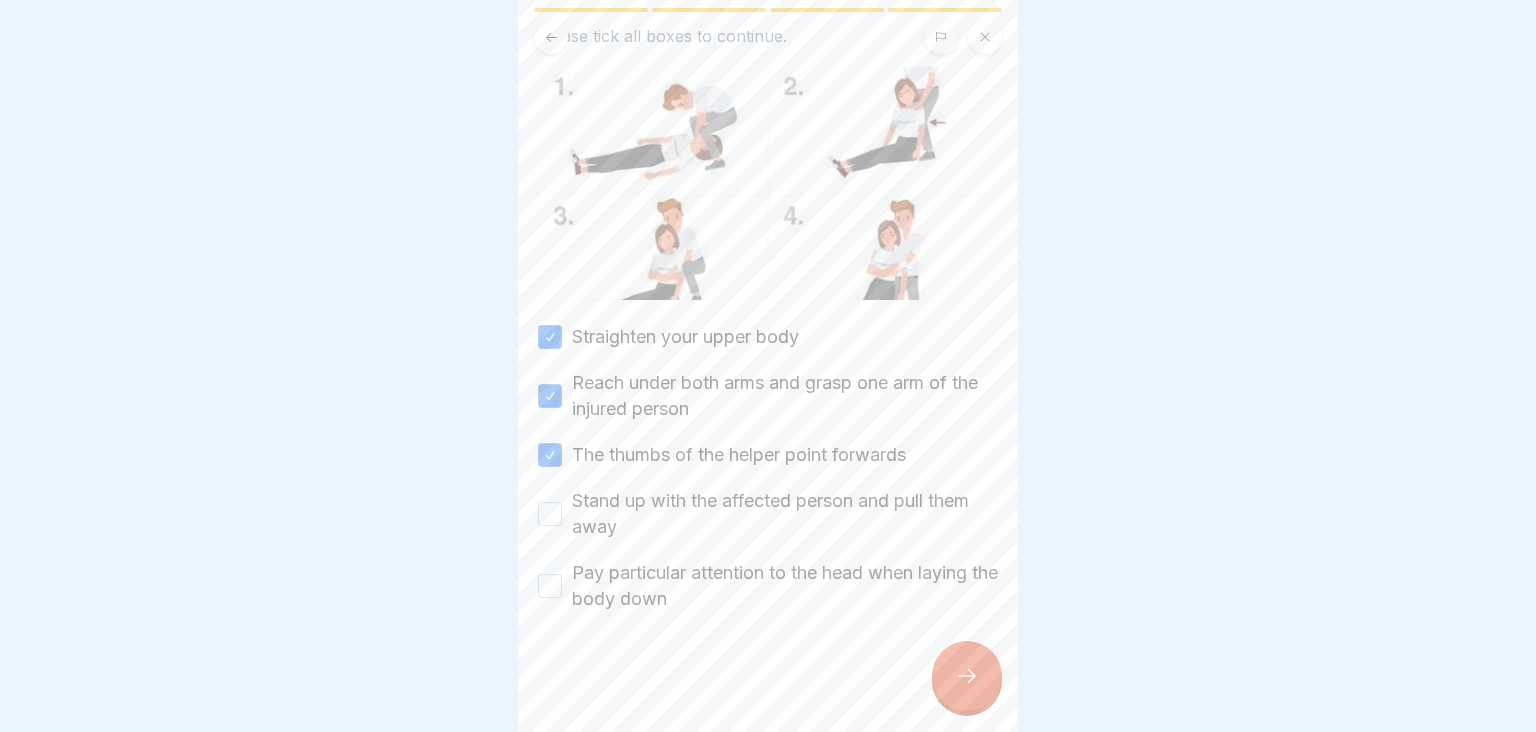click on "Stand up with the affected person and pull them away" at bounding box center (550, 514) 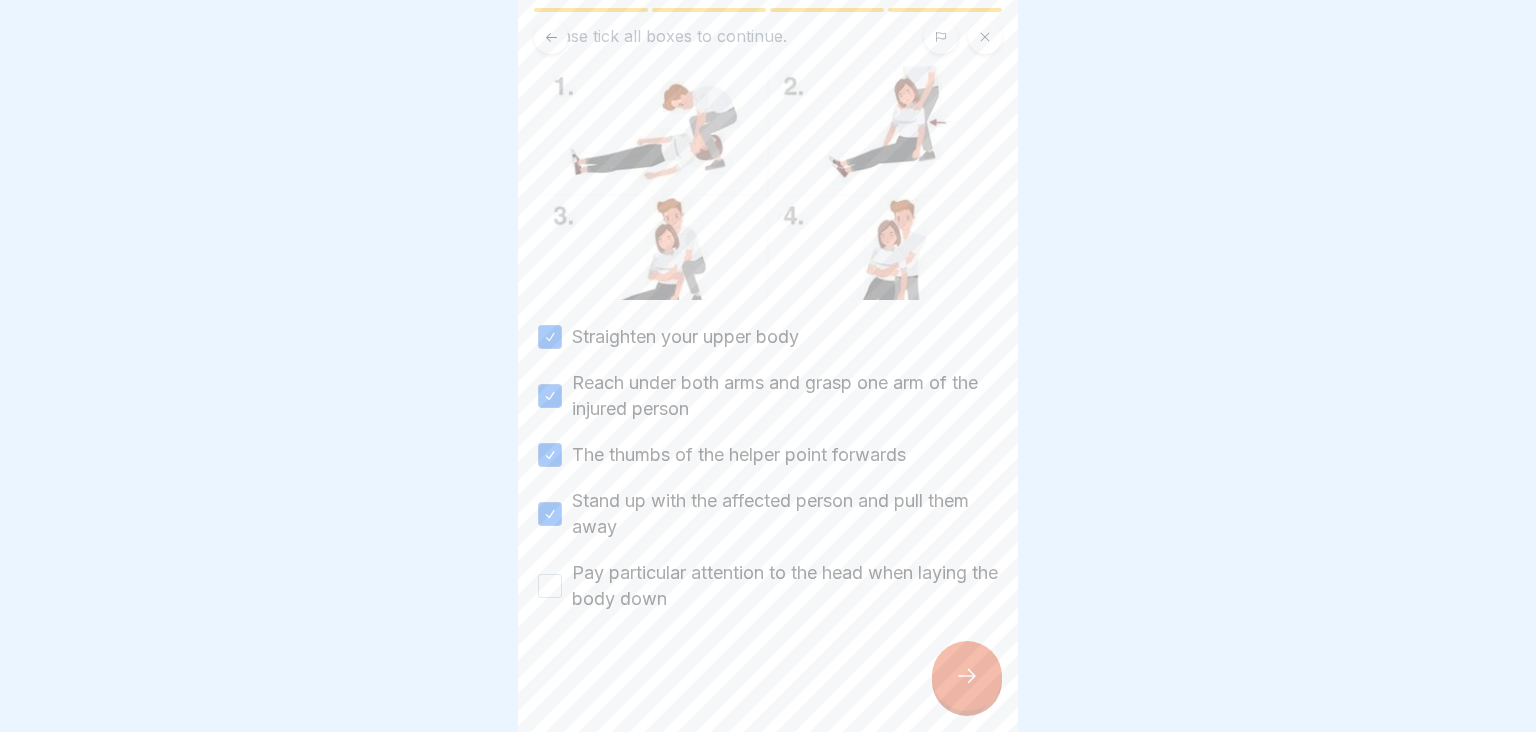 click on "Pay particular attention to the head when laying the body down" at bounding box center [550, 586] 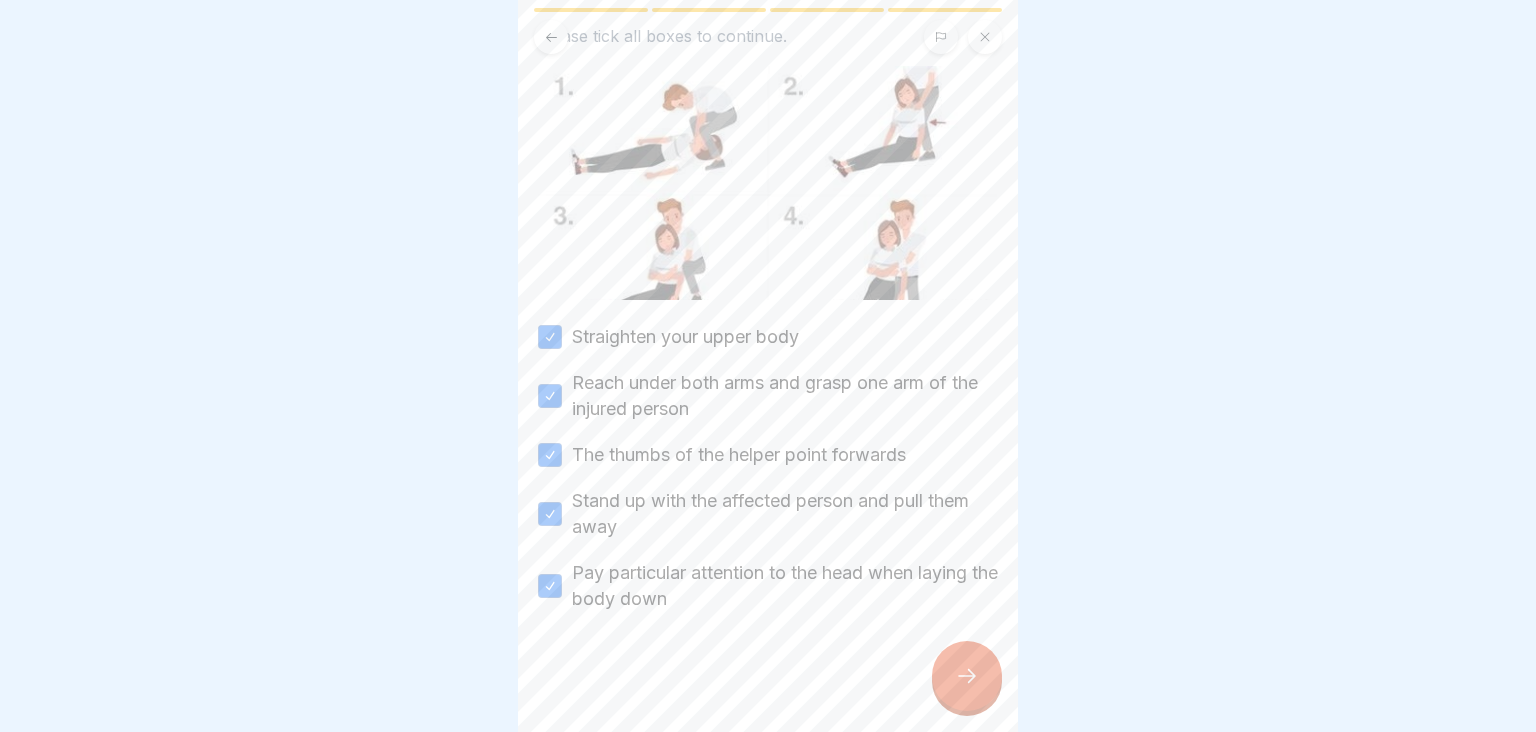 click at bounding box center [967, 676] 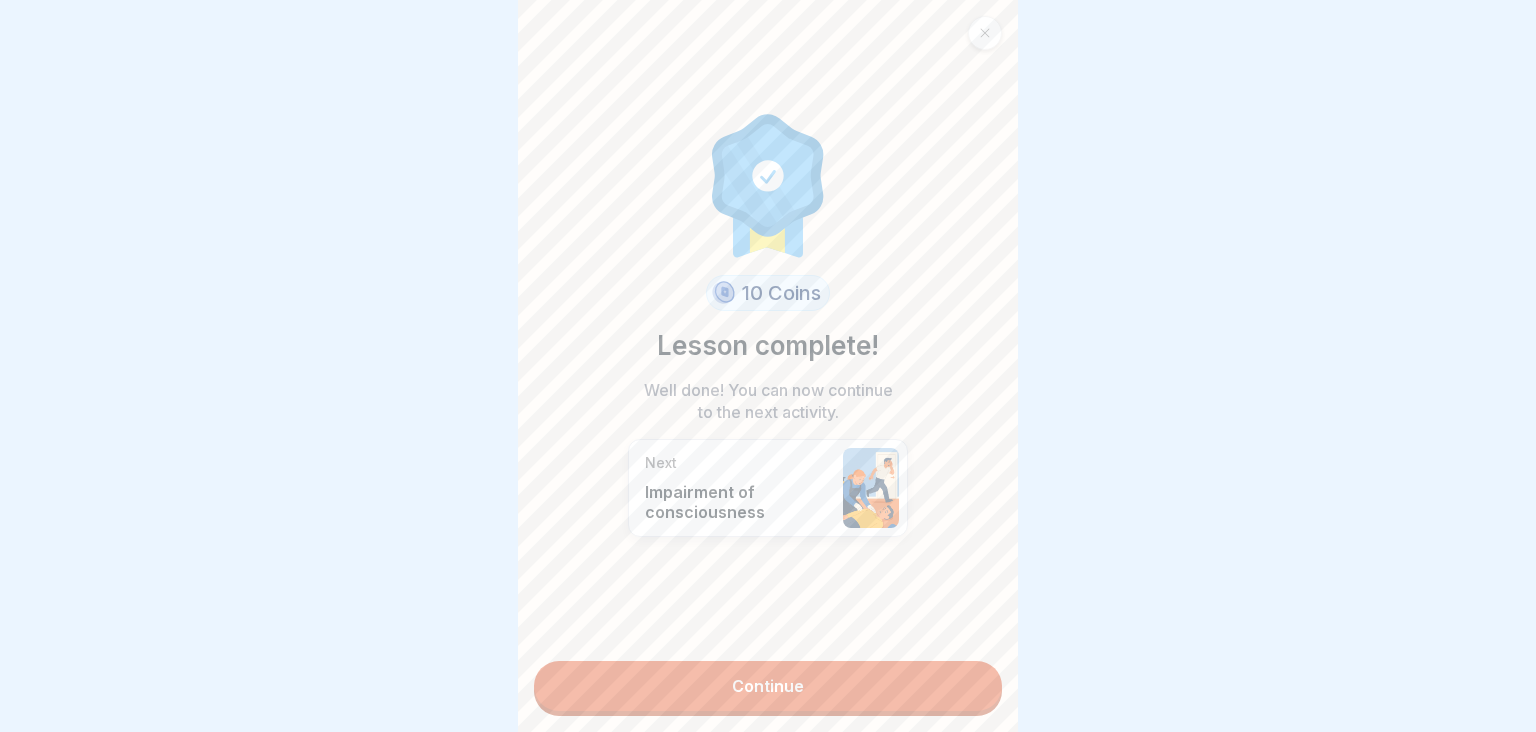 click on "Continue" at bounding box center [768, 686] 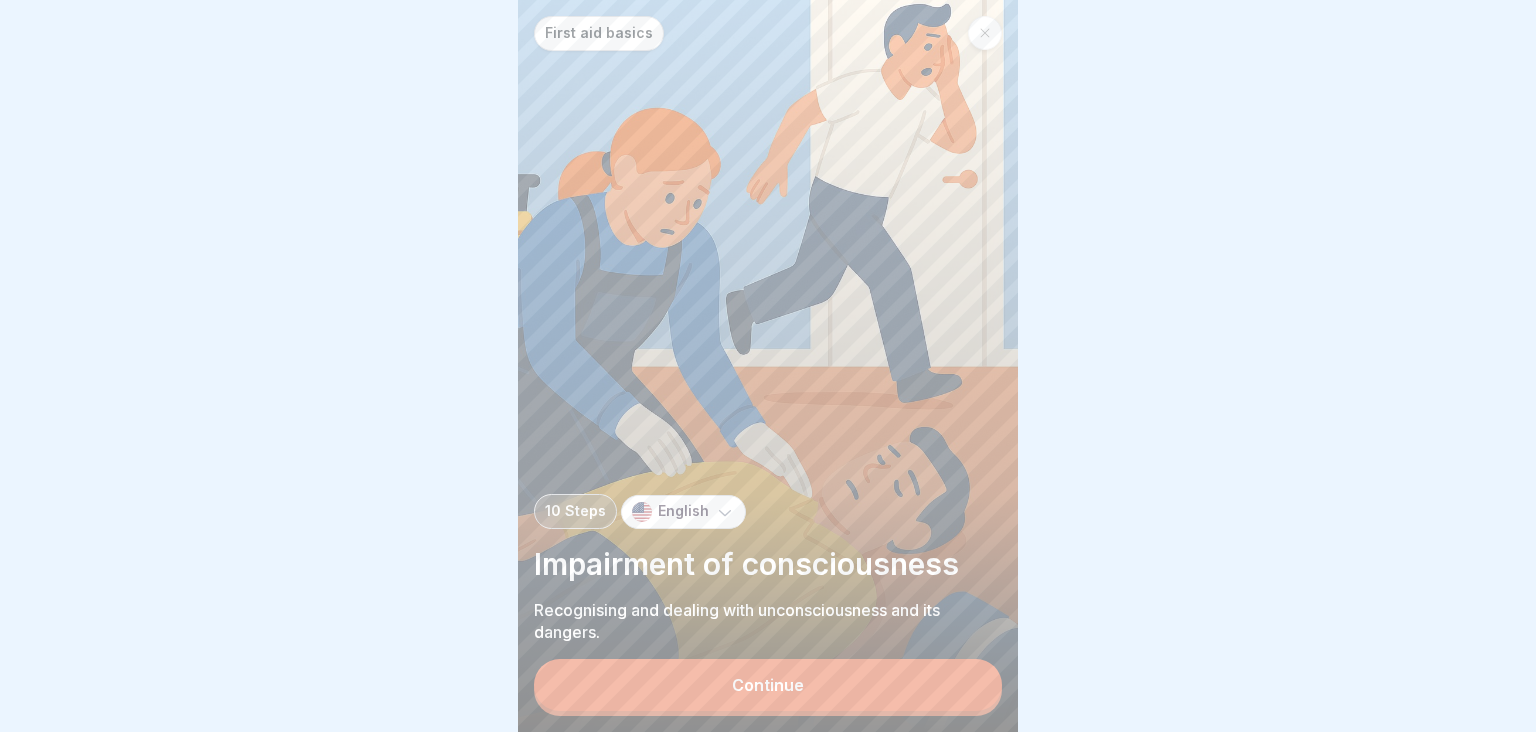 click on "Continue" at bounding box center [768, 685] 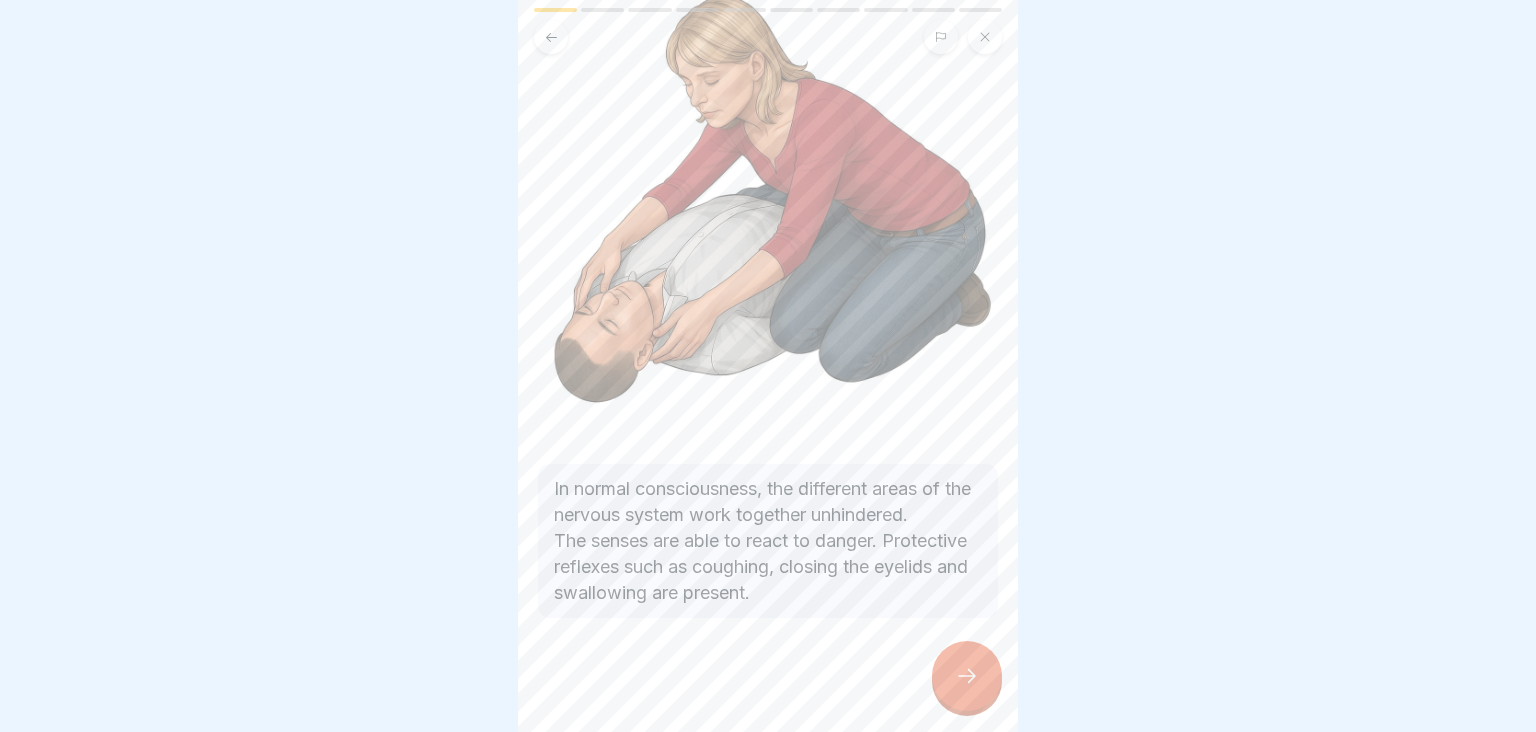 scroll, scrollTop: 170, scrollLeft: 0, axis: vertical 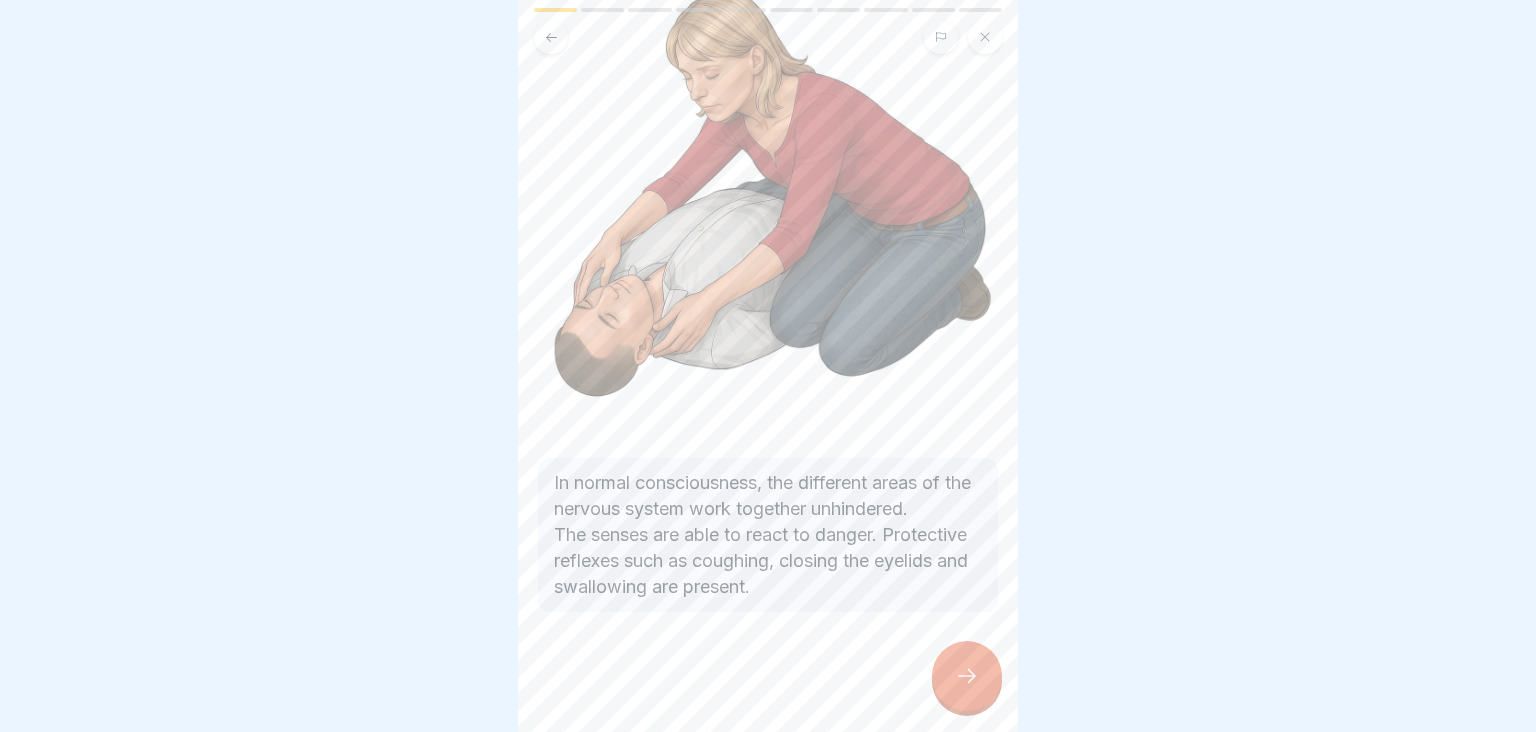 click at bounding box center (967, 676) 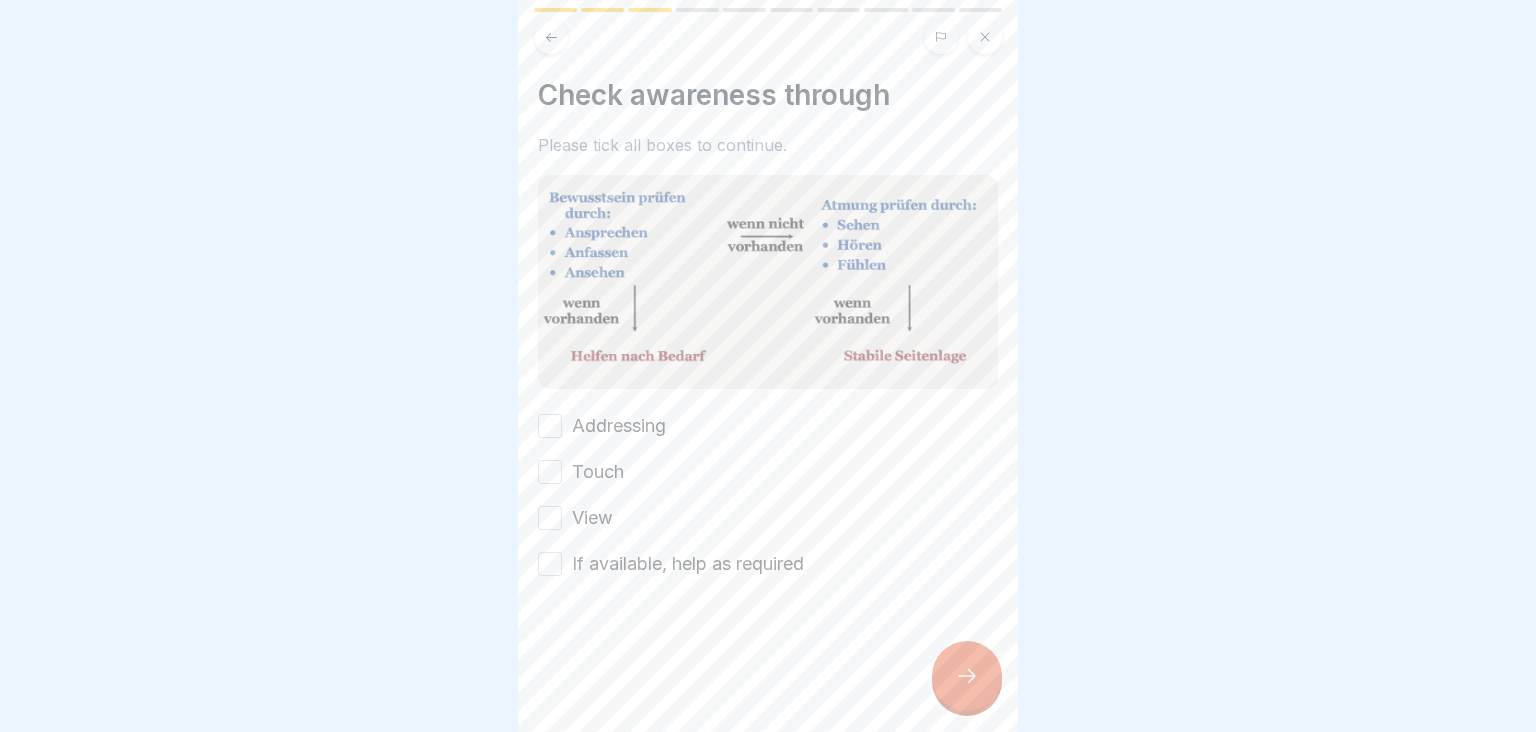 click on "Addressing" at bounding box center [550, 426] 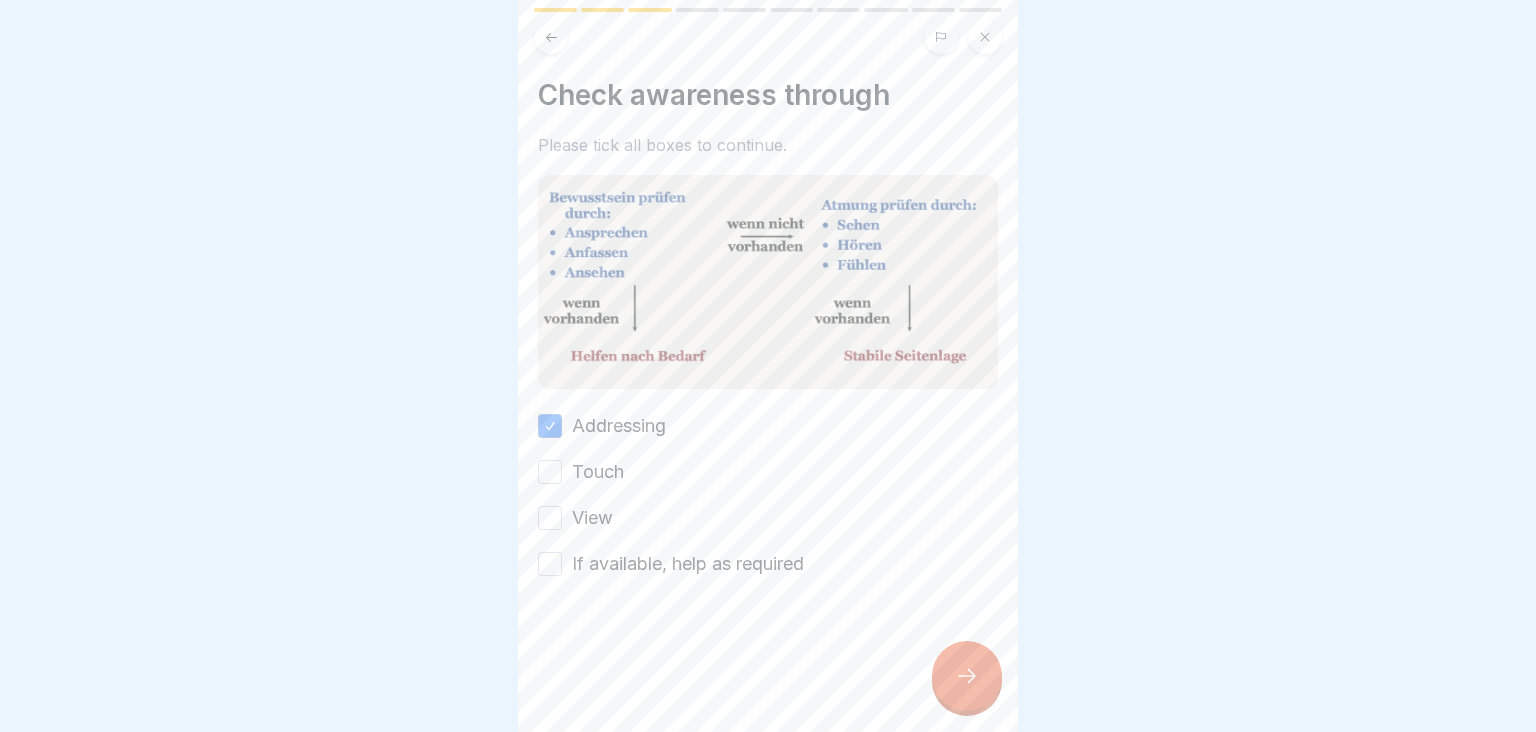 click on "Touch" at bounding box center (550, 472) 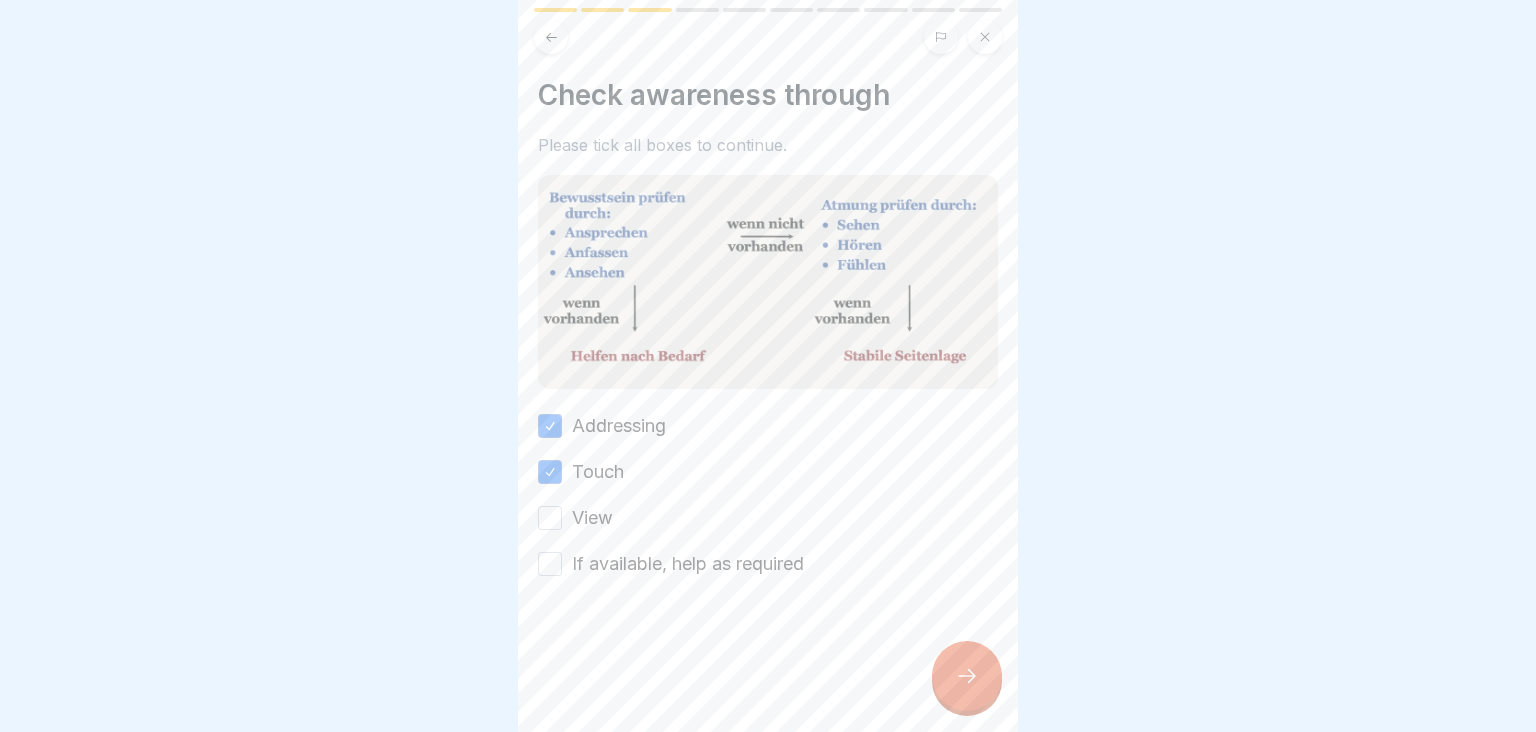 click on "View" at bounding box center [550, 518] 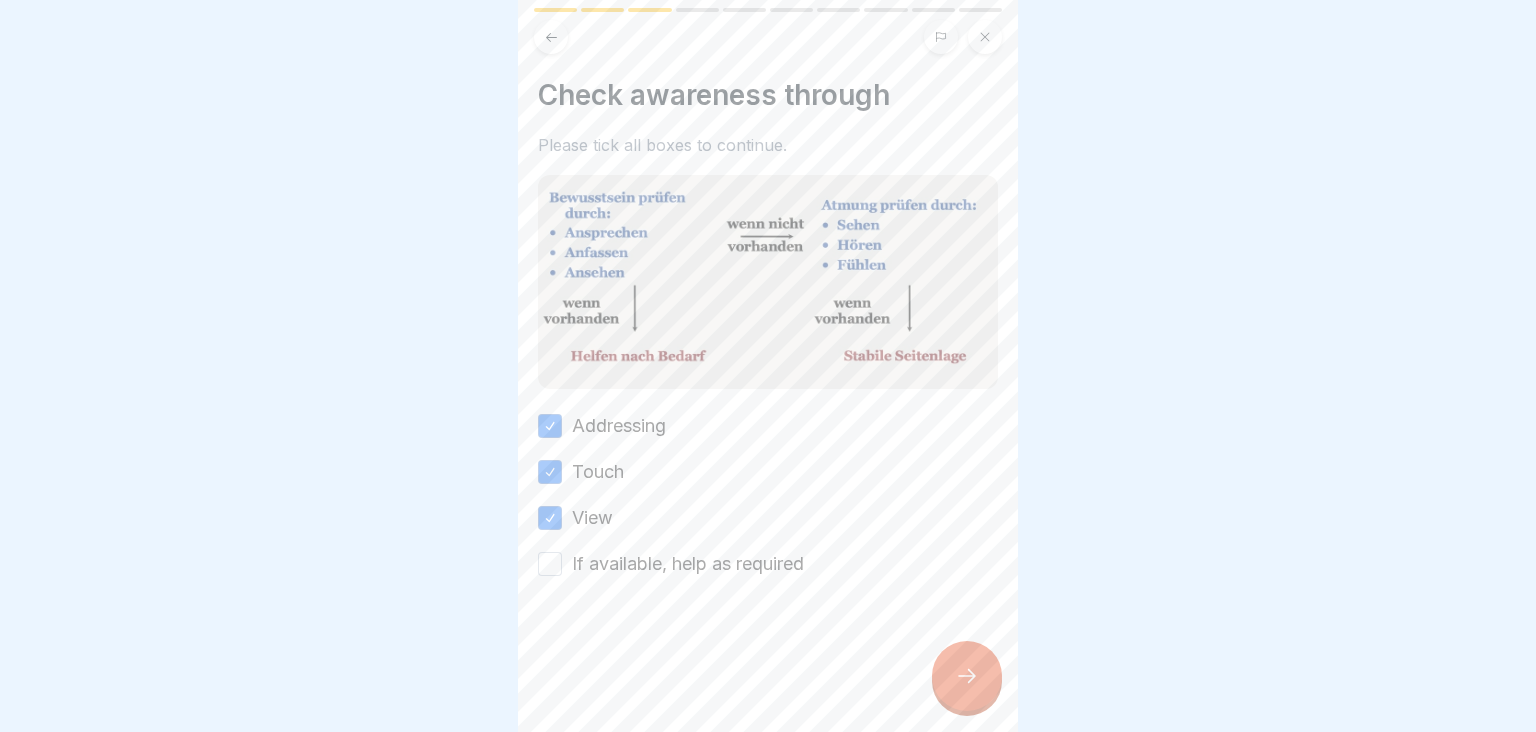 click on "If available, help as required" at bounding box center (550, 564) 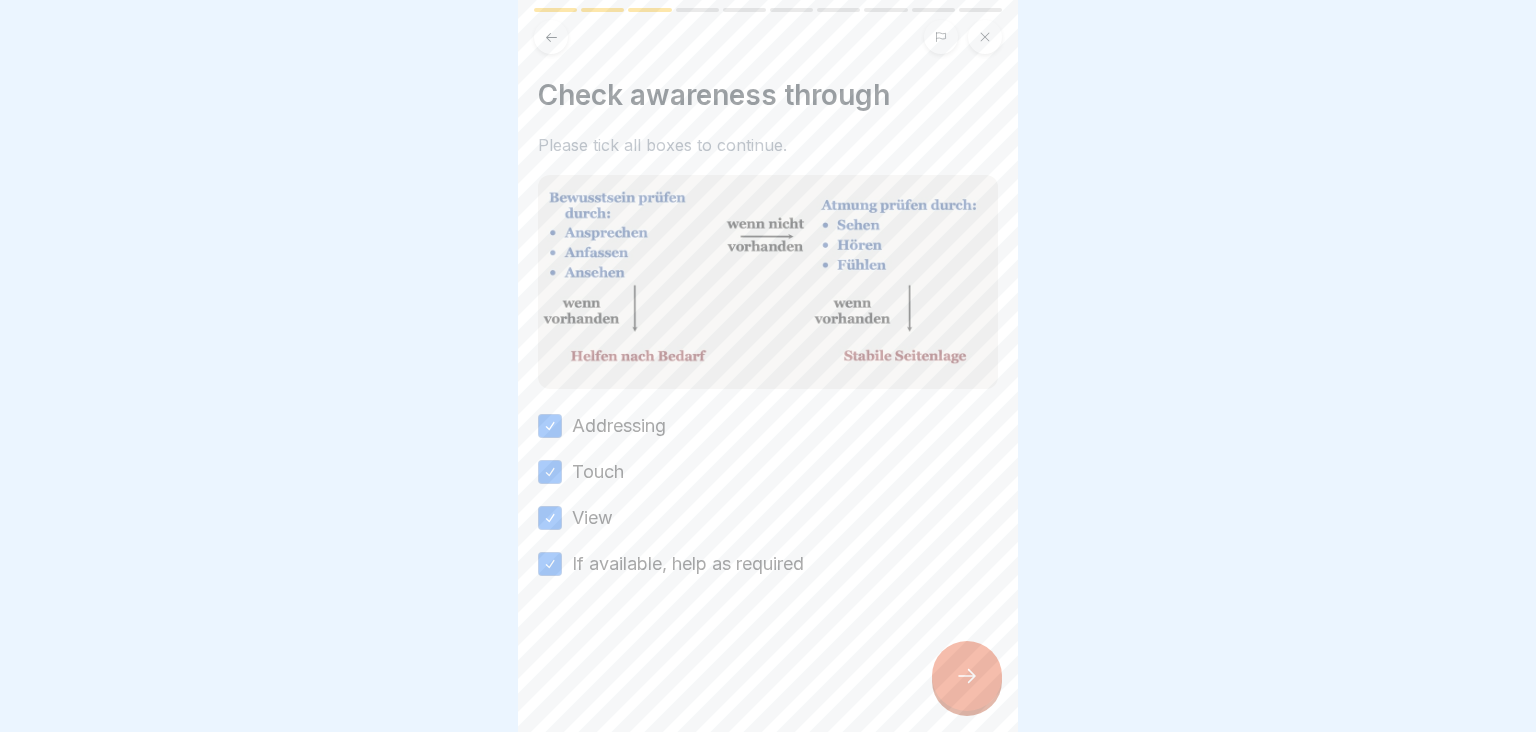 click 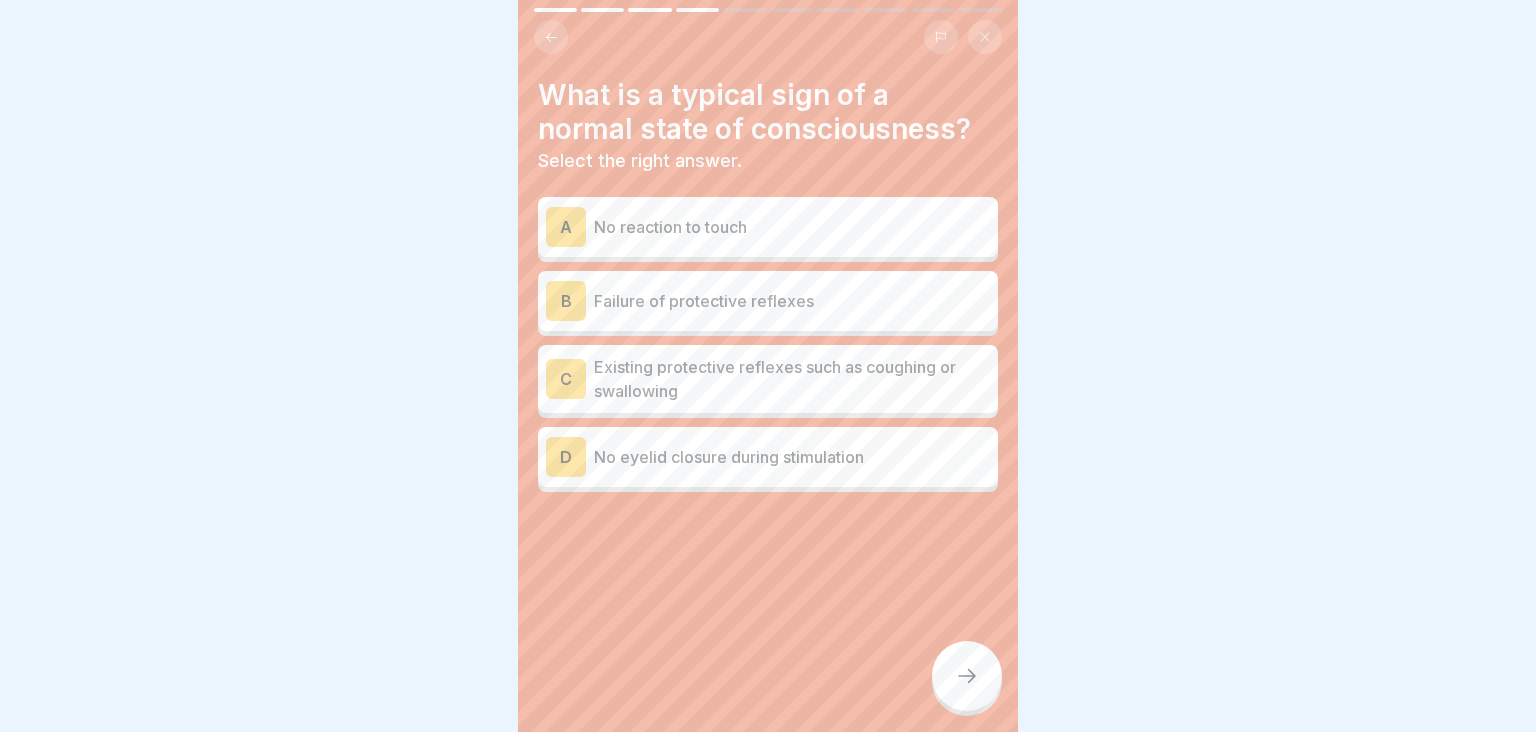 click on "C" at bounding box center [566, 379] 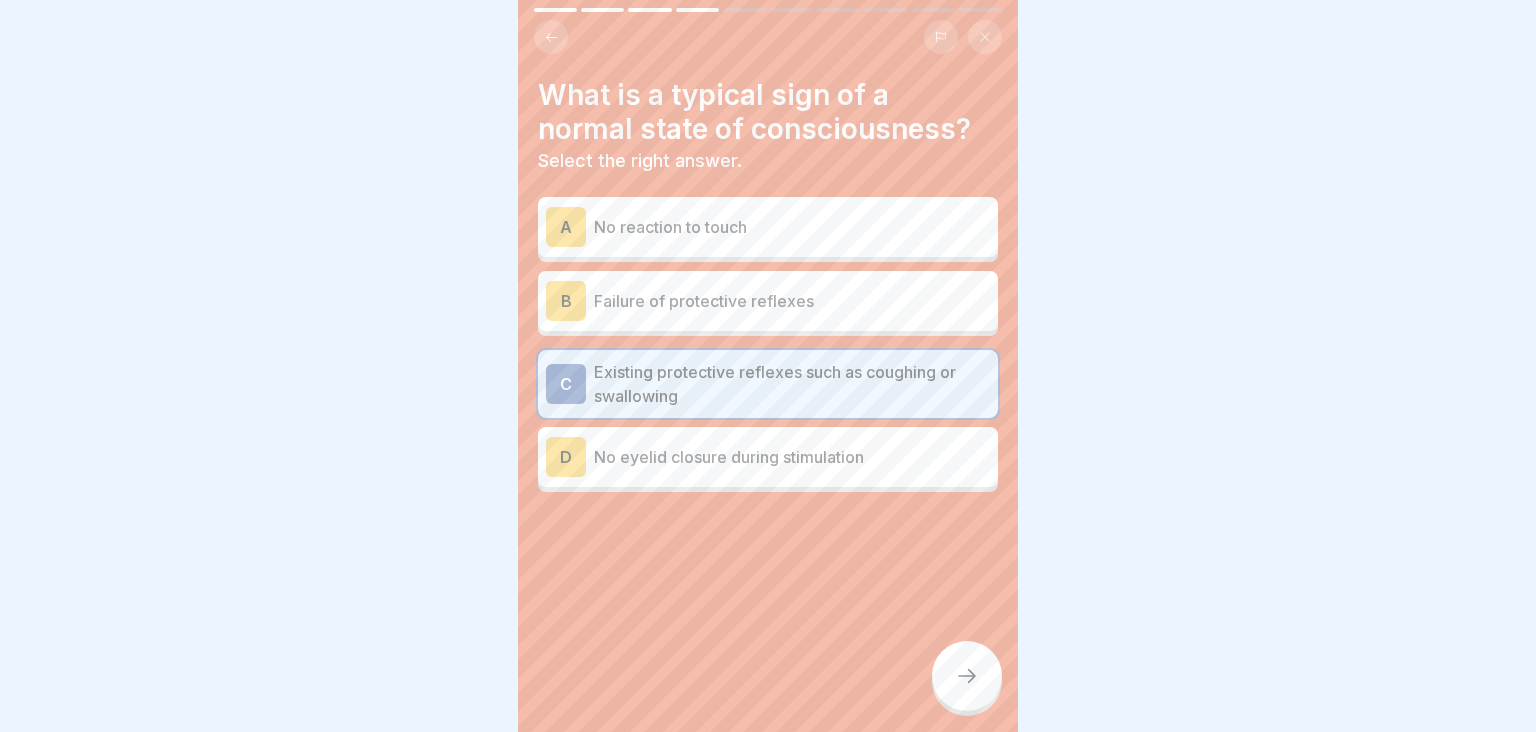 click at bounding box center (967, 676) 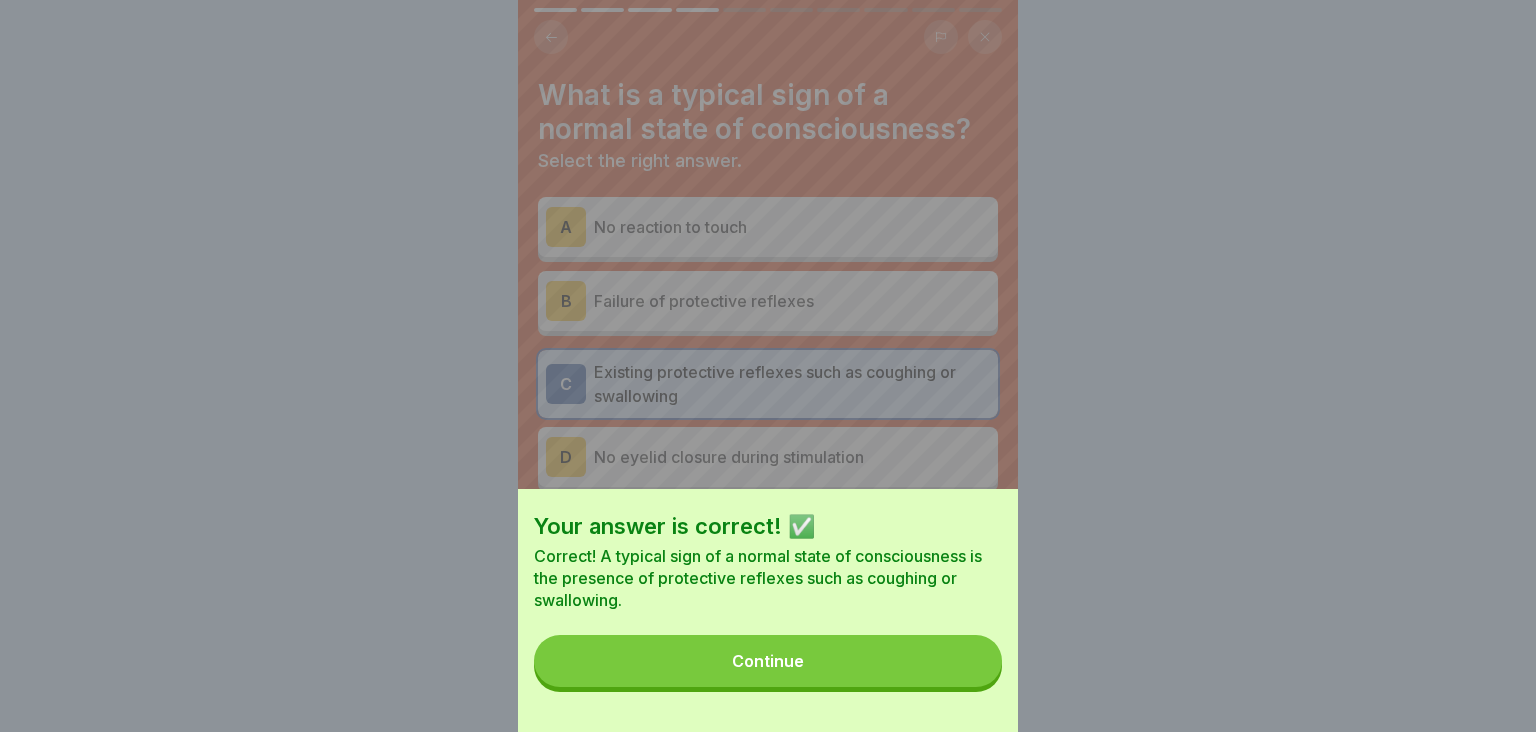 click on "Continue" at bounding box center (768, 661) 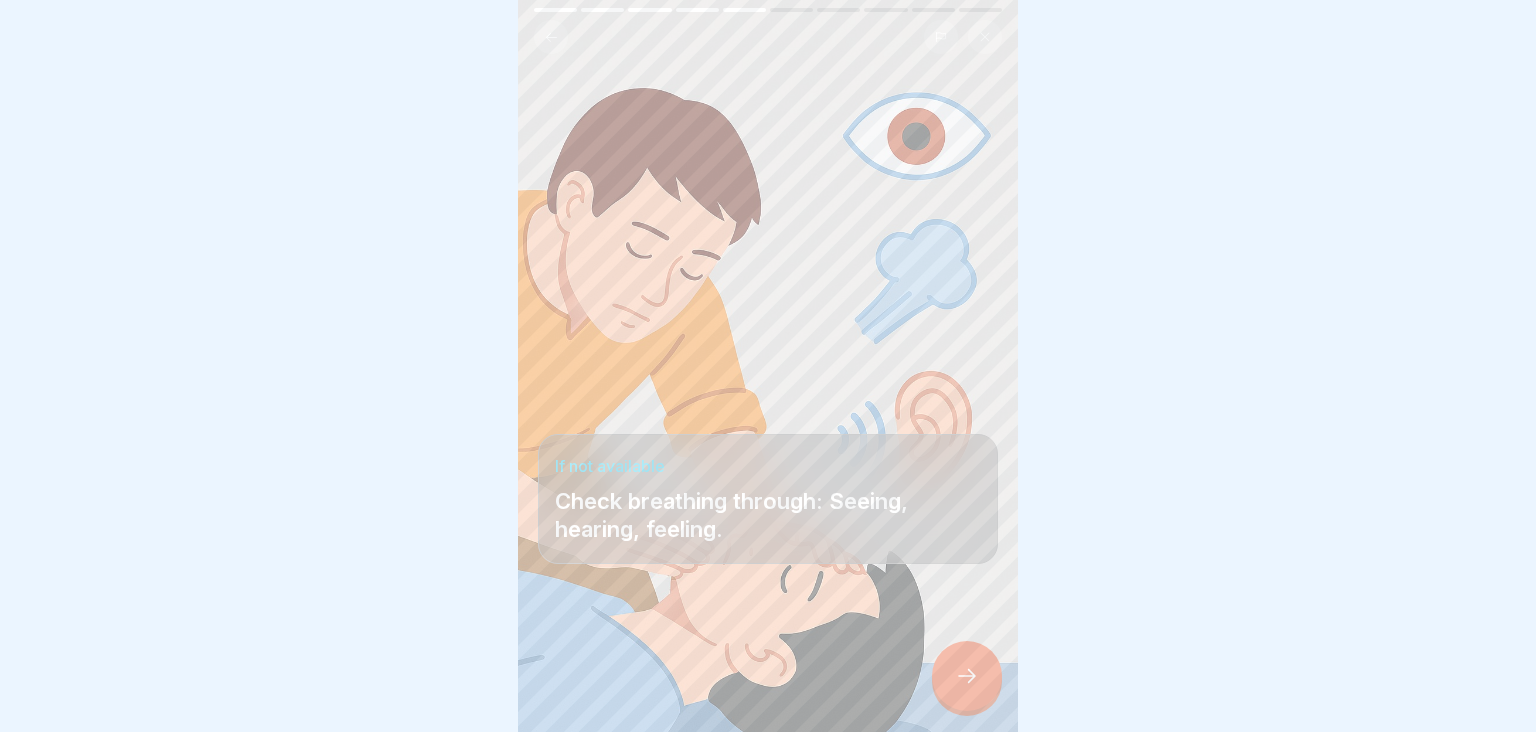 click 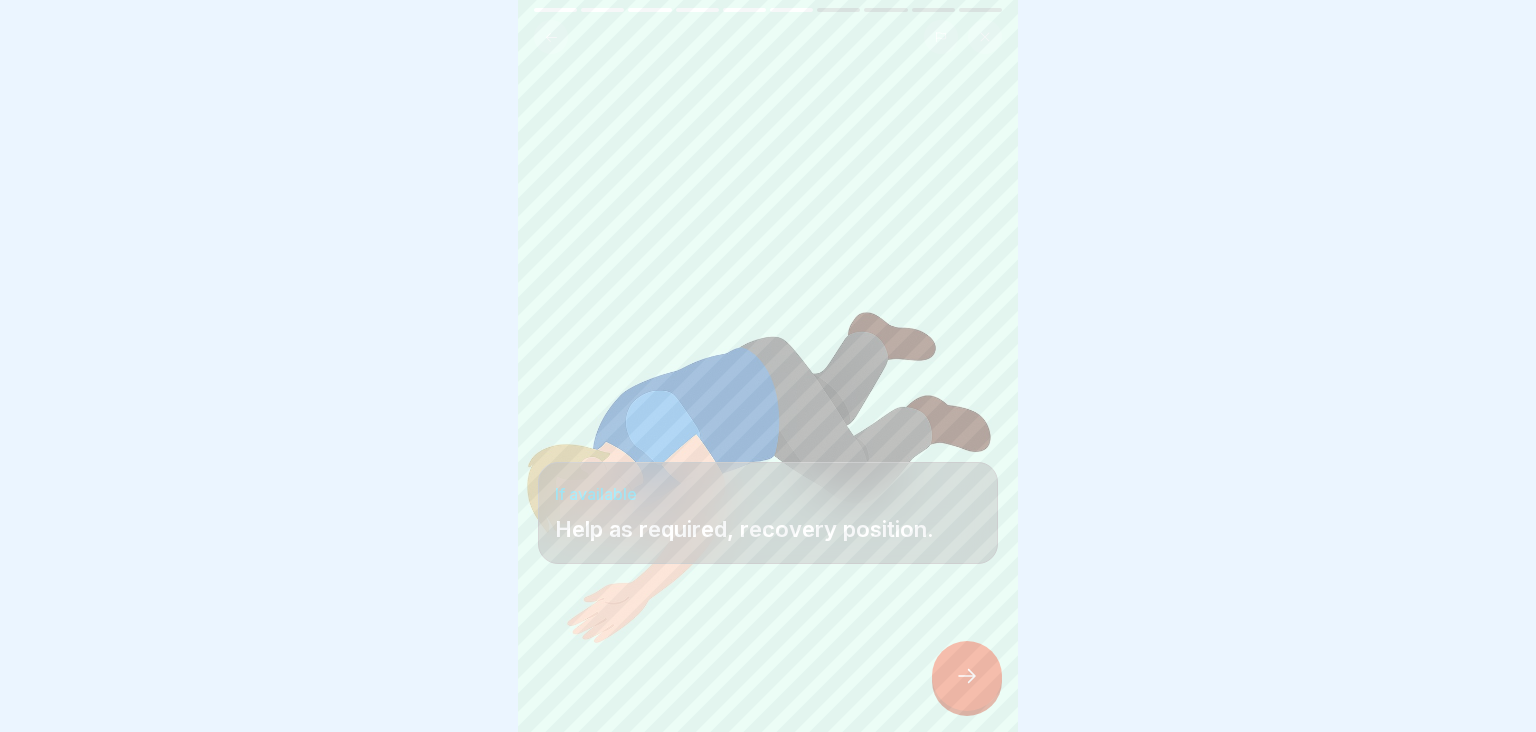 click 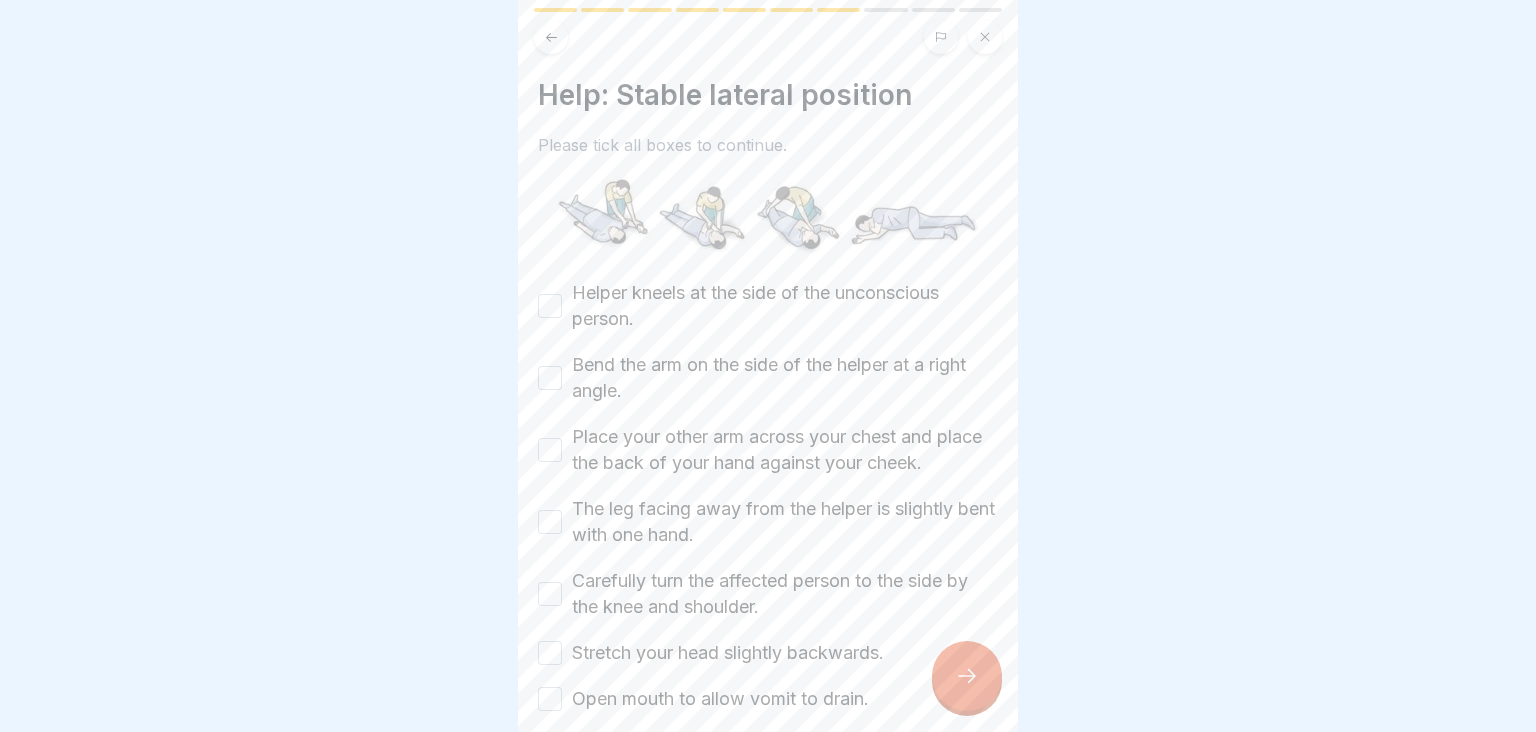 scroll, scrollTop: 100, scrollLeft: 0, axis: vertical 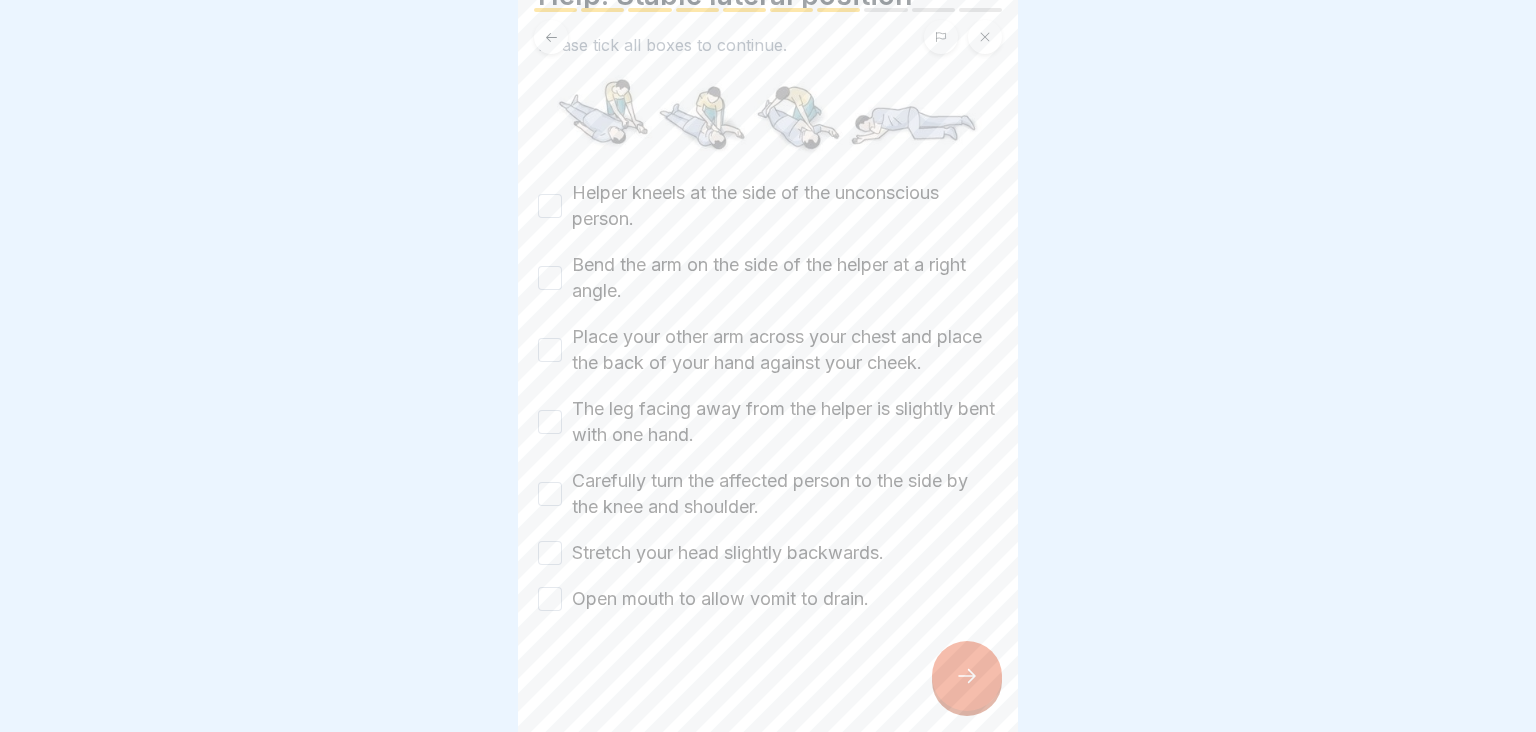 click 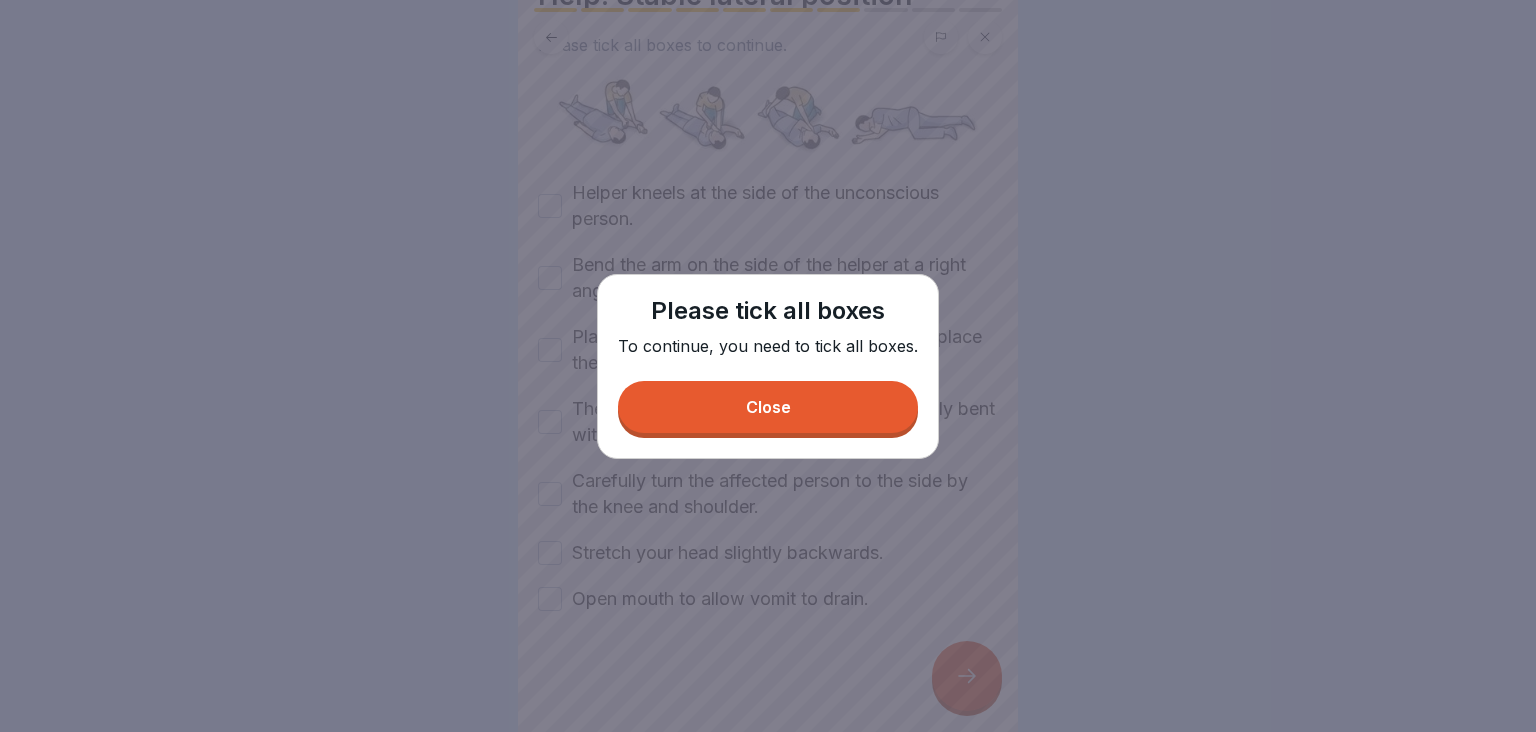 click on "Please tick all boxes To continue, you need to tick all boxes. Close" at bounding box center [768, 366] 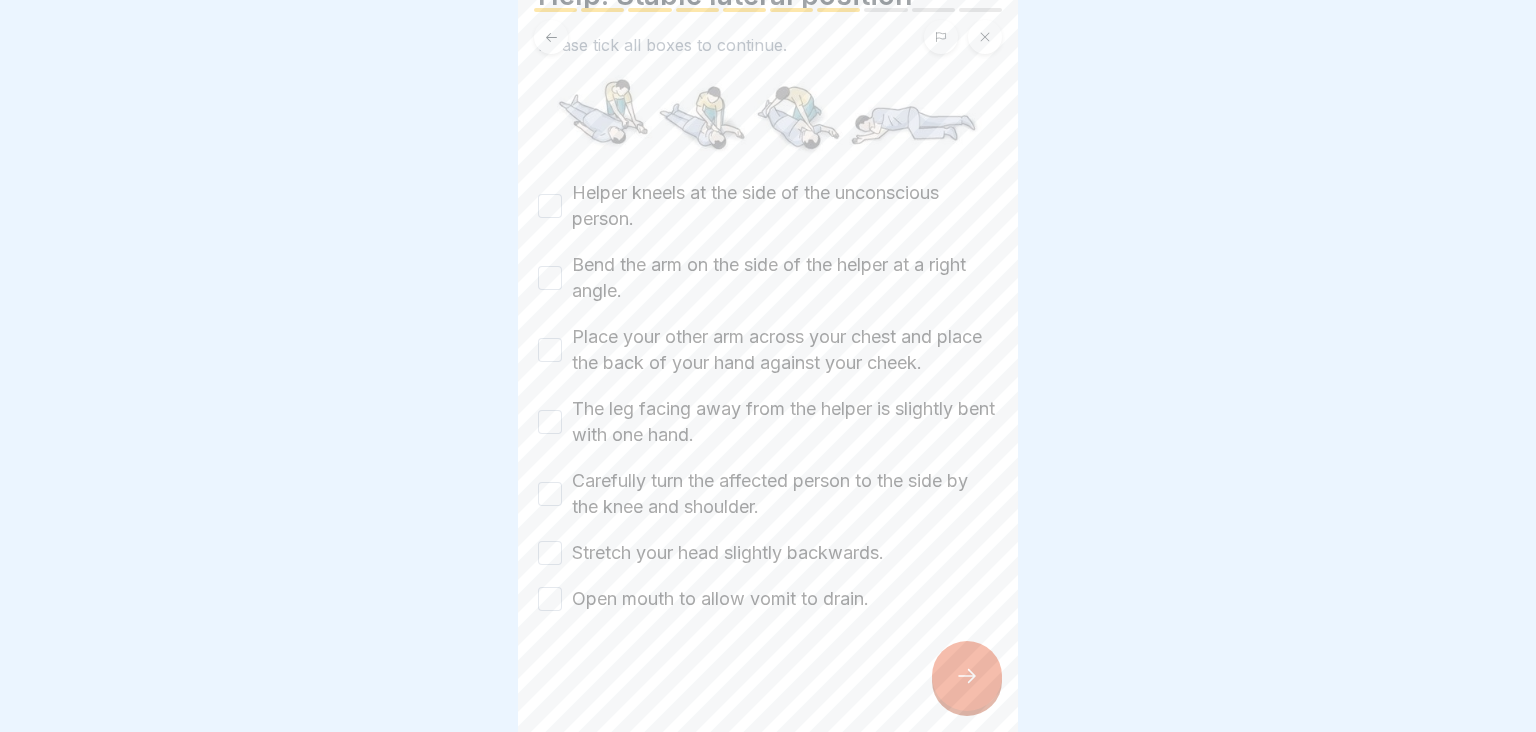 scroll, scrollTop: 170, scrollLeft: 0, axis: vertical 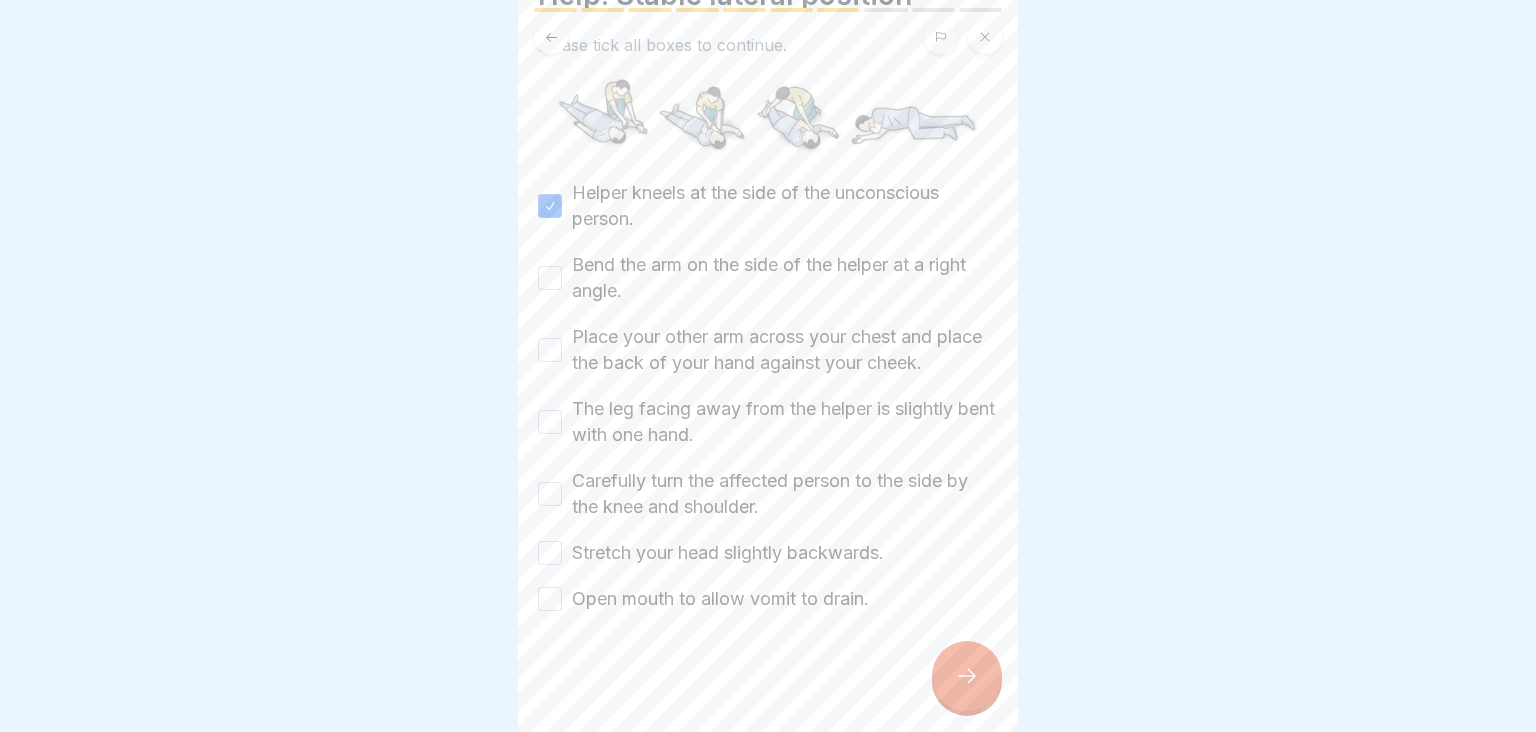 click on "Bend the arm on the side of the helper at a right angle." at bounding box center (550, 278) 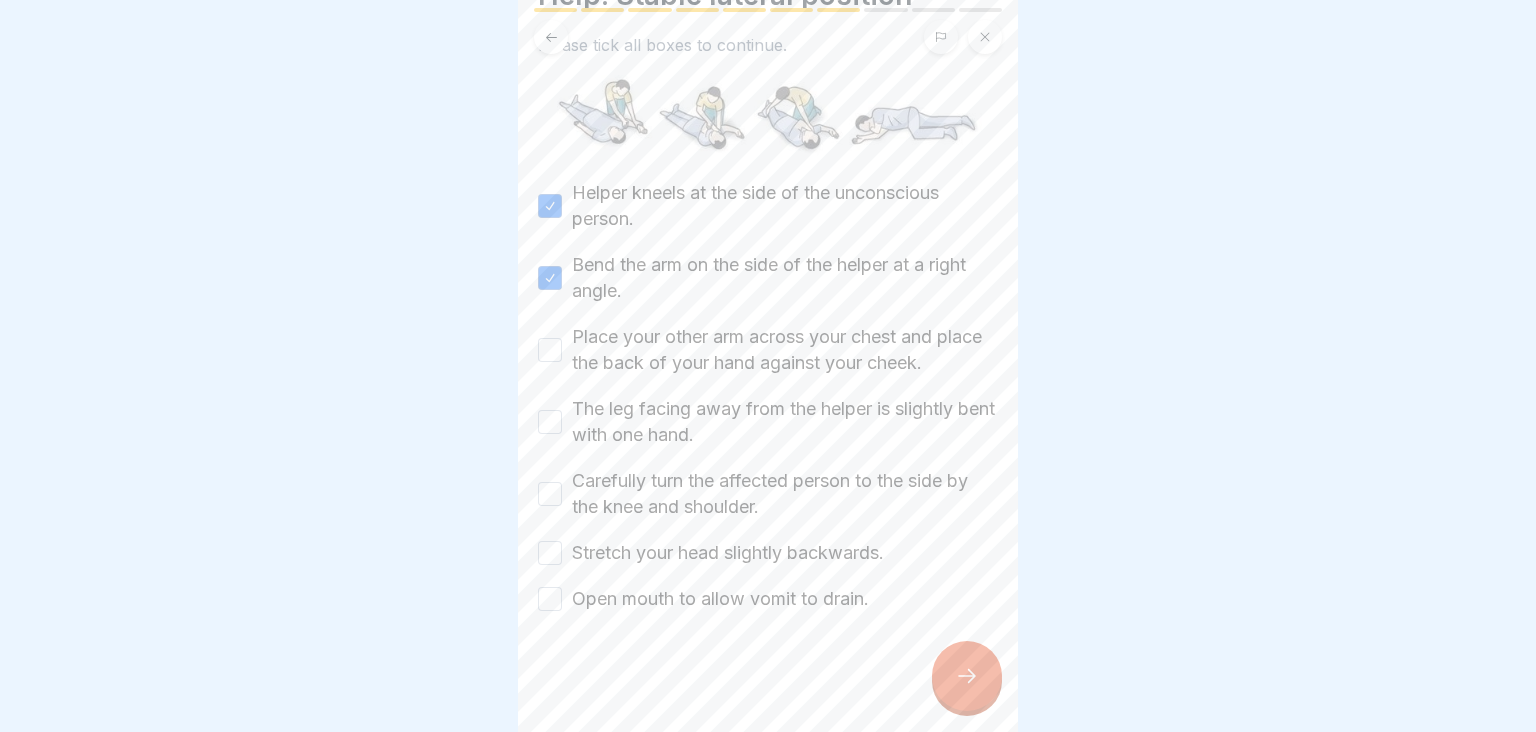 click on "Place your other arm across your chest and place the back of your hand against your cheek." at bounding box center (550, 350) 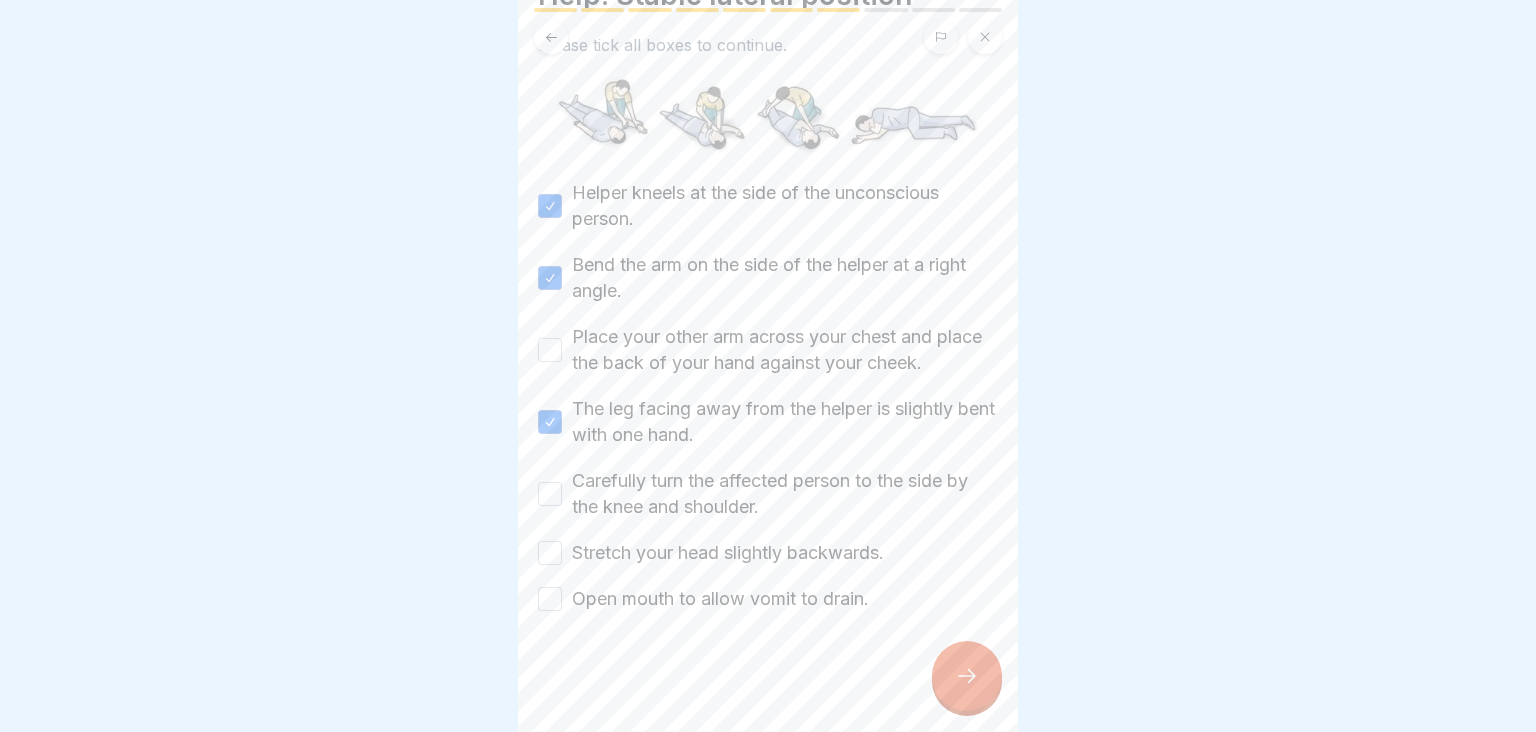 click on "Place your other arm across your chest and place the back of your hand against your cheek." at bounding box center (550, 350) 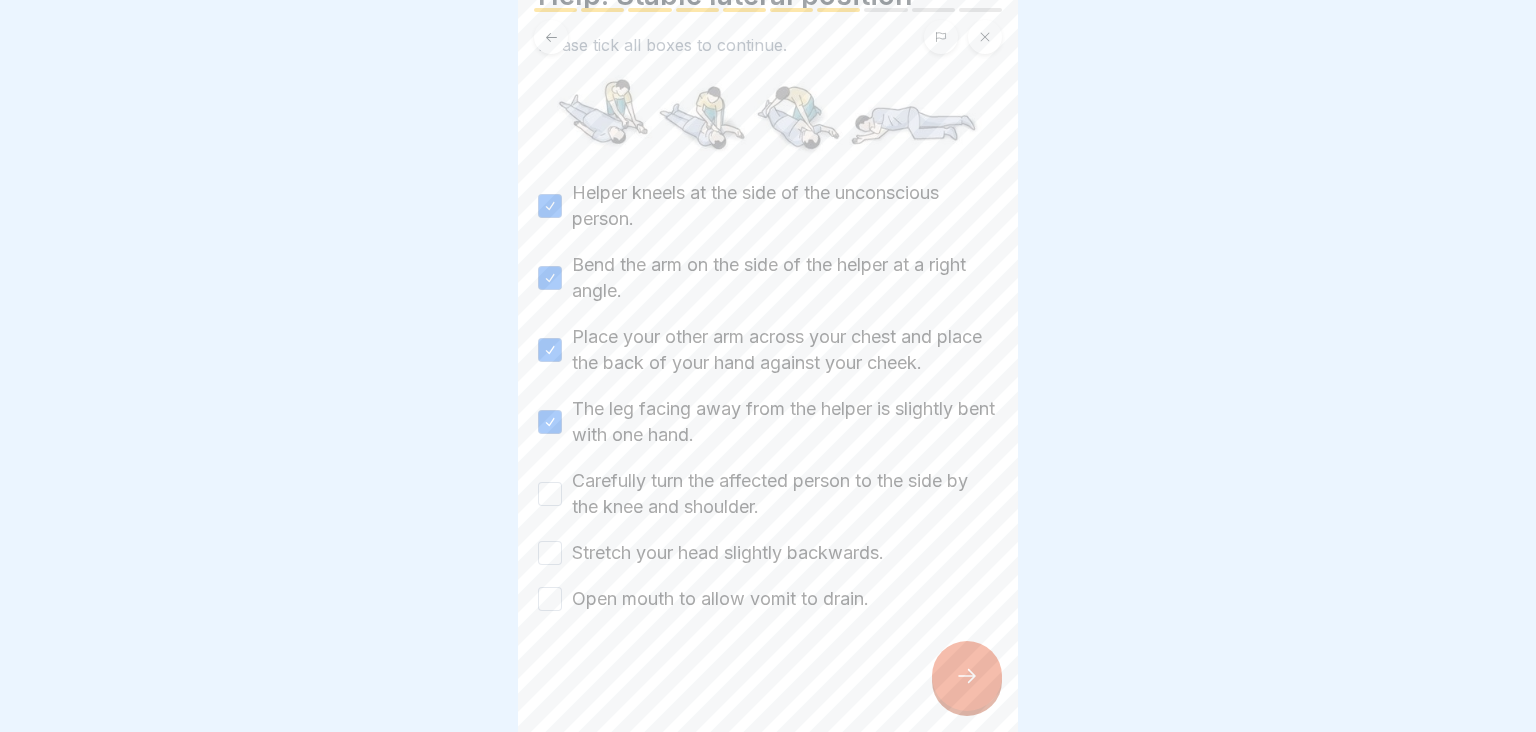 click on "Carefully turn the affected person to the side by the knee and shoulder." at bounding box center [550, 494] 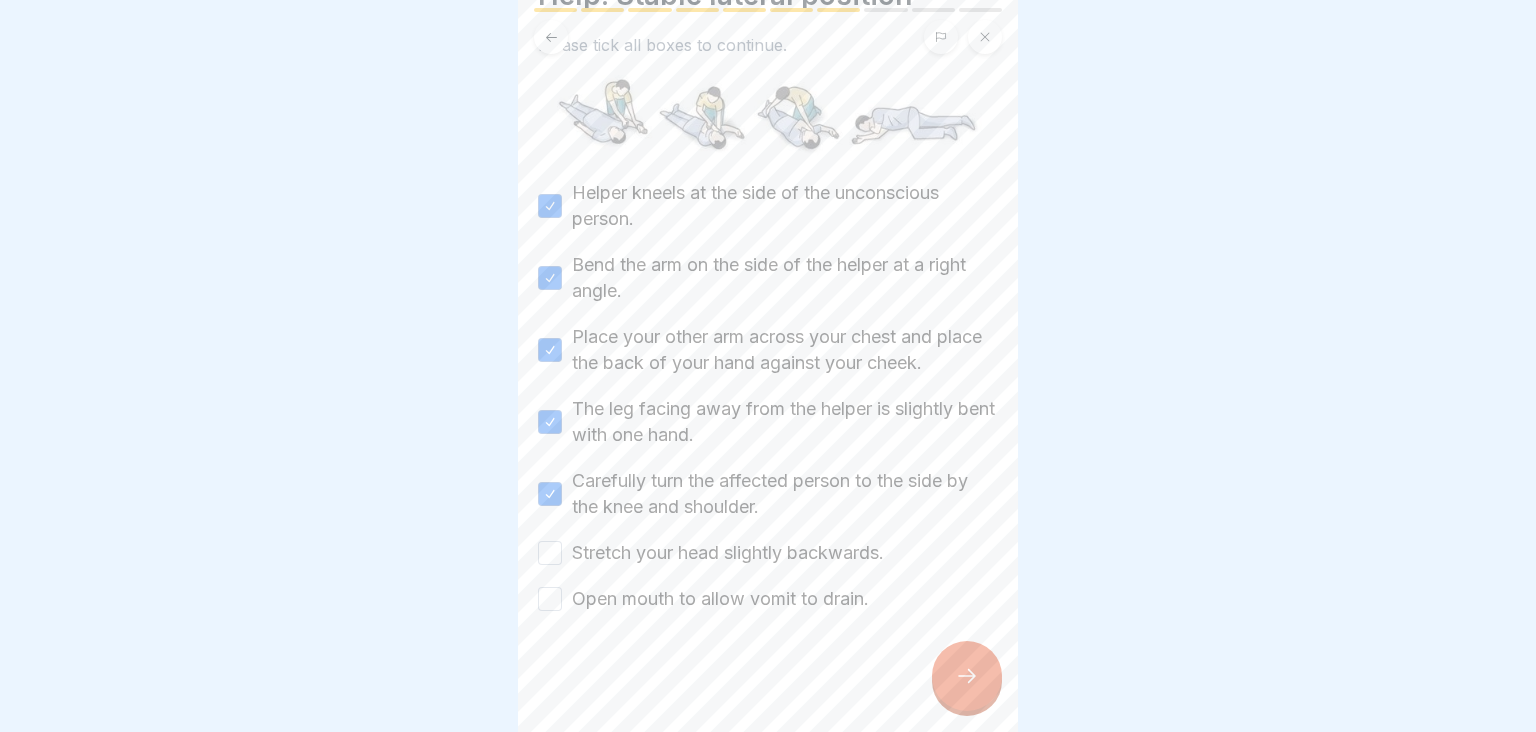 click on "Stretch your head slightly backwards." at bounding box center (550, 553) 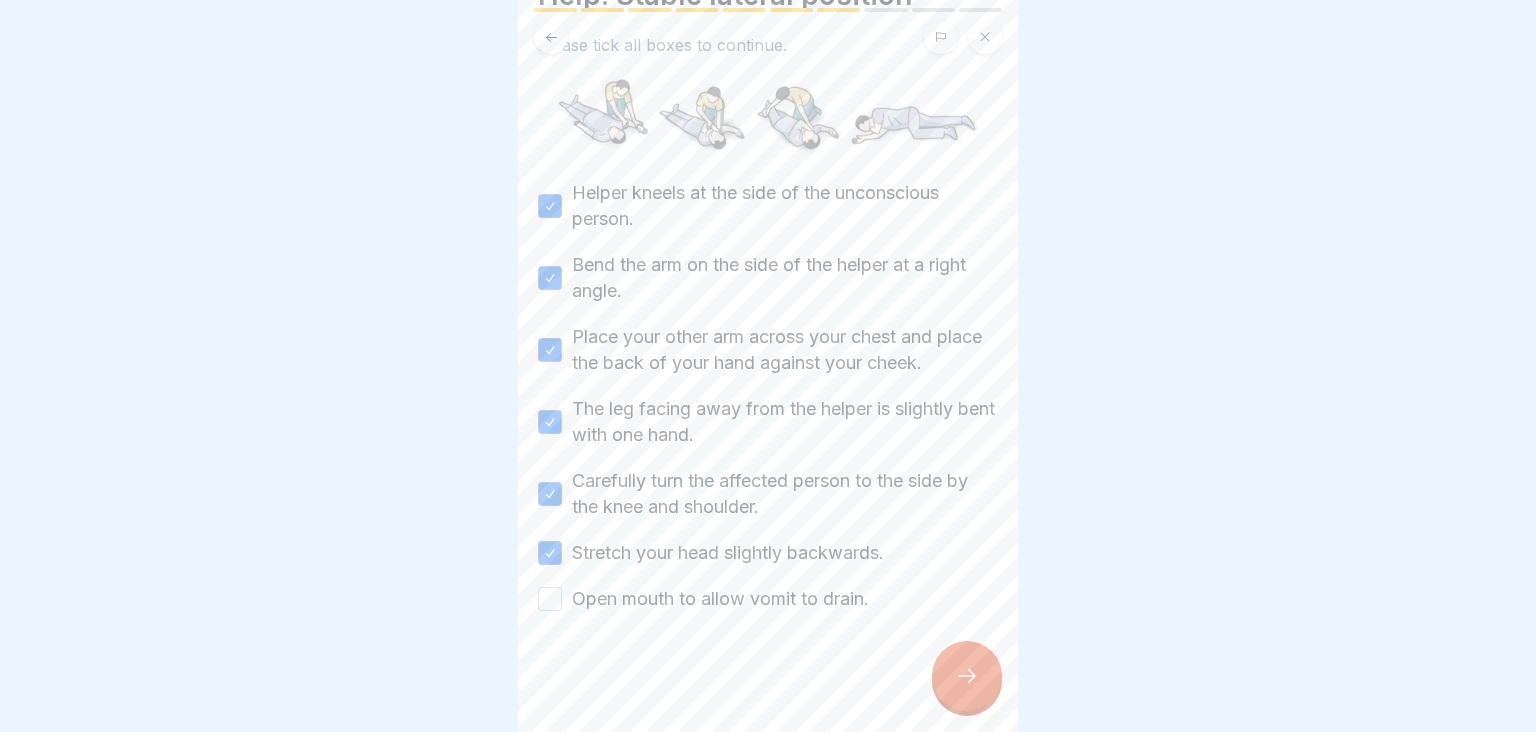 click on "Open mouth to allow vomit to drain." at bounding box center [550, 599] 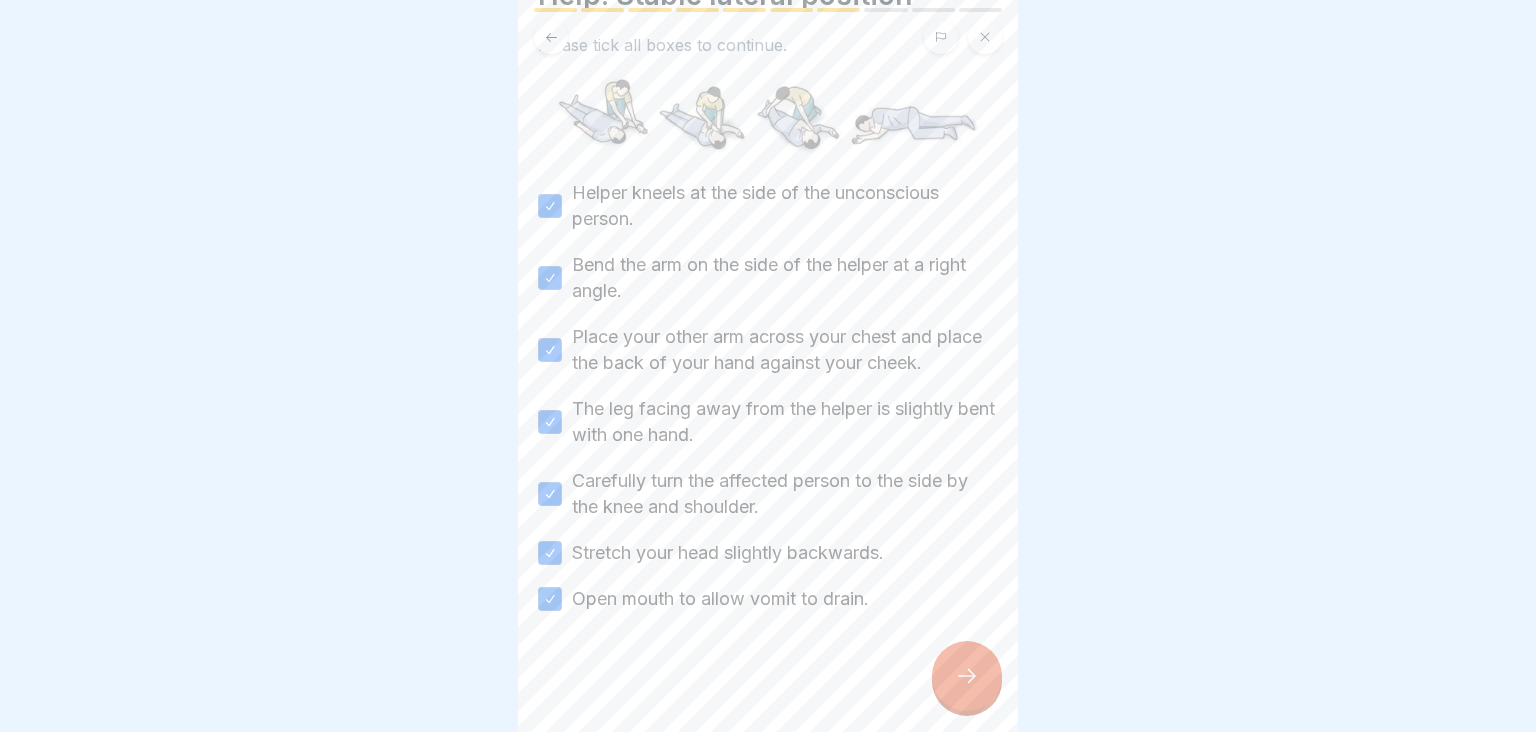 click at bounding box center (967, 676) 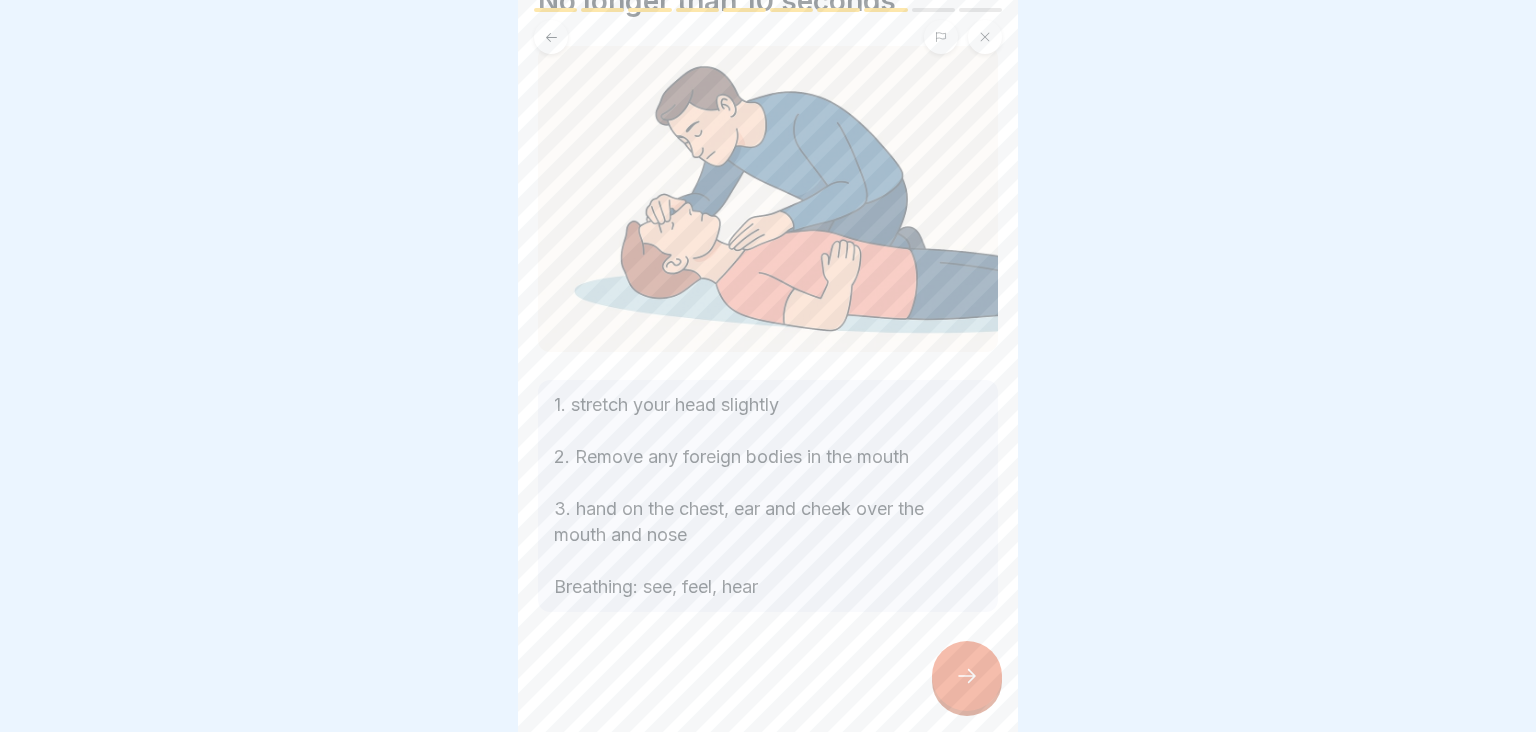 scroll, scrollTop: 155, scrollLeft: 0, axis: vertical 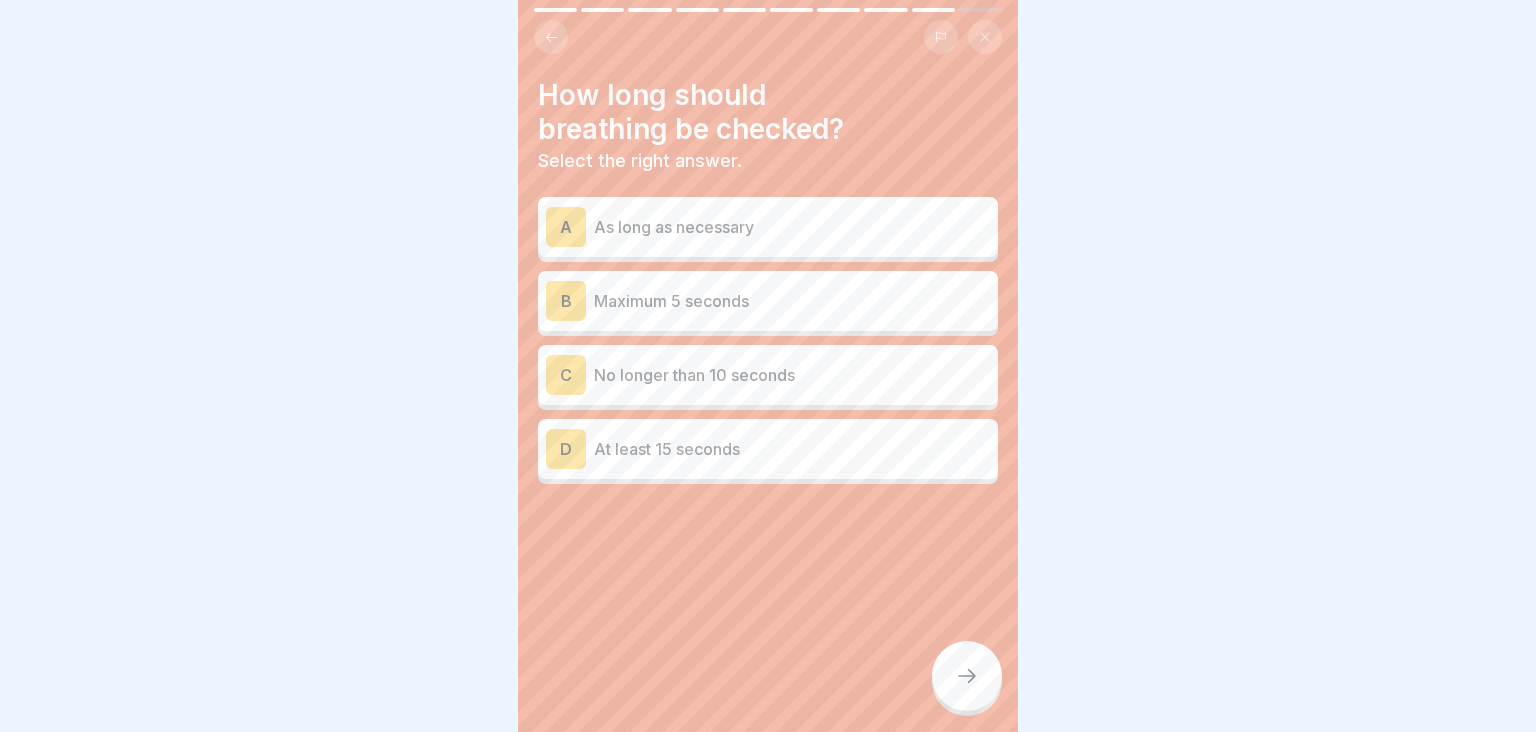 click 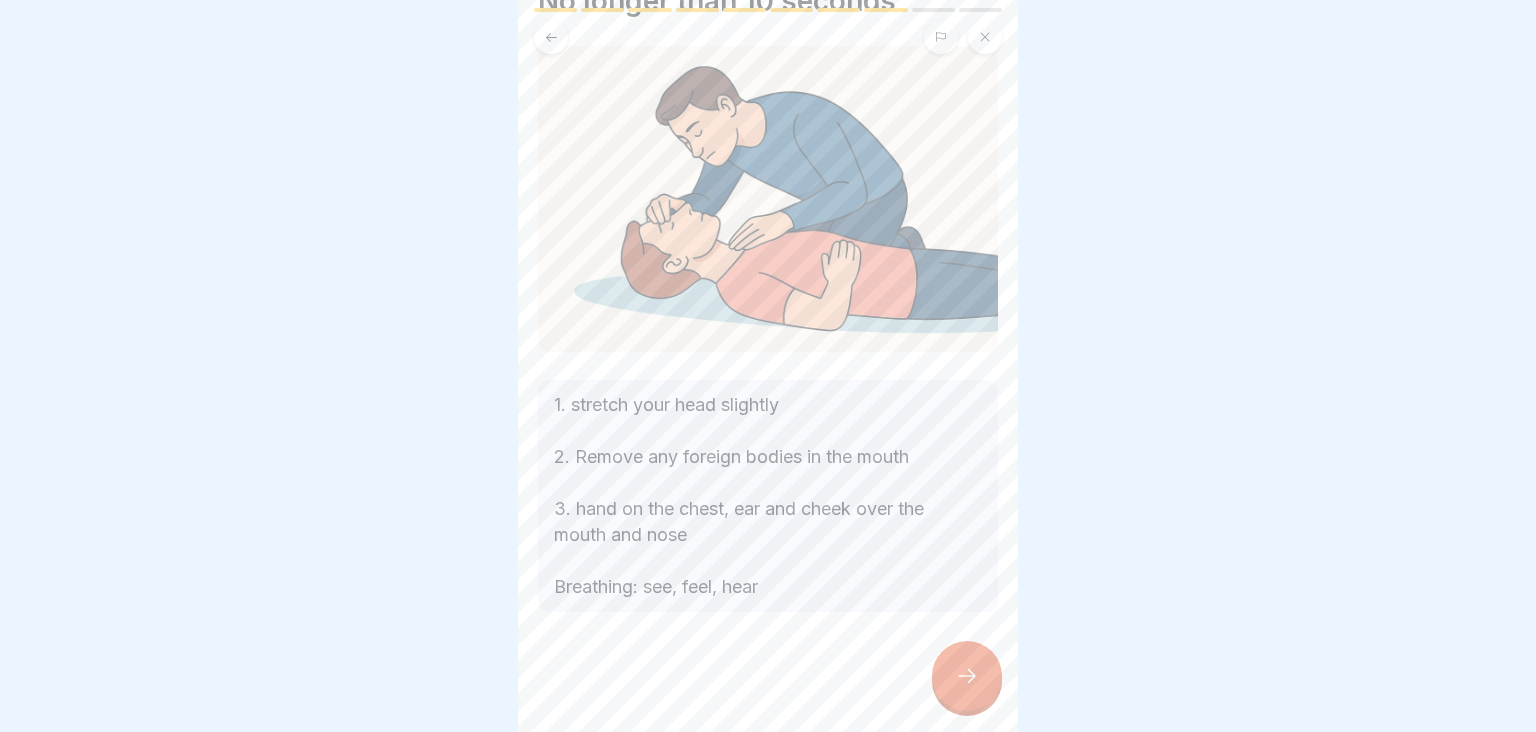 scroll, scrollTop: 155, scrollLeft: 0, axis: vertical 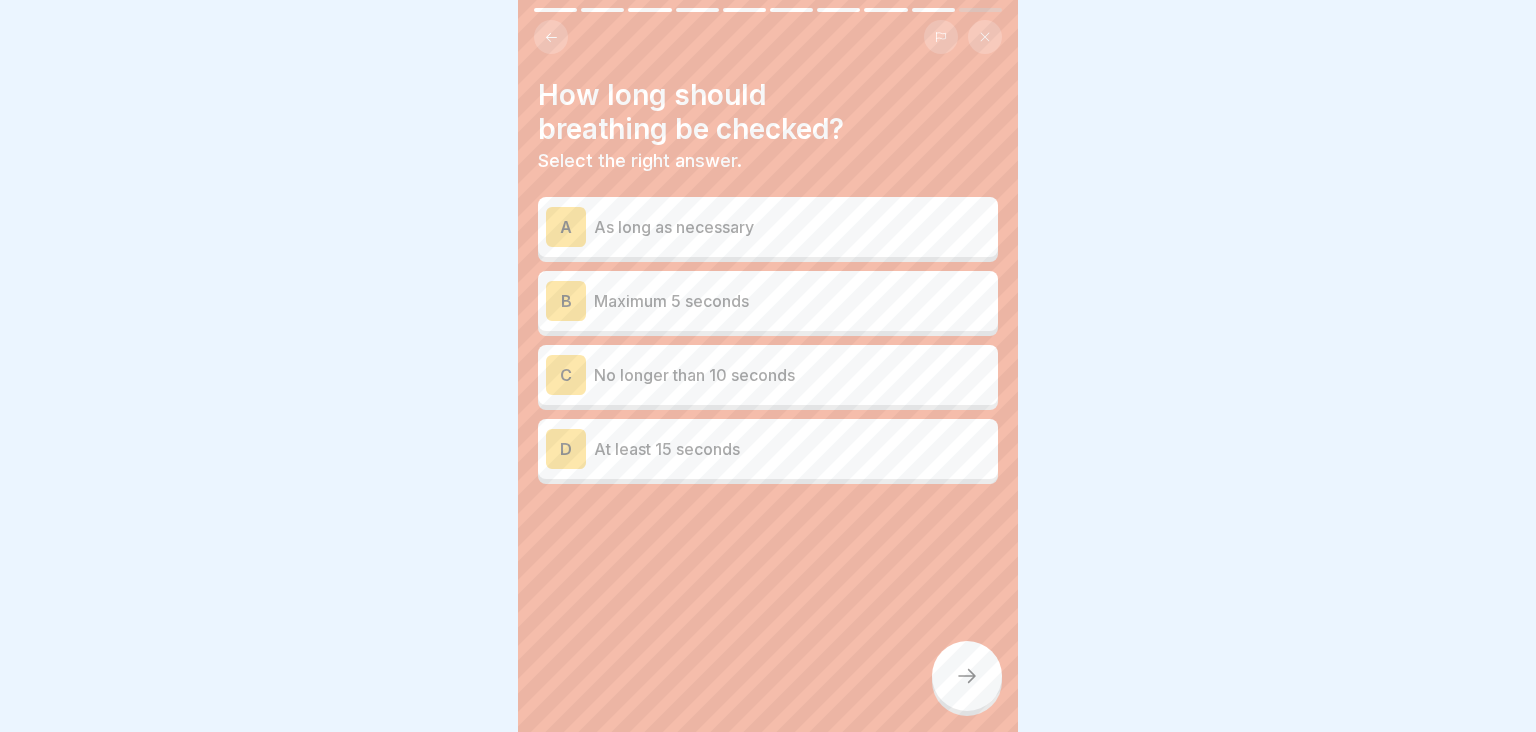 click on "No longer than 10 seconds" at bounding box center [792, 375] 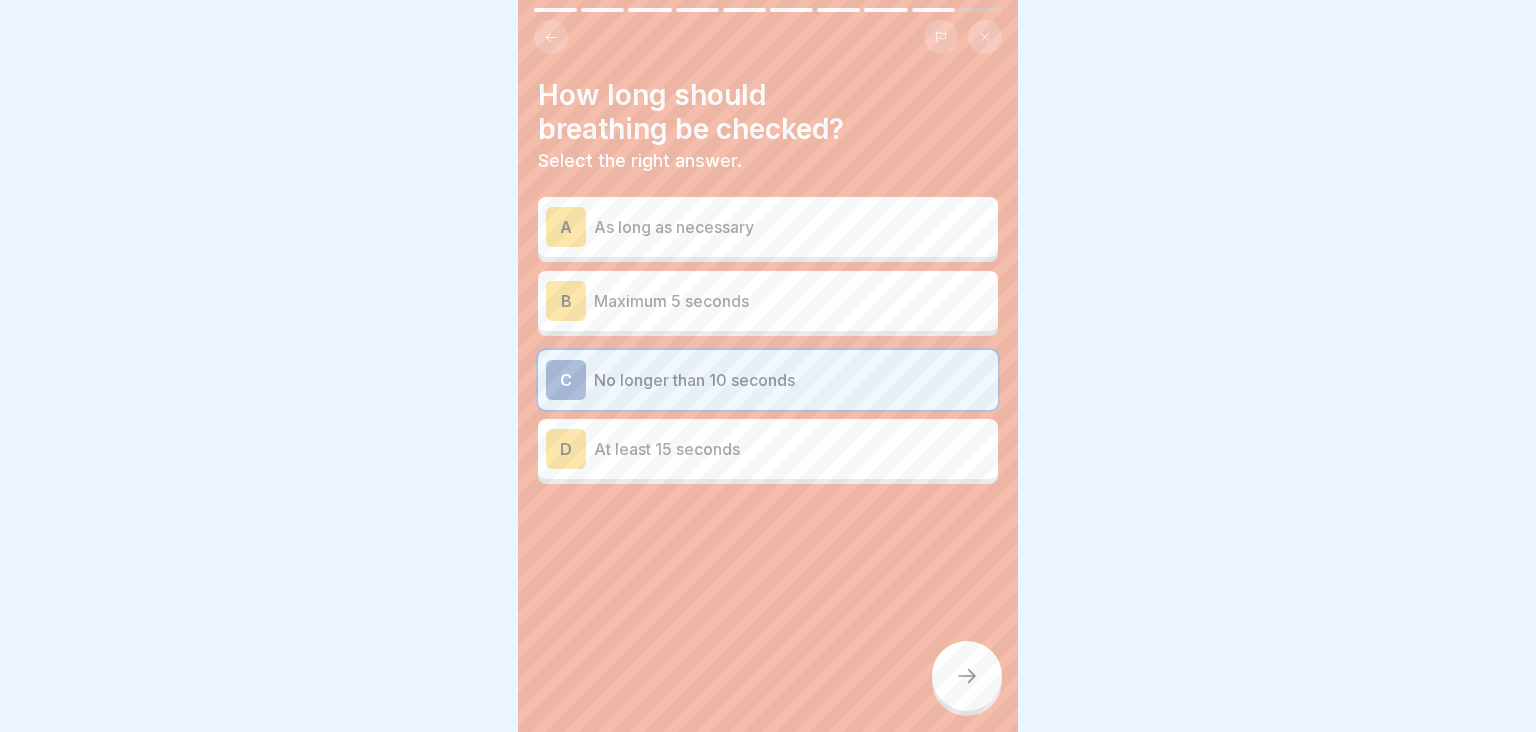 click 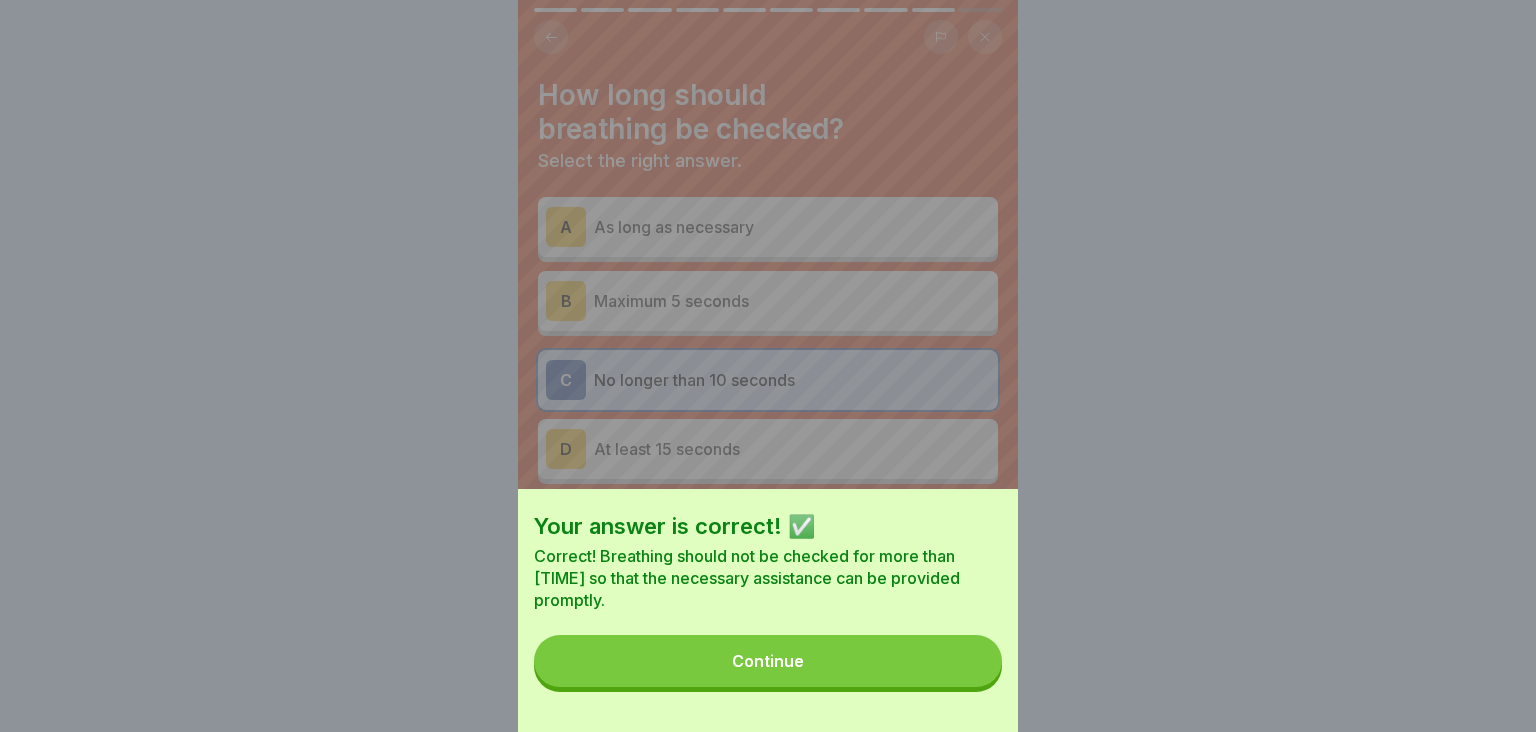 click on "Continue" at bounding box center [768, 661] 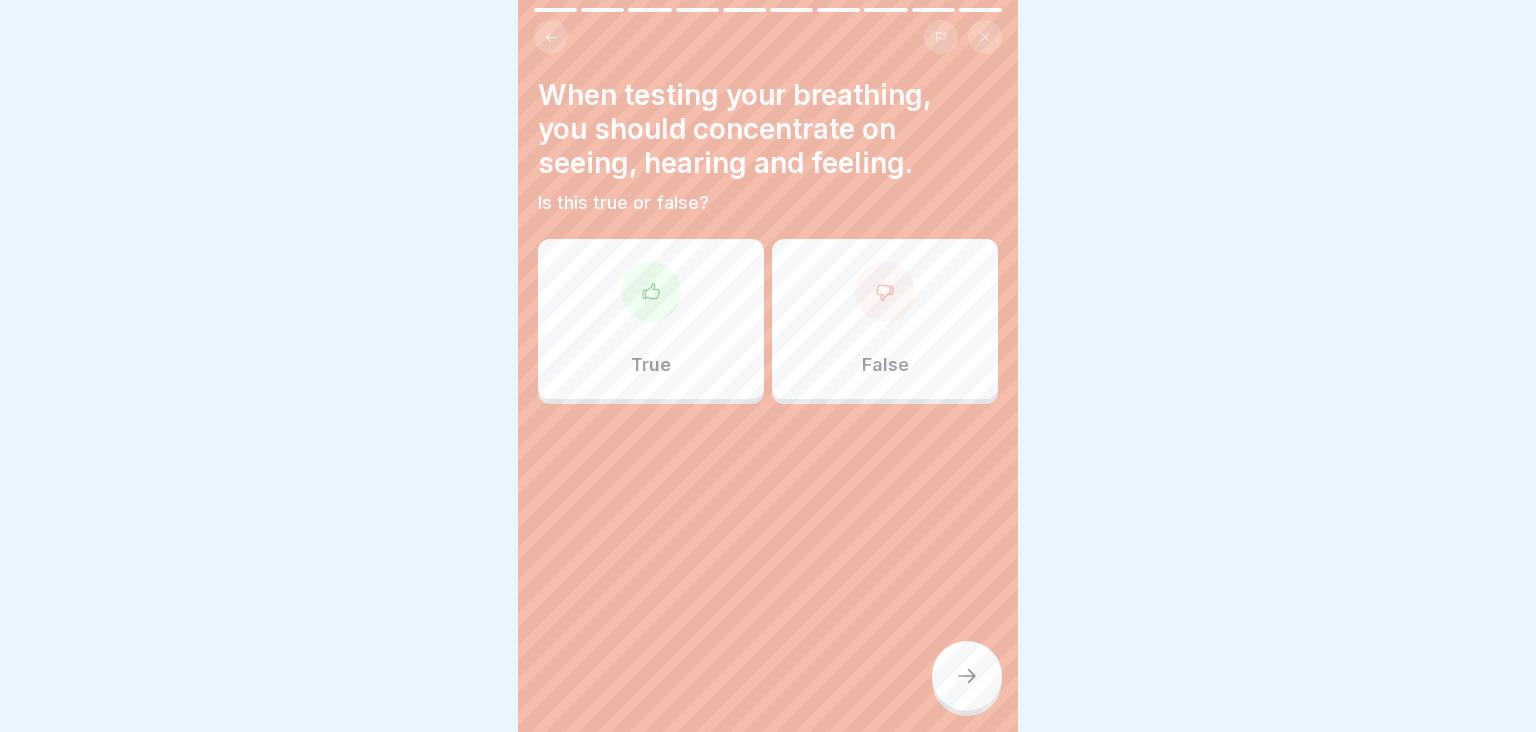 click on "True" at bounding box center [651, 319] 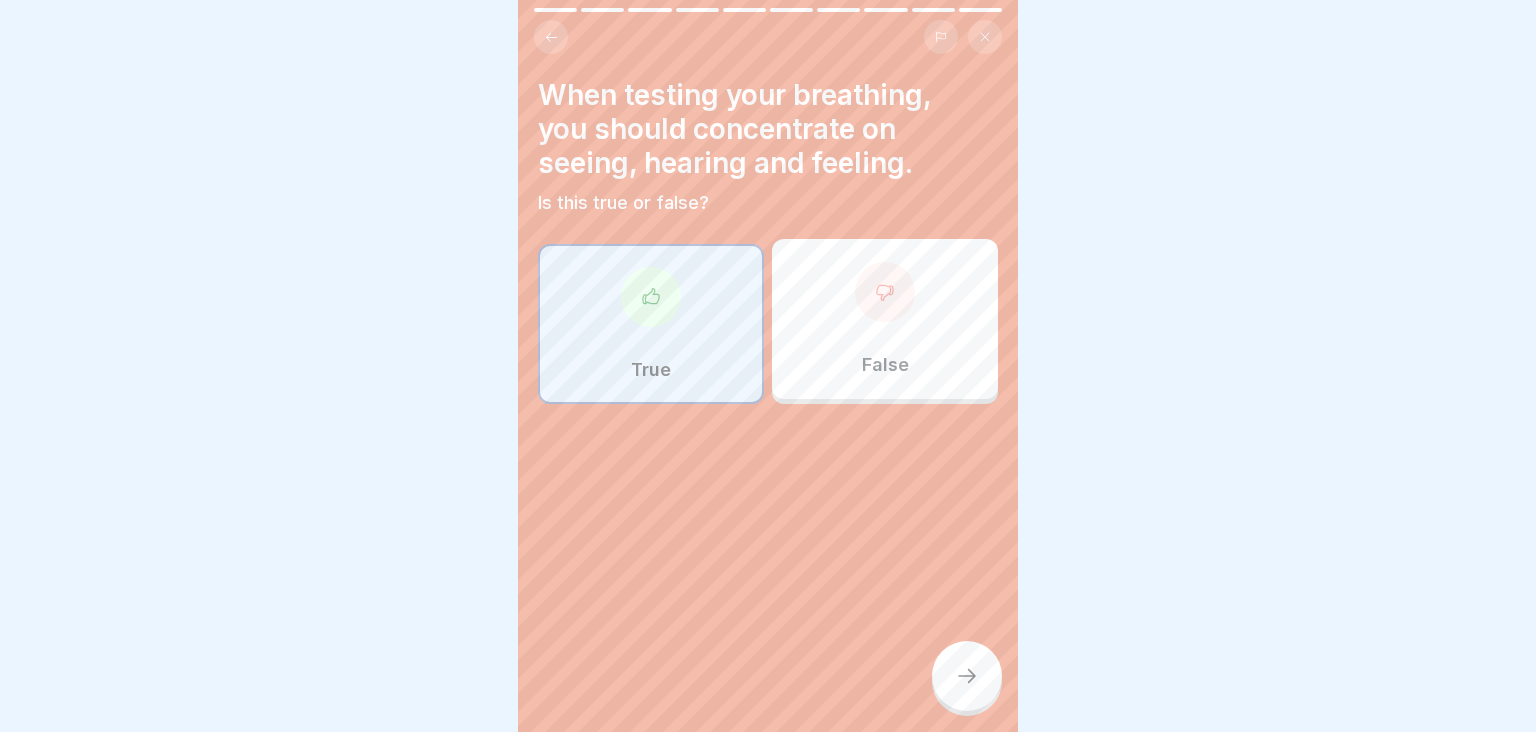 click at bounding box center (967, 676) 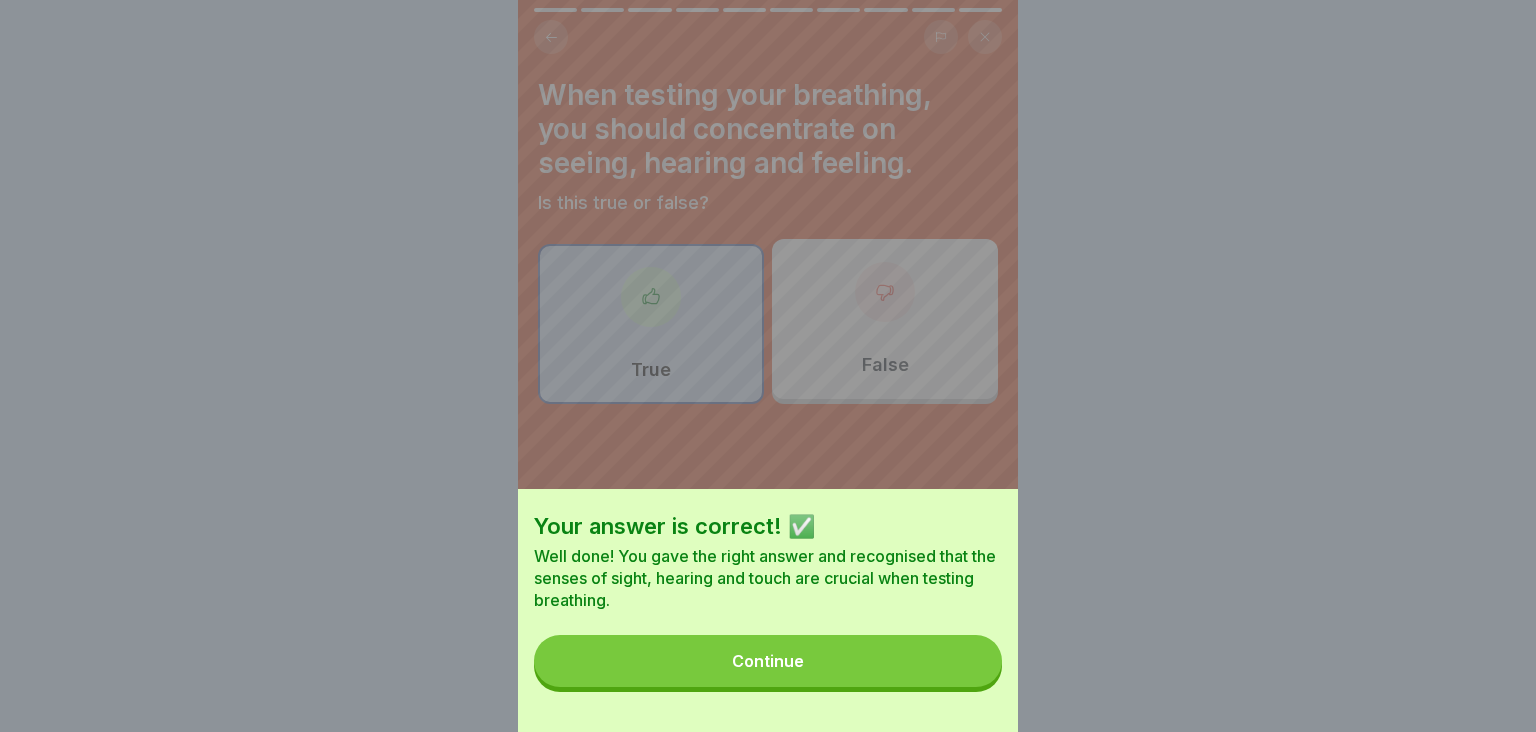 click on "Continue" at bounding box center (768, 661) 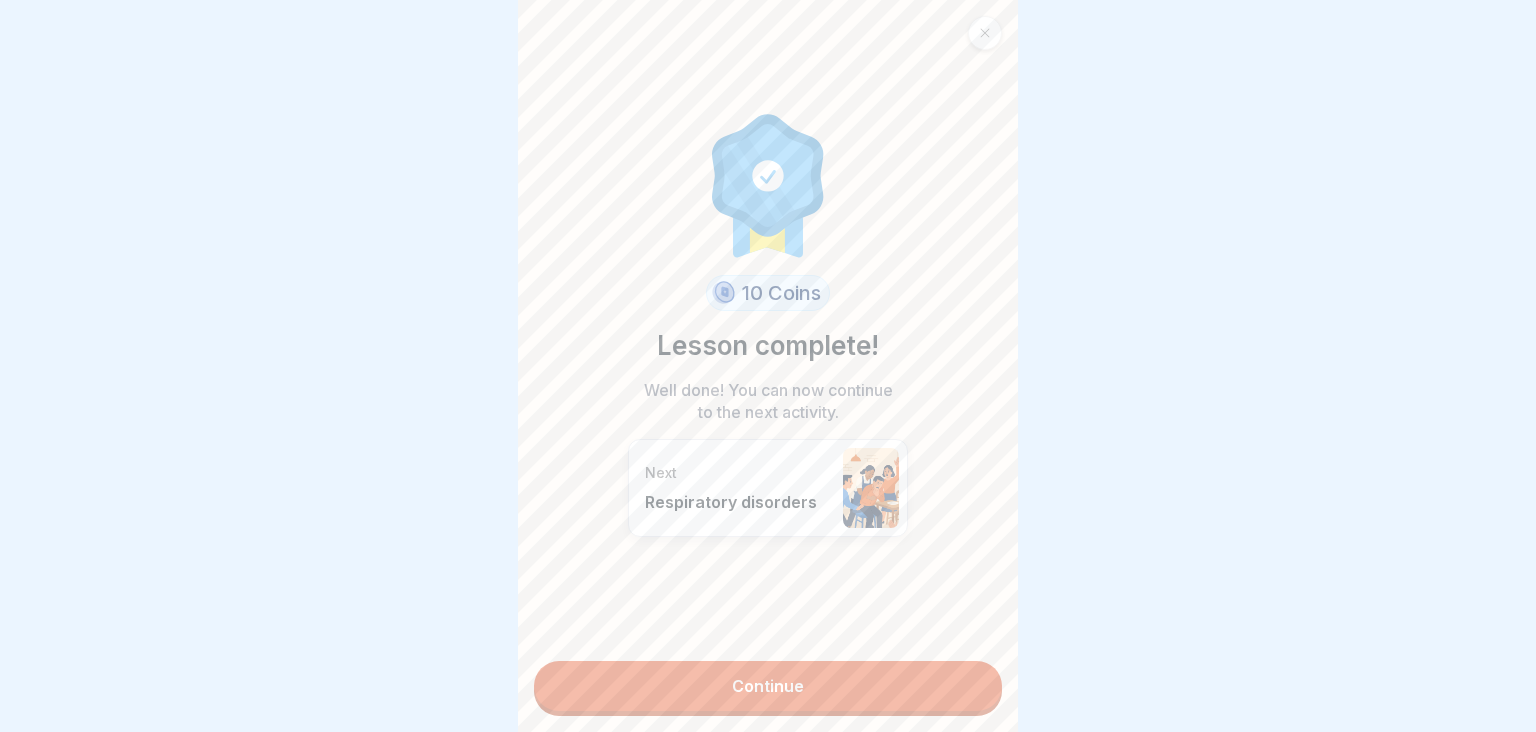 click on "Continue" at bounding box center (768, 686) 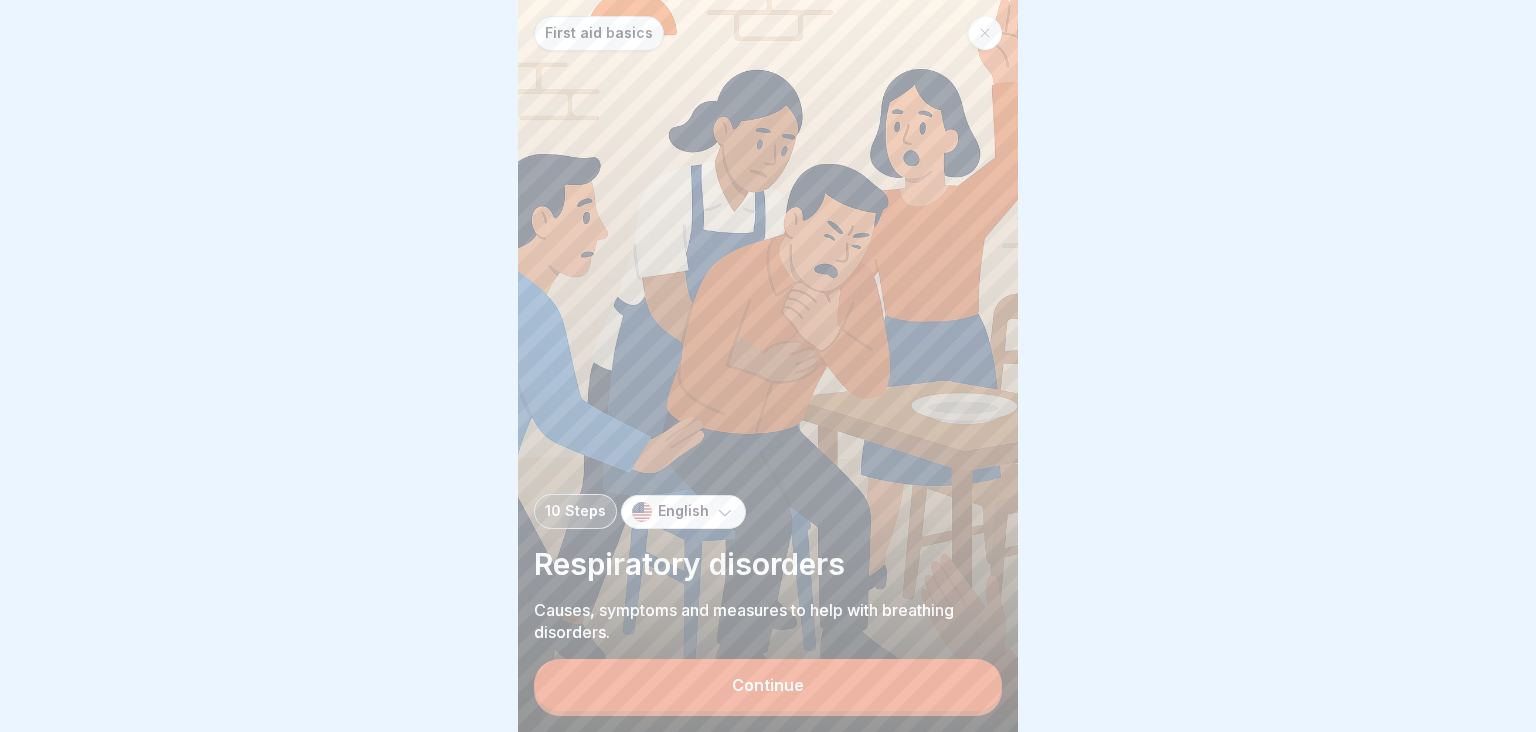 click on "Continue" at bounding box center (768, 685) 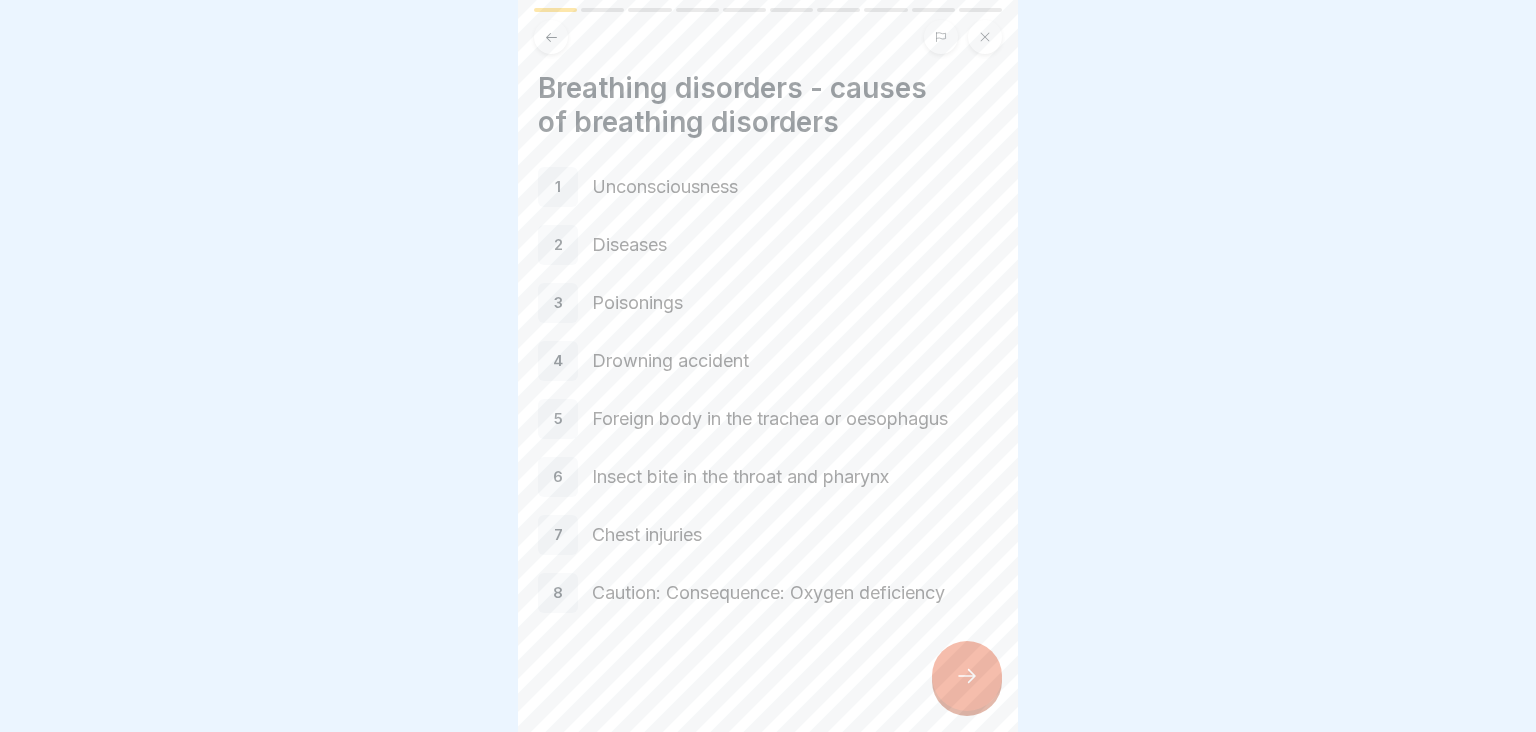 scroll, scrollTop: 8, scrollLeft: 0, axis: vertical 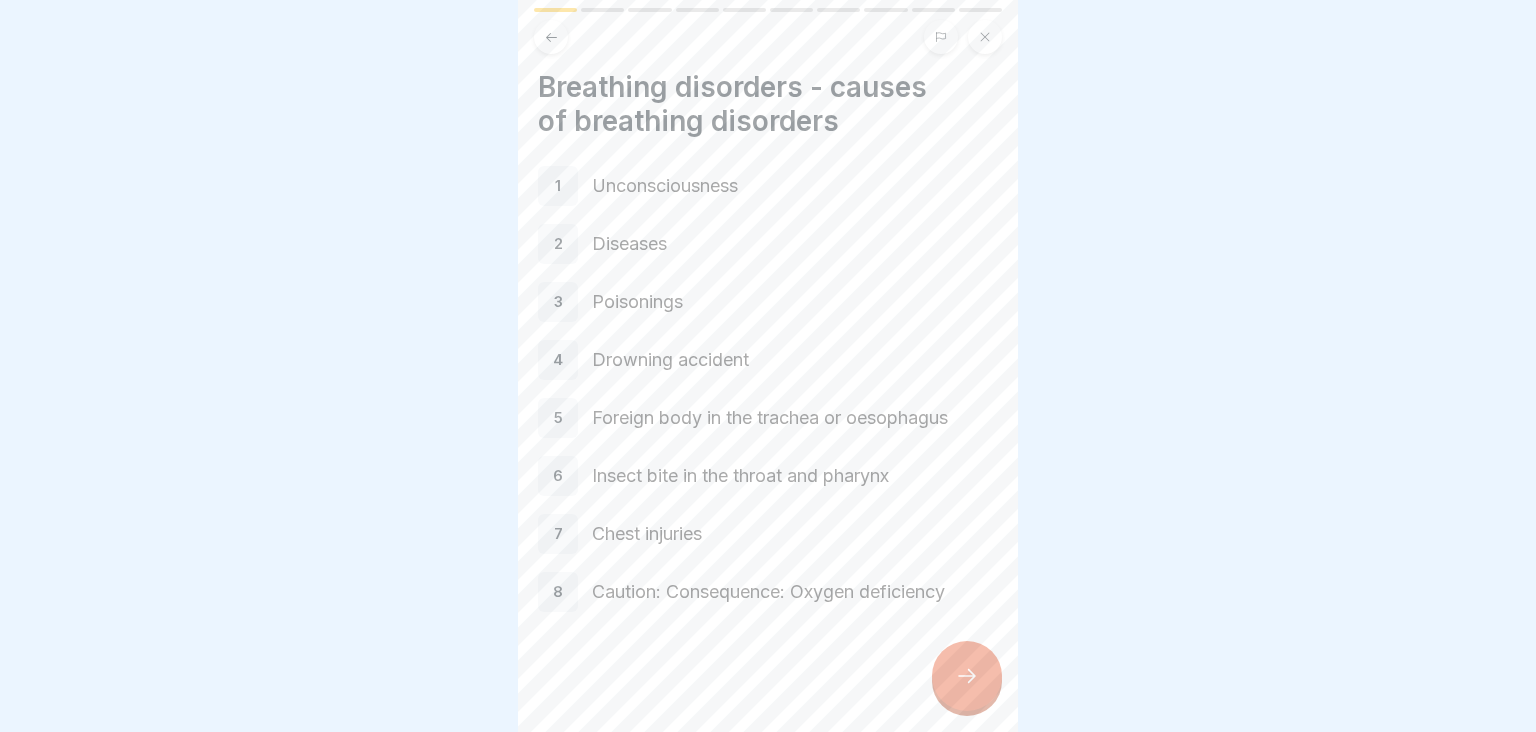 click at bounding box center (967, 676) 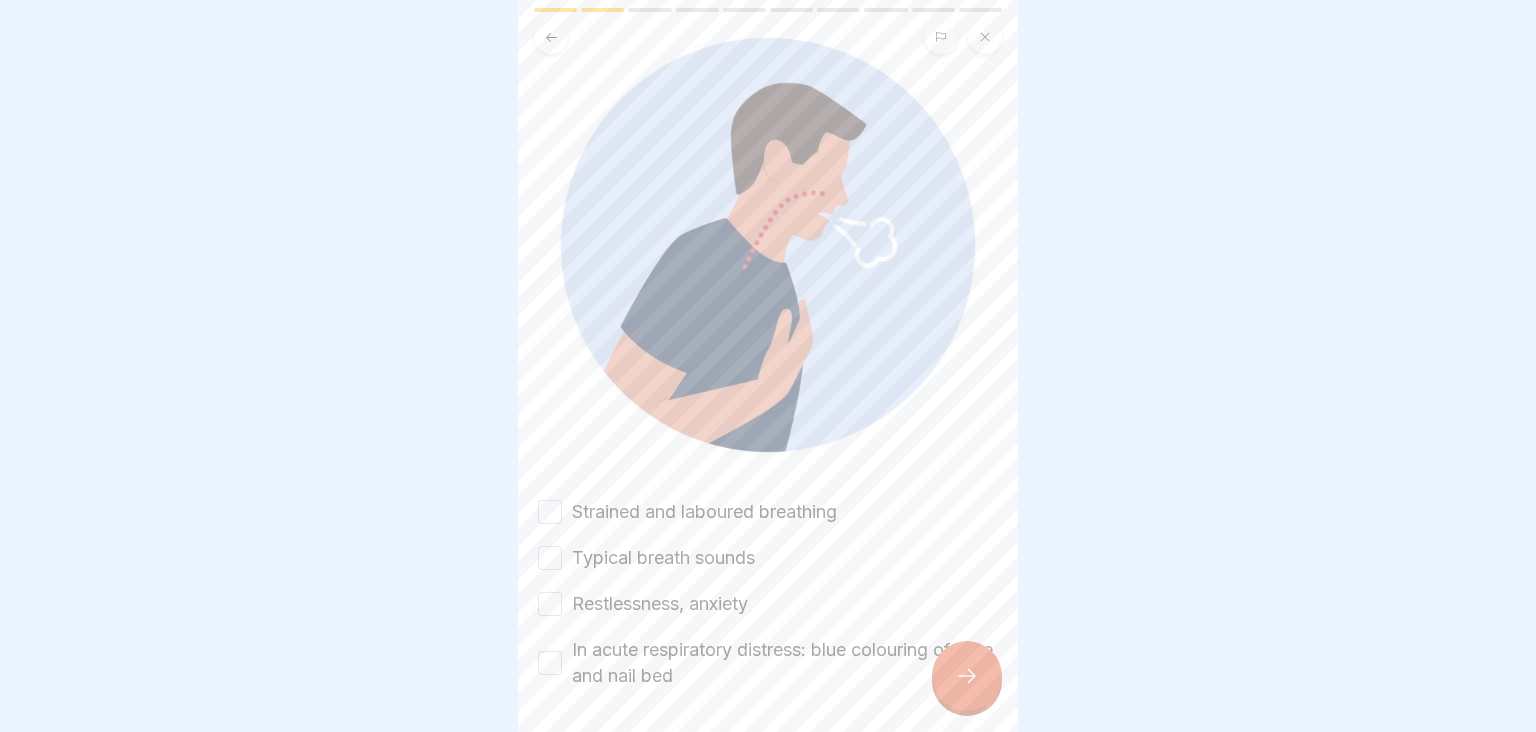 scroll, scrollTop: 235, scrollLeft: 0, axis: vertical 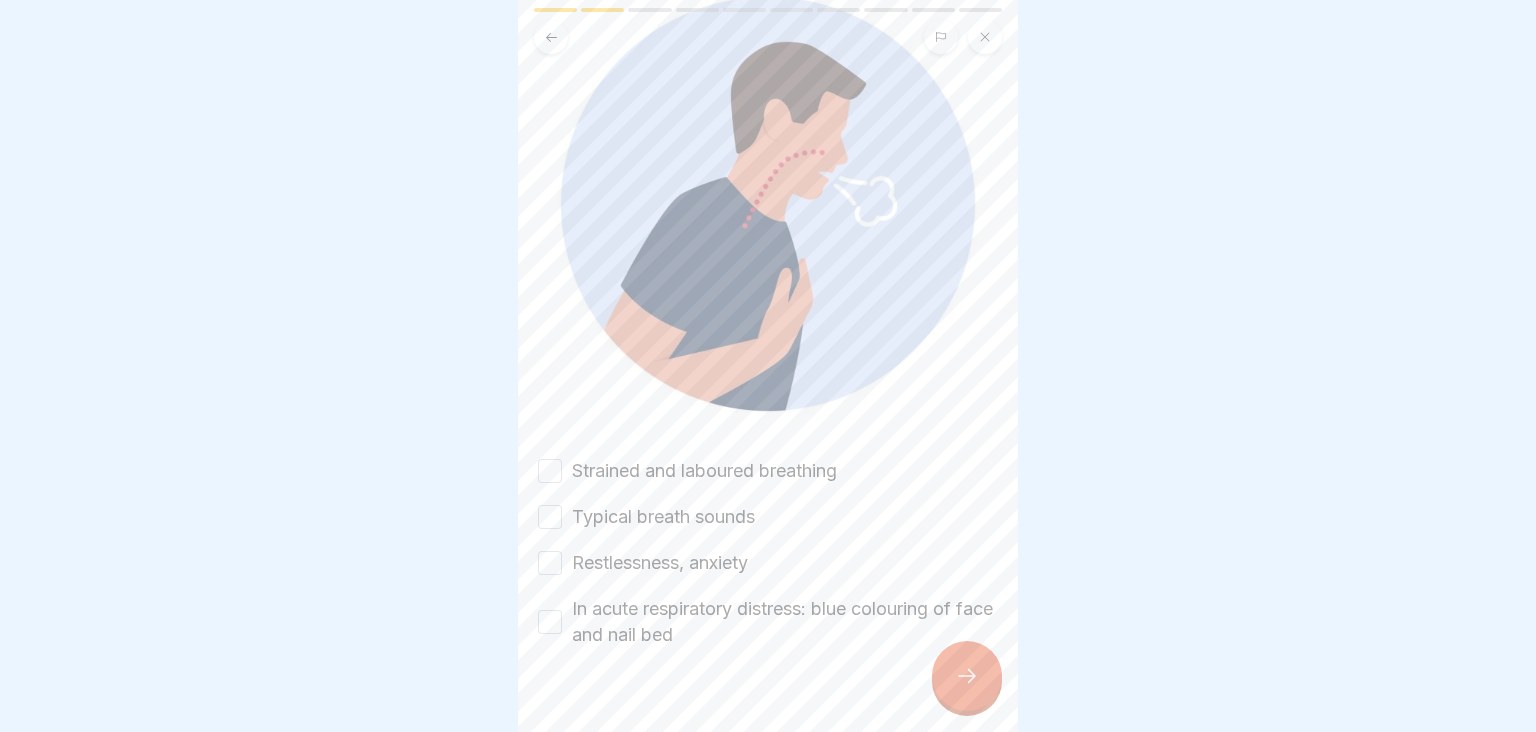 click on "Strained and laboured breathing" at bounding box center (550, 471) 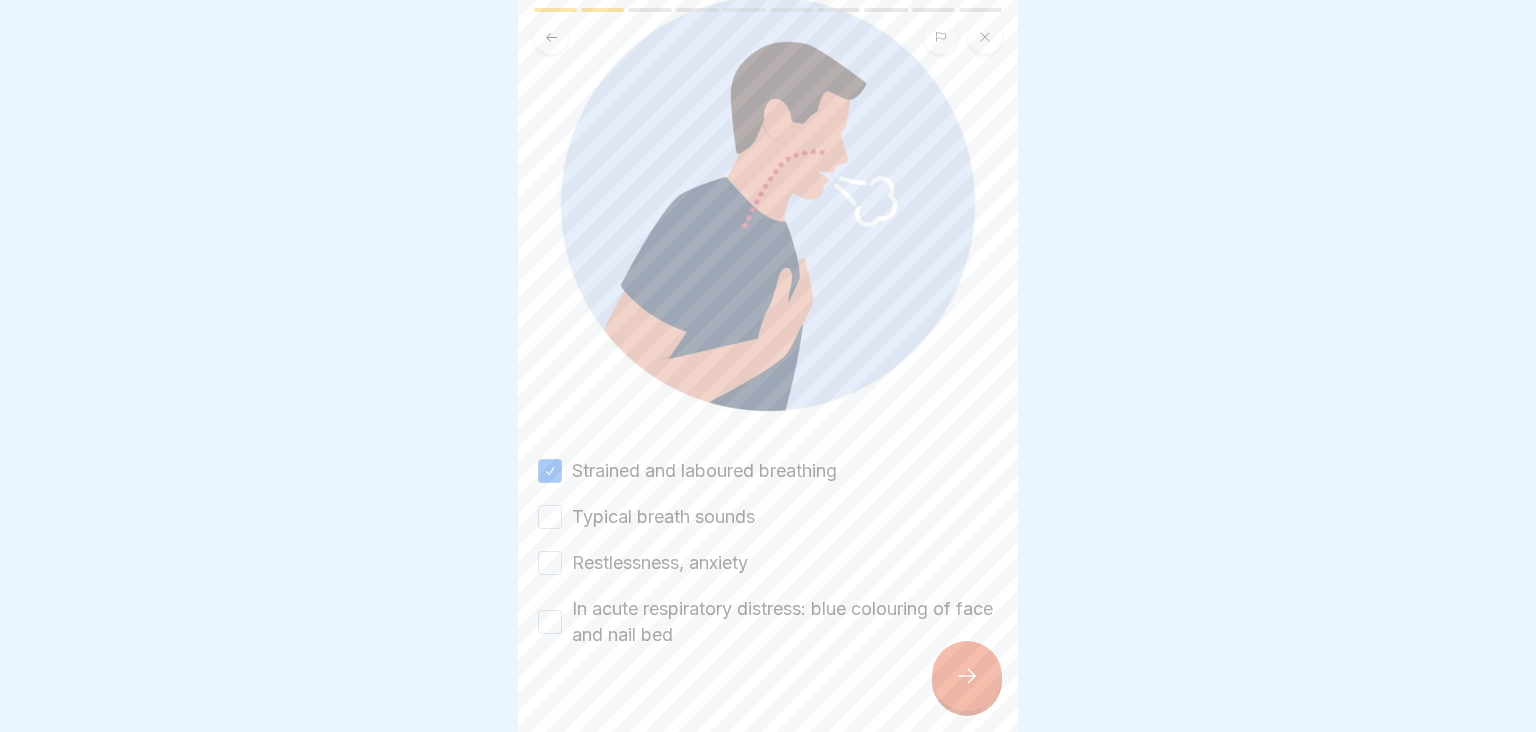 click on "Typical breath sounds" at bounding box center (550, 517) 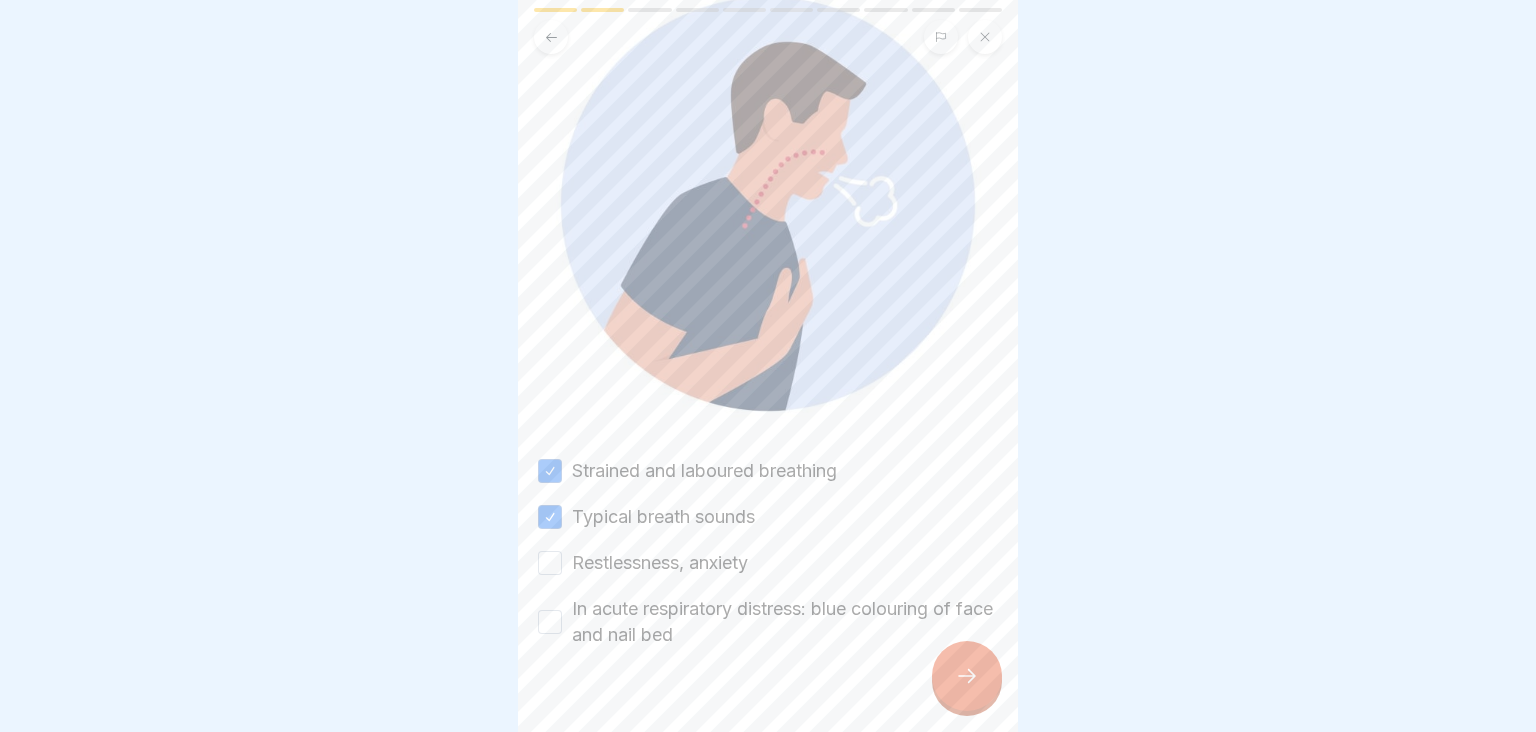 click on "Restlessness, anxiety" at bounding box center (550, 563) 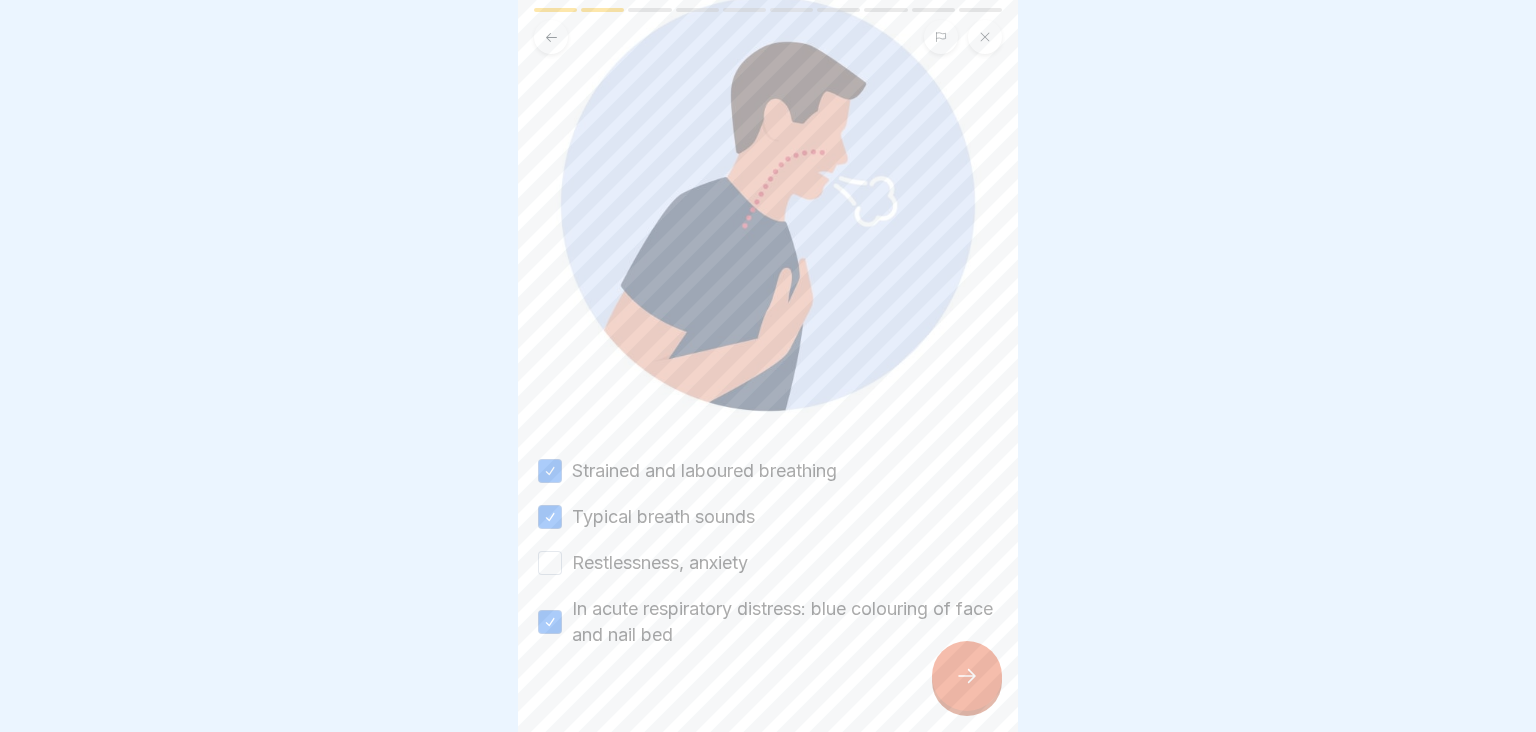 click on "Restlessness, anxiety" at bounding box center [550, 563] 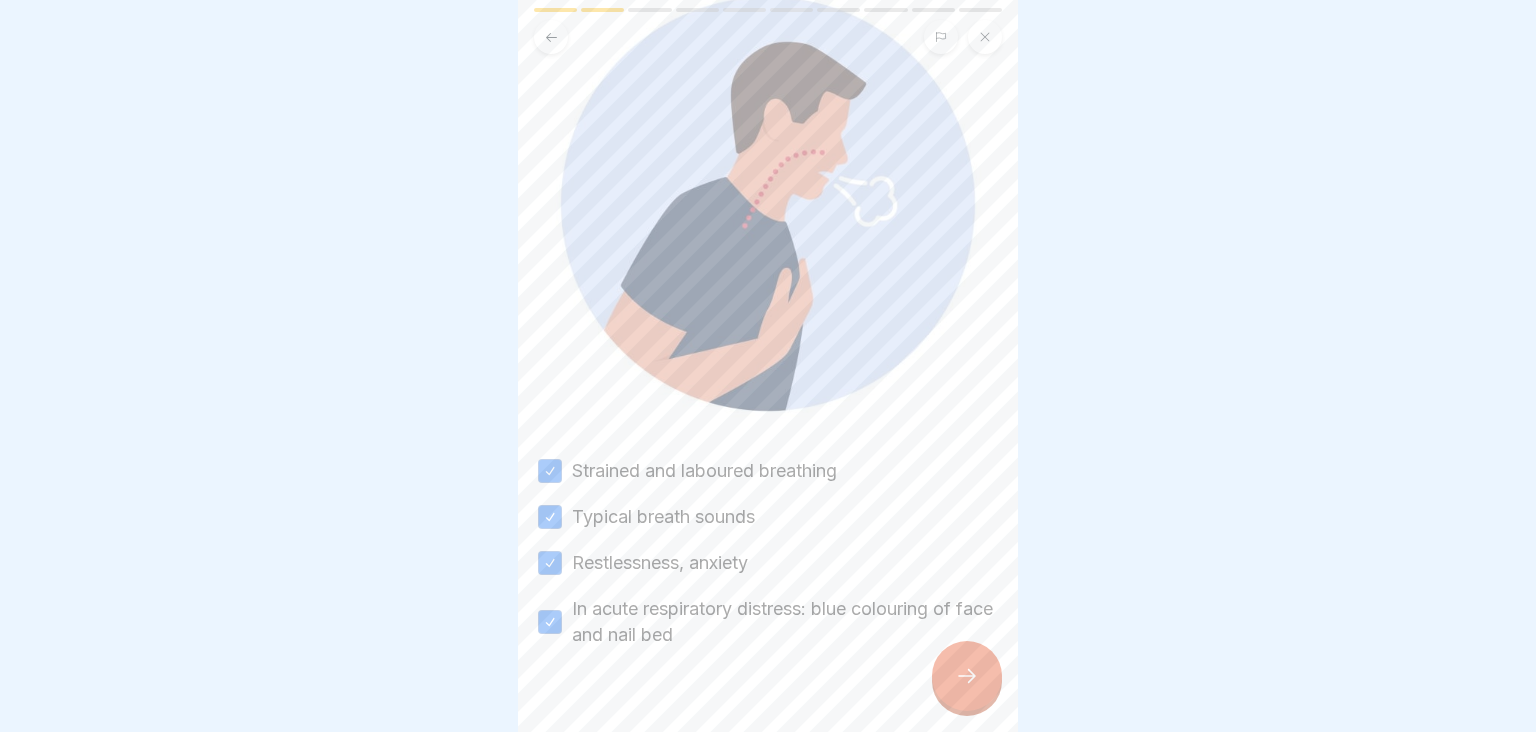 click at bounding box center (967, 676) 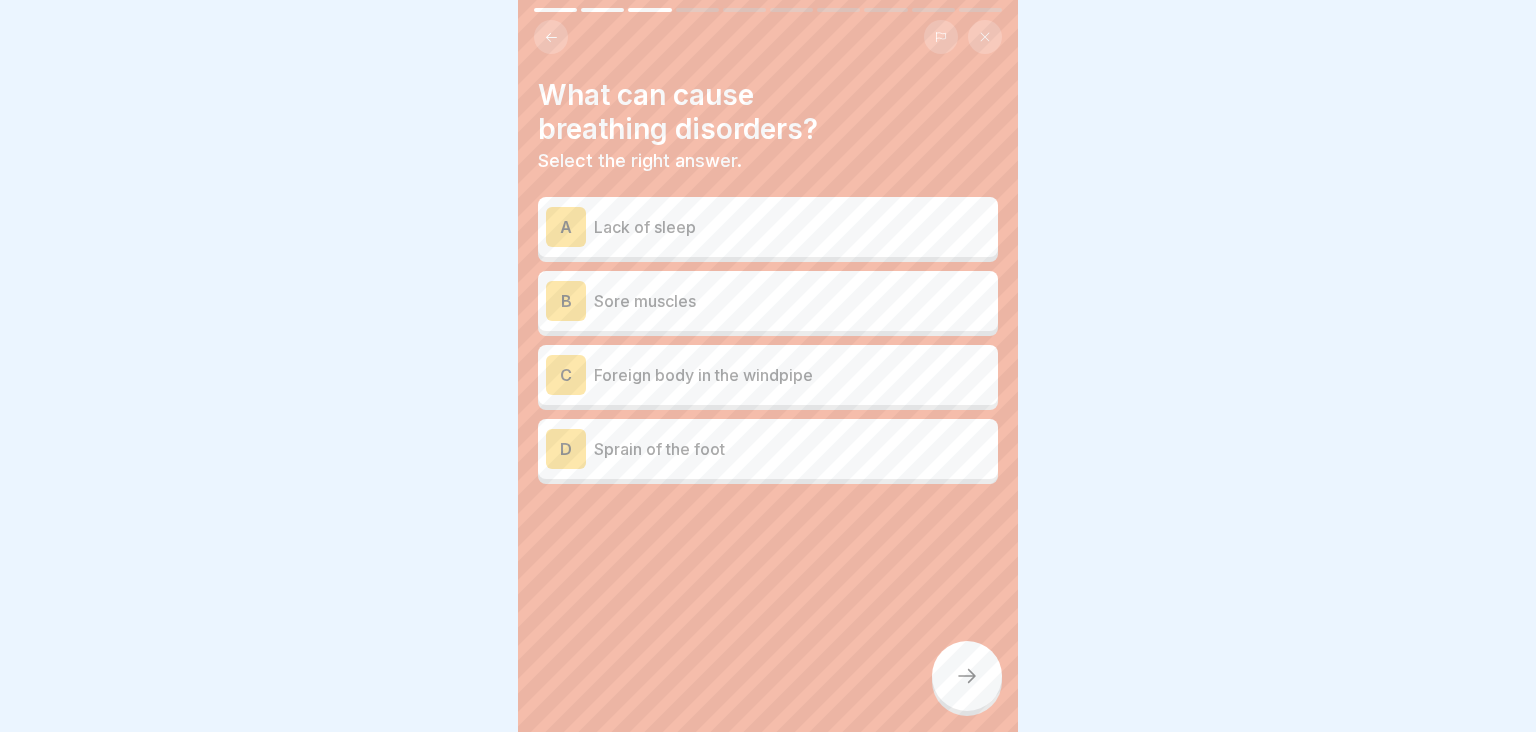 click on "Foreign body in the windpipe" at bounding box center [792, 375] 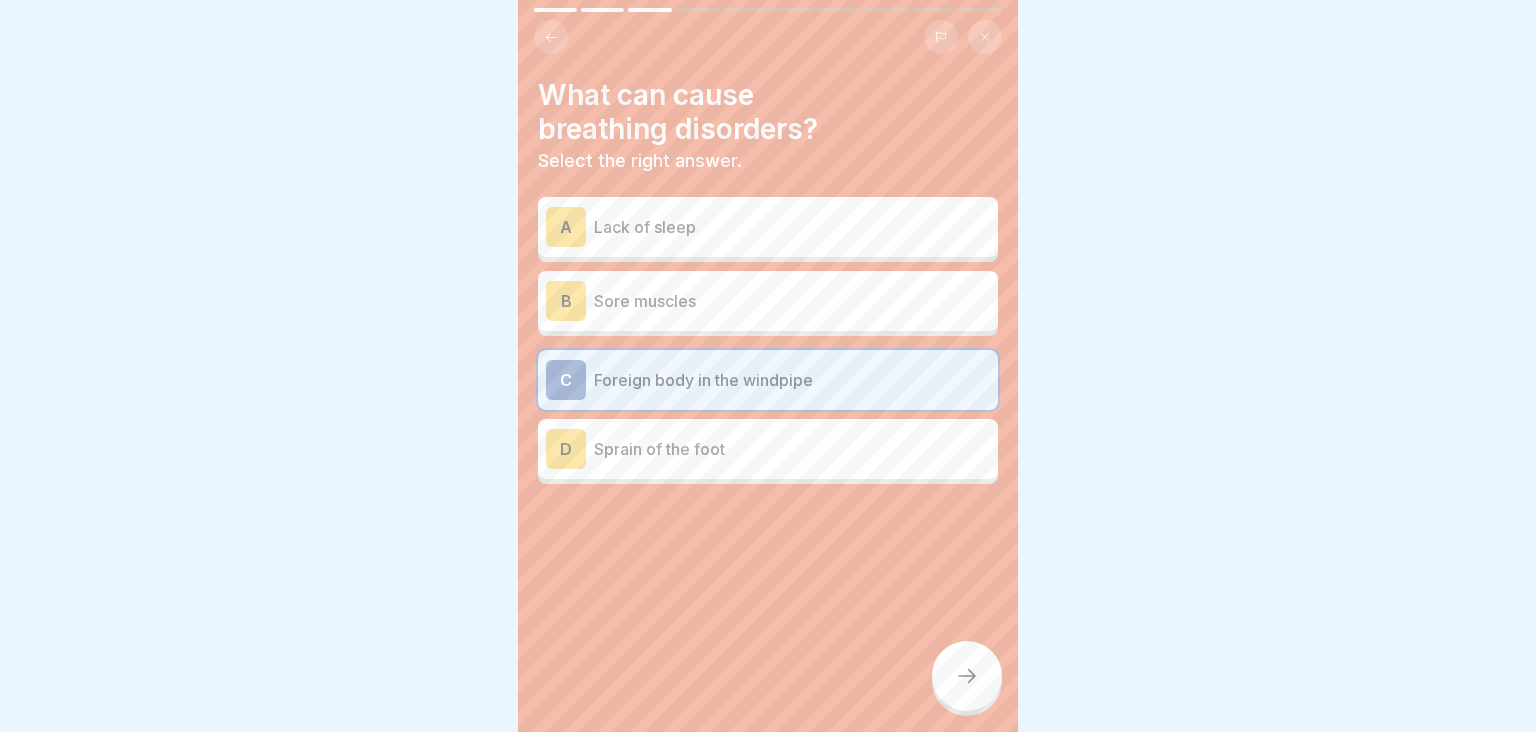 click at bounding box center (967, 676) 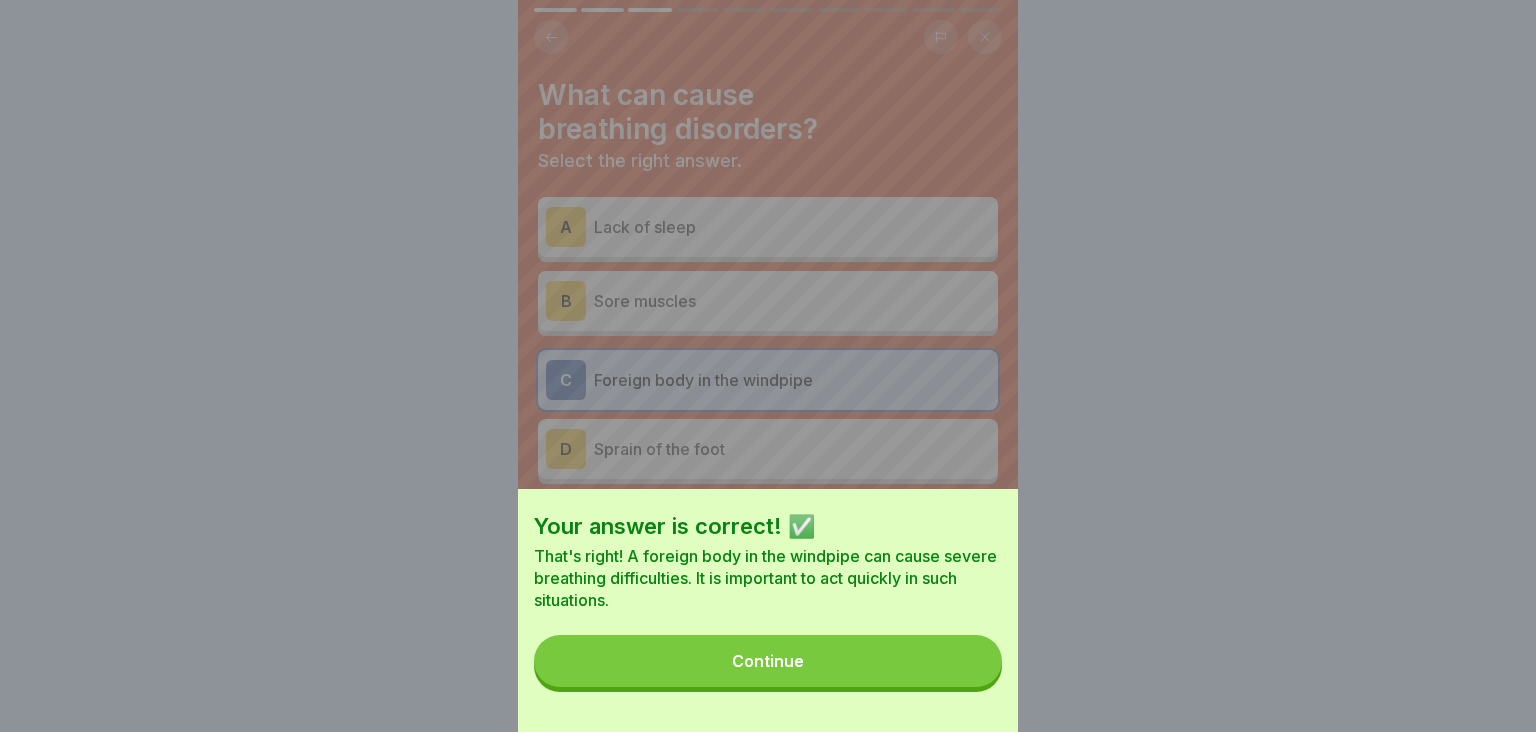 click on "Continue" at bounding box center (768, 661) 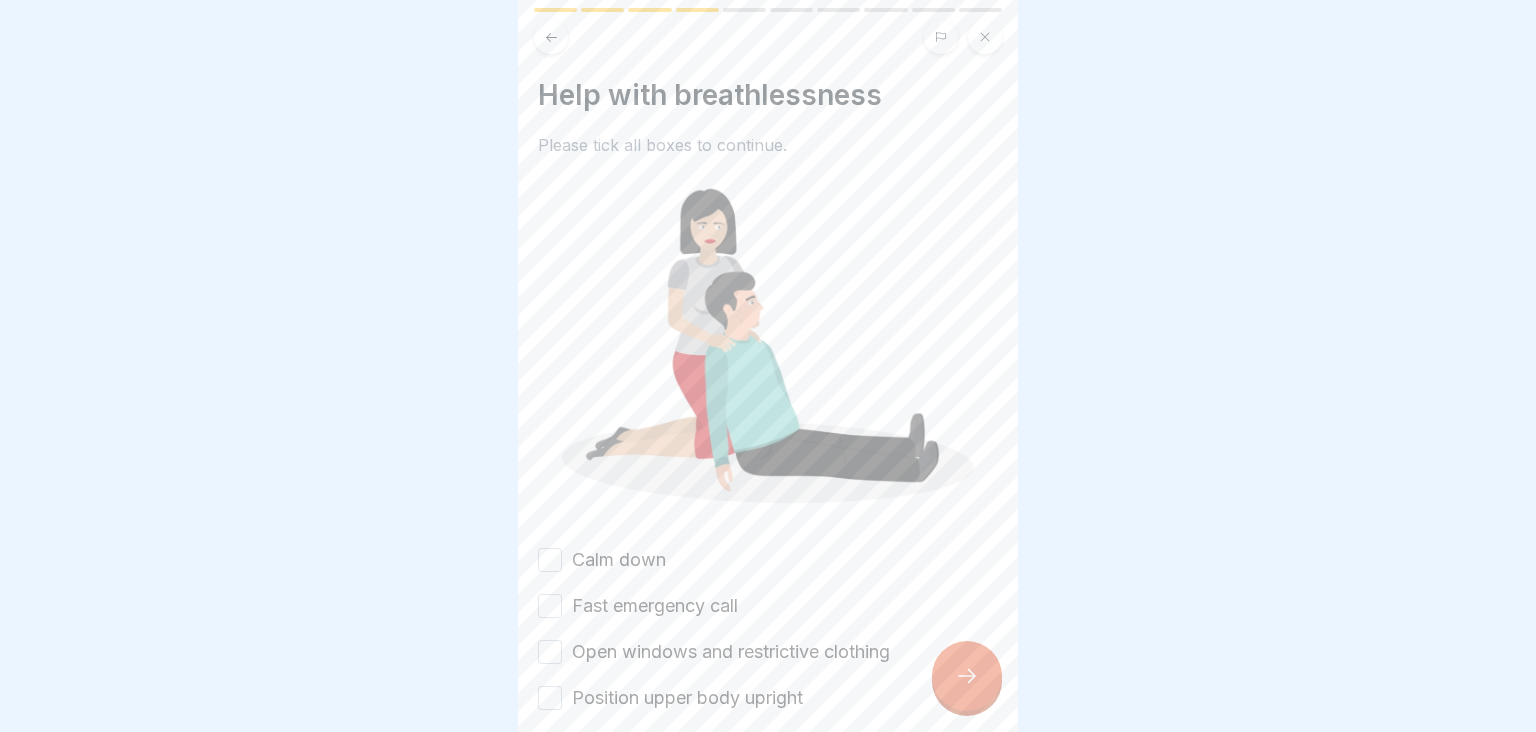 click on "Calm down" at bounding box center (550, 560) 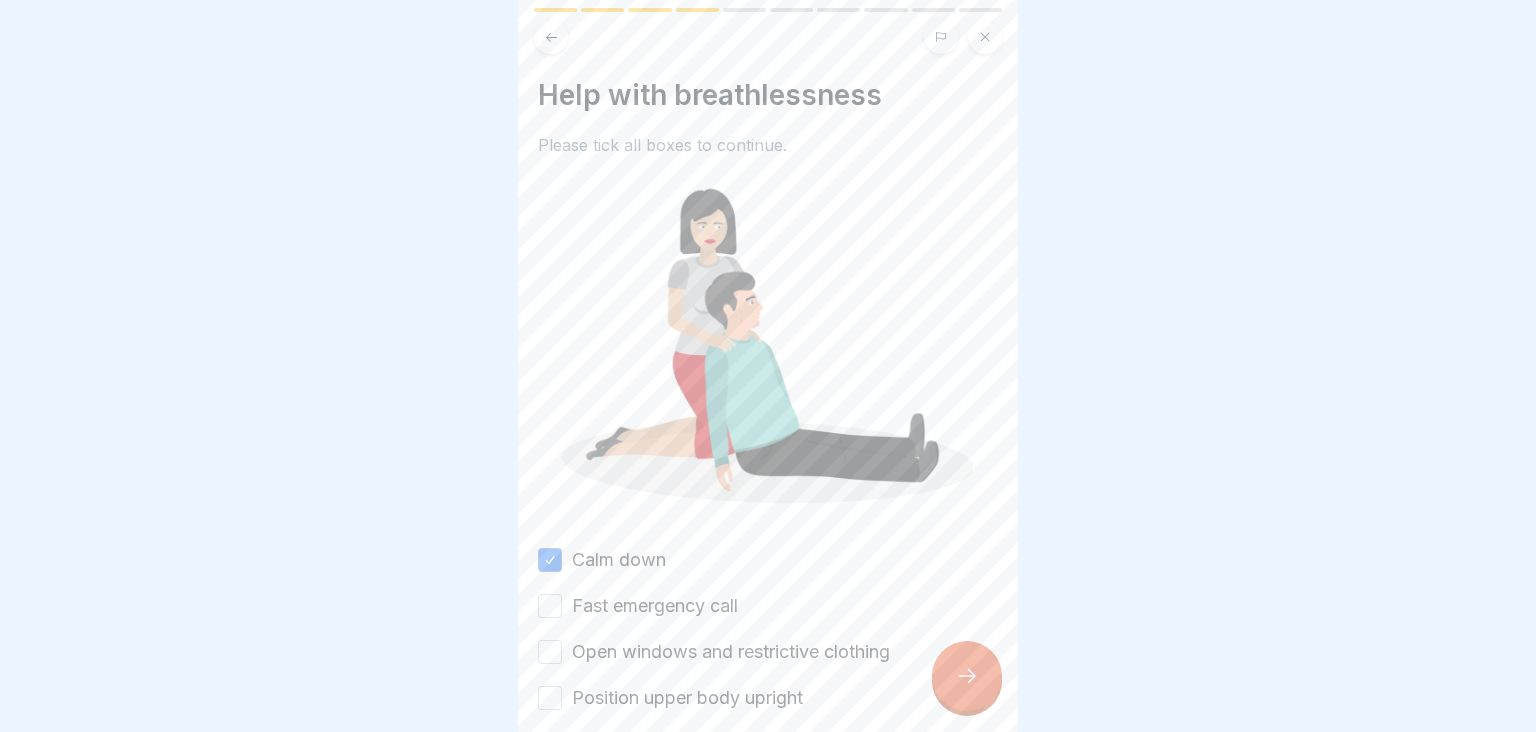 click on "Fast emergency call" at bounding box center [550, 606] 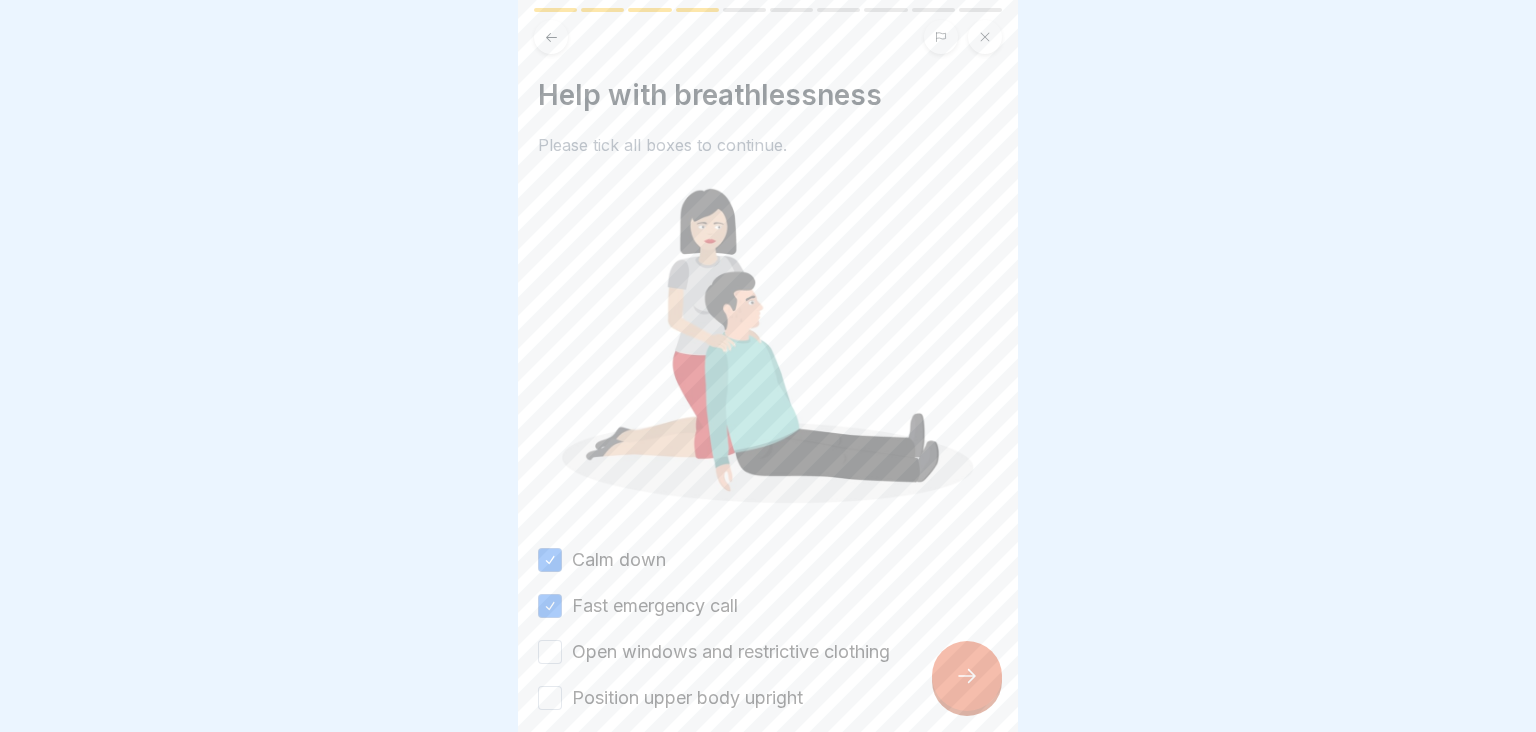 click on "Open windows and restrictive clothing" at bounding box center (550, 652) 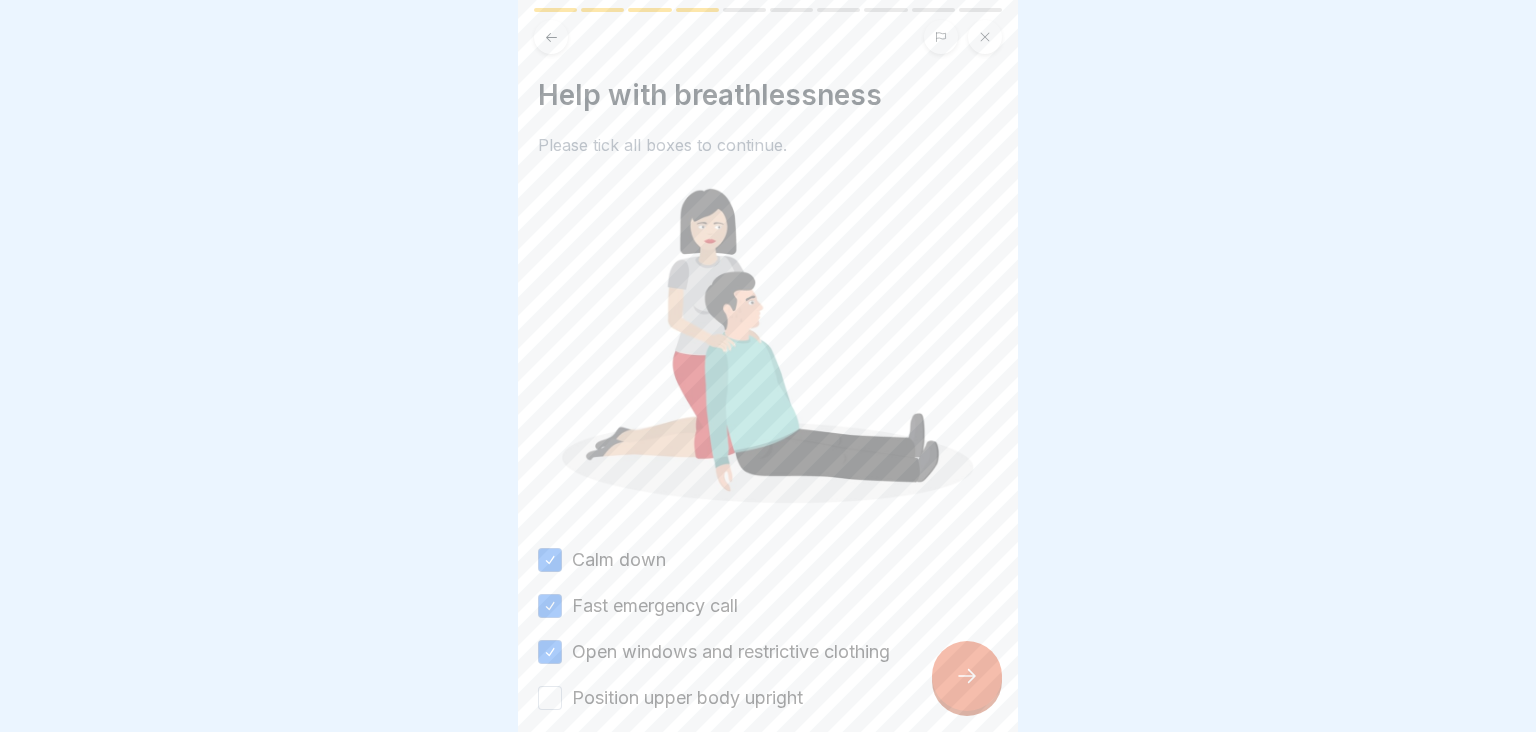 click on "Position upper body upright" at bounding box center [550, 698] 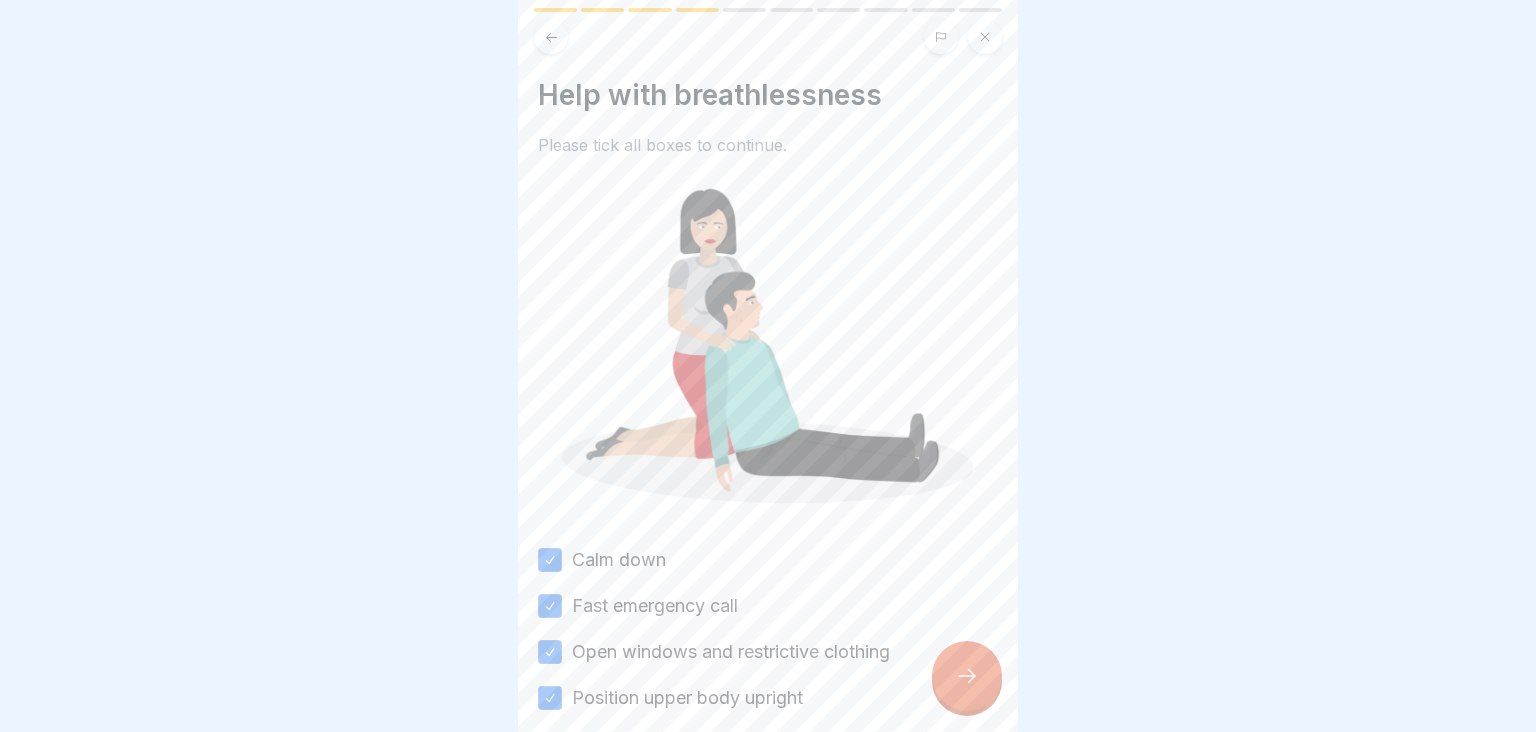 scroll, scrollTop: 100, scrollLeft: 0, axis: vertical 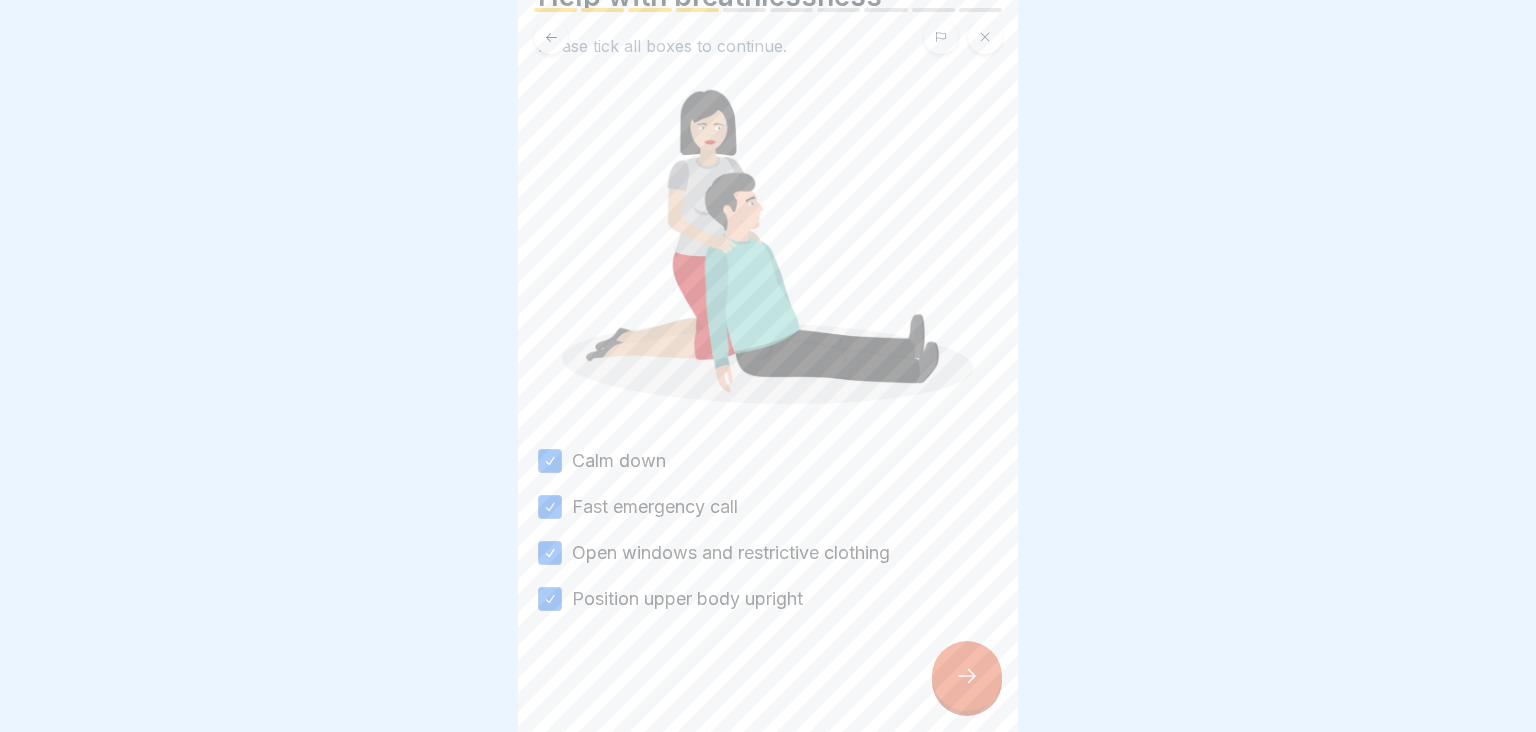 click at bounding box center [967, 676] 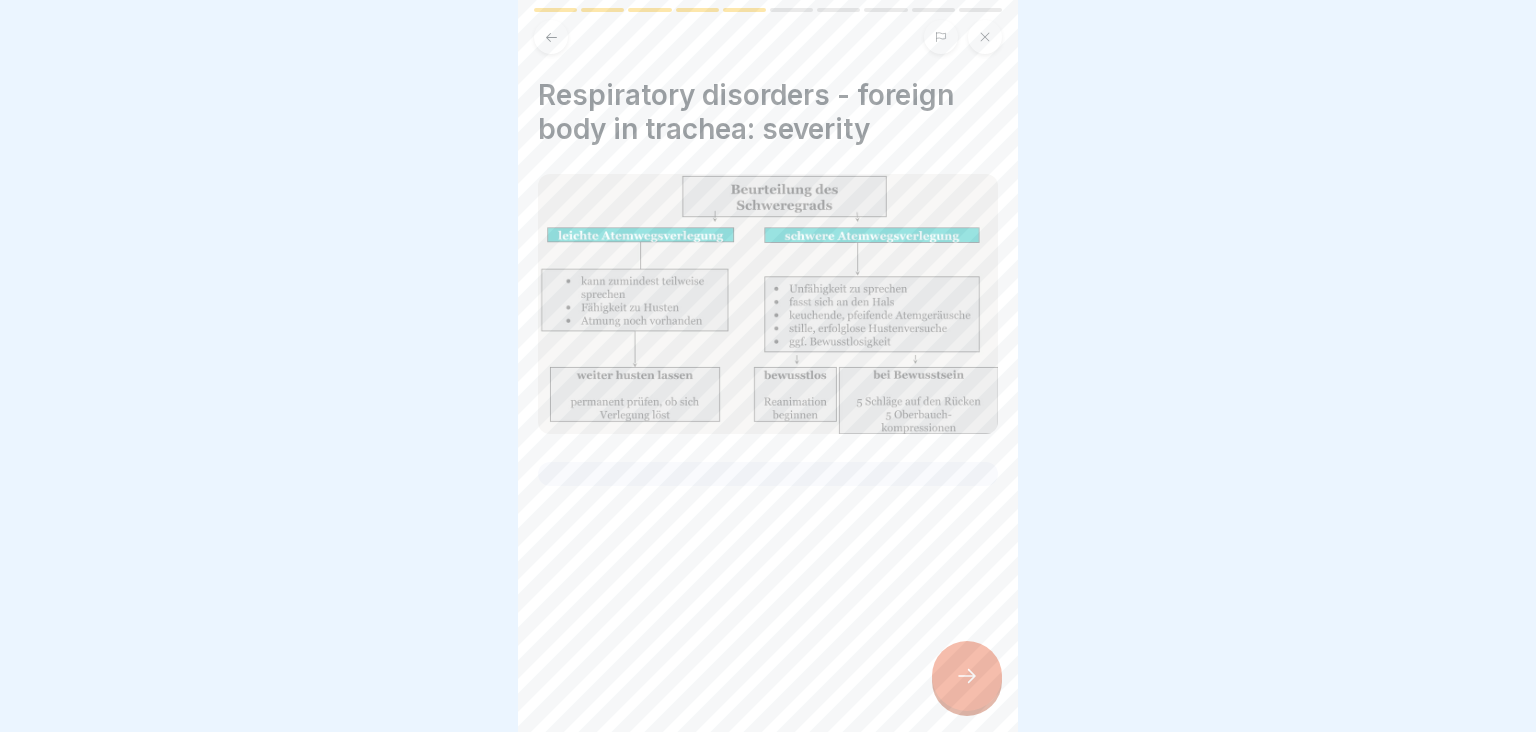 click at bounding box center [967, 676] 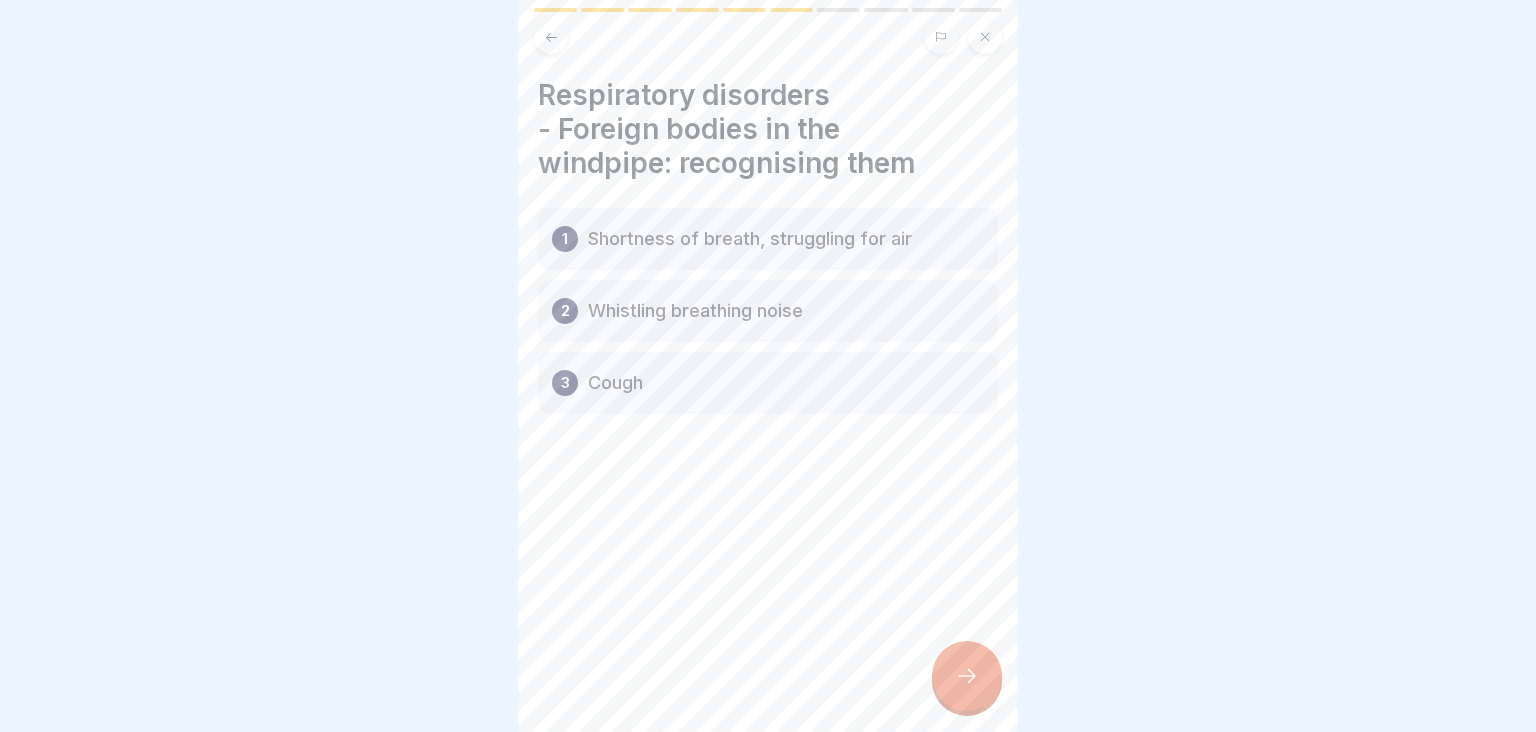 click at bounding box center (967, 676) 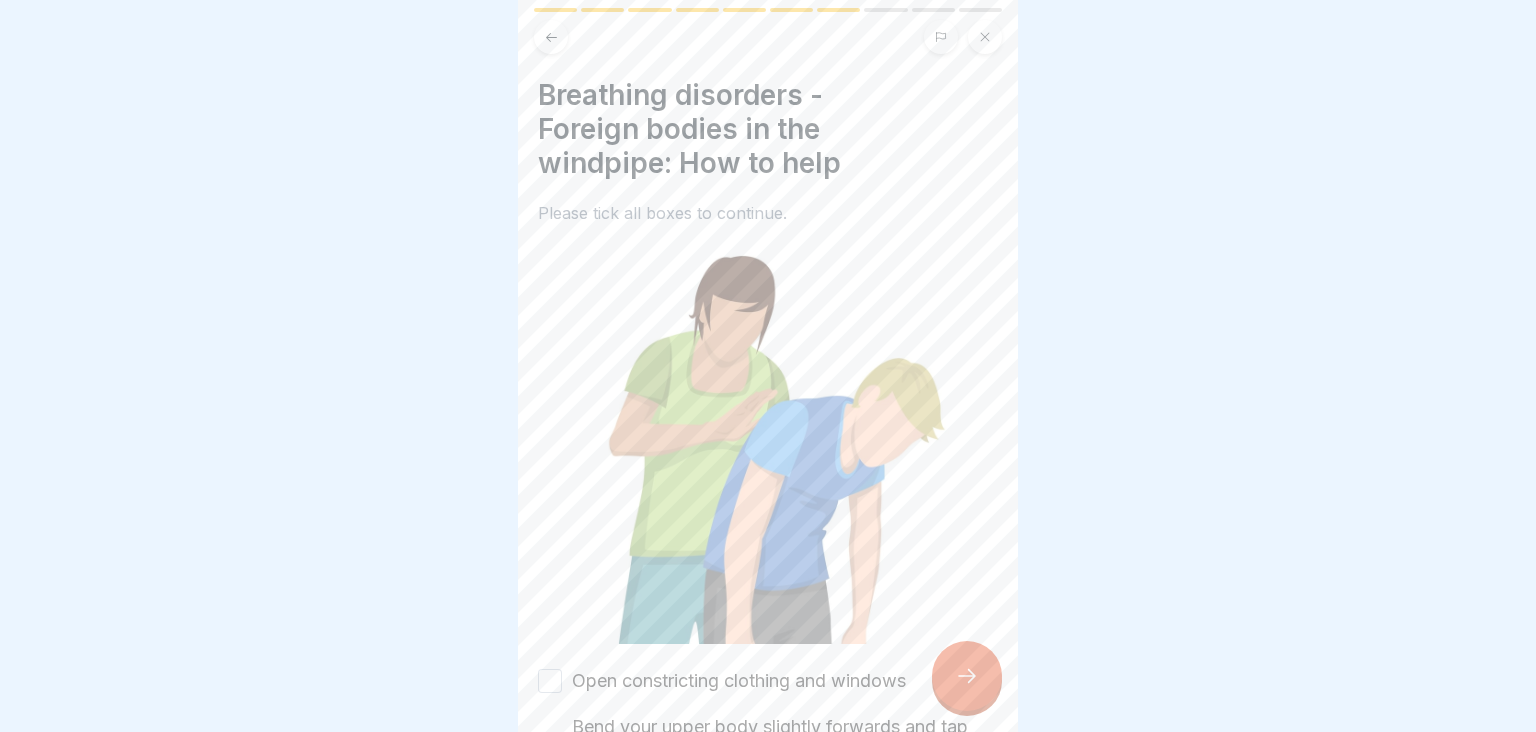scroll, scrollTop: 181, scrollLeft: 0, axis: vertical 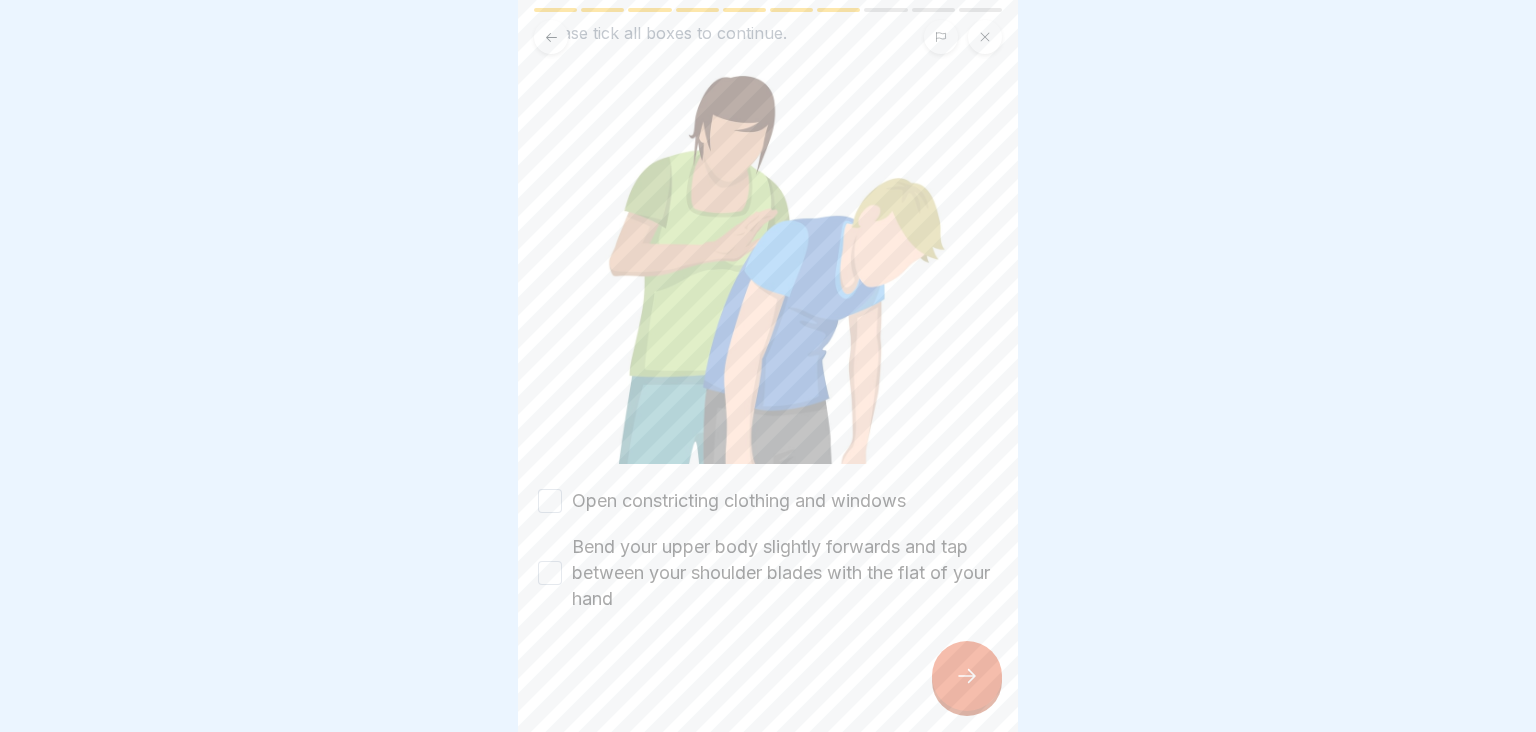 click on "Open constricting clothing and windows" at bounding box center [550, 501] 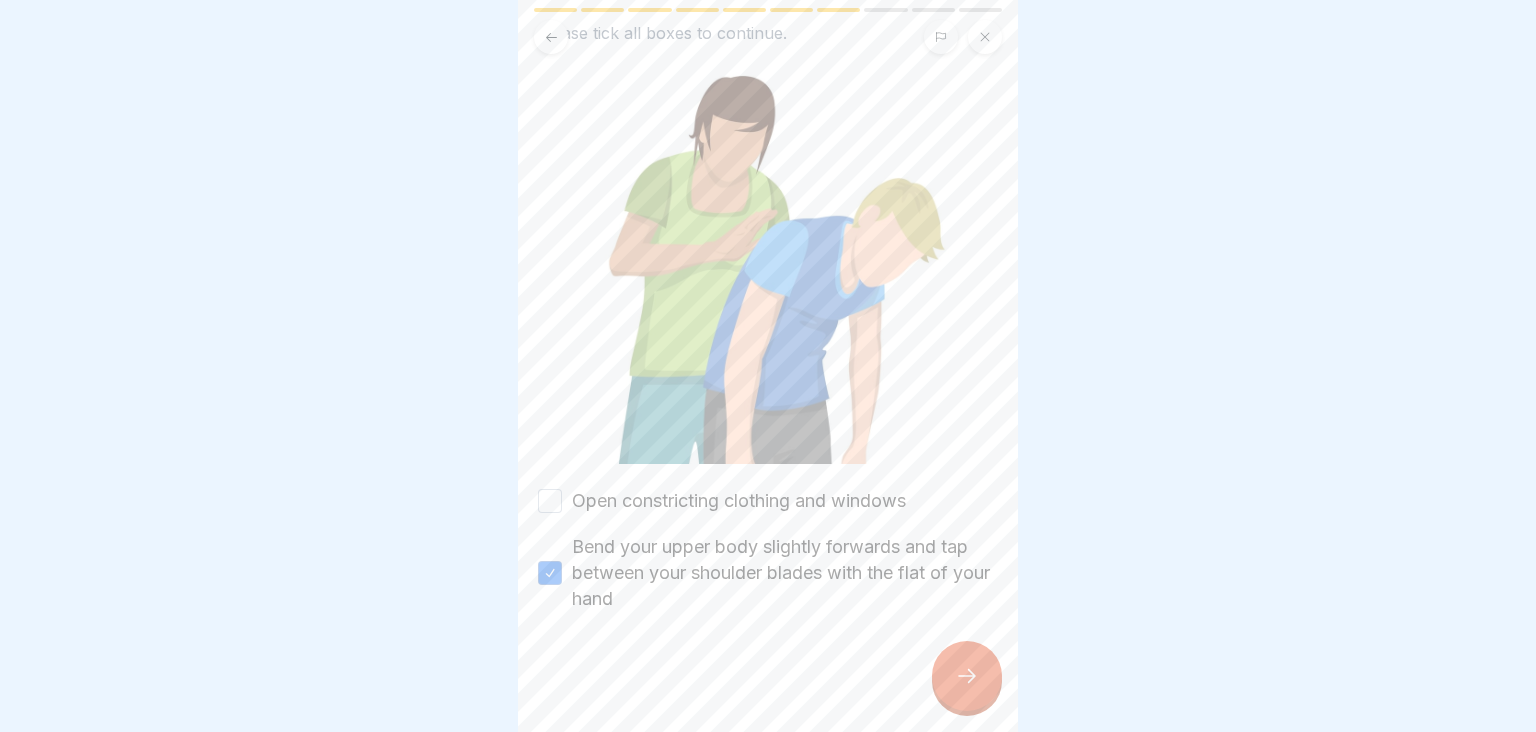 click on "Open constricting clothing and windows" at bounding box center [550, 501] 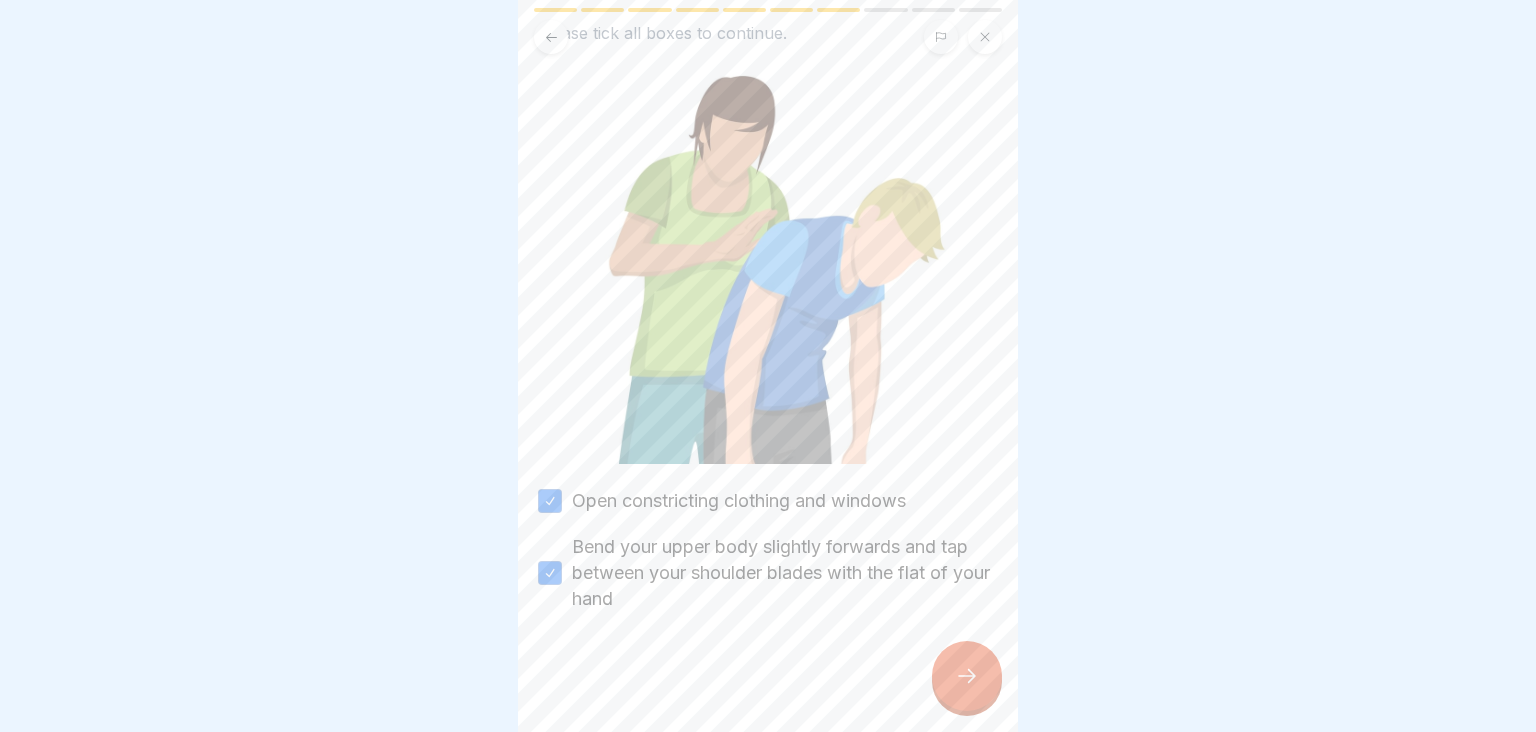 click 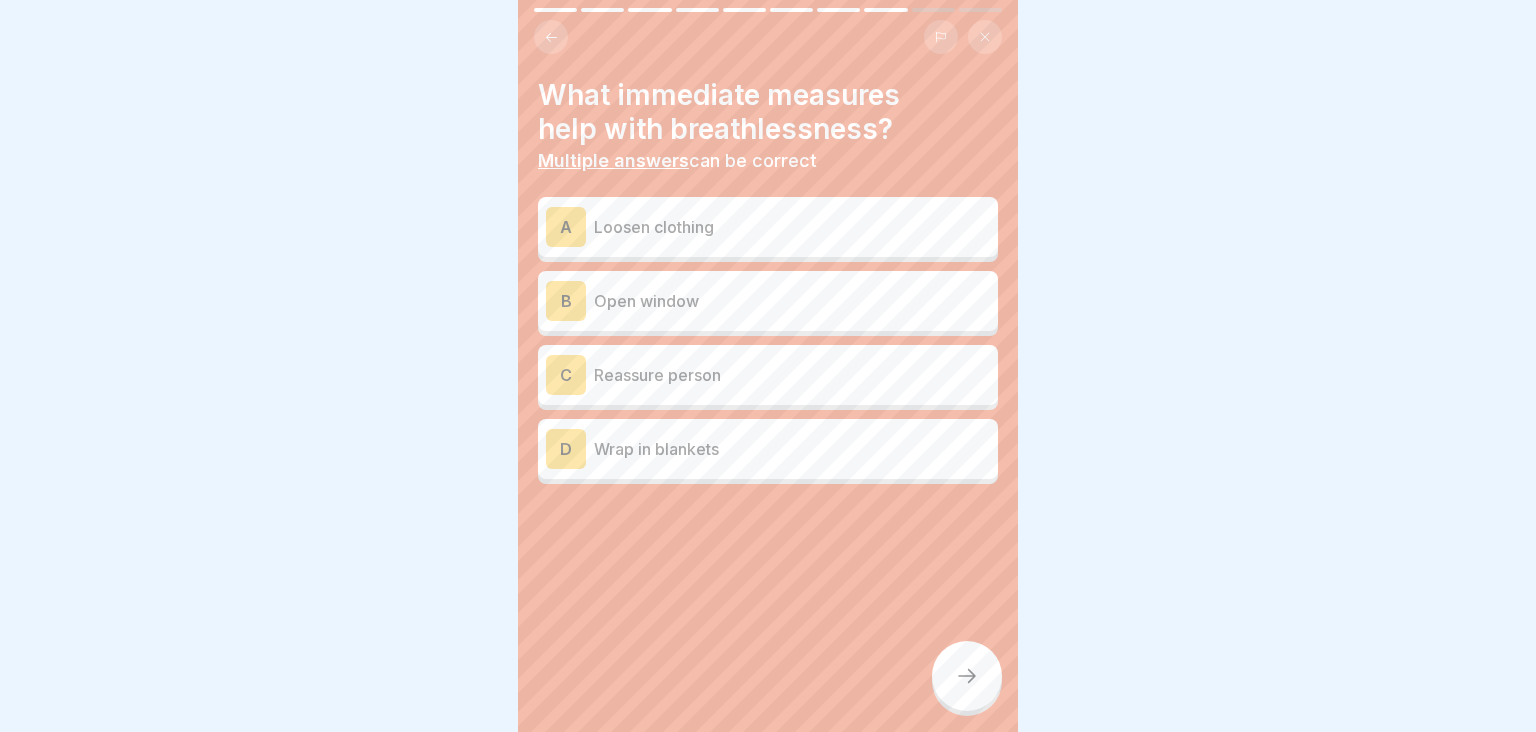 click on "Loosen clothing" at bounding box center (792, 227) 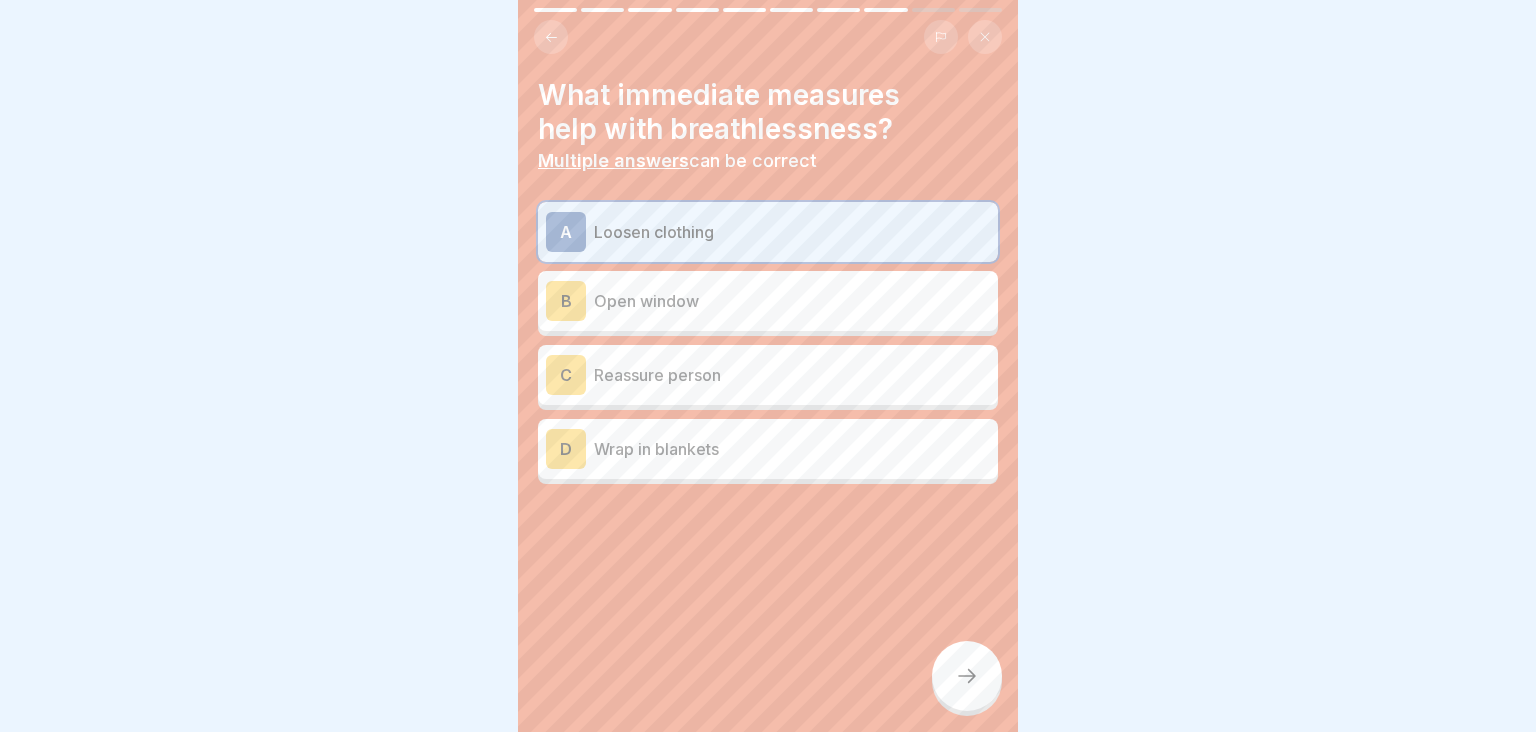 click on "B Open window" at bounding box center (768, 301) 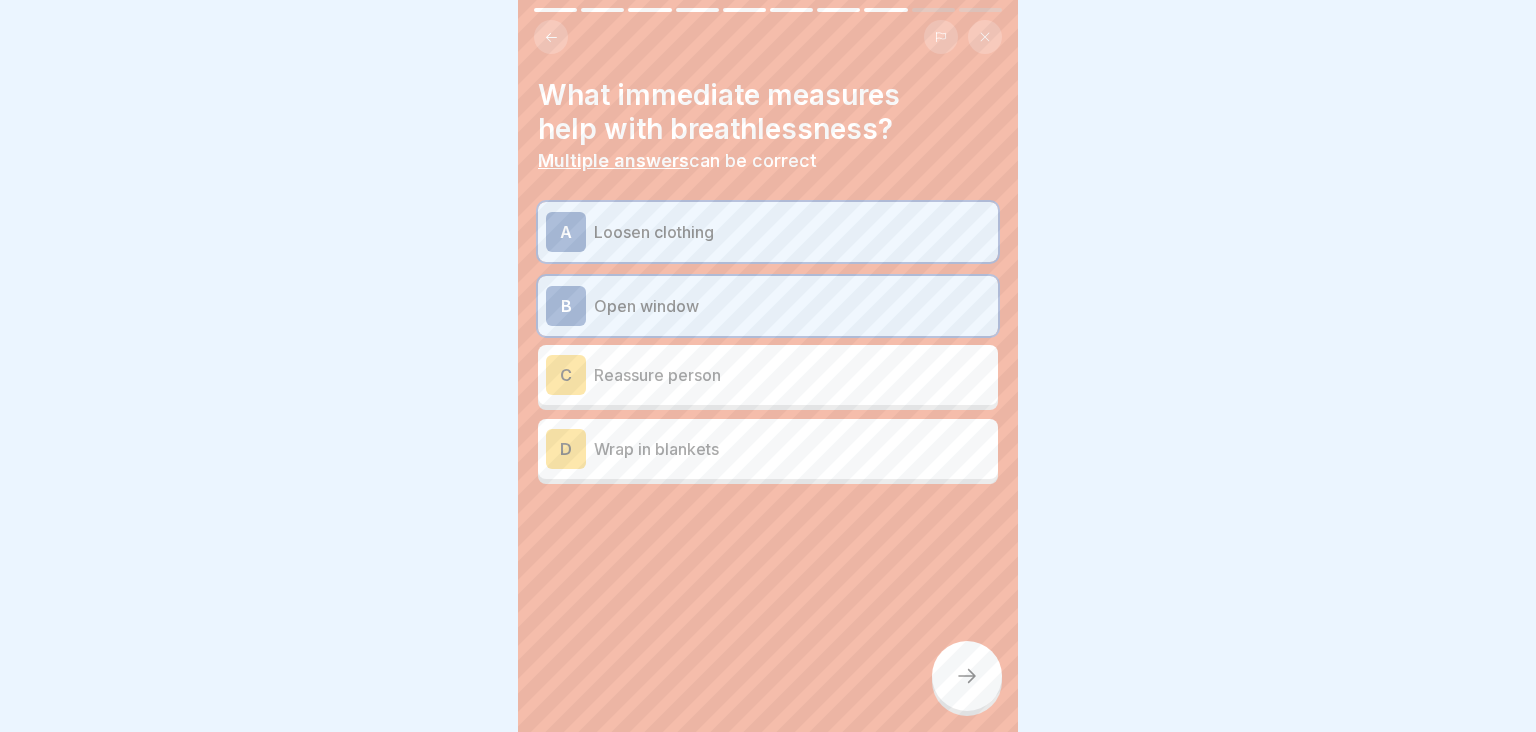 click 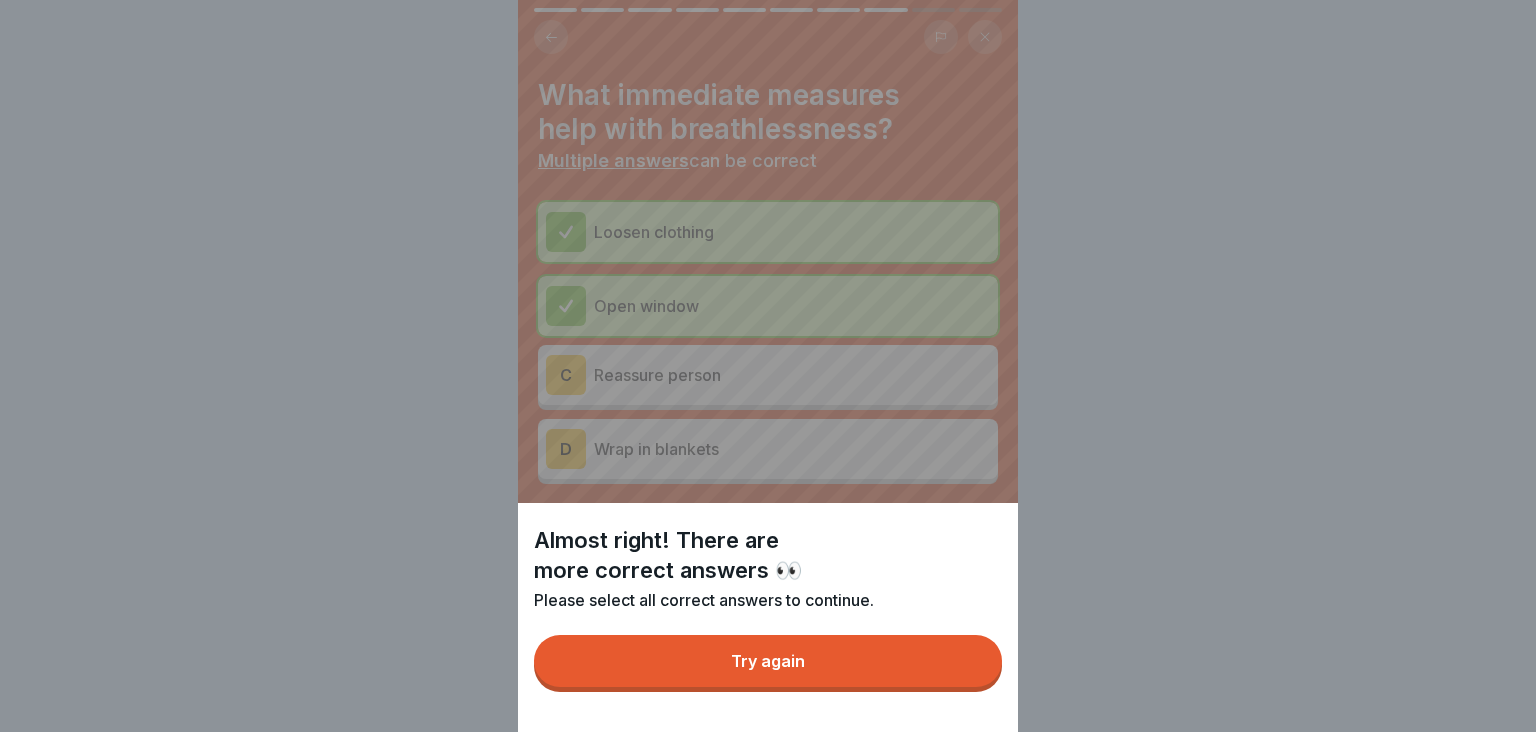 click on "Try again" at bounding box center [768, 661] 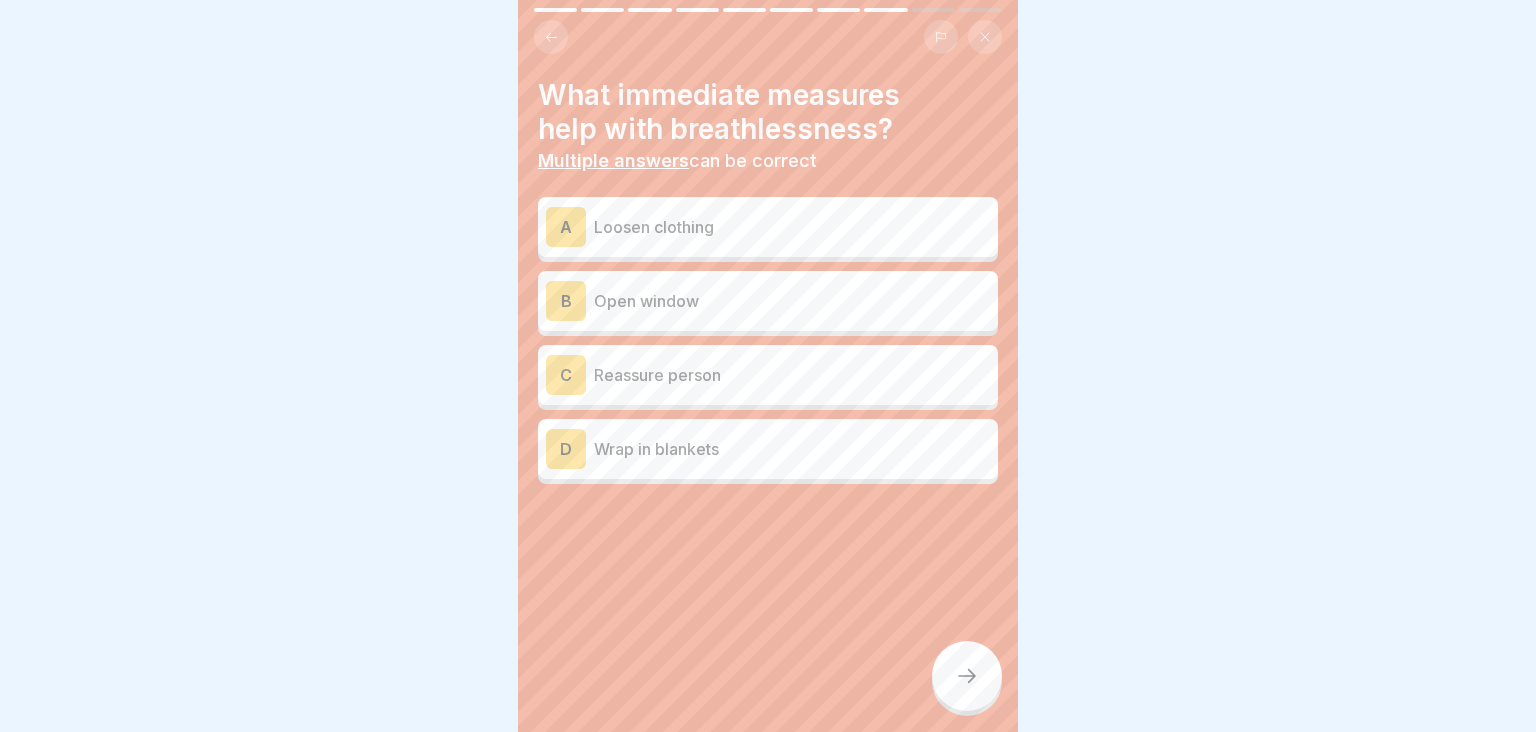 scroll, scrollTop: 0, scrollLeft: 0, axis: both 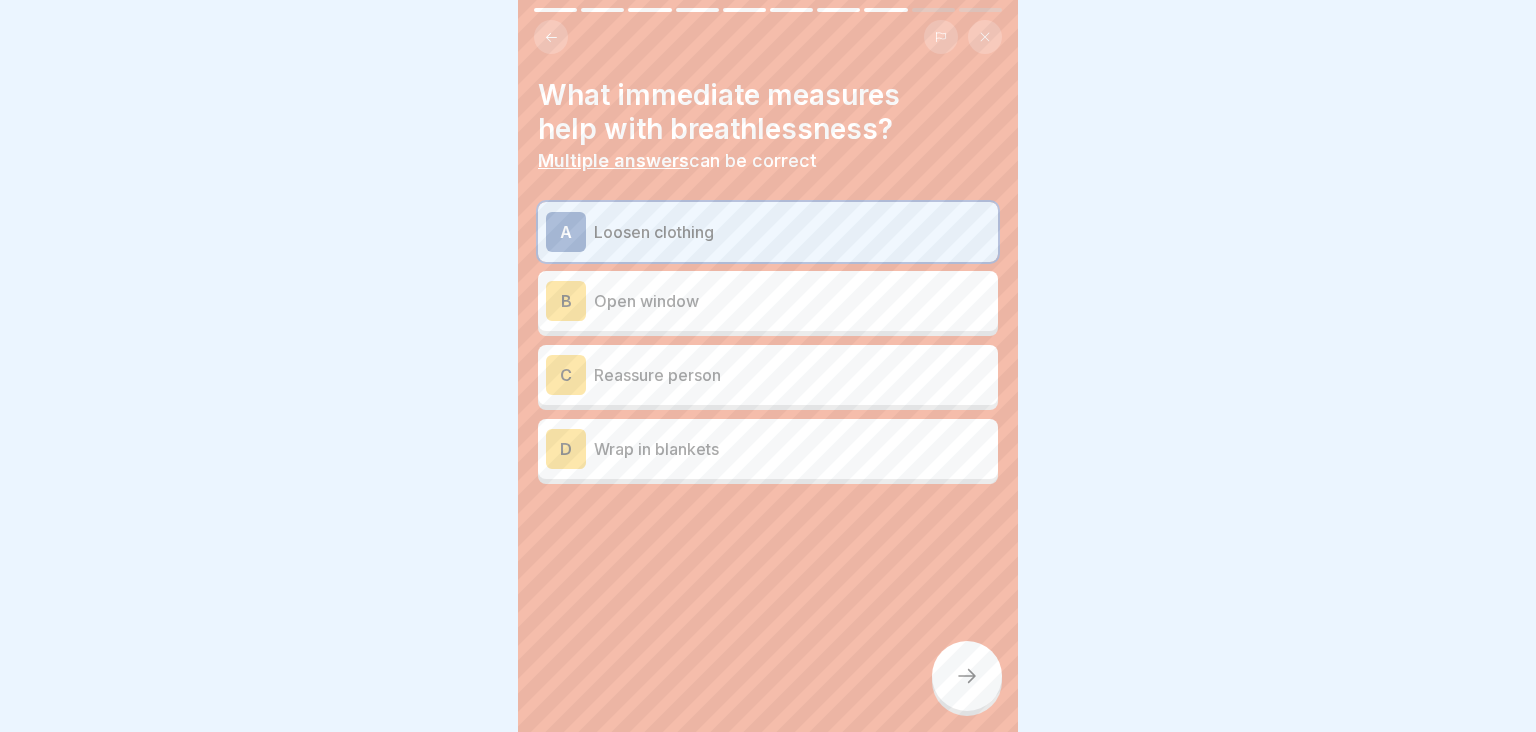 click on "Open window" at bounding box center (792, 301) 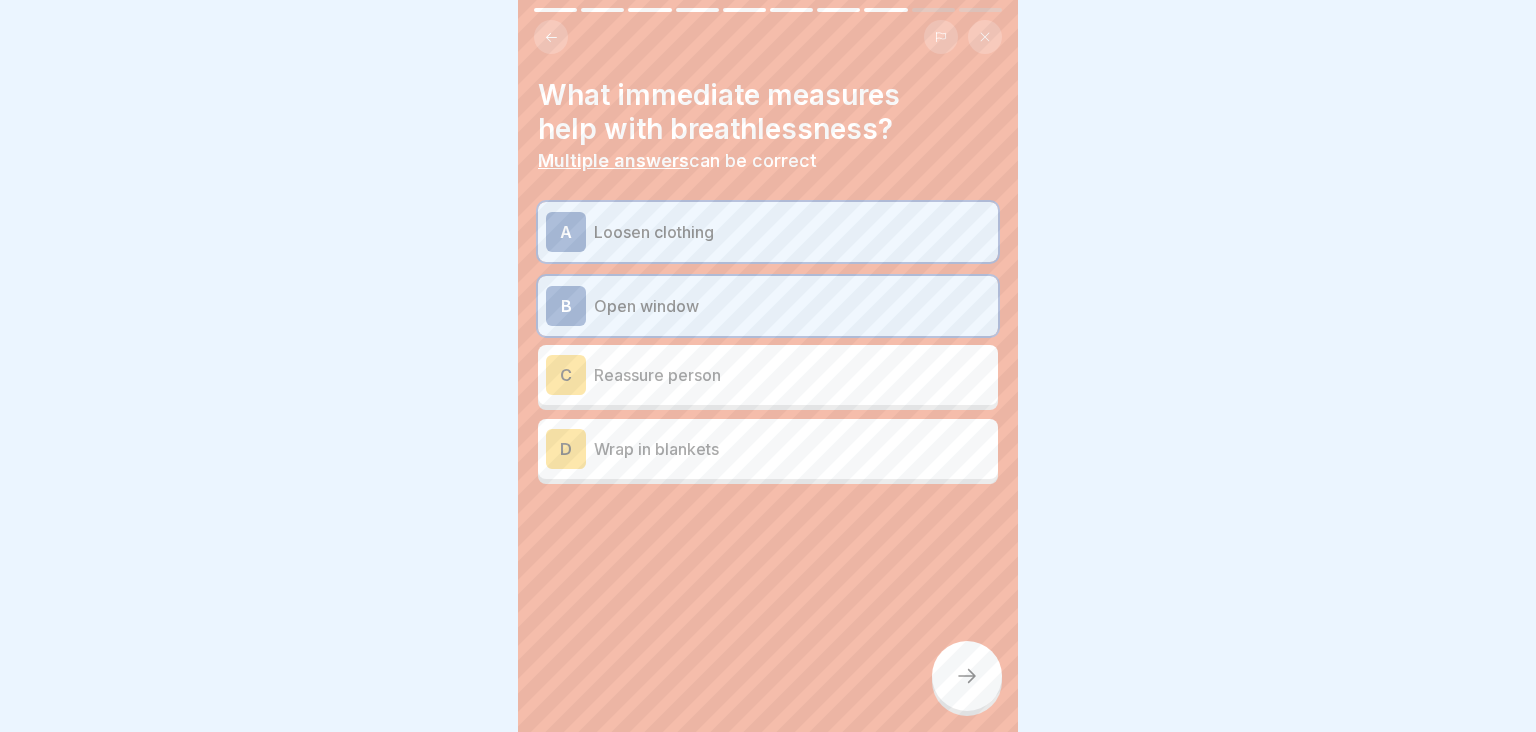 click on "Reassure person" at bounding box center (792, 375) 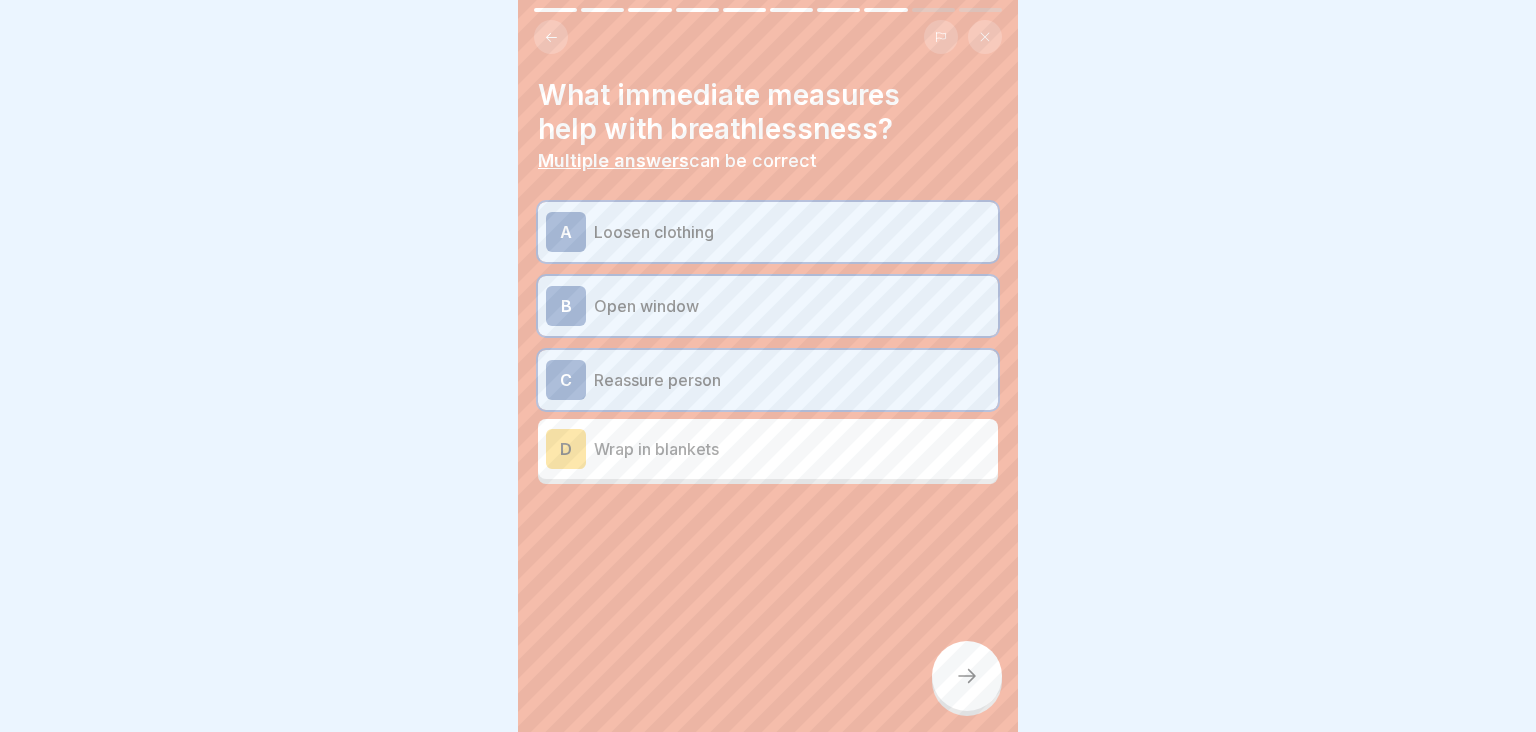 click 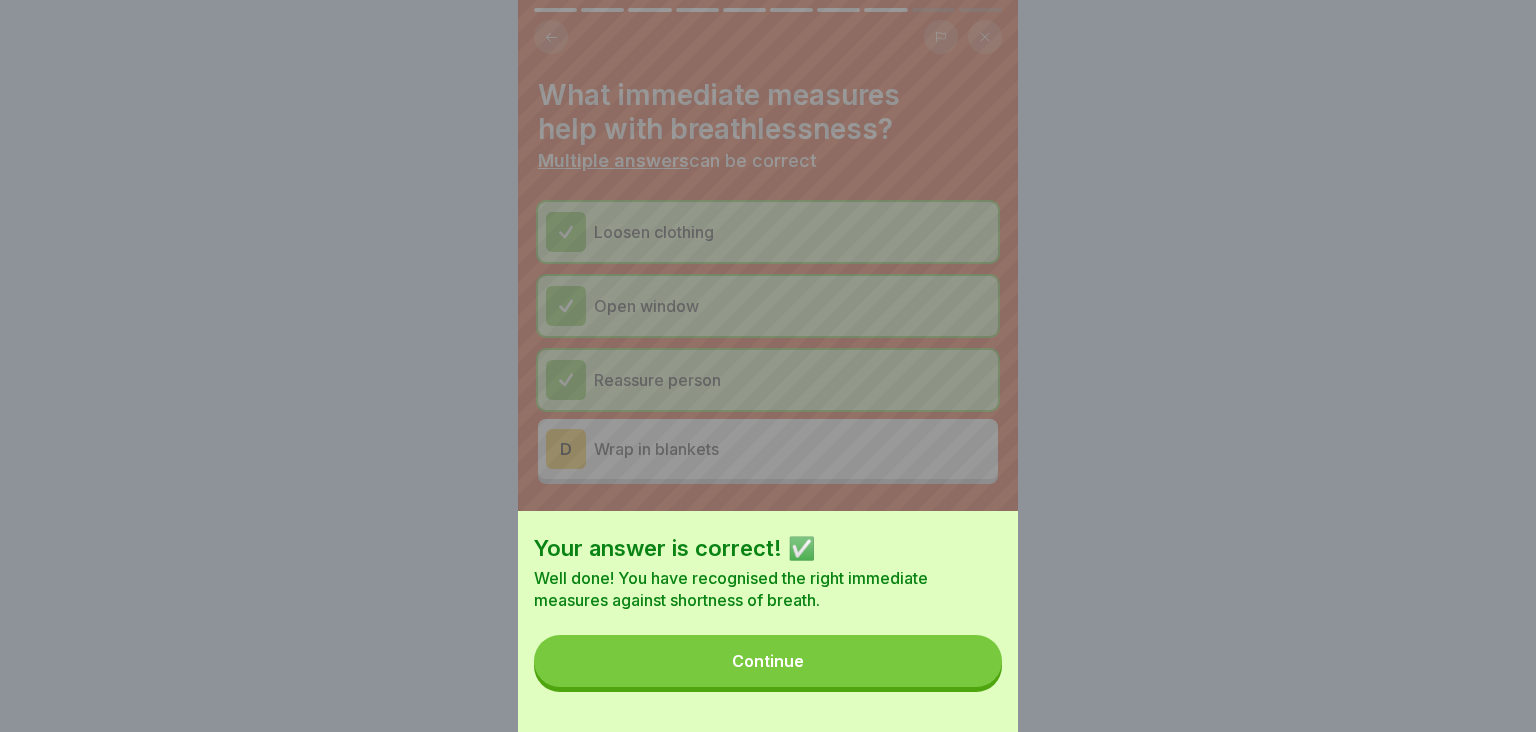 click on "Continue" at bounding box center (768, 661) 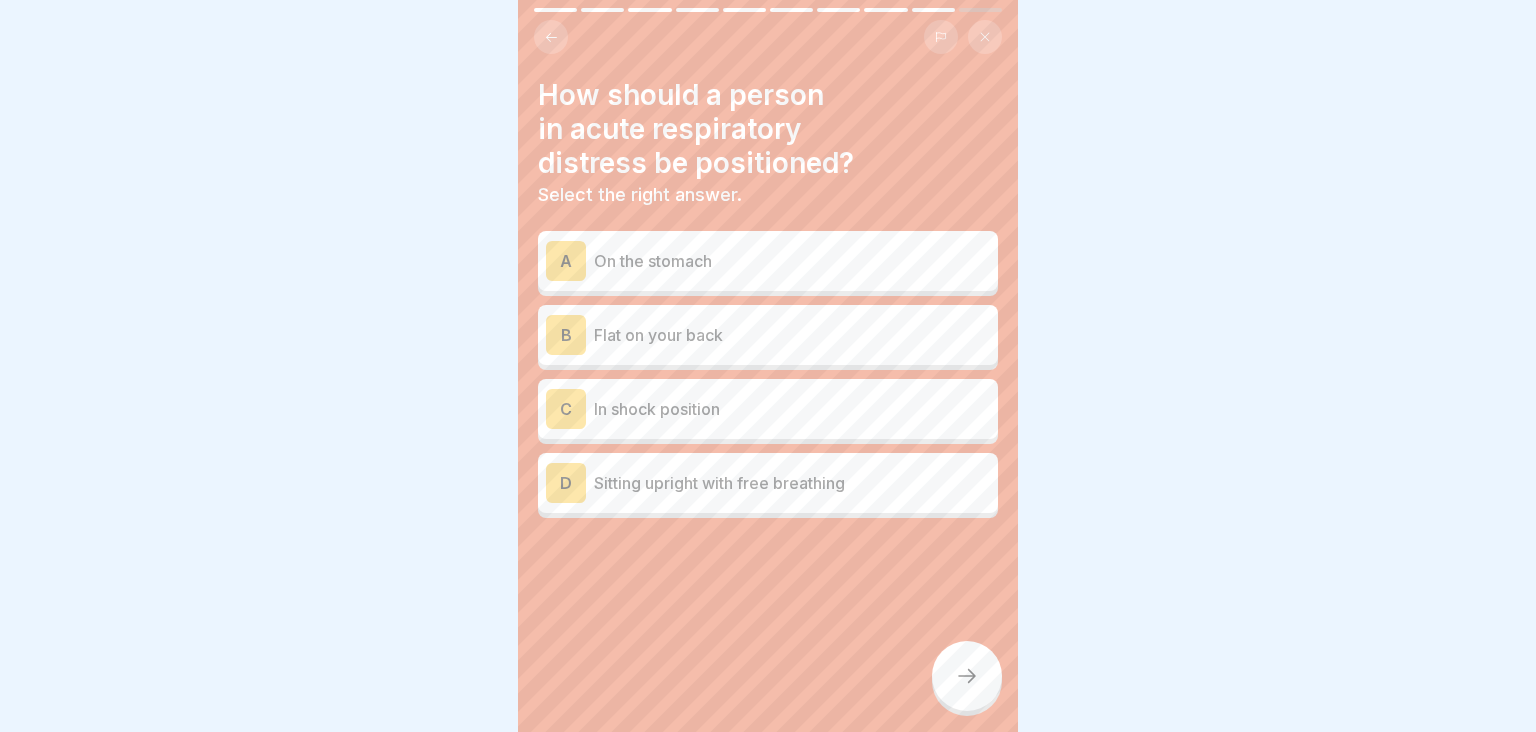 click on "D Sitting upright with free breathing" at bounding box center (768, 483) 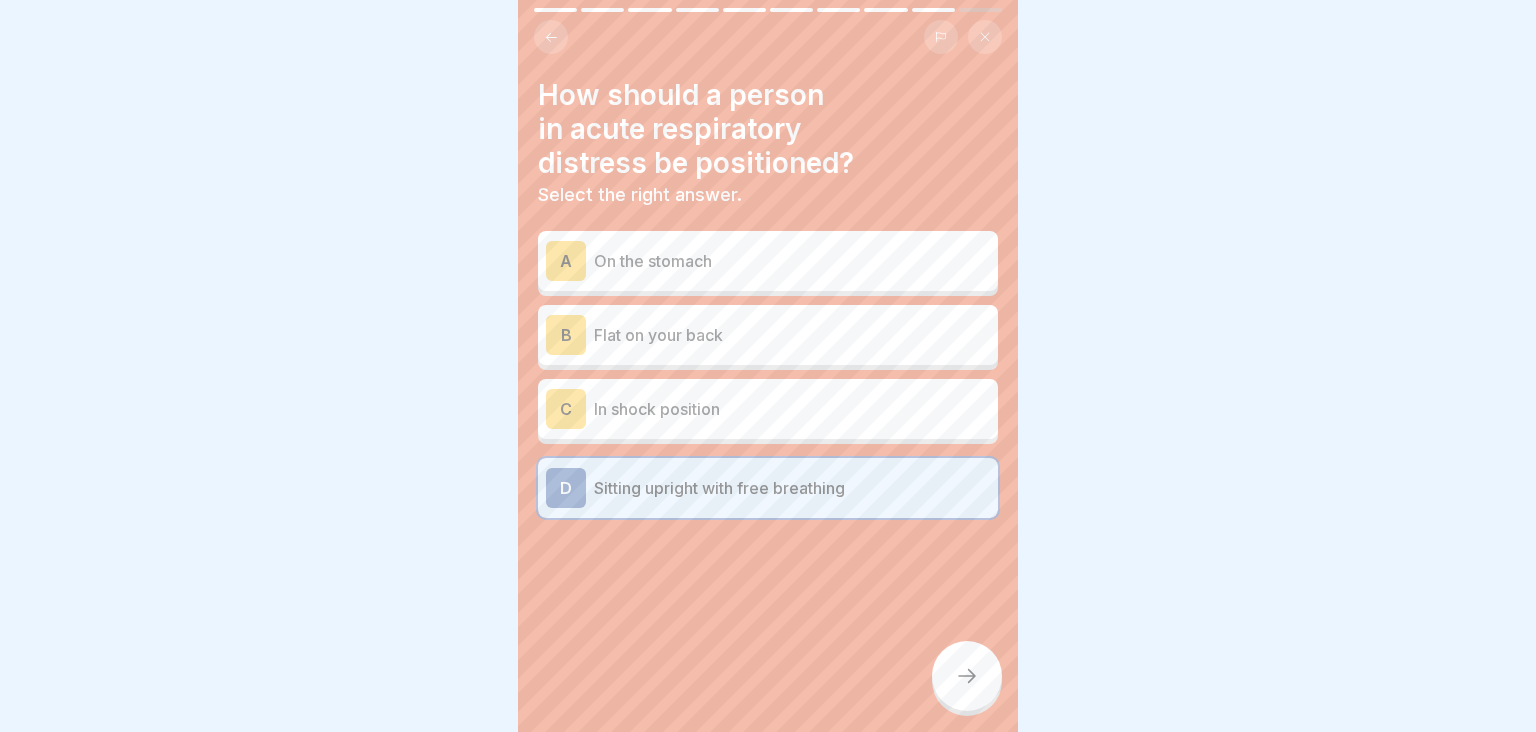 click at bounding box center (967, 676) 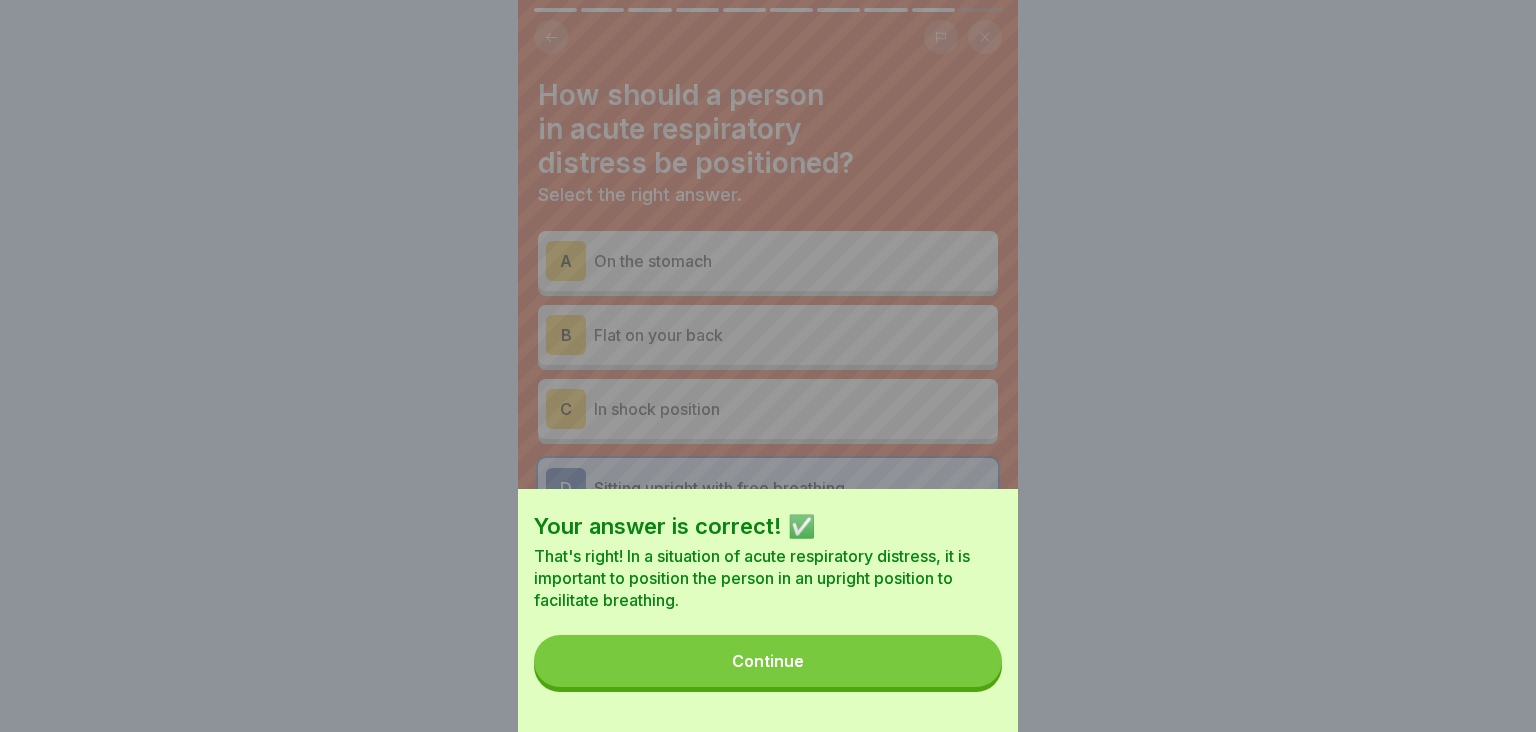 click on "Continue" at bounding box center [768, 661] 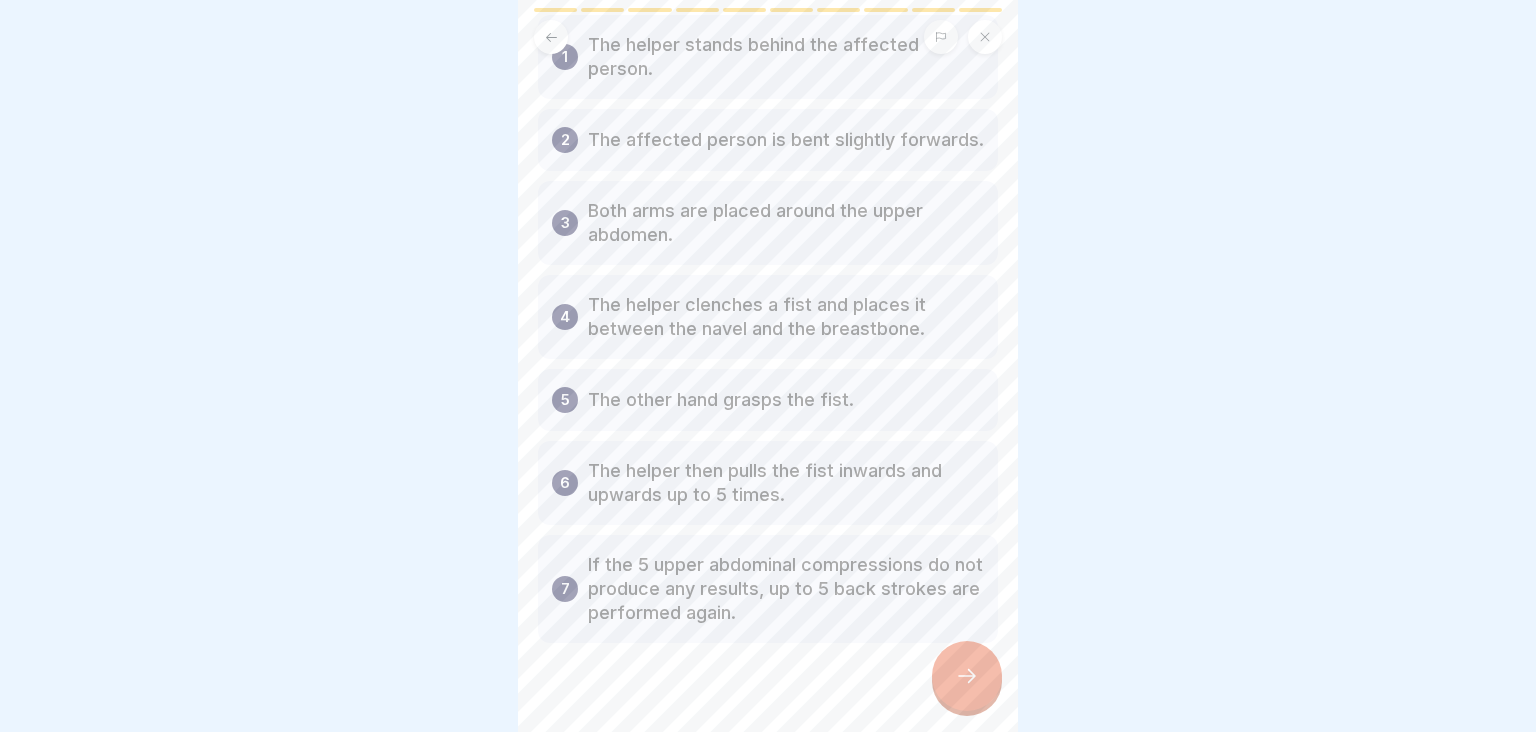 scroll, scrollTop: 224, scrollLeft: 0, axis: vertical 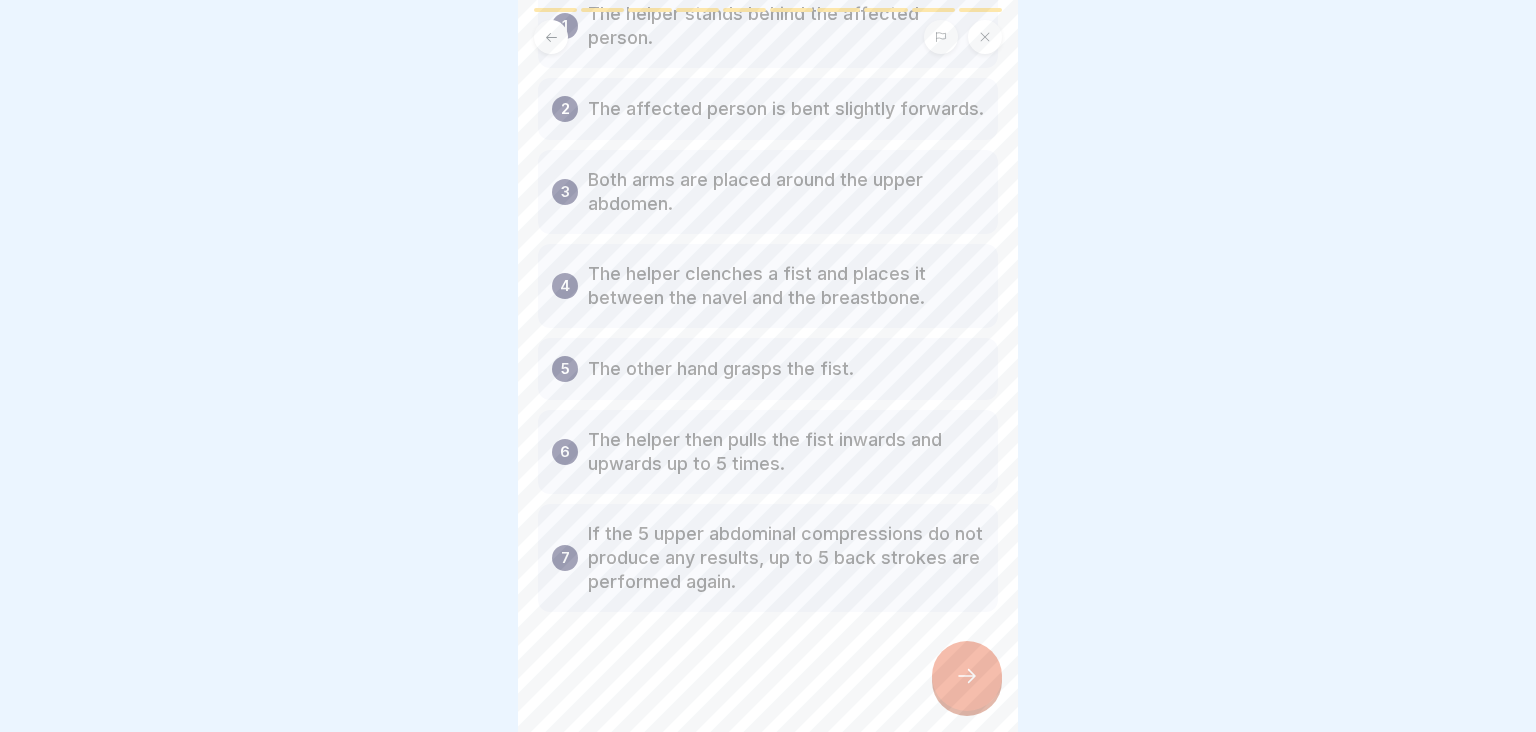 click 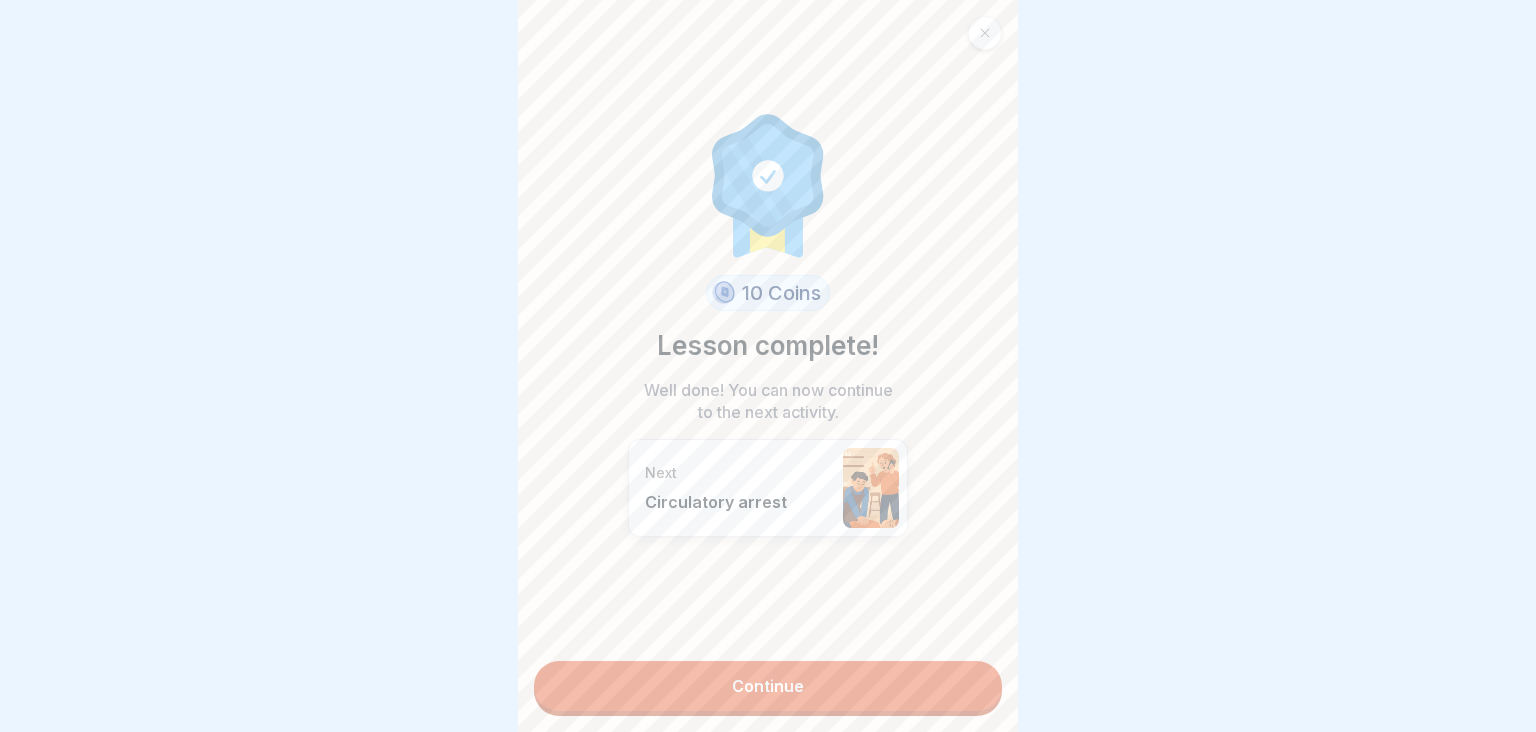 click on "Continue" at bounding box center (768, 686) 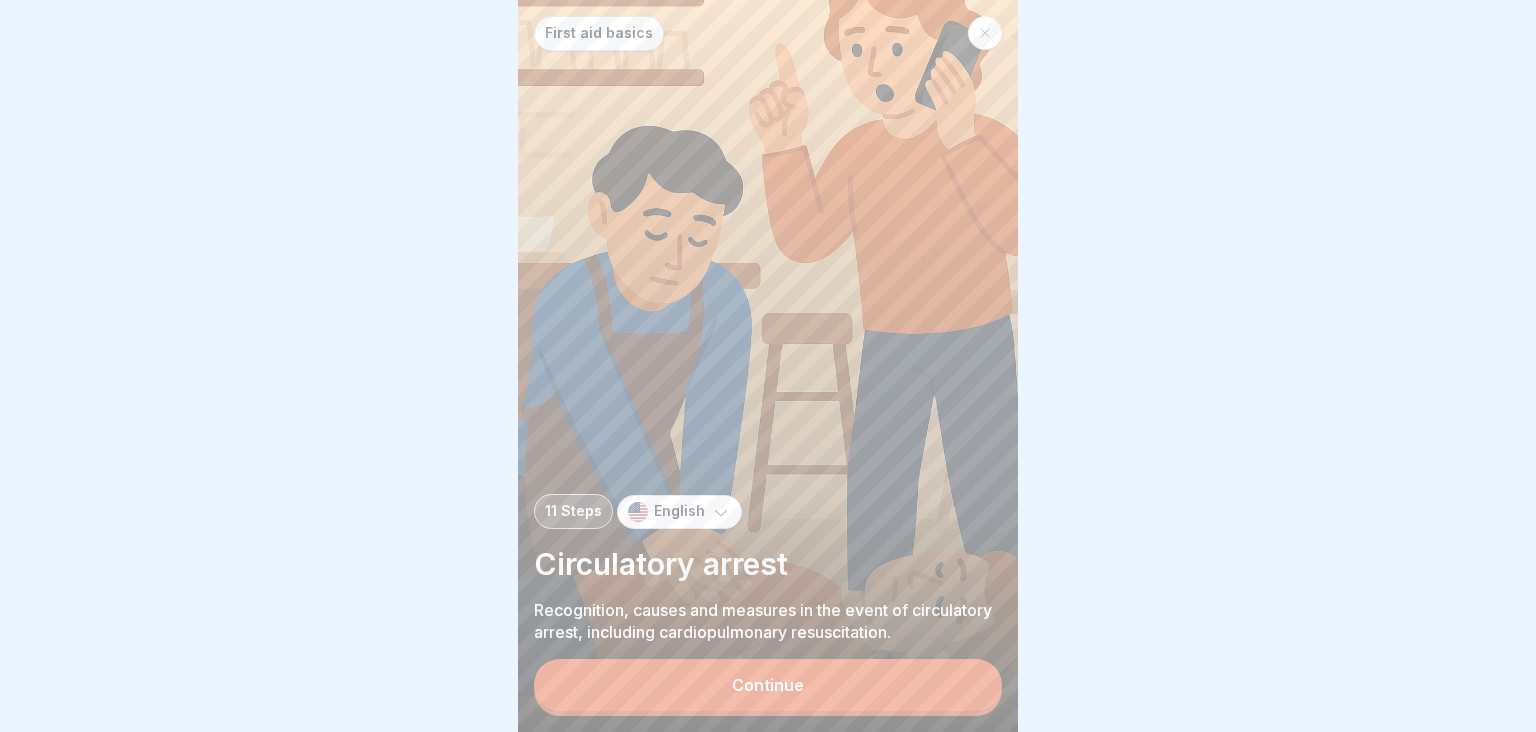 click on "Continue" at bounding box center [768, 685] 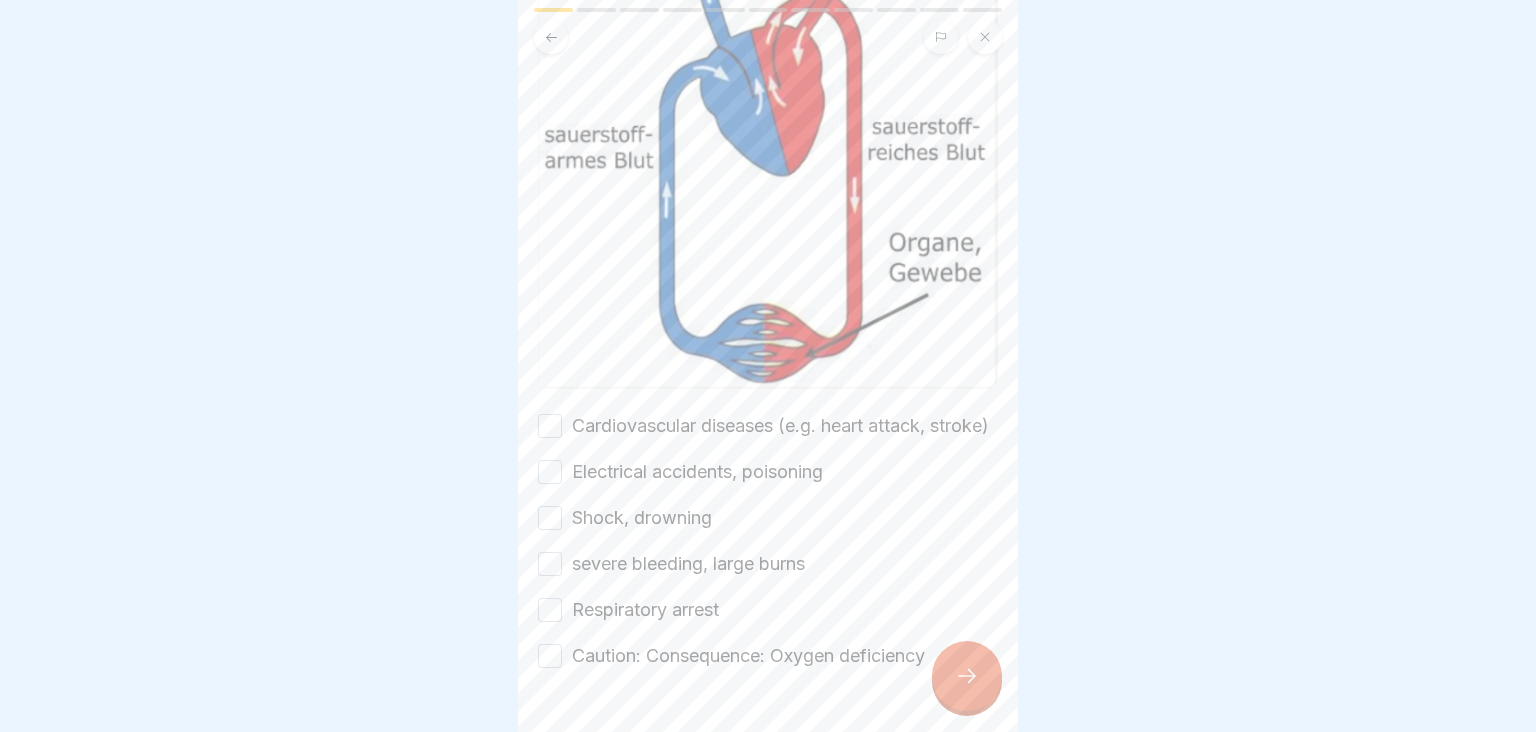 scroll, scrollTop: 395, scrollLeft: 0, axis: vertical 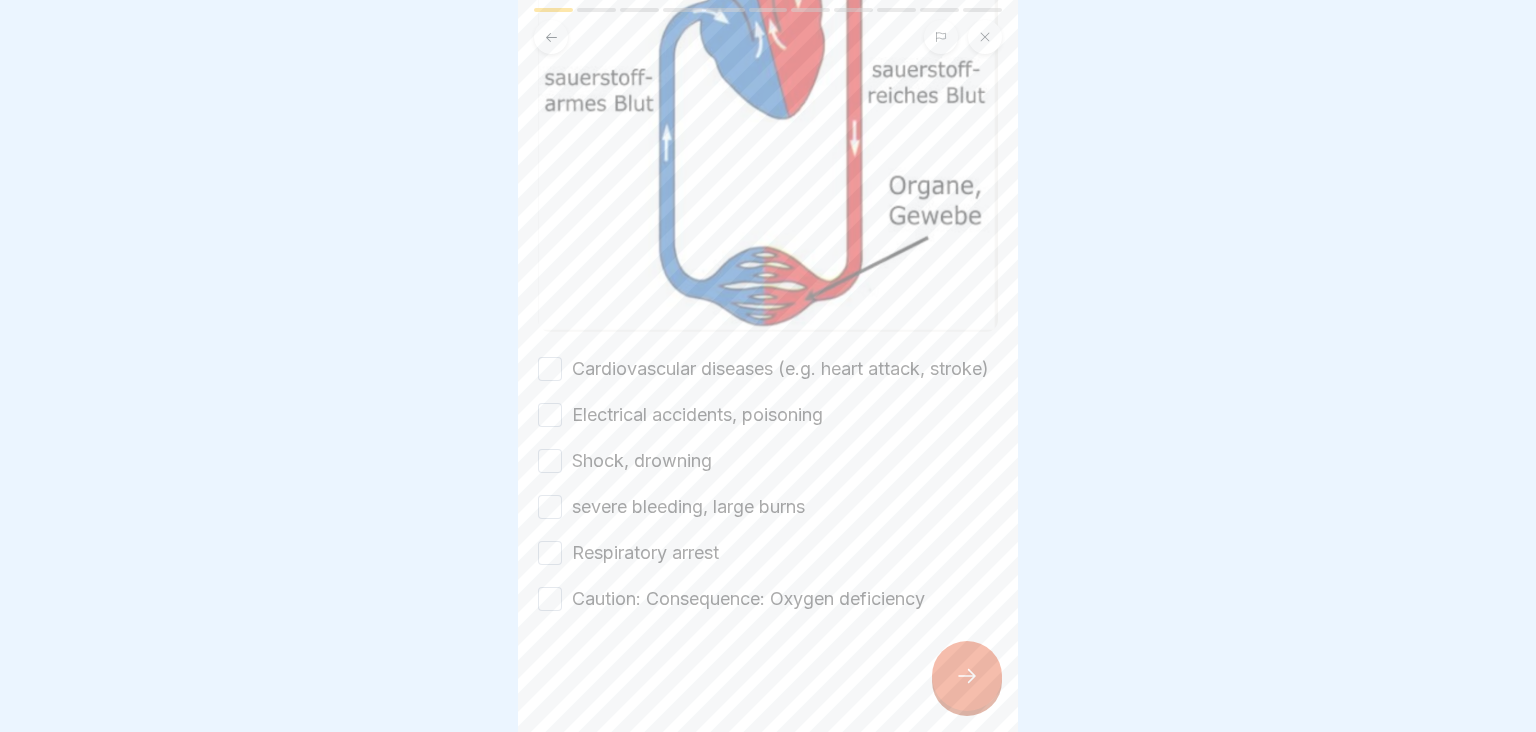 click on "Cardiovascular diseases (e.g. heart attack, stroke)" at bounding box center (550, 369) 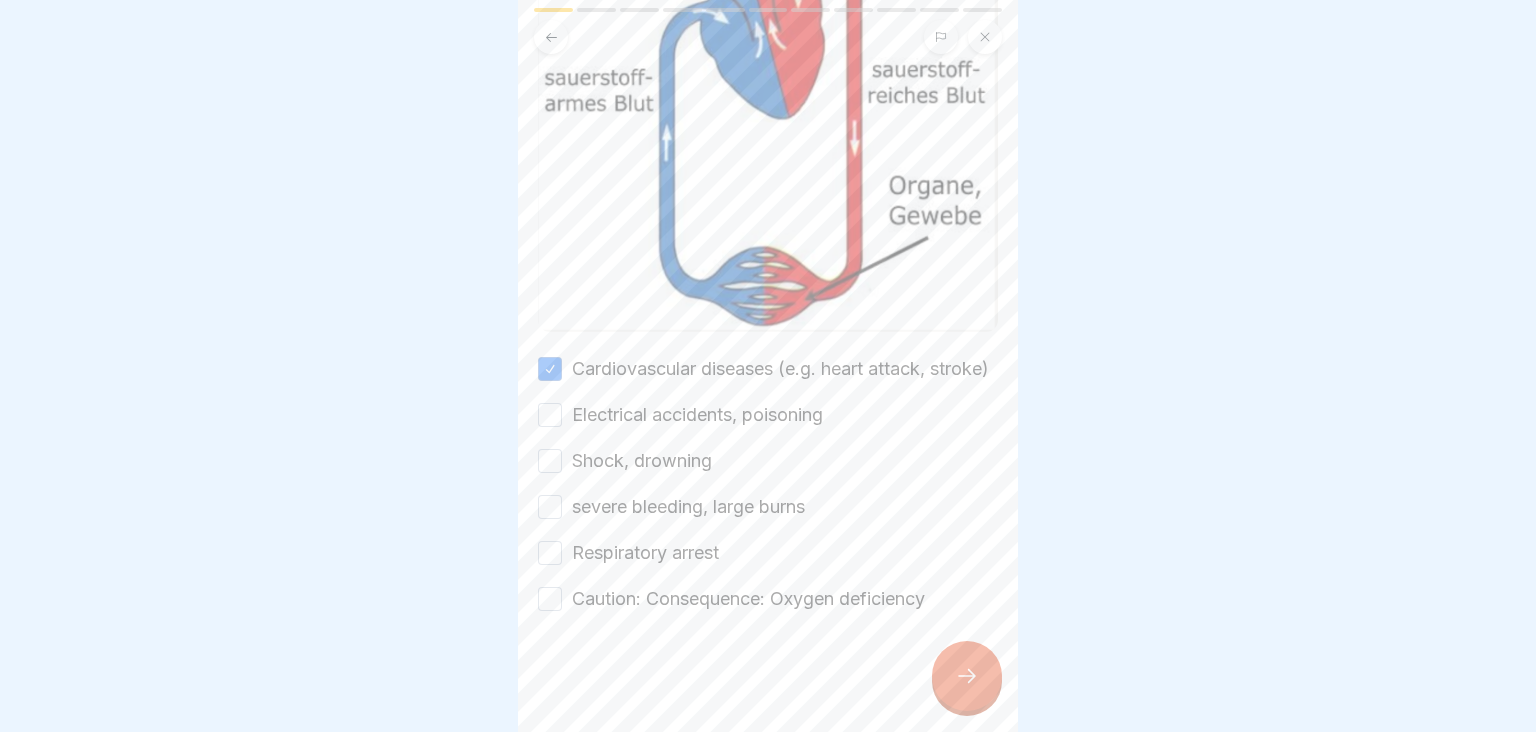 click on "Electrical accidents, poisoning" at bounding box center [550, 415] 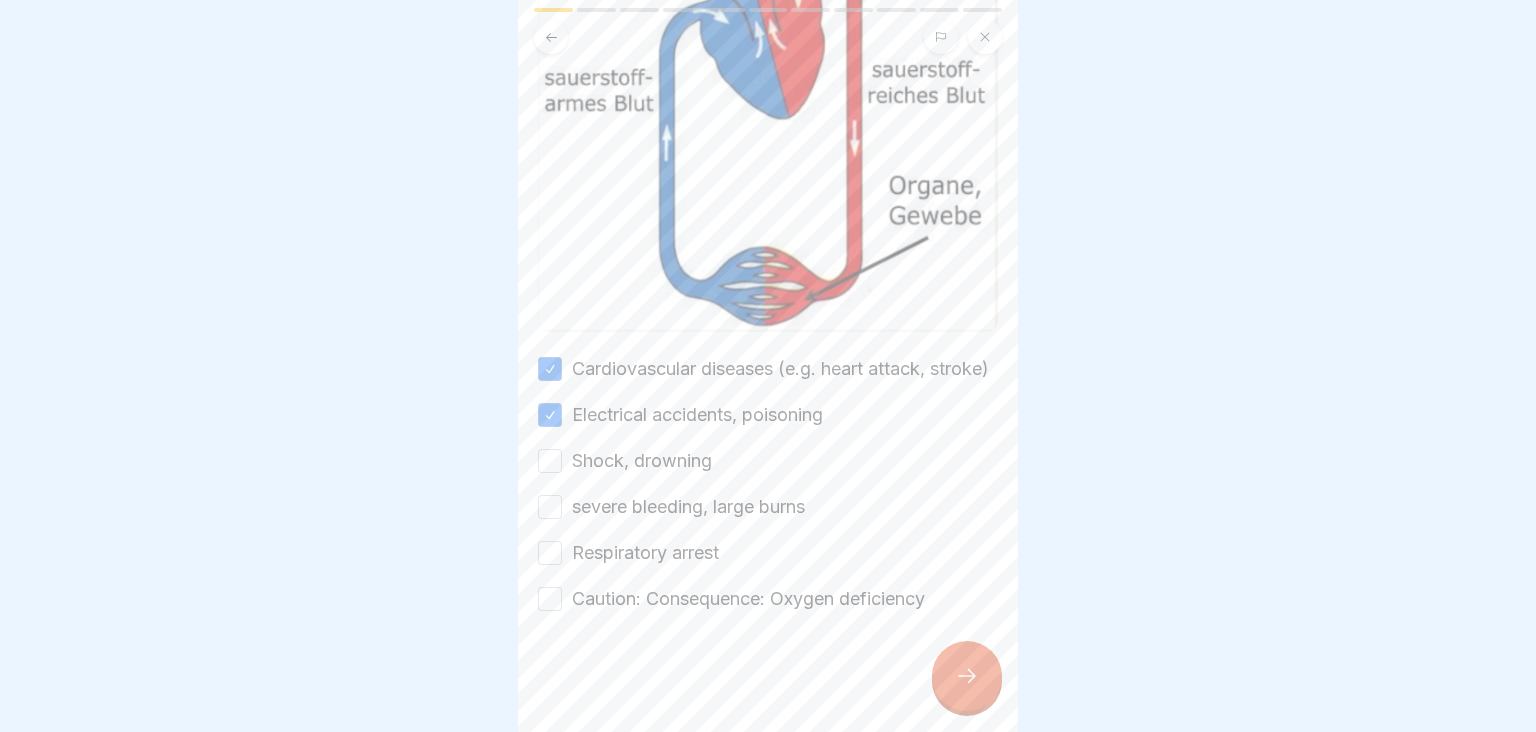 click on "Shock, drowning" at bounding box center (550, 461) 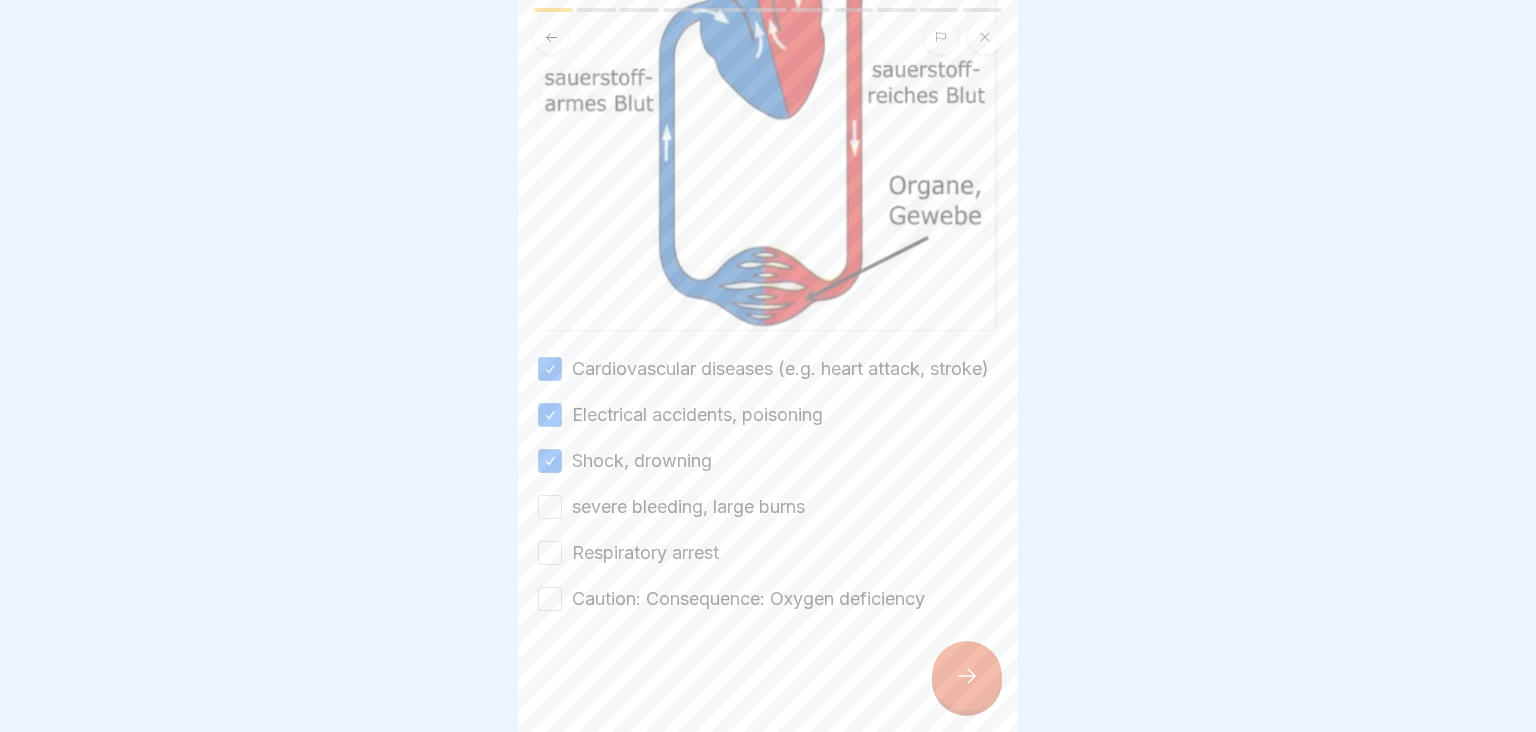 click on "severe bleeding, large burns" at bounding box center (550, 507) 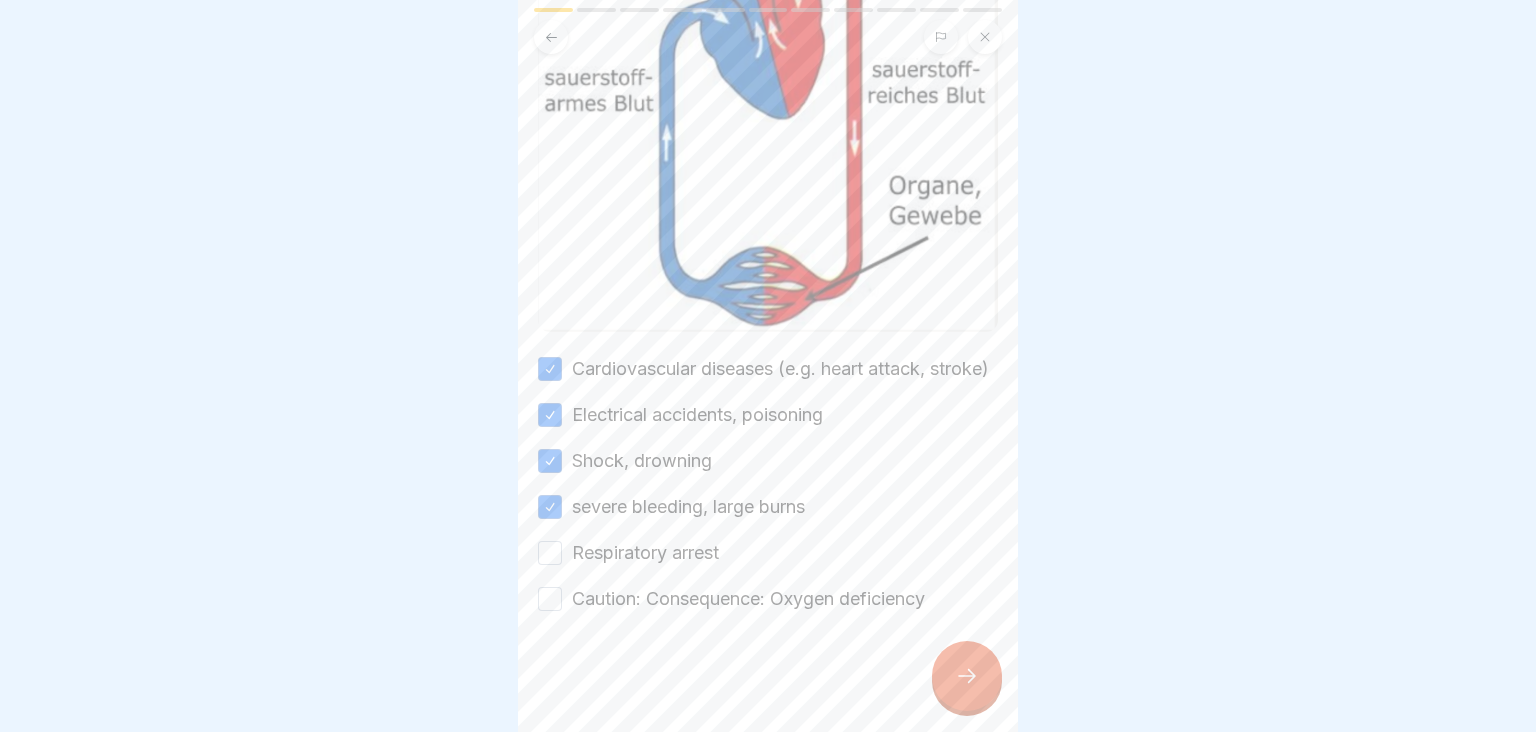 click on "Respiratory arrest" at bounding box center [550, 553] 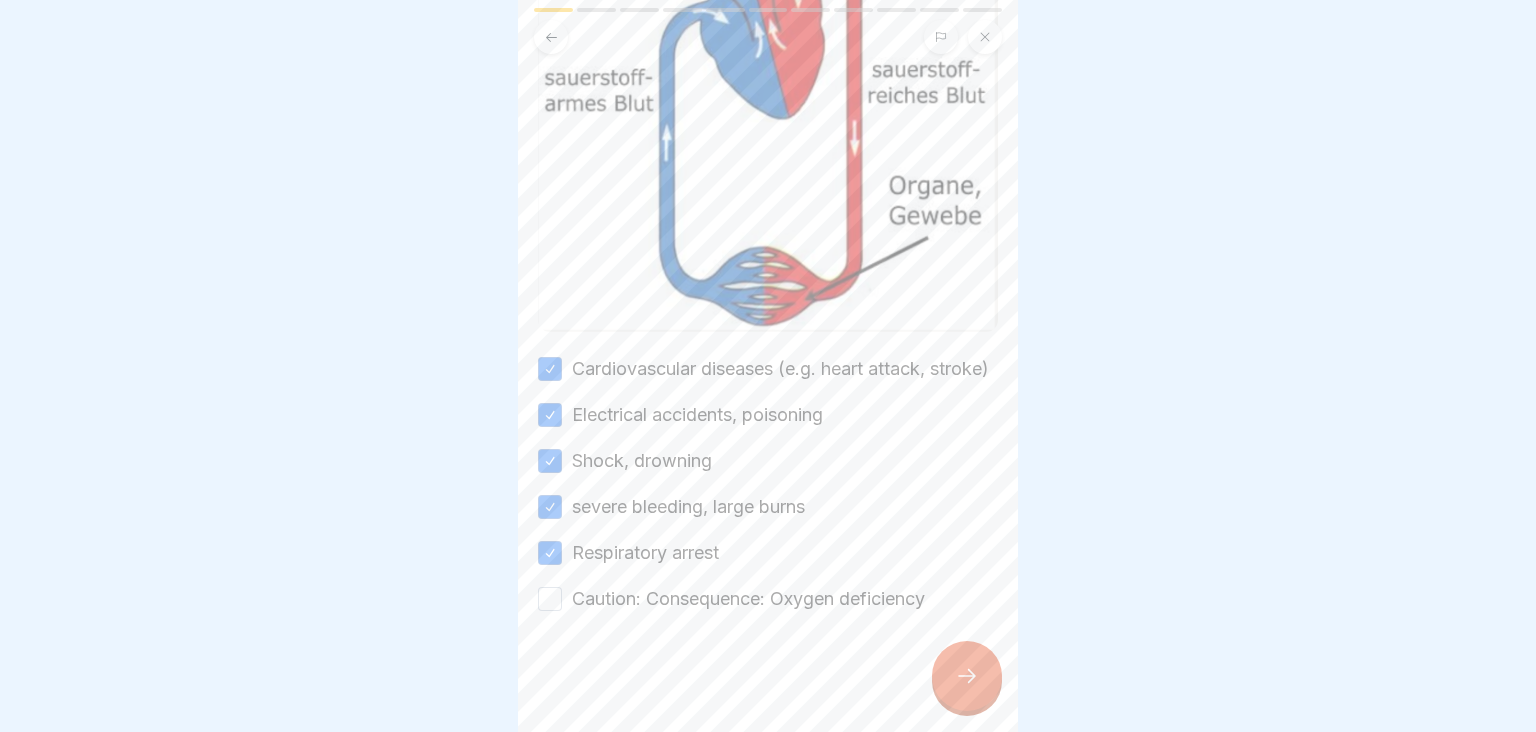 click on "Caution: Consequence: Oxygen deficiency" at bounding box center [550, 599] 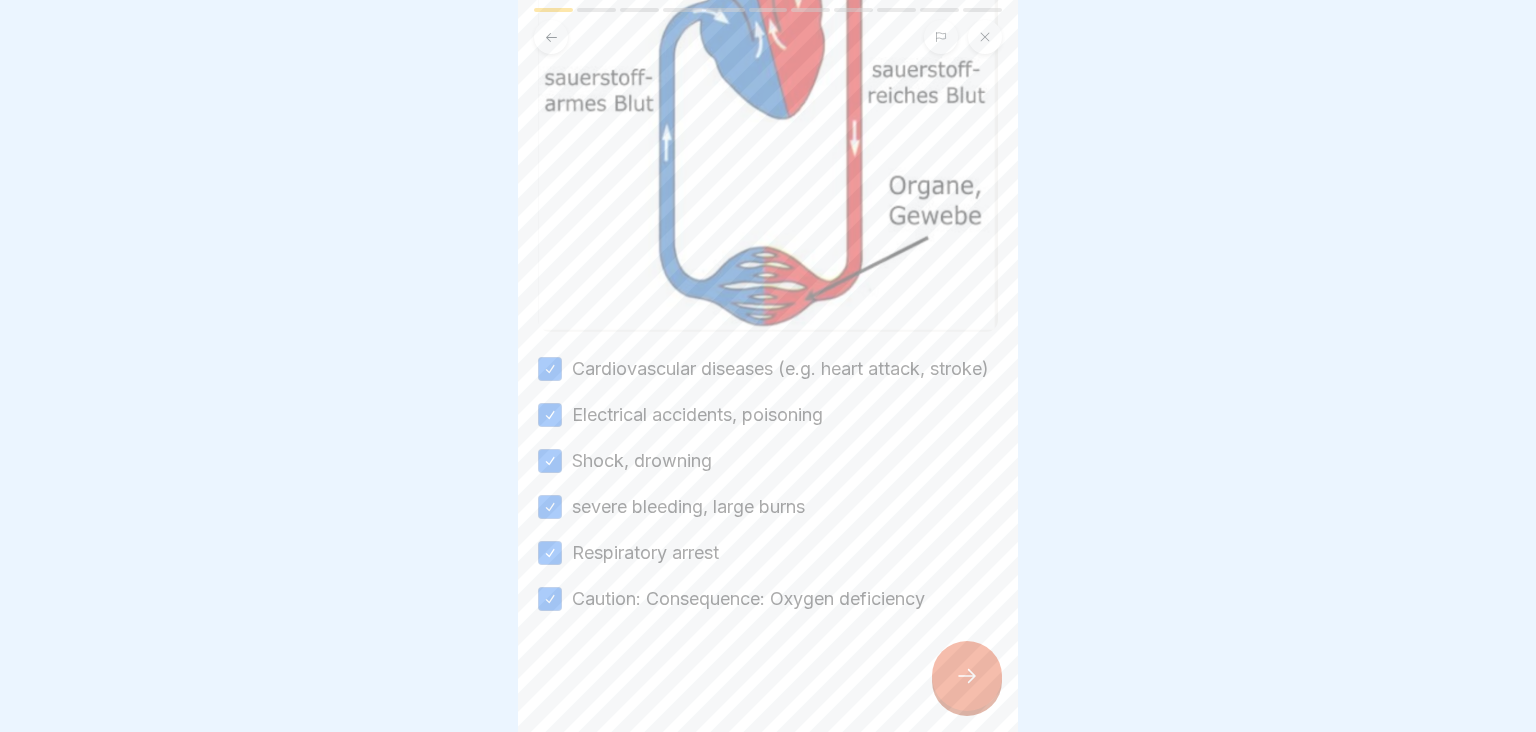 click at bounding box center [967, 676] 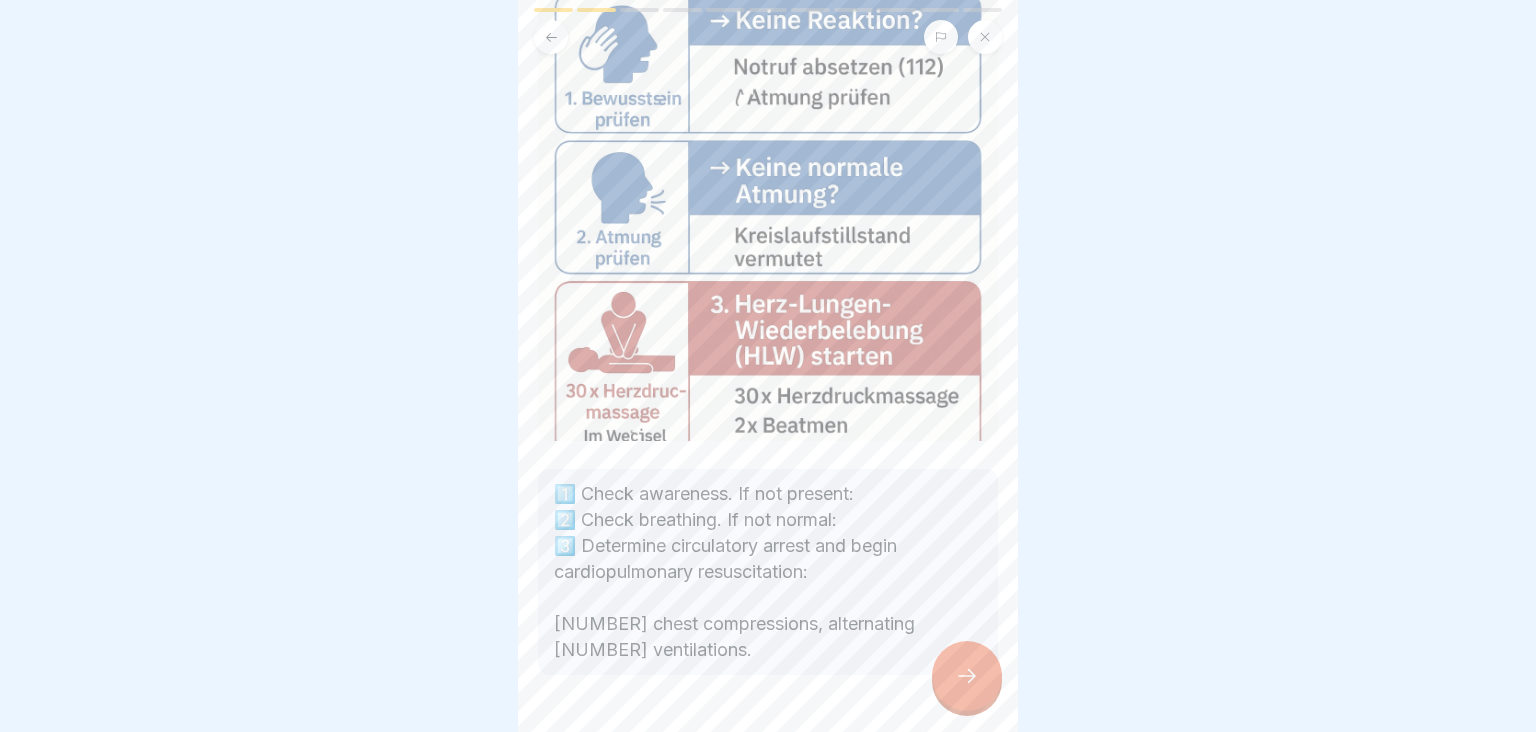 scroll, scrollTop: 196, scrollLeft: 0, axis: vertical 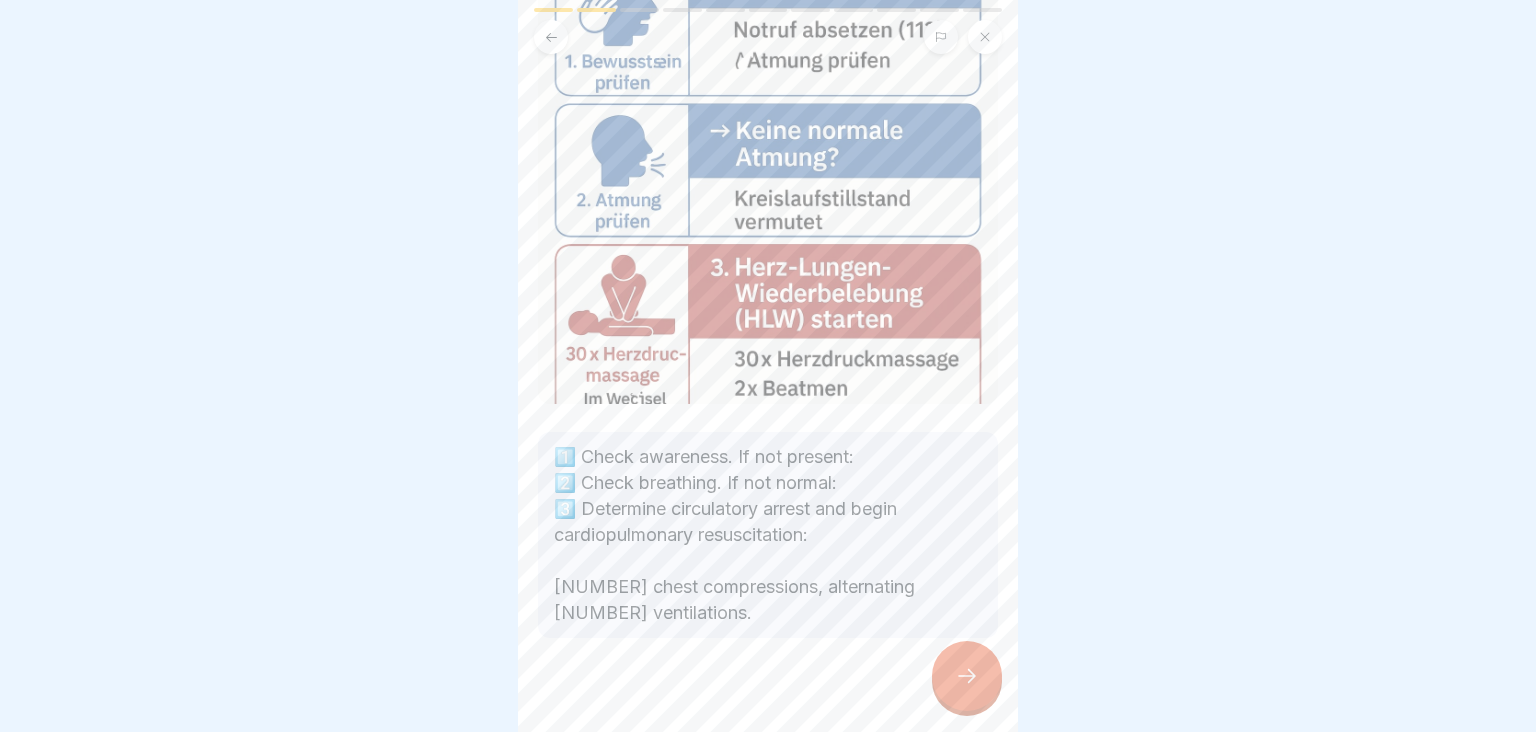 click 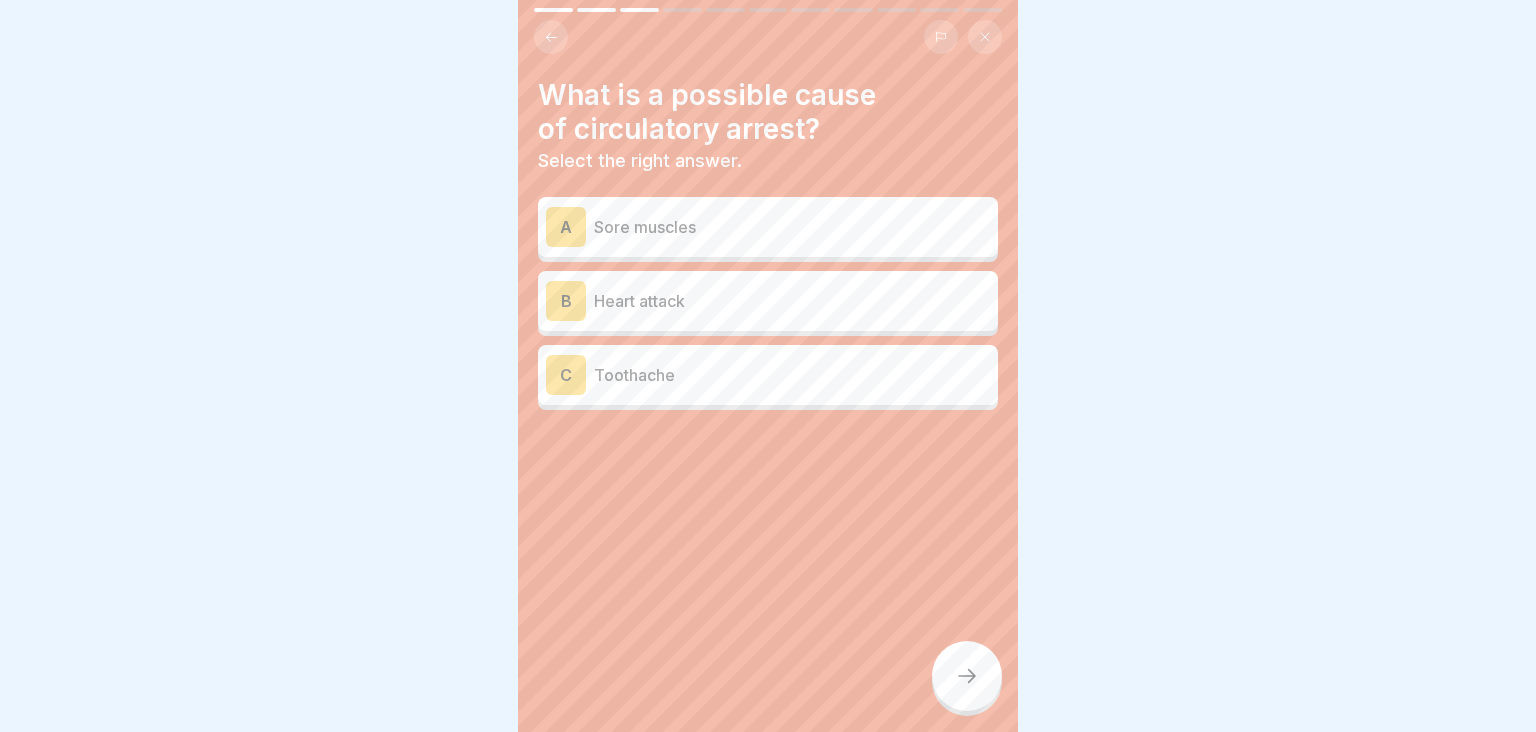 click on "Heart attack" at bounding box center [792, 301] 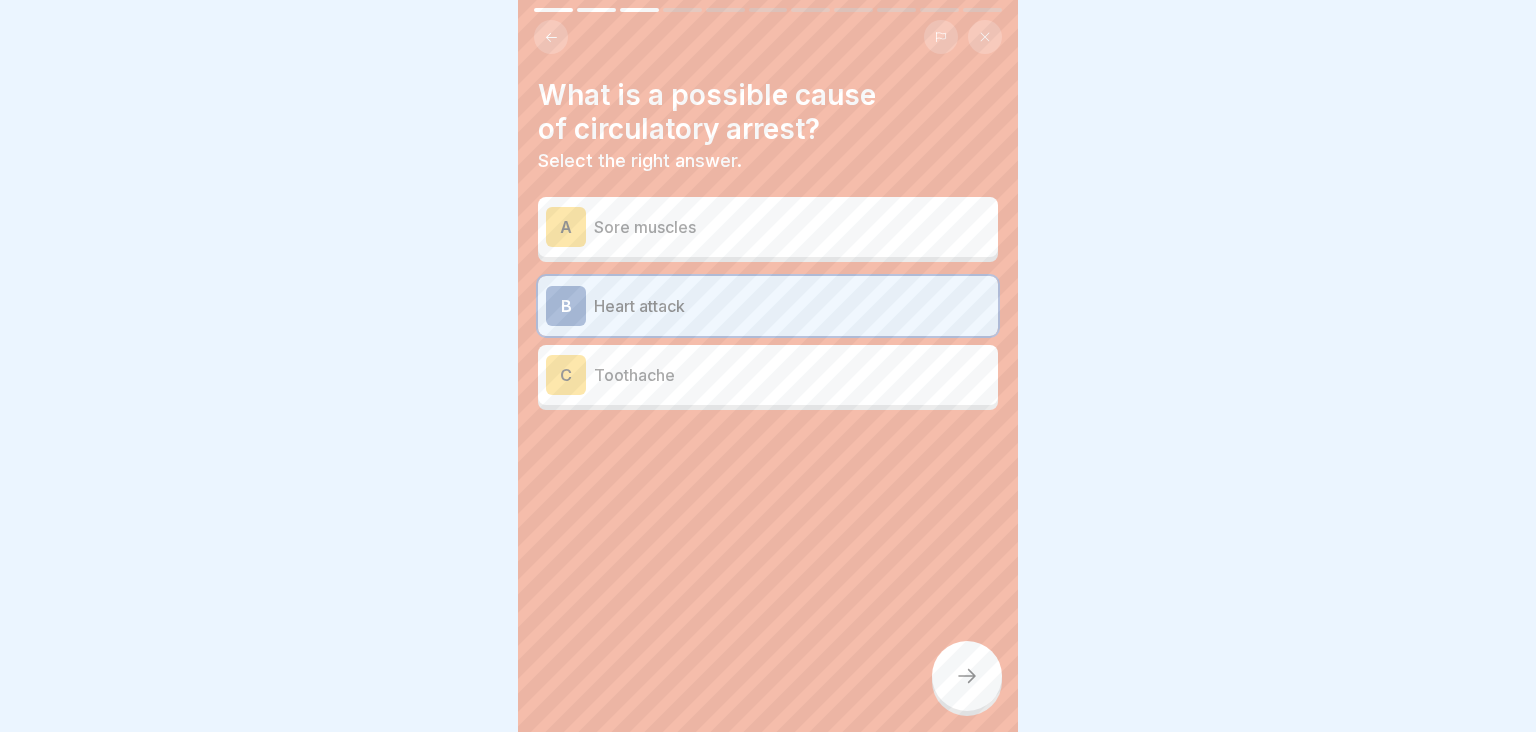 click at bounding box center [967, 676] 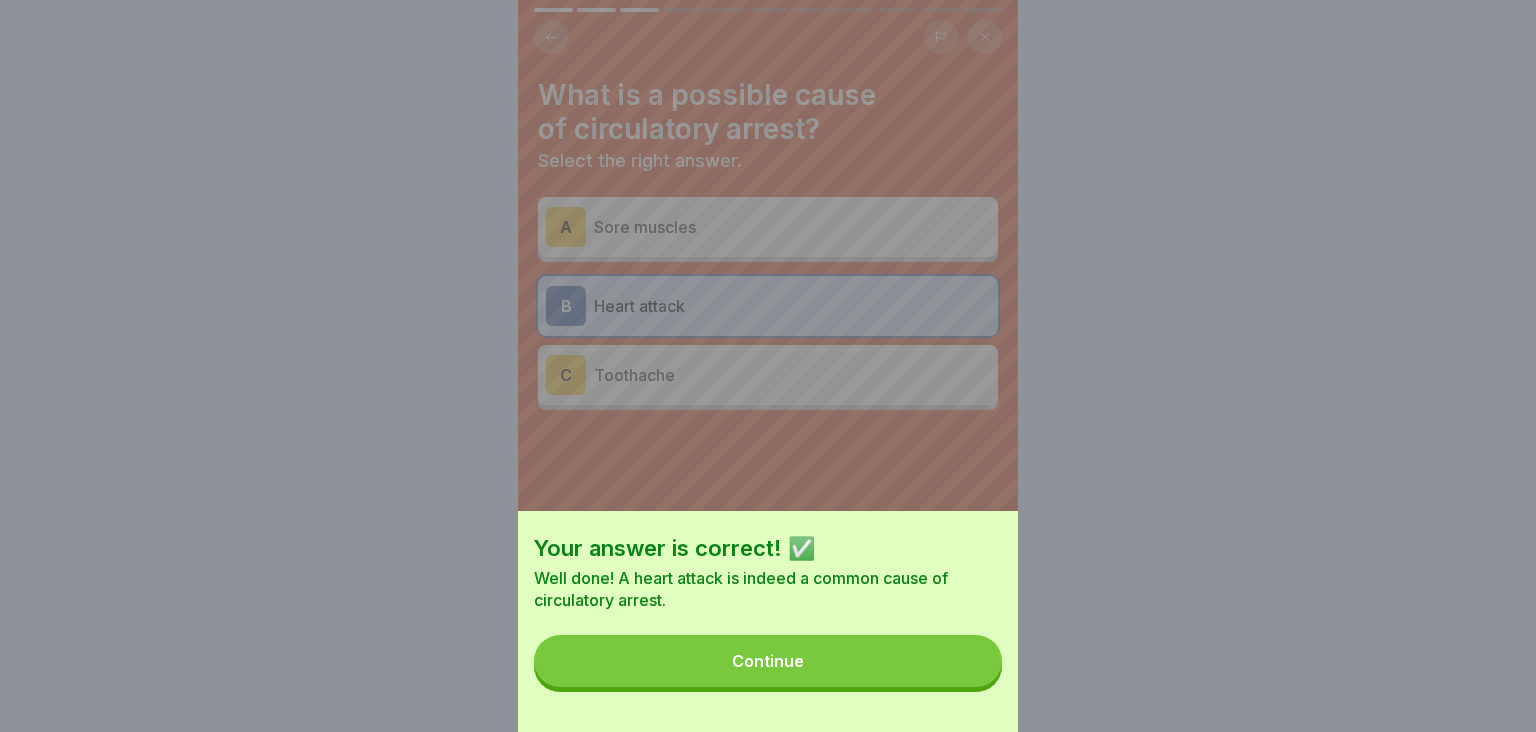 click on "Continue" at bounding box center (768, 661) 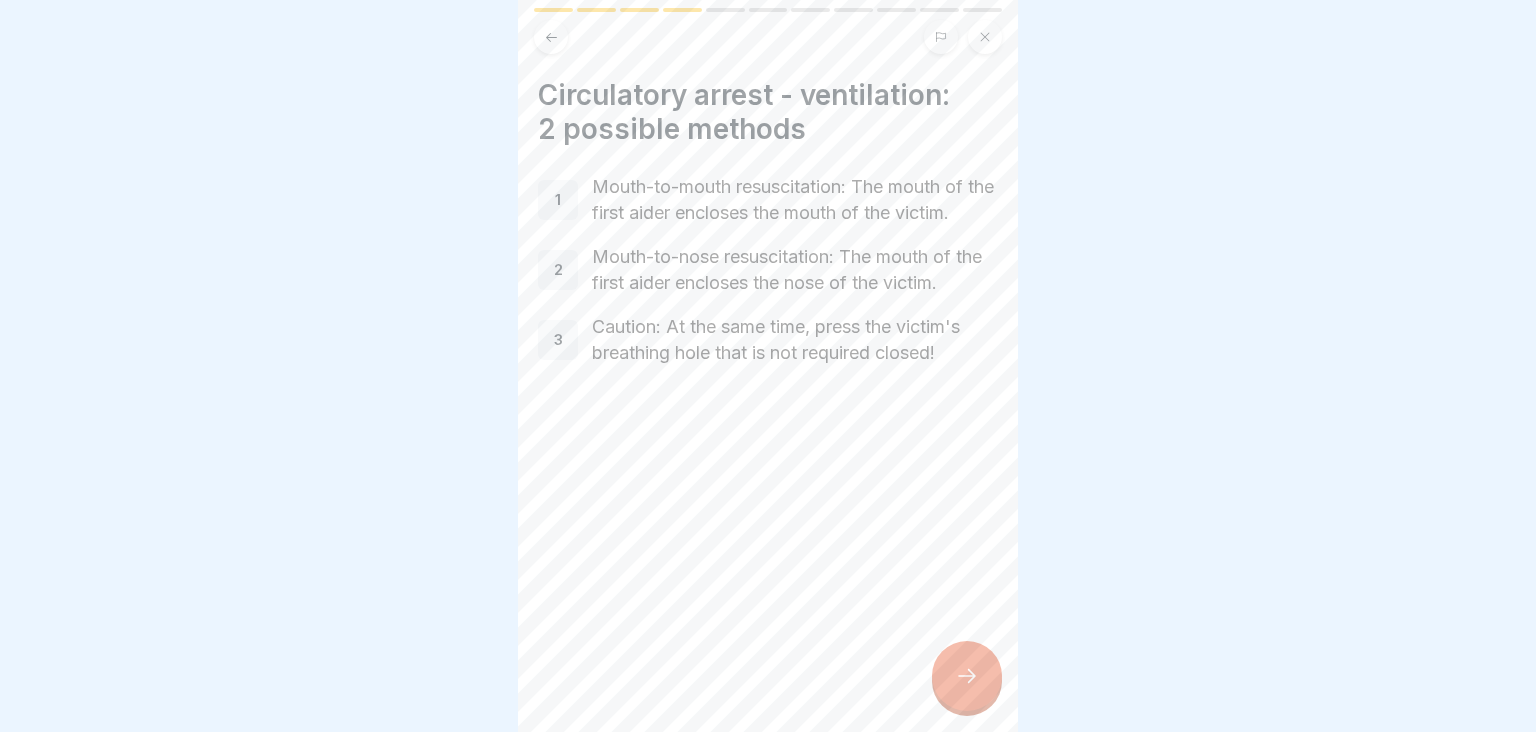 click at bounding box center (967, 676) 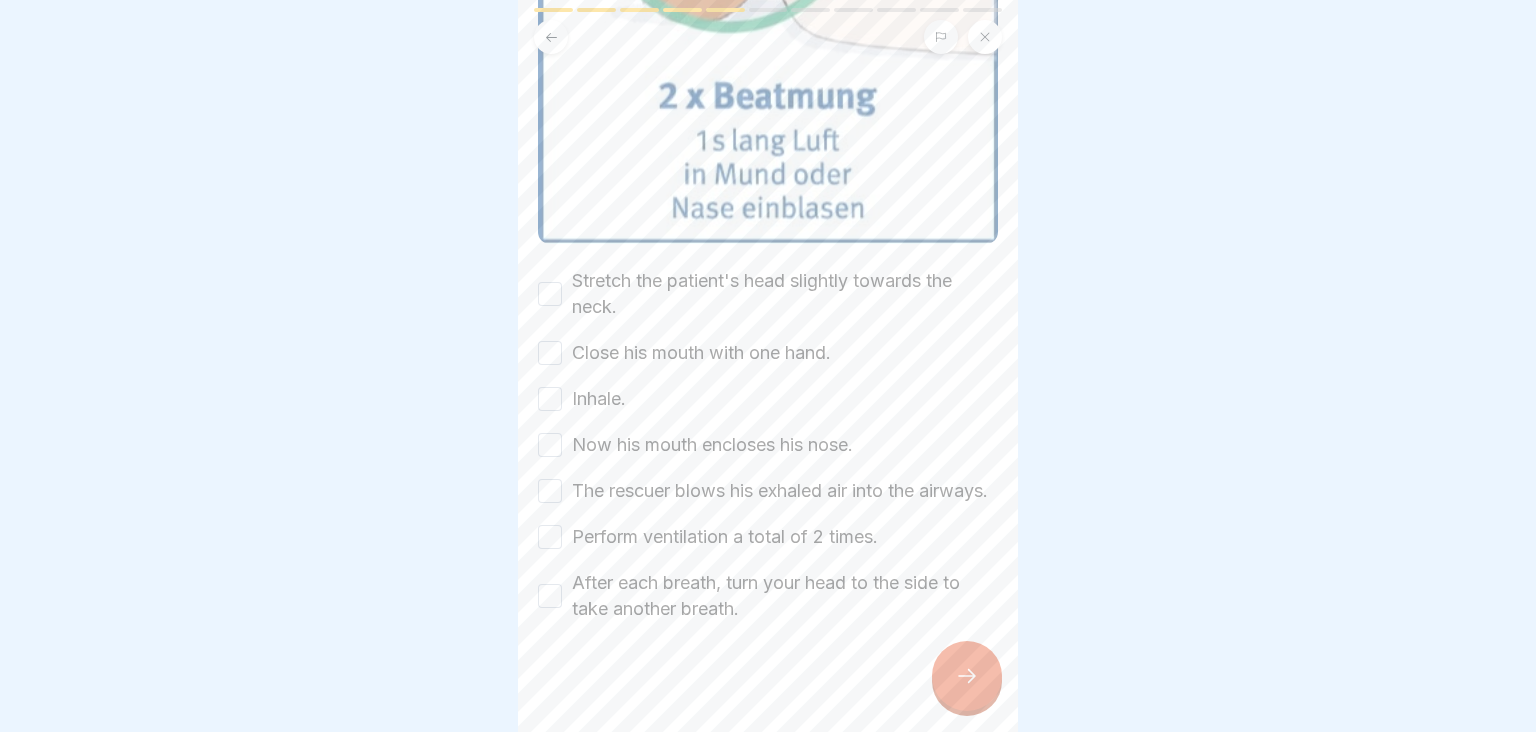 scroll, scrollTop: 586, scrollLeft: 0, axis: vertical 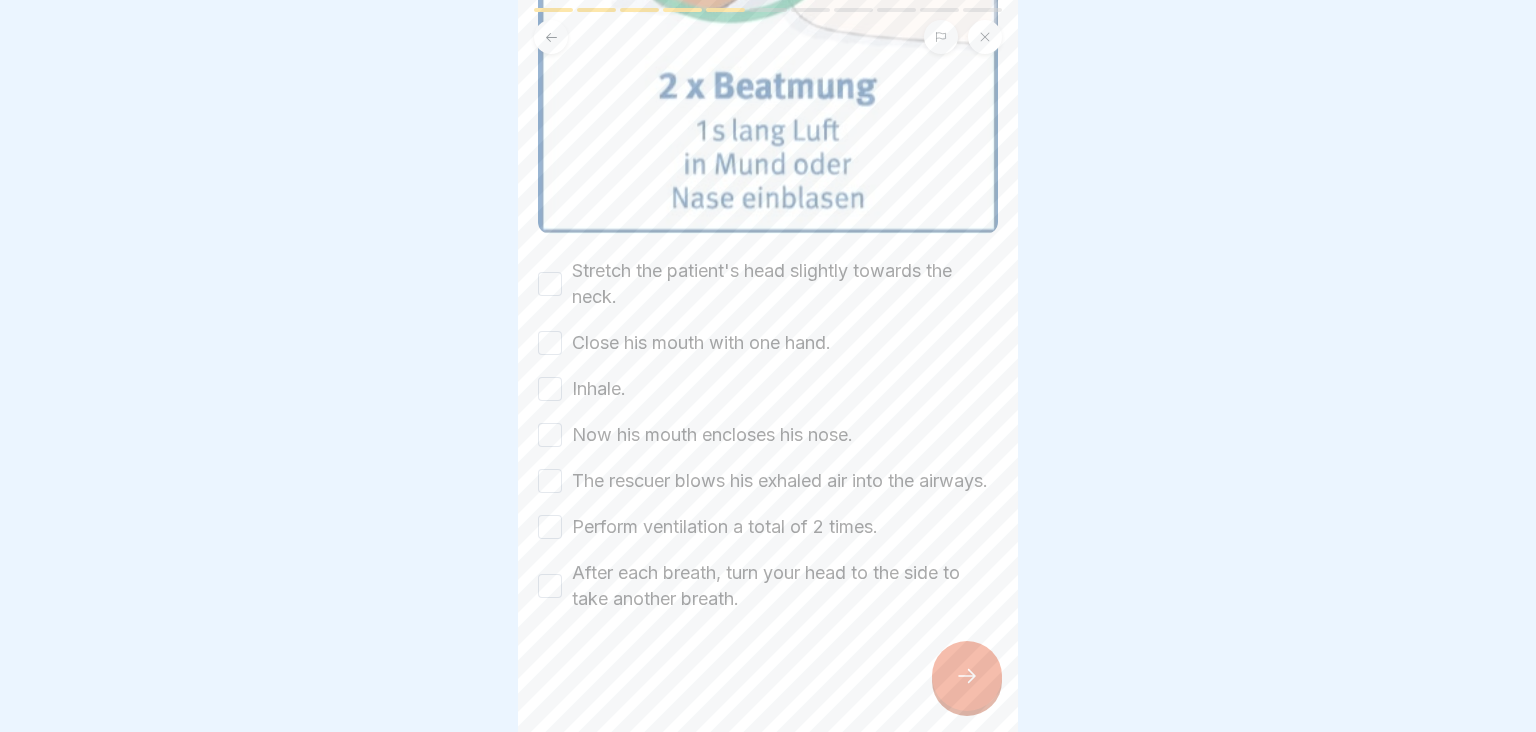 click on "Stretch the patient's head slightly towards the neck." at bounding box center (550, 284) 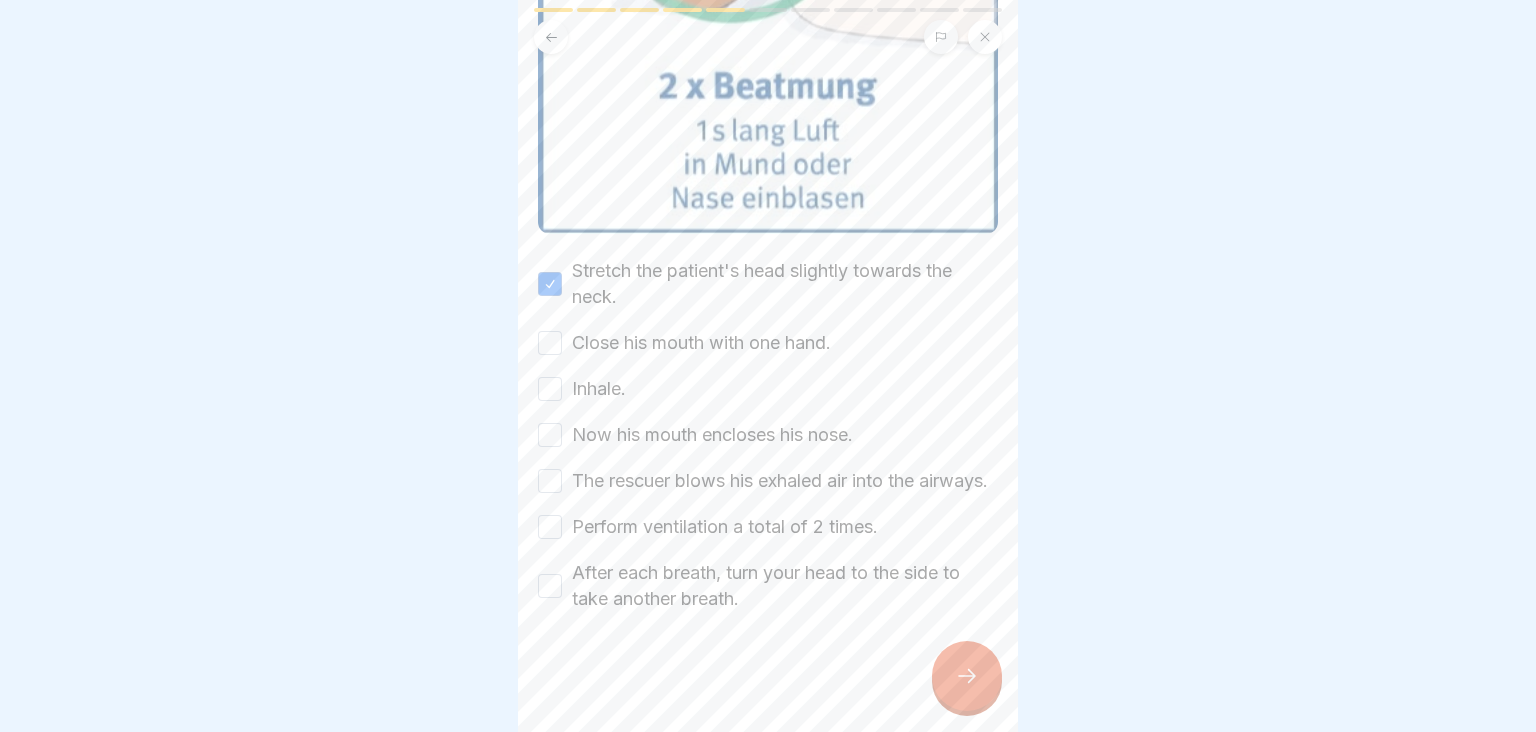 click on "Close his mouth with one hand." at bounding box center (550, 343) 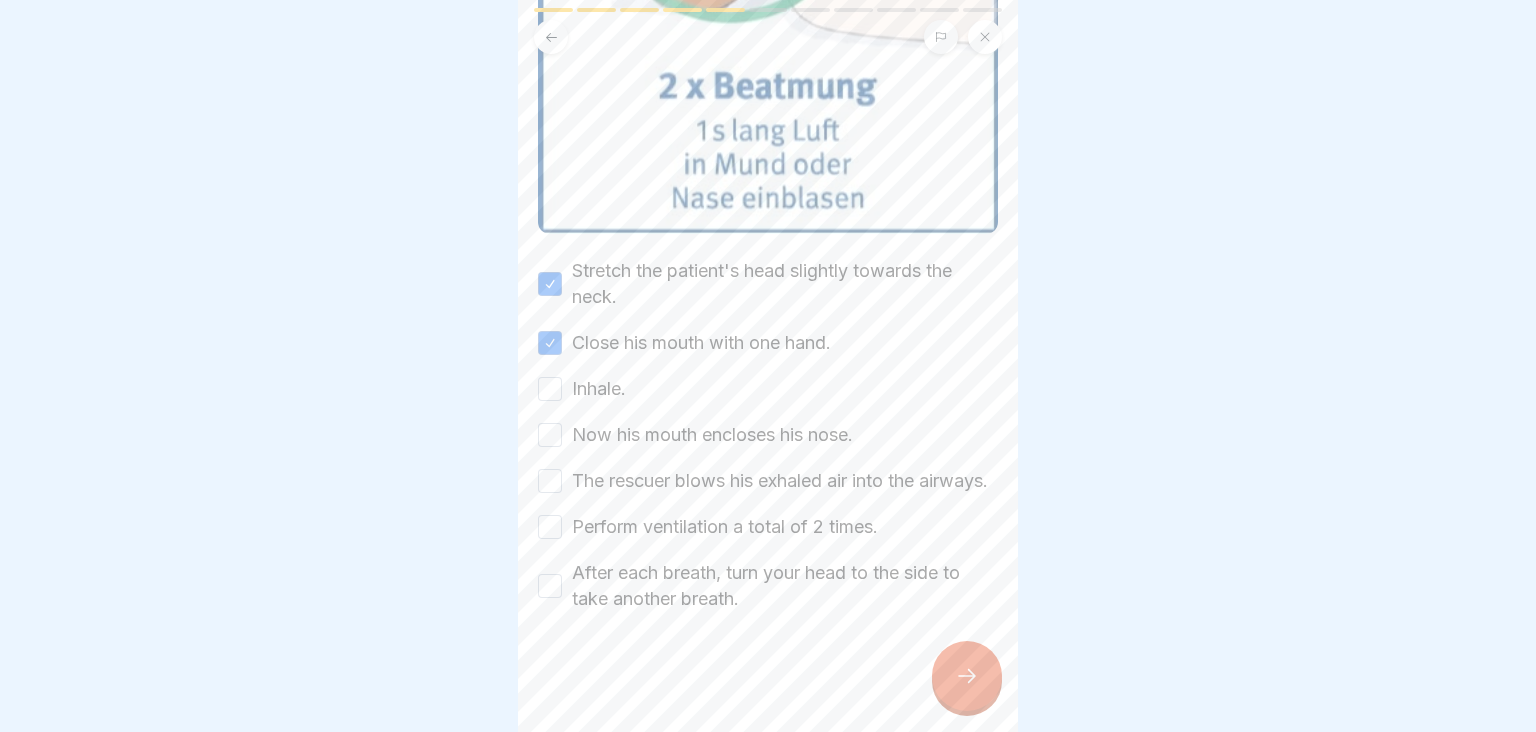 click on "Inhale." at bounding box center [550, 389] 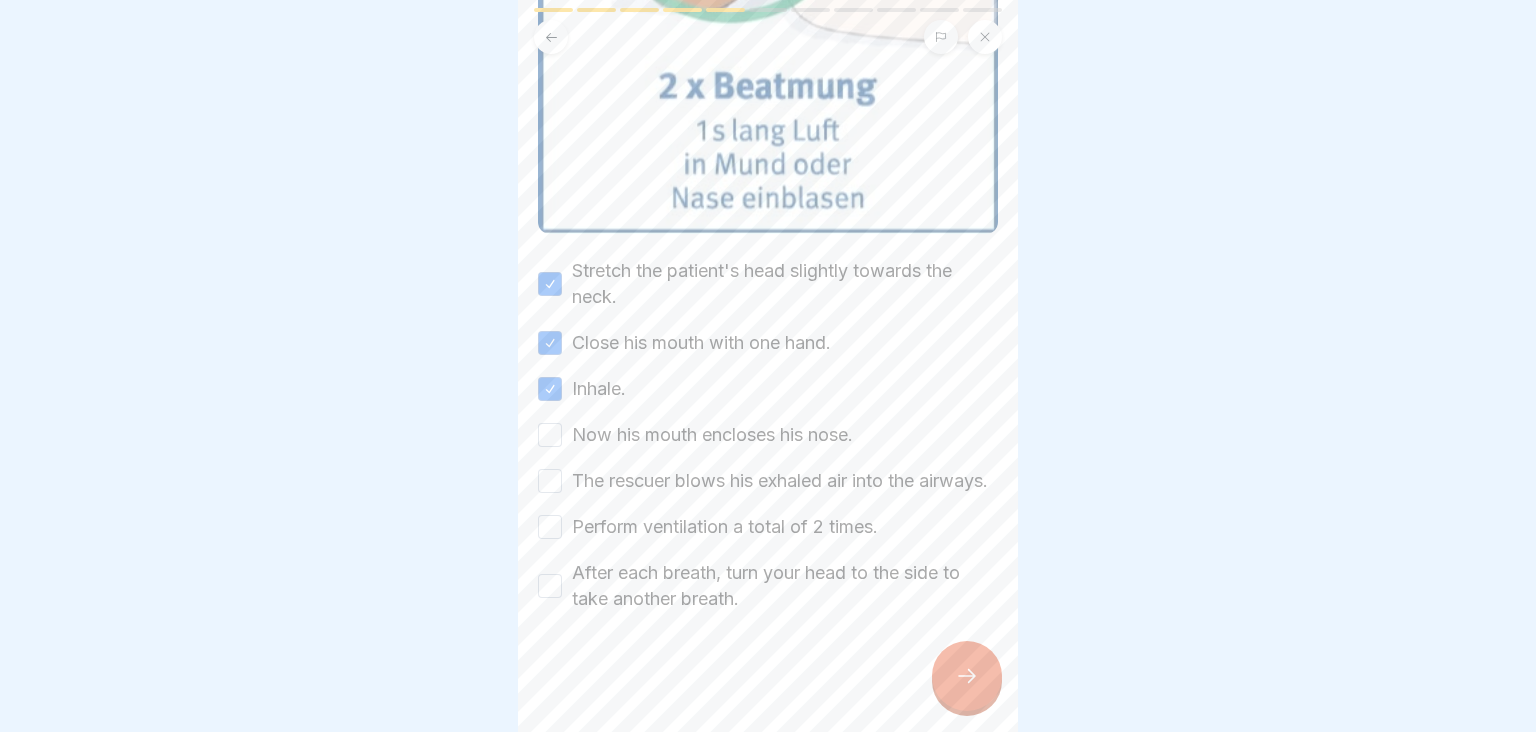 click on "Now his mouth encloses his nose." at bounding box center [550, 435] 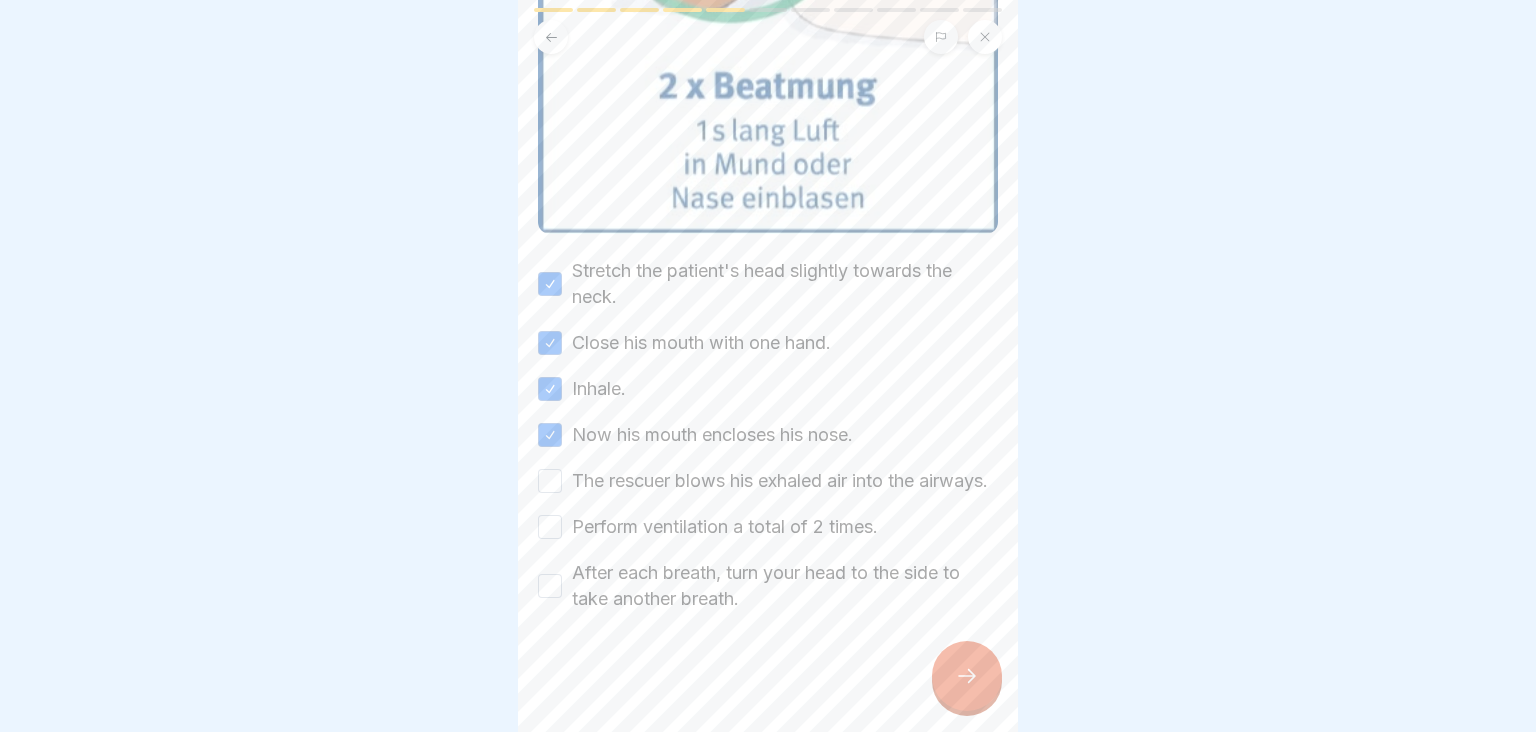 click on "The rescuer blows his exhaled air into the airways." at bounding box center [550, 481] 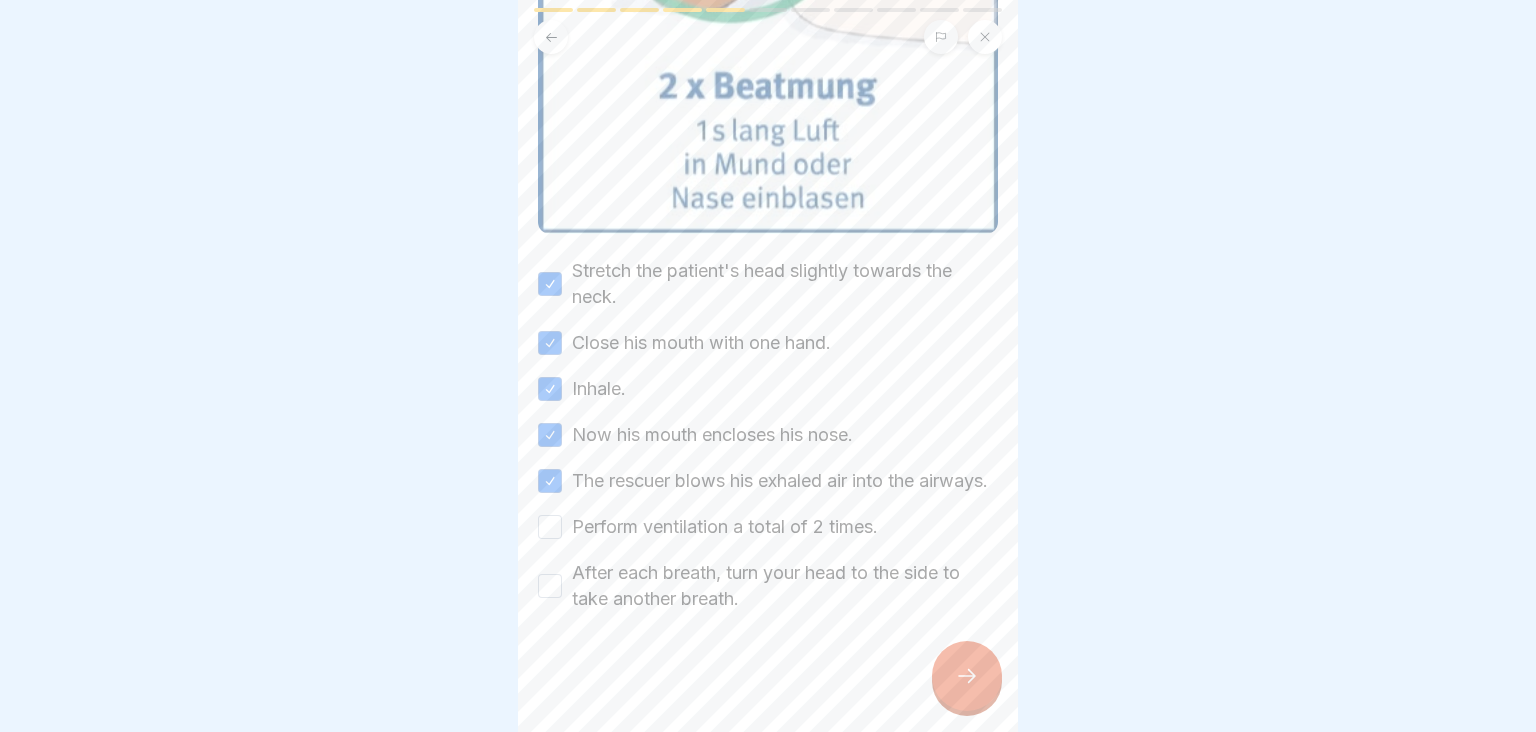 click on "Perform ventilation a total of 2 times." at bounding box center (550, 527) 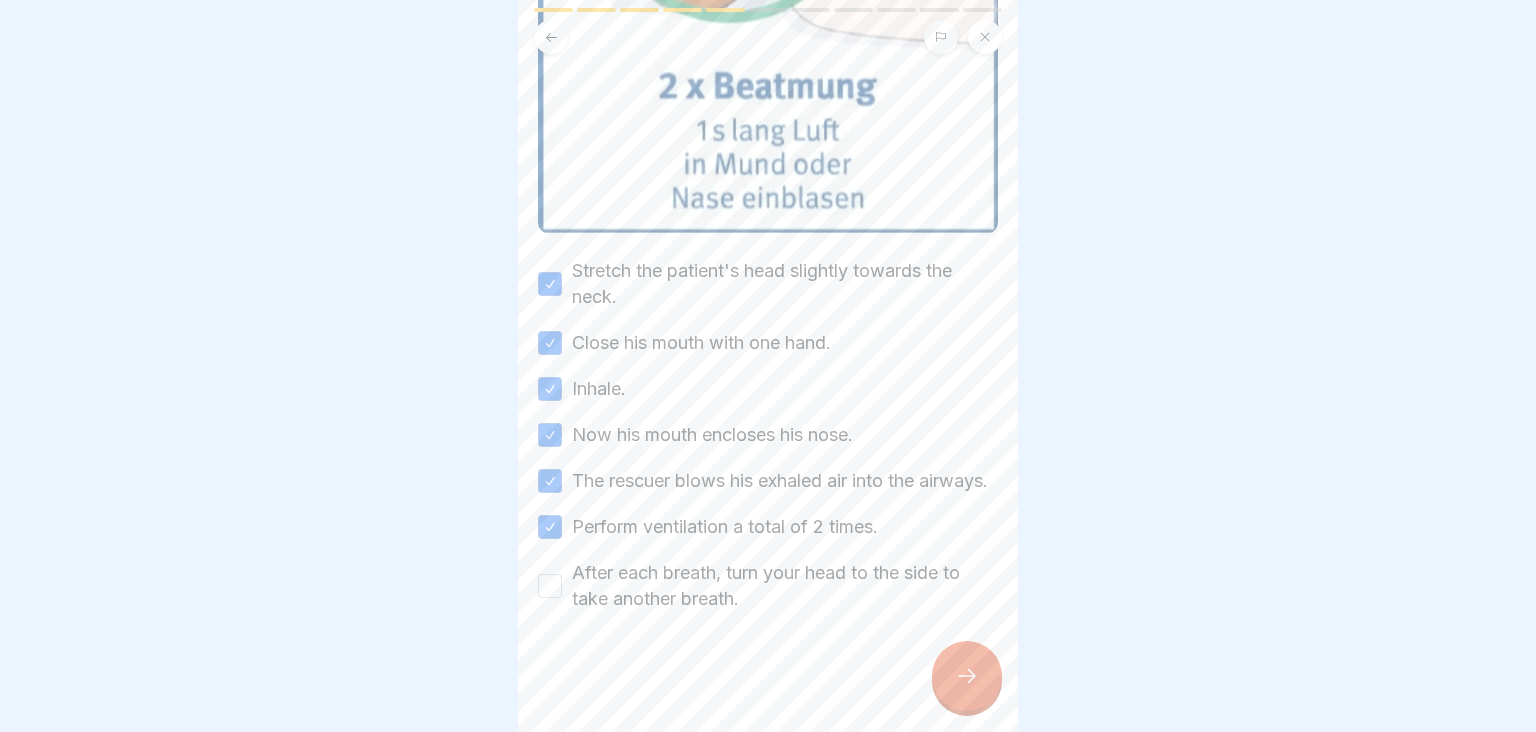 click on "After each breath, turn your head to the side to take another breath." at bounding box center [550, 586] 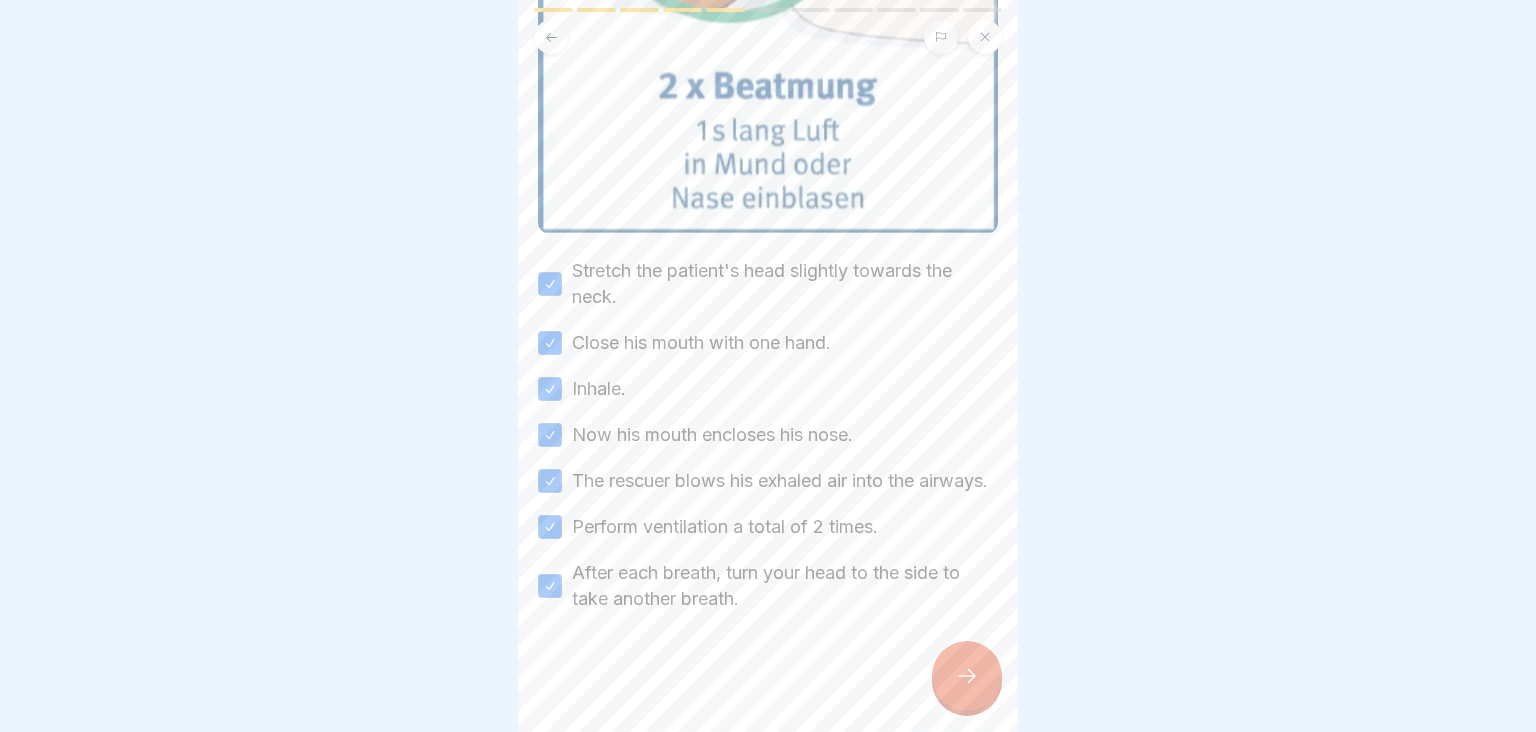 click at bounding box center (967, 676) 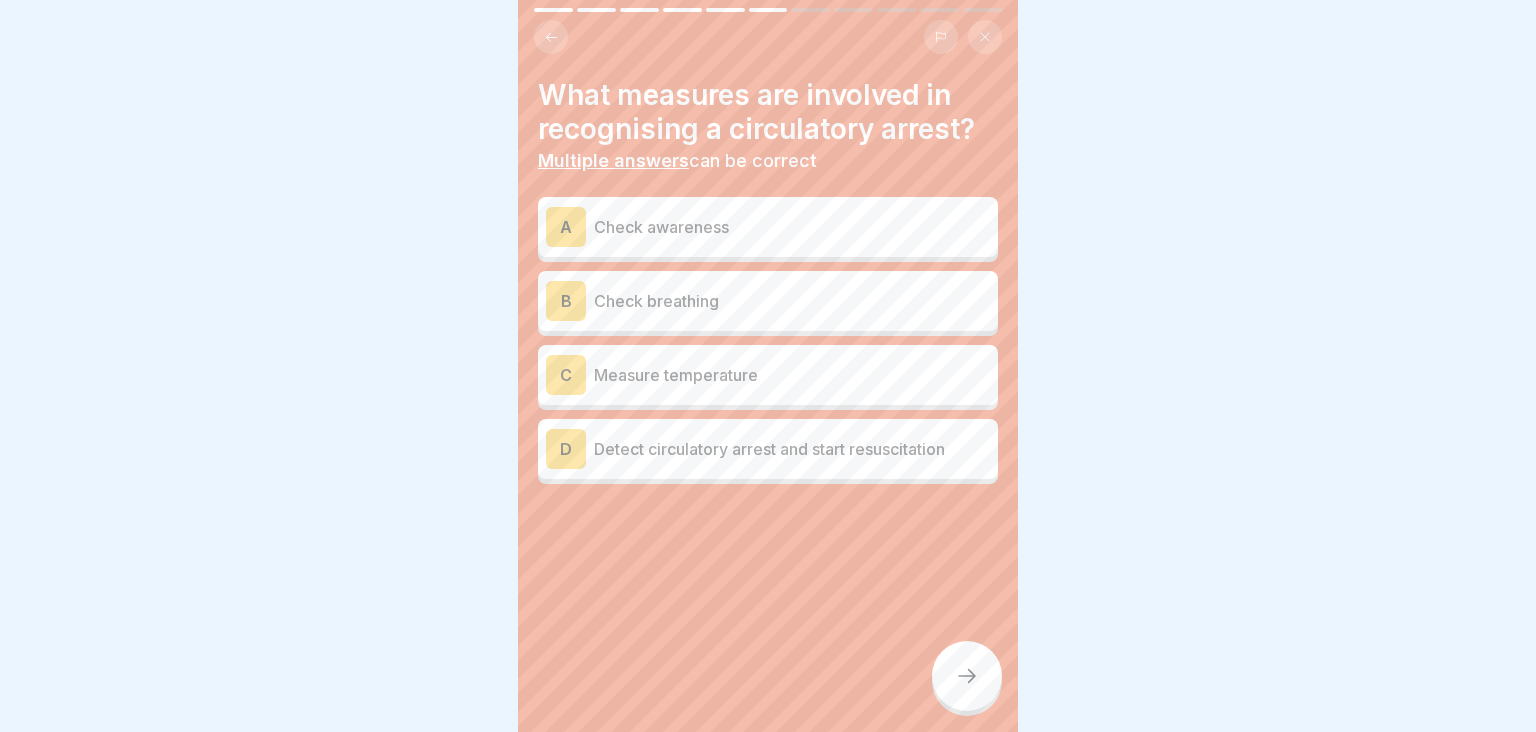 click on "Check awareness" at bounding box center (792, 227) 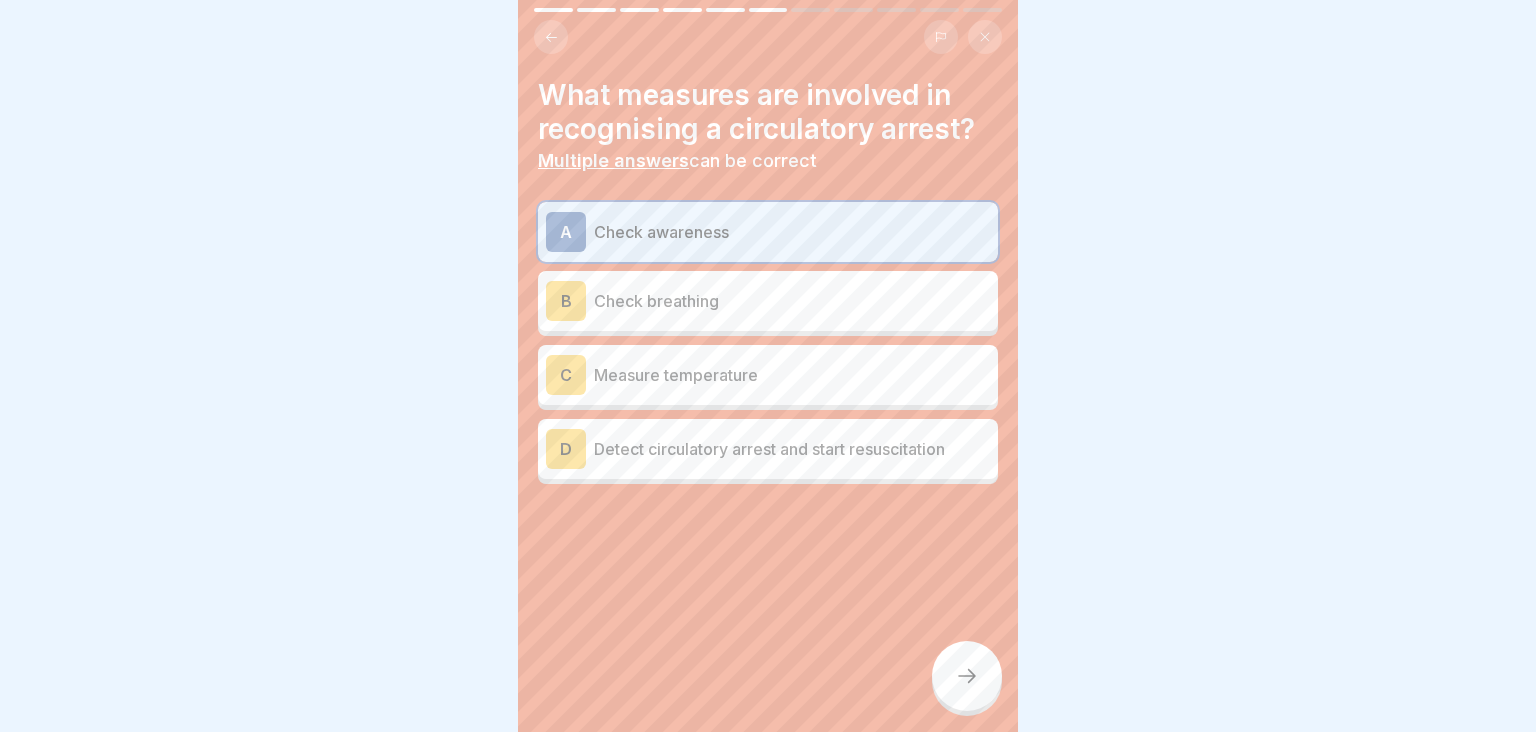 click on "Check breathing" at bounding box center (792, 301) 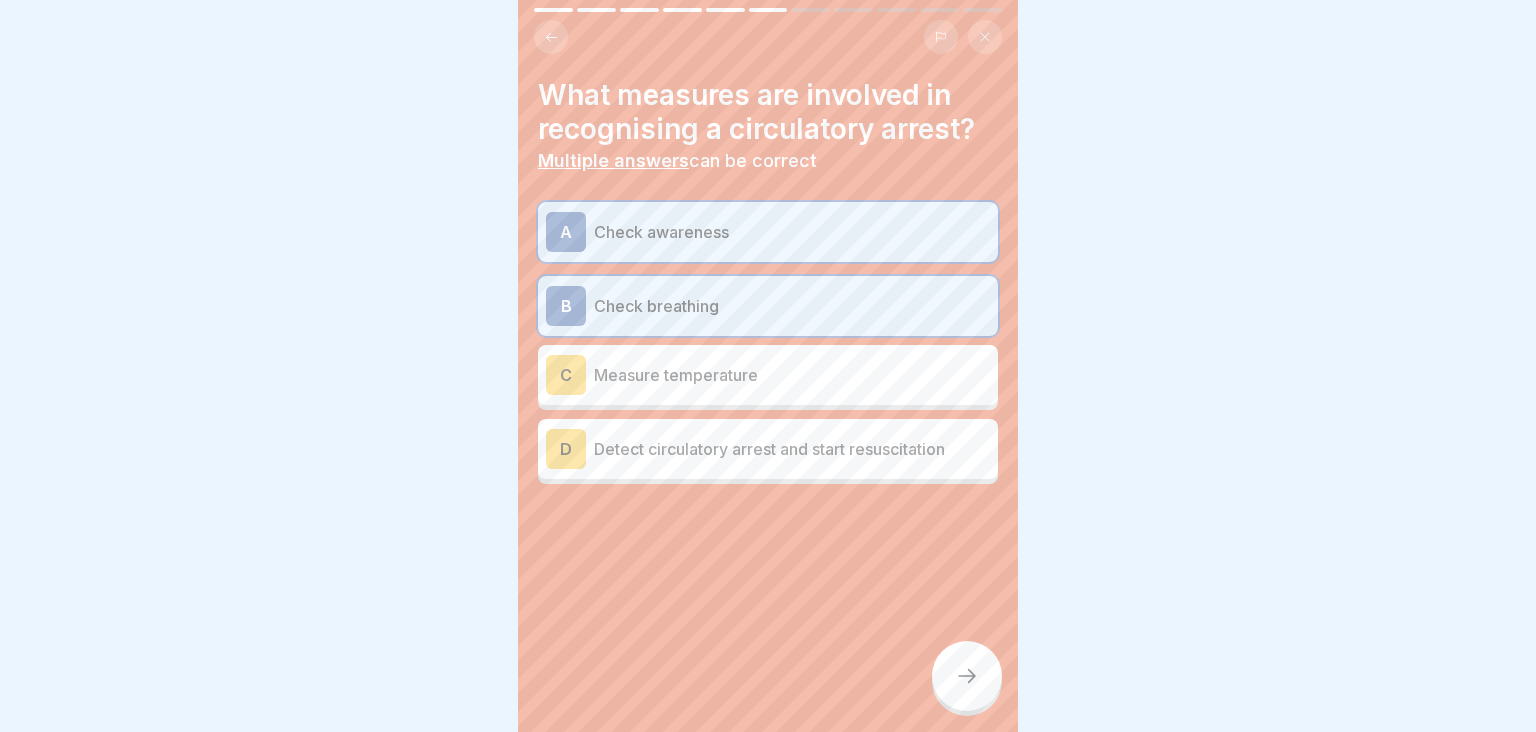 click on "Detect circulatory arrest and start resuscitation" at bounding box center (792, 449) 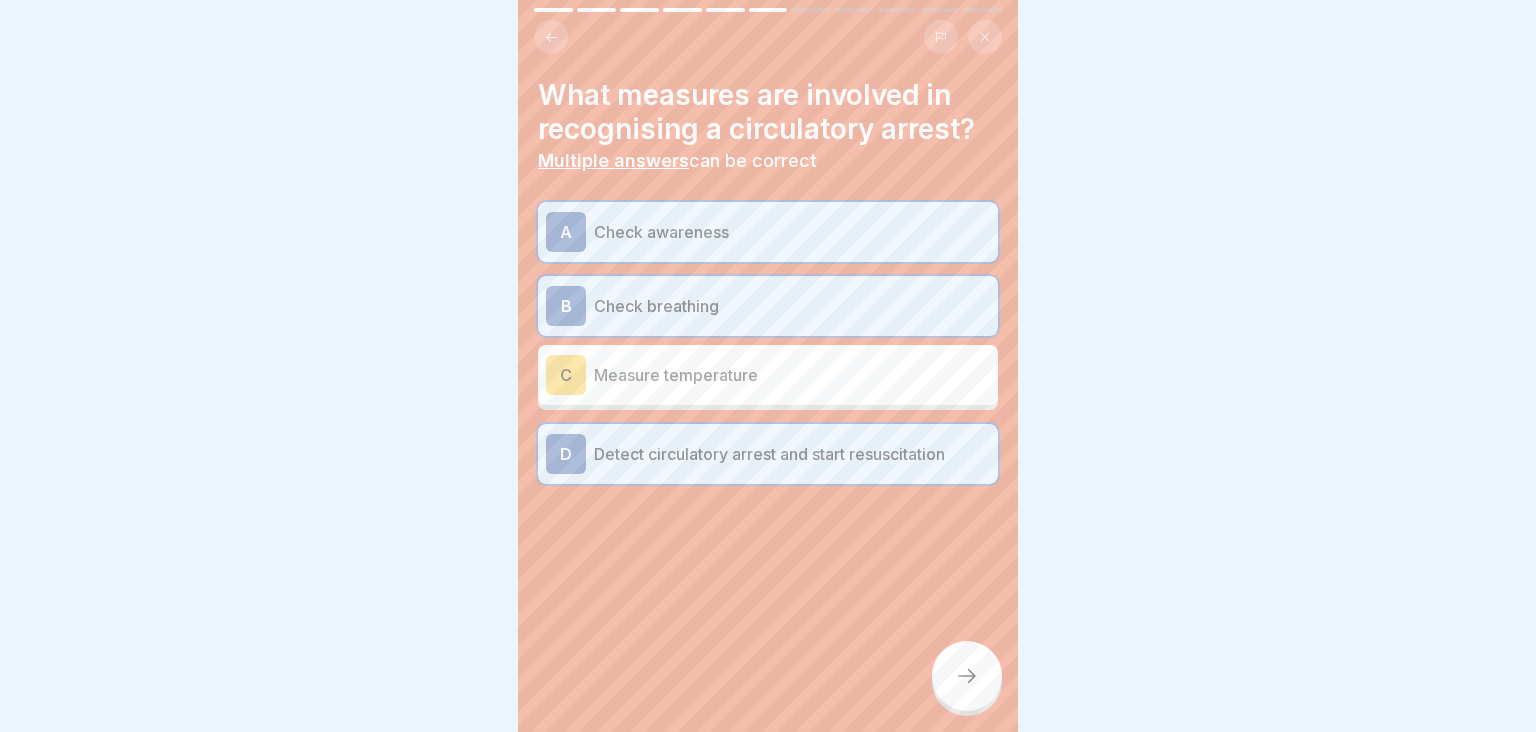 click at bounding box center [967, 676] 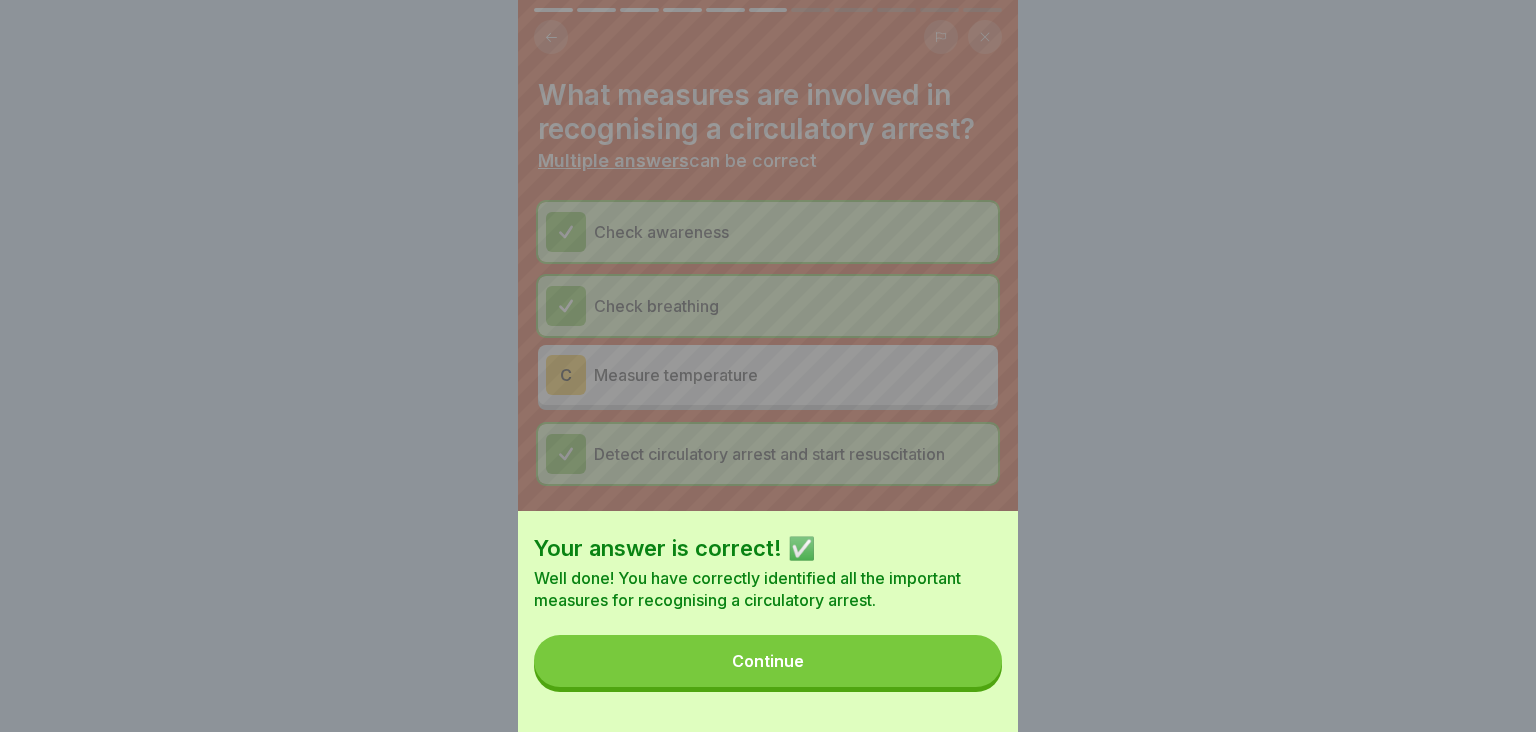 click on "Continue" at bounding box center [768, 661] 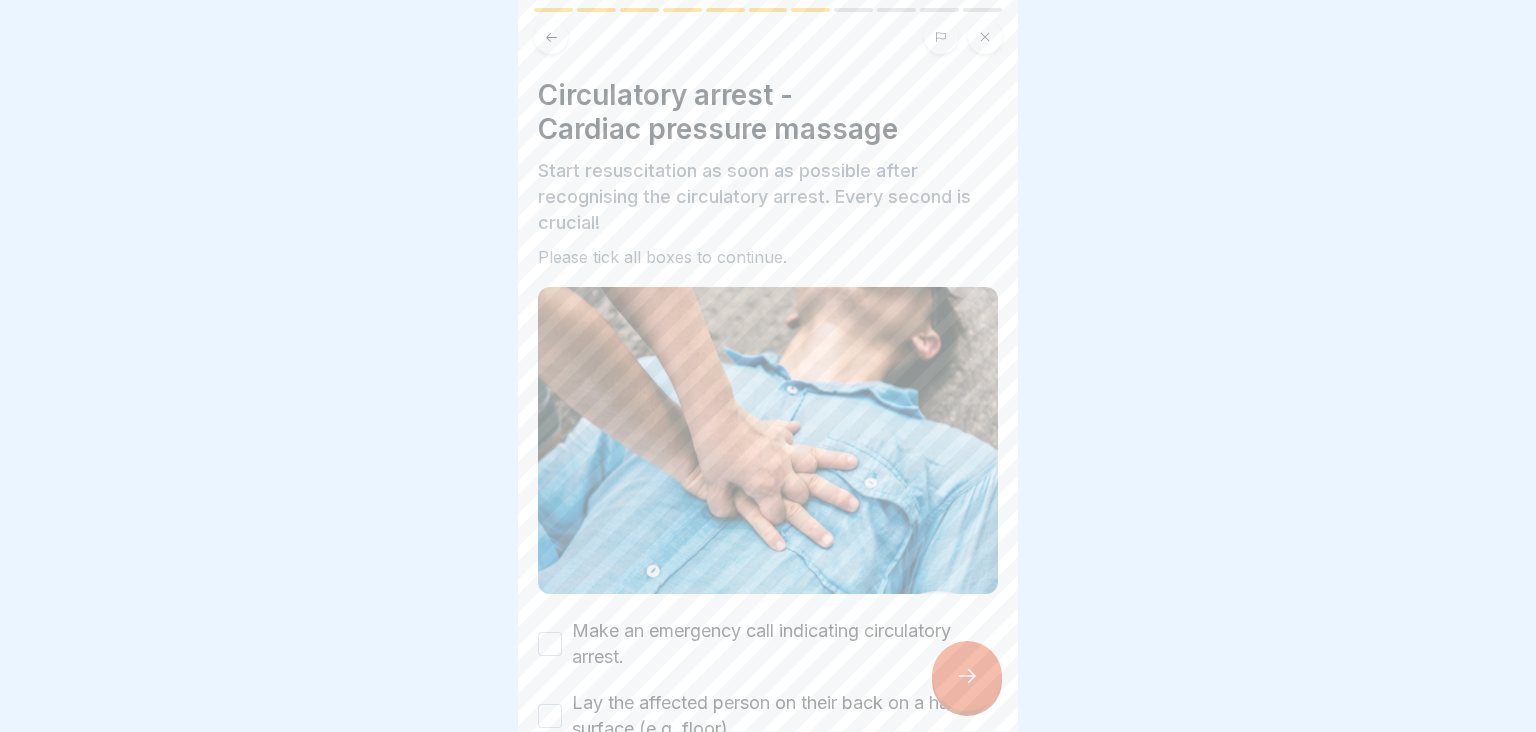 scroll, scrollTop: 223, scrollLeft: 0, axis: vertical 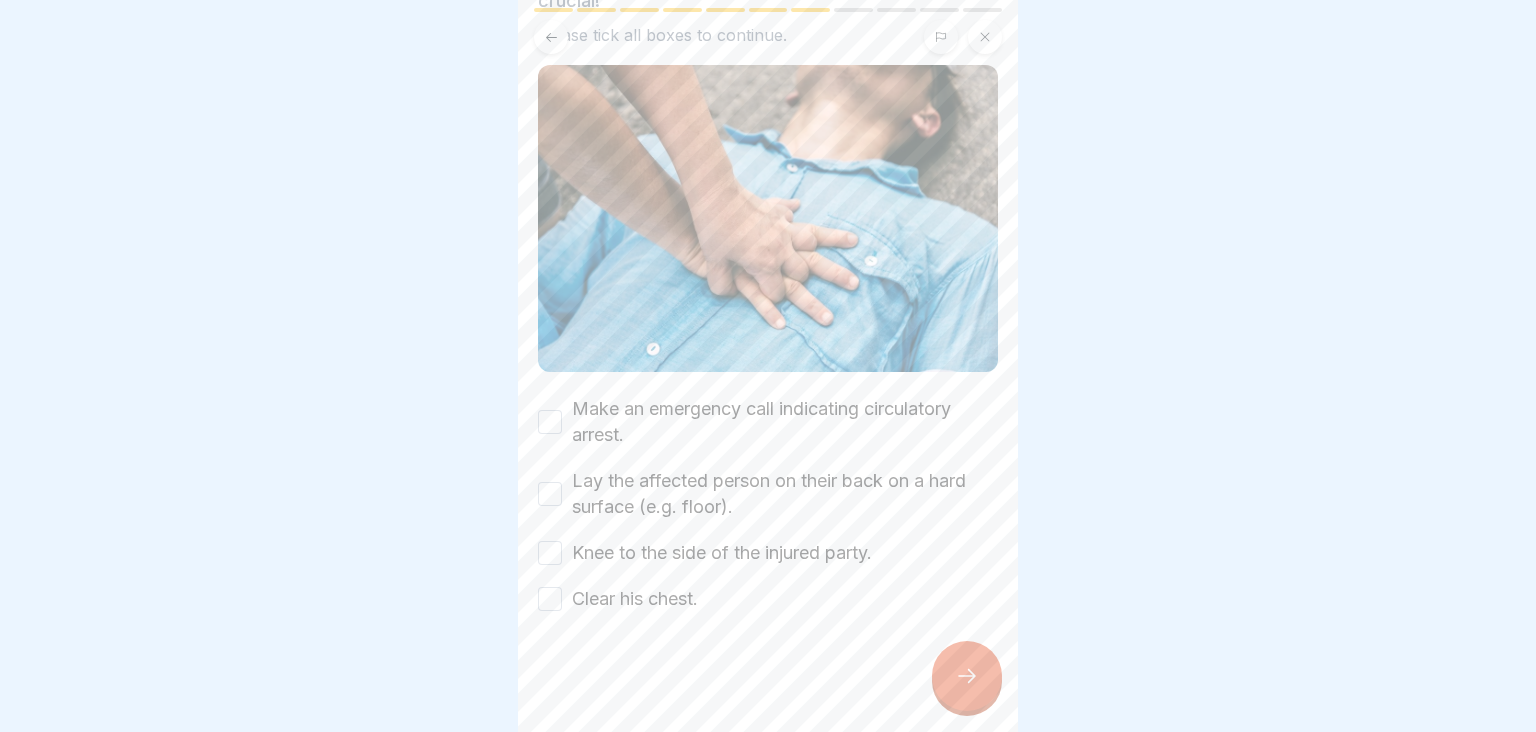 click on "Make an emergency call indicating circulatory arrest." at bounding box center (550, 422) 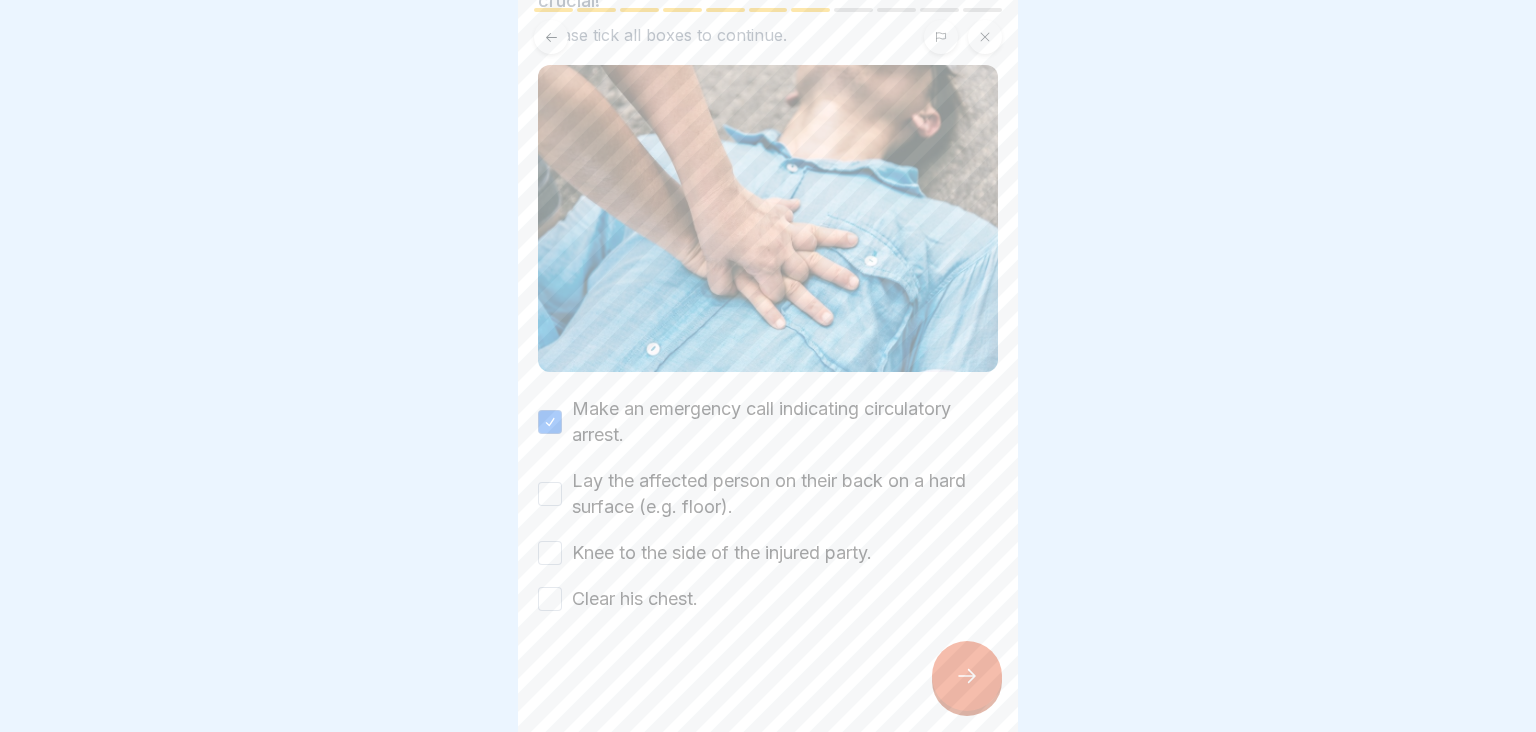 click on "Lay the affected person on their back on a hard surface (e.g. floor)." at bounding box center [550, 494] 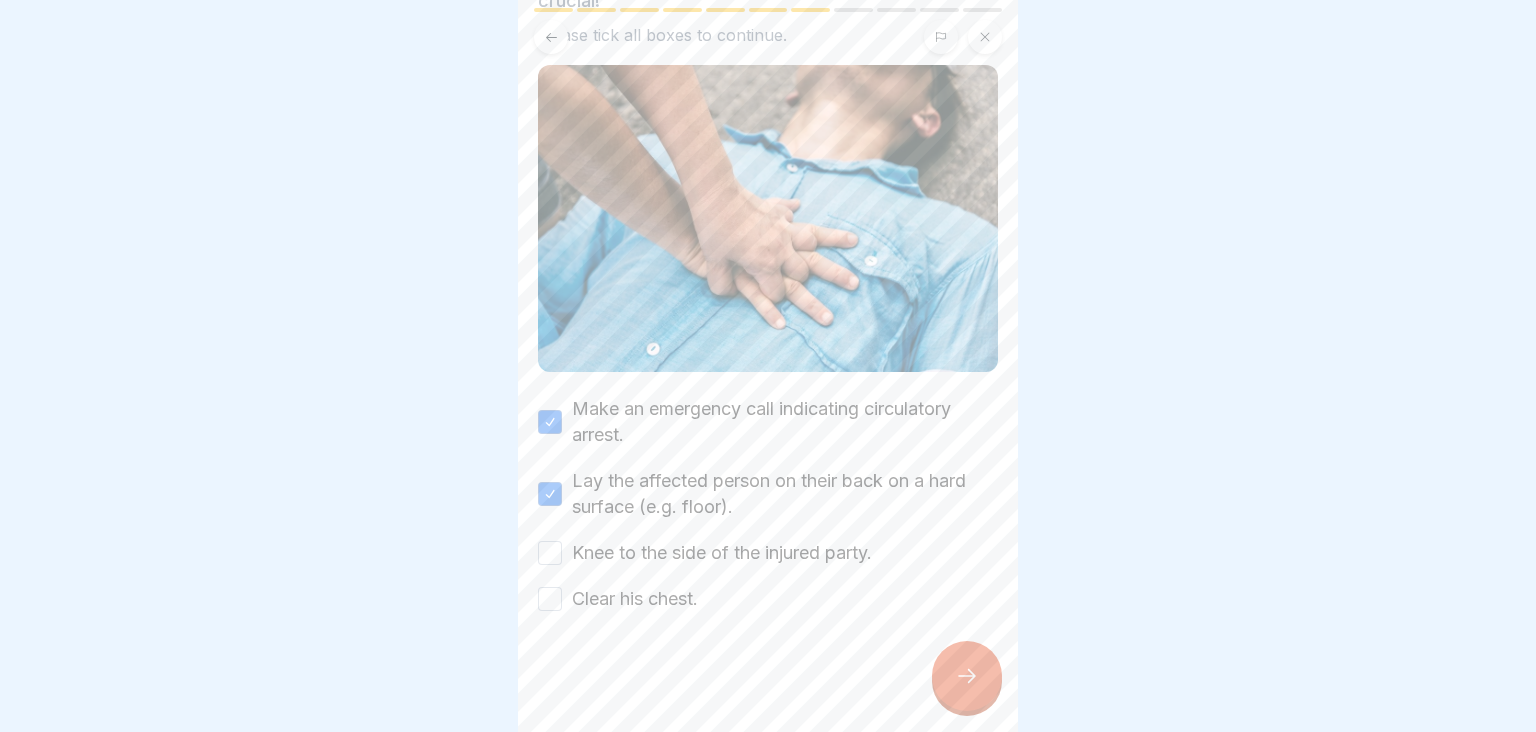 click on "Knee to the side of the injured party." at bounding box center (550, 553) 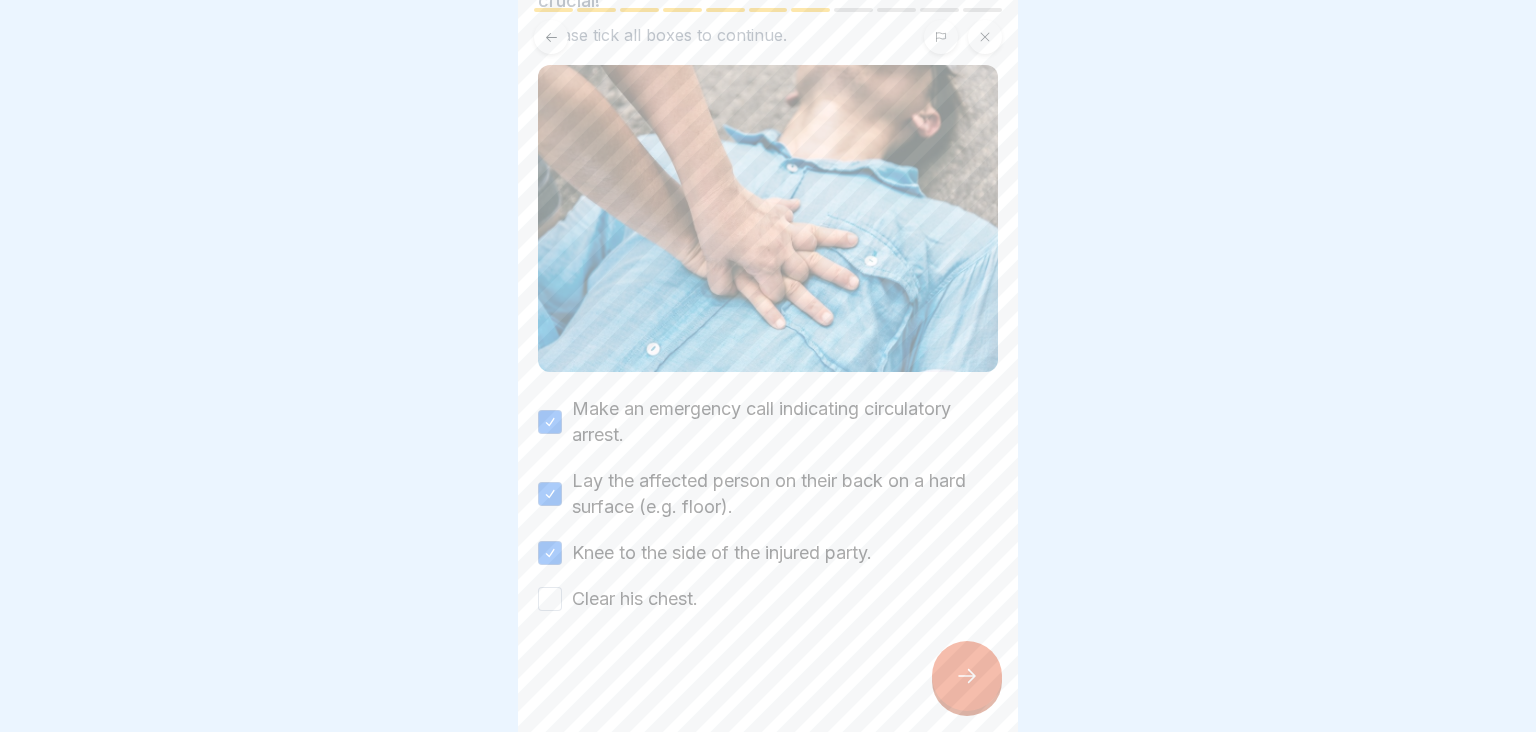 click on "Clear his chest." at bounding box center [550, 599] 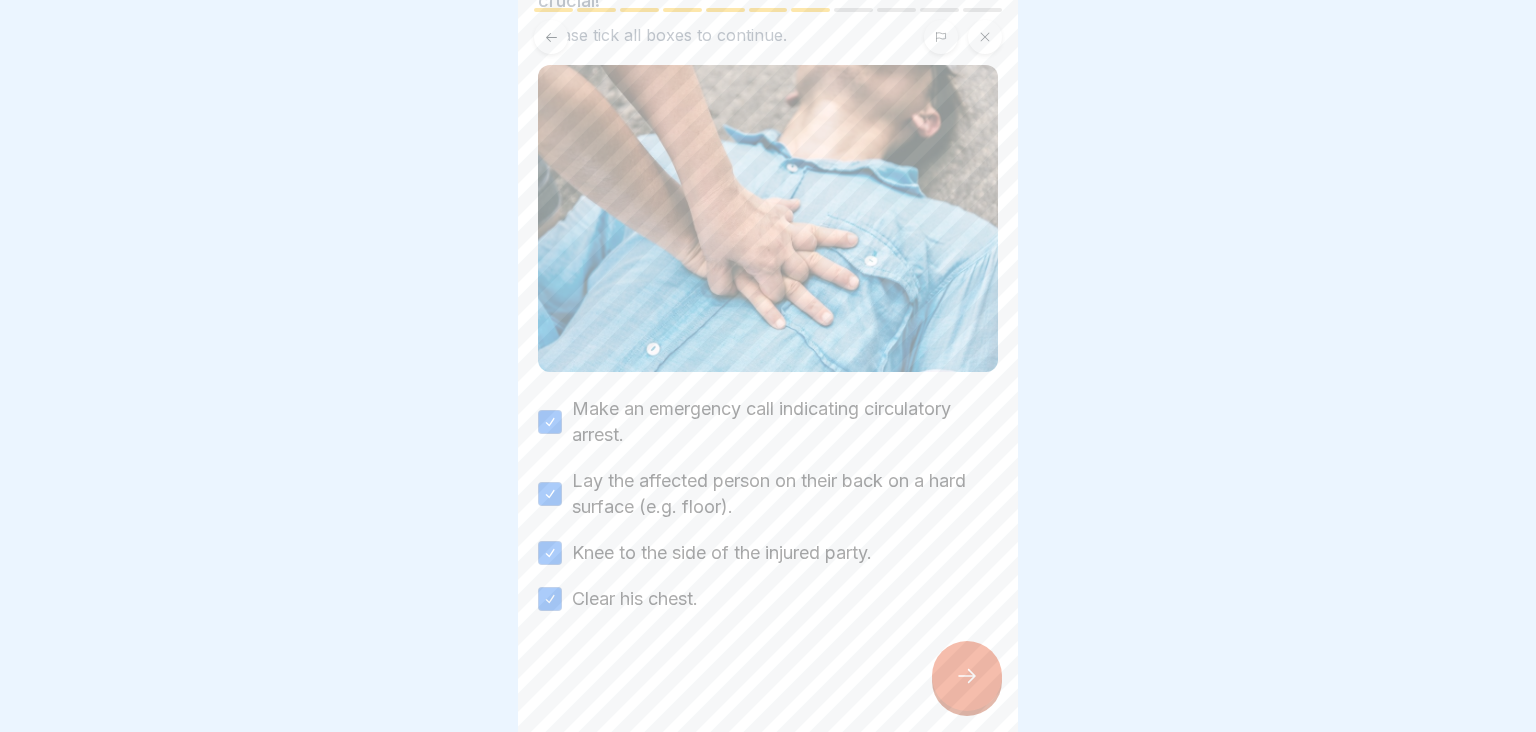 click 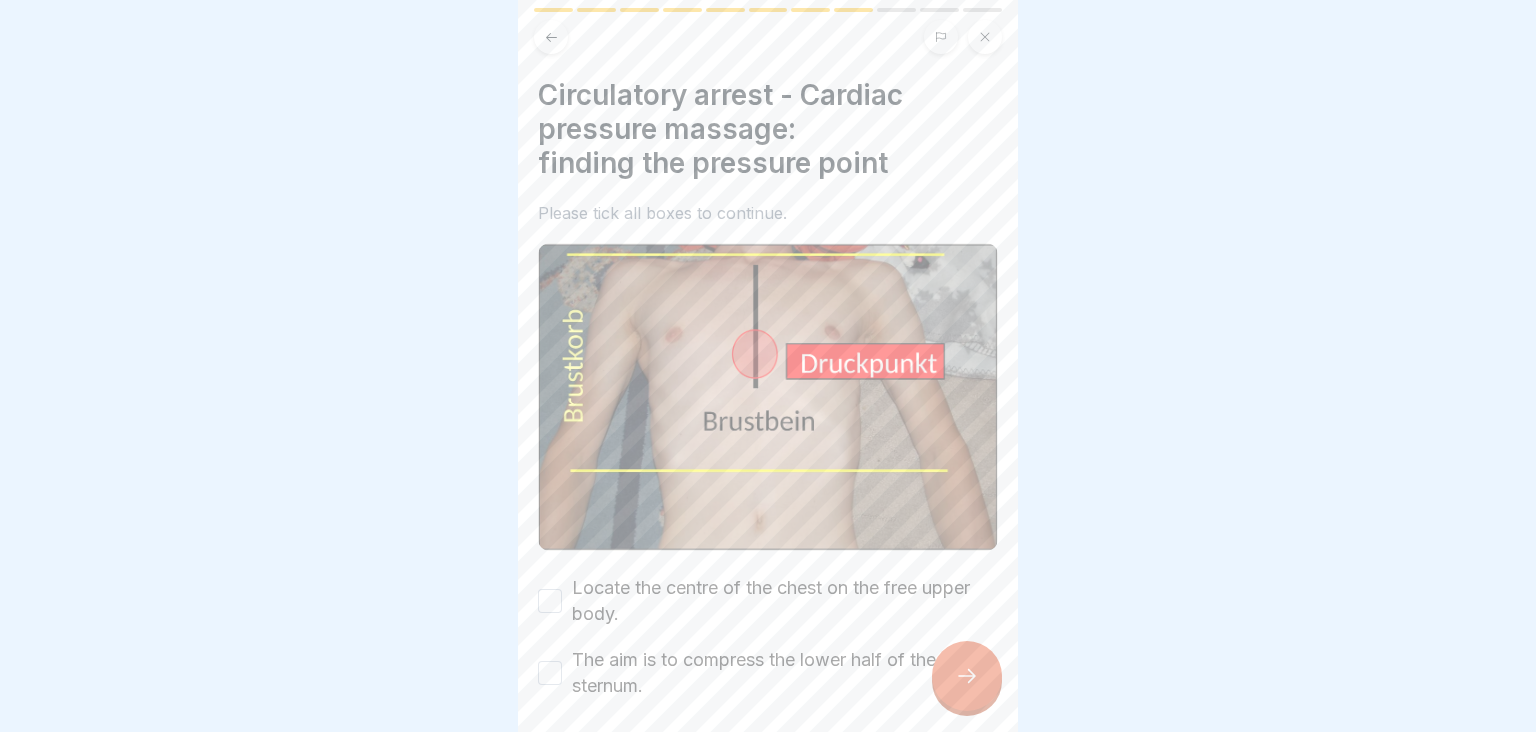 scroll, scrollTop: 87, scrollLeft: 0, axis: vertical 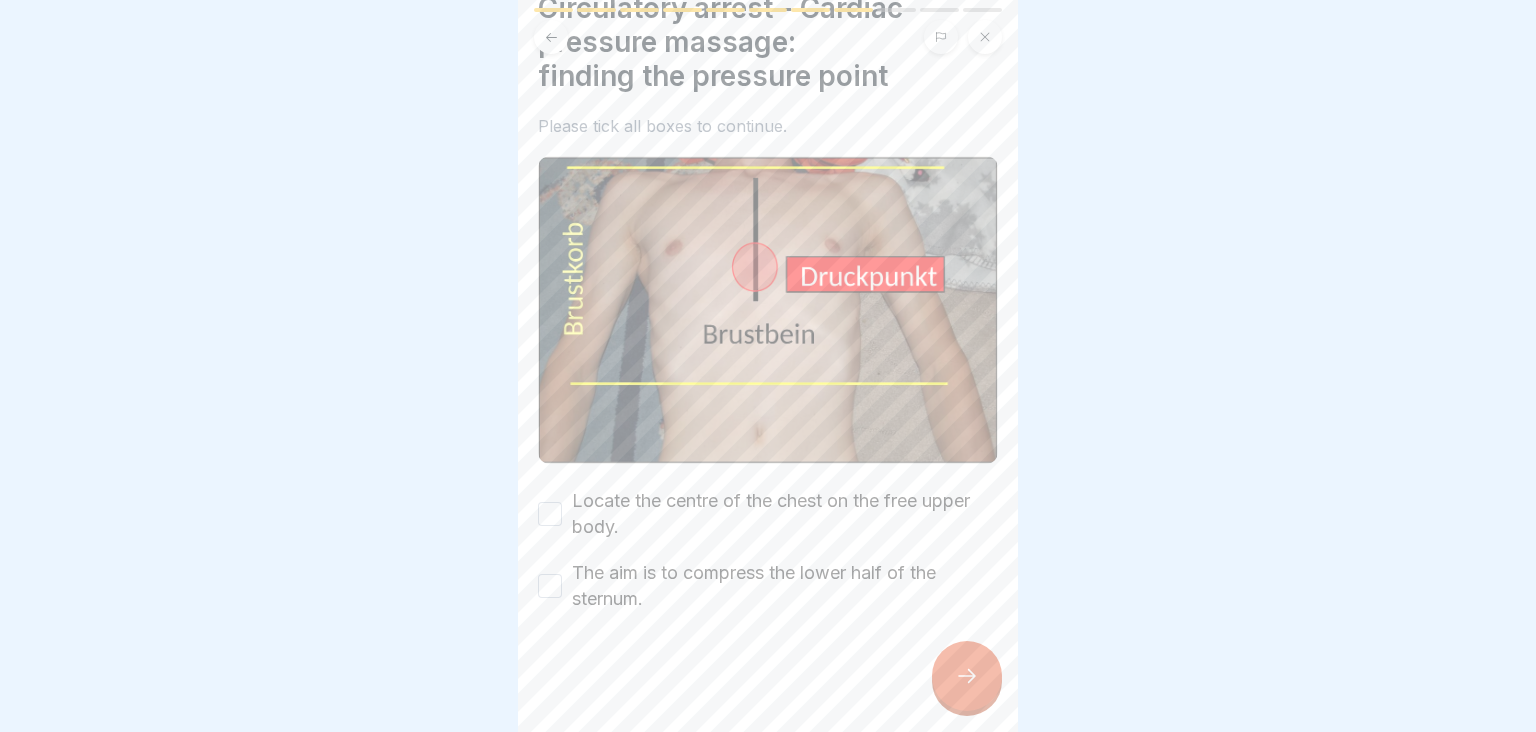 click on "Locate the centre of the chest on the free upper body." at bounding box center (550, 514) 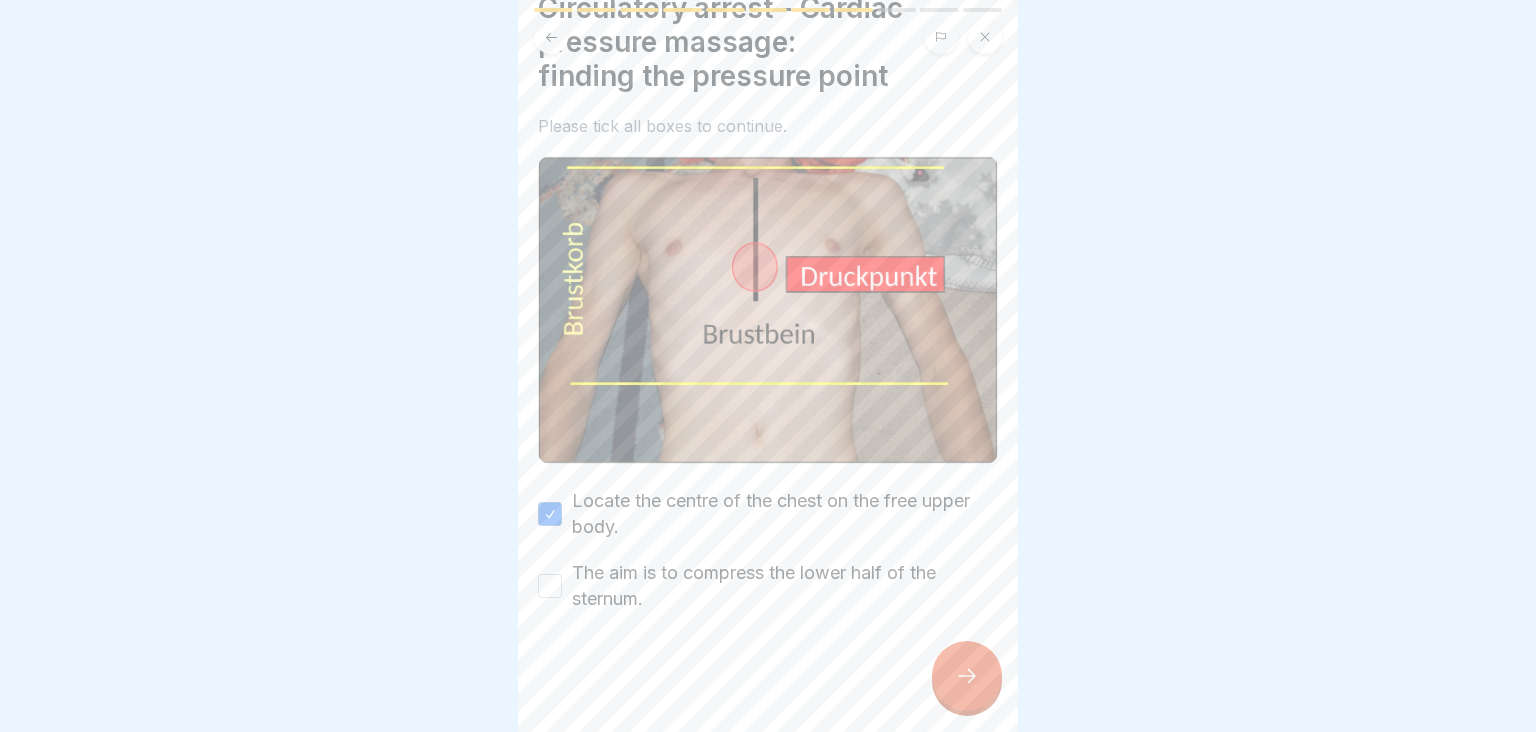 click on "The aim is to compress the lower half of the sternum." at bounding box center [550, 586] 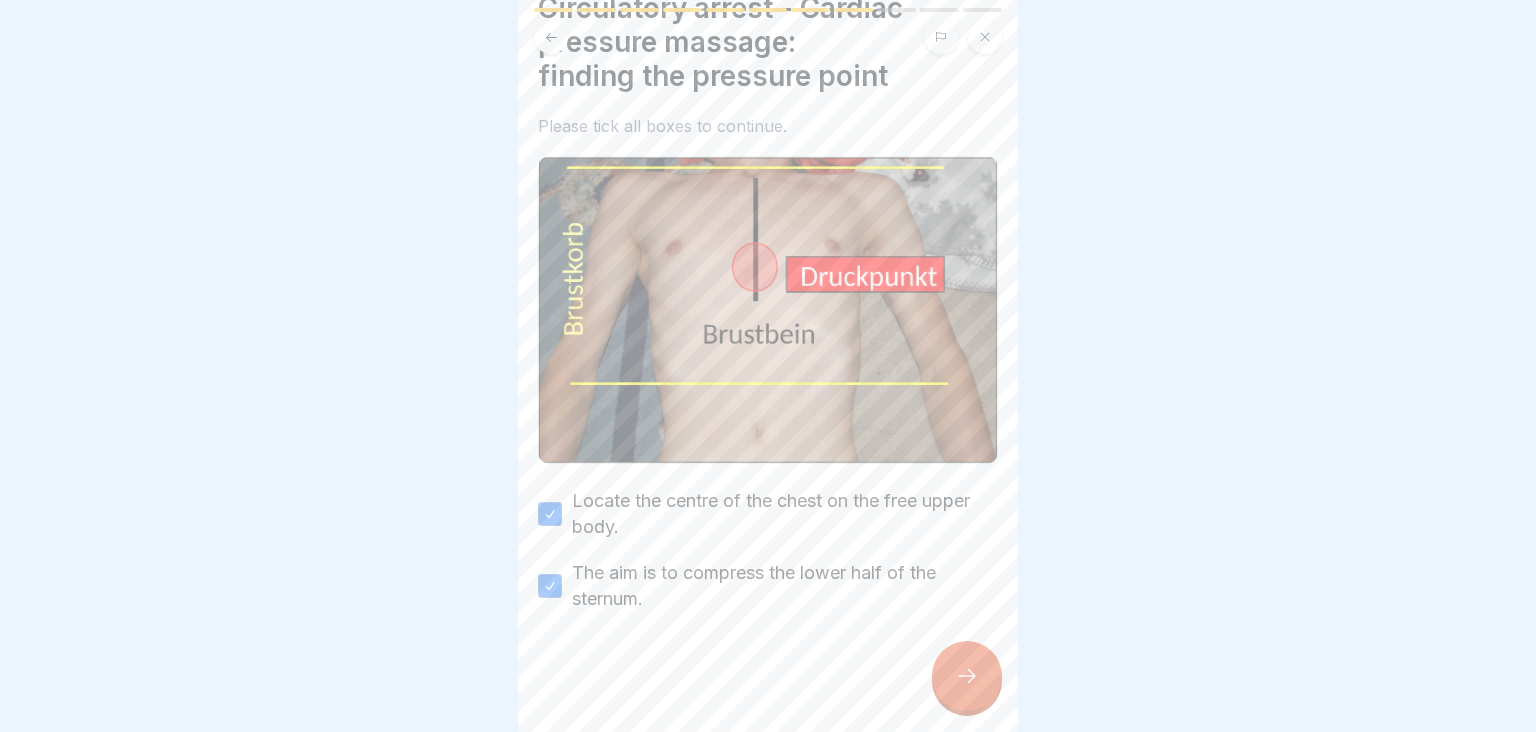 click 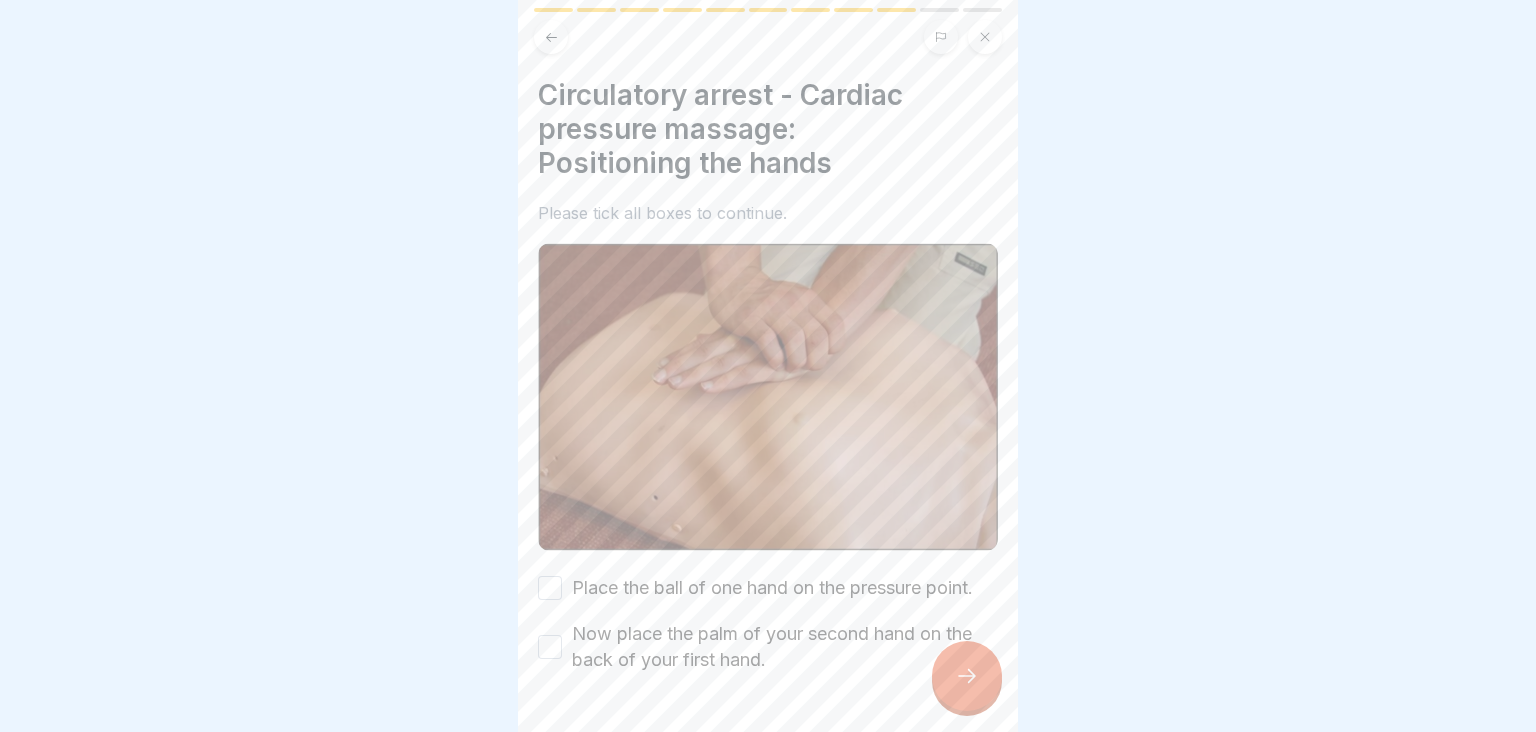 scroll, scrollTop: 61, scrollLeft: 0, axis: vertical 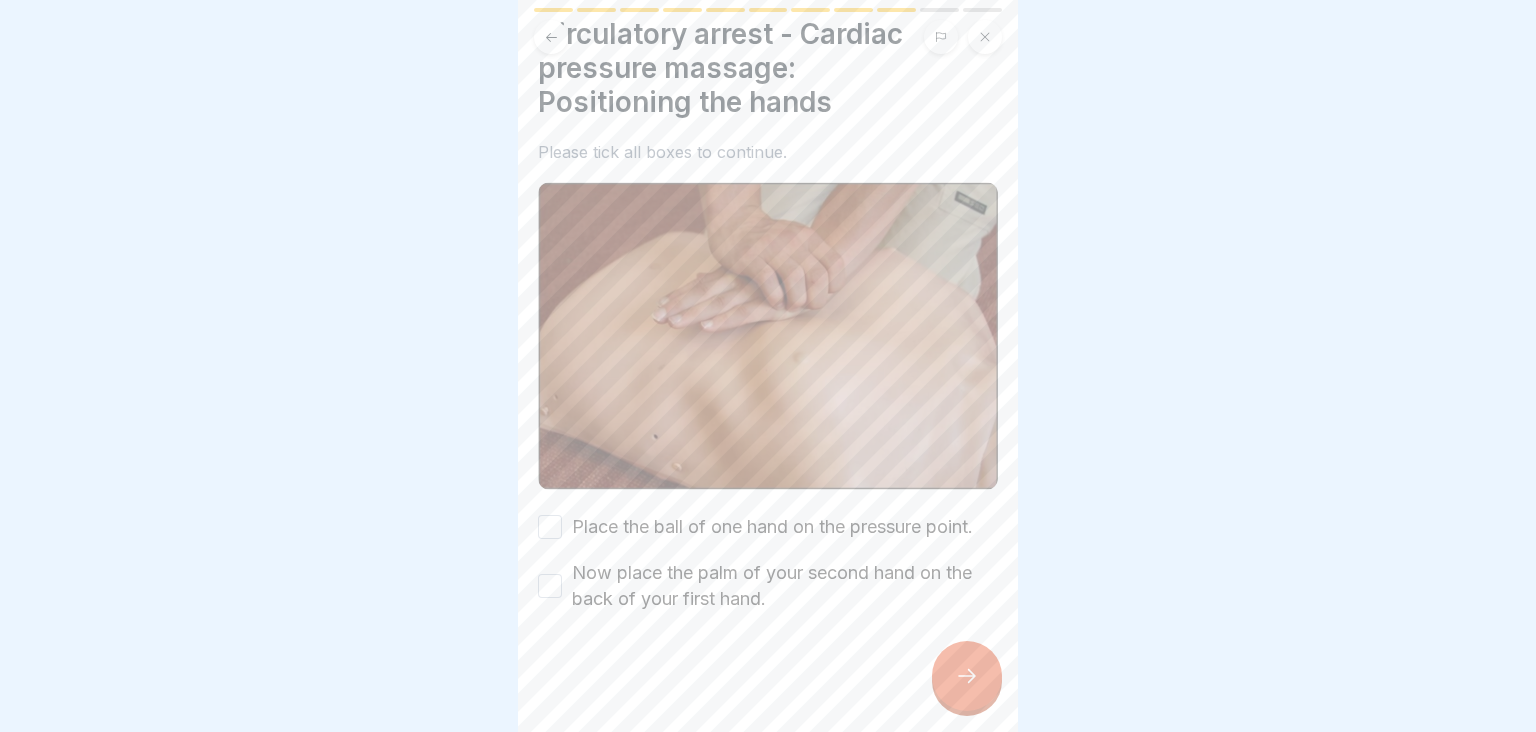 click on "Place the ball of one hand on the pressure point." at bounding box center [550, 527] 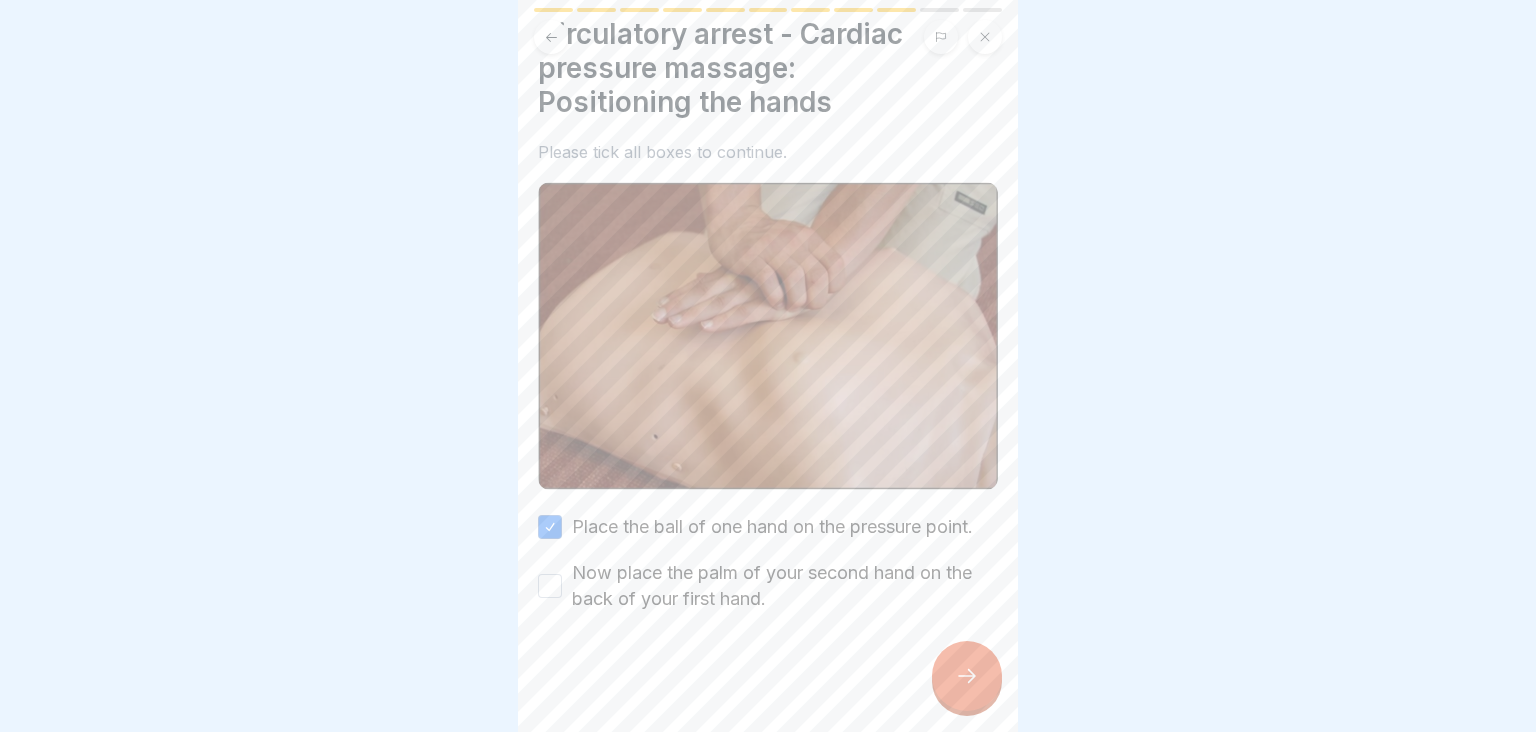click on "Now place the palm of your second hand on the back of your first hand." at bounding box center (550, 586) 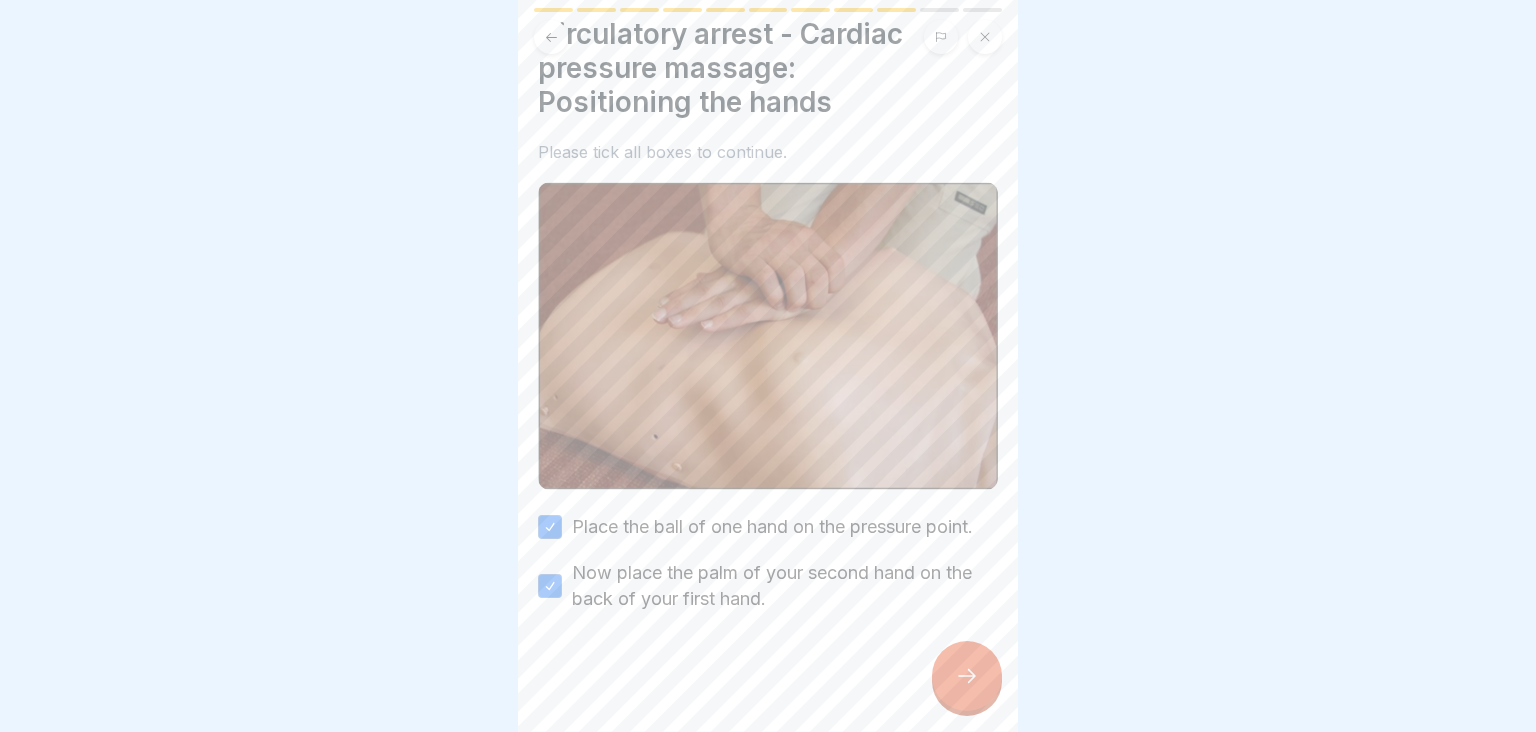 click at bounding box center (967, 676) 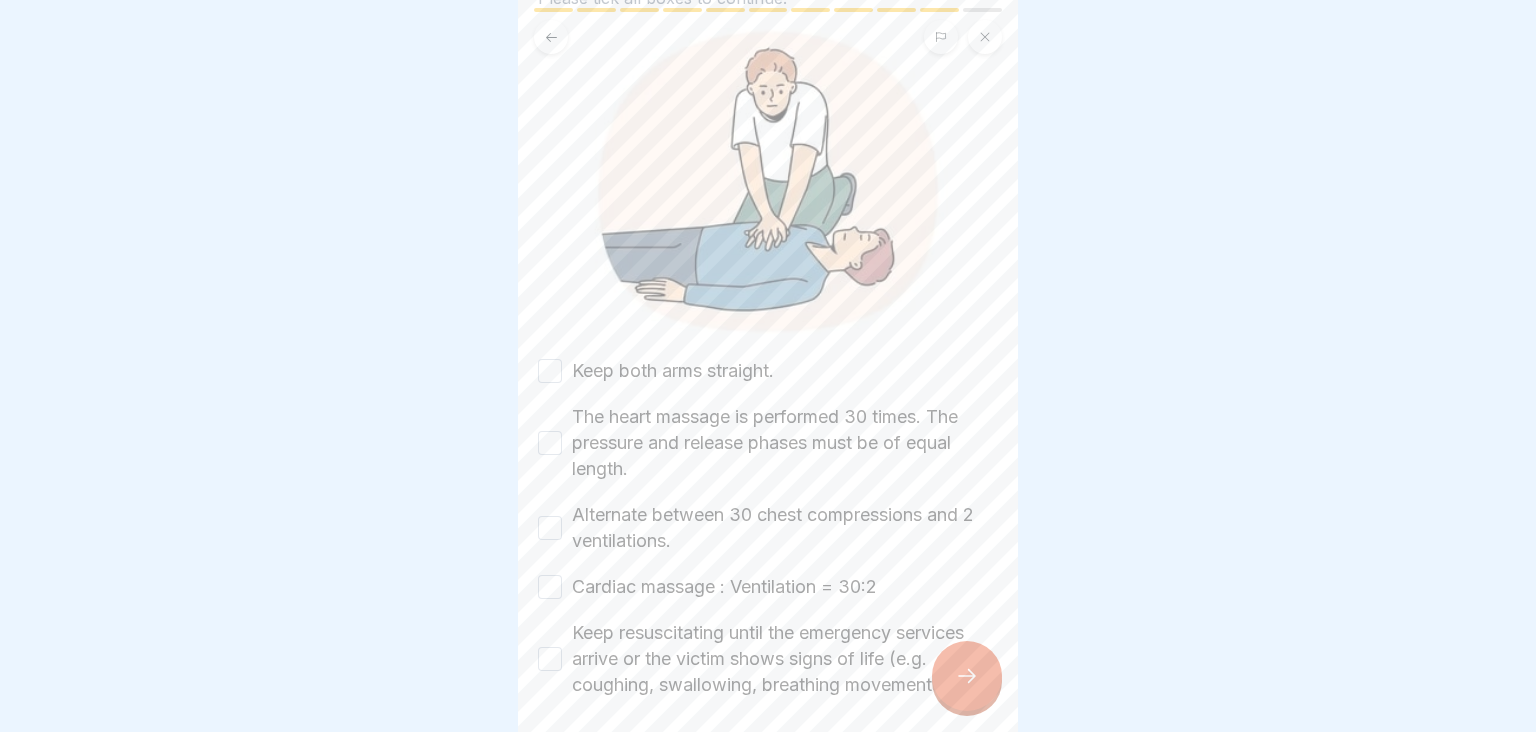 scroll, scrollTop: 235, scrollLeft: 0, axis: vertical 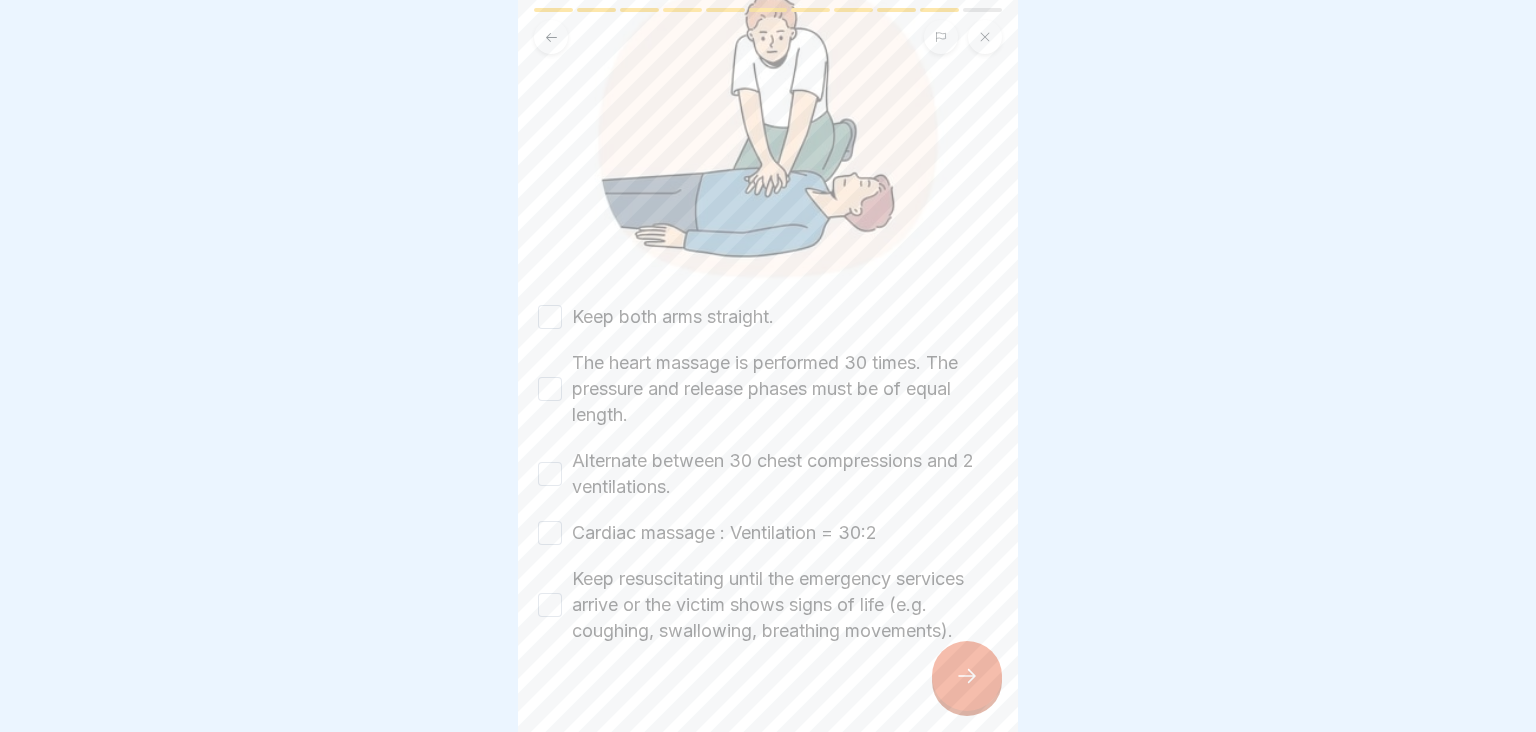 click on "Keep both arms straight." at bounding box center [550, 317] 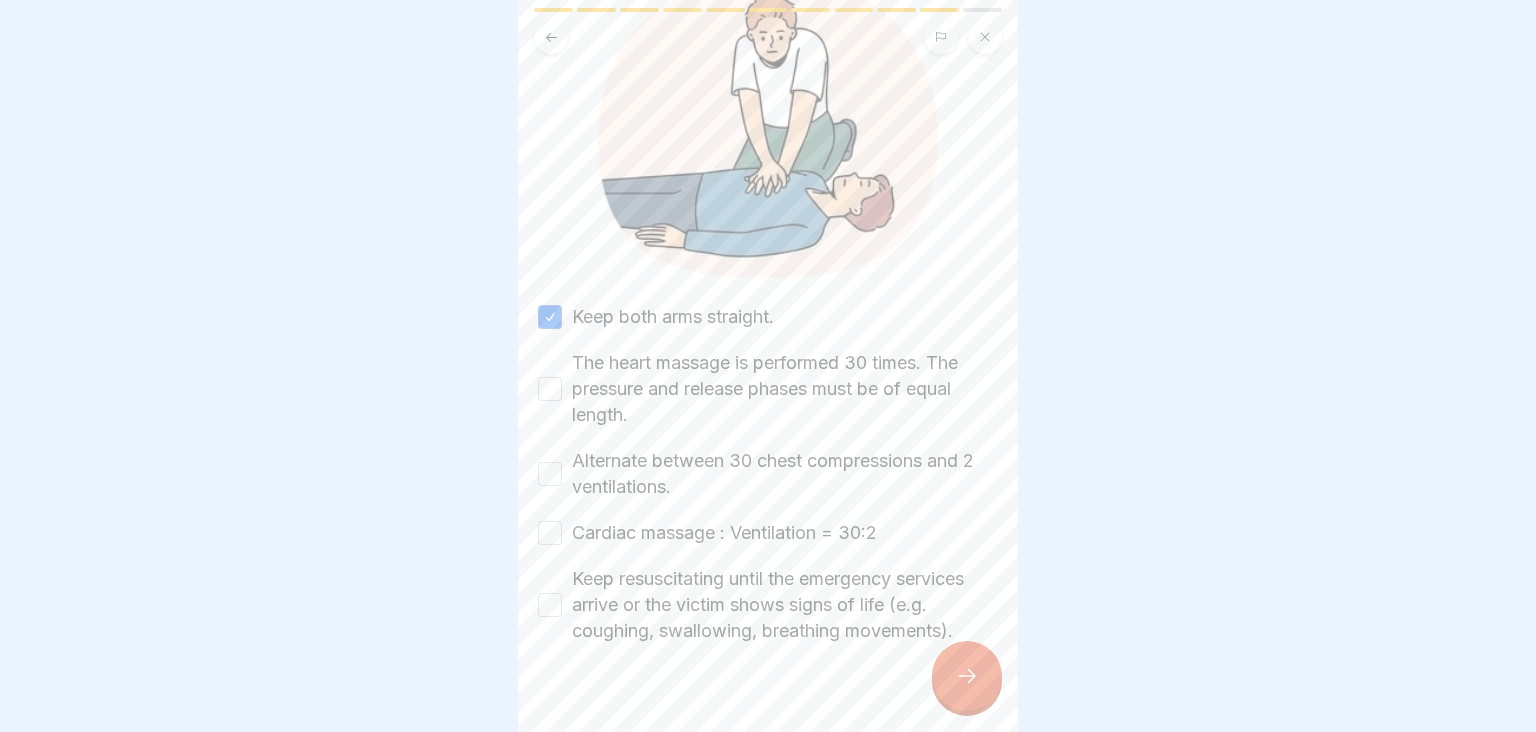click on "The heart massage is performed 30 times. The pressure and release phases must be of equal length." at bounding box center (550, 389) 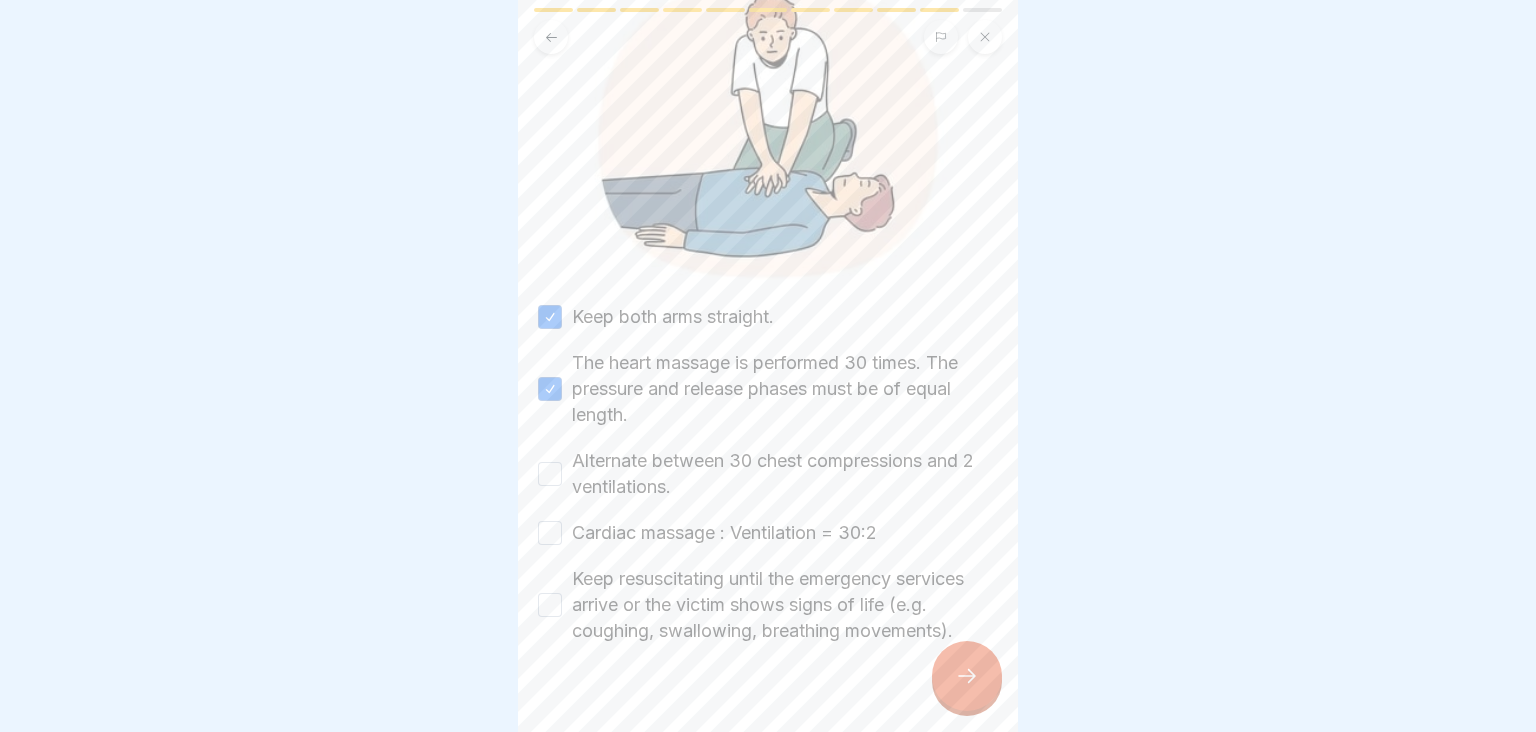 click on "Alternate between 30 chest compressions and 2 ventilations." at bounding box center (550, 474) 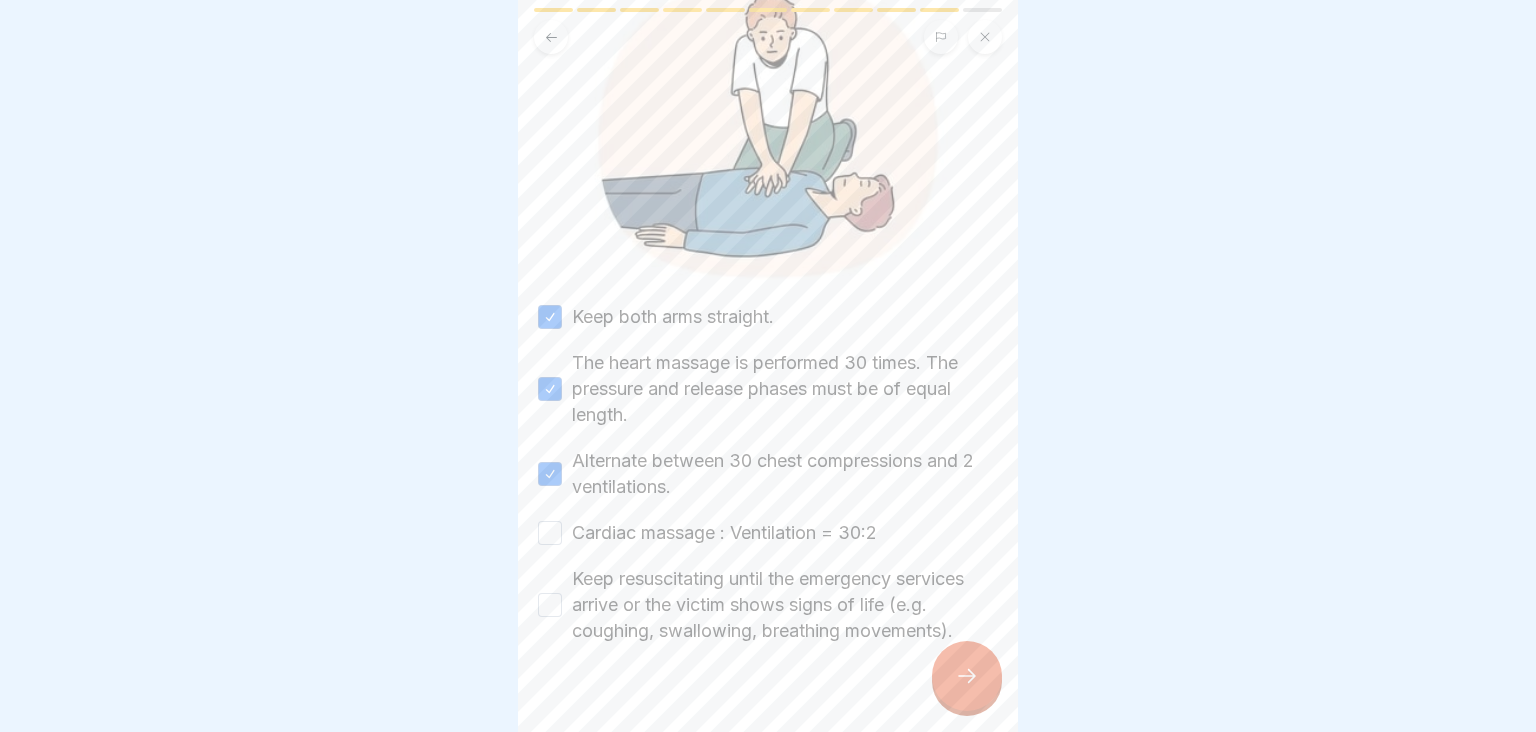 click on "Cardiac massage : Ventilation = 30:2" at bounding box center [550, 533] 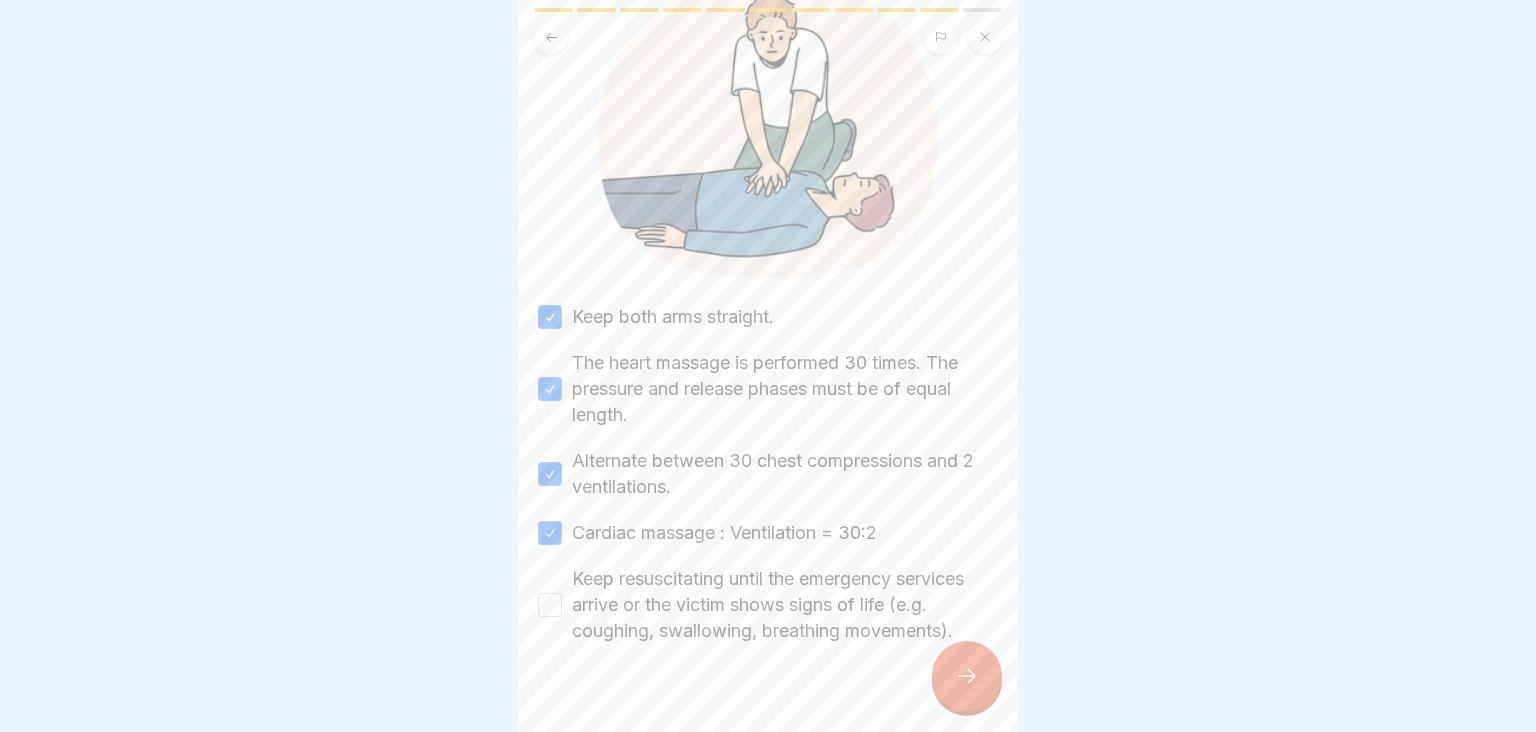 click on "Keep resuscitating until the emergency services arrive or the victim shows signs of life (e.g. coughing, swallowing, breathing movements)." at bounding box center [550, 605] 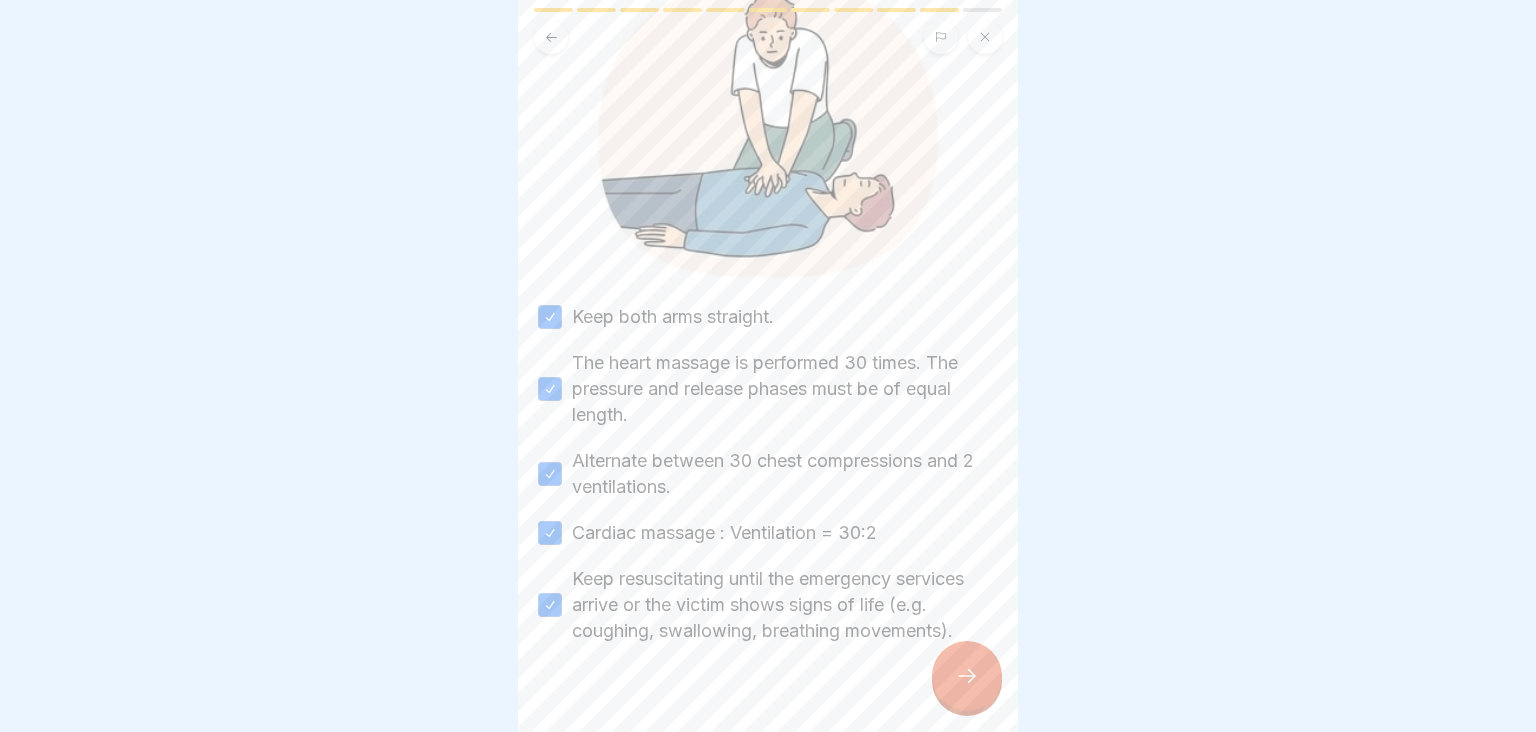 click 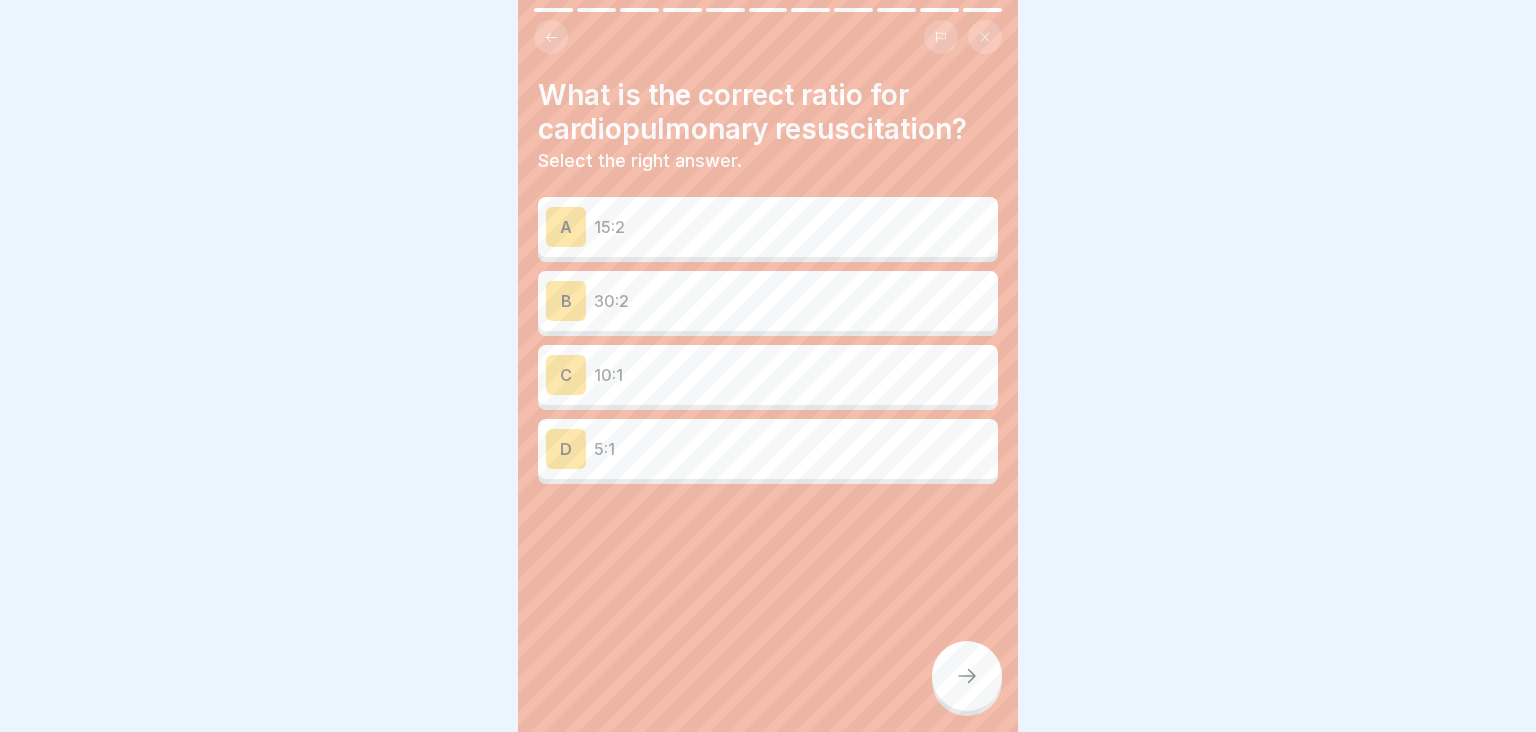 click on "30:2" at bounding box center (792, 301) 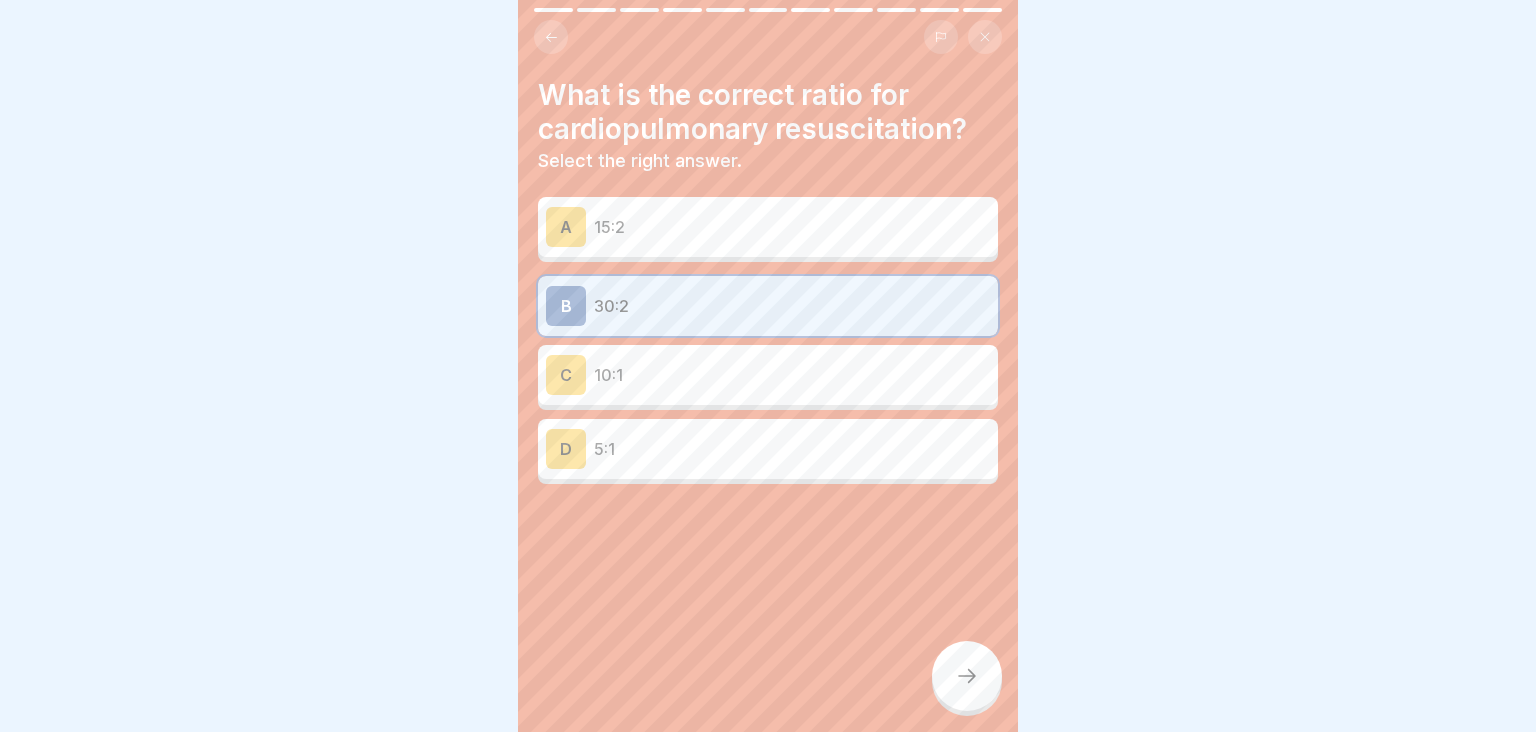 click at bounding box center (967, 676) 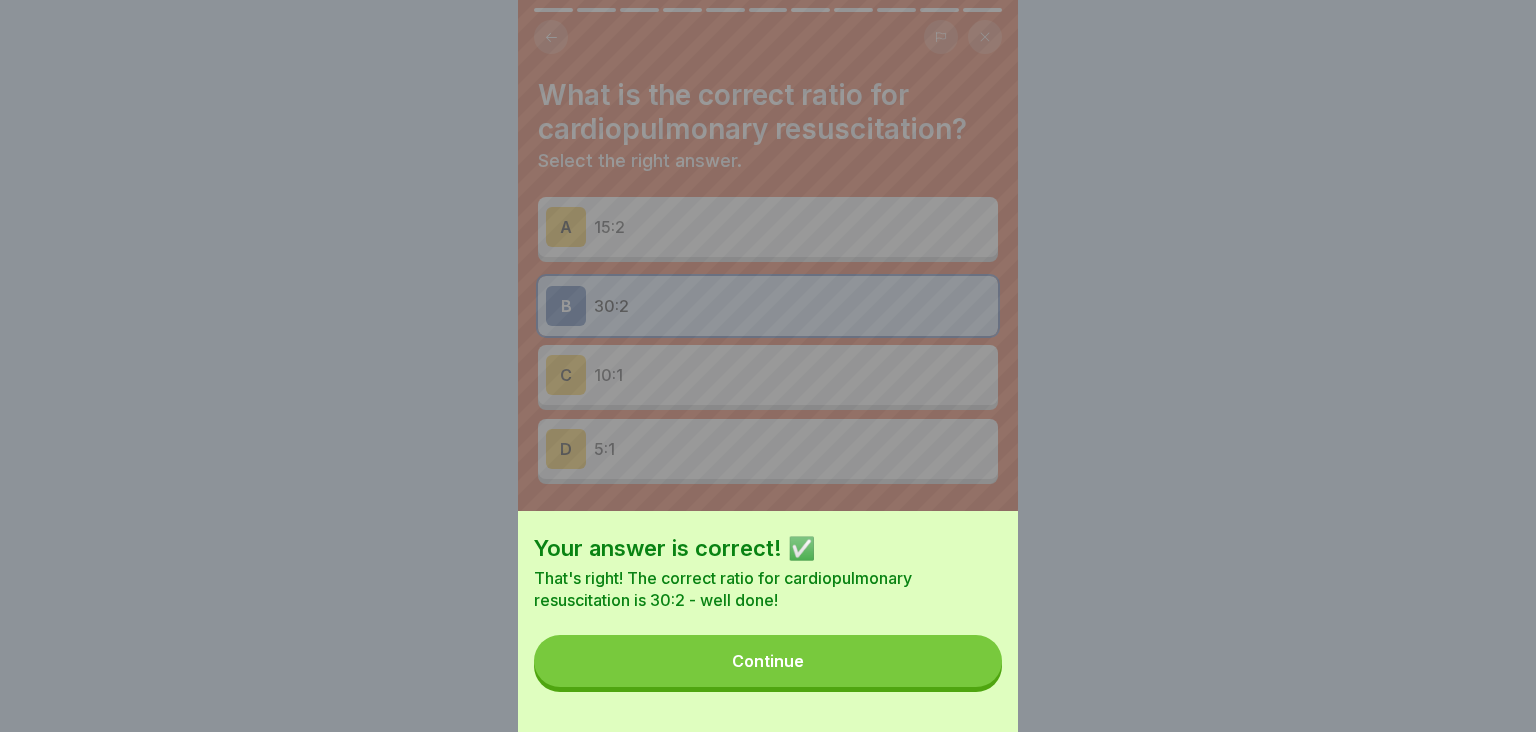 click on "Continue" at bounding box center (768, 661) 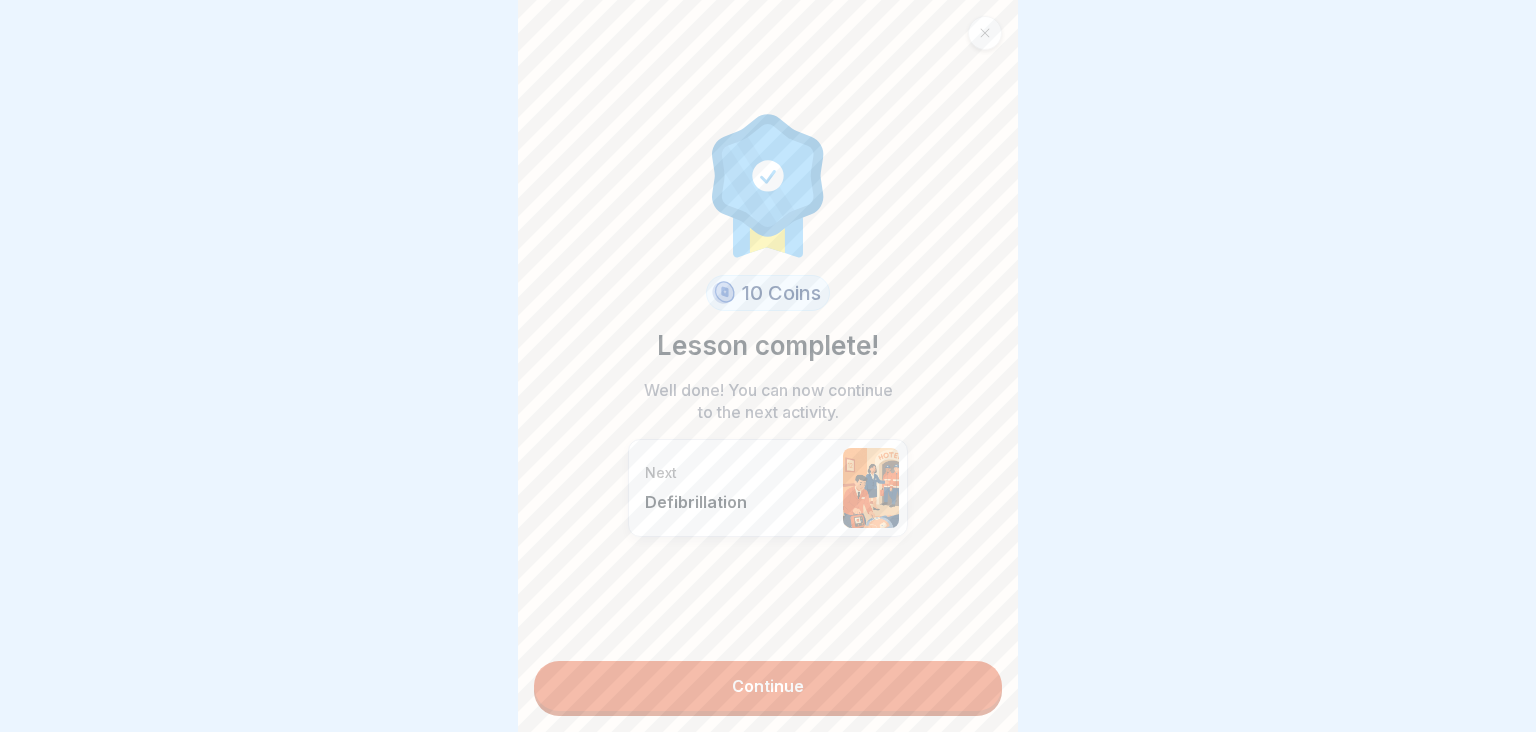 click on "Continue" at bounding box center [768, 686] 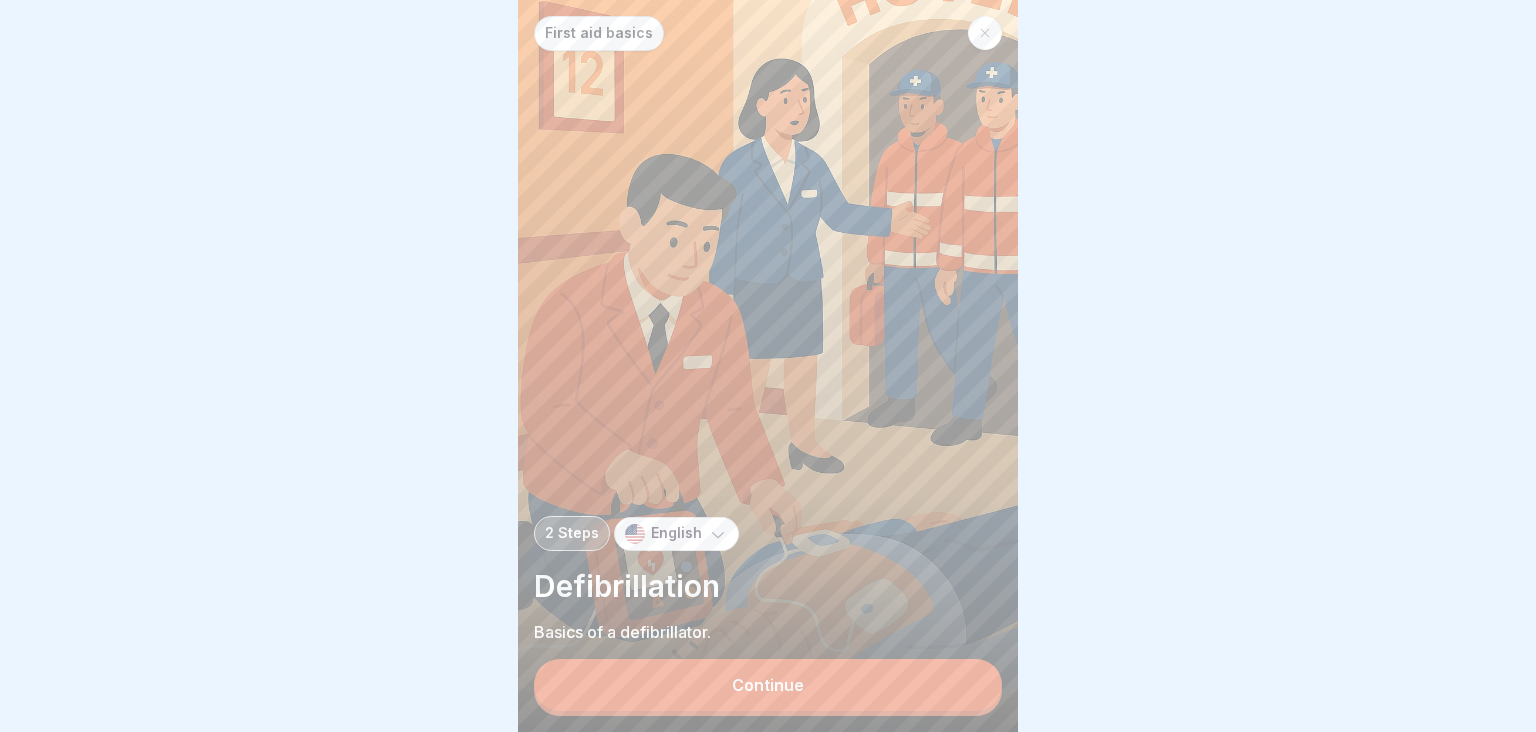 click on "Continue" at bounding box center (768, 685) 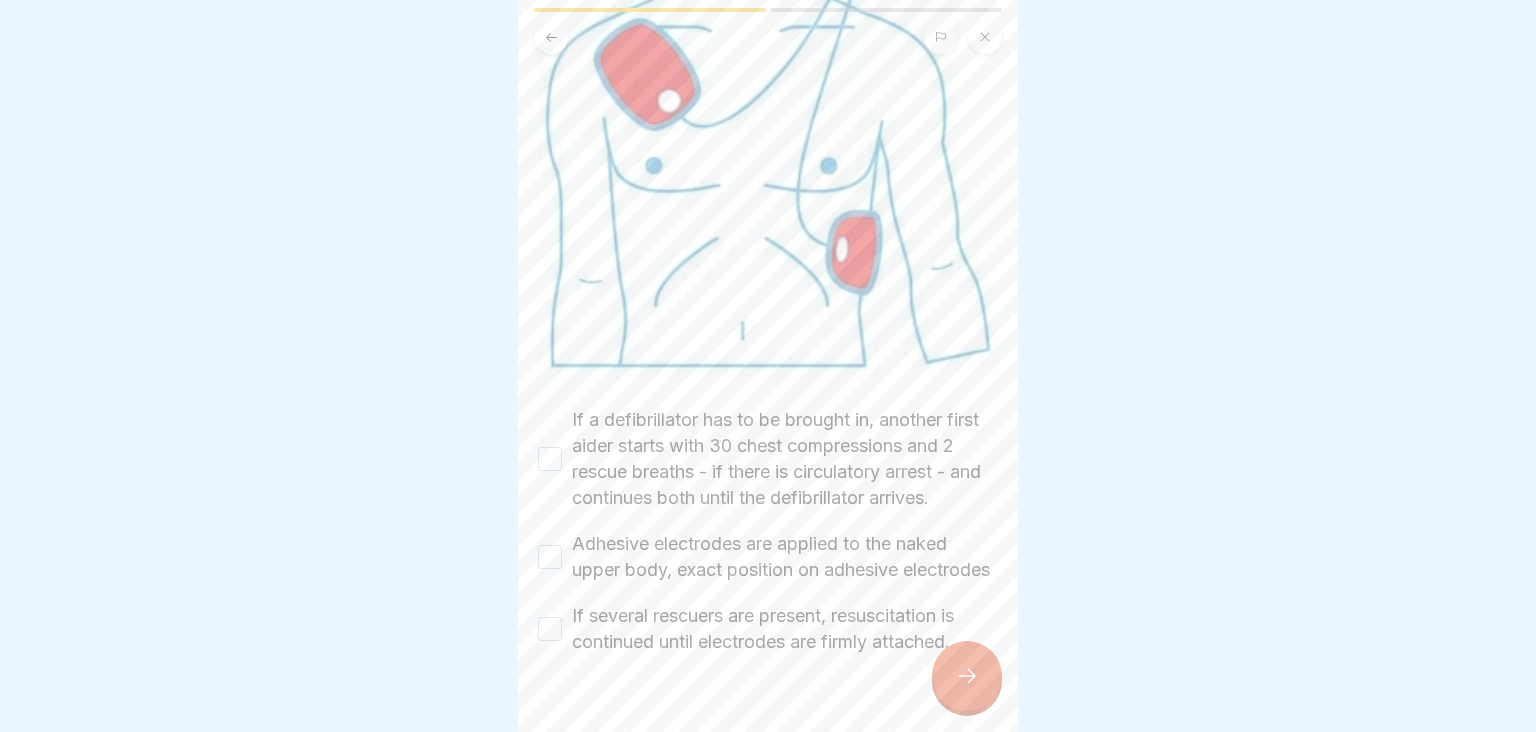 scroll, scrollTop: 470, scrollLeft: 0, axis: vertical 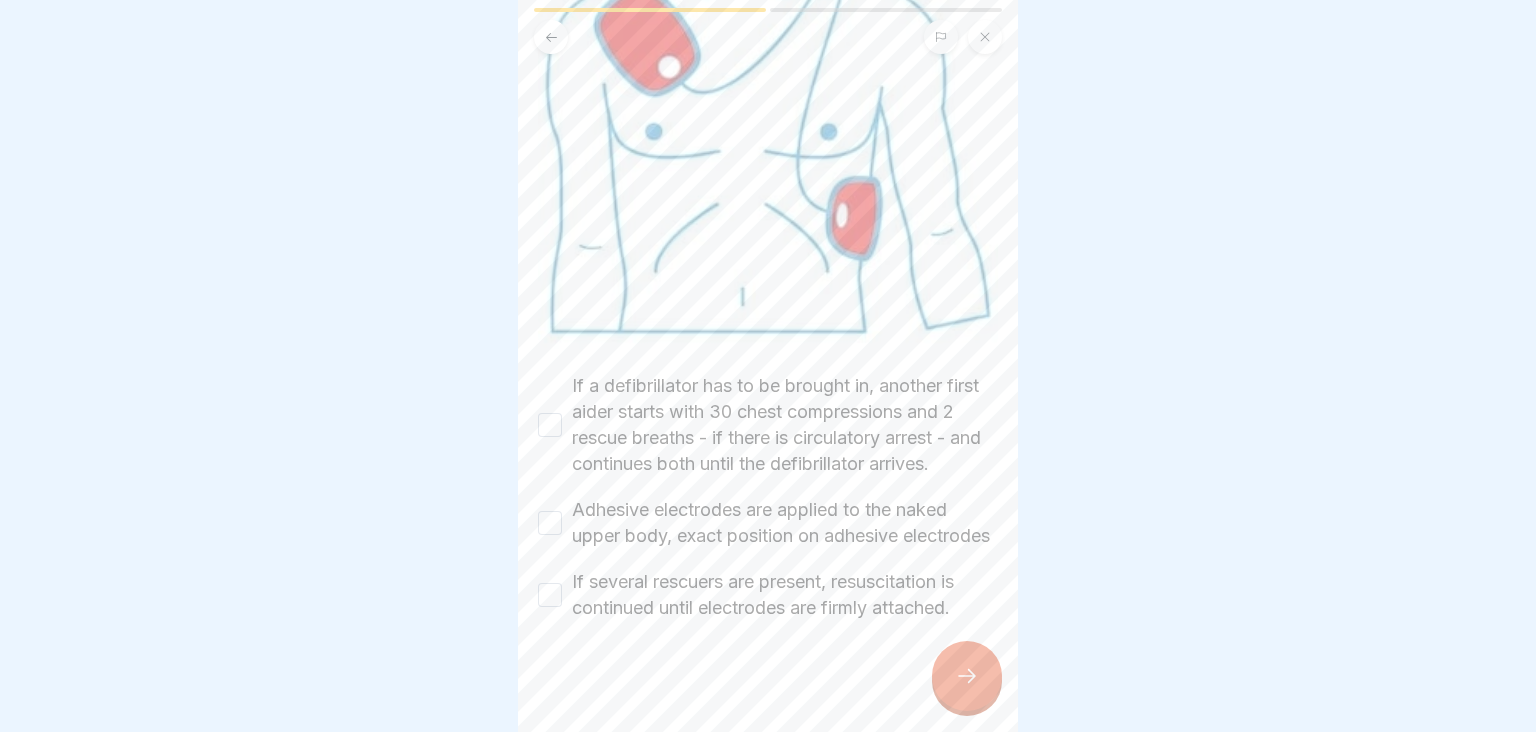 click on "If a defibrillator has to be brought in, another first aider starts with 30 chest compressions and 2 rescue breaths - if there is circulatory arrest - and continues both until the defibrillator arrives." at bounding box center (550, 425) 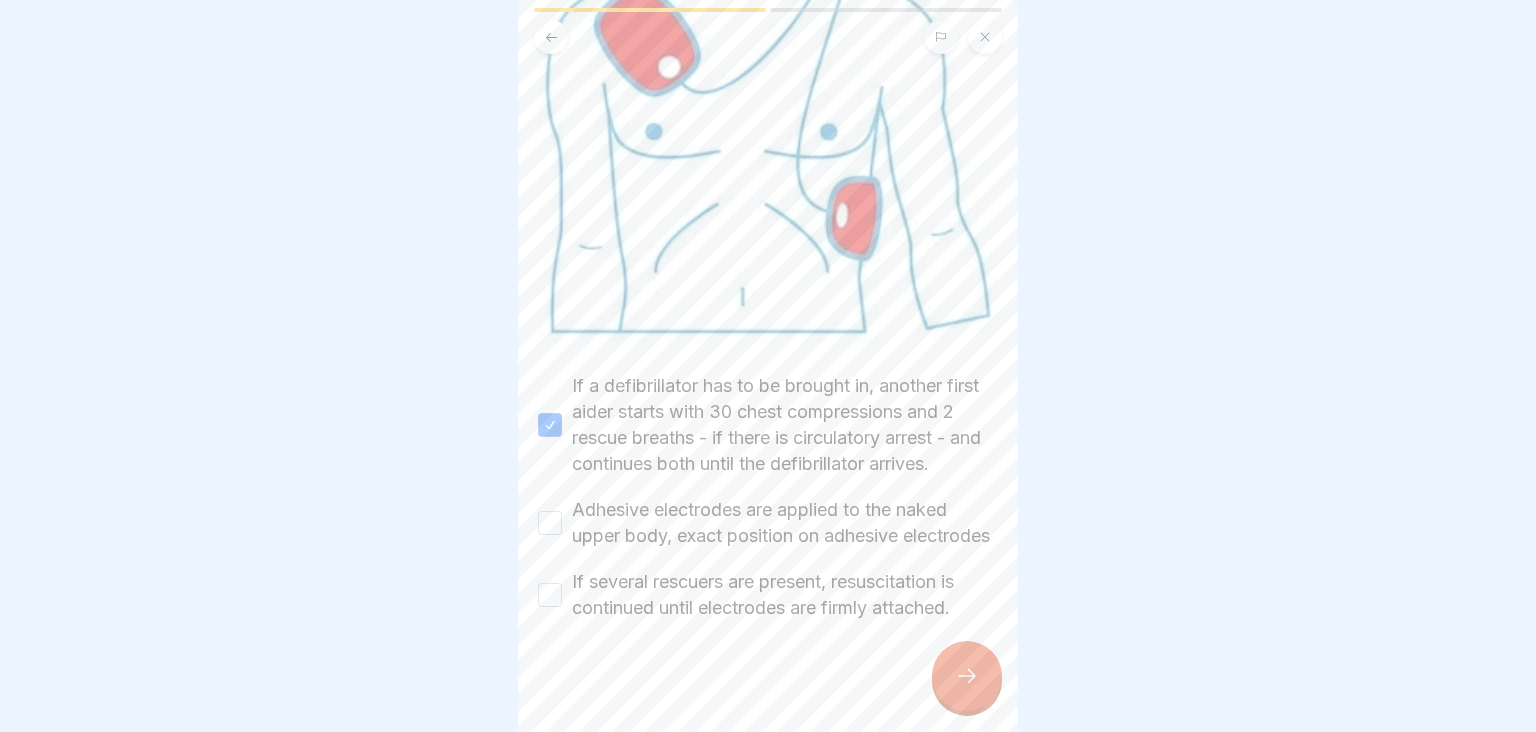 click on "Adhesive electrodes are applied to the naked upper body, exact position on adhesive electrodes" at bounding box center [550, 523] 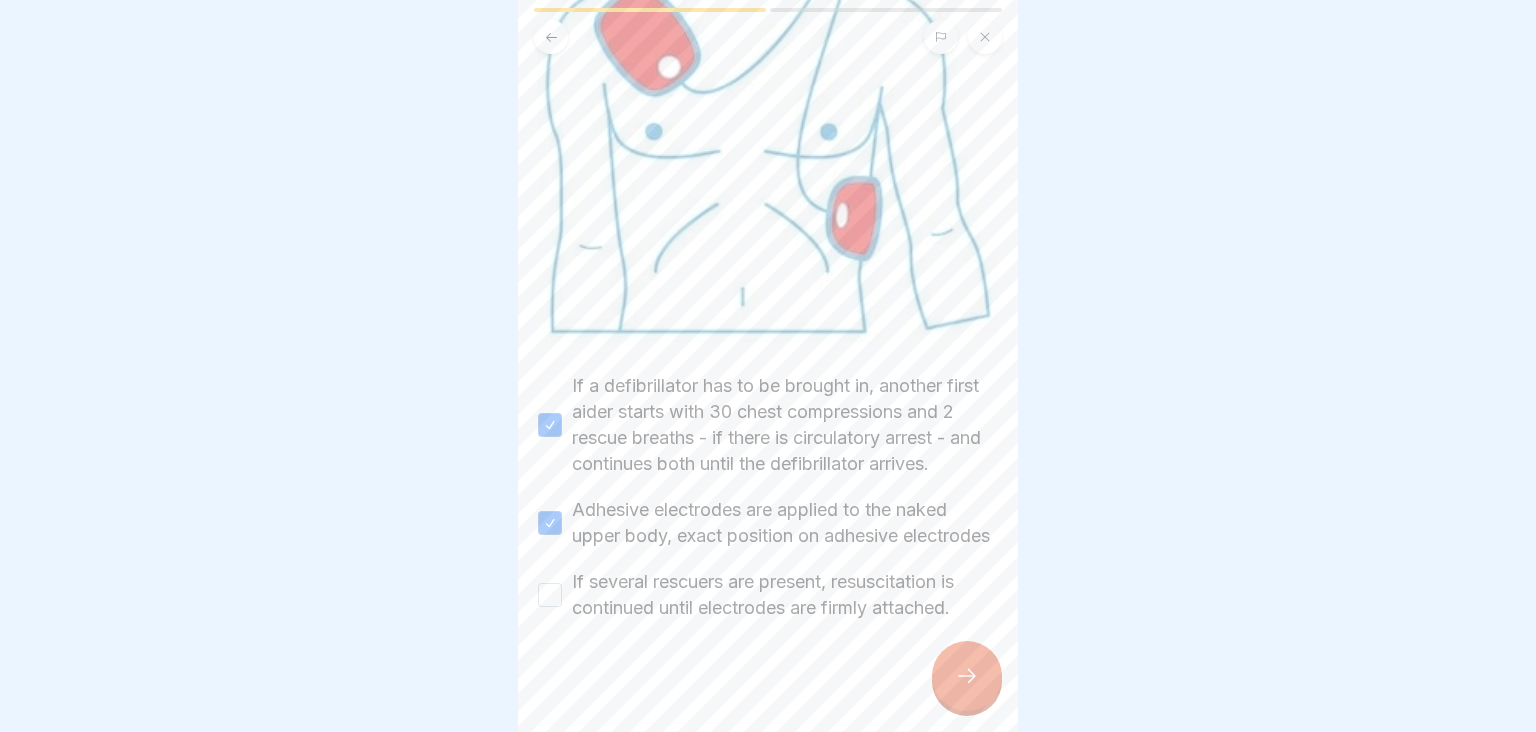 click on "If several rescuers are present, resuscitation is continued until electrodes are firmly attached." at bounding box center (550, 595) 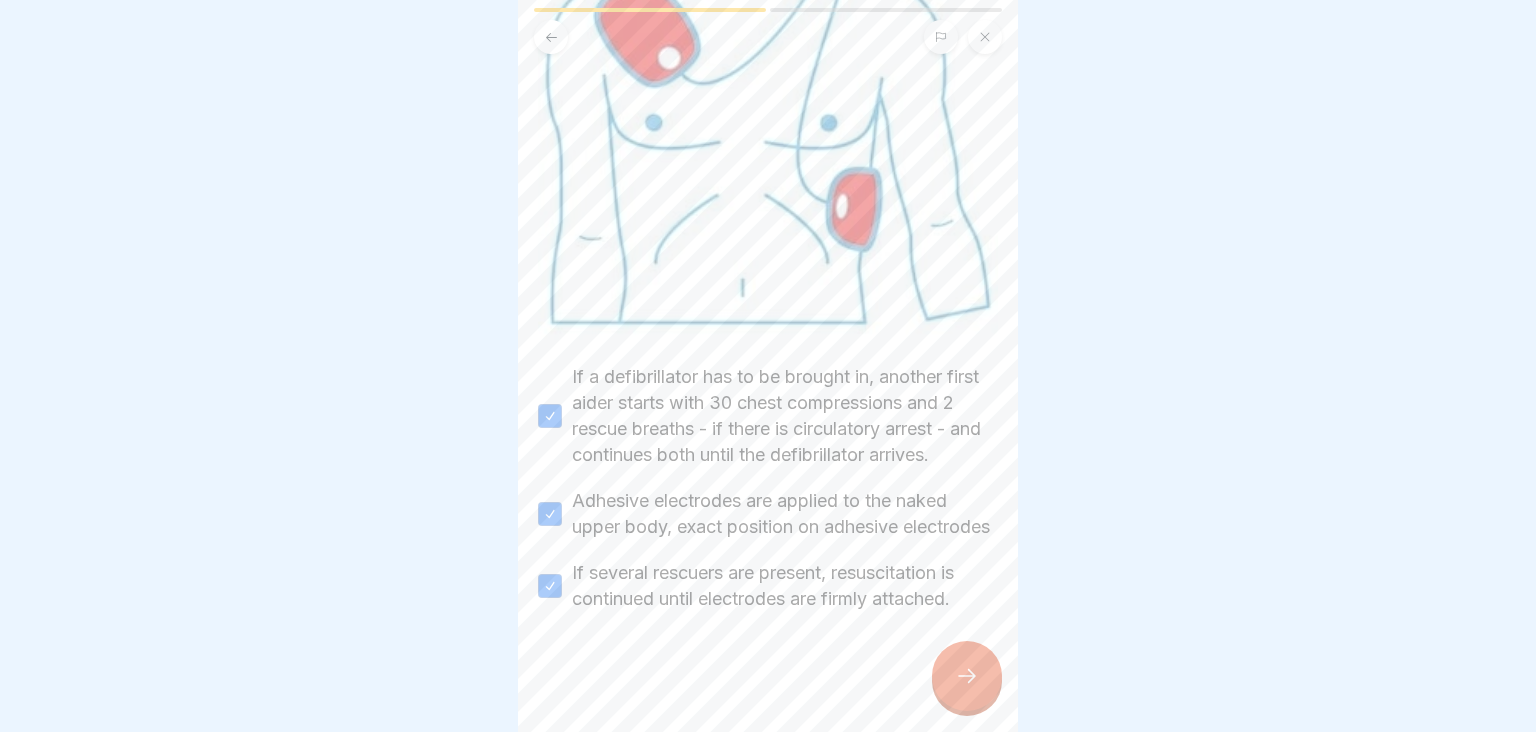 scroll, scrollTop: 506, scrollLeft: 0, axis: vertical 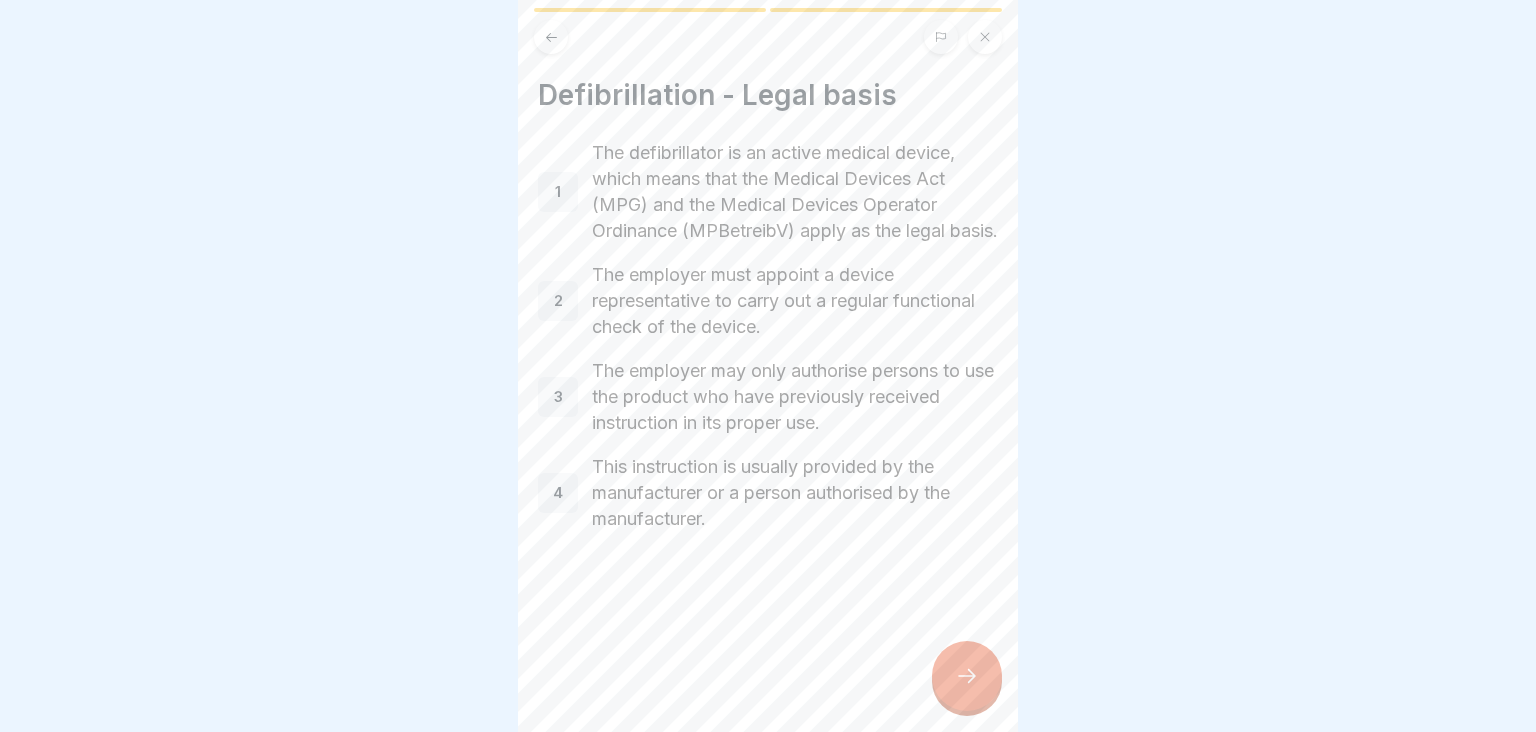 click at bounding box center (967, 676) 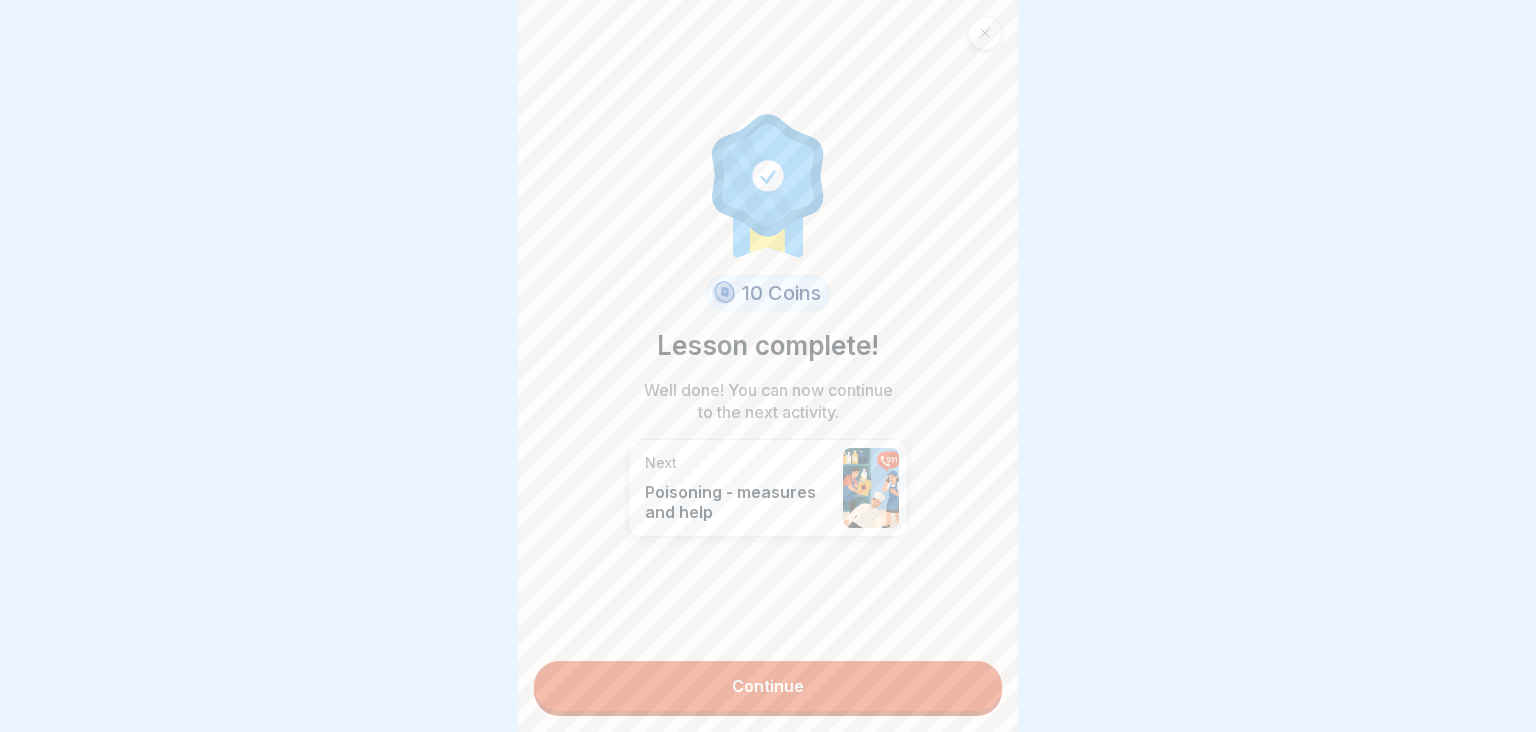 click on "Continue" at bounding box center (768, 686) 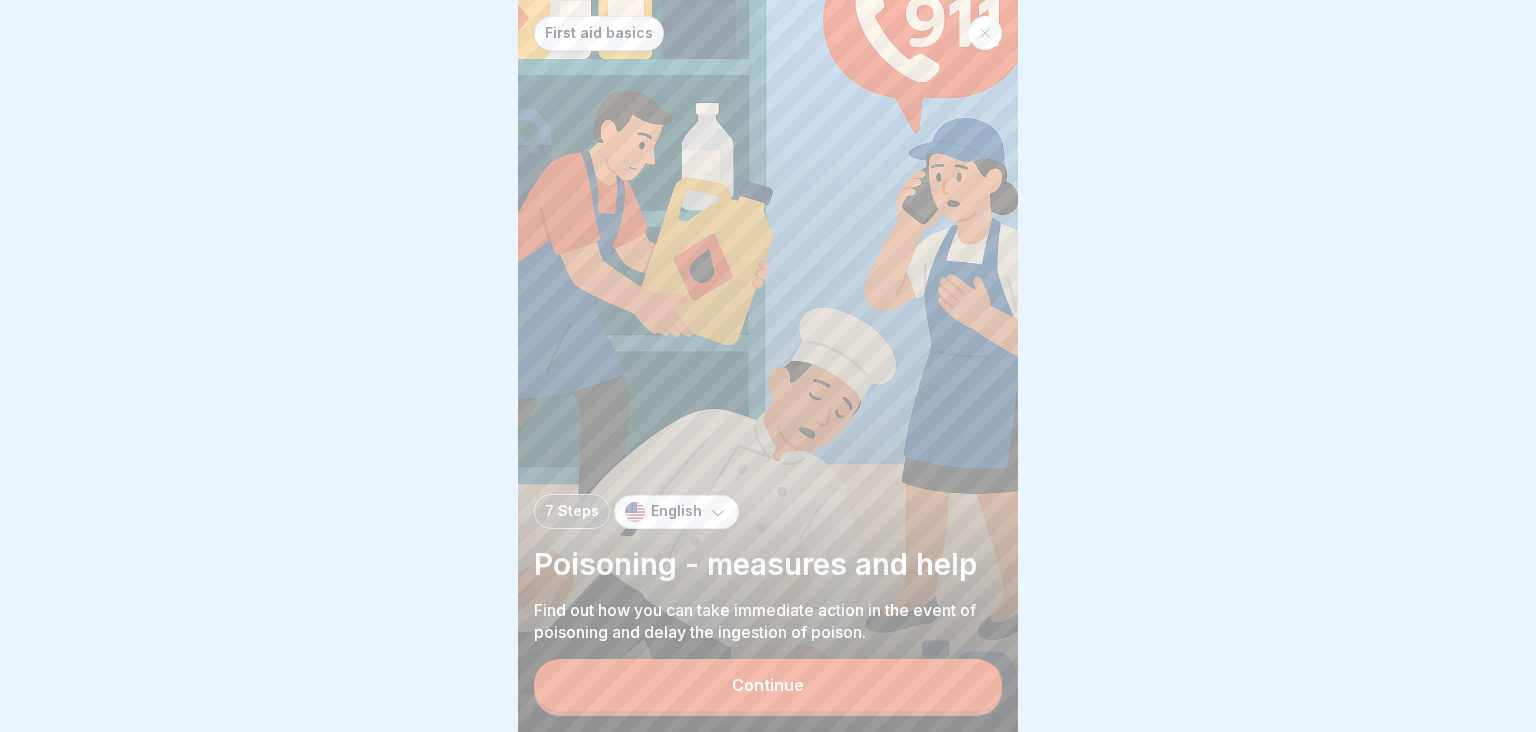 click on "Continue" at bounding box center (768, 685) 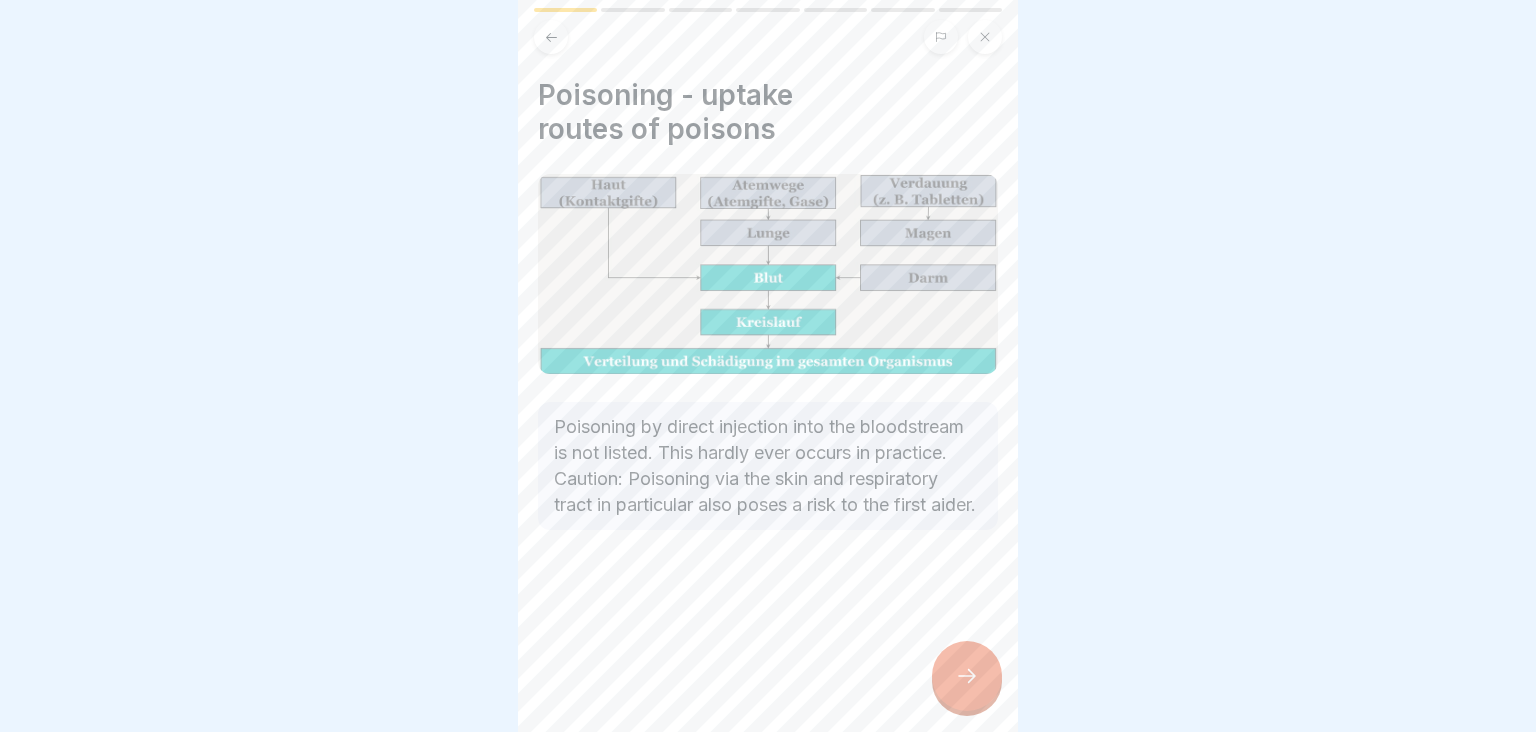 click at bounding box center (967, 676) 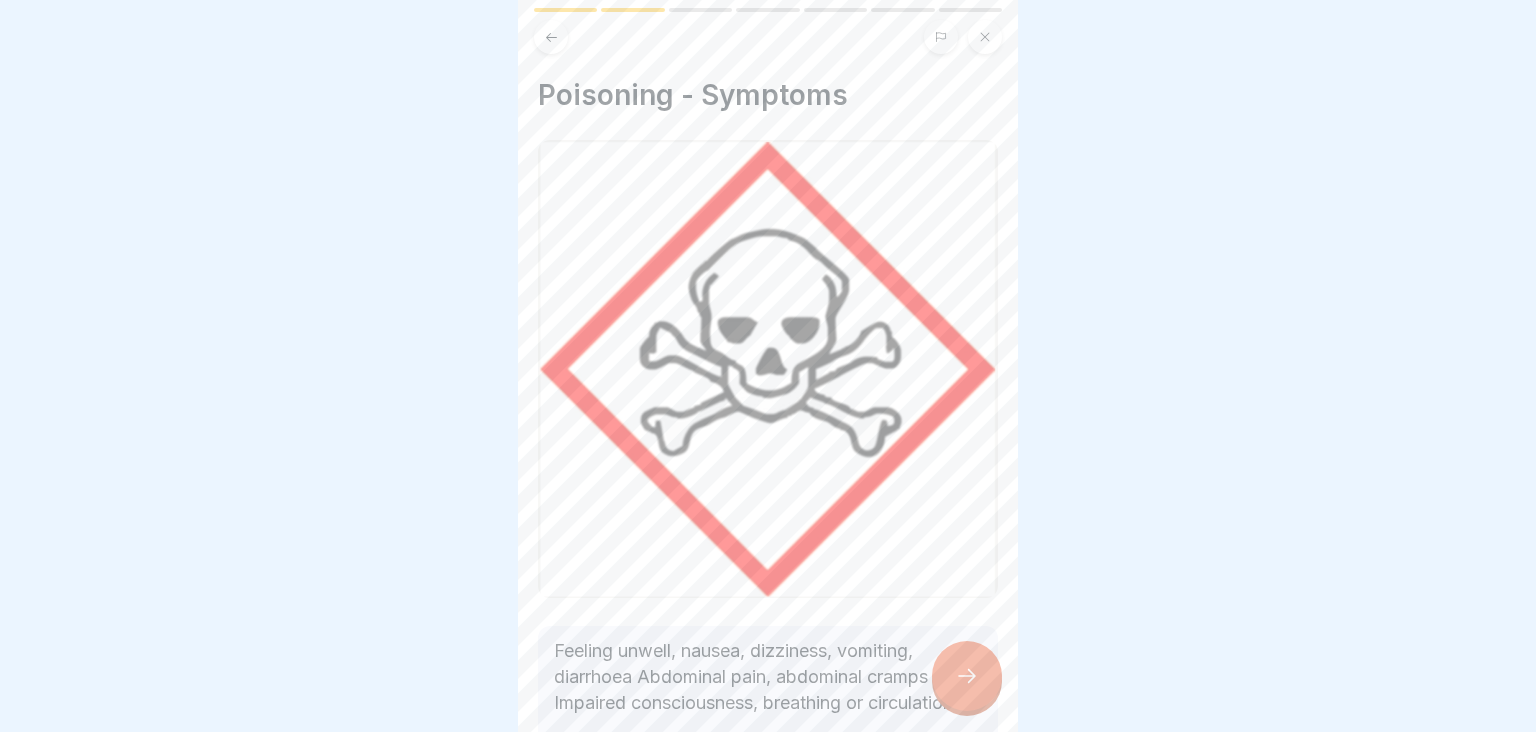 scroll, scrollTop: 246, scrollLeft: 0, axis: vertical 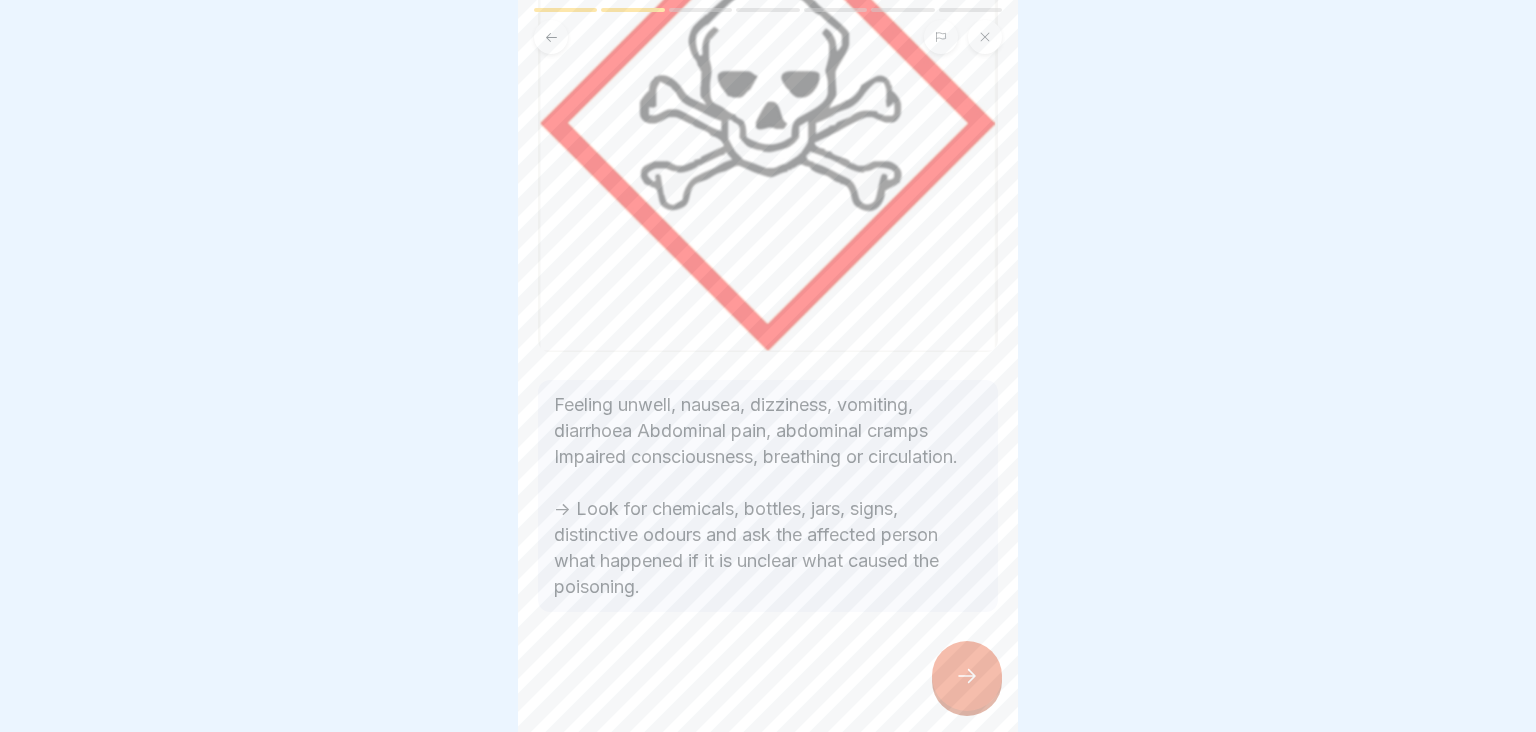 click 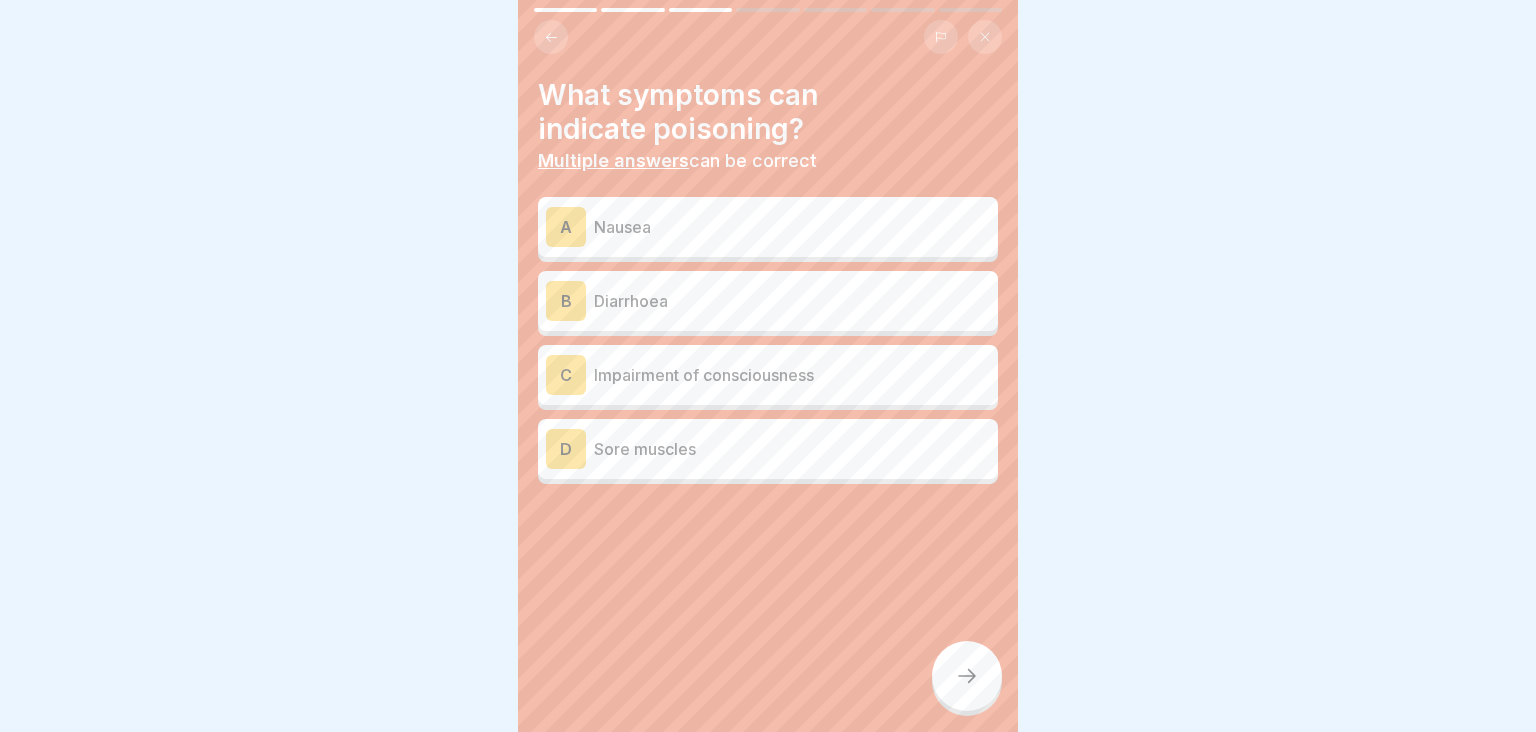 click on "Nausea" at bounding box center [792, 227] 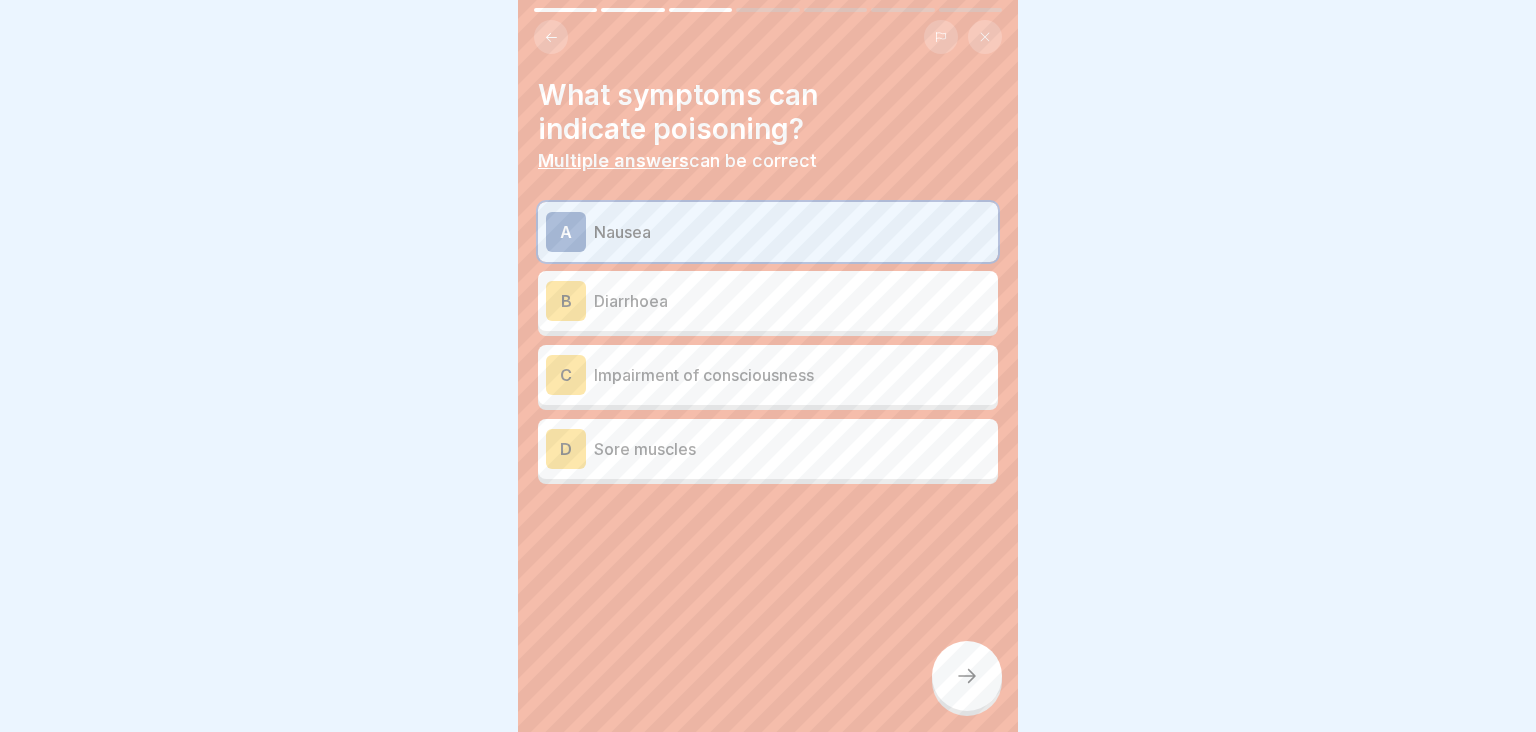 click on "C Impairment of consciousness" at bounding box center [768, 375] 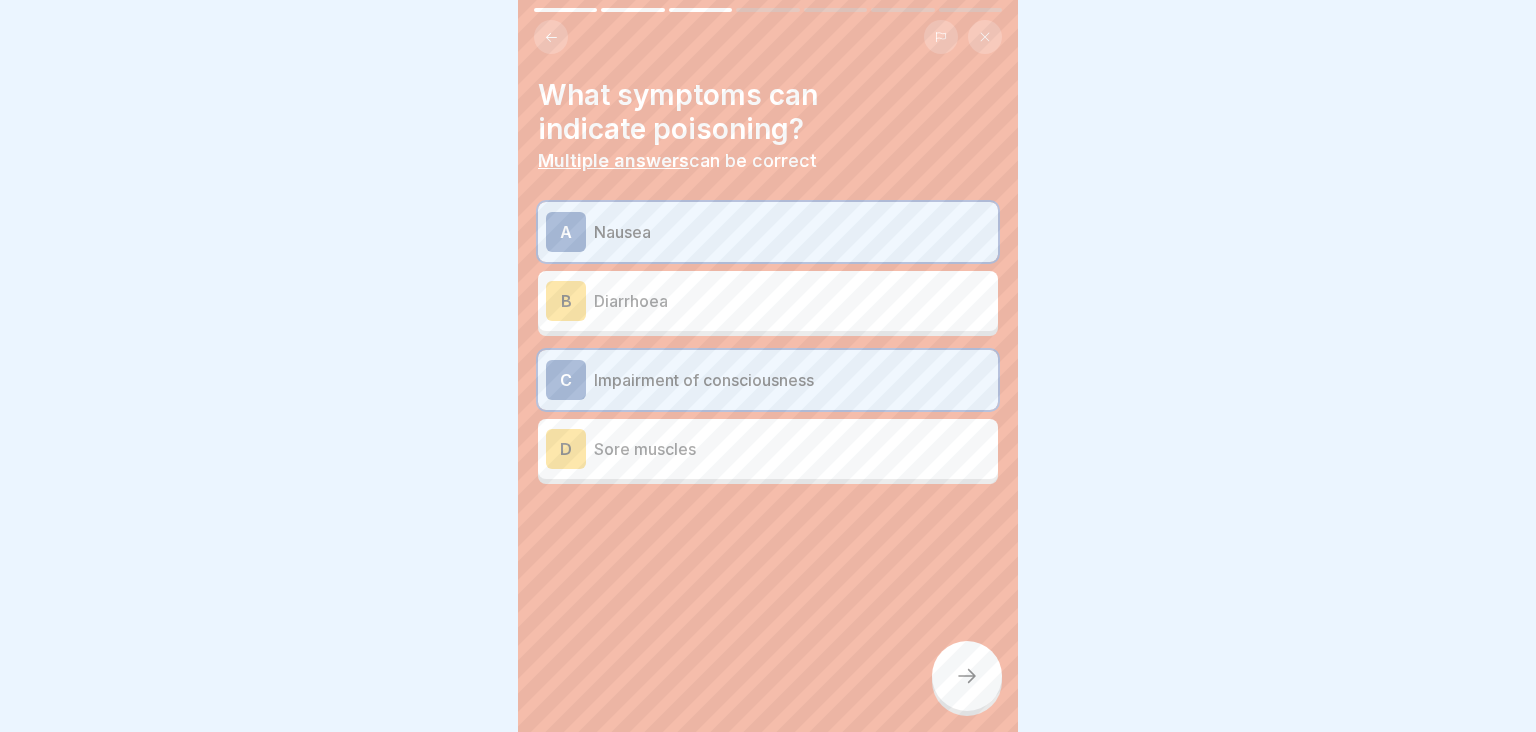 click at bounding box center [551, 37] 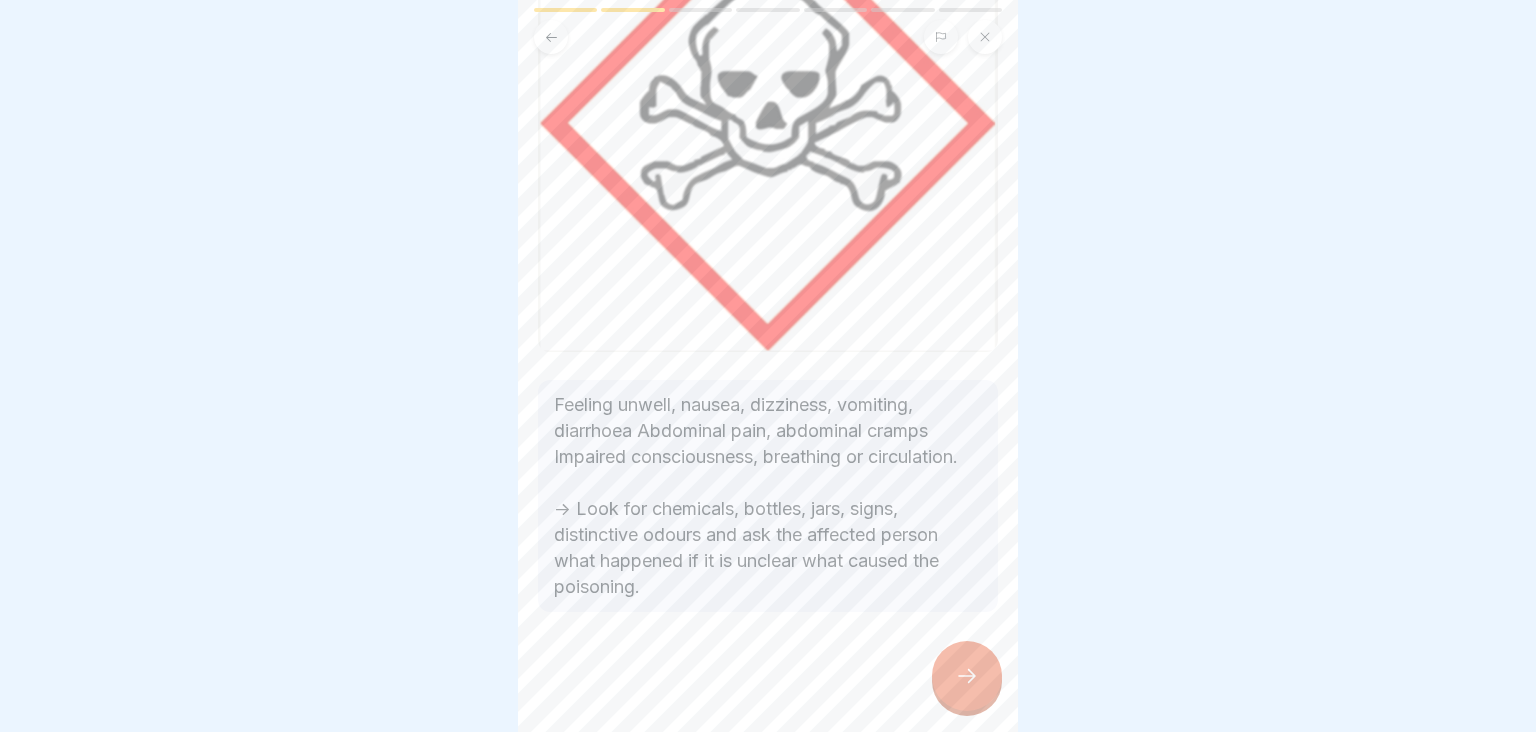 click 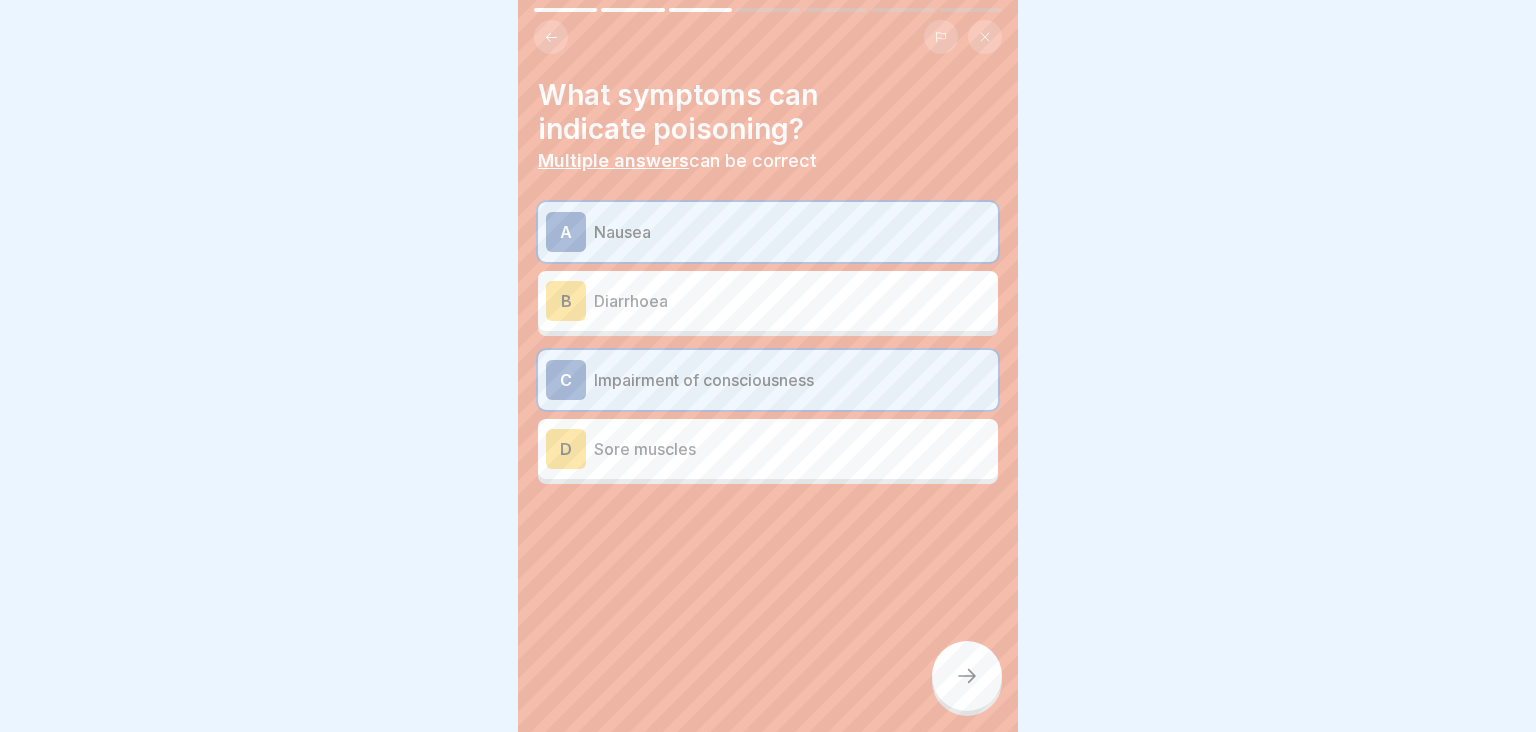 click on "Diarrhoea" at bounding box center [792, 301] 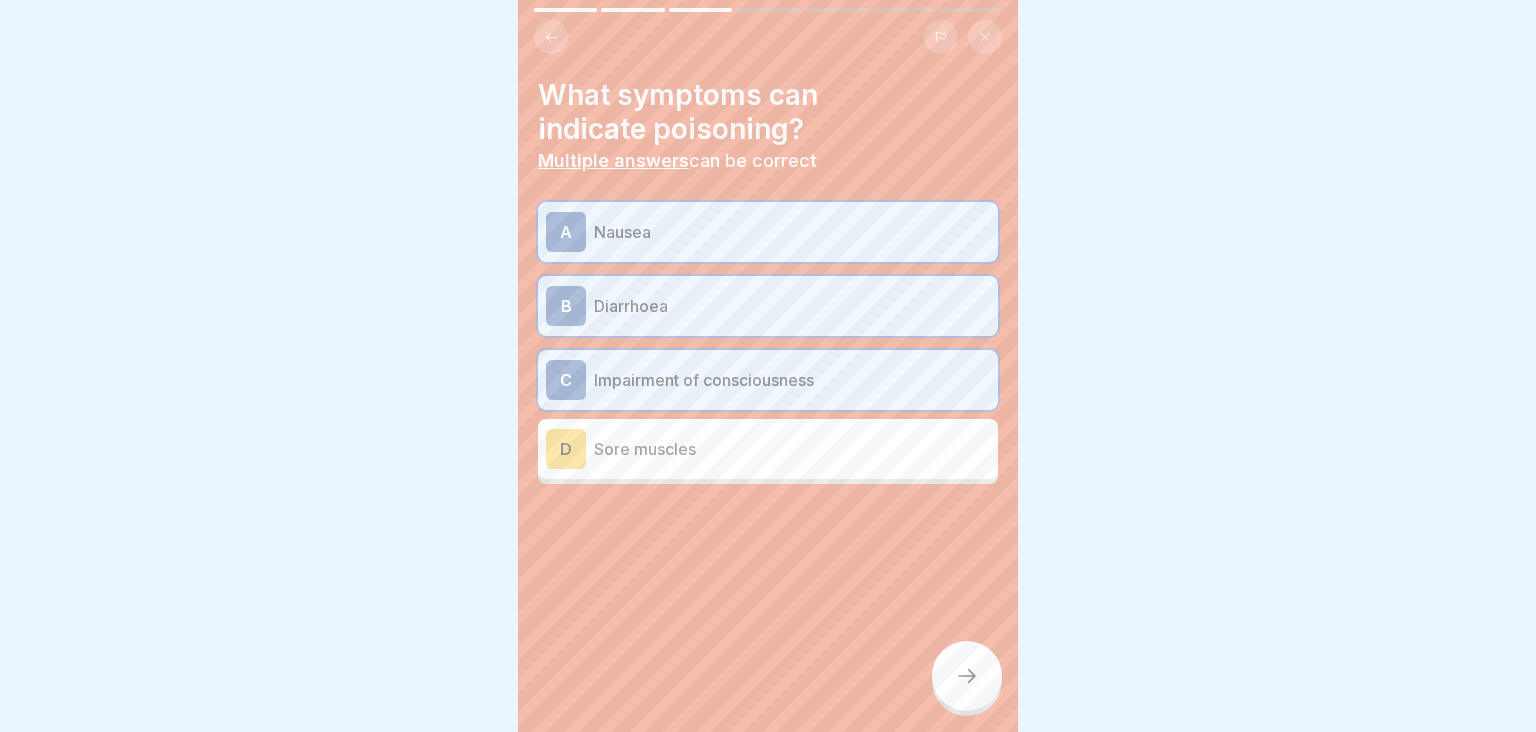 click 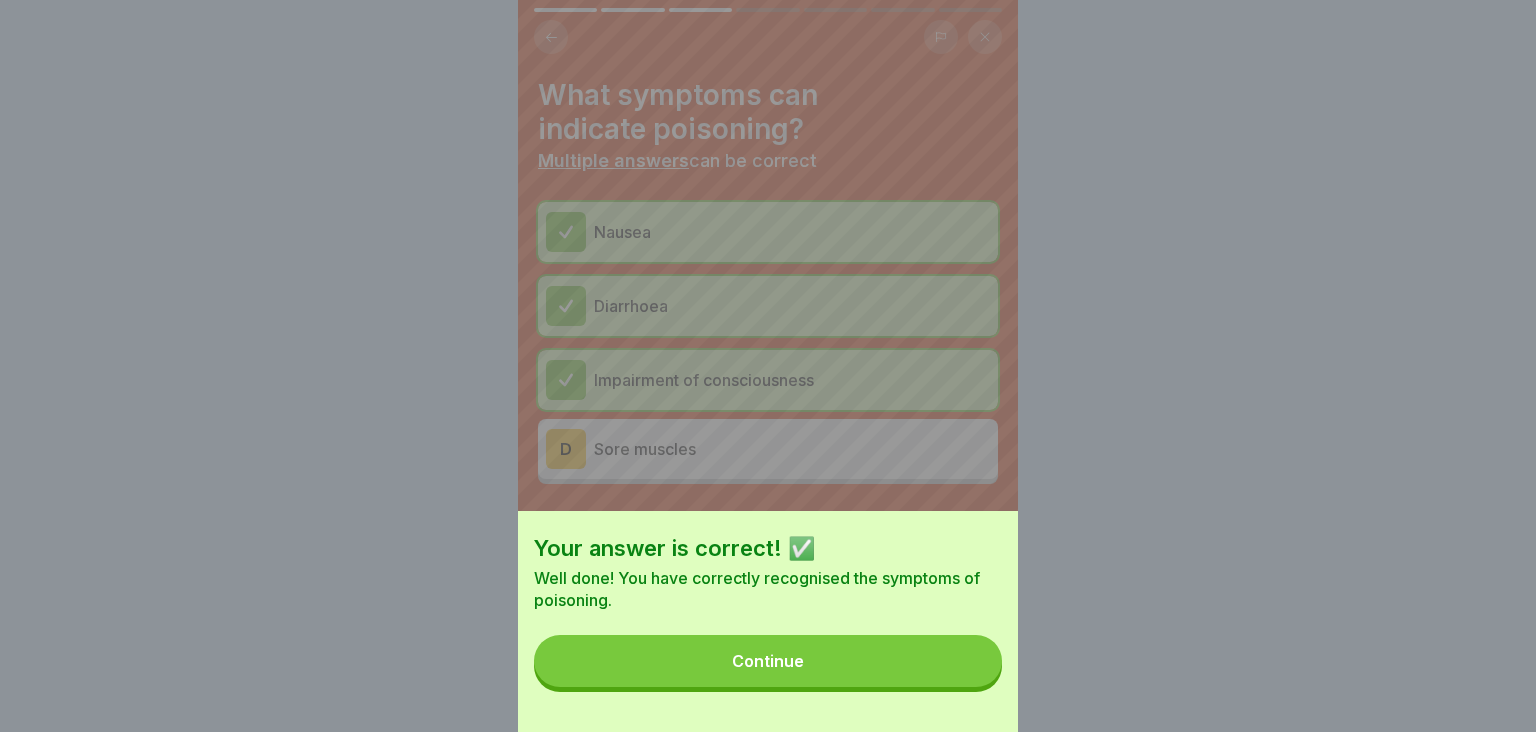 click on "Continue" at bounding box center [768, 661] 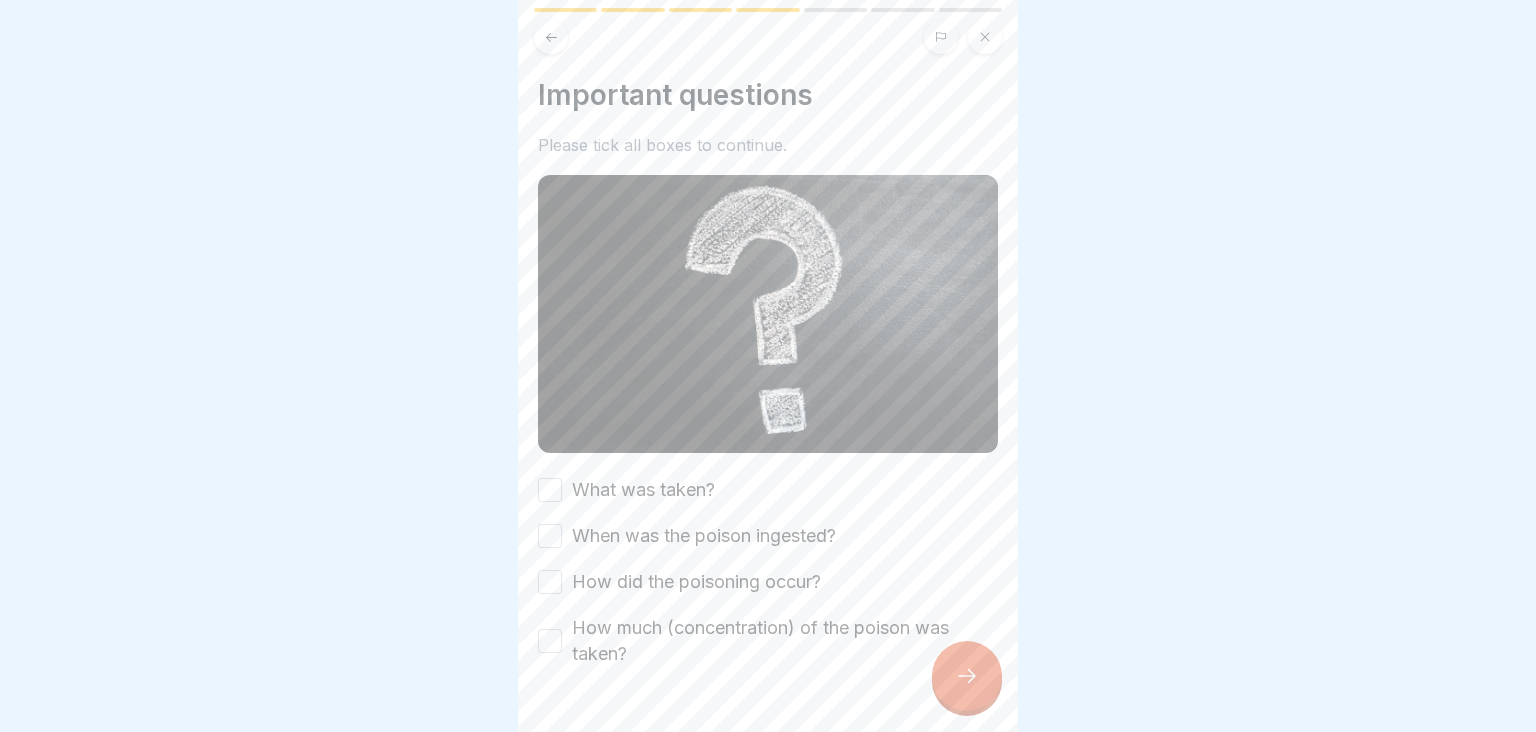 click on "What was taken?" at bounding box center (550, 490) 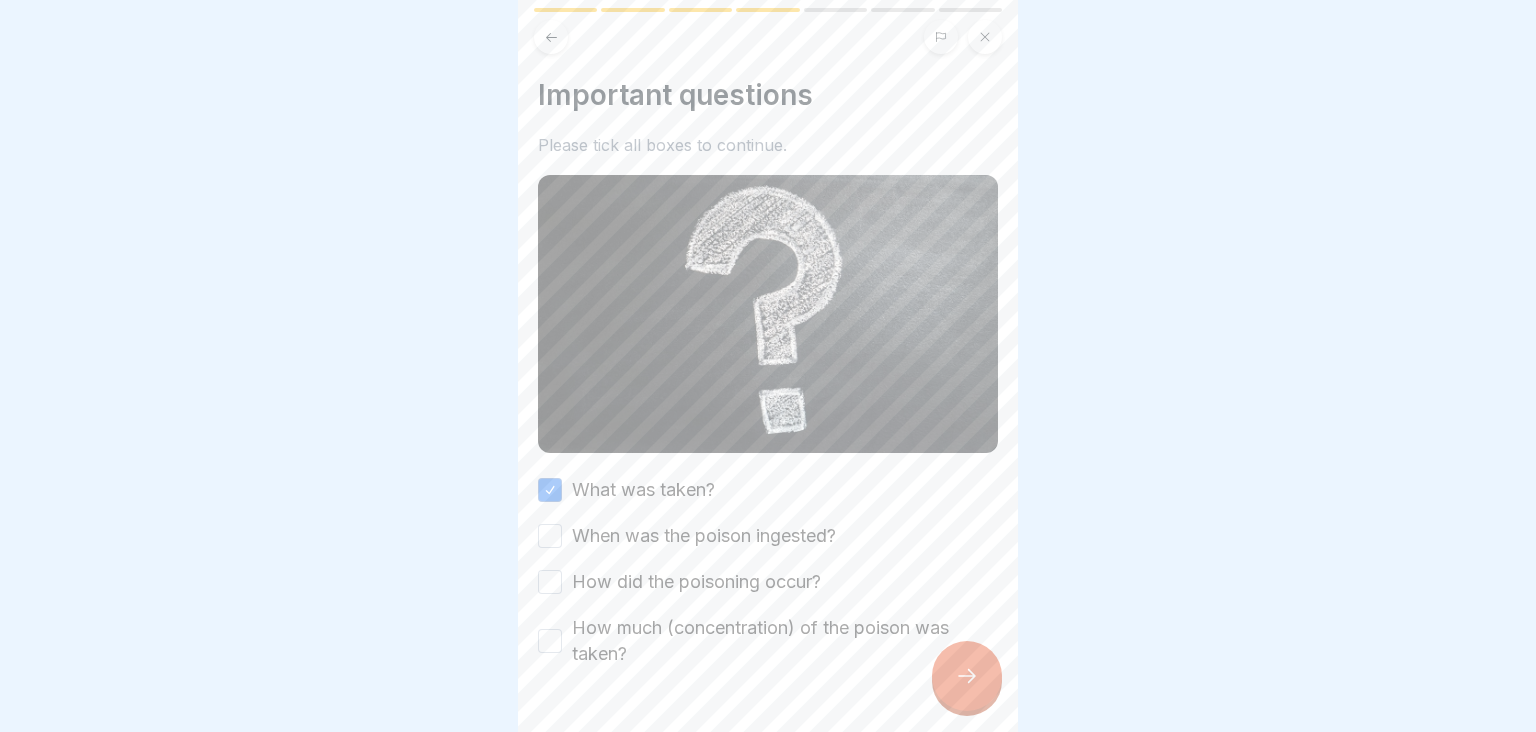 click on "When was the poison ingested?" at bounding box center [550, 536] 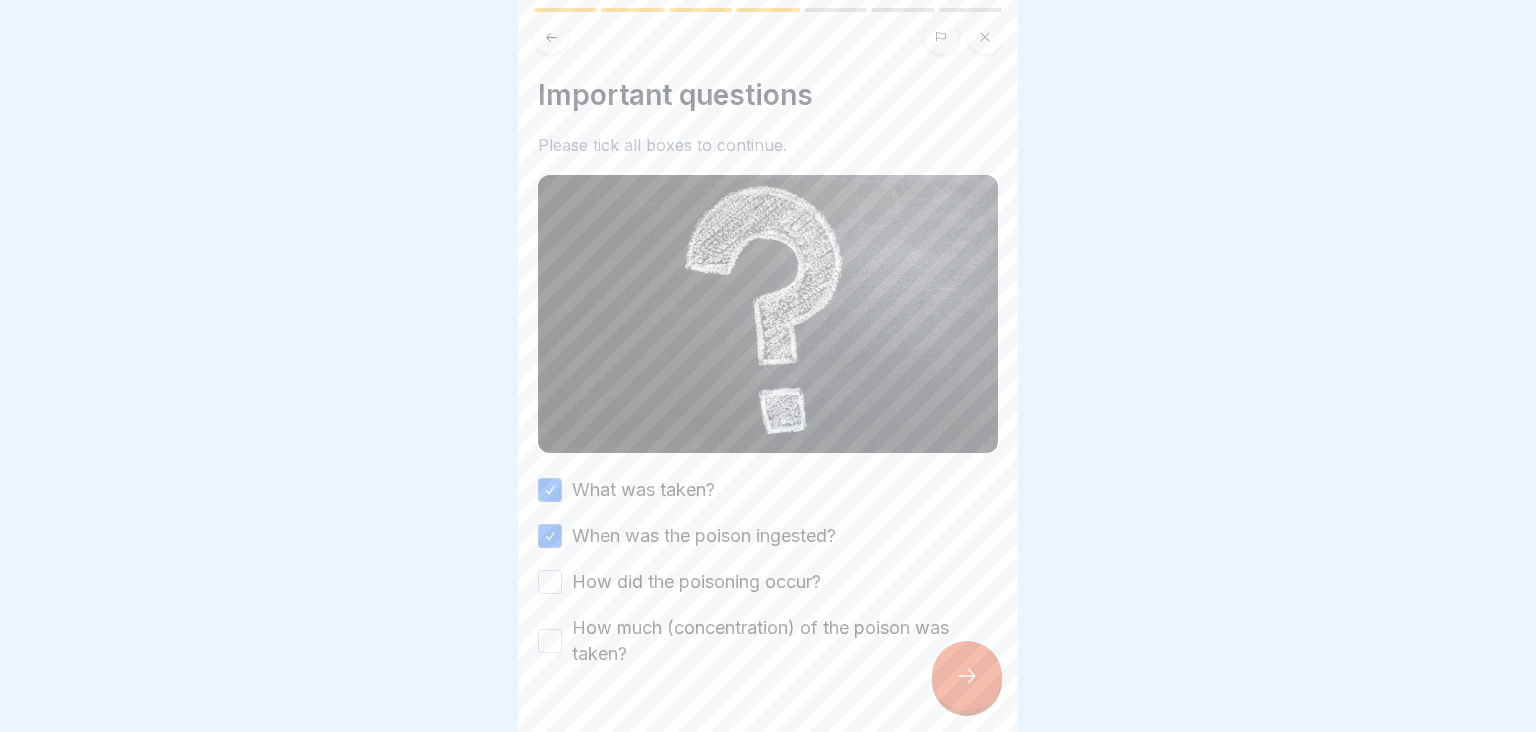 click on "How did the poisoning occur?" at bounding box center [550, 582] 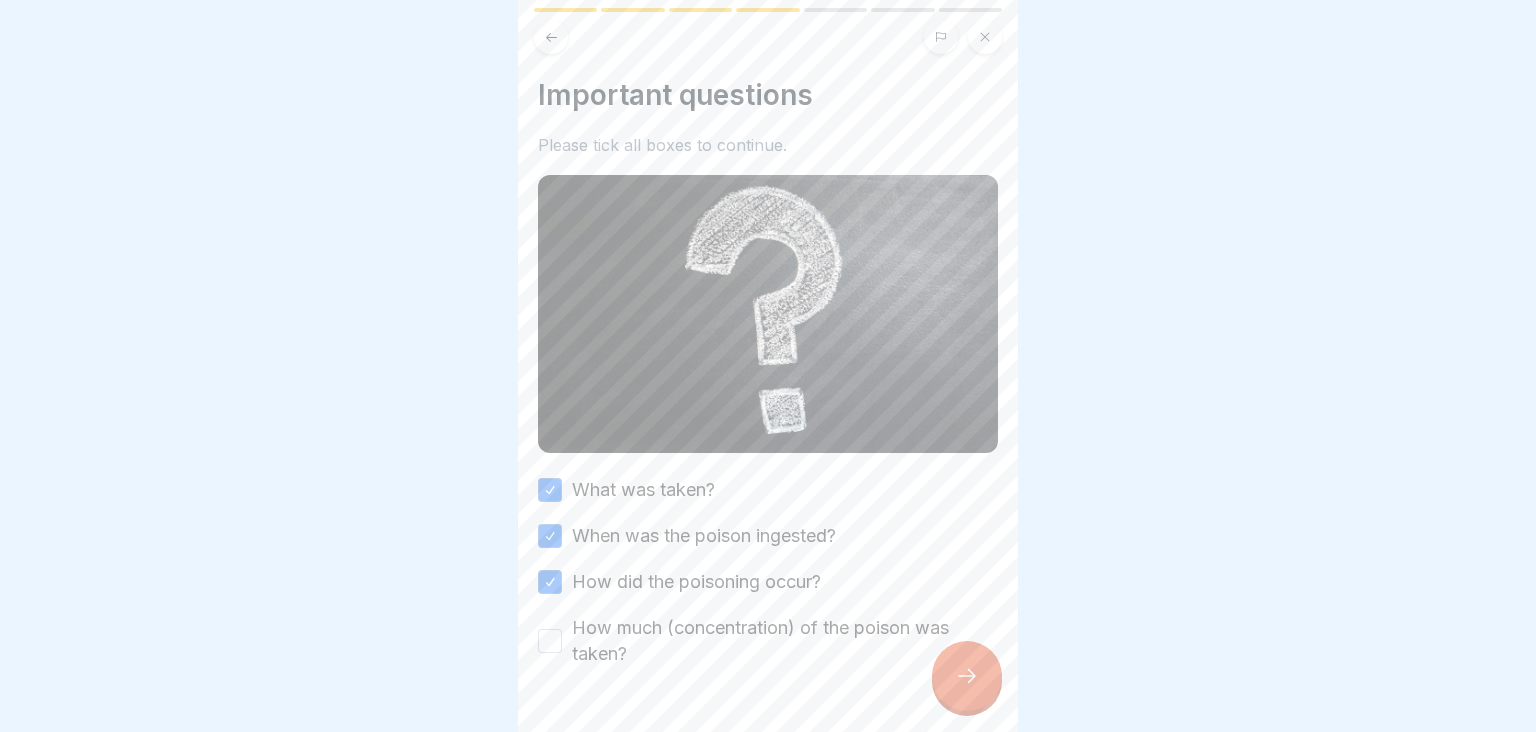 click on "How much (concentration) of the poison was taken?" at bounding box center [768, 641] 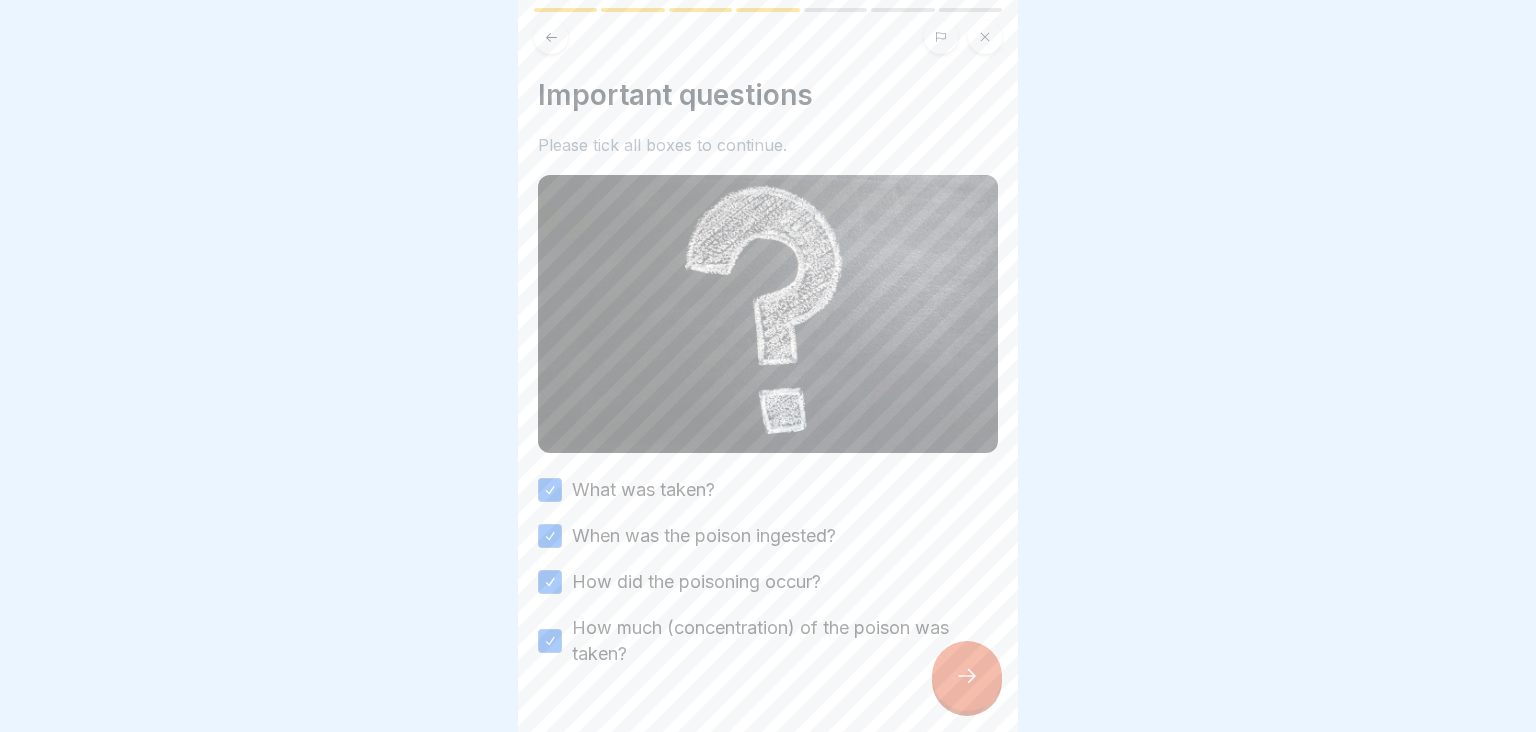 click 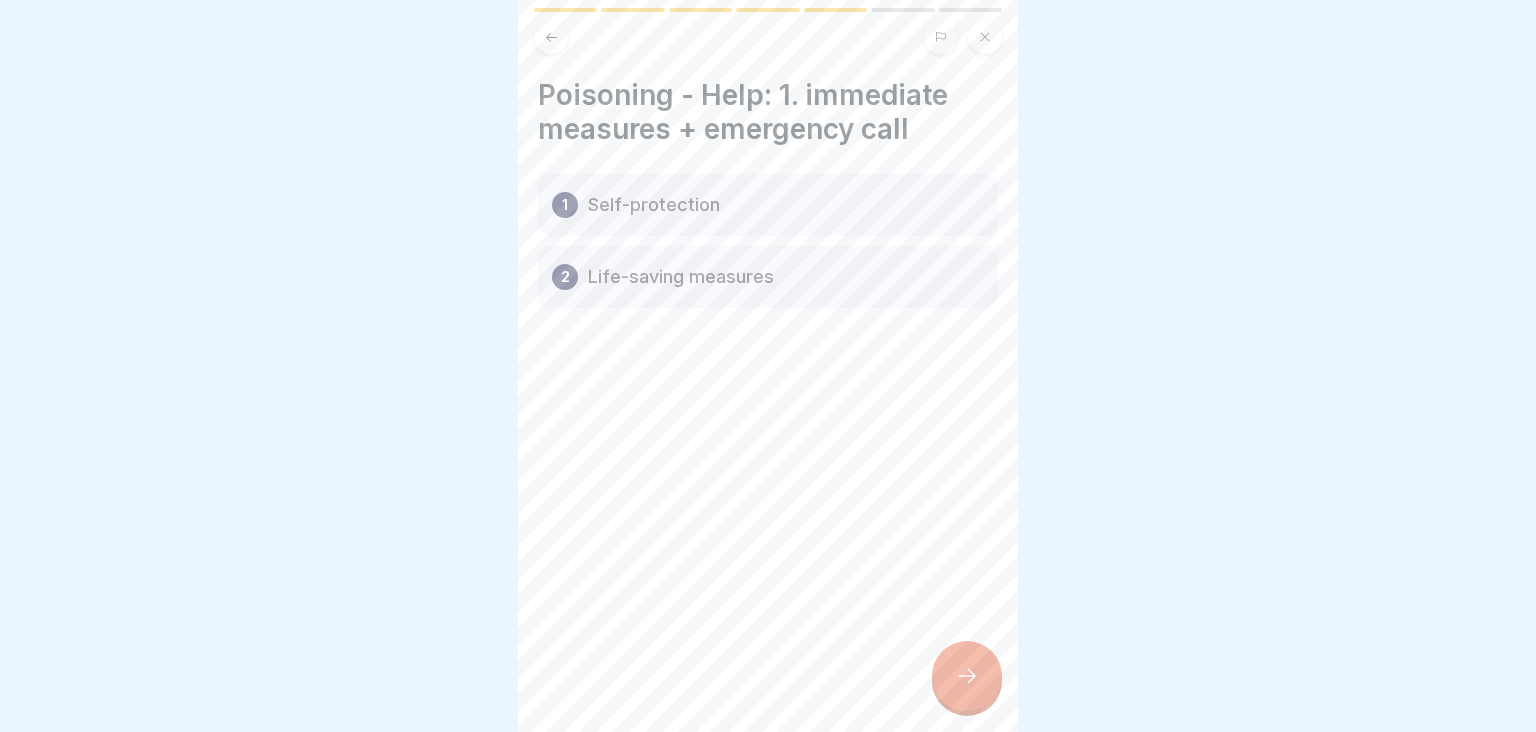 click on "Self-protection" at bounding box center [654, 205] 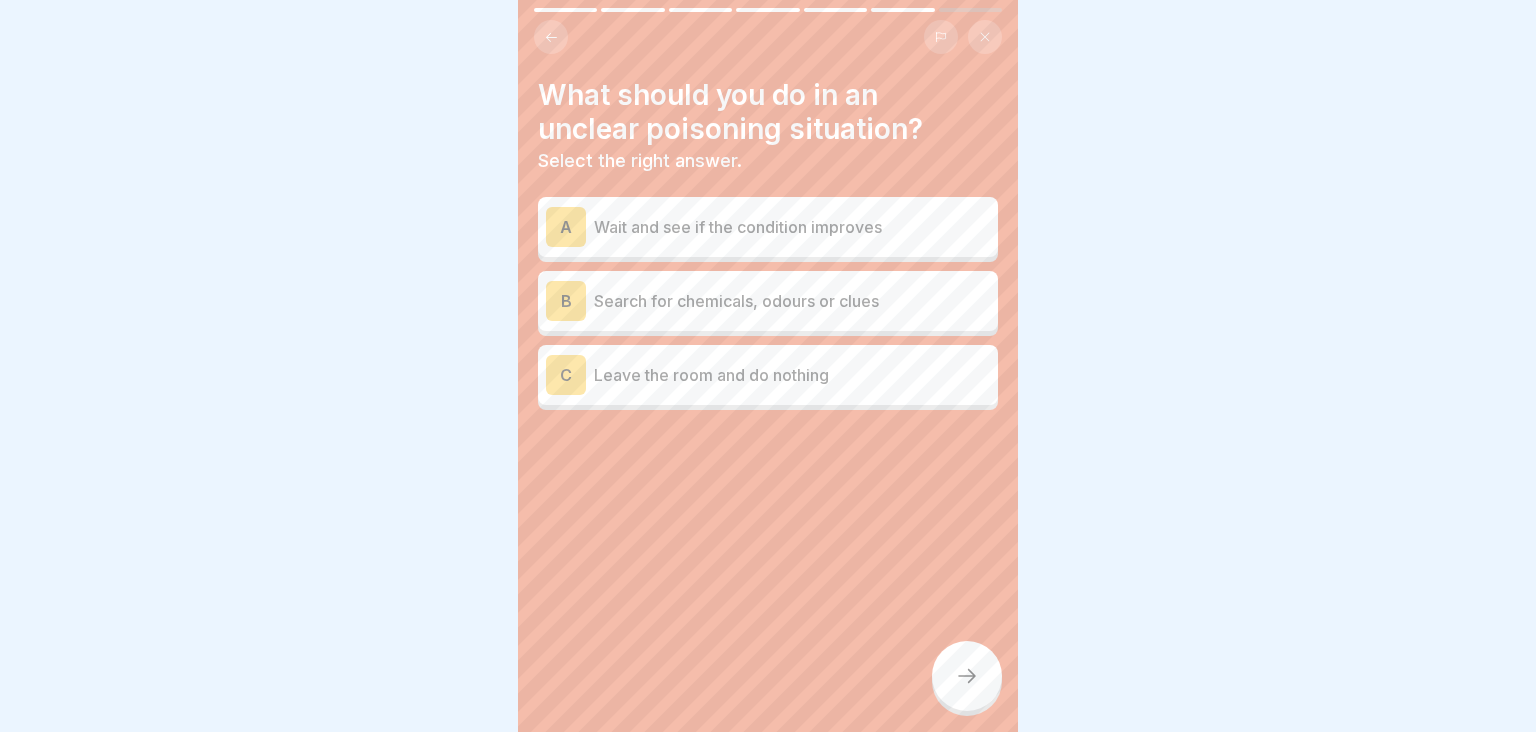 click on "Search for chemicals, odours or clues" at bounding box center [792, 301] 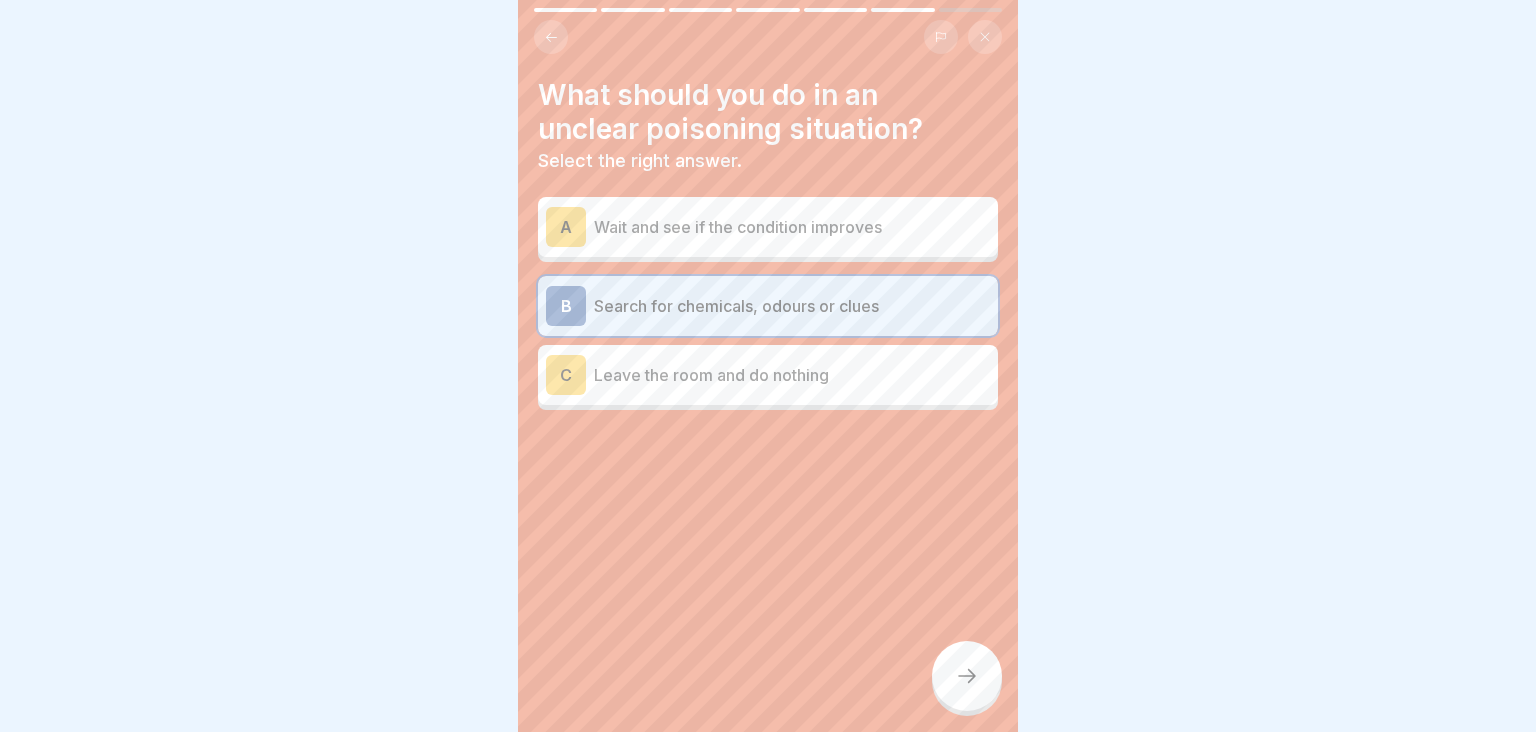 click at bounding box center (967, 676) 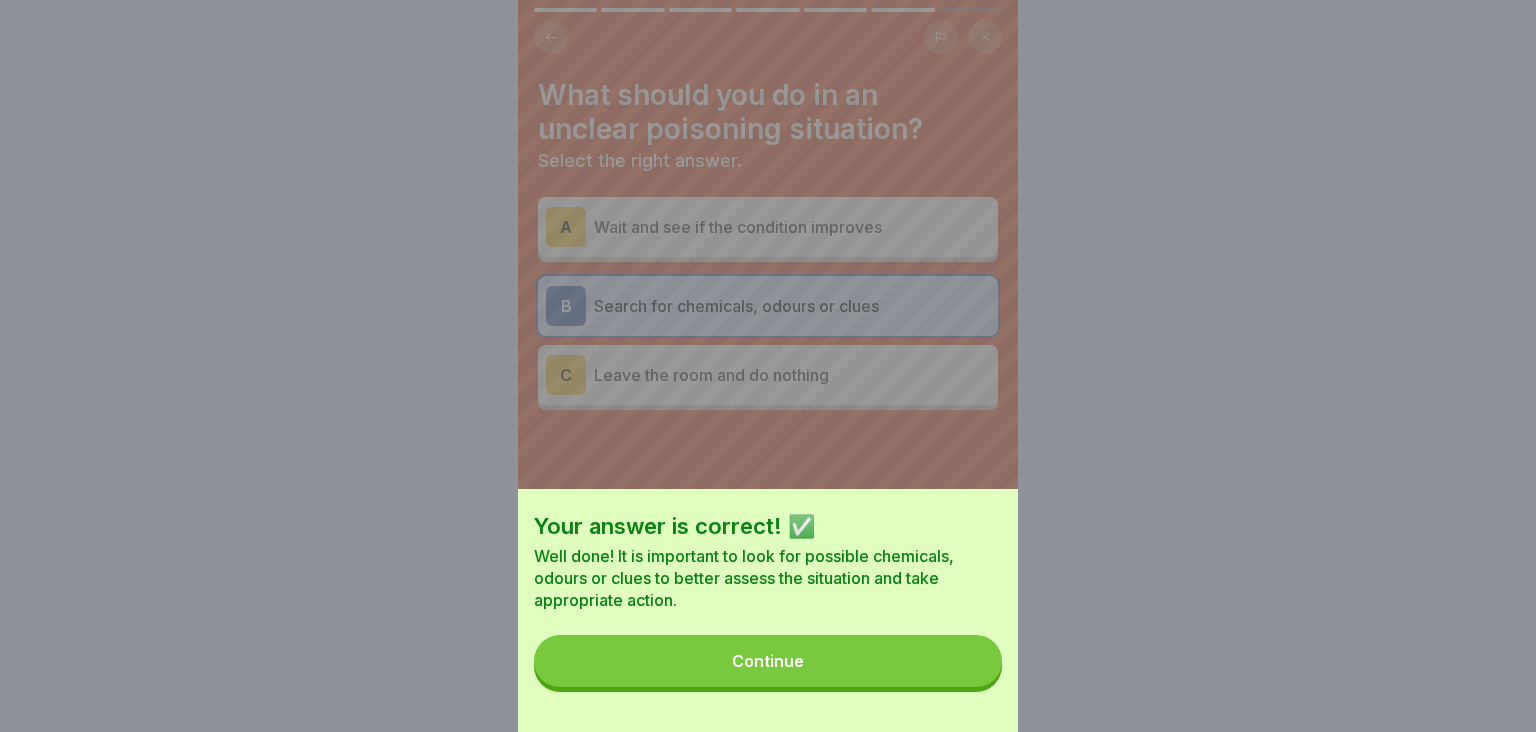 click on "Continue" at bounding box center [768, 661] 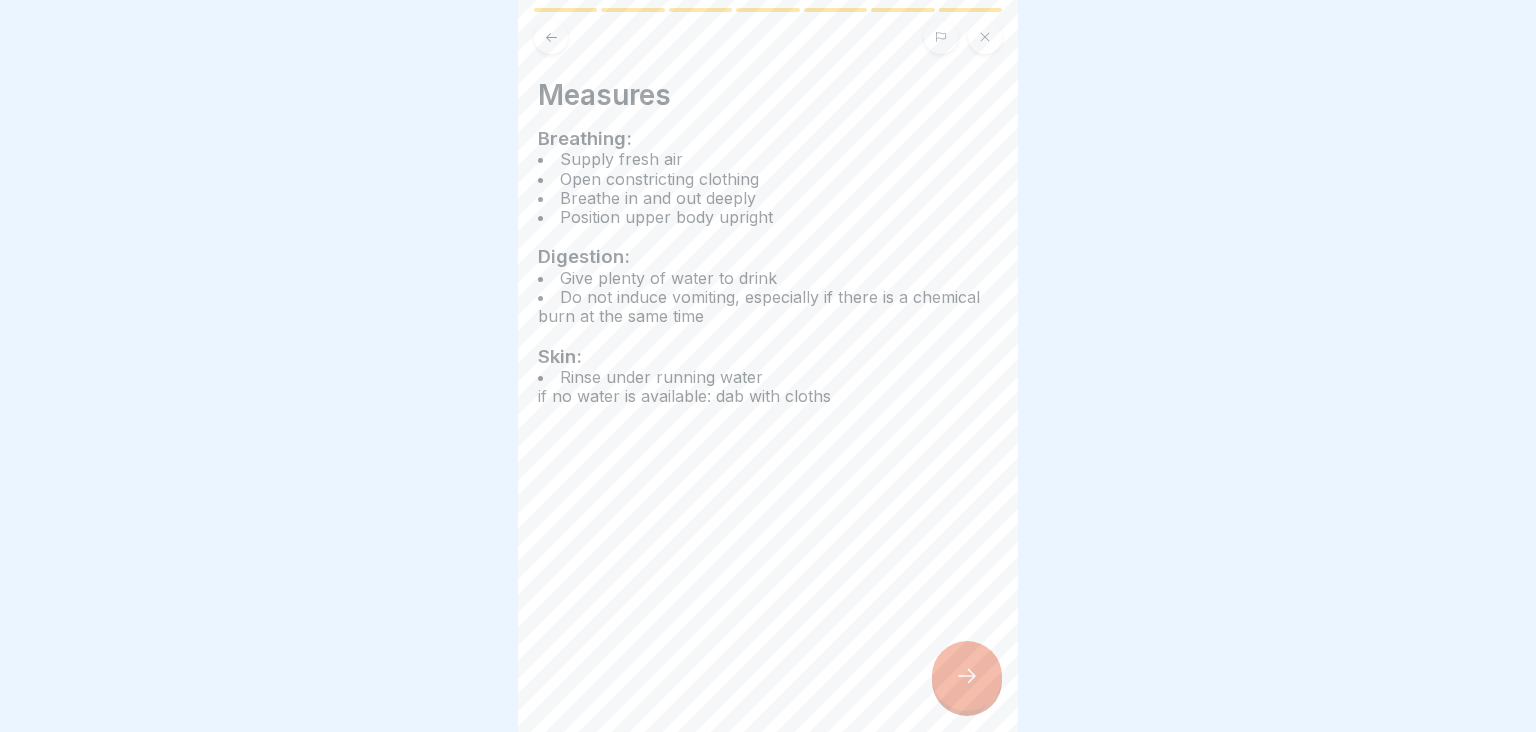 click at bounding box center (967, 676) 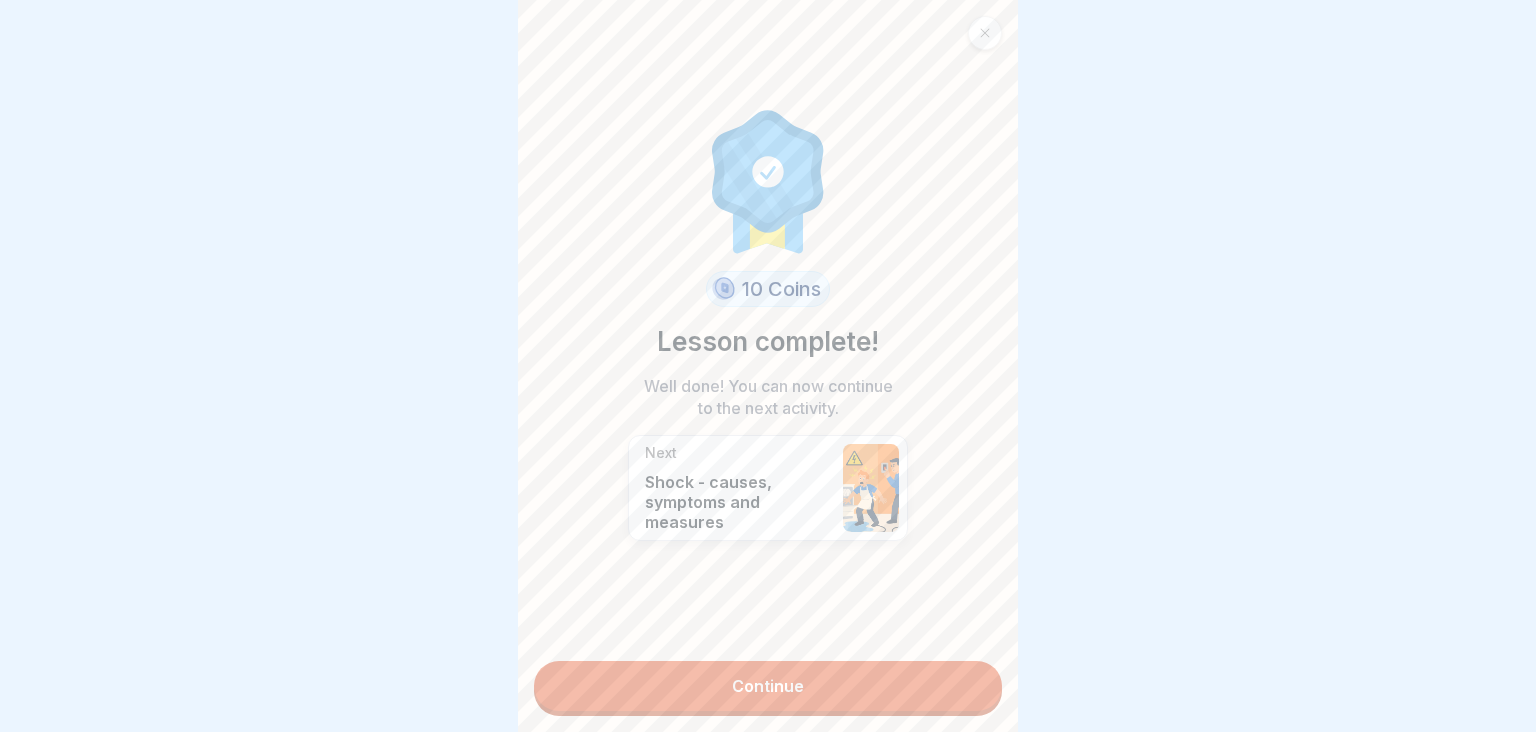 click on "Continue" at bounding box center (768, 686) 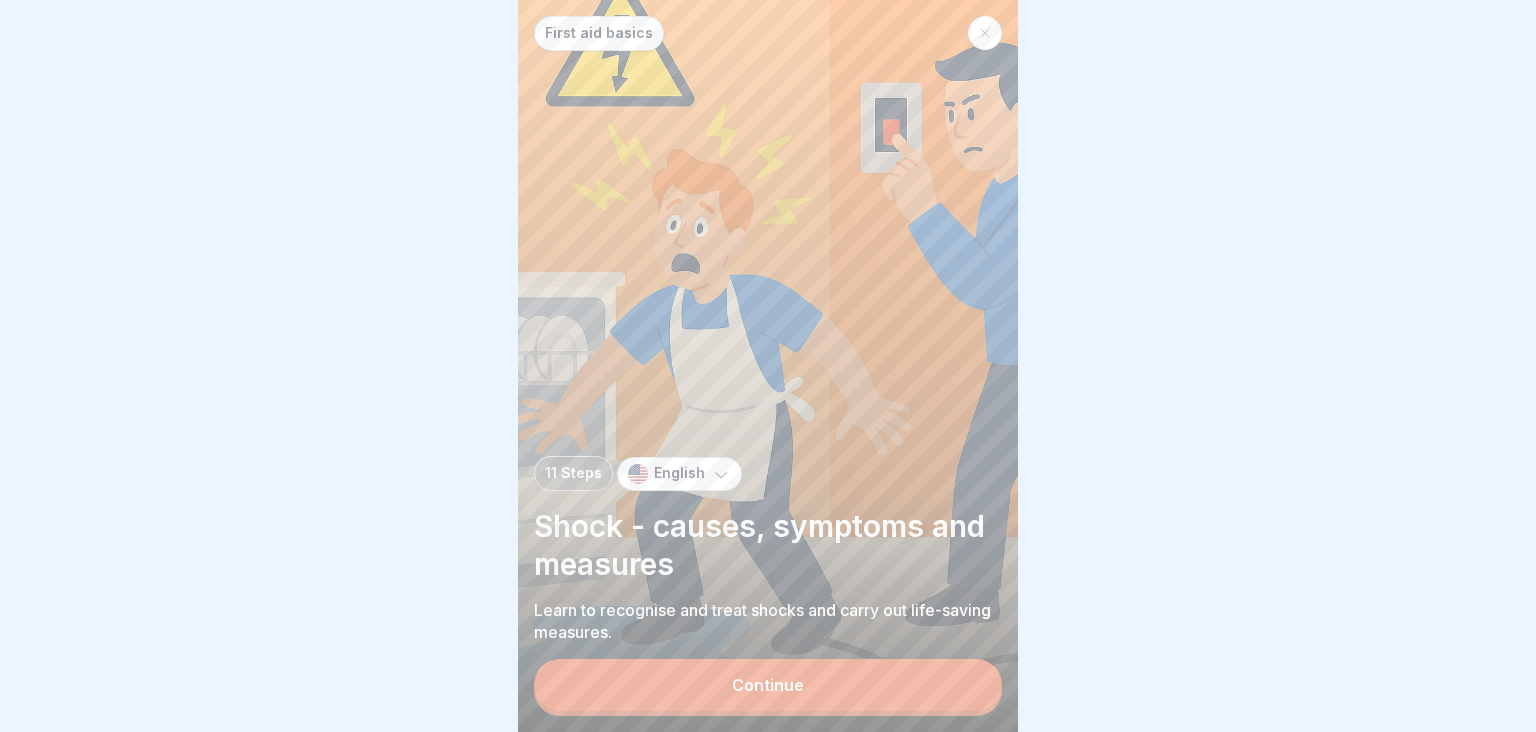 click on "Continue" at bounding box center (768, 685) 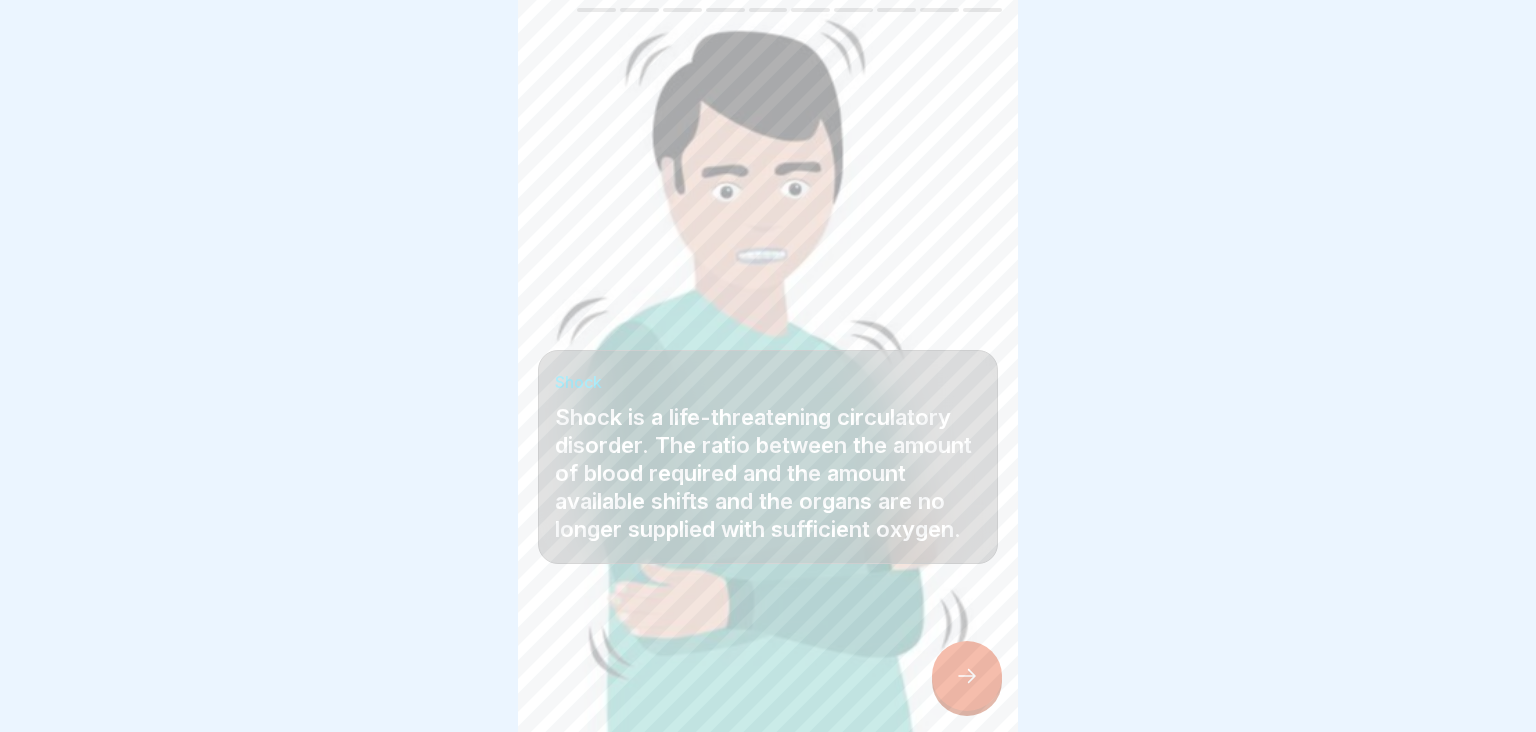 click 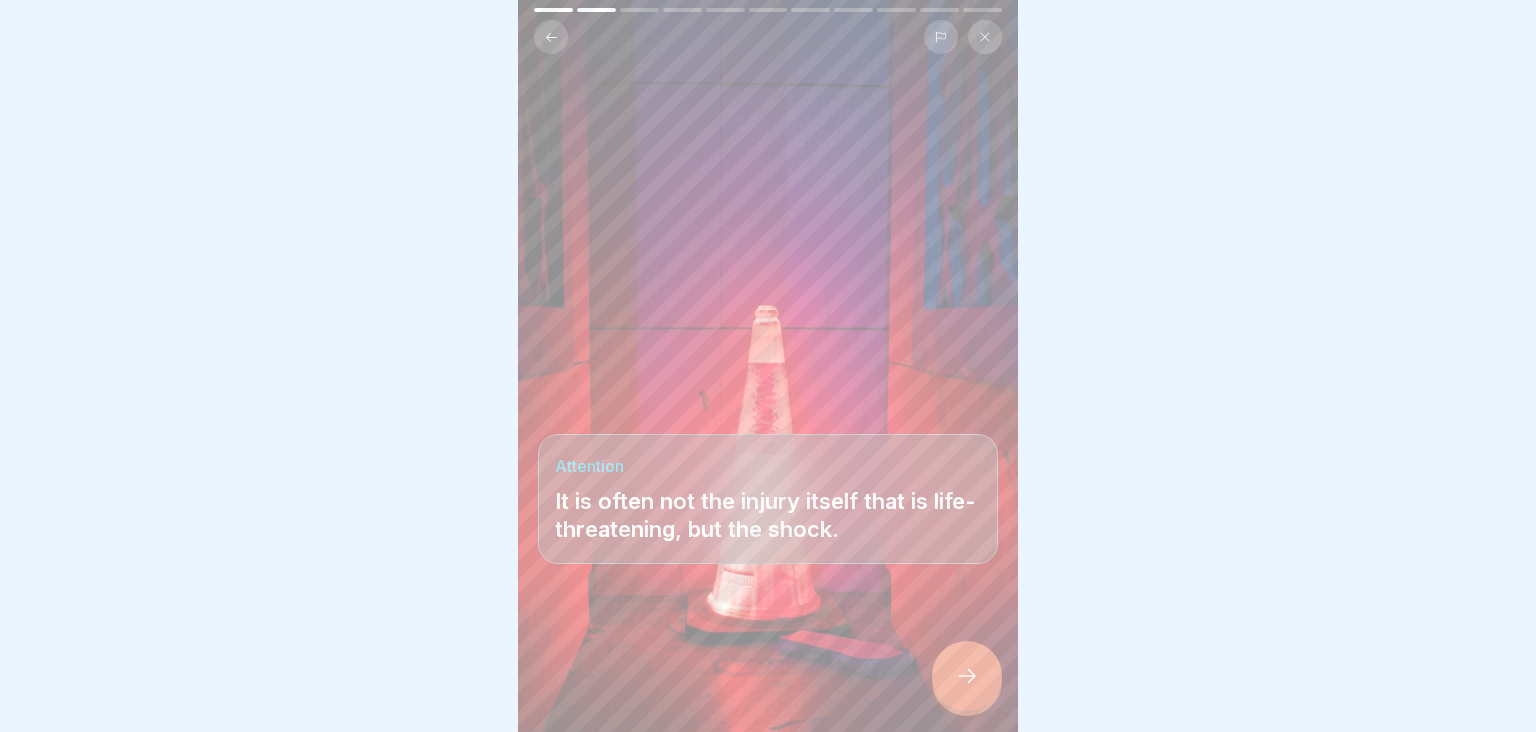 click 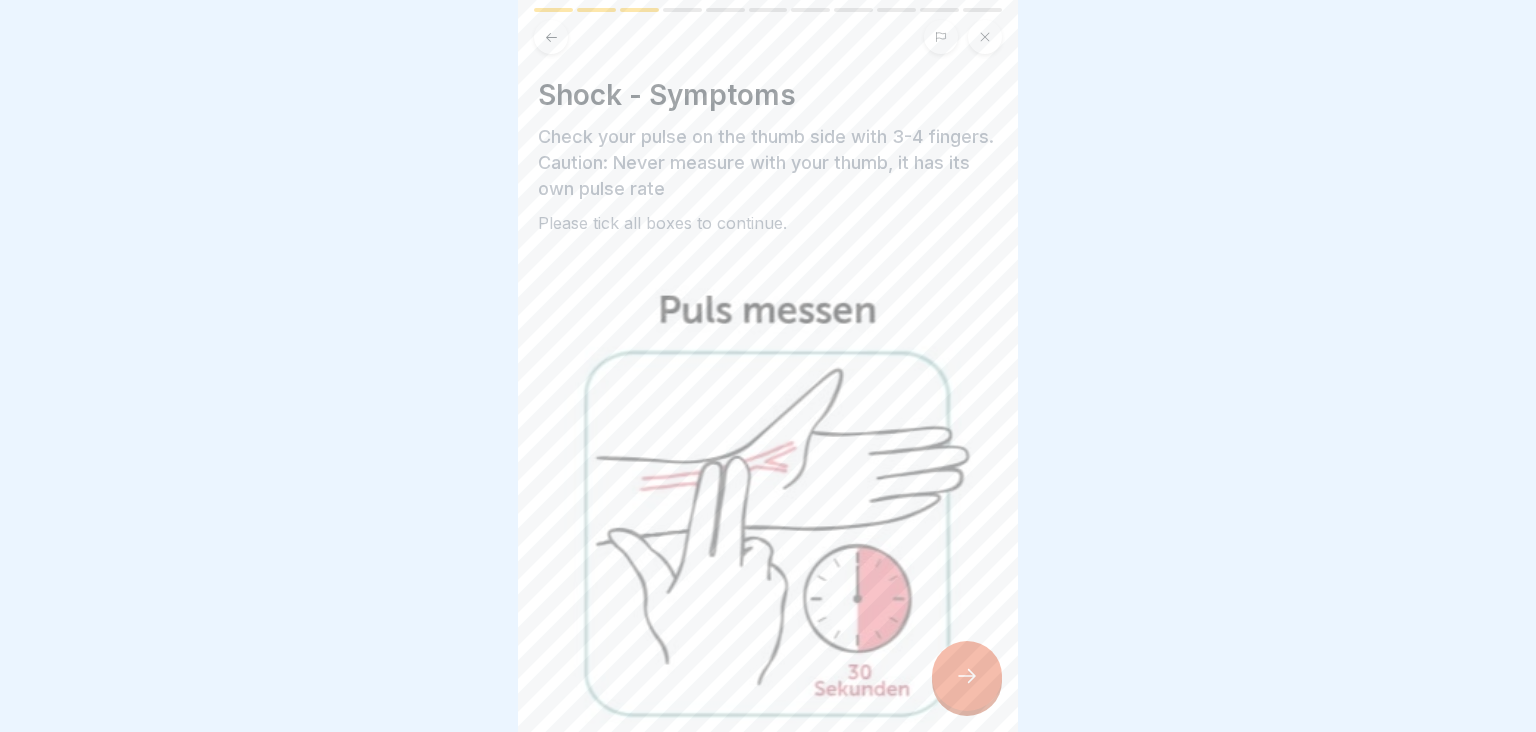 scroll, scrollTop: 501, scrollLeft: 0, axis: vertical 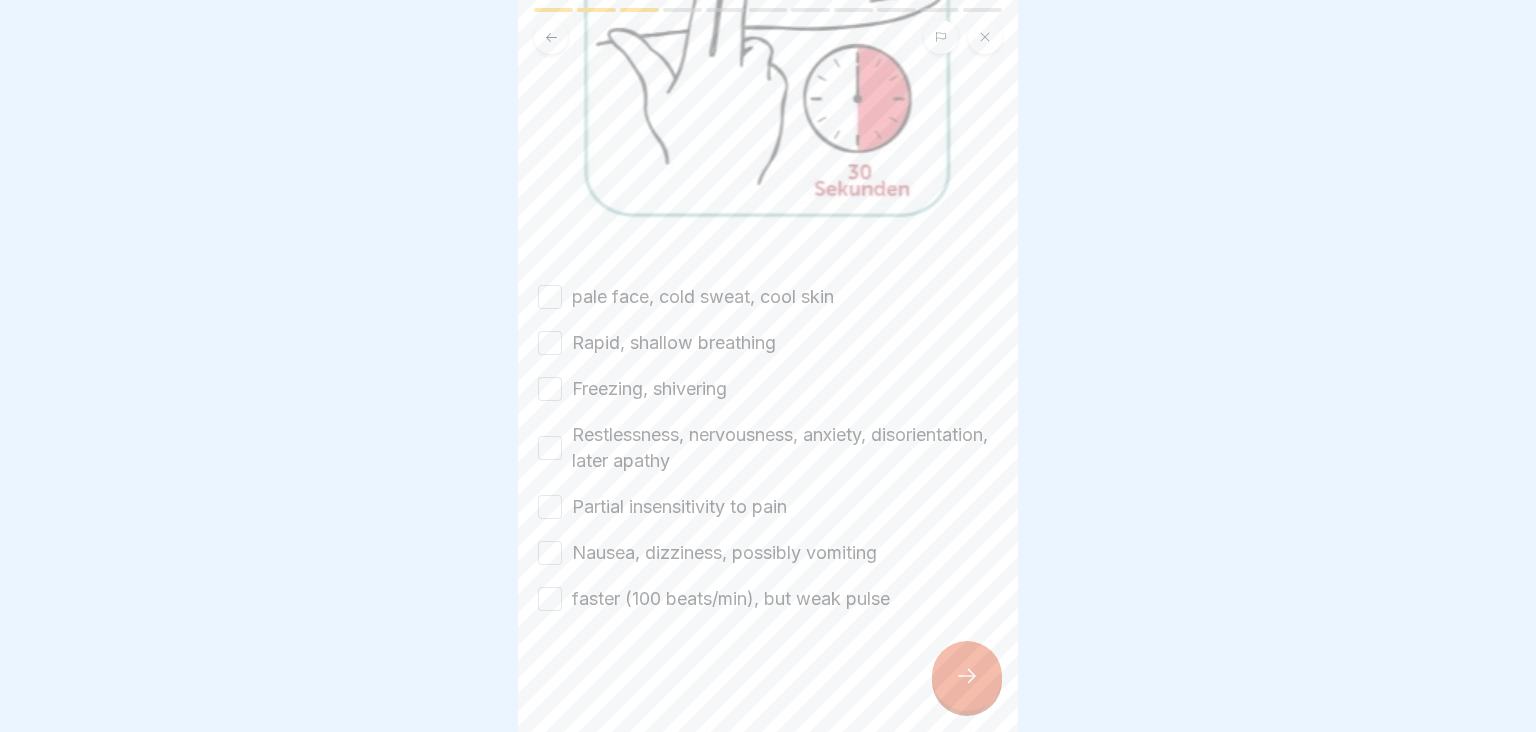 click on "pale face, cold sweat, cool skin" at bounding box center [550, 297] 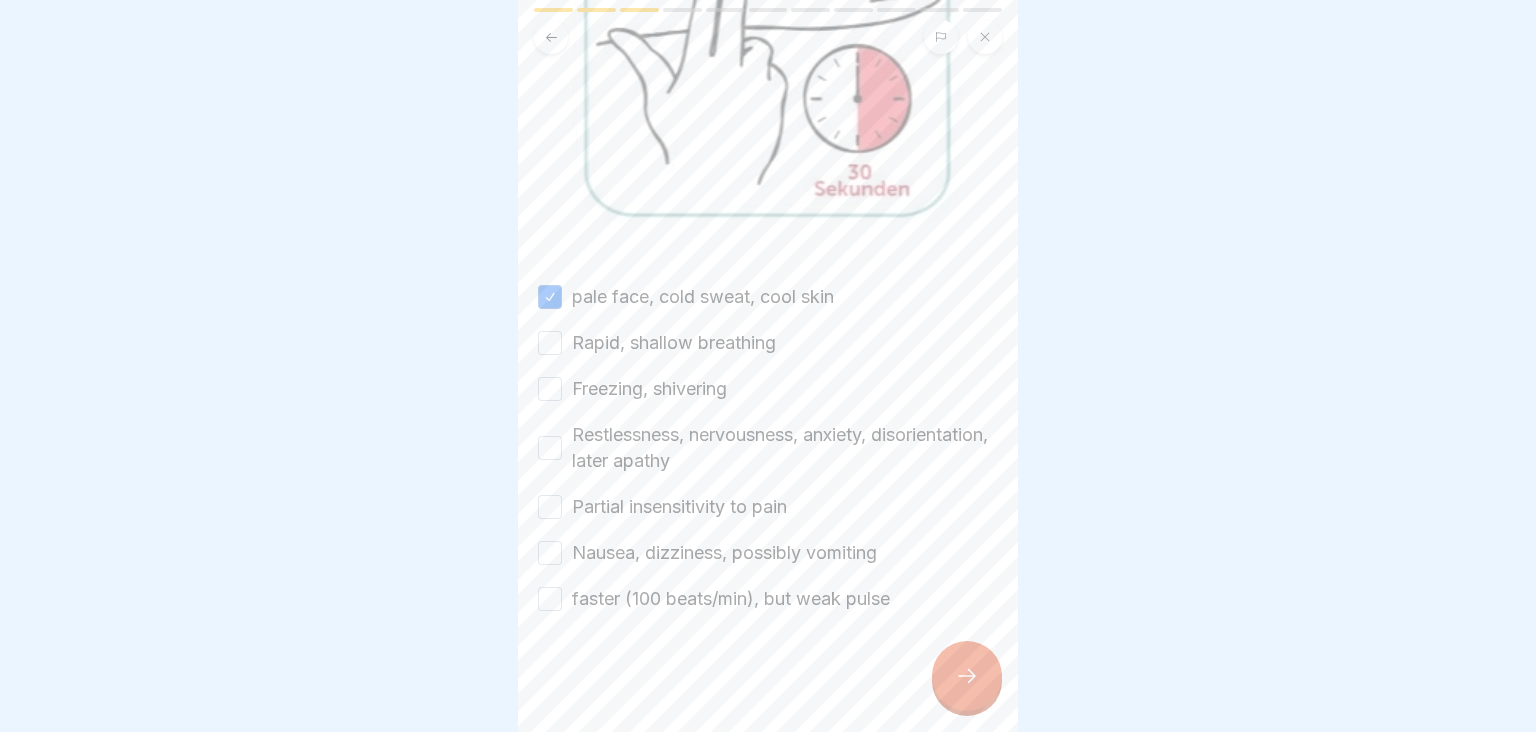 click on "Rapid, shallow breathing" at bounding box center [550, 343] 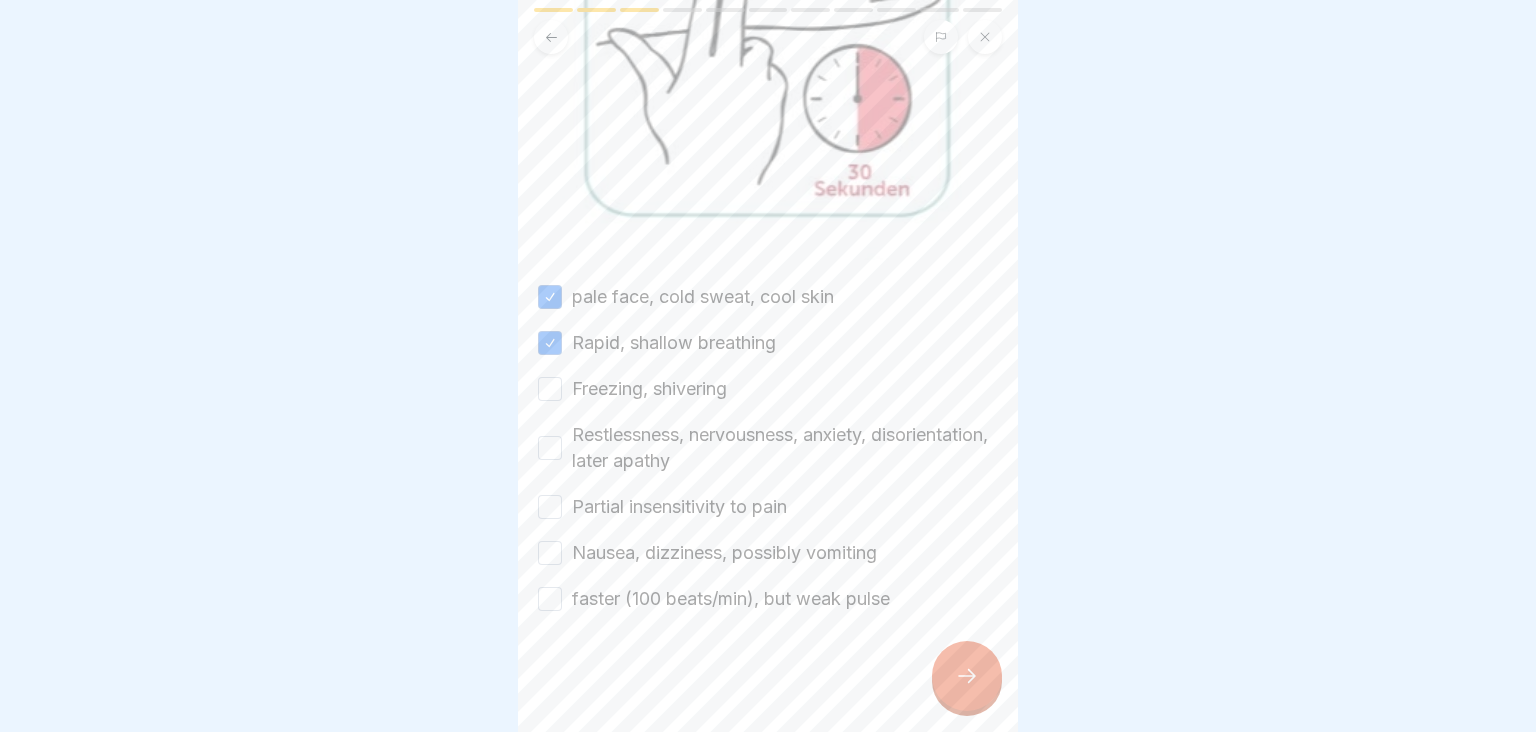 click on "Freezing, shivering" at bounding box center (550, 389) 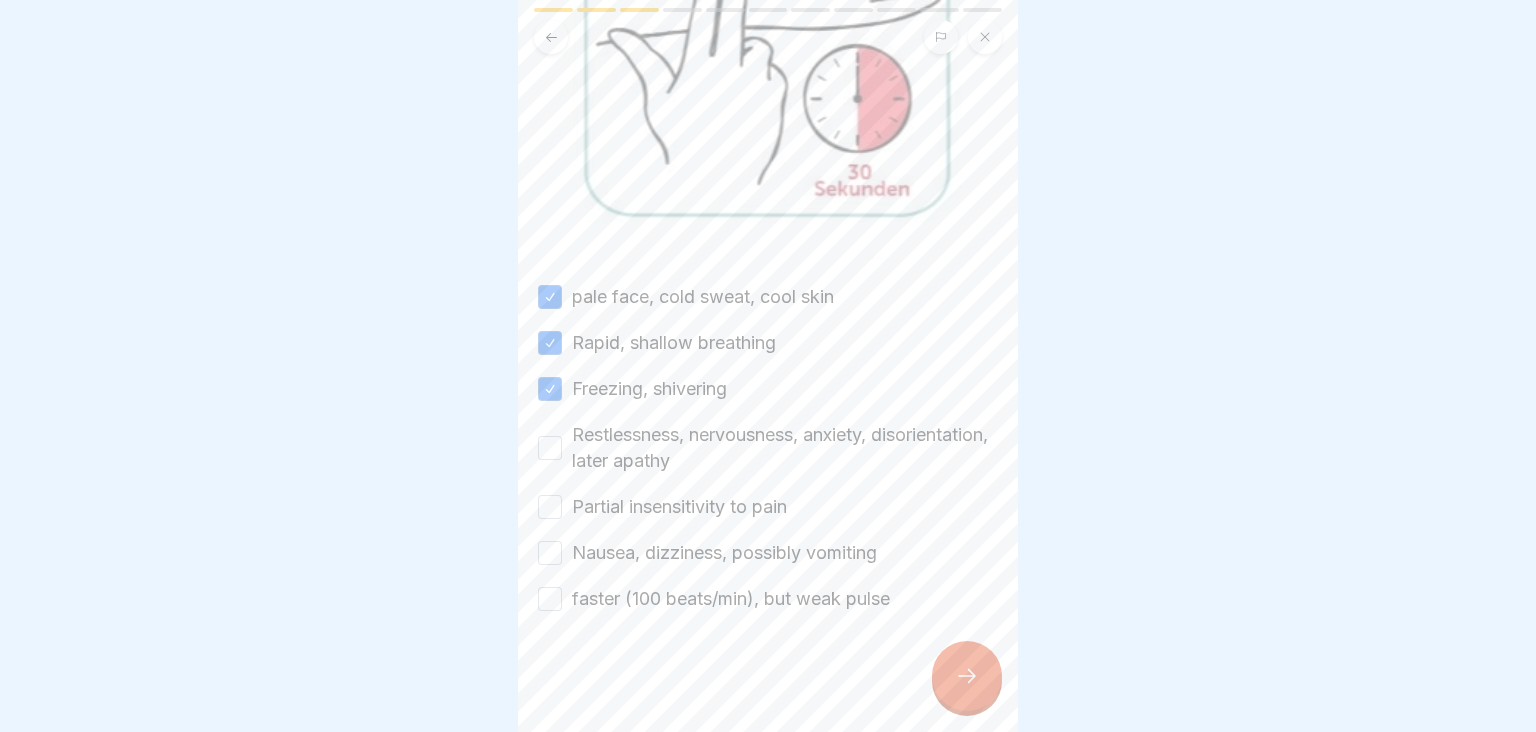 click on "Restlessness, nervousness, anxiety, disorientation, later apathy" at bounding box center [550, 448] 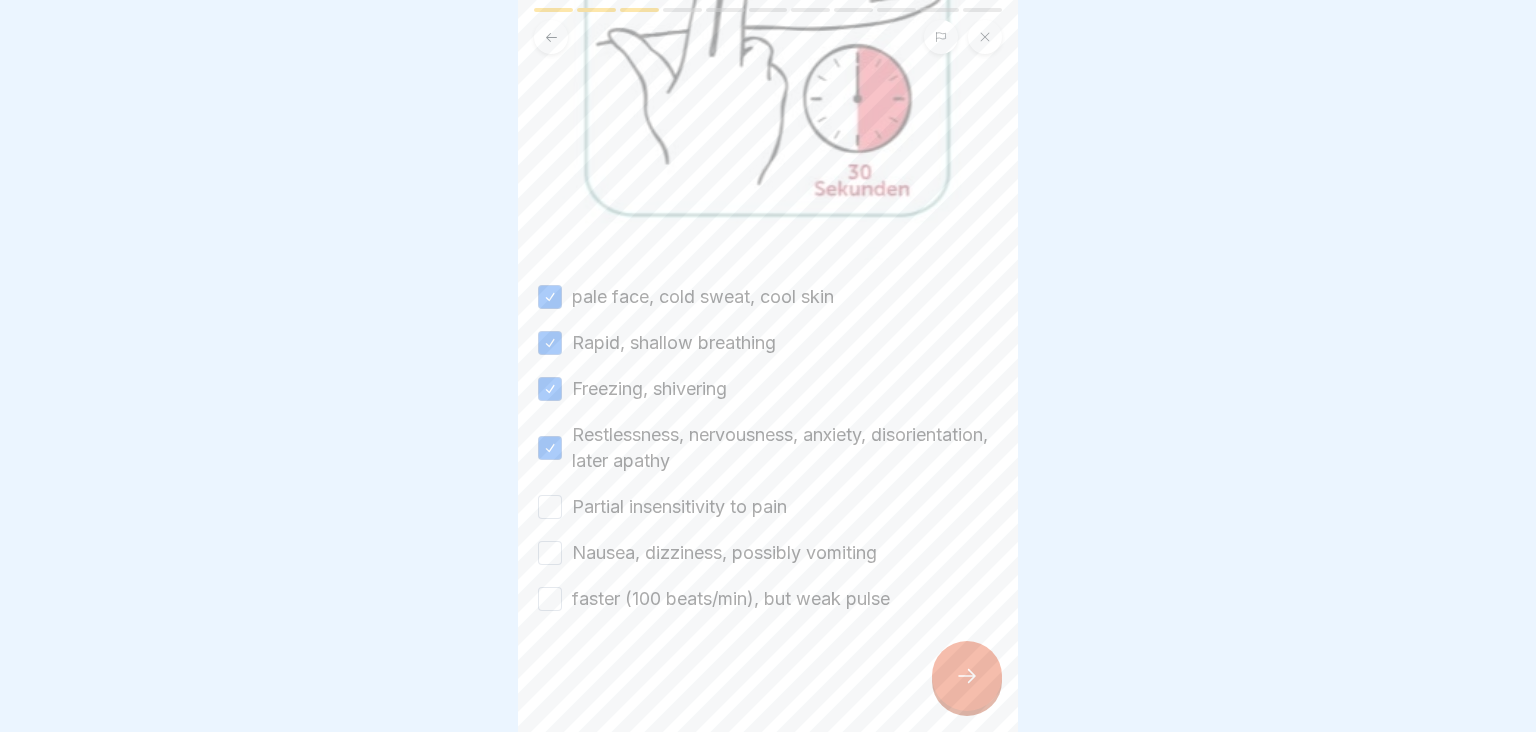 click on "Partial insensitivity to pain" at bounding box center (550, 507) 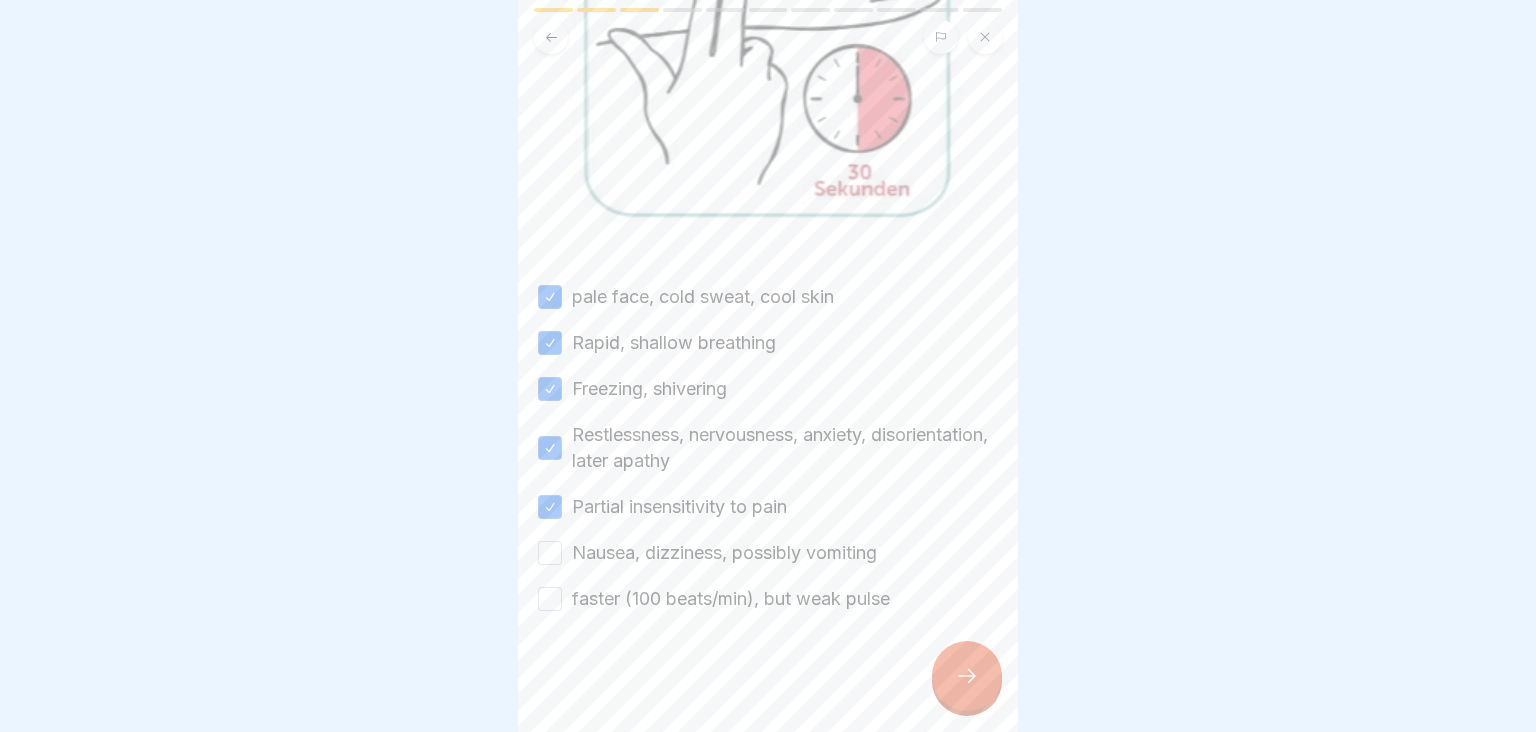click on "Nausea, dizziness, possibly vomiting" at bounding box center [550, 553] 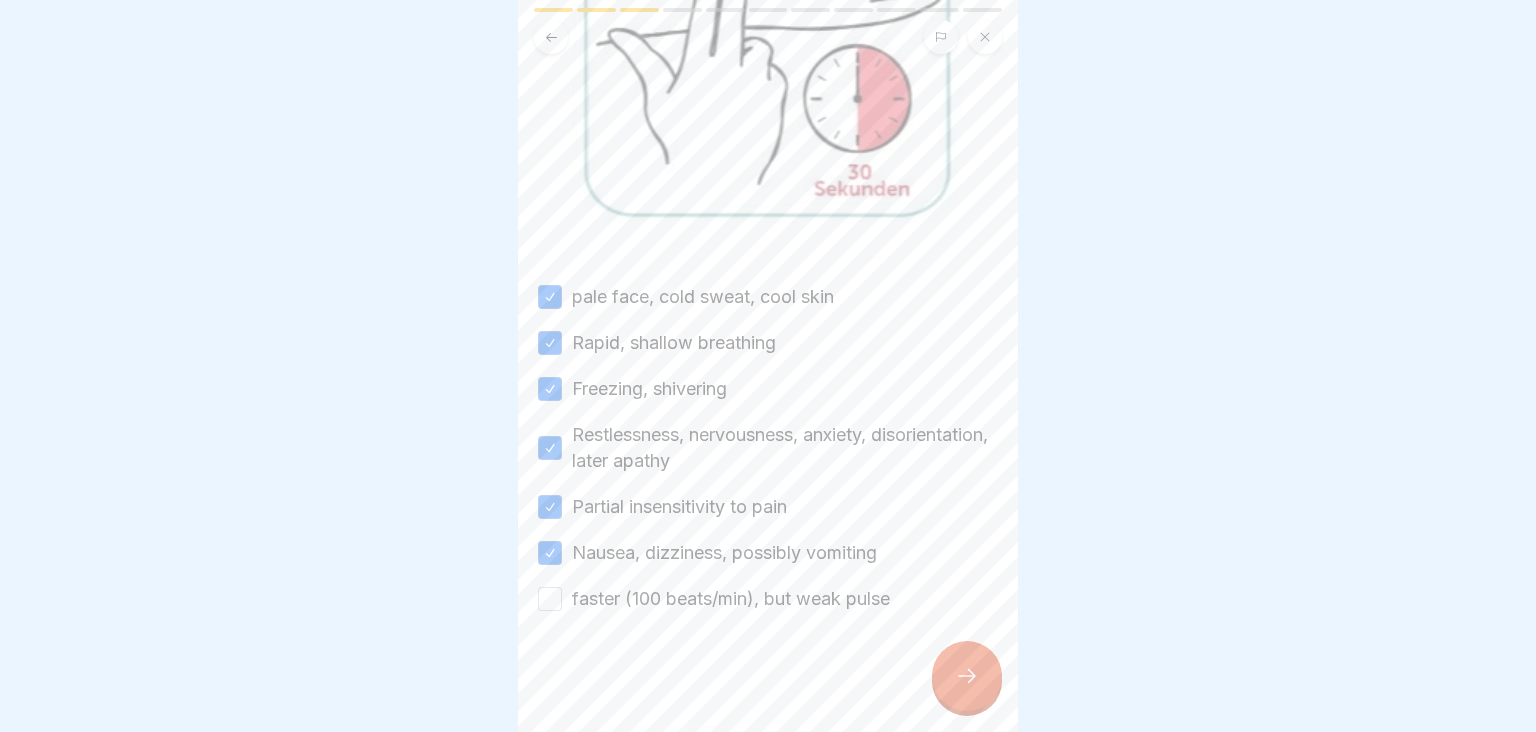 click on "faster (100 beats/min), but weak pulse" at bounding box center (550, 599) 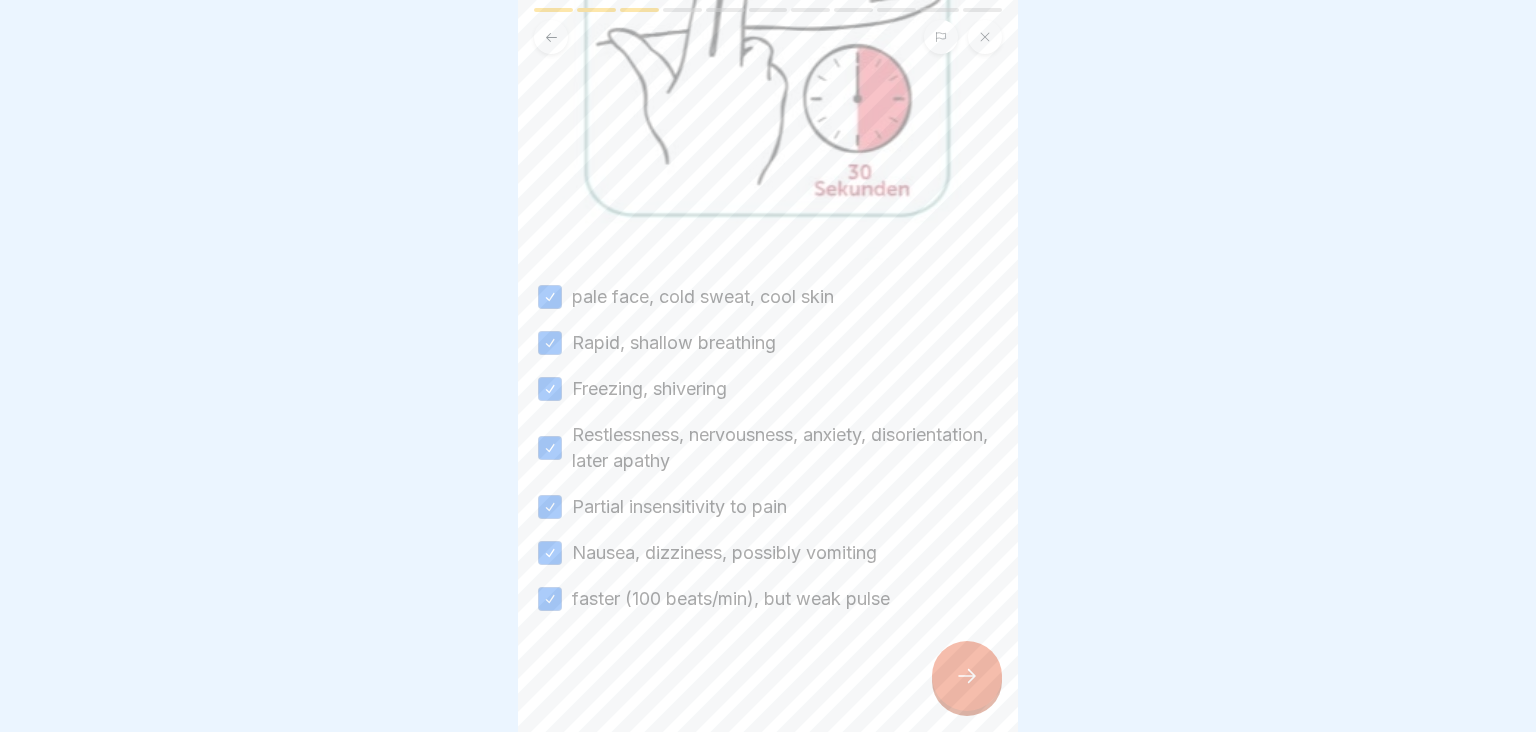click at bounding box center (967, 676) 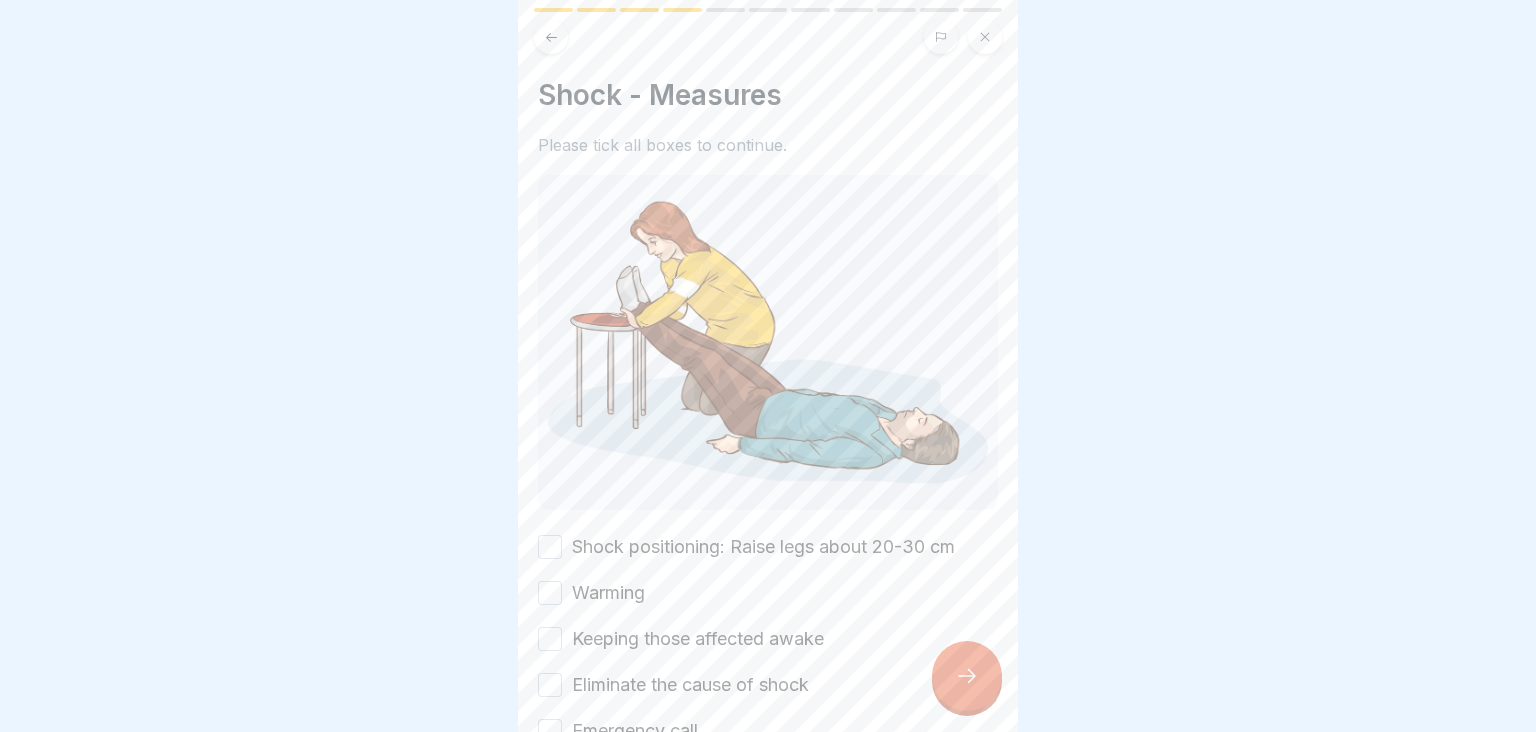 click on "Shock positioning: Raise legs about 20-30 cm" at bounding box center [550, 547] 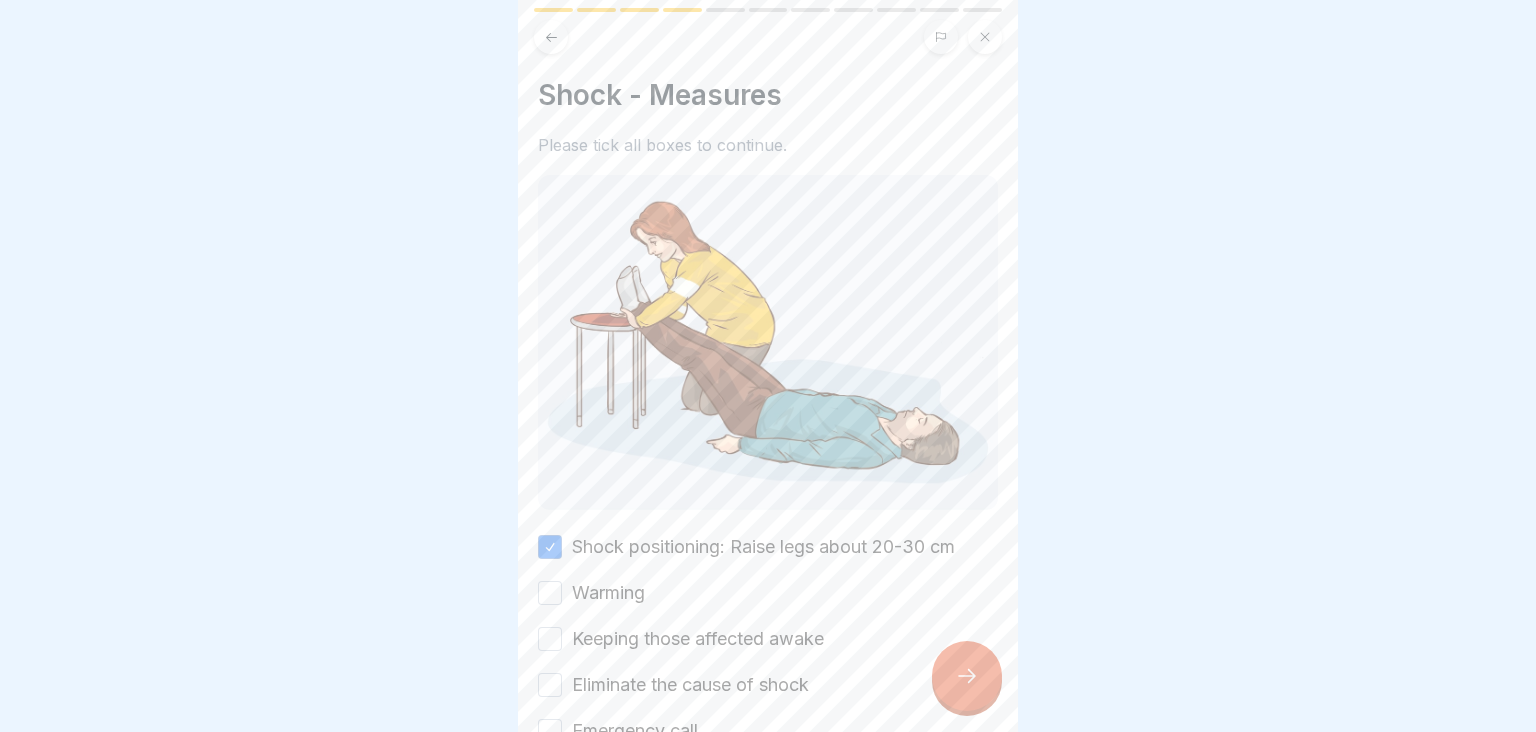 click on "Warming" at bounding box center [550, 593] 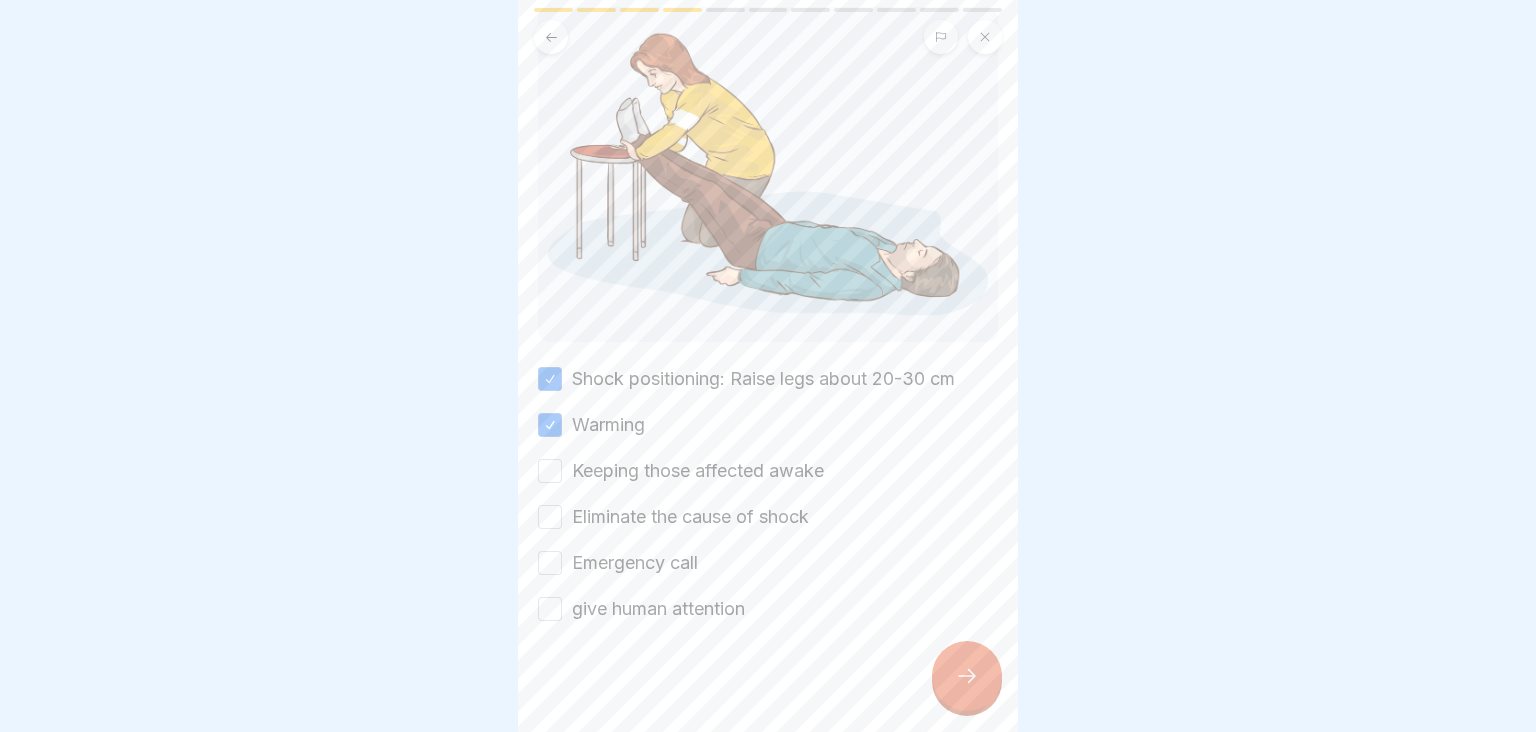 scroll, scrollTop: 178, scrollLeft: 0, axis: vertical 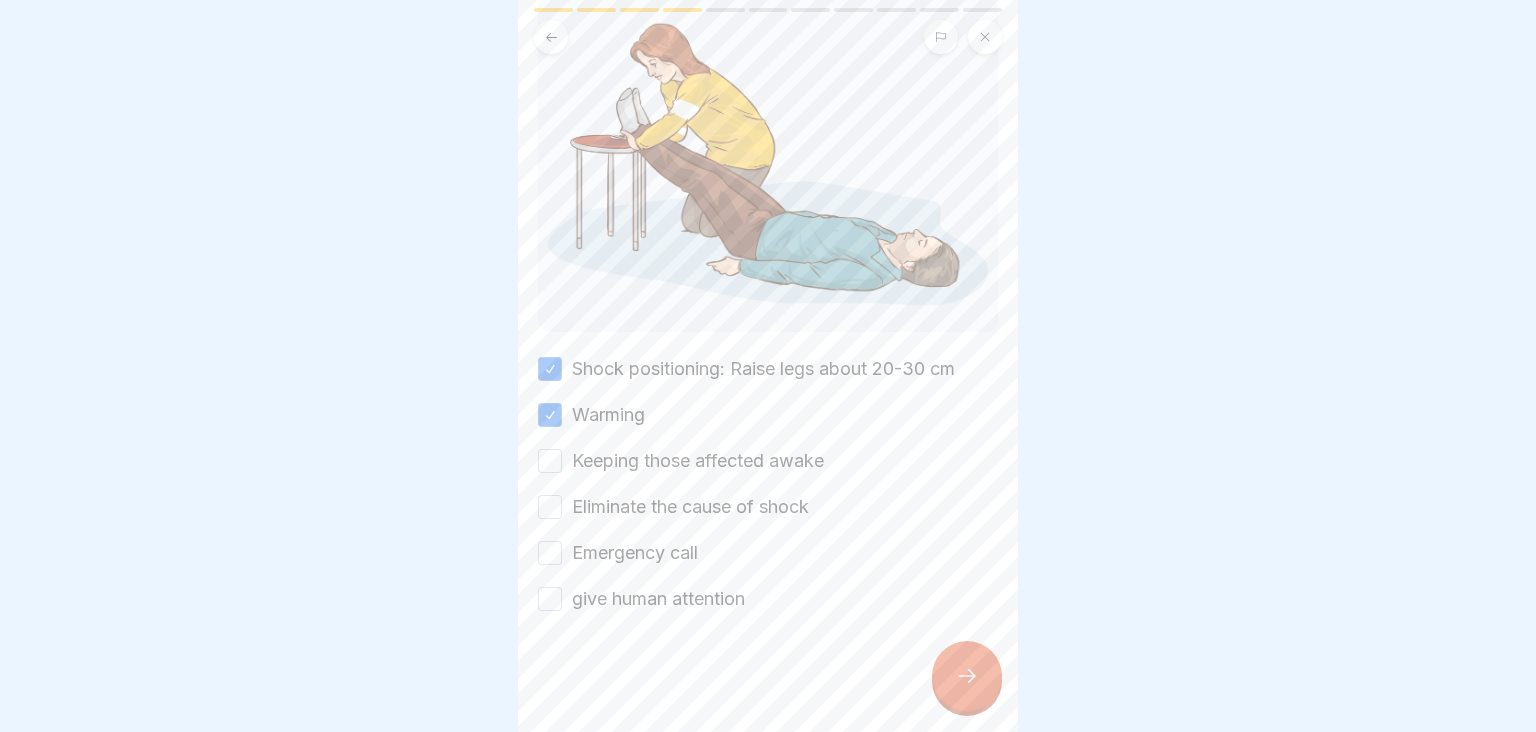 click on "Keeping those affected awake" at bounding box center [550, 461] 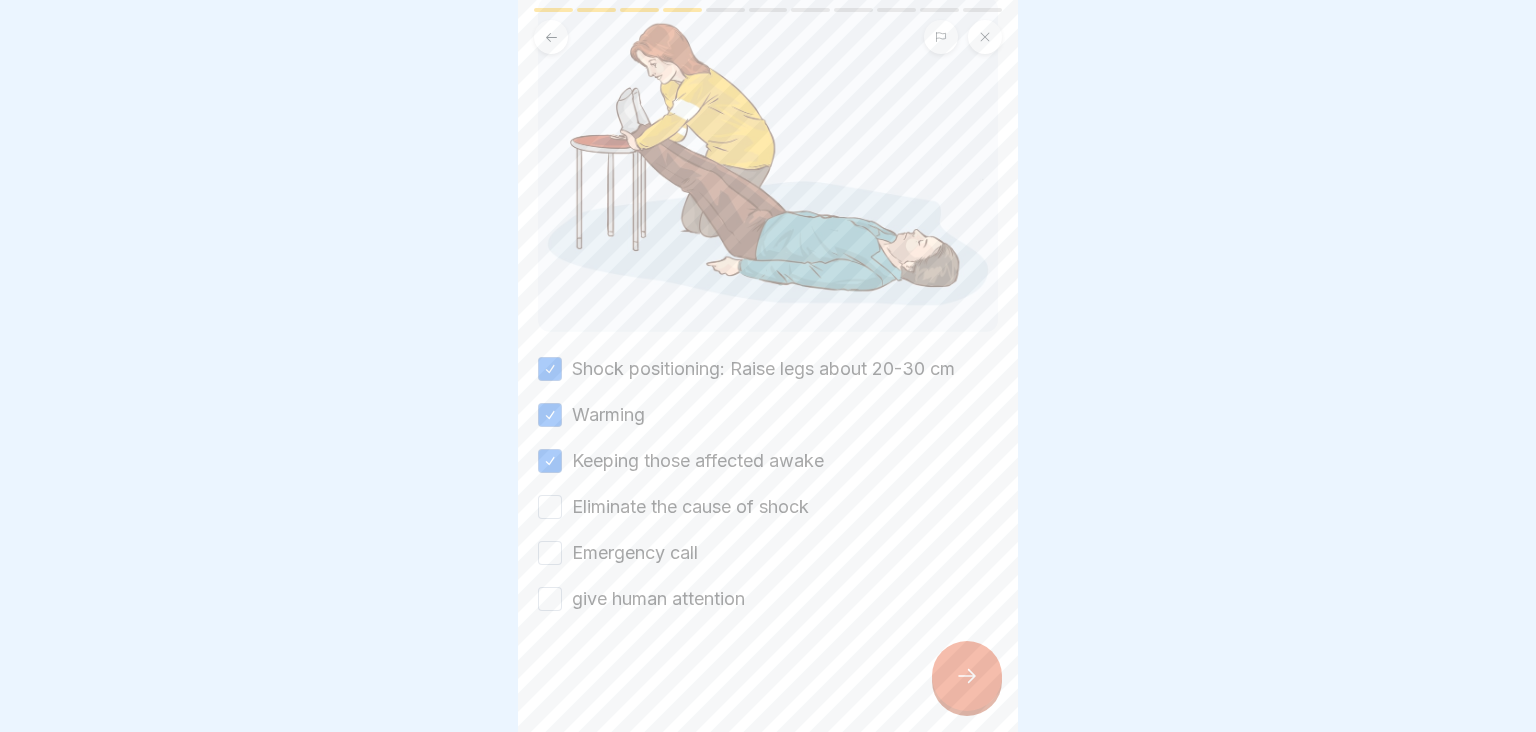 click on "Eliminate the cause of shock" at bounding box center (550, 507) 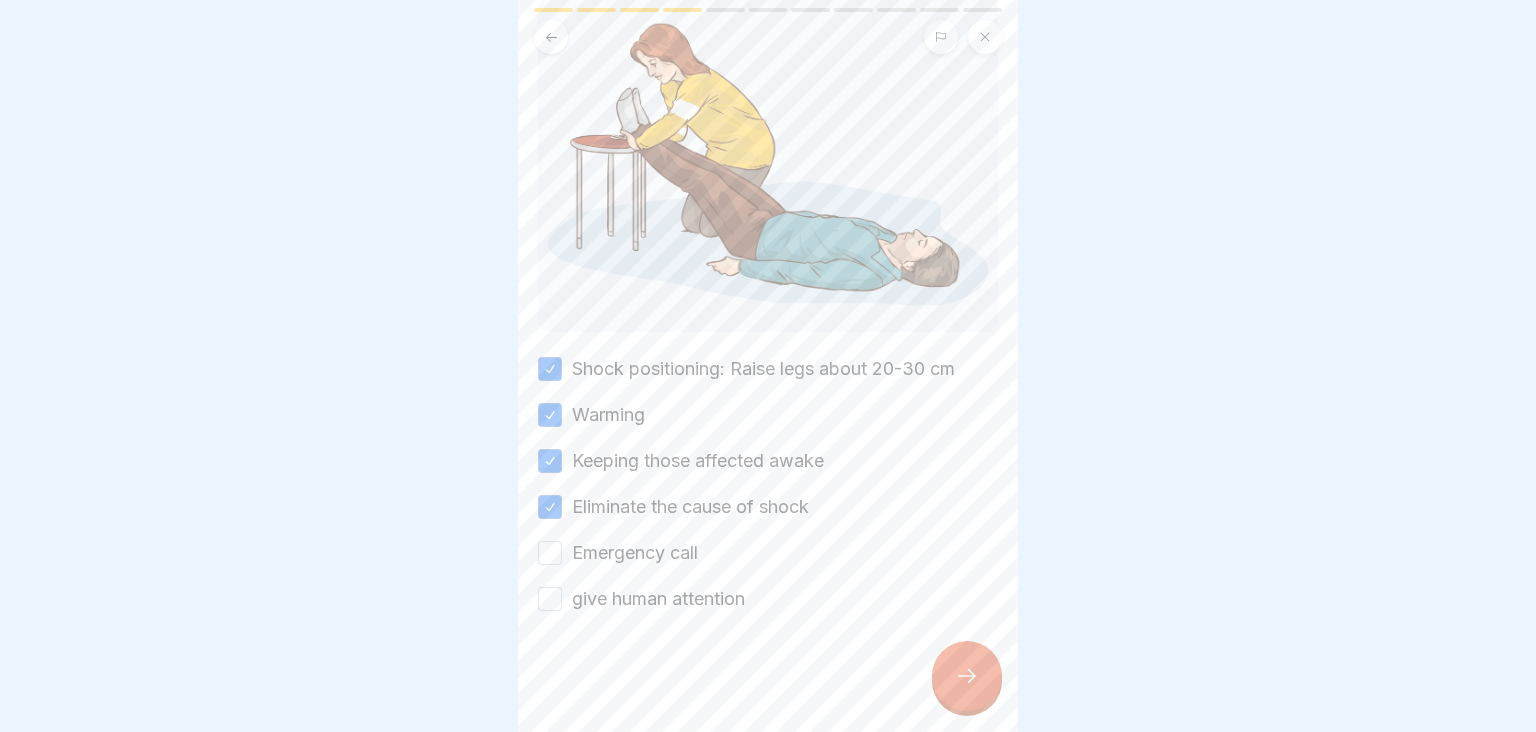 click on "Emergency call" at bounding box center (550, 553) 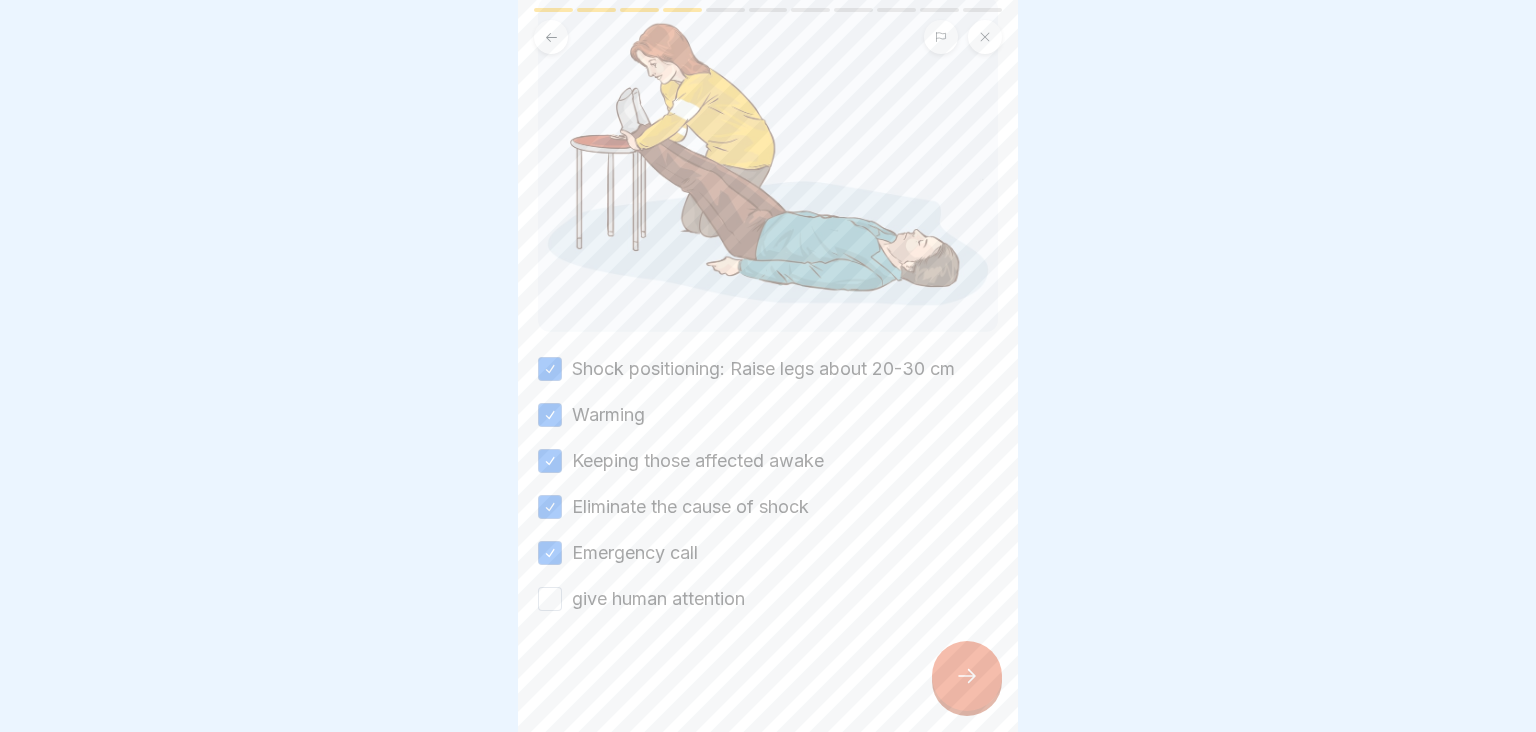 click on "give human attention" at bounding box center [550, 599] 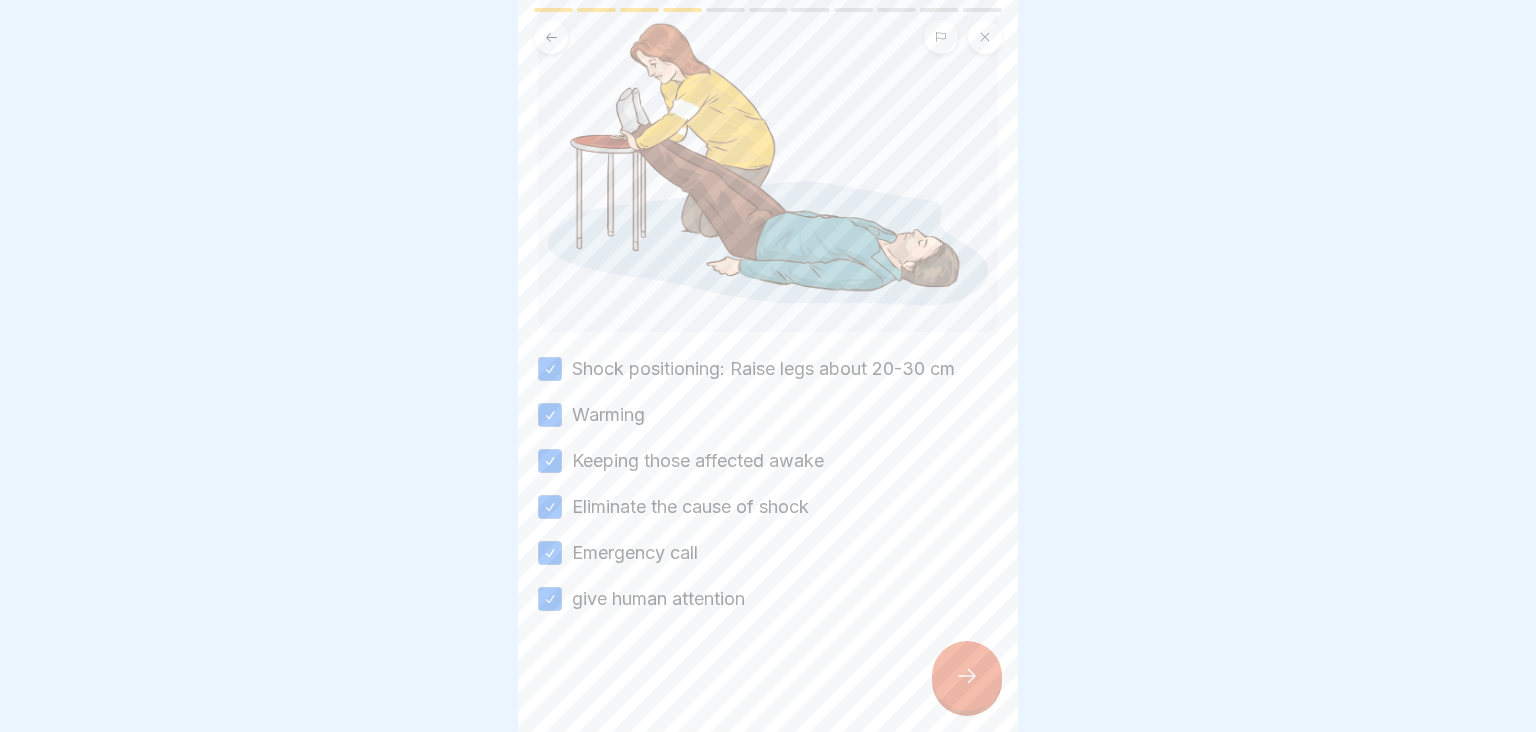 click 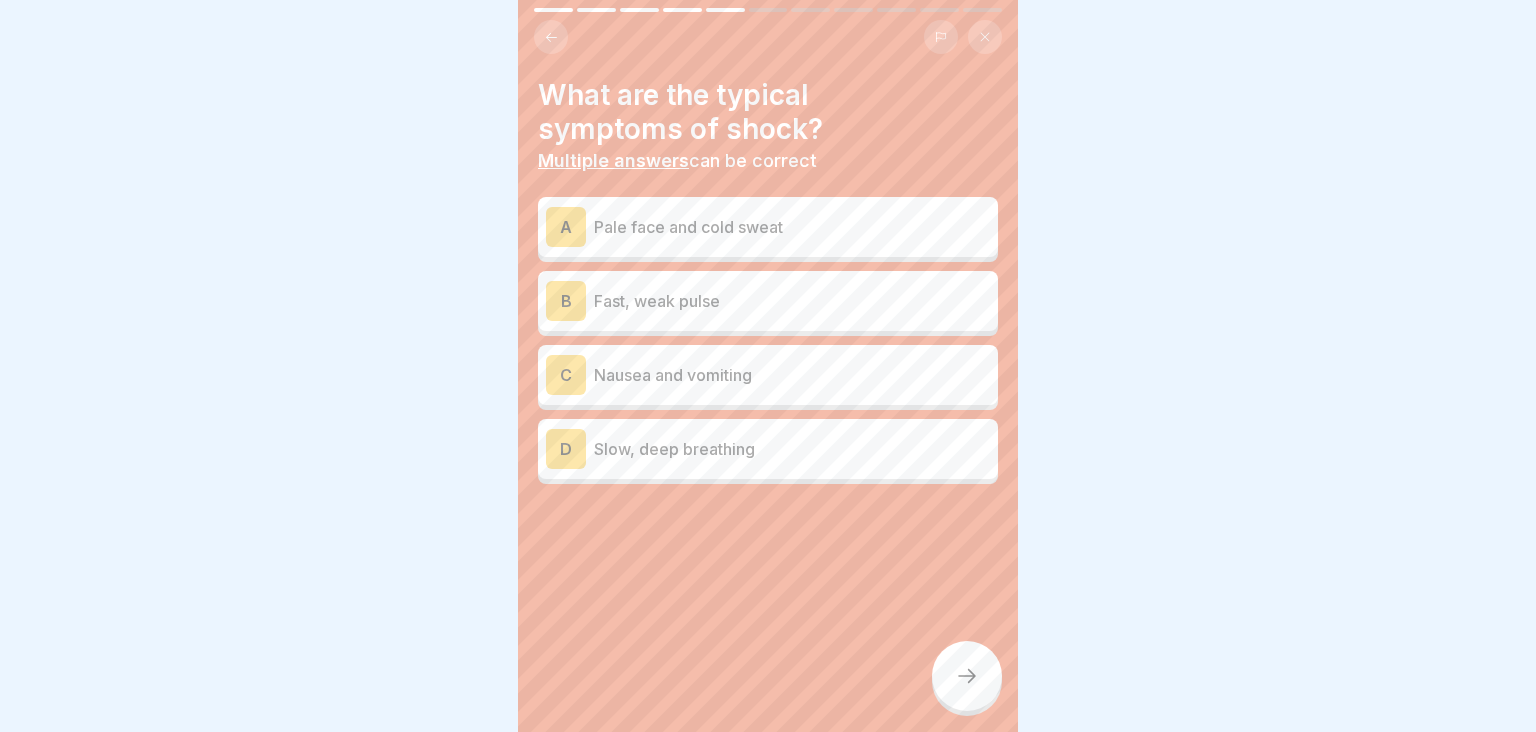 click on "Pale face and cold sweat" at bounding box center (792, 227) 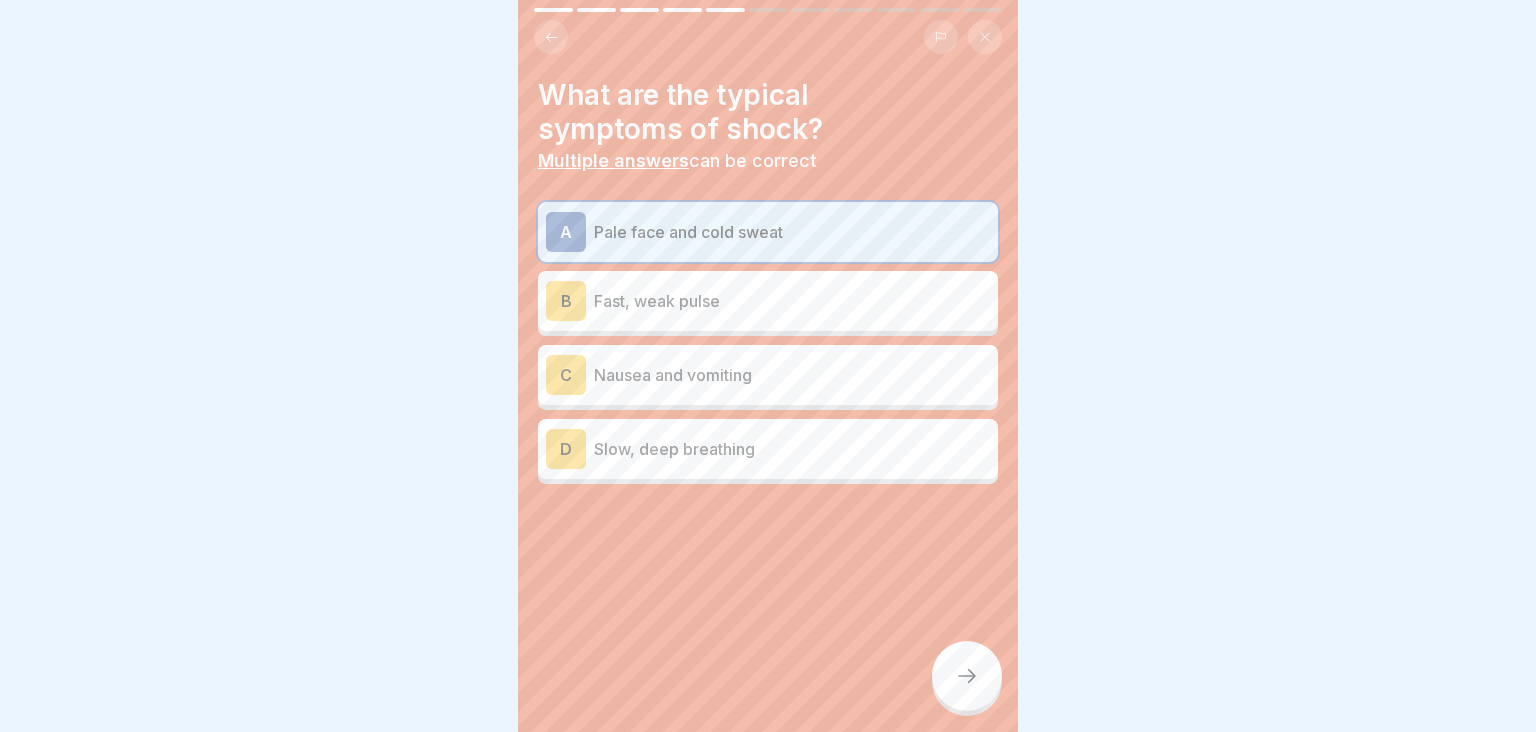 click on "Fast, weak pulse" at bounding box center [792, 301] 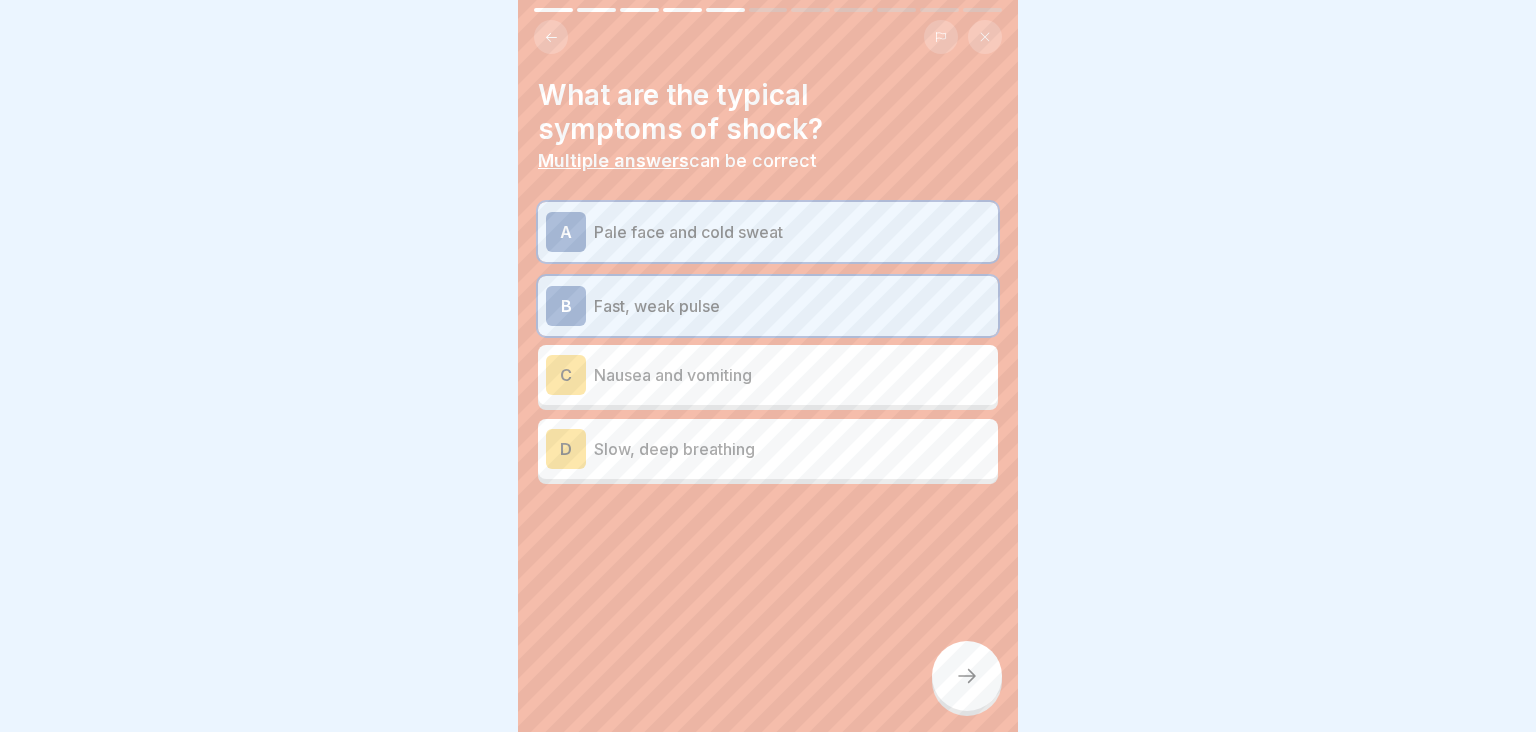 click 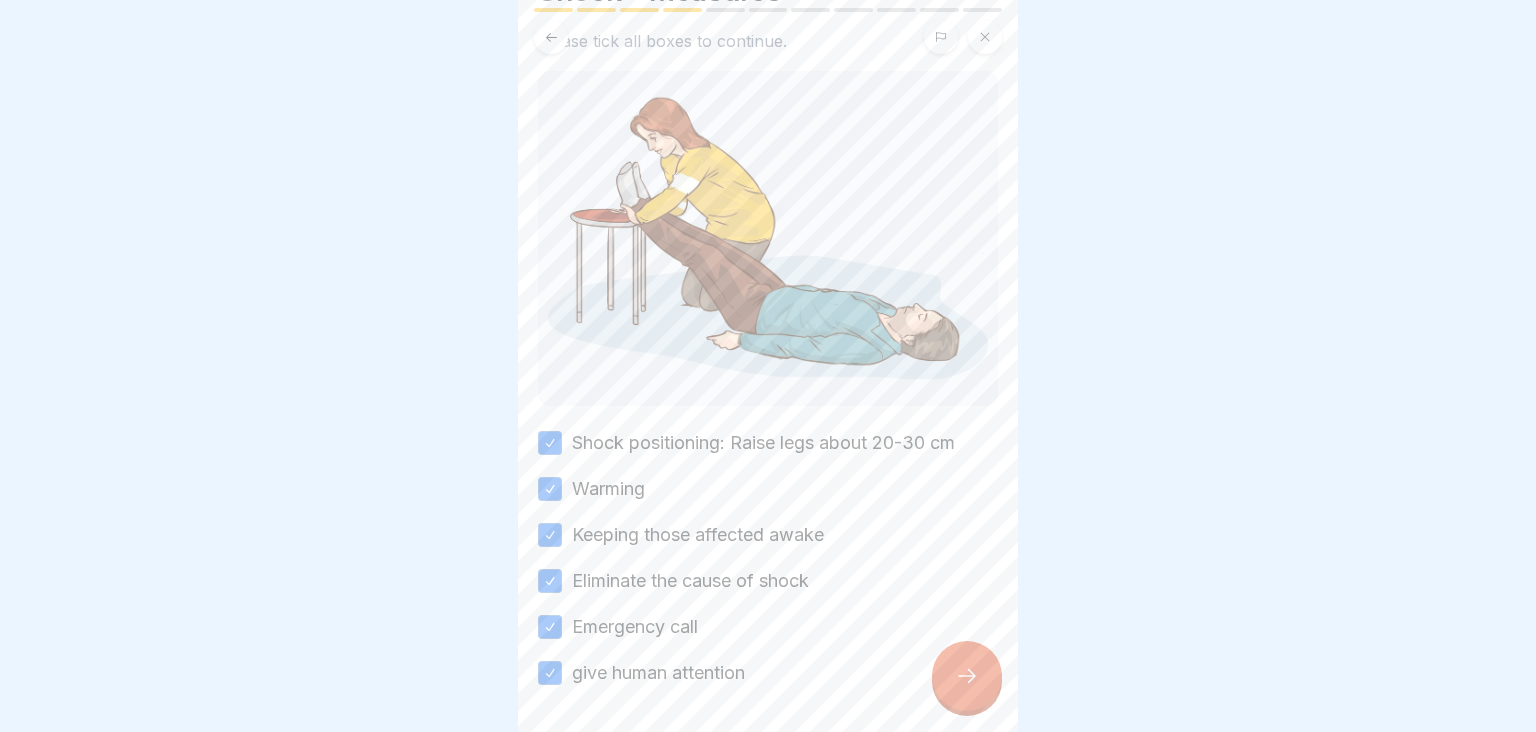 scroll, scrollTop: 178, scrollLeft: 0, axis: vertical 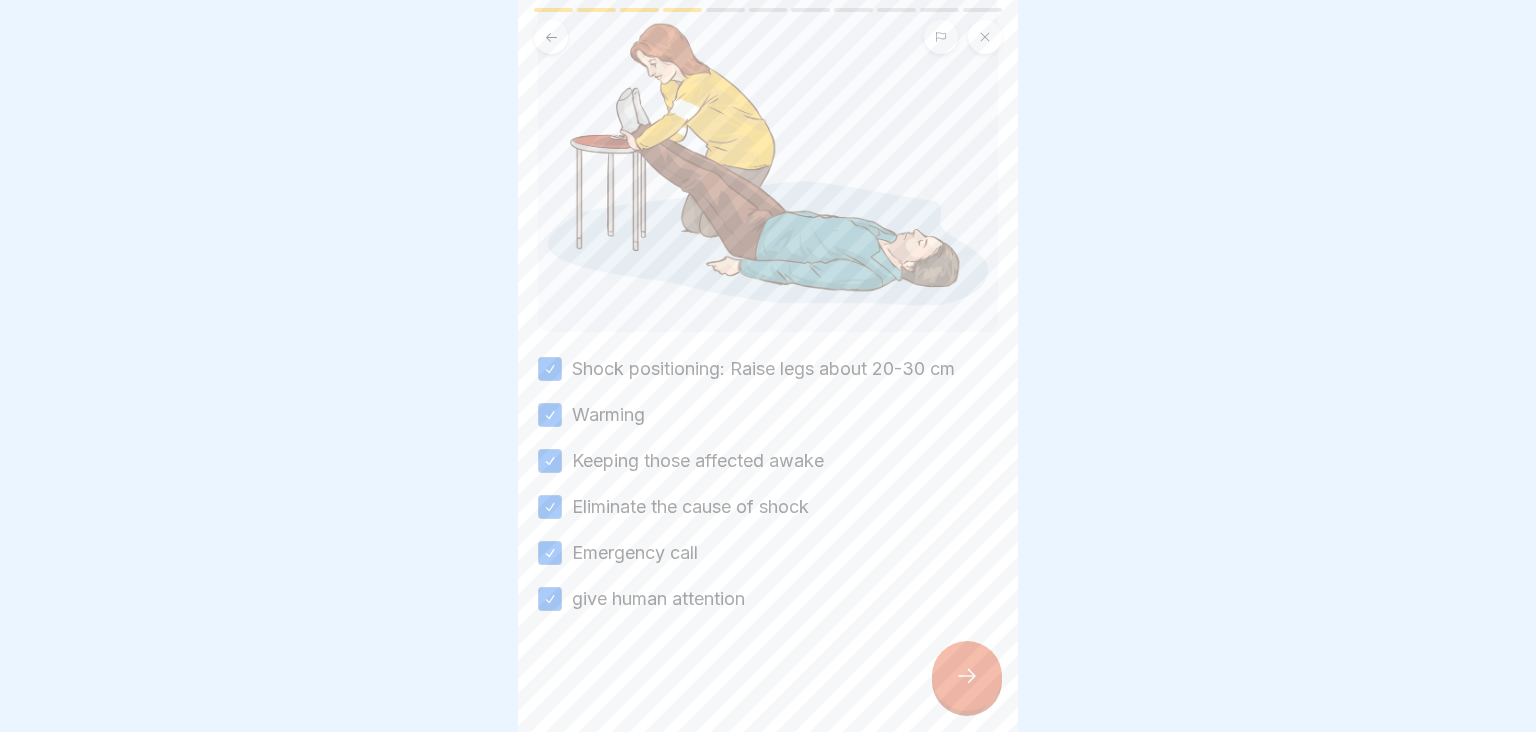 click 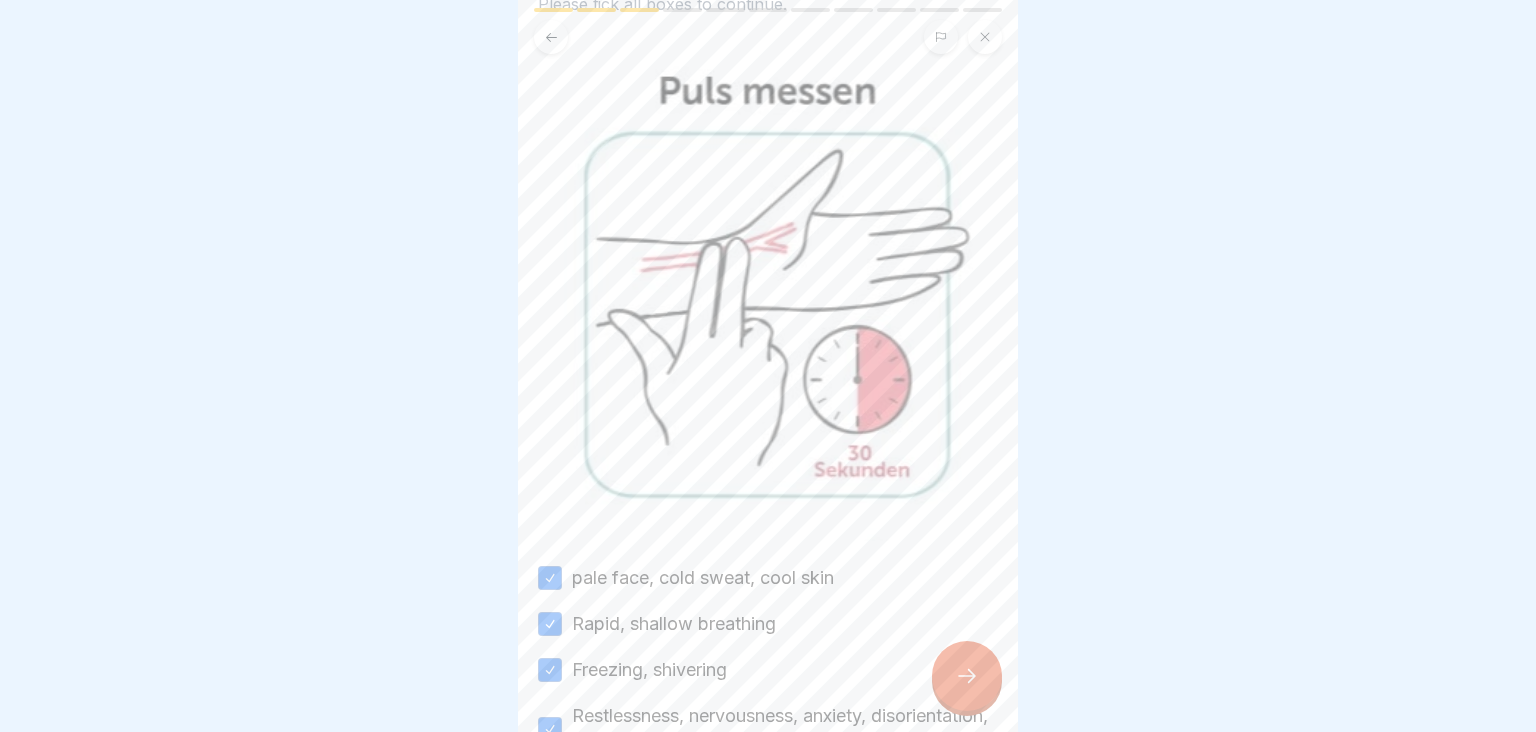 scroll, scrollTop: 148, scrollLeft: 0, axis: vertical 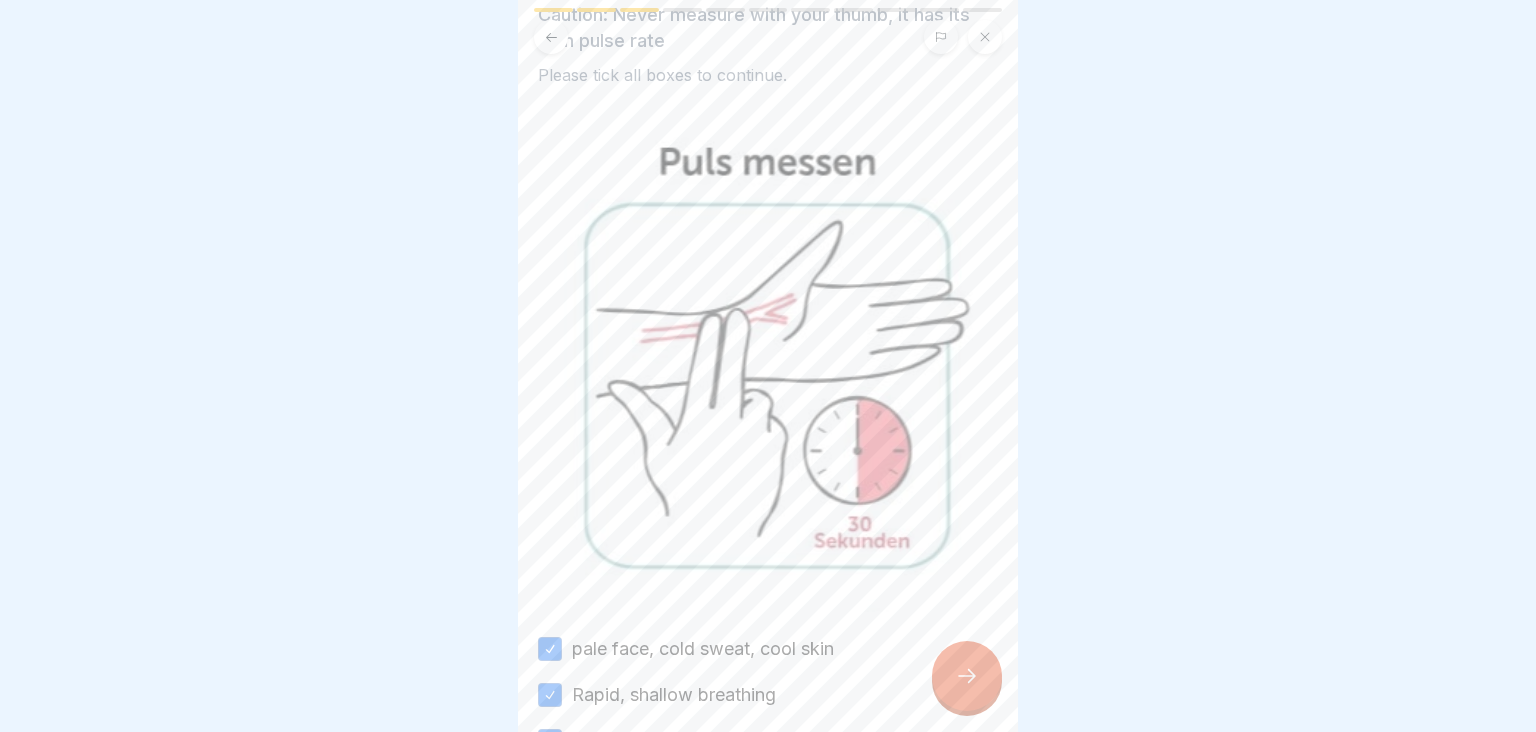 click at bounding box center [967, 676] 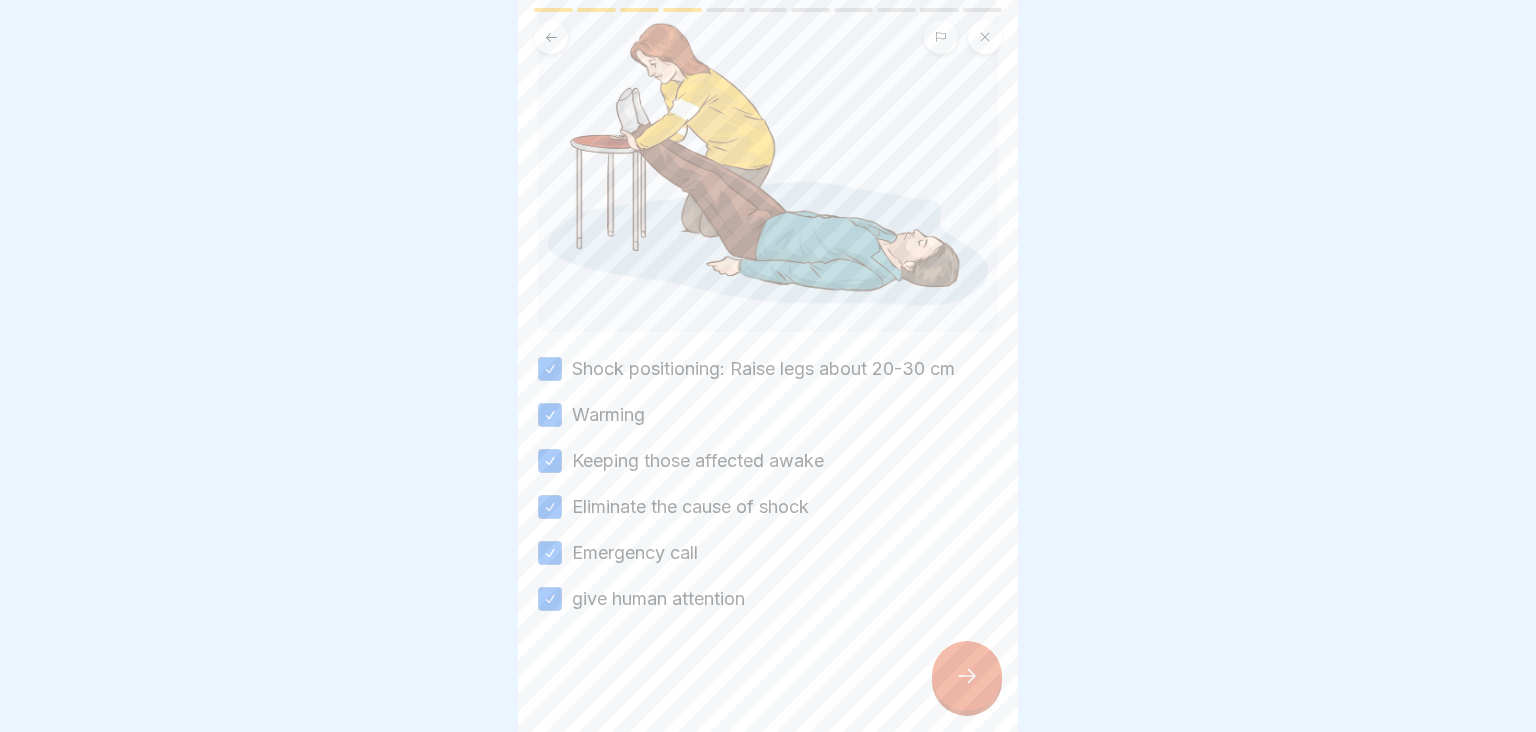 click at bounding box center (967, 676) 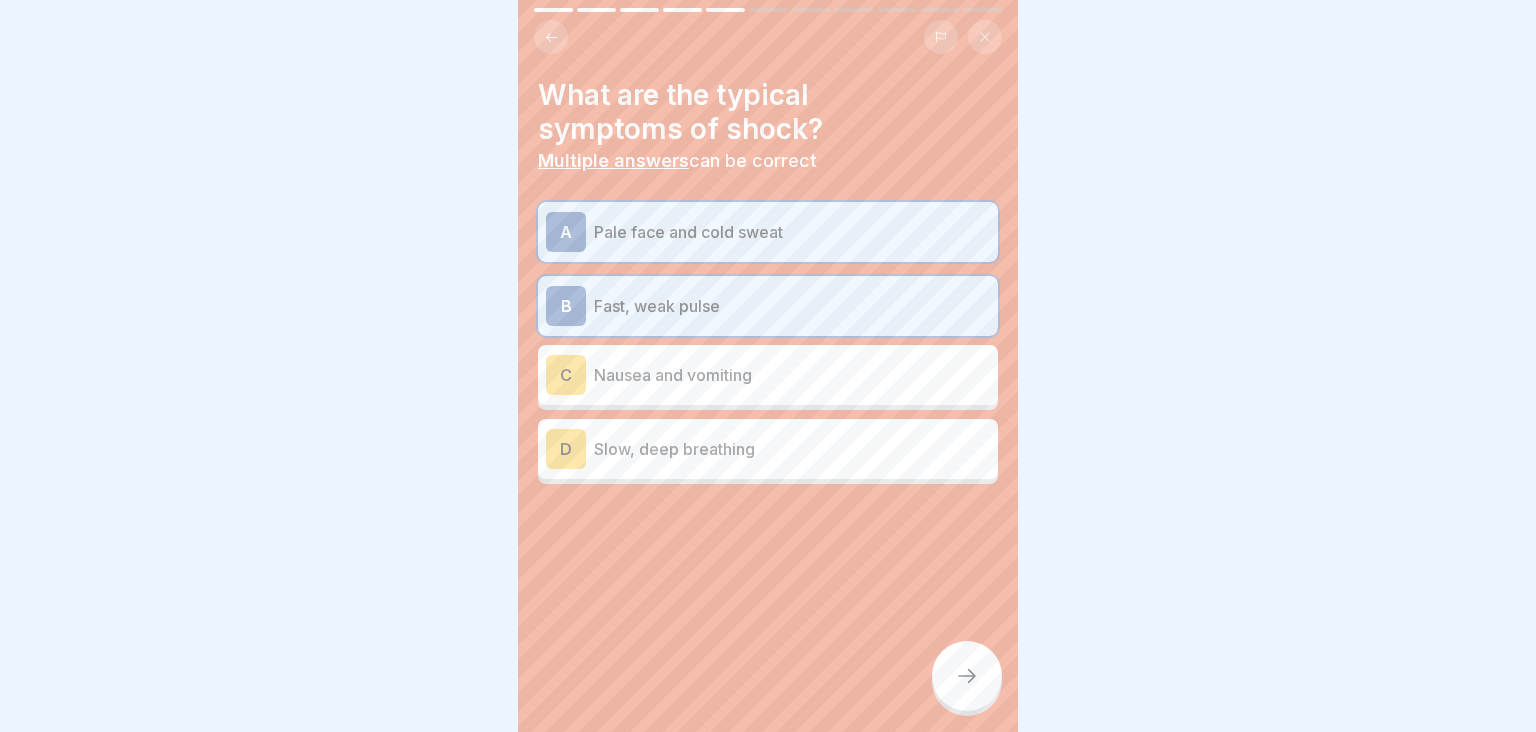 click on "Nausea and vomiting" at bounding box center (792, 375) 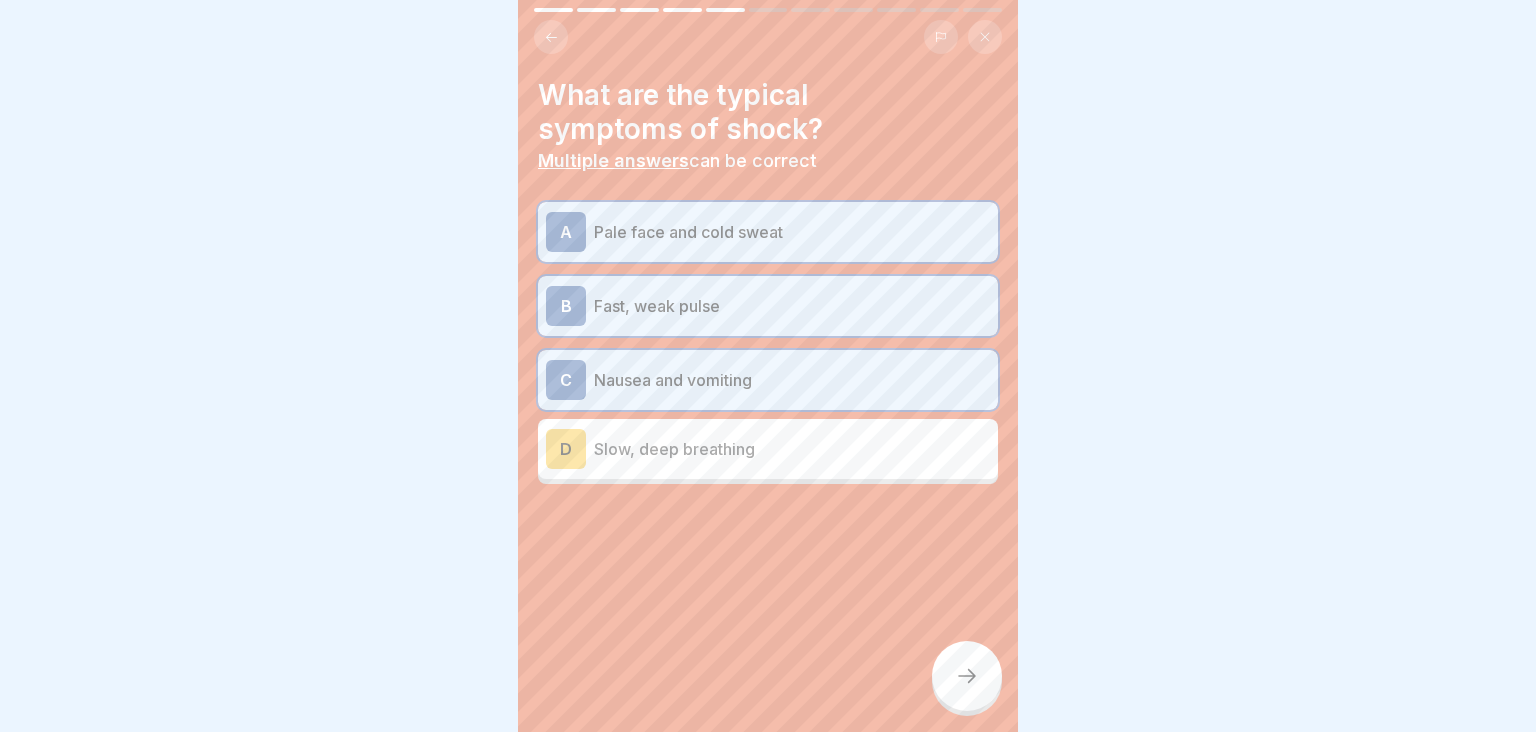click at bounding box center [967, 676] 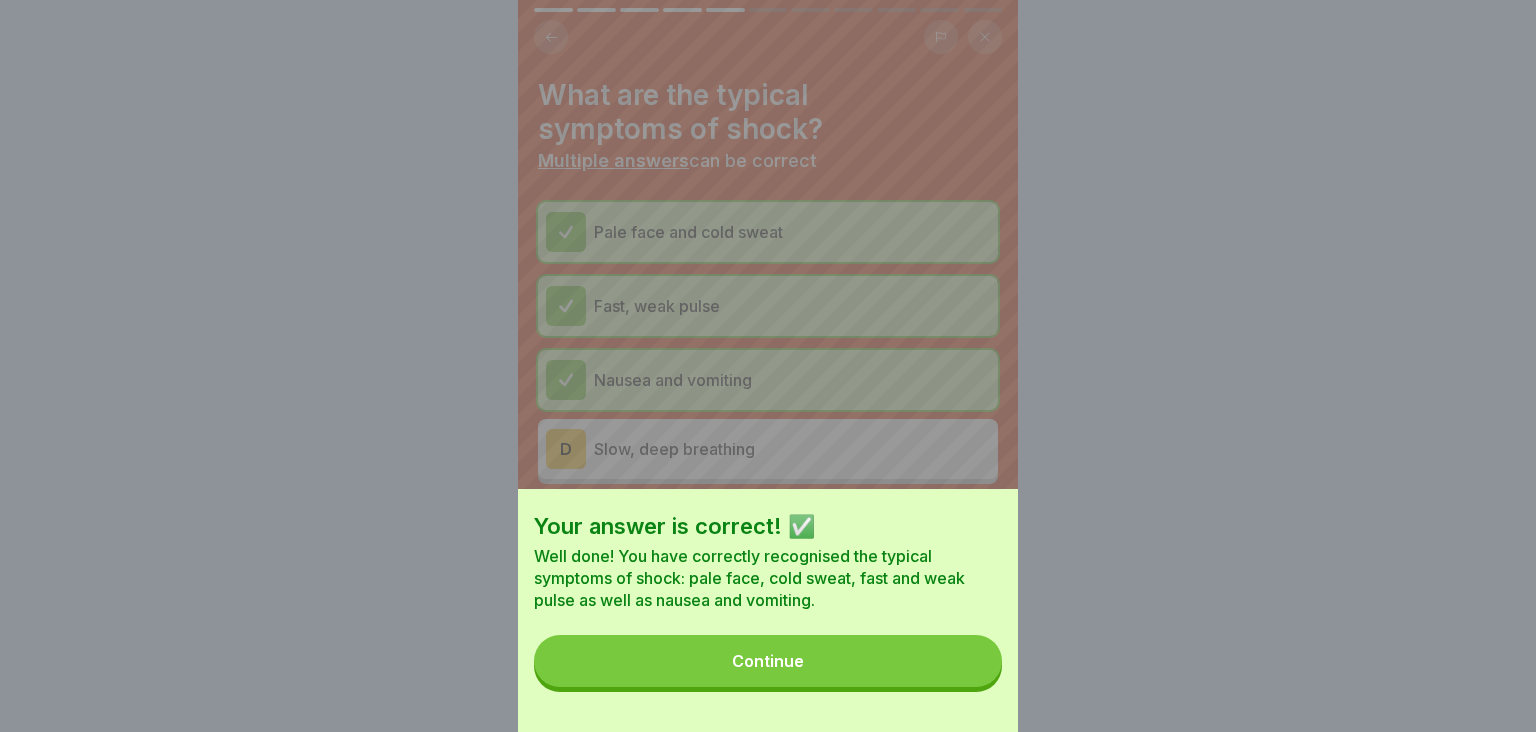 click on "Continue" at bounding box center [768, 661] 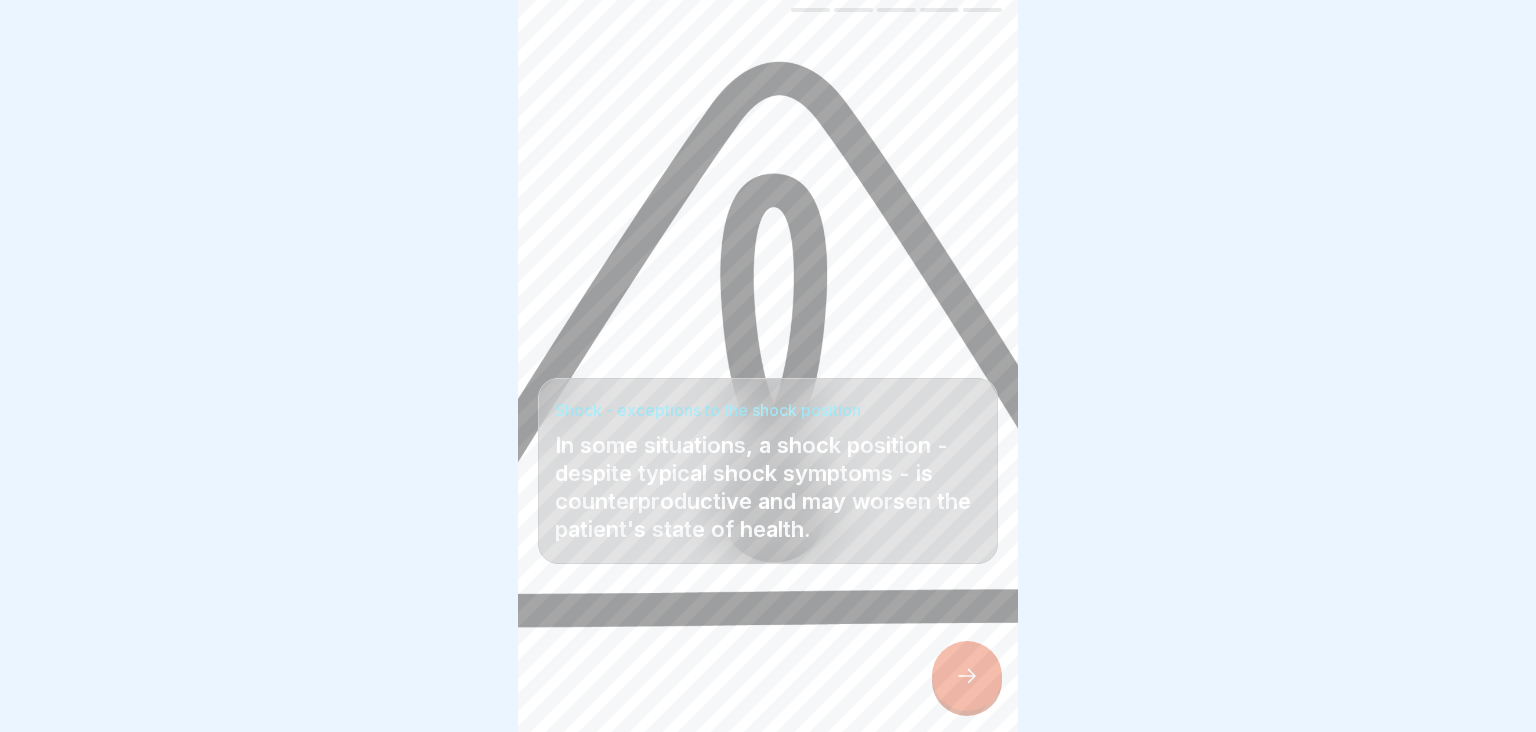 click 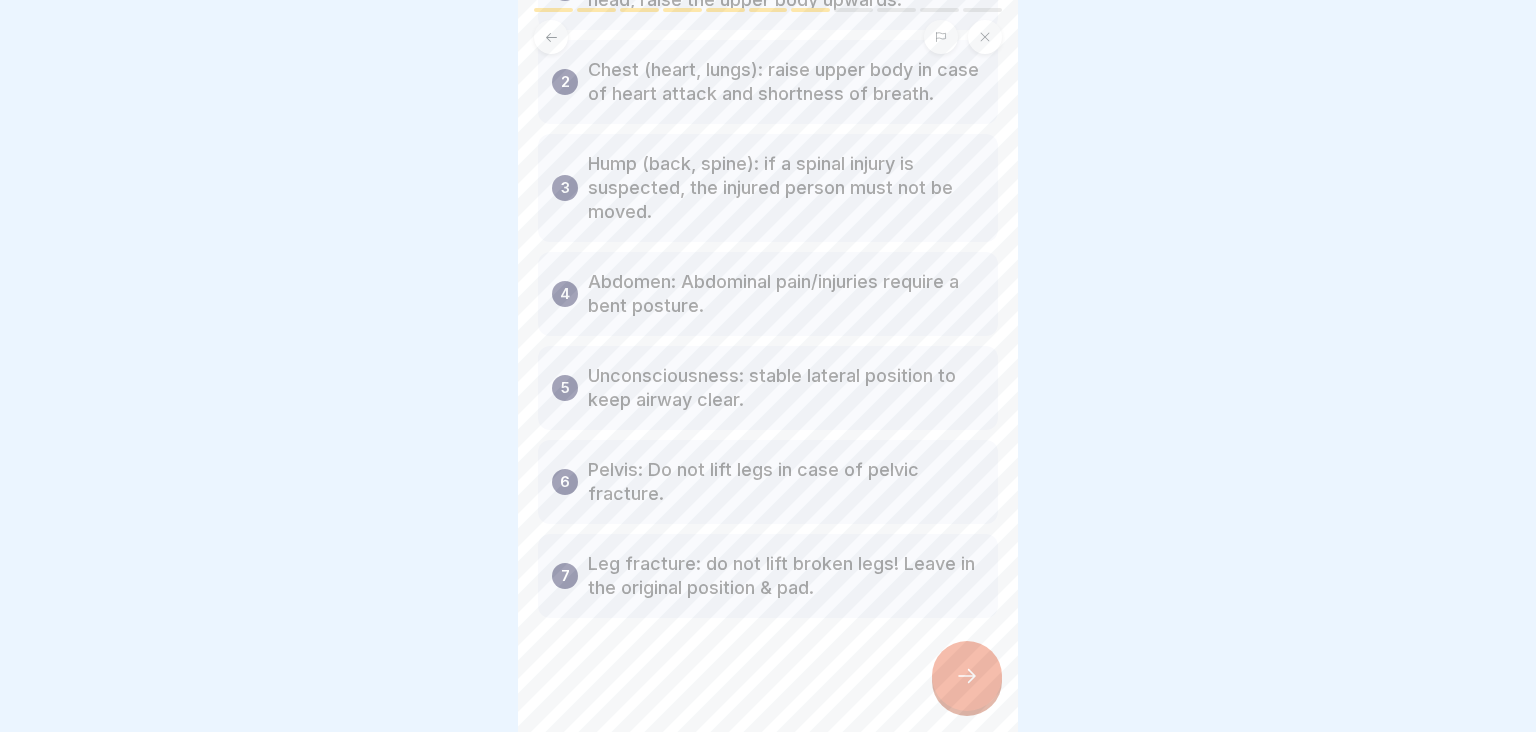 scroll, scrollTop: 234, scrollLeft: 0, axis: vertical 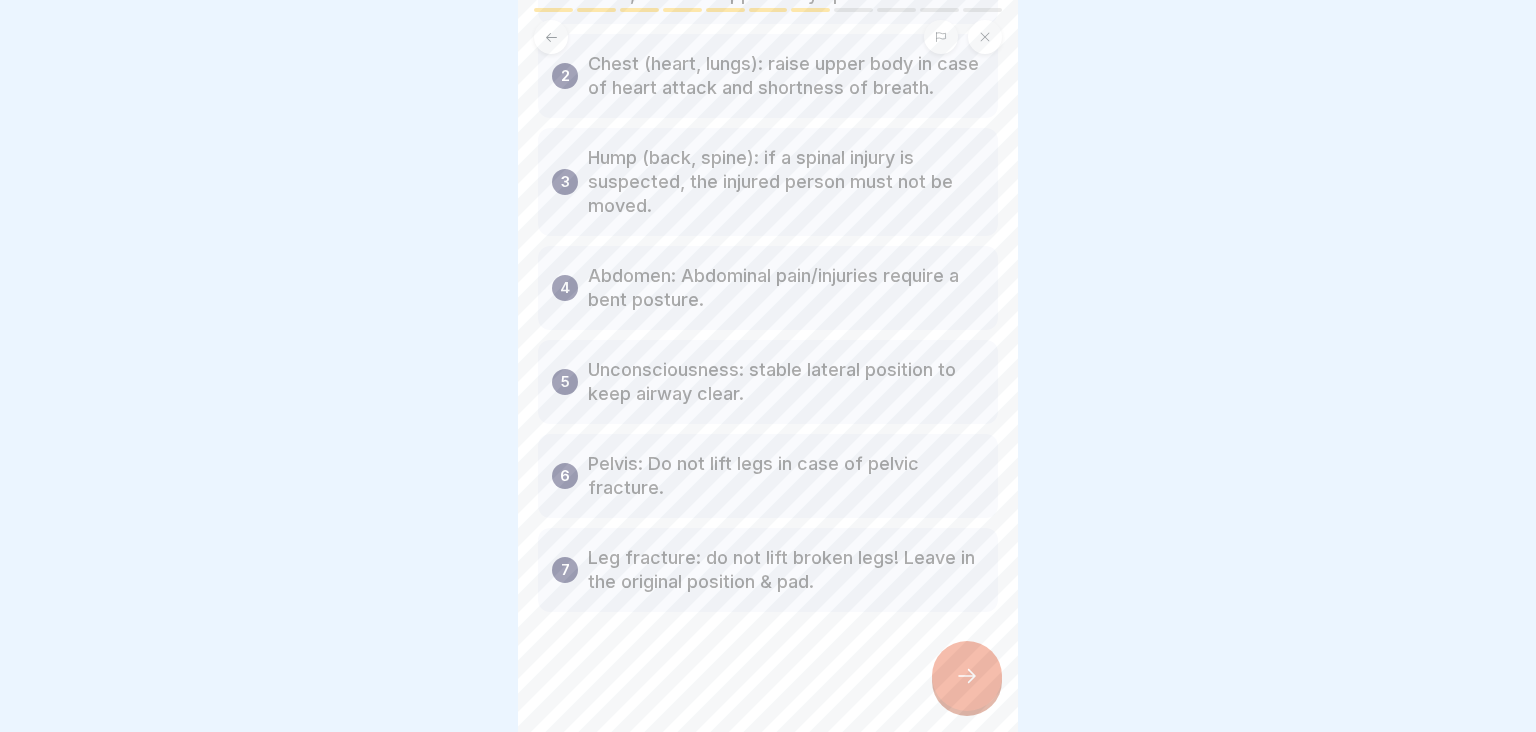 click 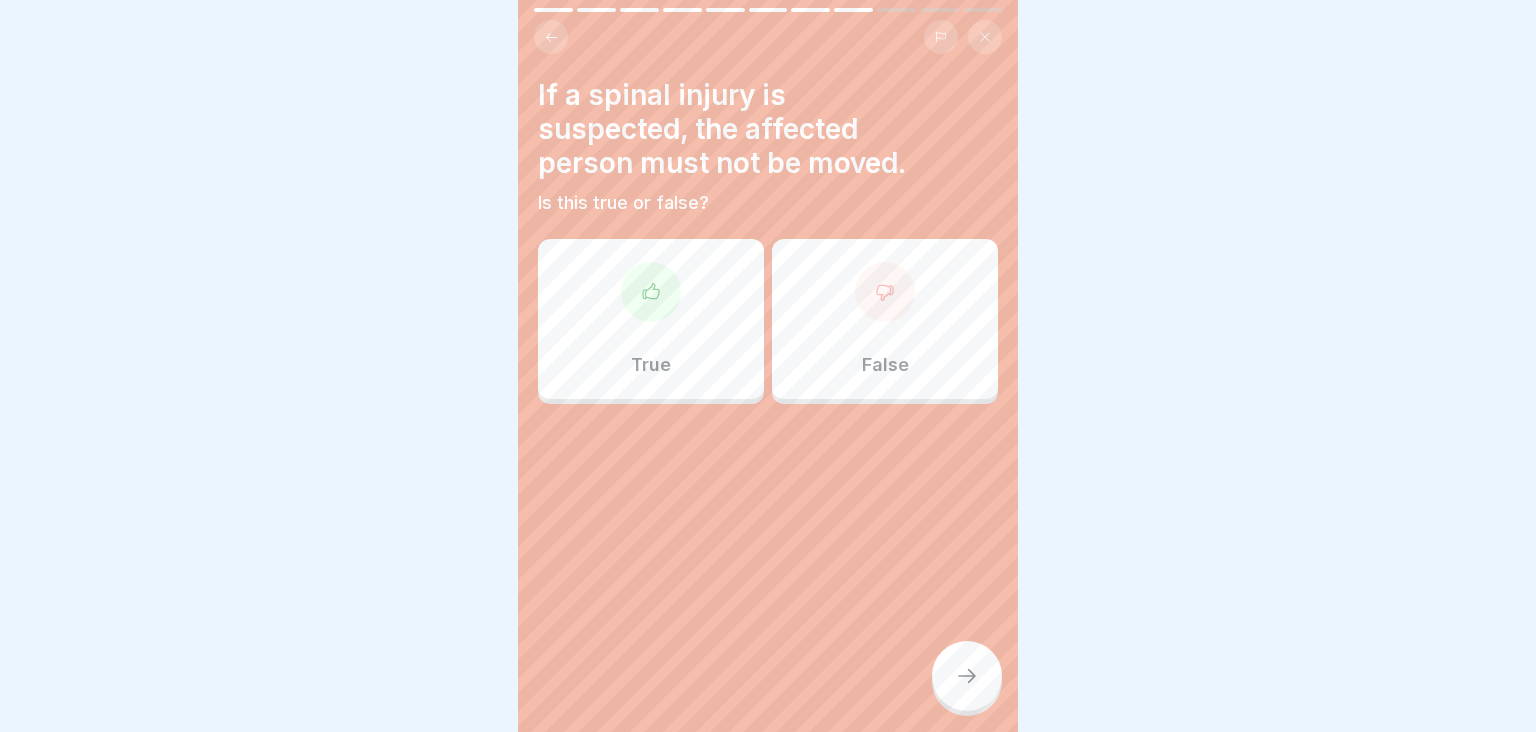 click on "True" at bounding box center (651, 319) 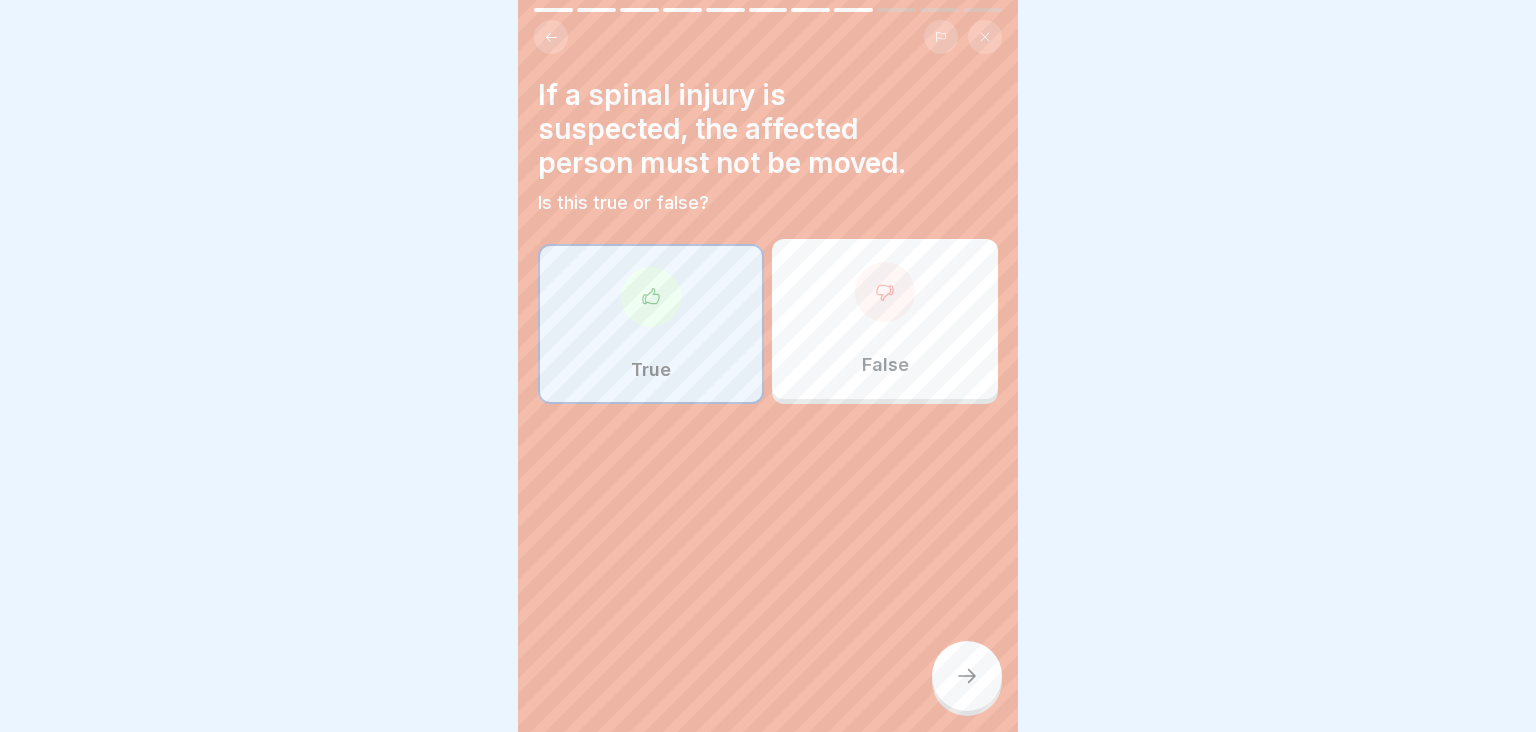 click at bounding box center [967, 676] 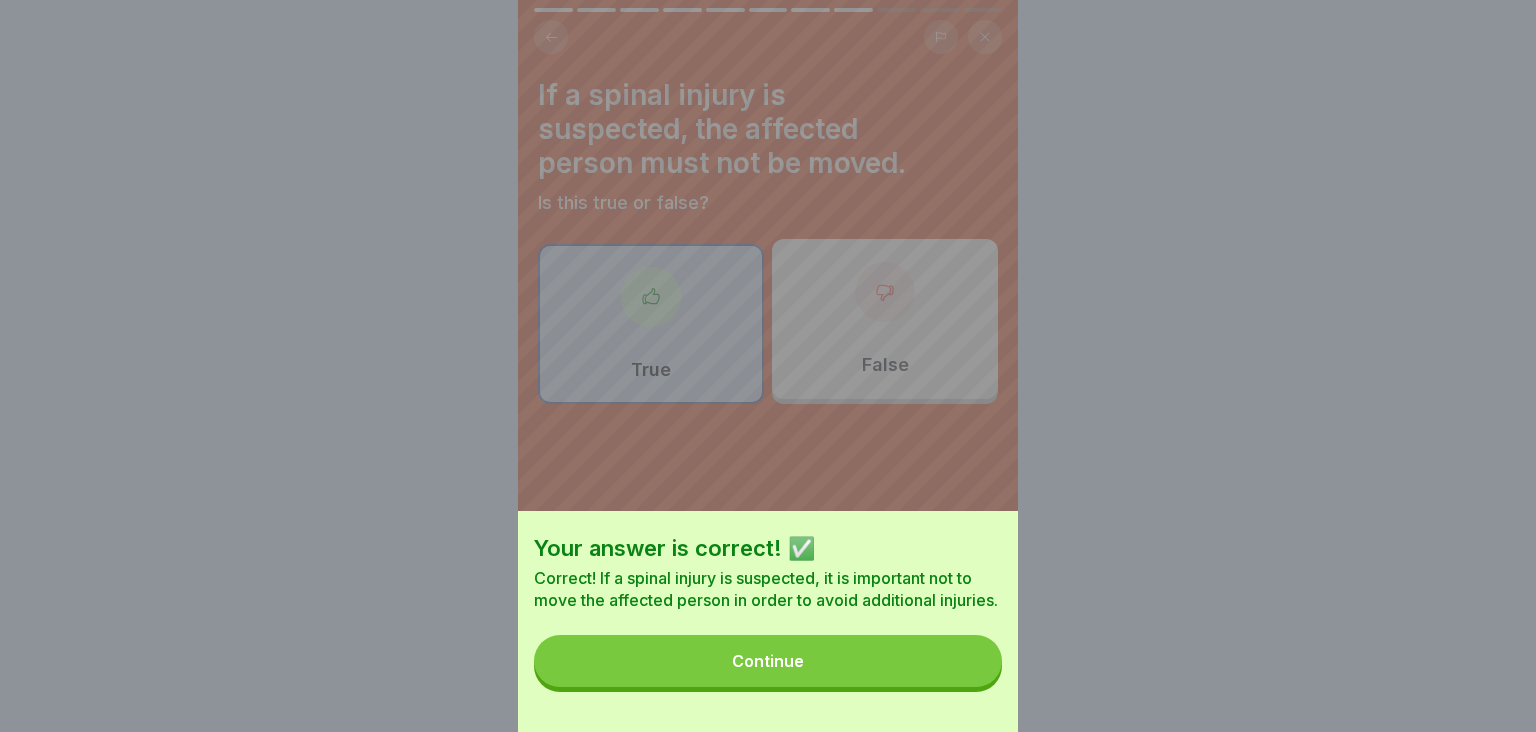 click on "Continue" at bounding box center [768, 661] 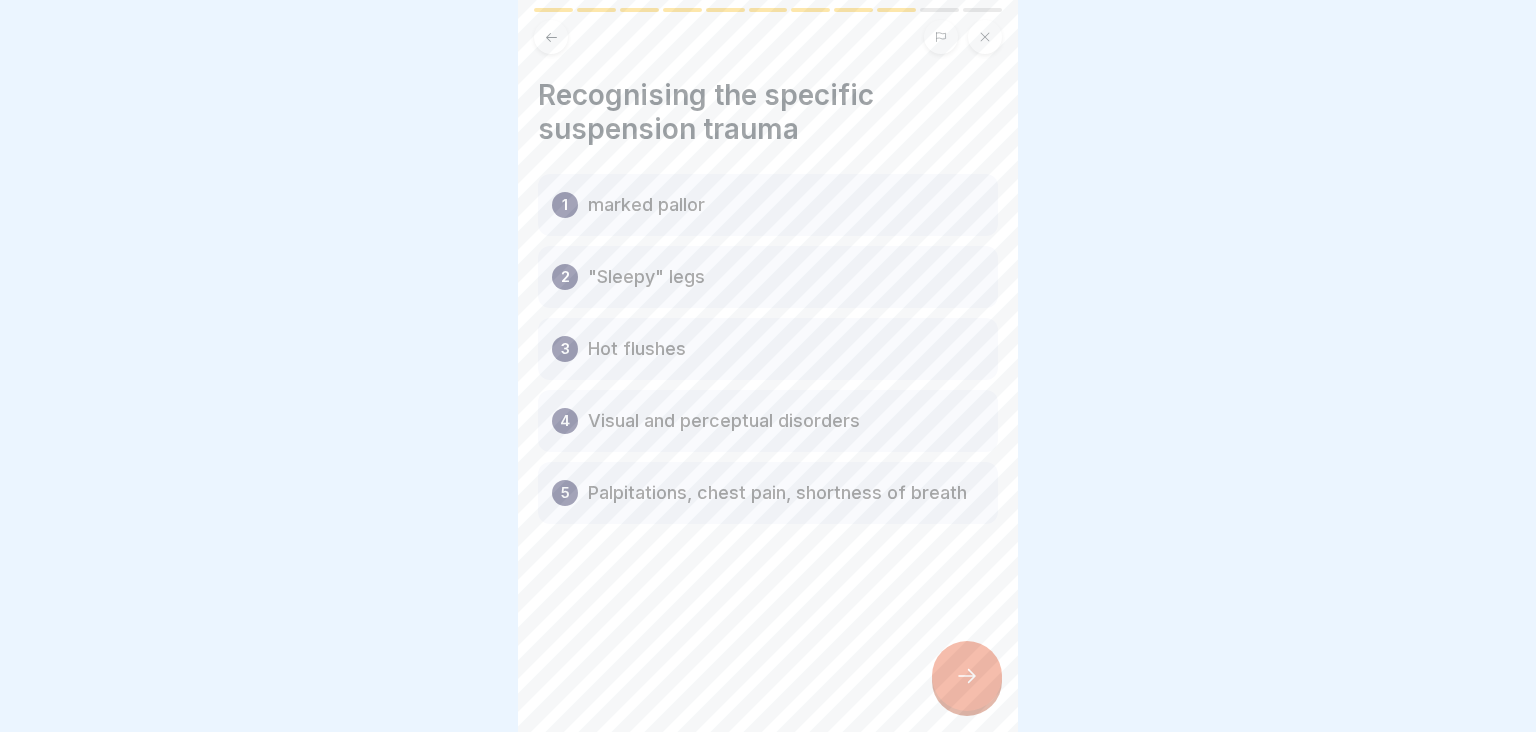 click at bounding box center [967, 676] 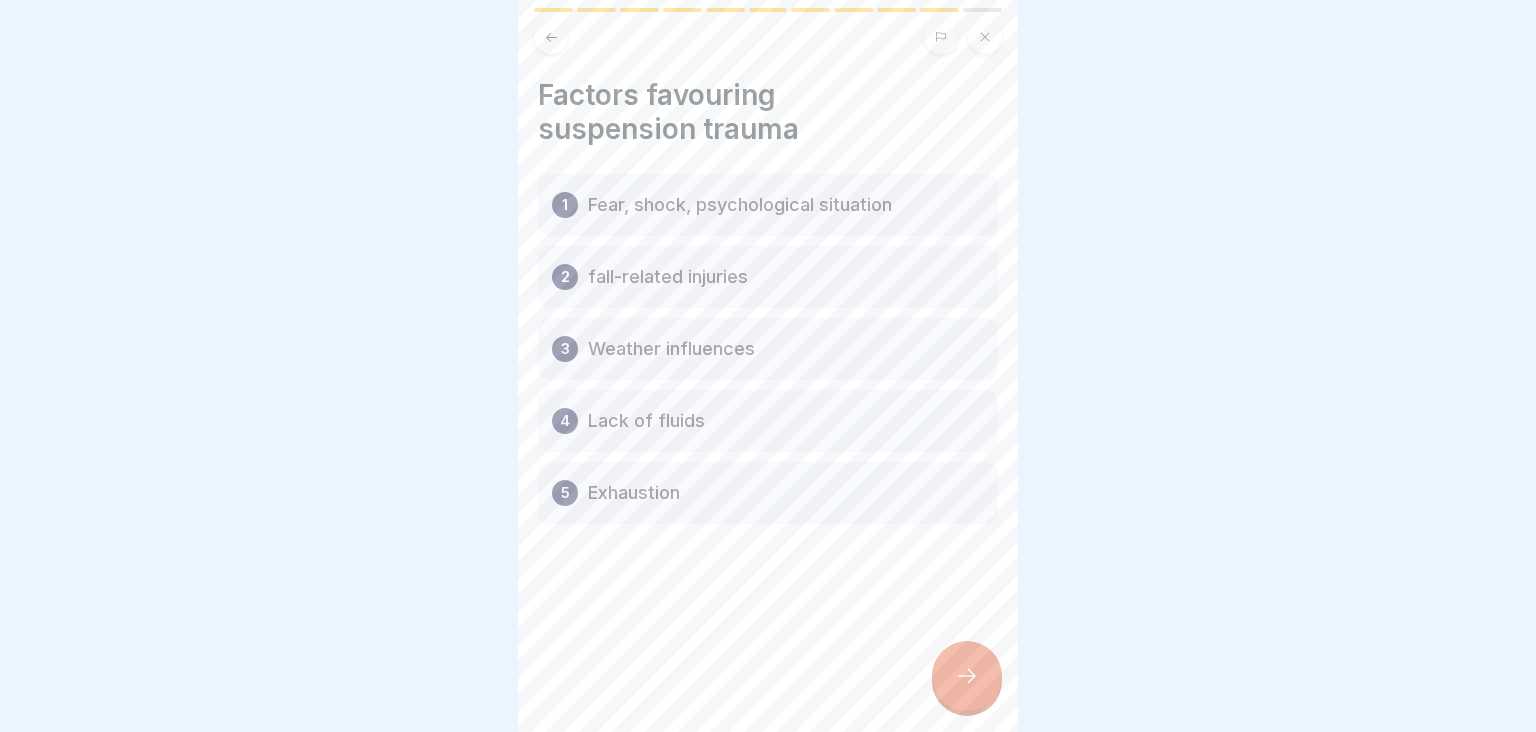 click at bounding box center [967, 676] 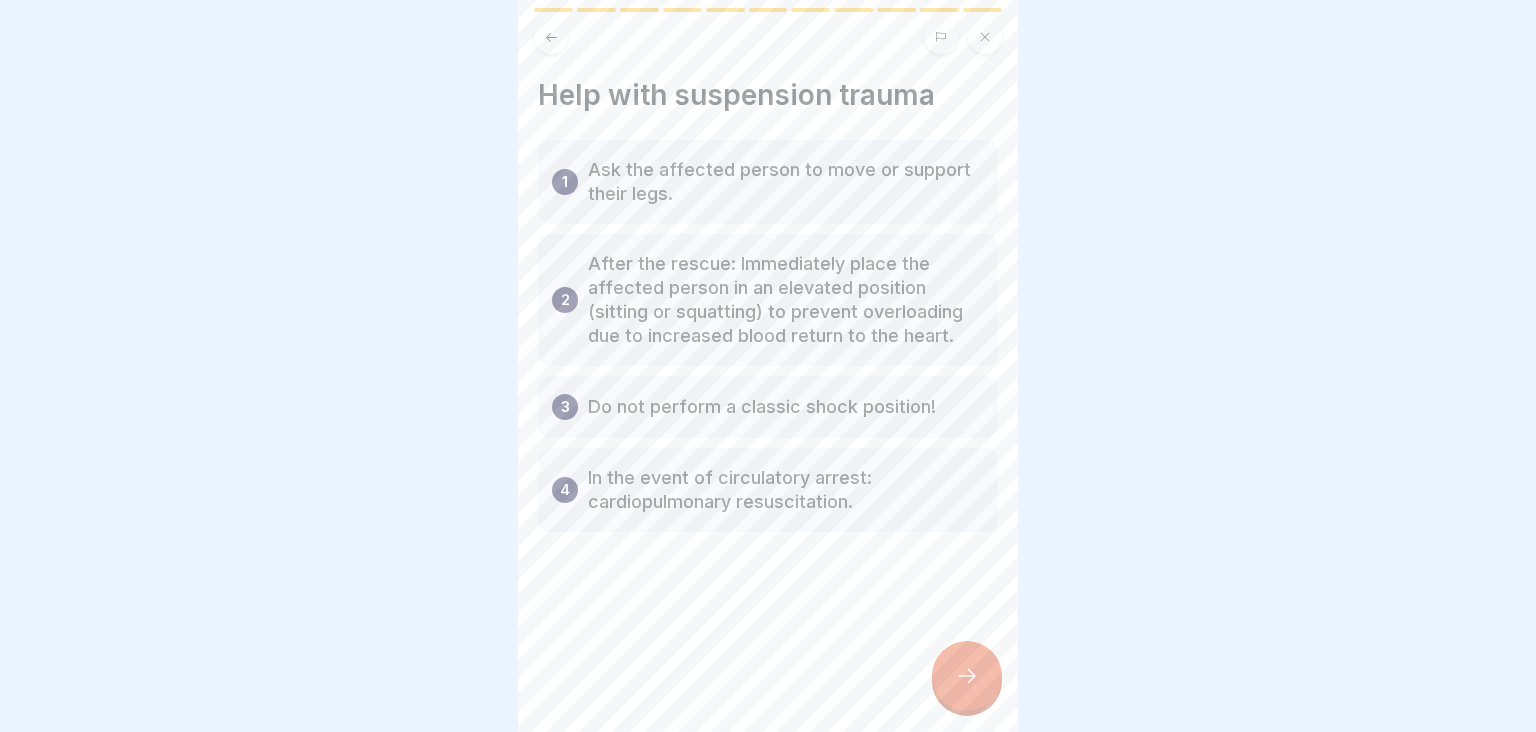 click at bounding box center [967, 676] 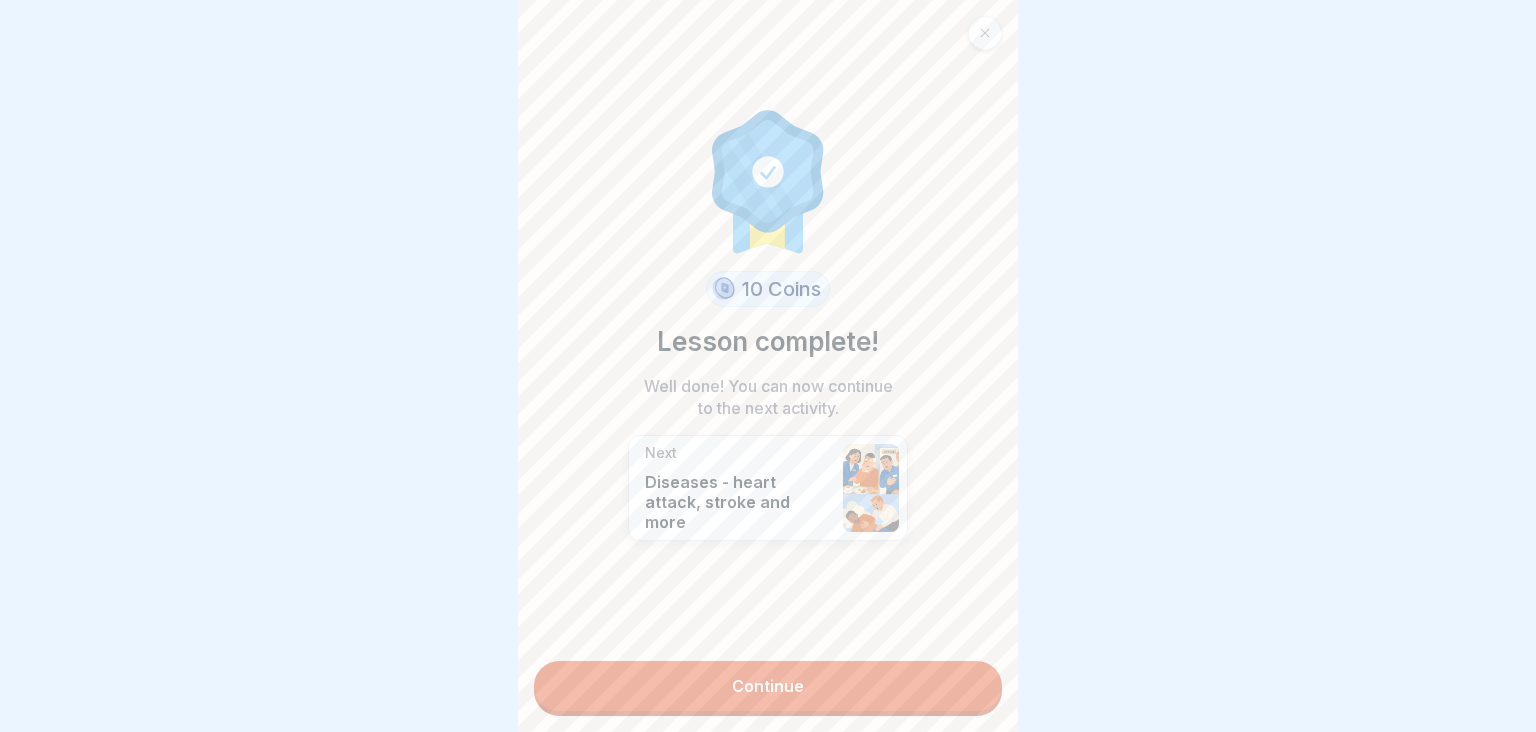 click on "Continue" at bounding box center (768, 686) 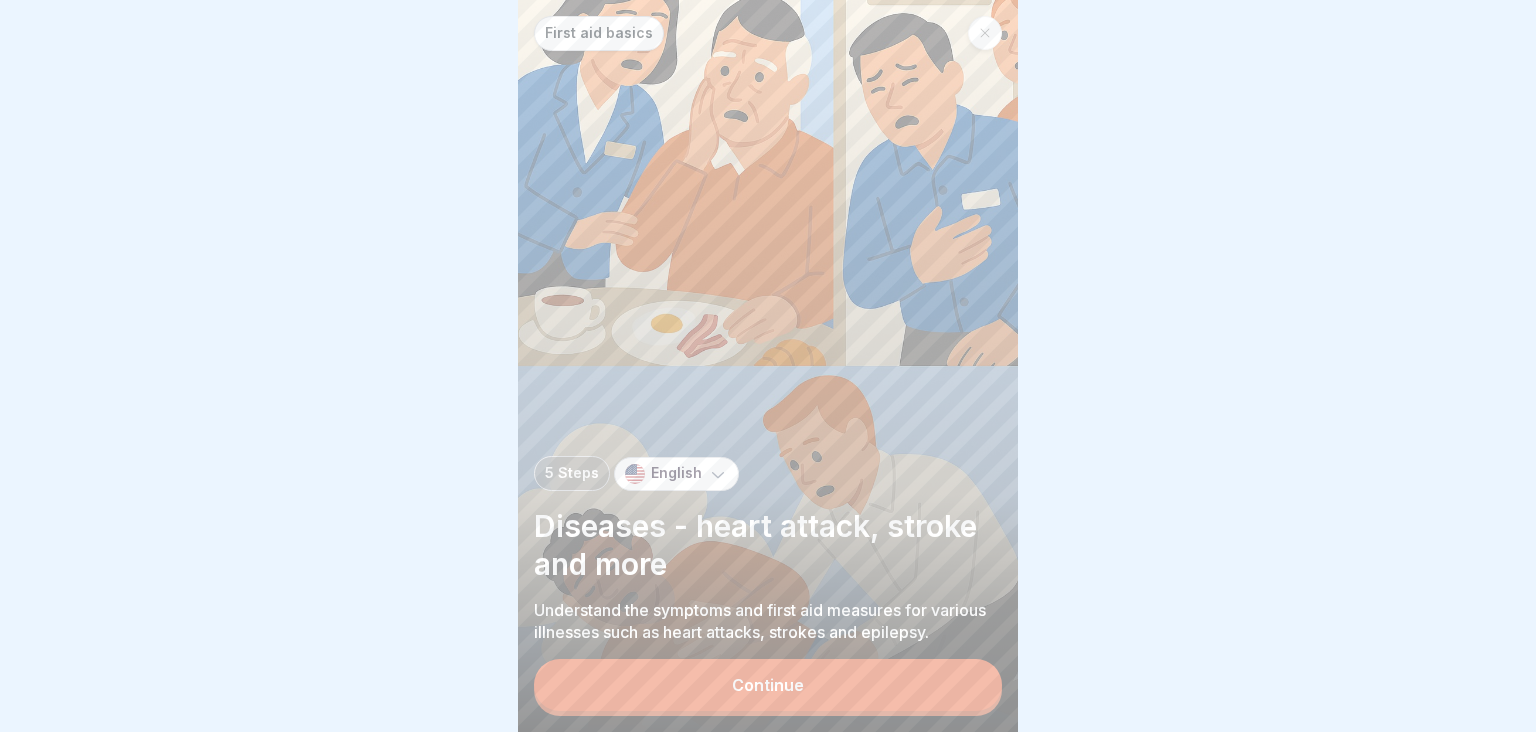 click on "Continue" at bounding box center (768, 685) 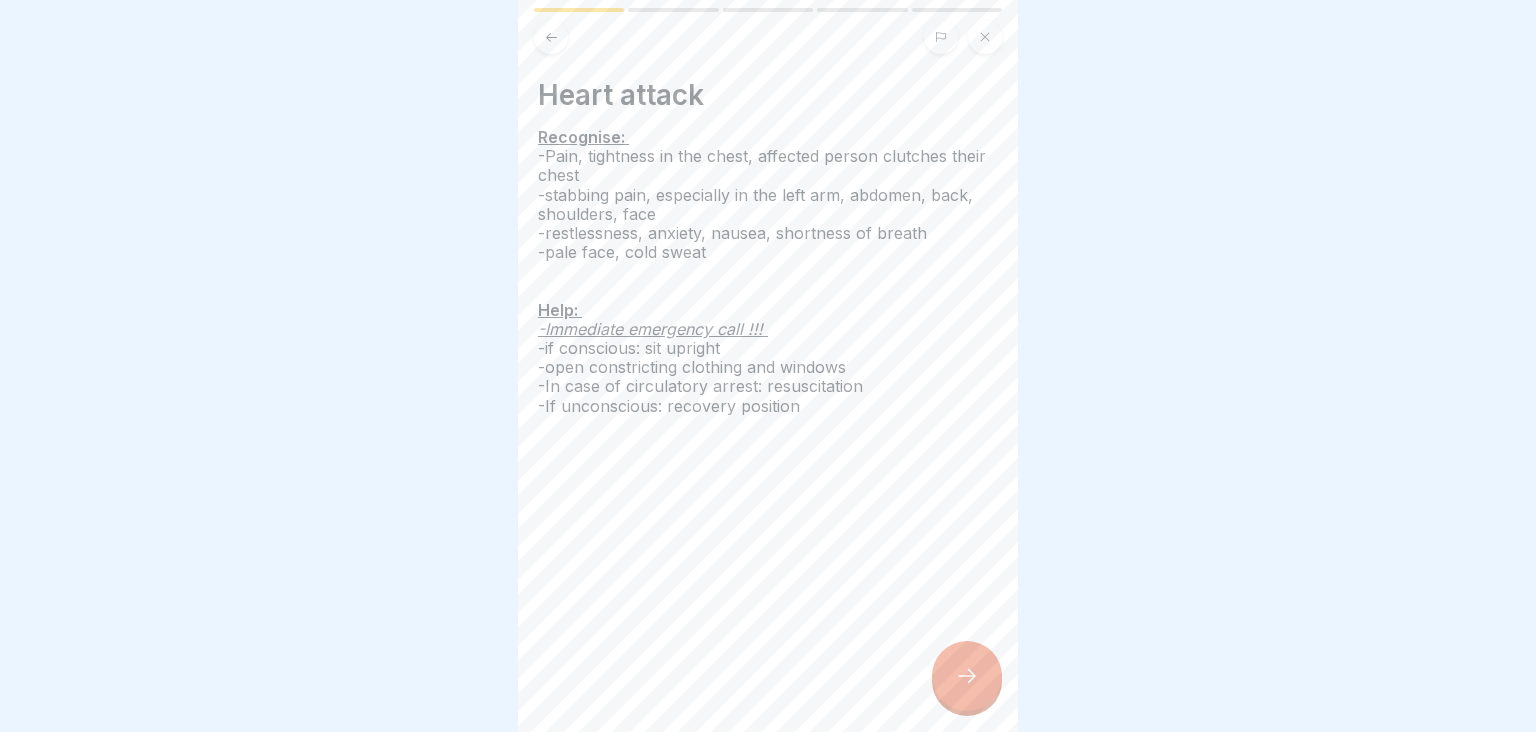 click at bounding box center [967, 676] 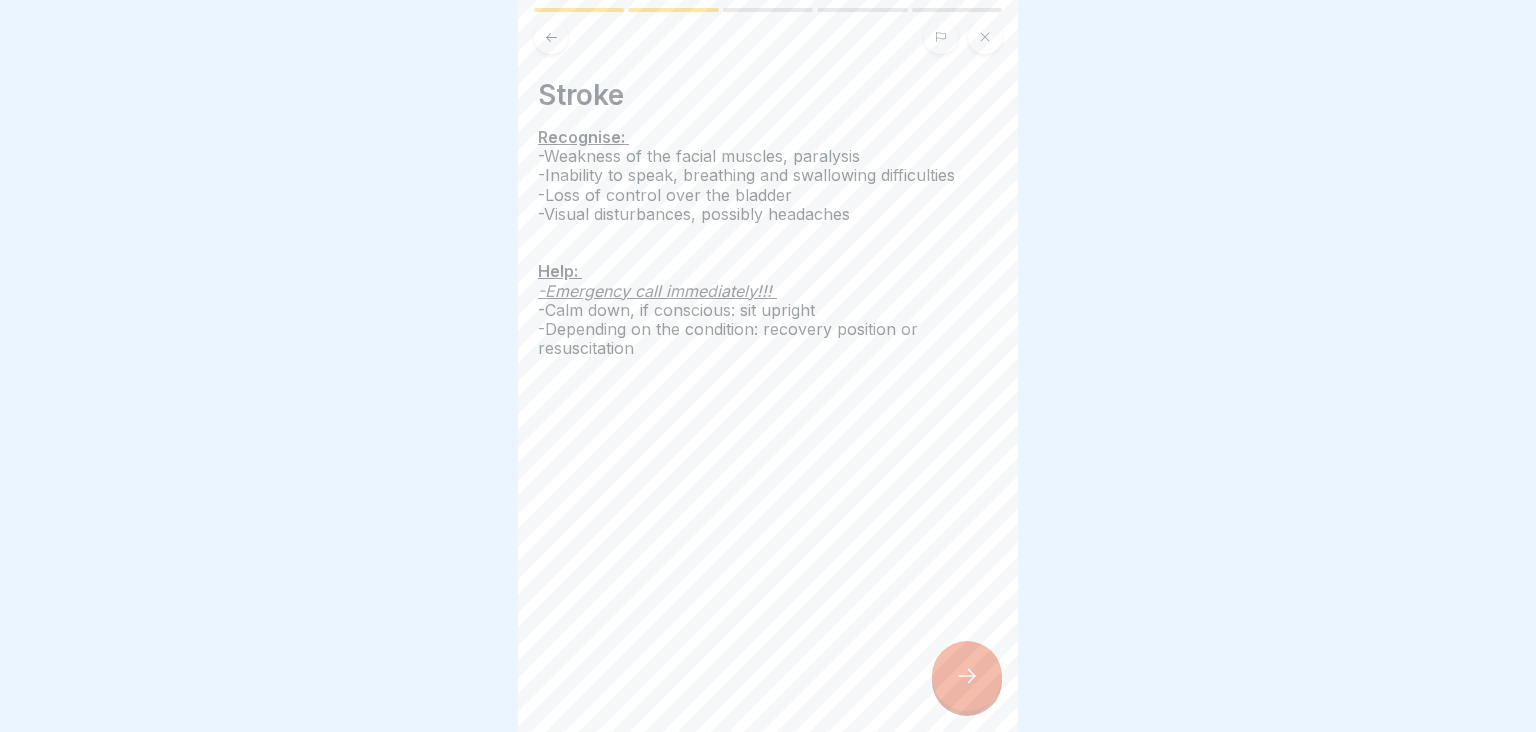click at bounding box center (967, 676) 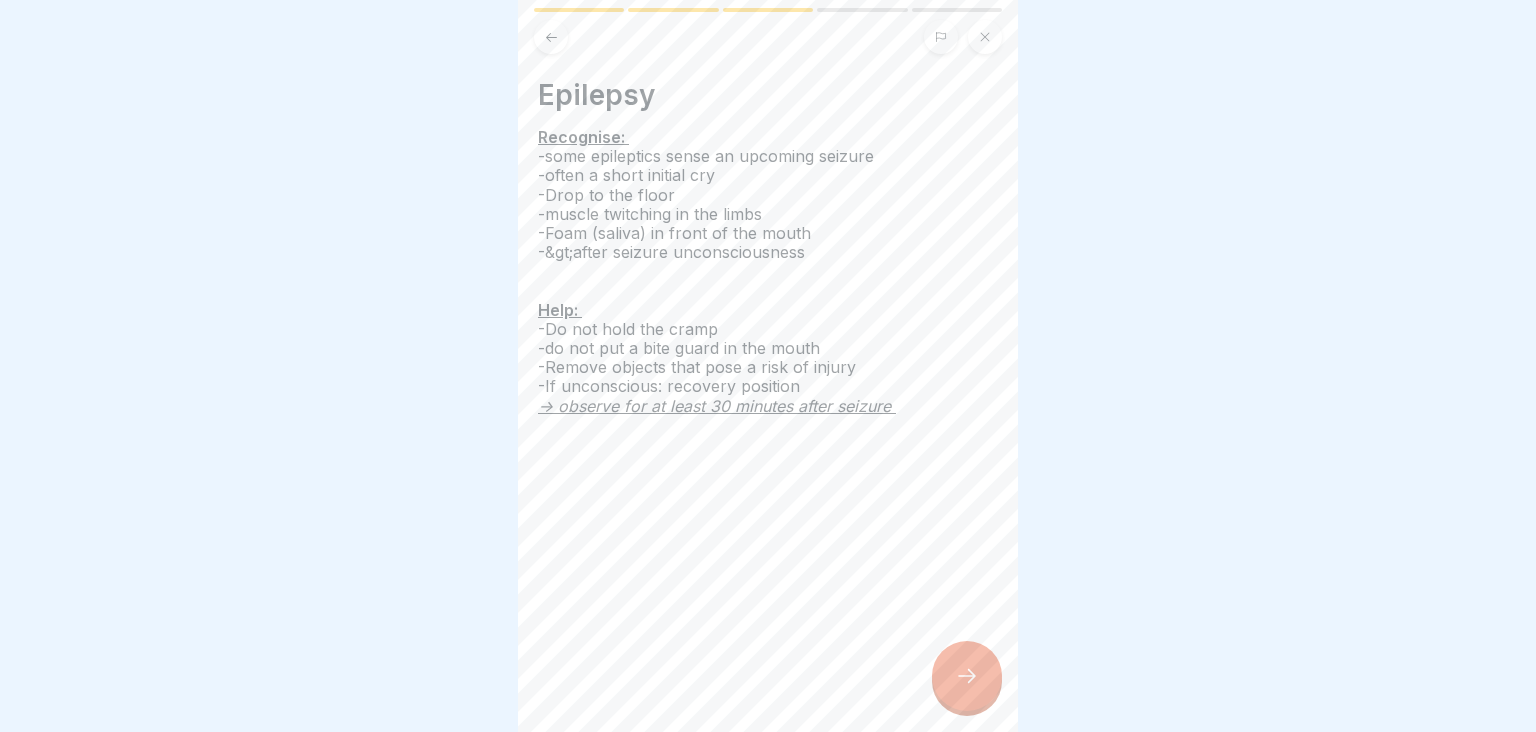 click at bounding box center (967, 676) 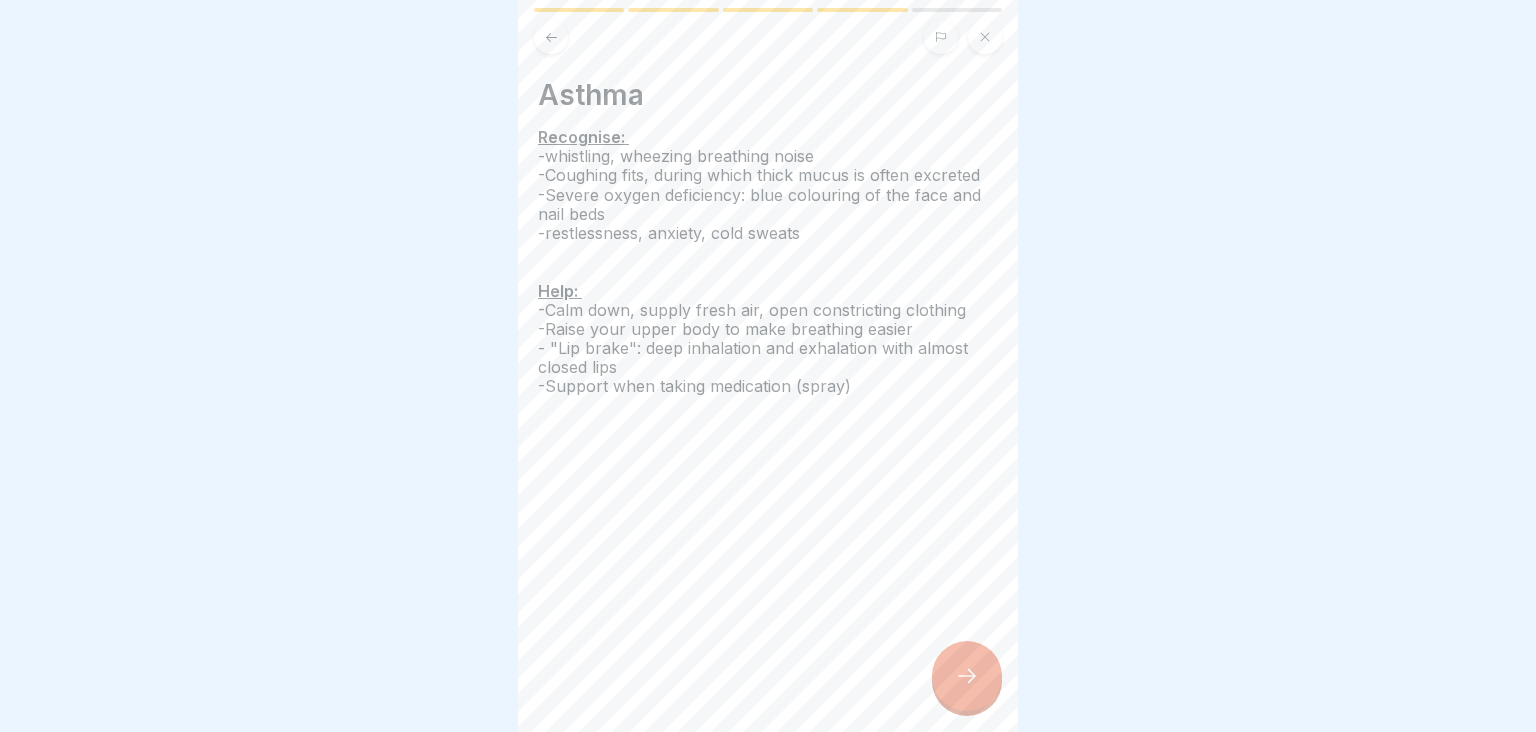 click at bounding box center [967, 676] 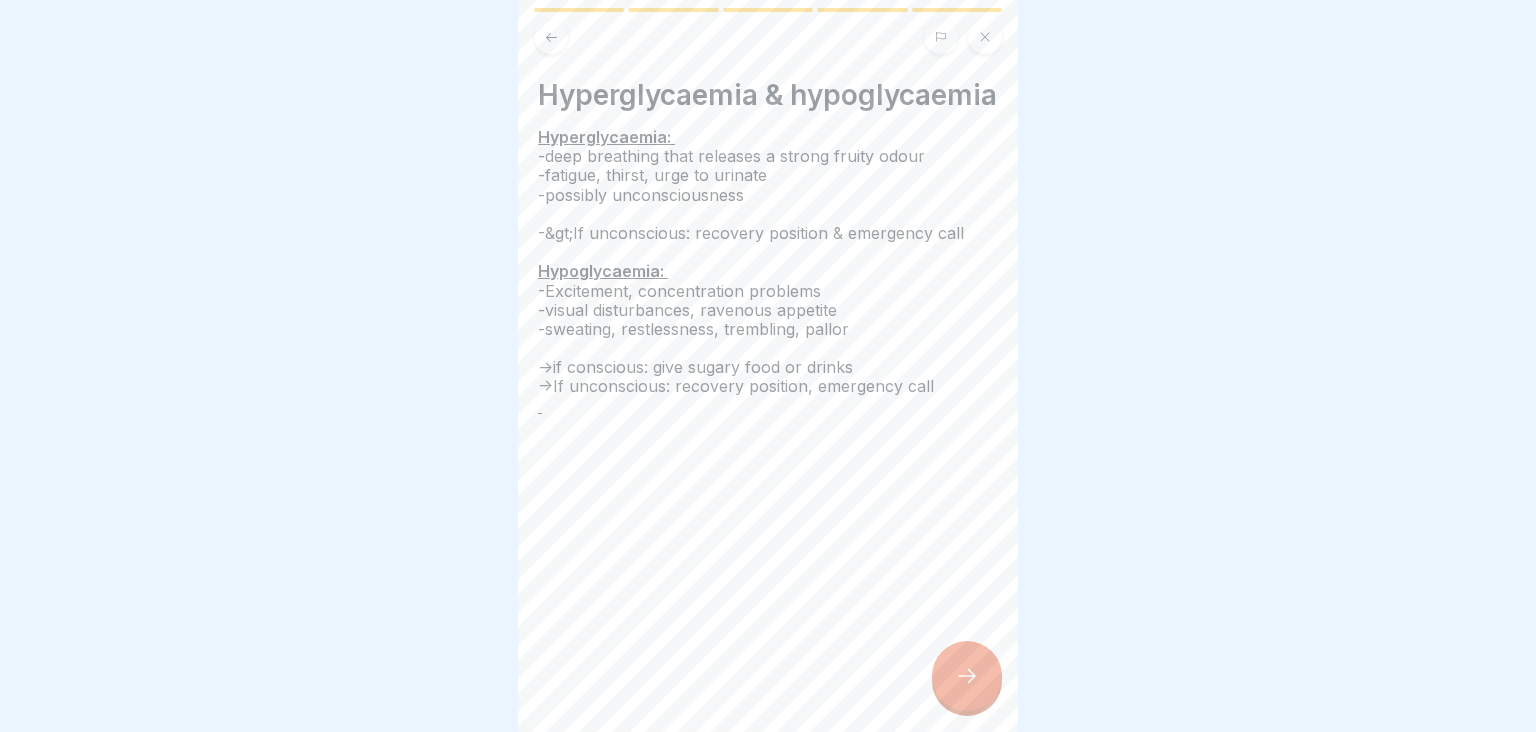 click 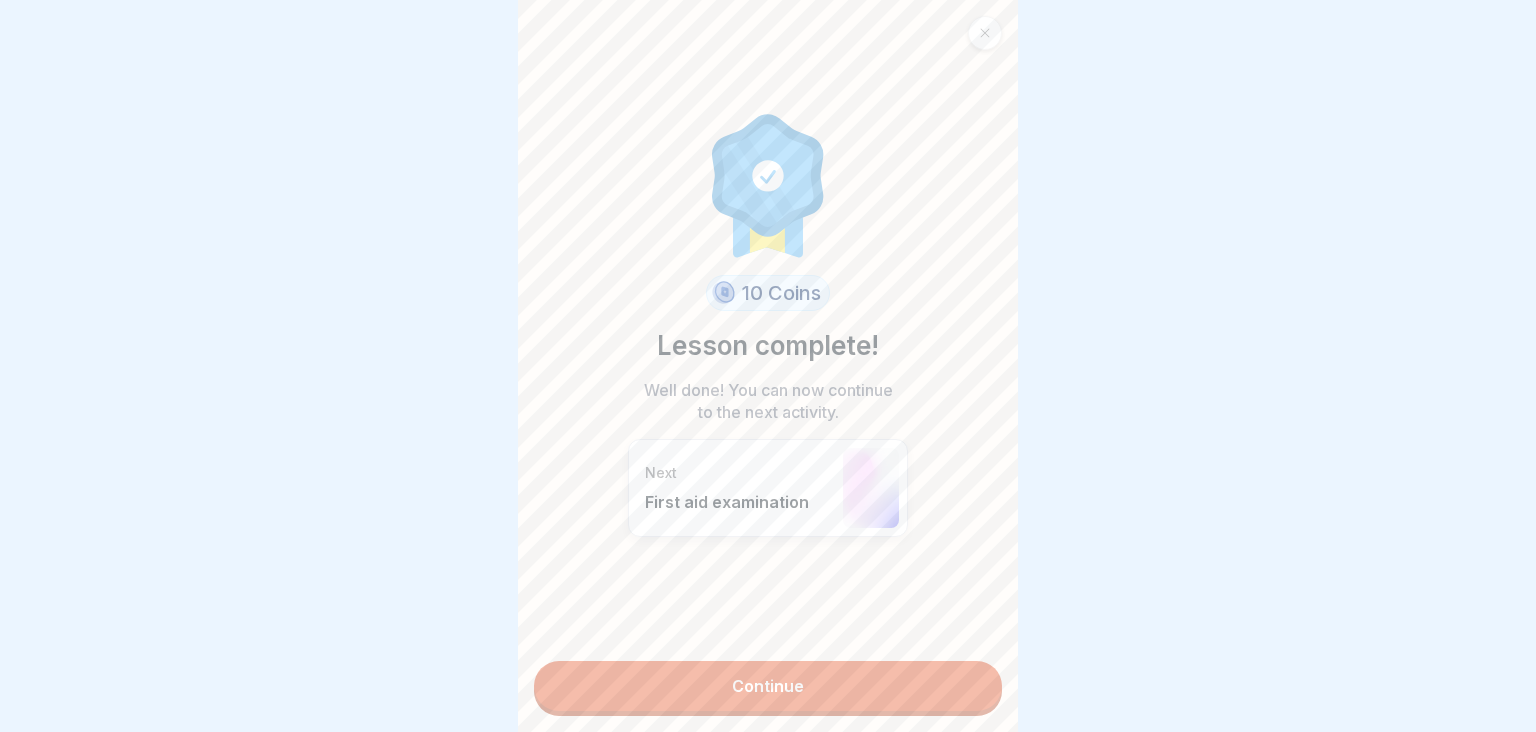 click on "Continue" at bounding box center (768, 686) 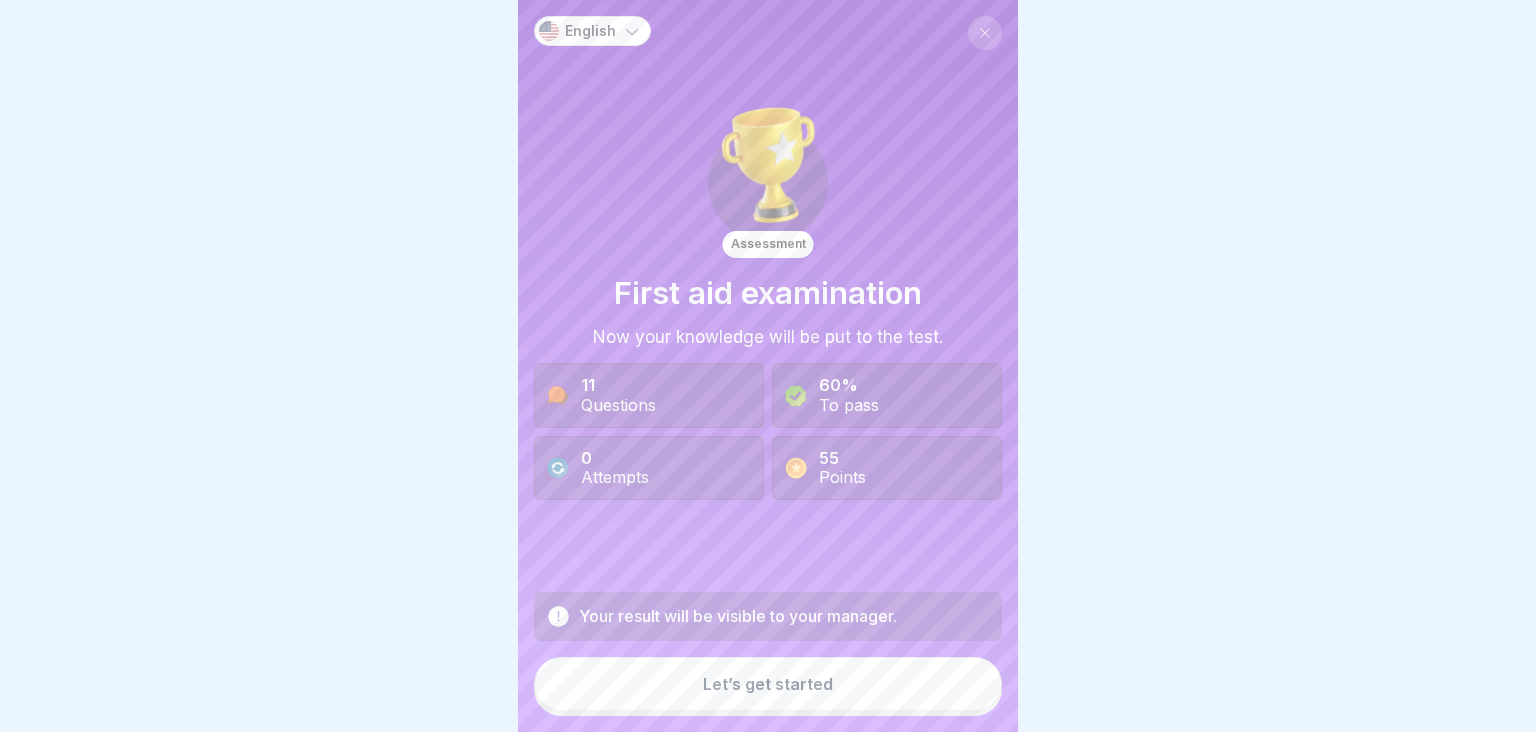 click on "Let’s get started" at bounding box center [768, 684] 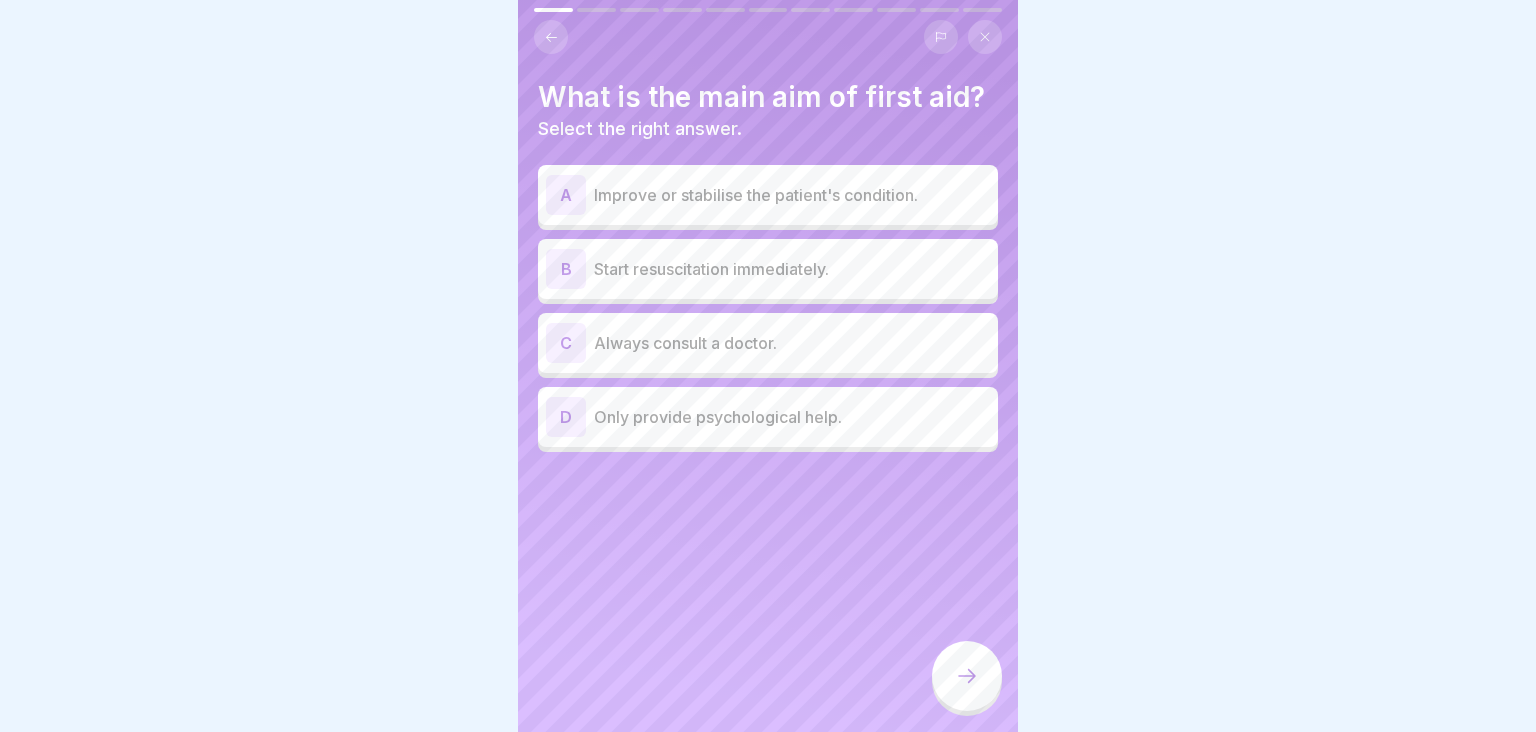 click on "Start resuscitation immediately." at bounding box center (792, 269) 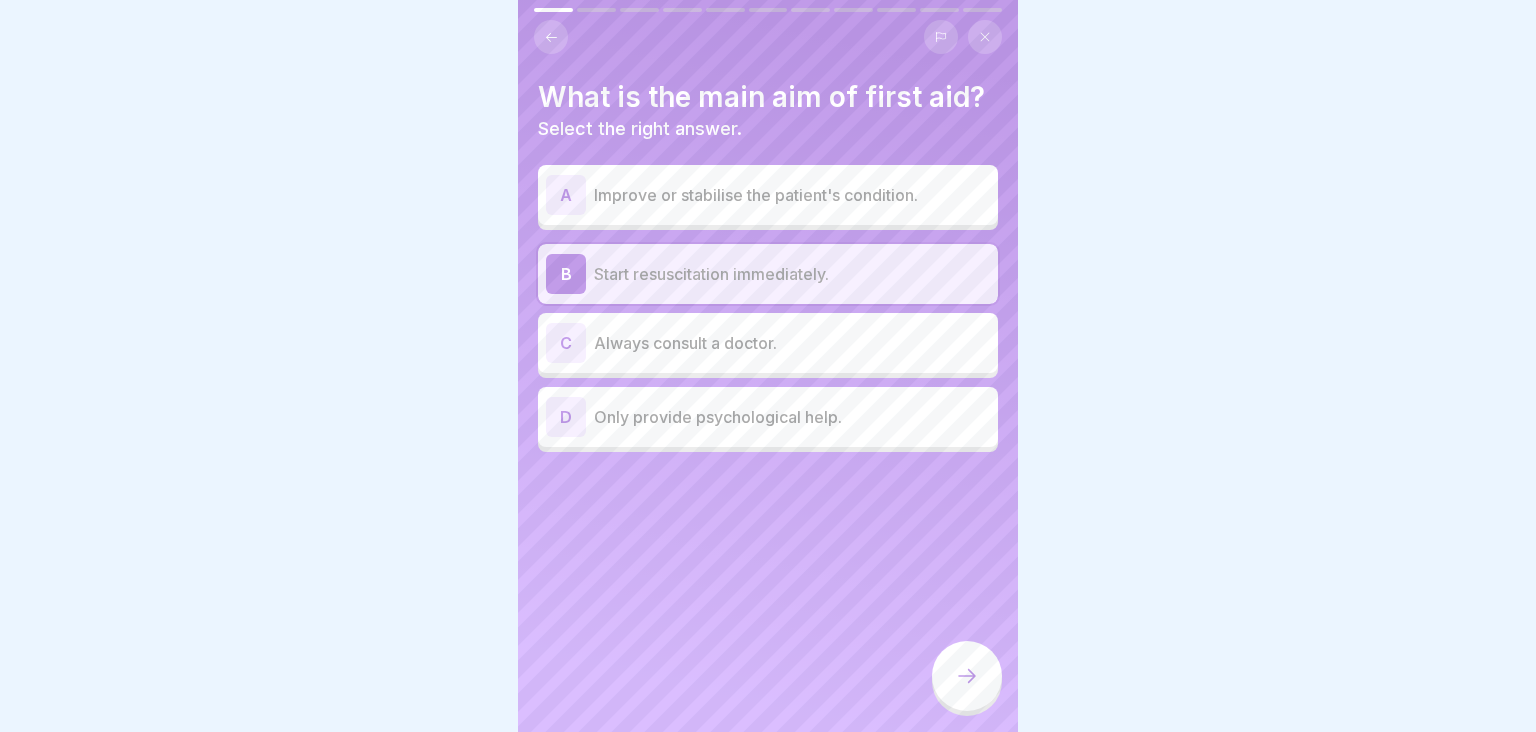click on "Improve or stabilise the patient's condition." at bounding box center [792, 195] 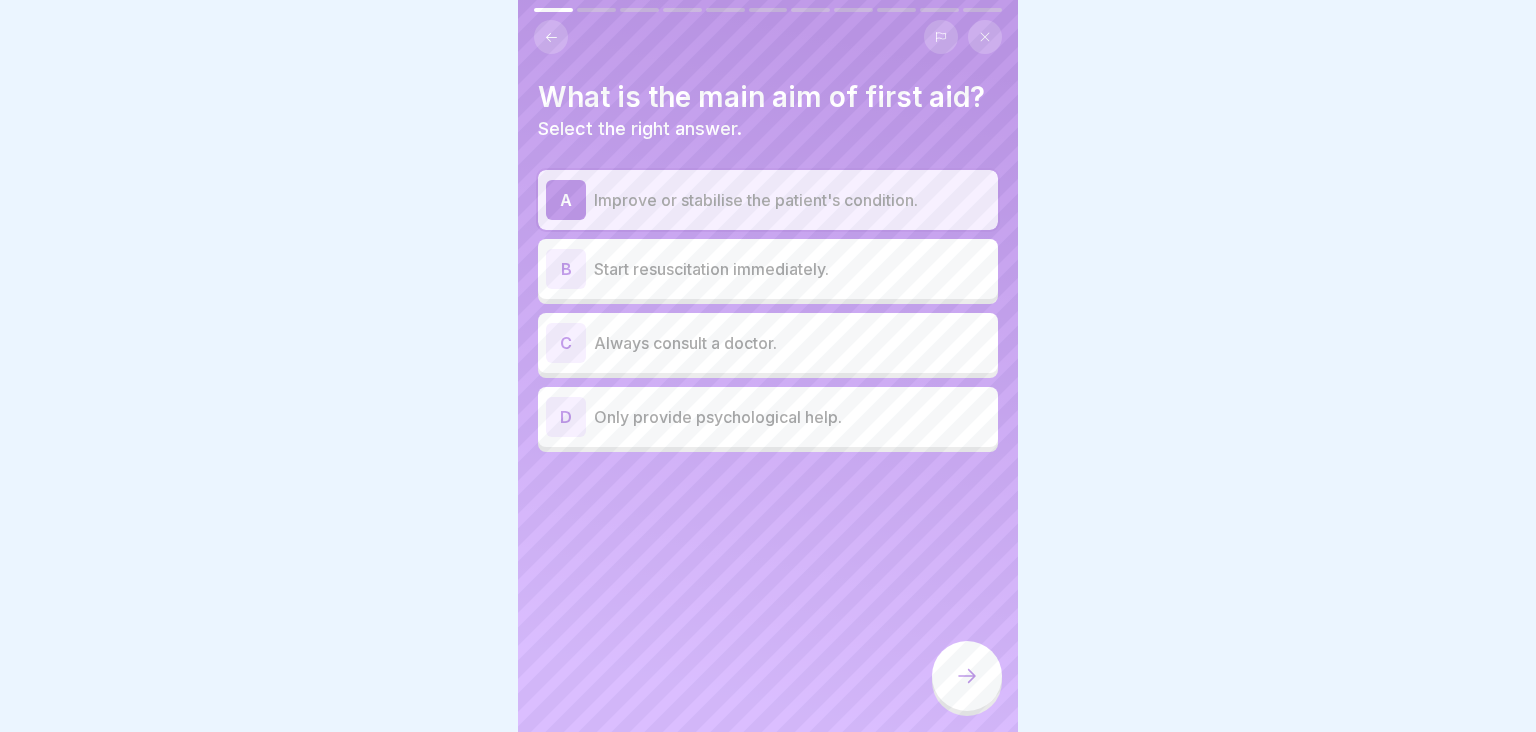 click 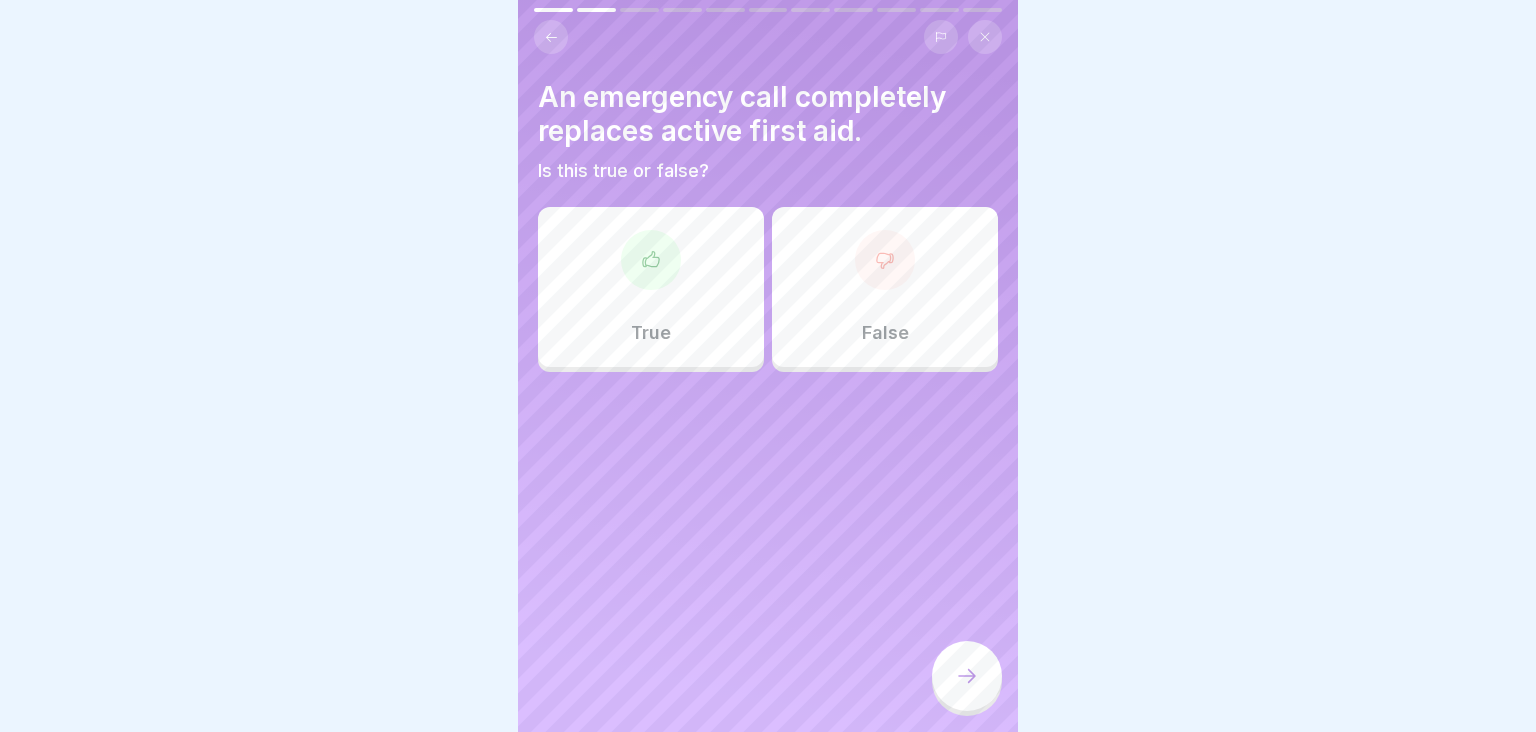 click on "False" at bounding box center (885, 287) 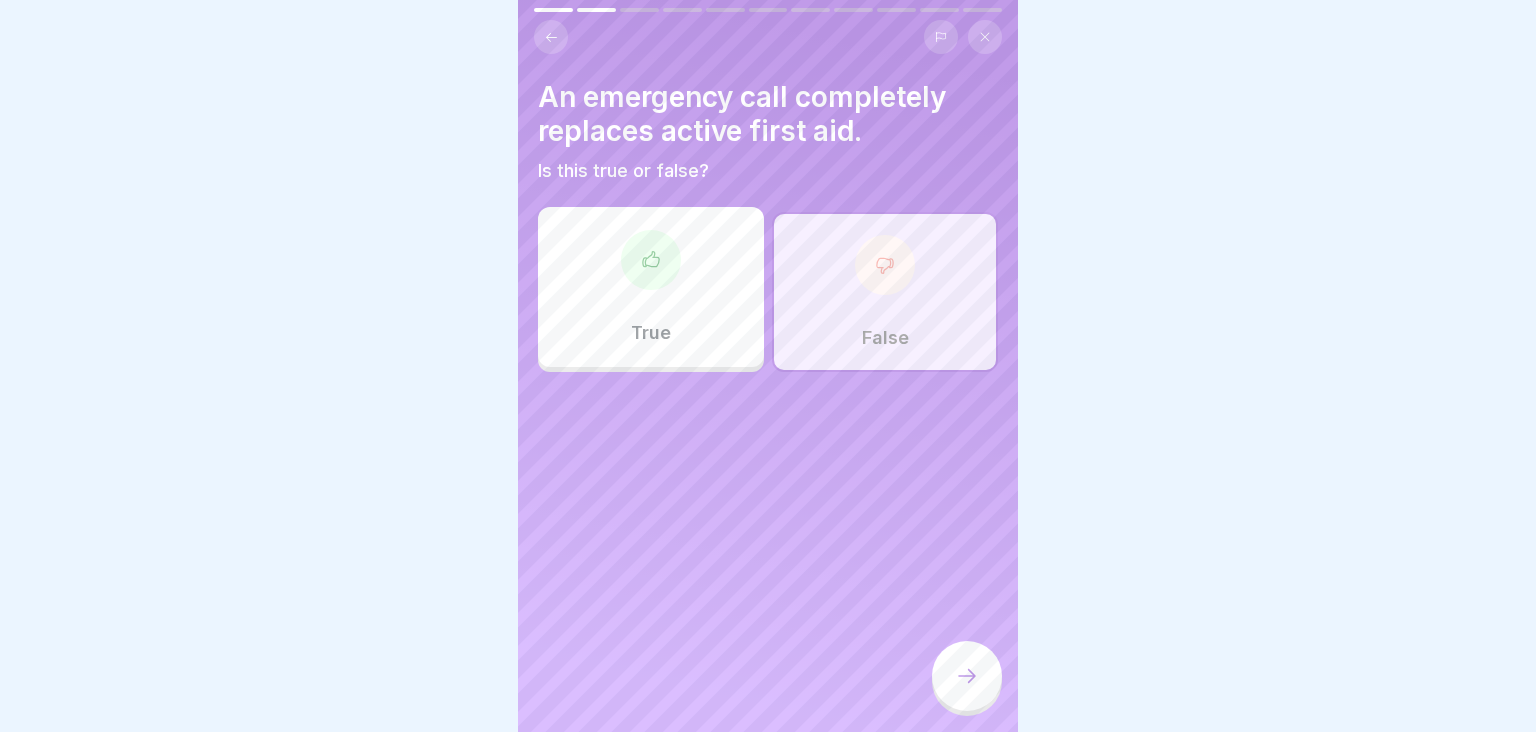 click at bounding box center [967, 676] 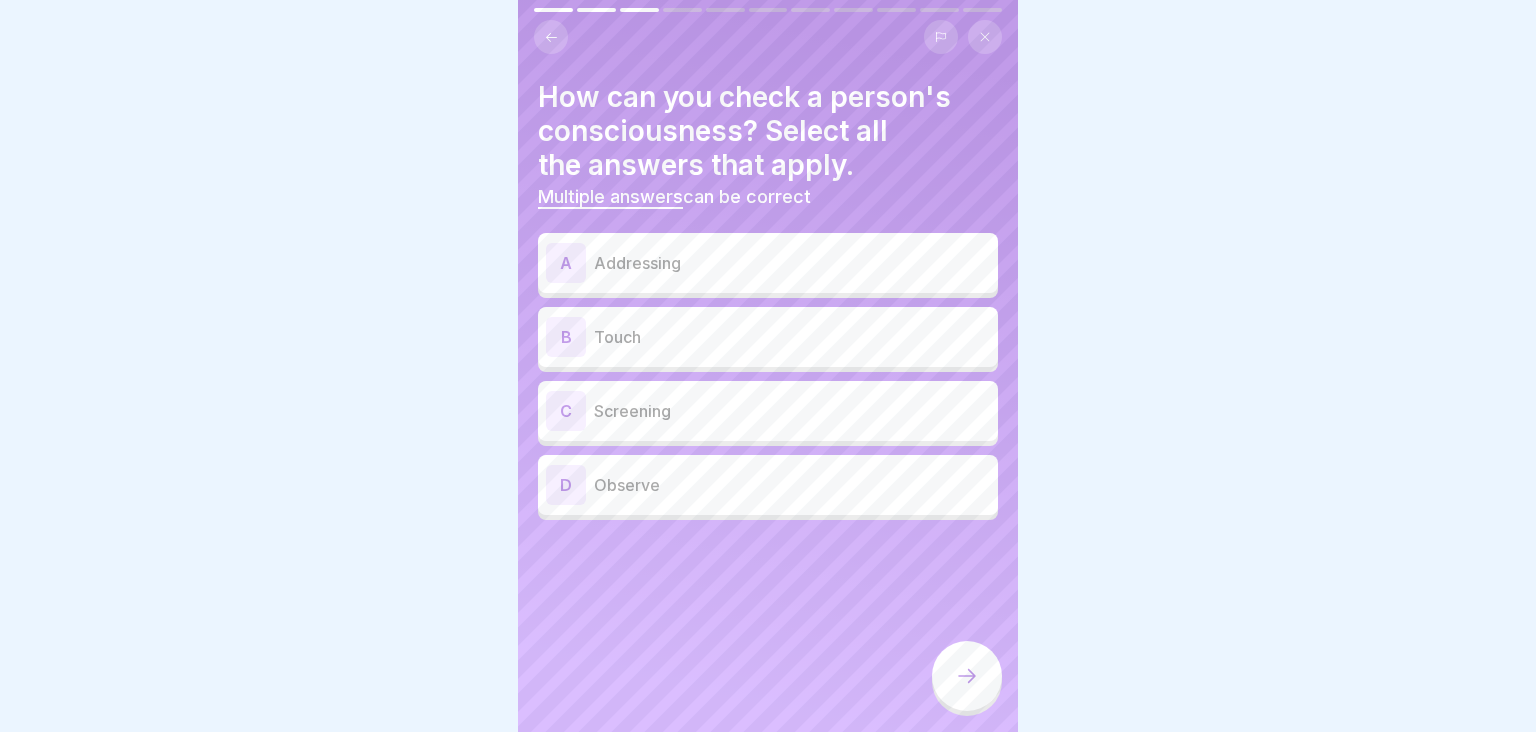 click on "Touch" at bounding box center (792, 337) 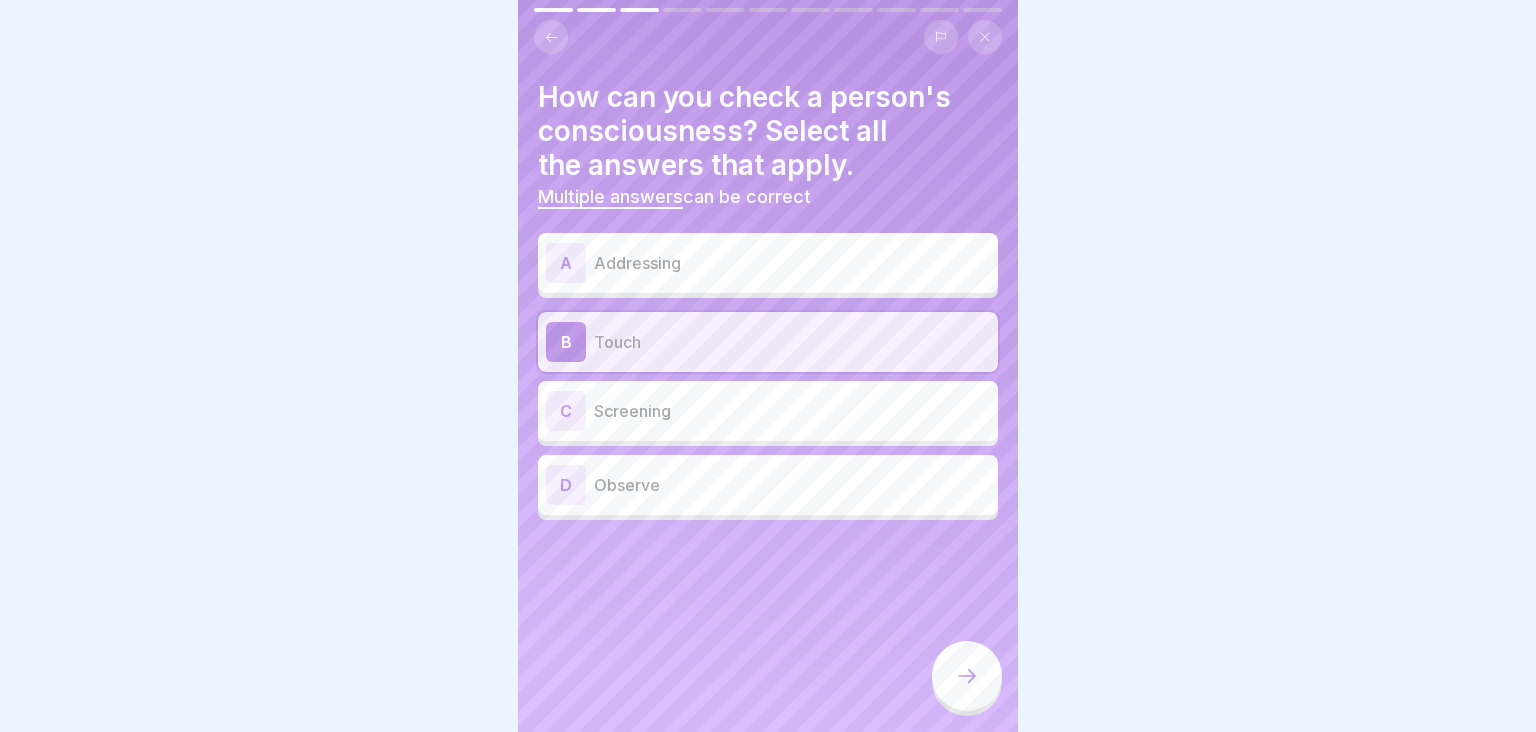 click on "Observe" at bounding box center (792, 485) 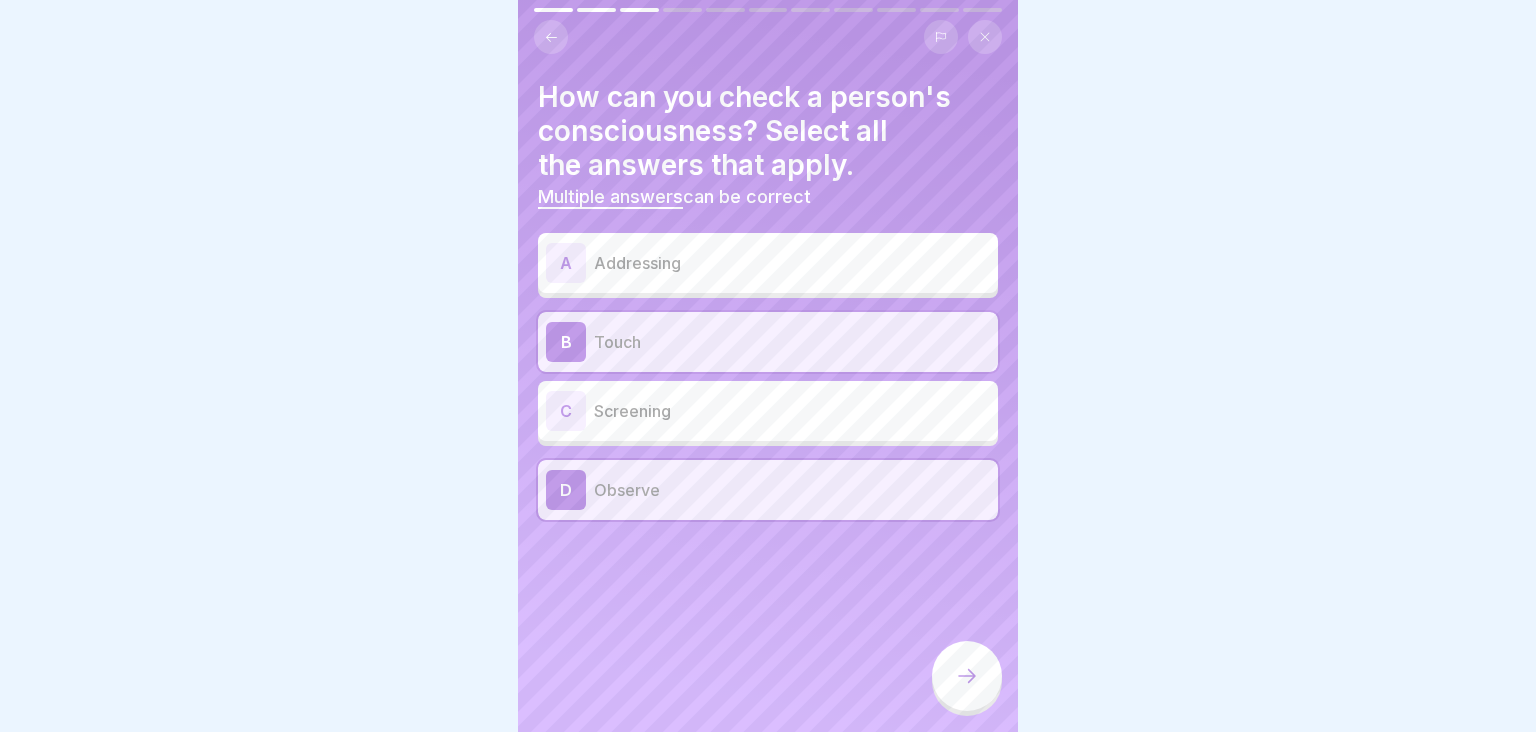 click on "A Addressing" at bounding box center (768, 263) 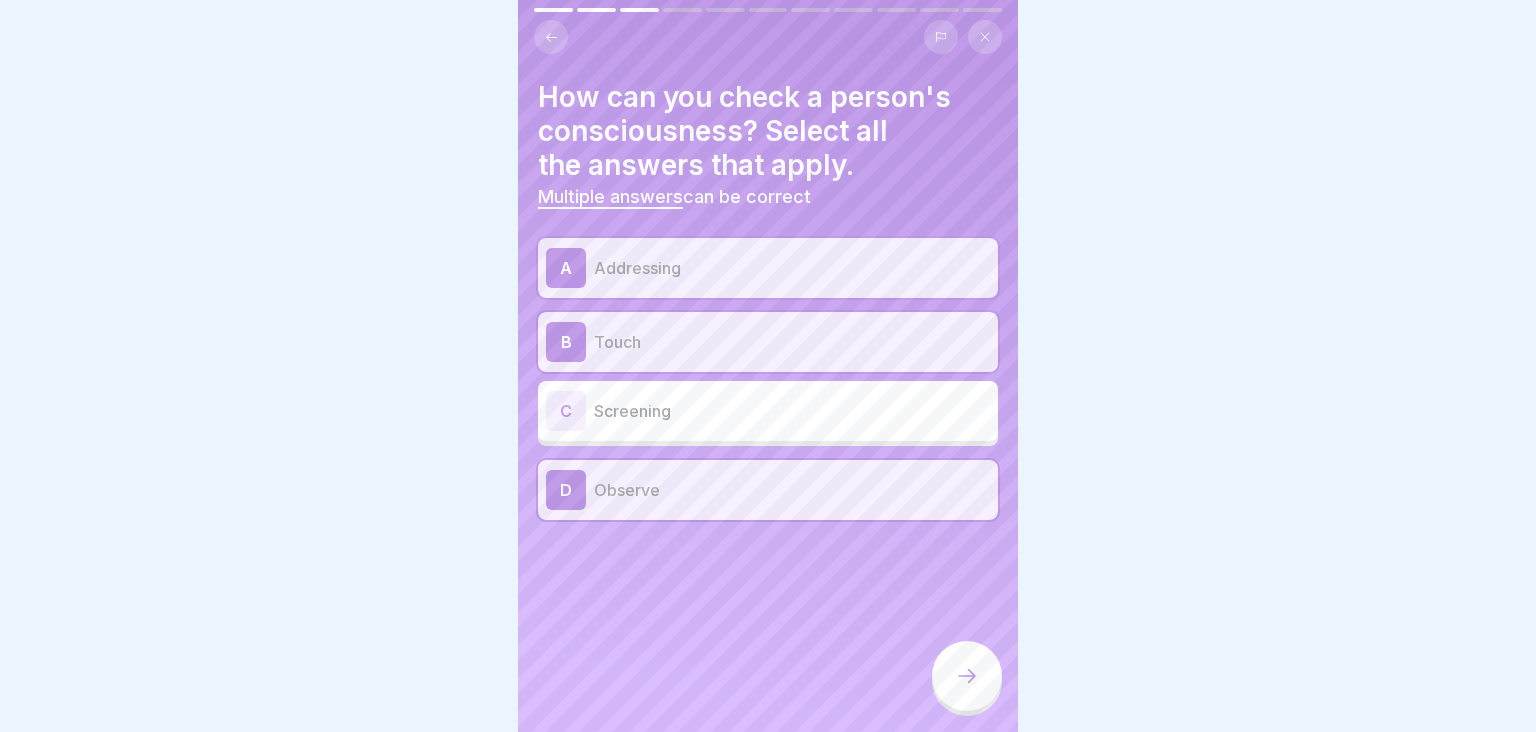click at bounding box center (967, 676) 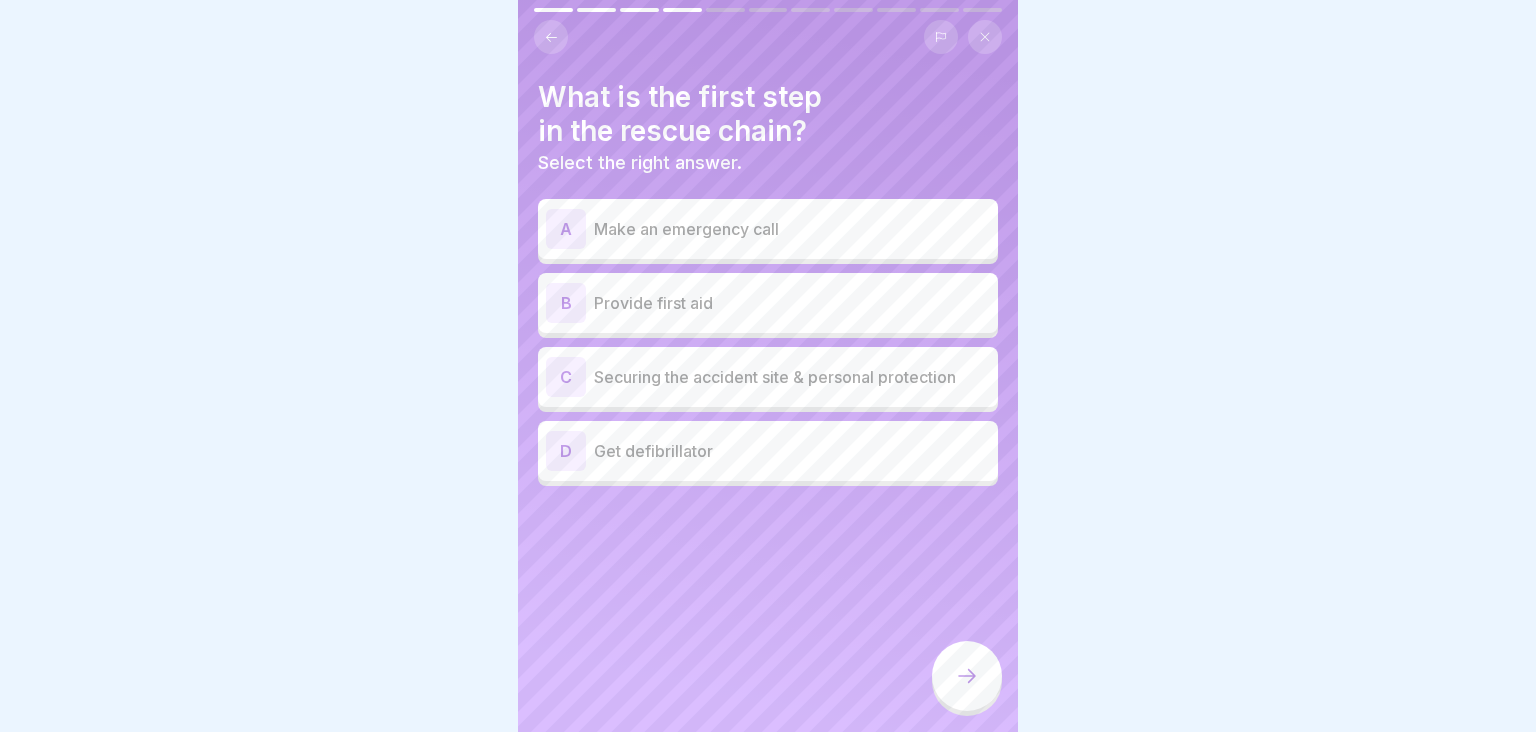 click on "Make an emergency call" at bounding box center [792, 229] 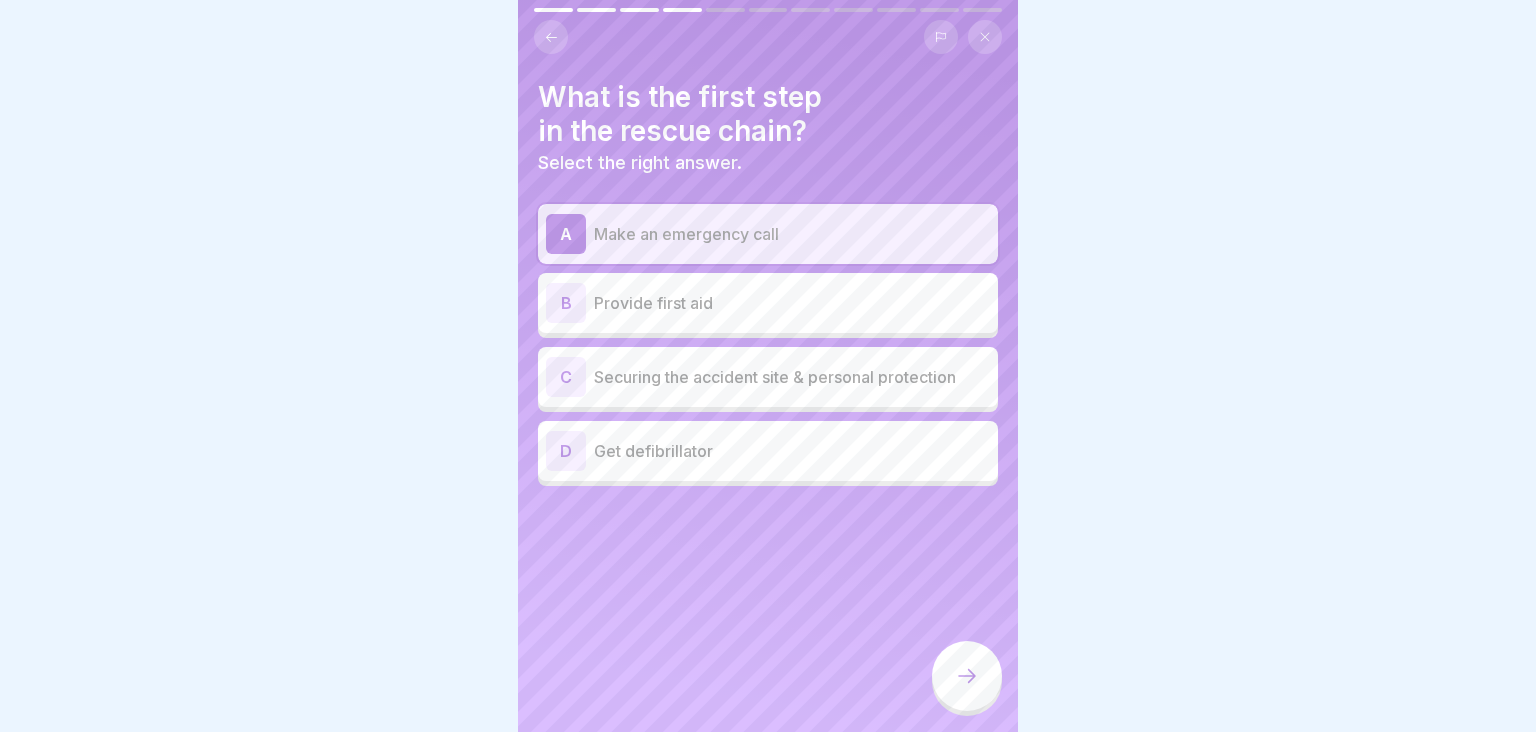 click 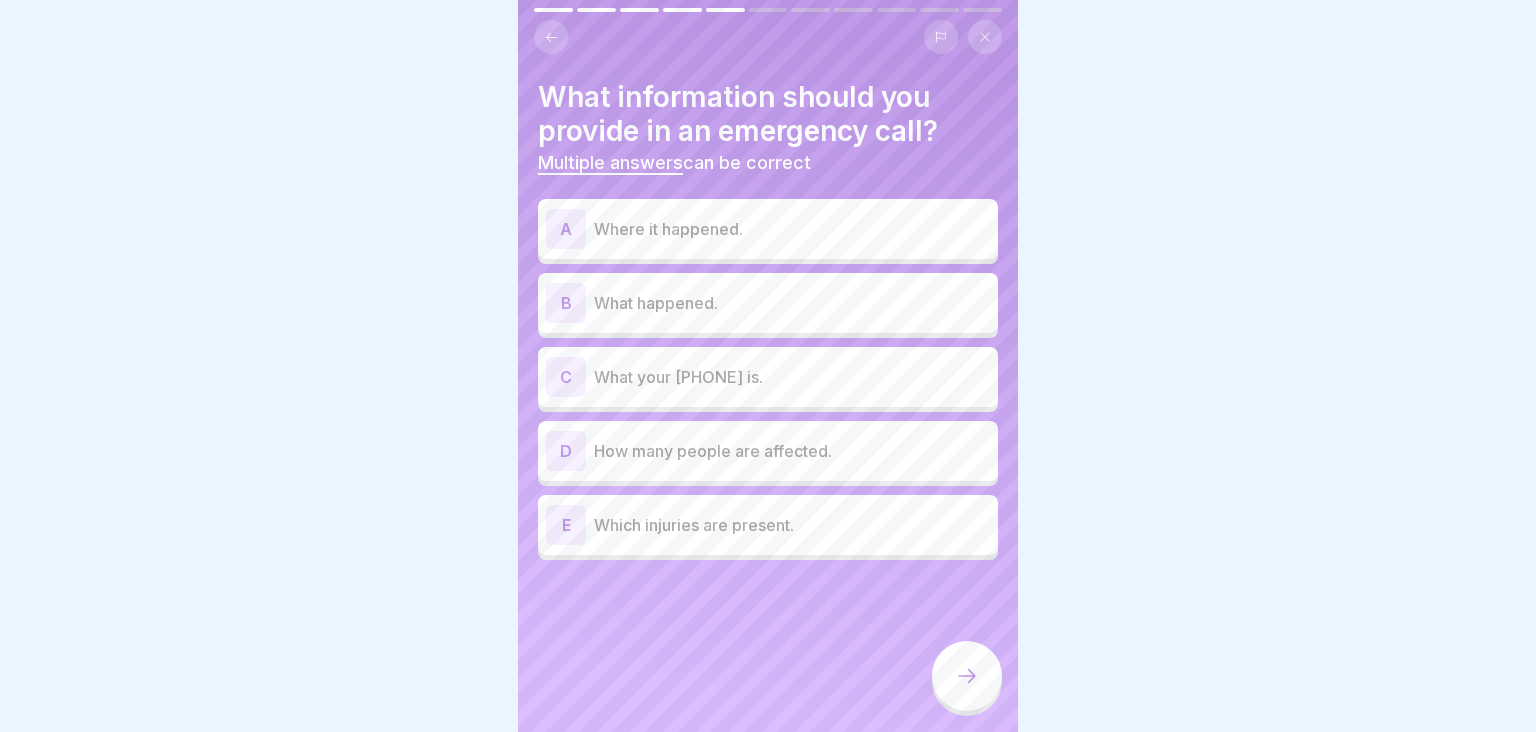 click on "A Where it happened." at bounding box center (768, 229) 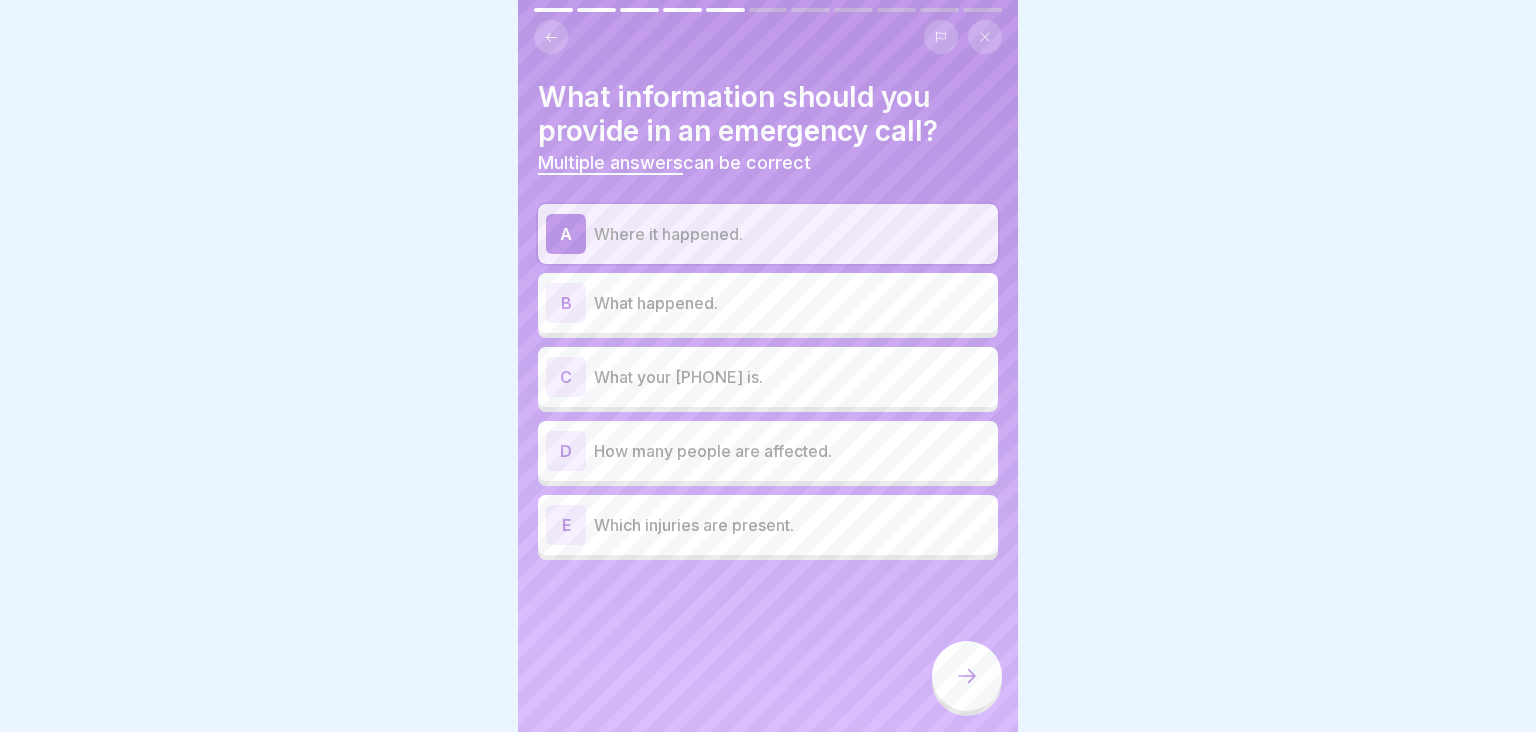 click on "What happened." at bounding box center [792, 303] 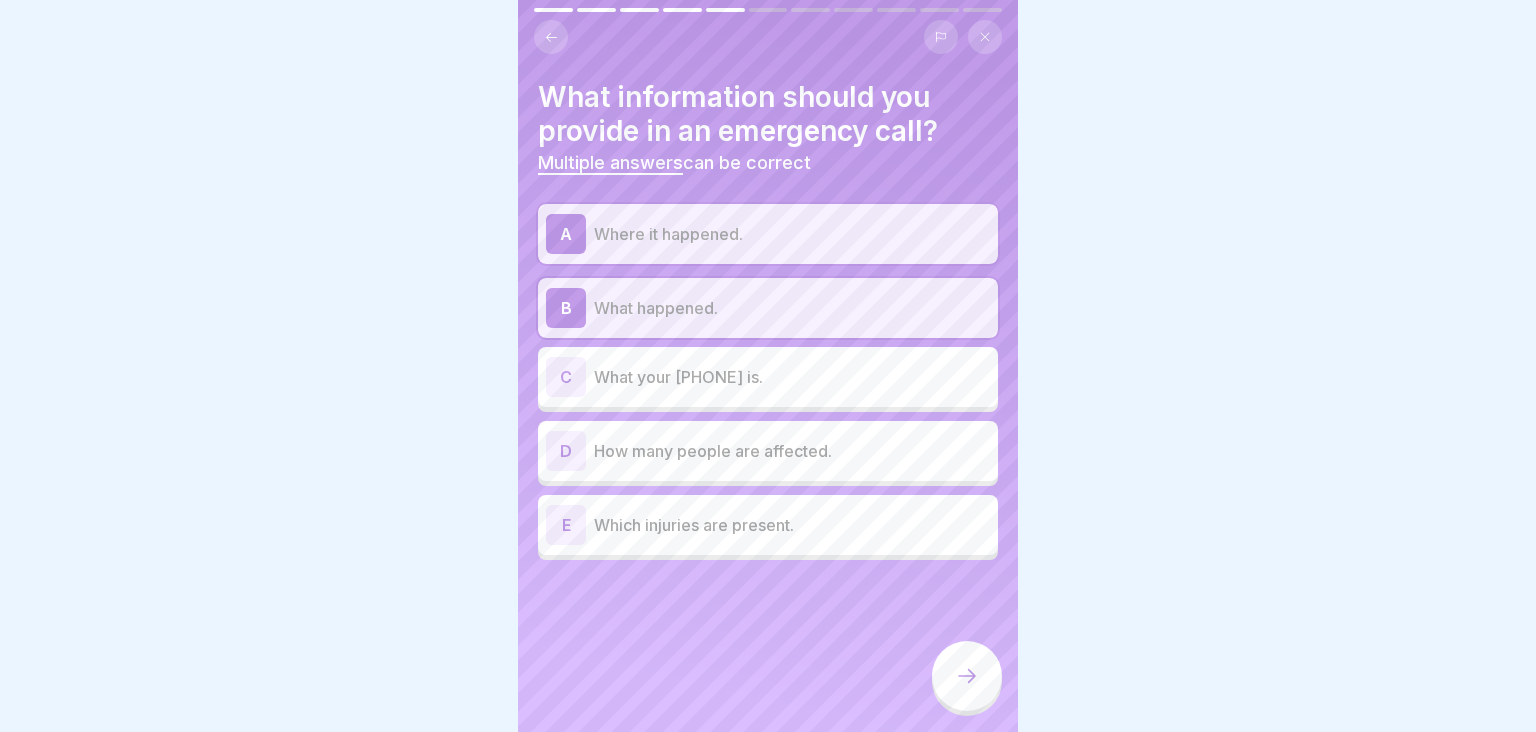 click on "How many people are affected." at bounding box center (792, 451) 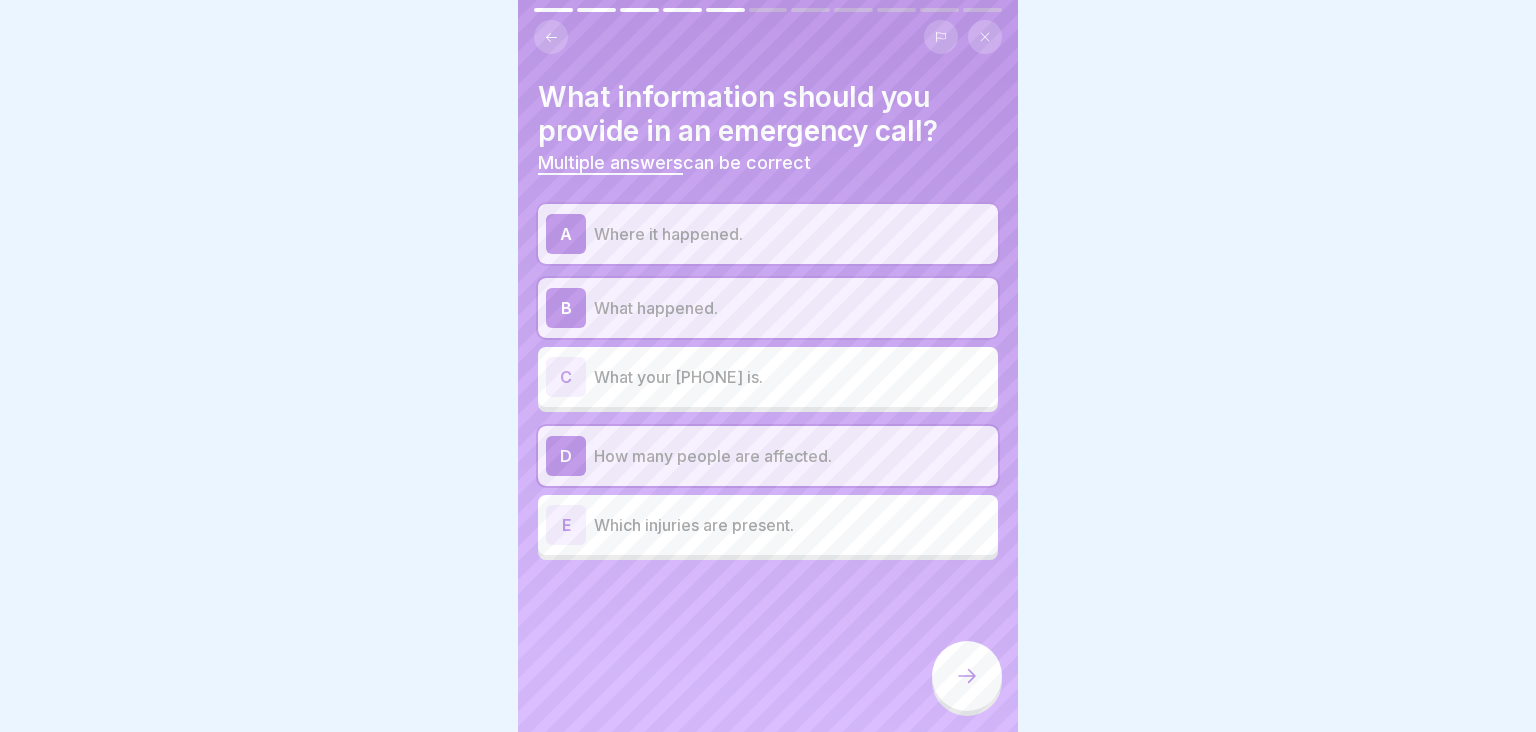 click on "Which injuries are present." at bounding box center (792, 525) 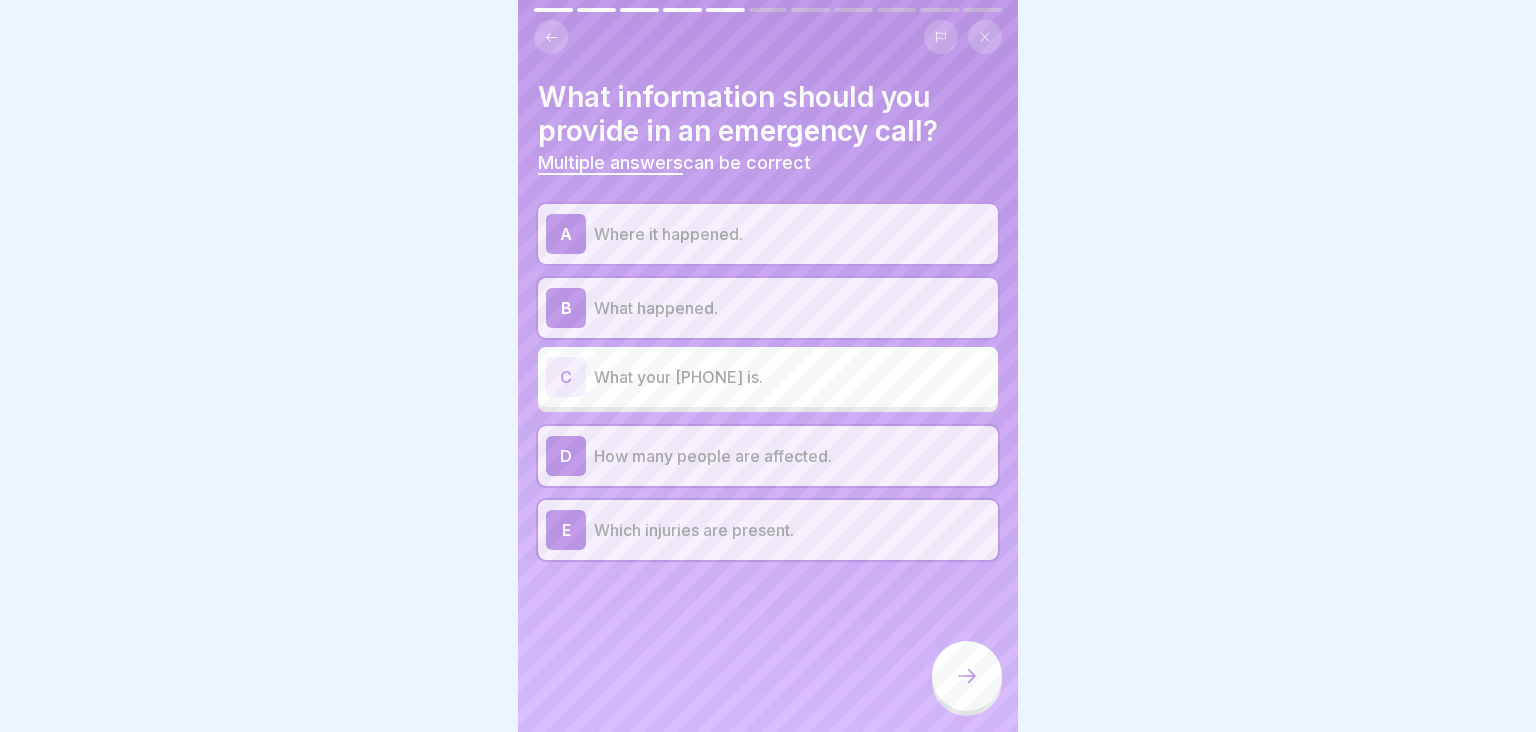 click at bounding box center [967, 676] 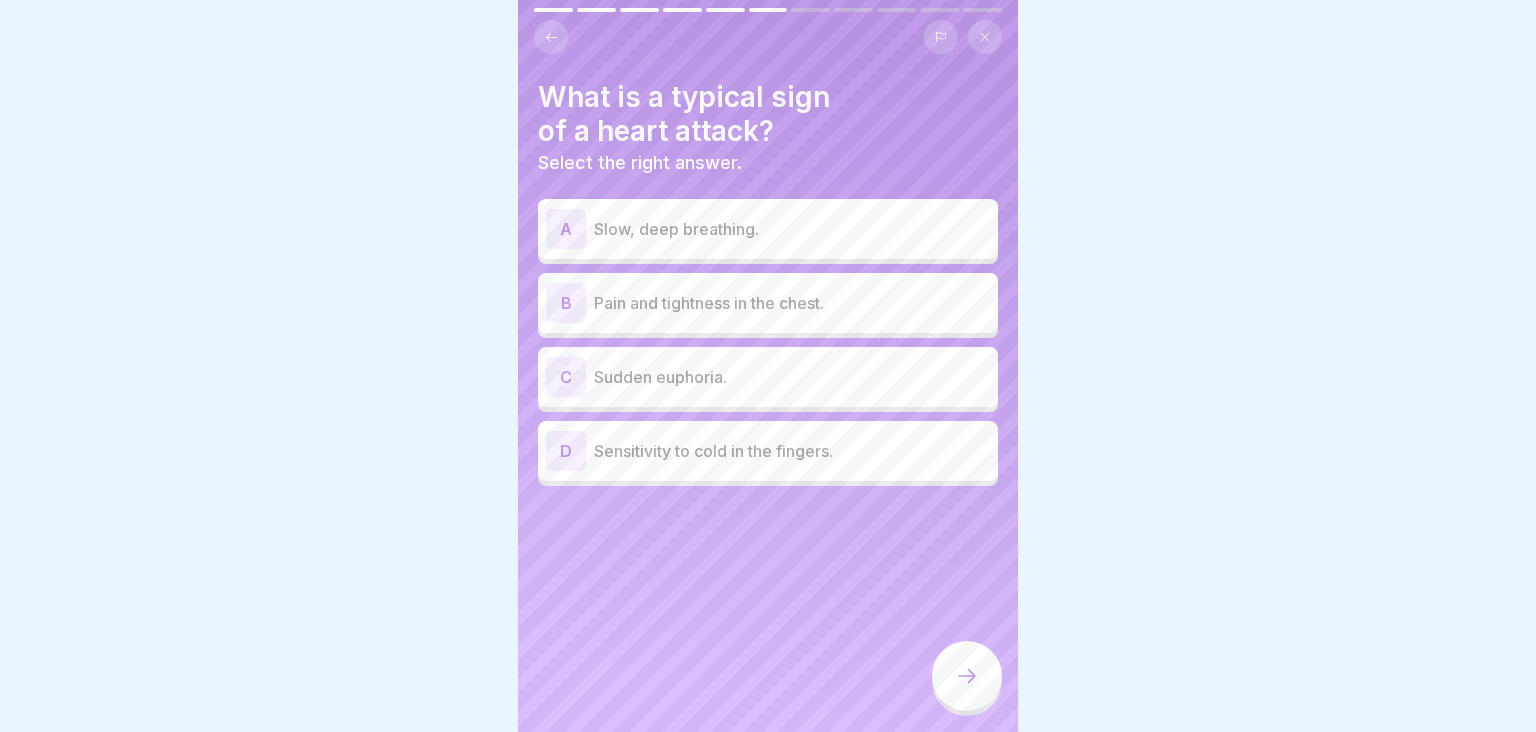 click on "Pain and tightness in the chest." at bounding box center [792, 303] 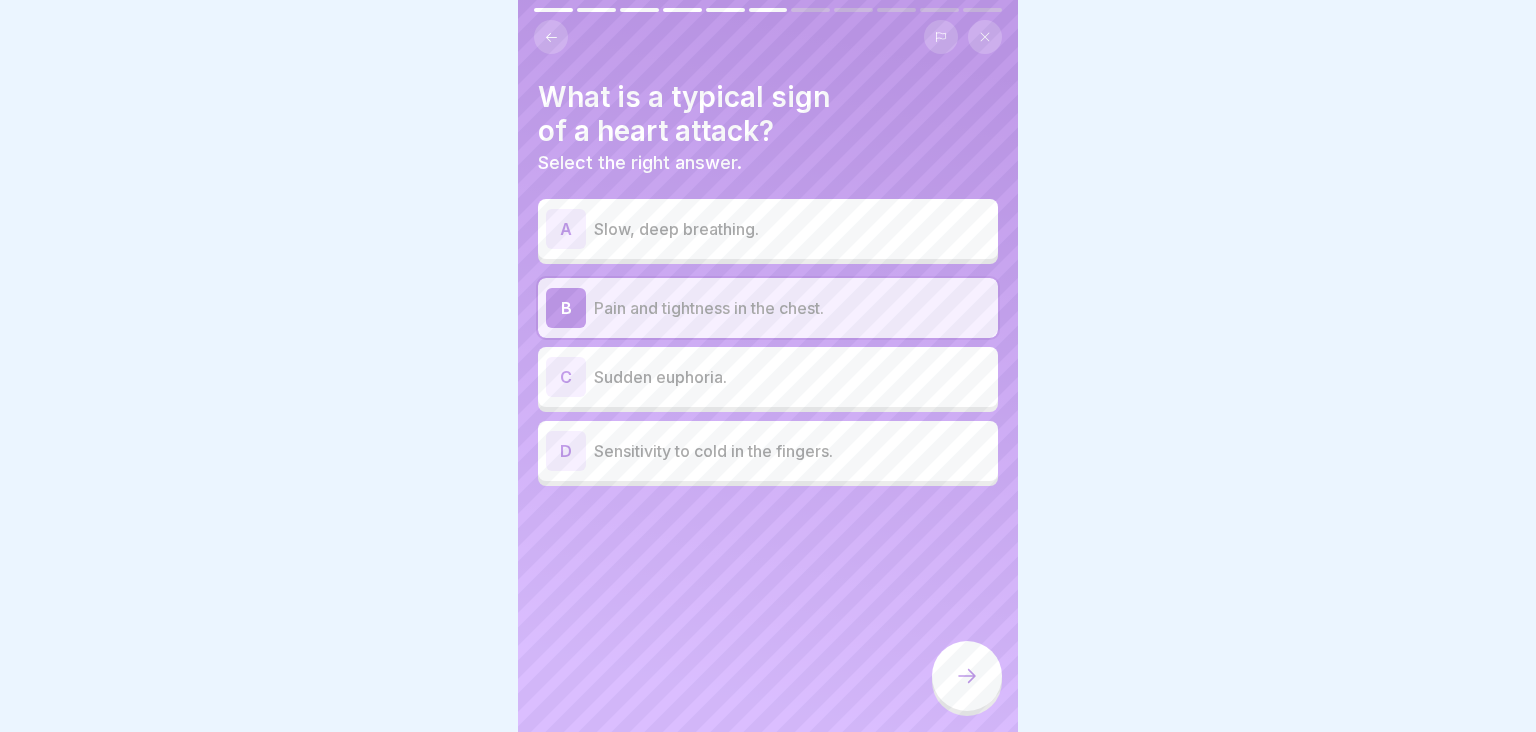 click 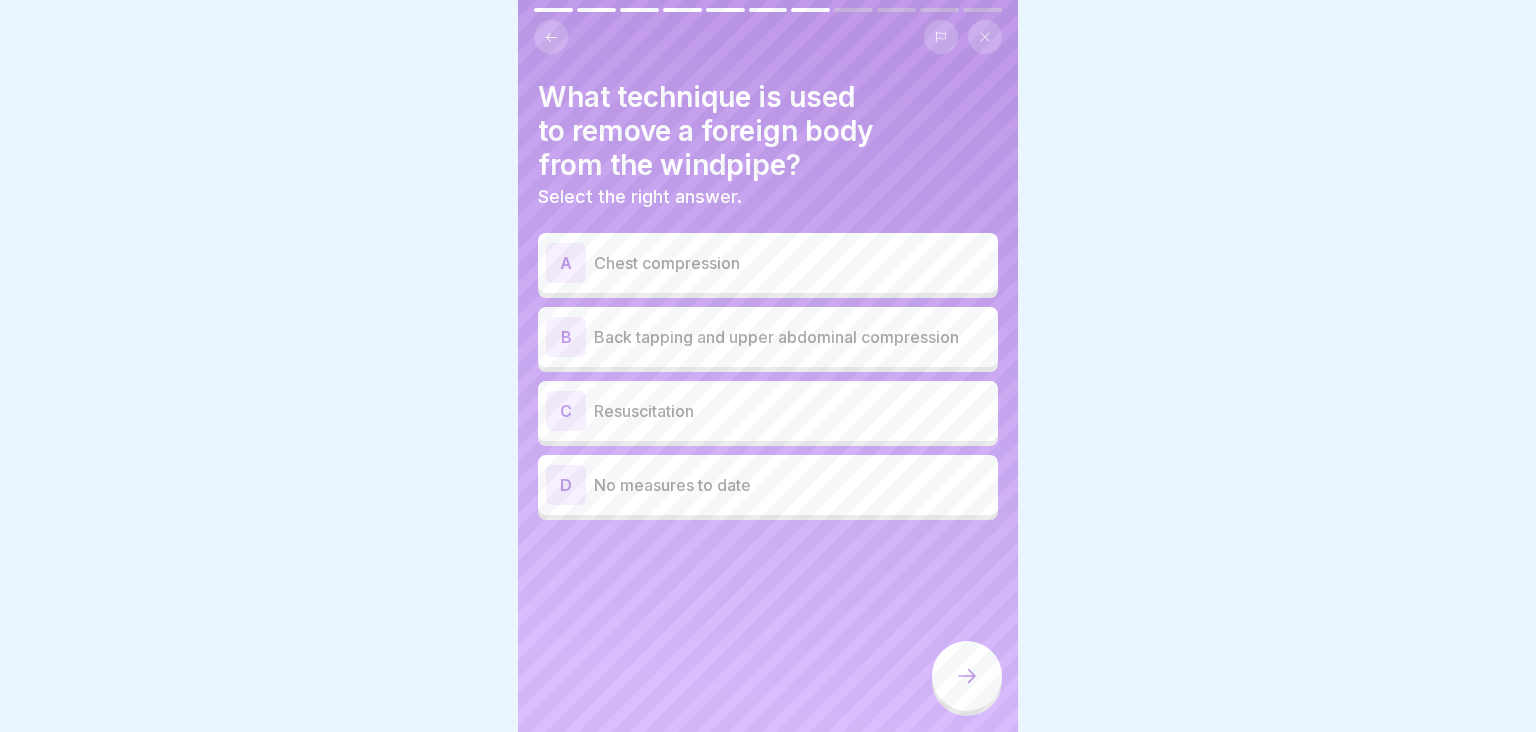 click on "Back tapping and upper abdominal compression" at bounding box center (792, 337) 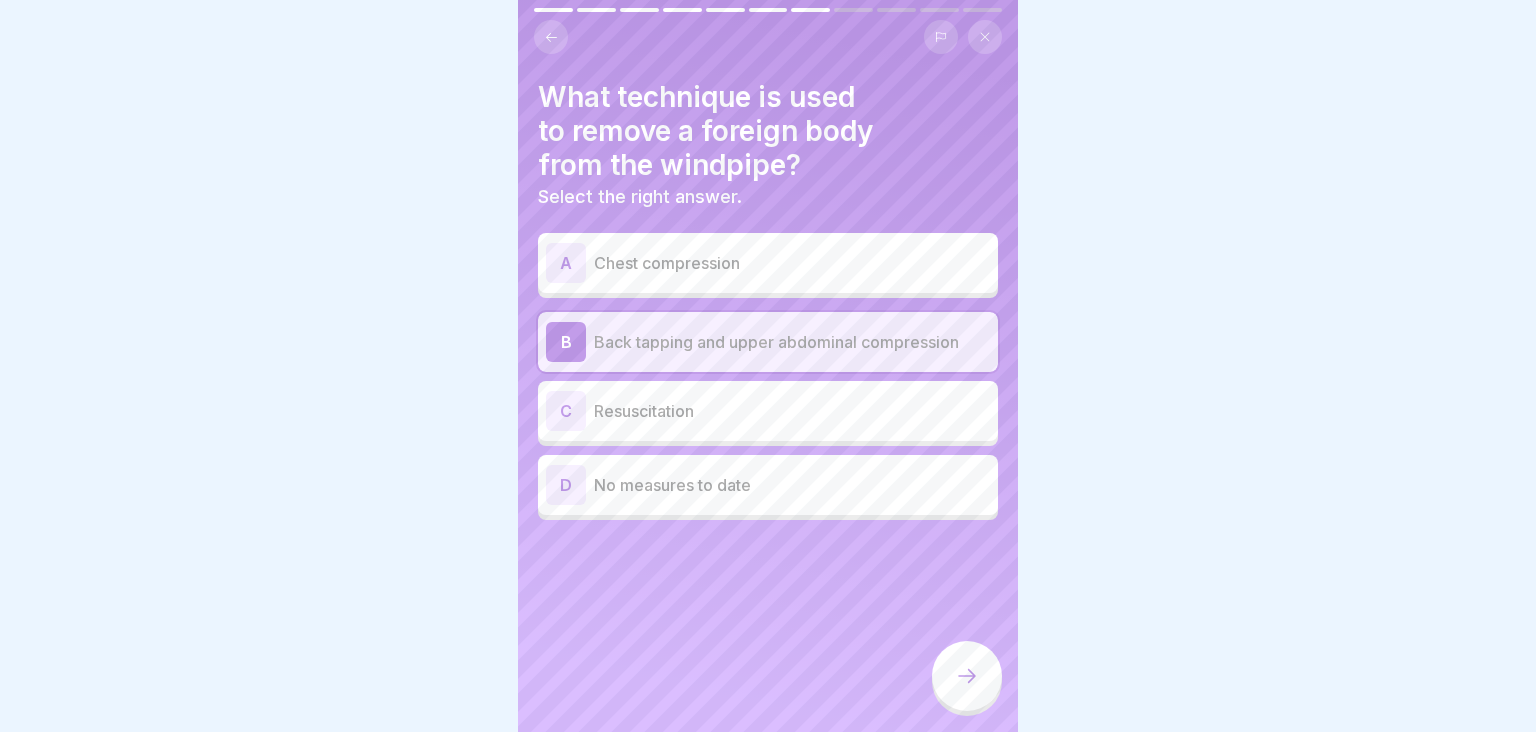 click 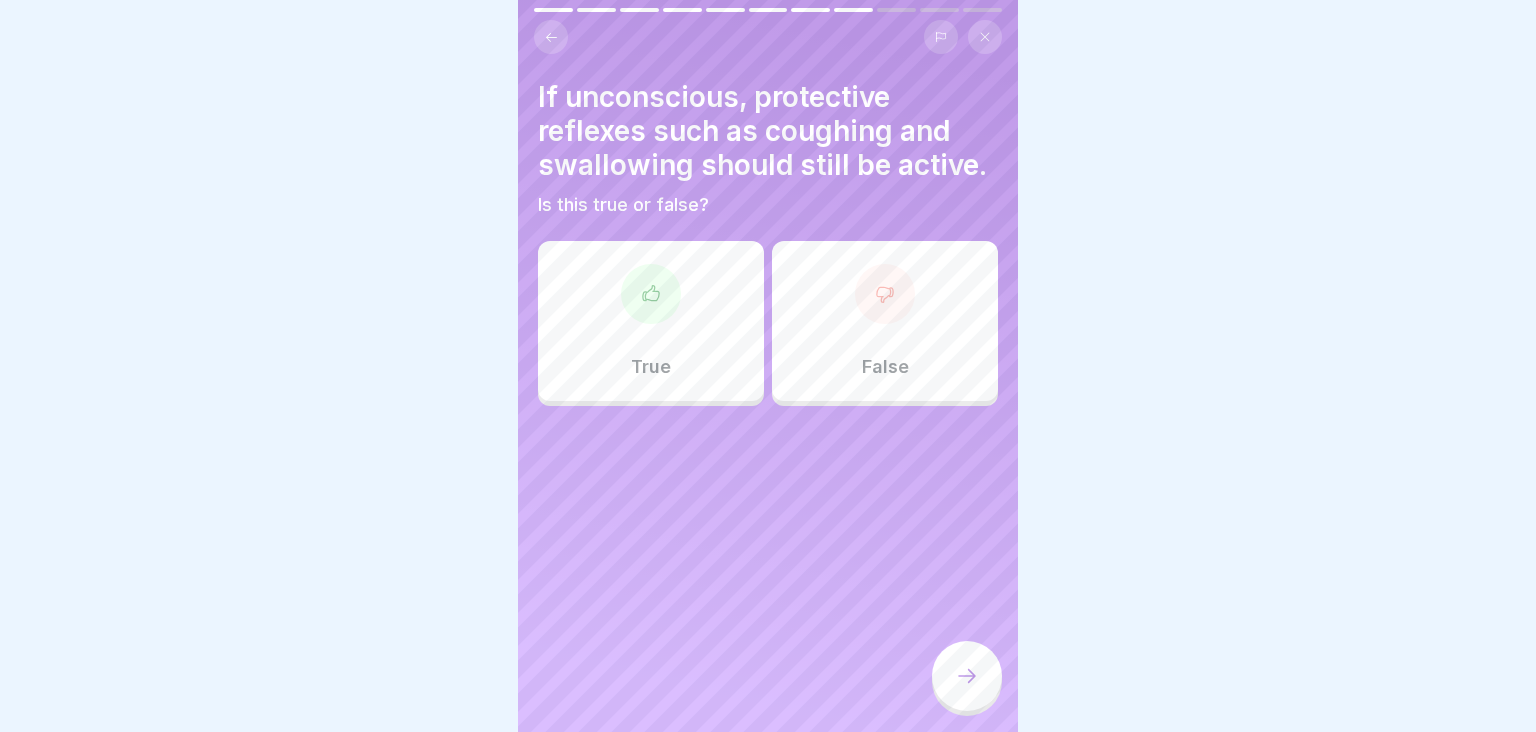 click on "True" at bounding box center (651, 321) 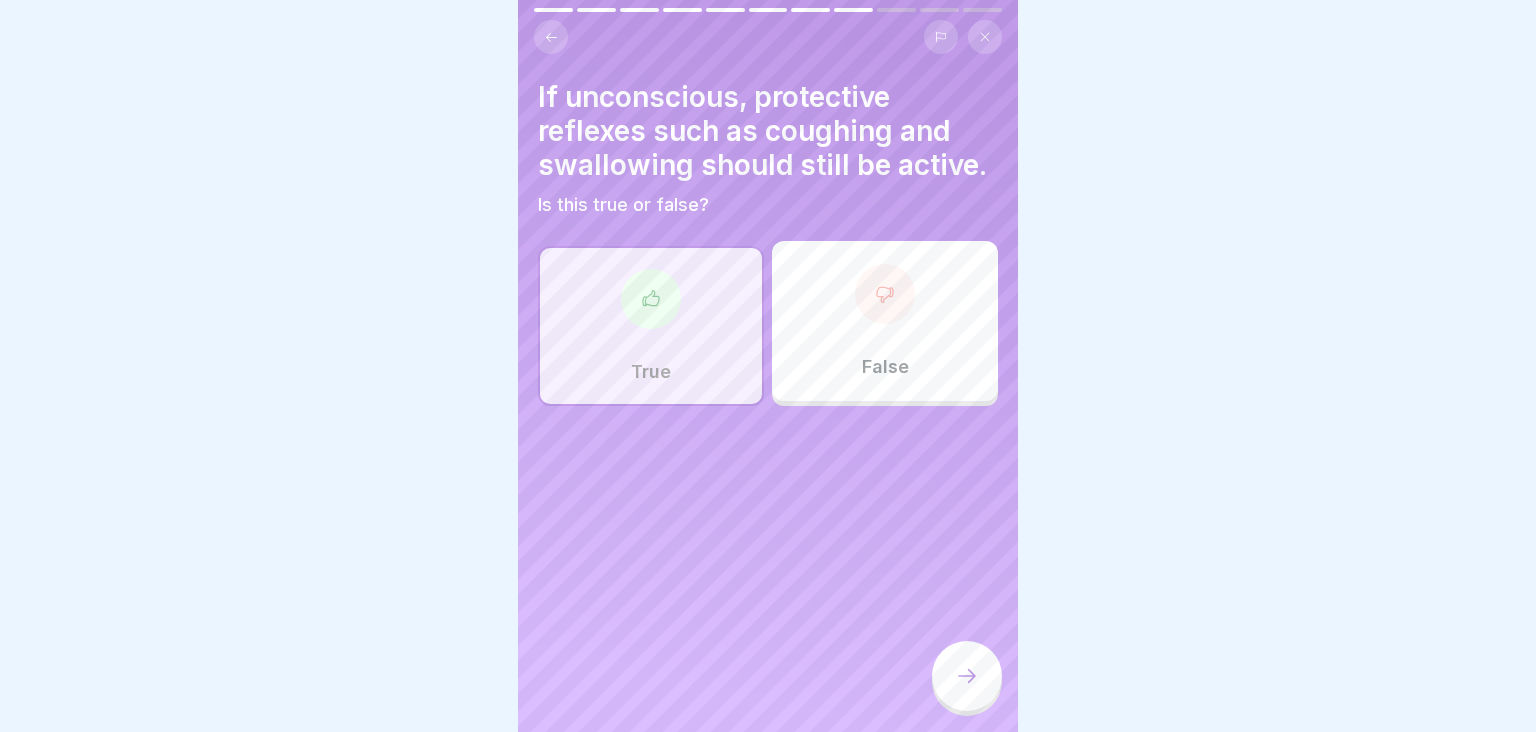 click 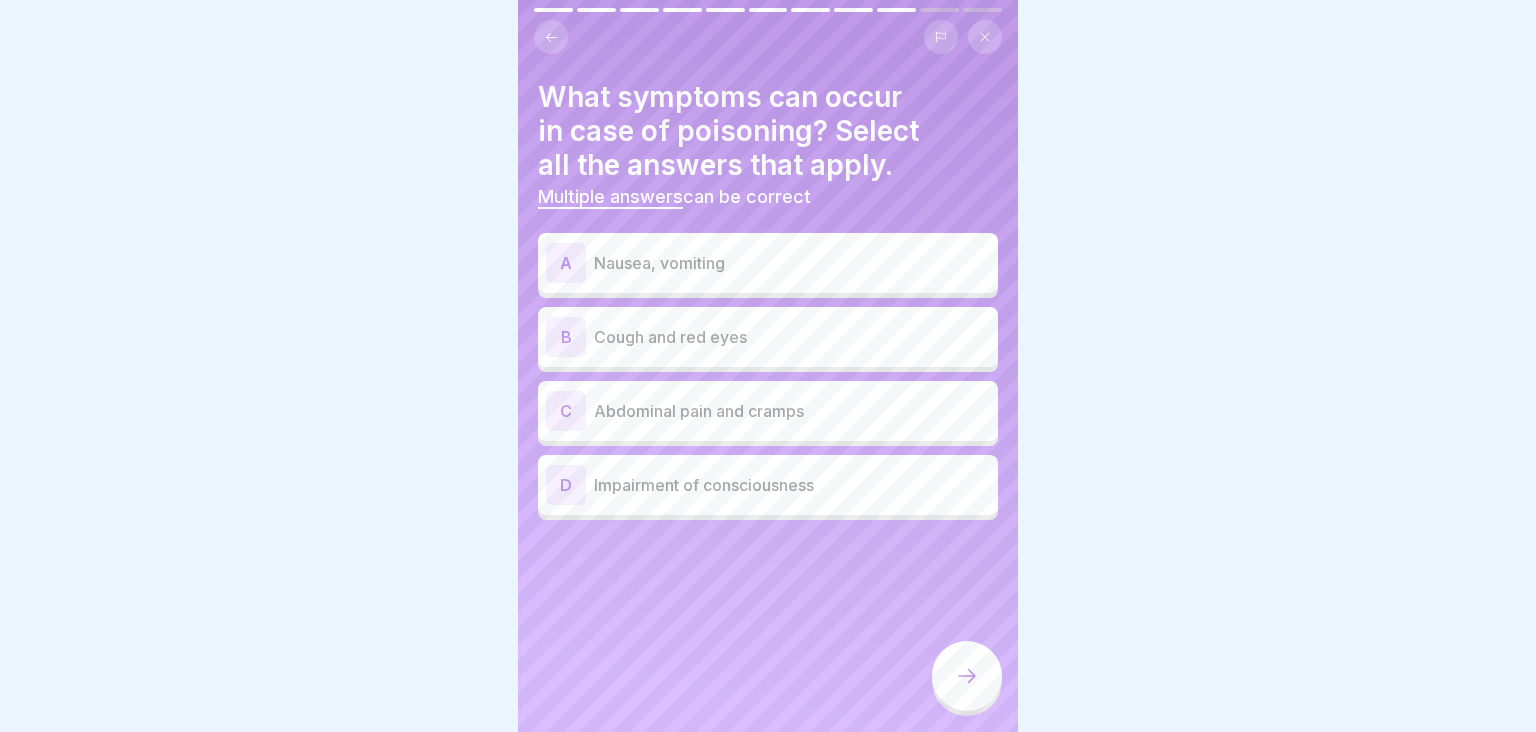 click on "A Nausea, vomiting" at bounding box center [768, 263] 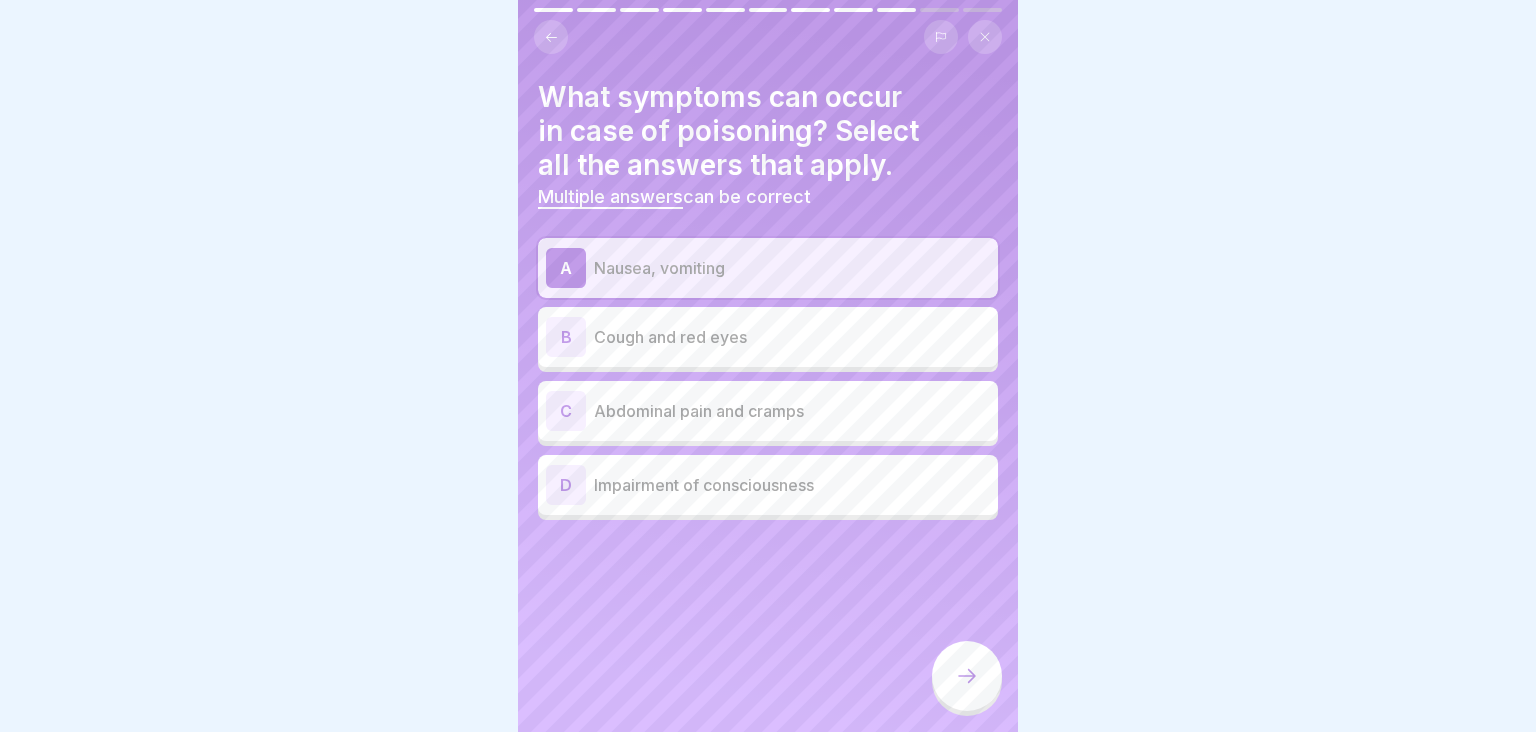 click on "What symptoms can occur in case of poisoning? Select all the answers that apply." at bounding box center [768, 131] 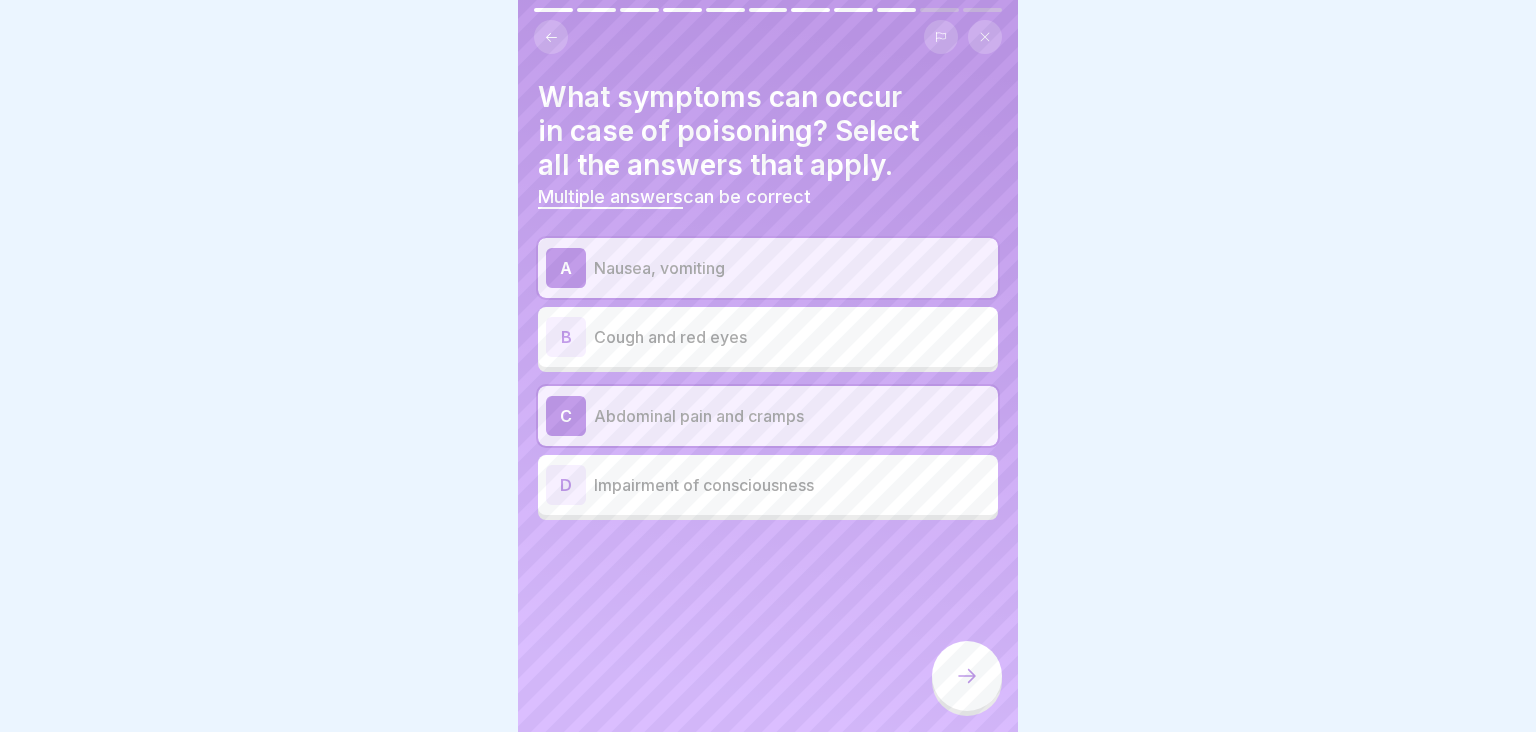 click on "Impairment of consciousness" at bounding box center (792, 485) 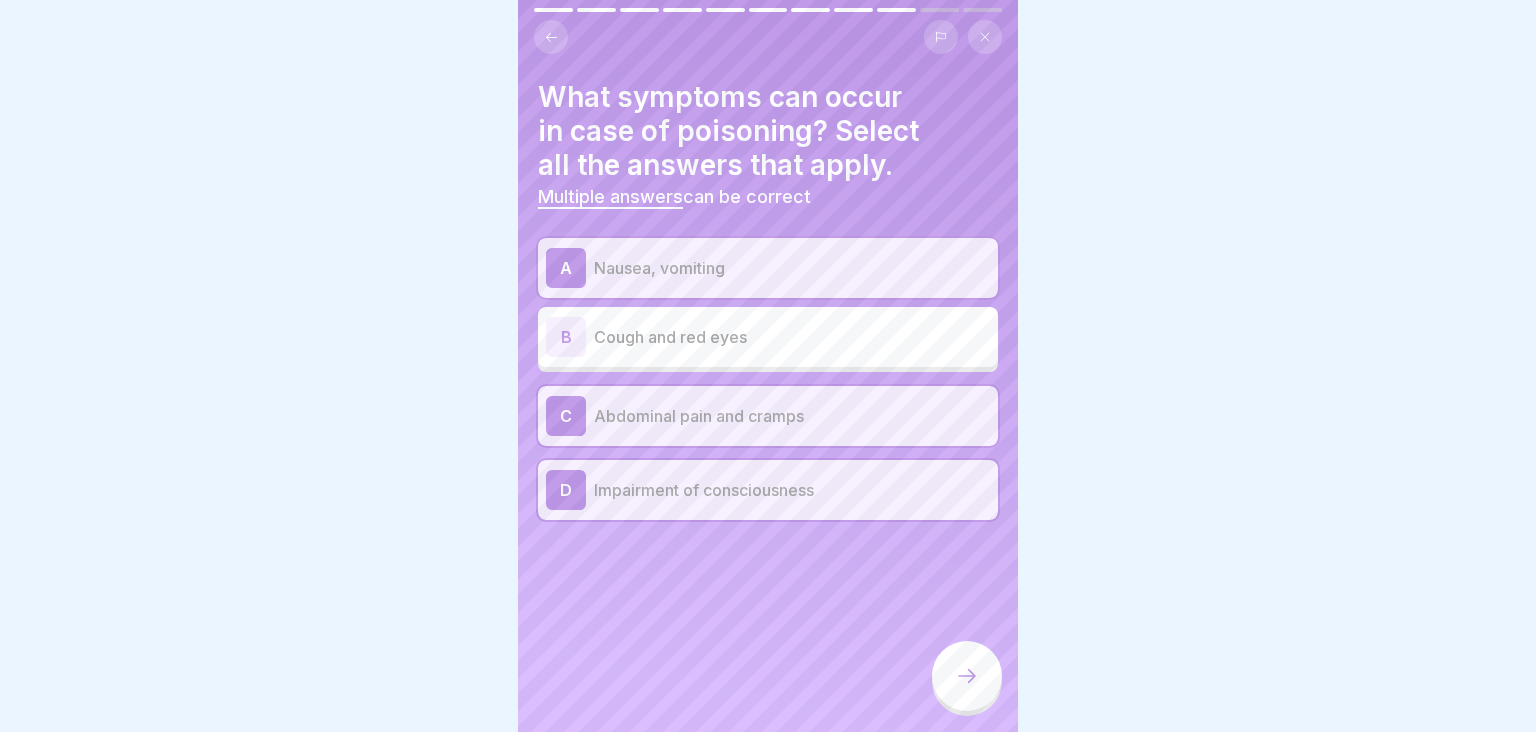 click 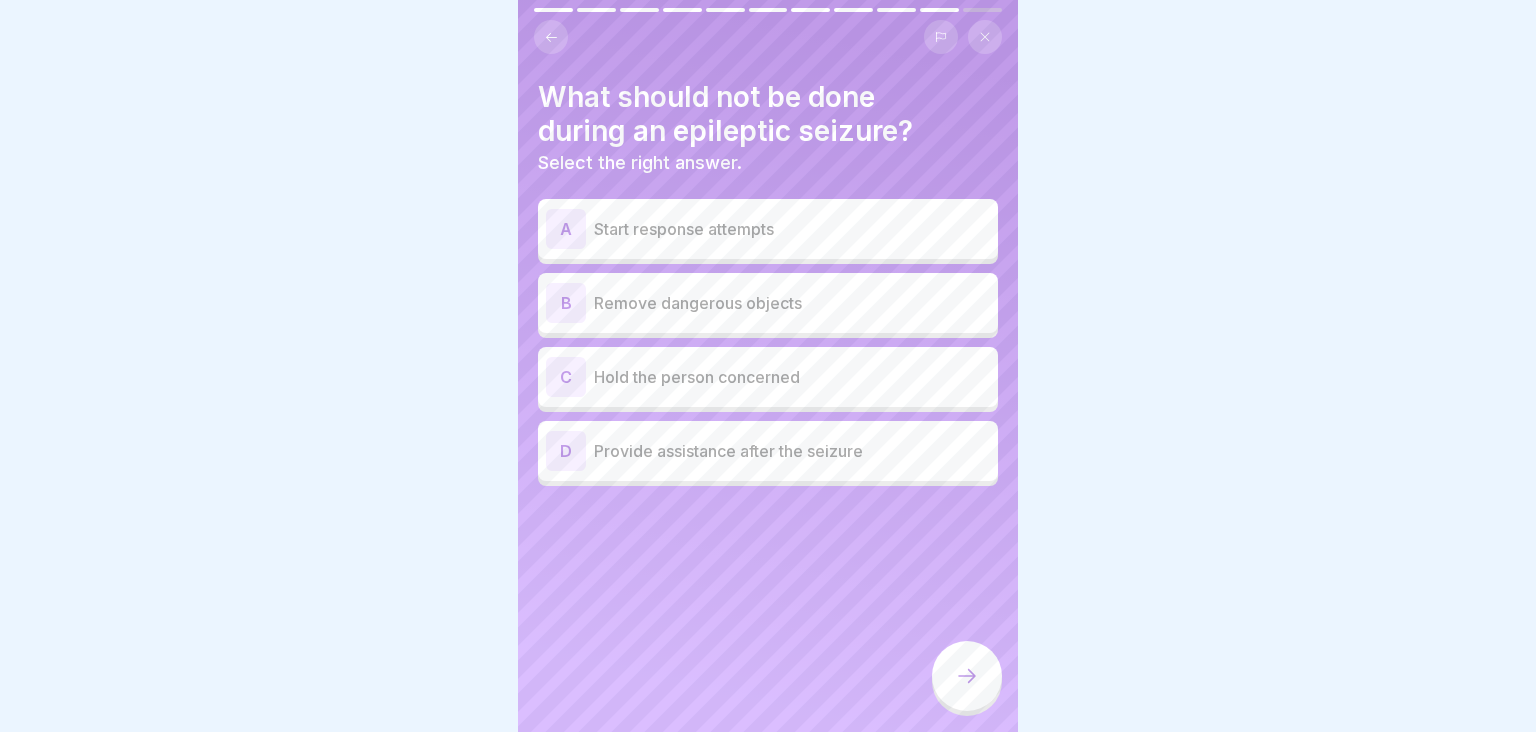 click on "Remove dangerous objects" at bounding box center [792, 303] 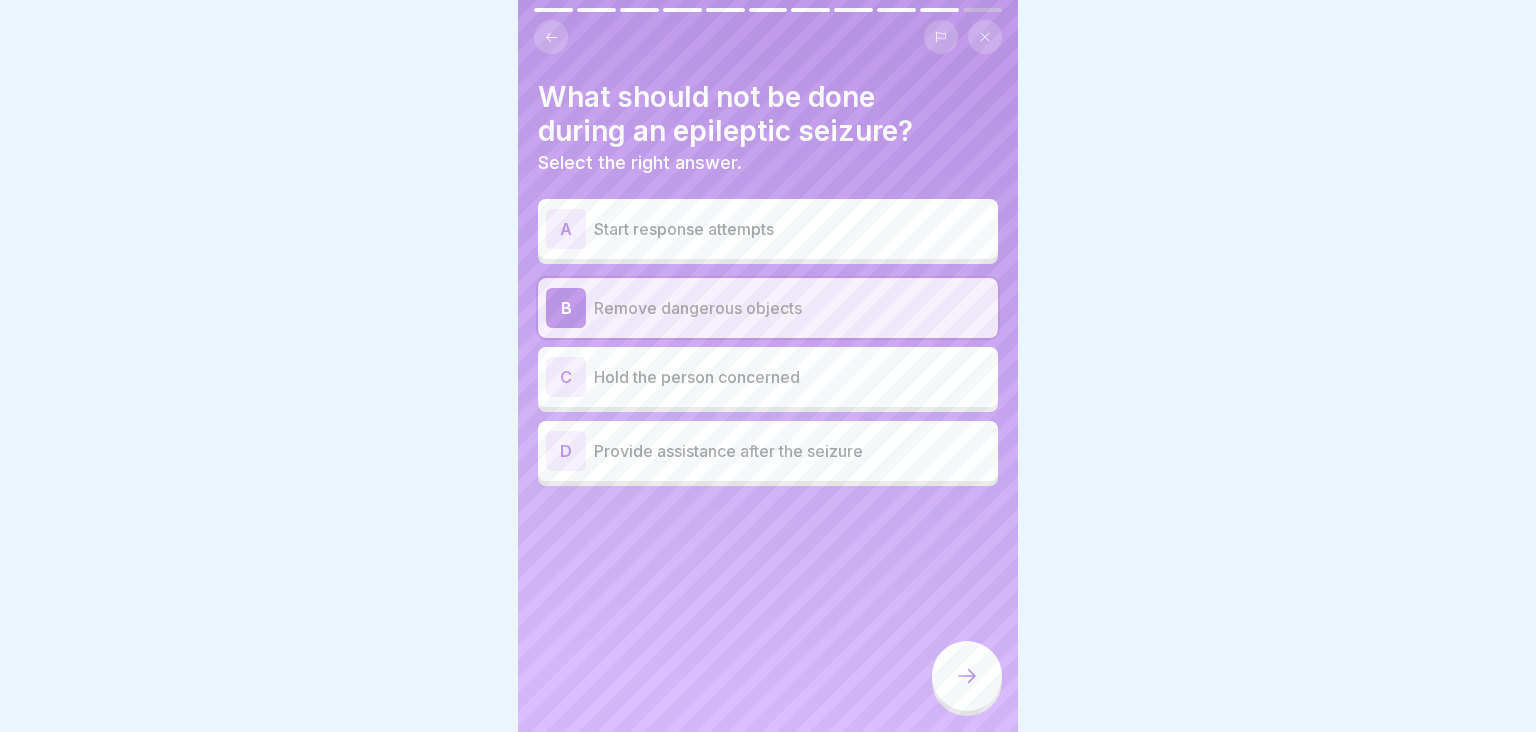 click on "Provide assistance after the seizure" at bounding box center [792, 451] 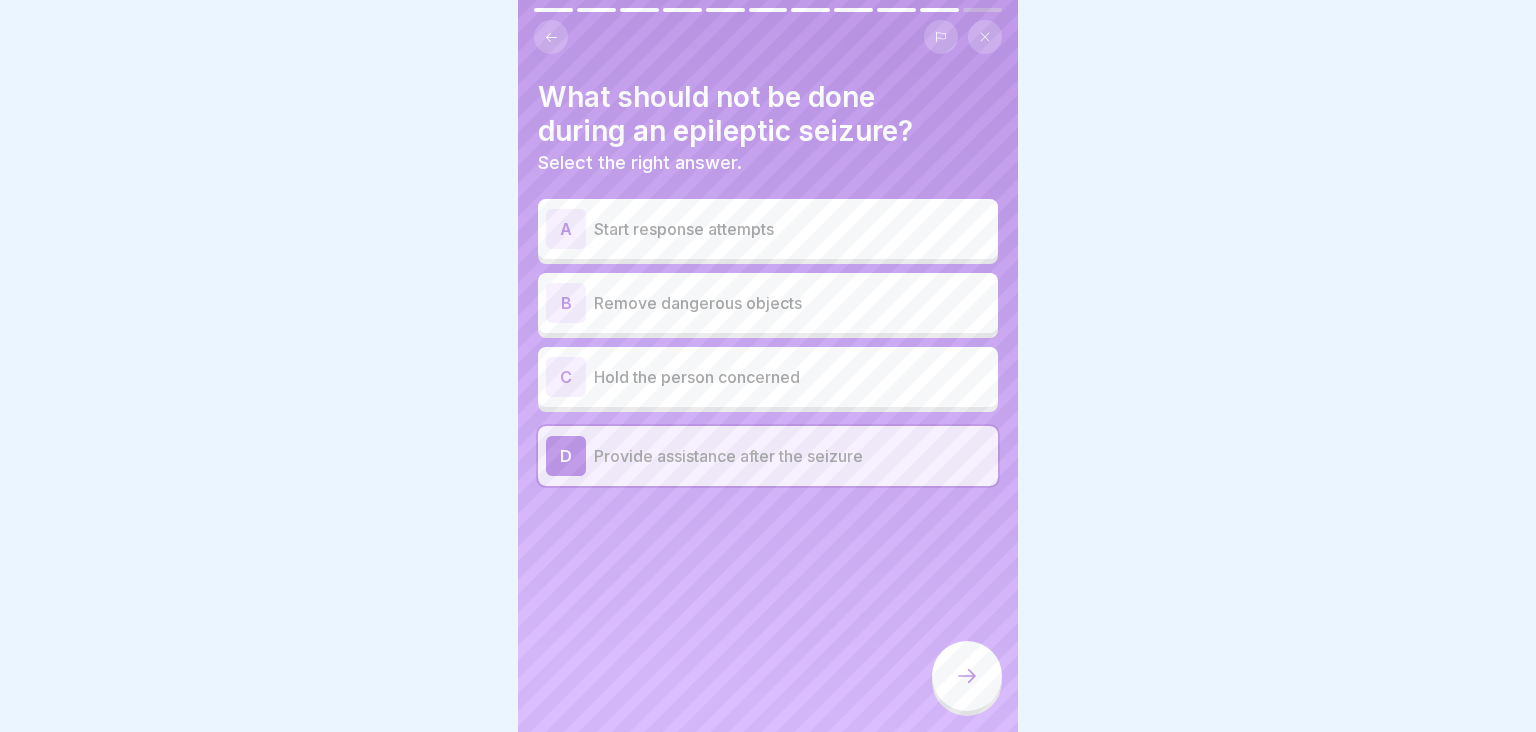 click on "B Remove dangerous objects" at bounding box center [768, 303] 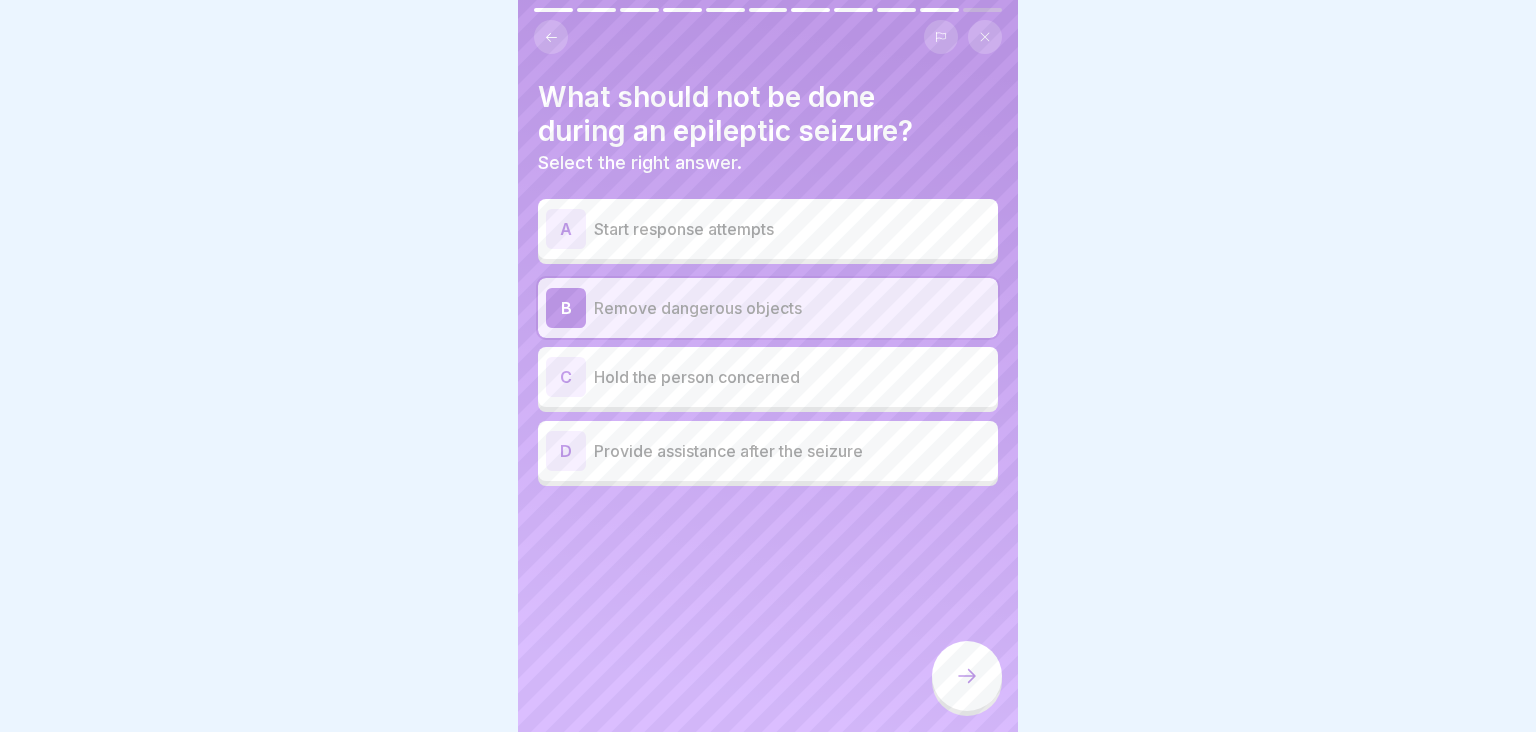 click at bounding box center (967, 676) 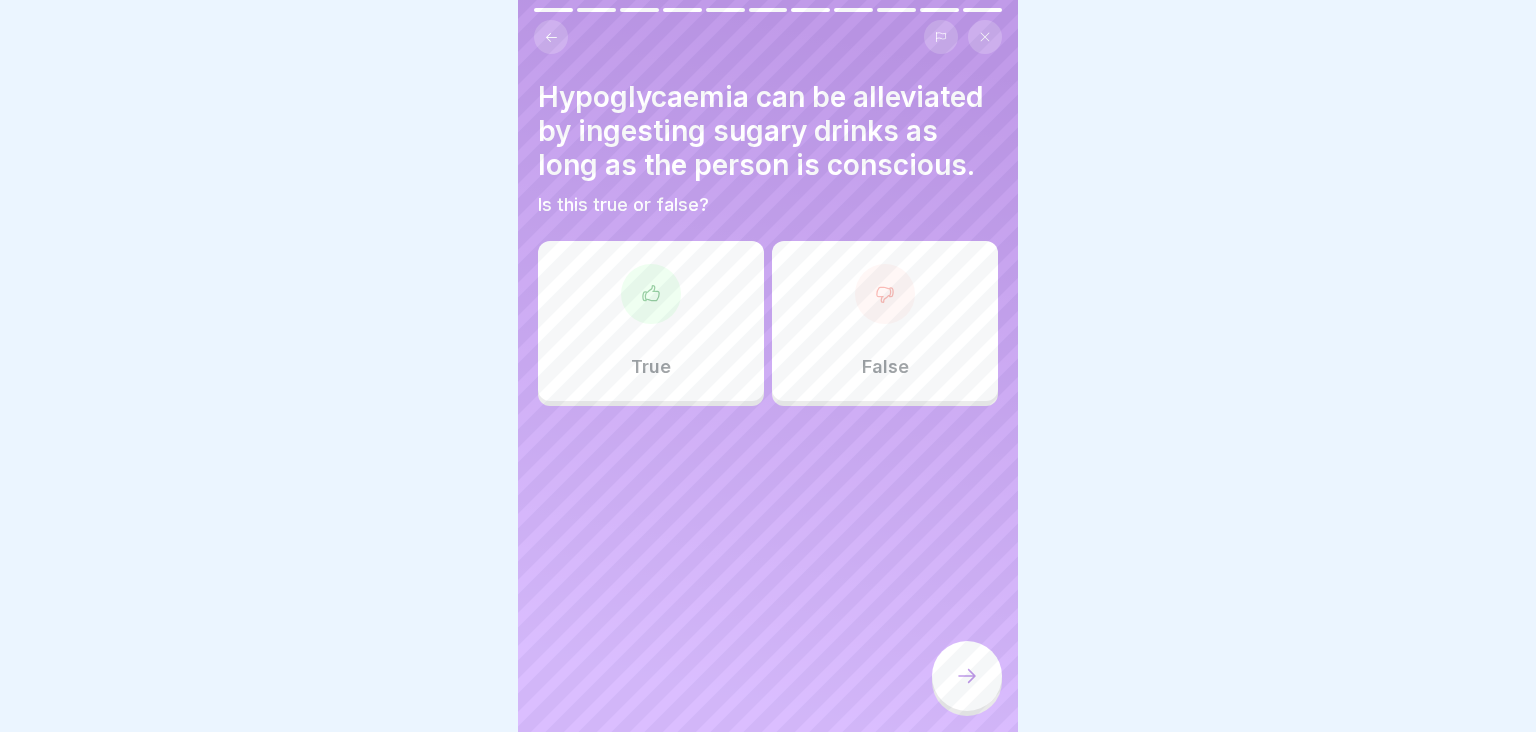 click on "True" at bounding box center (651, 321) 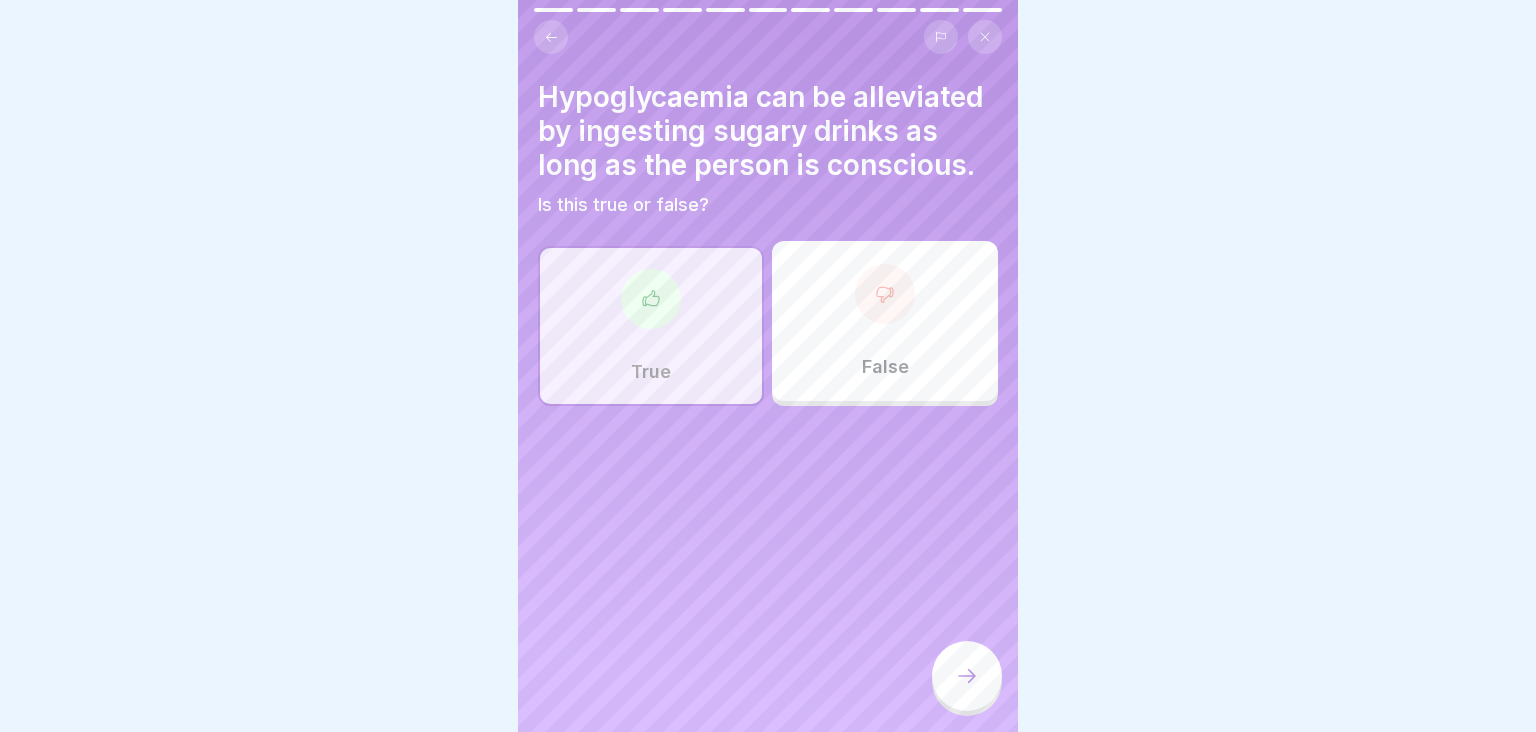 click 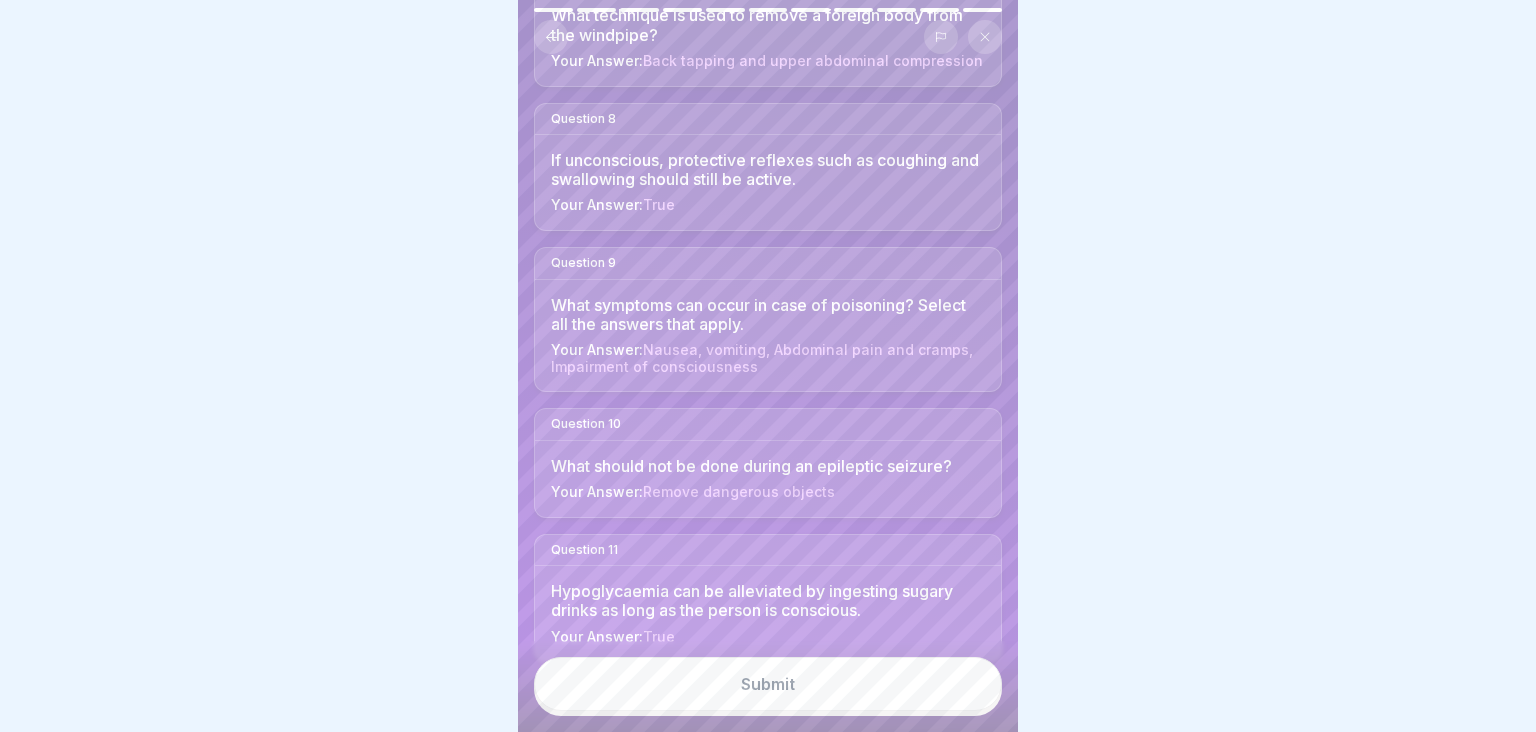 scroll, scrollTop: 1084, scrollLeft: 0, axis: vertical 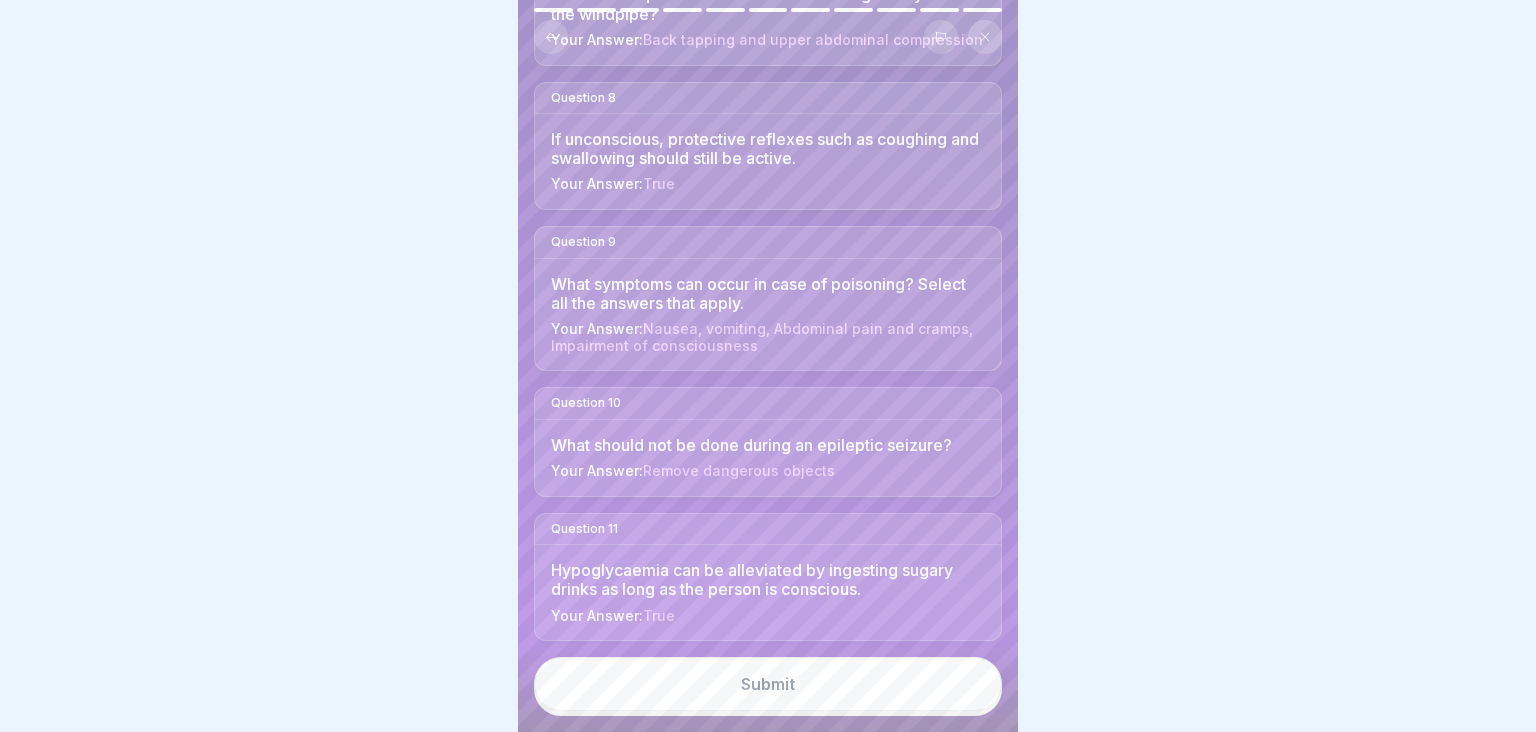 click on "Submit" at bounding box center (768, 684) 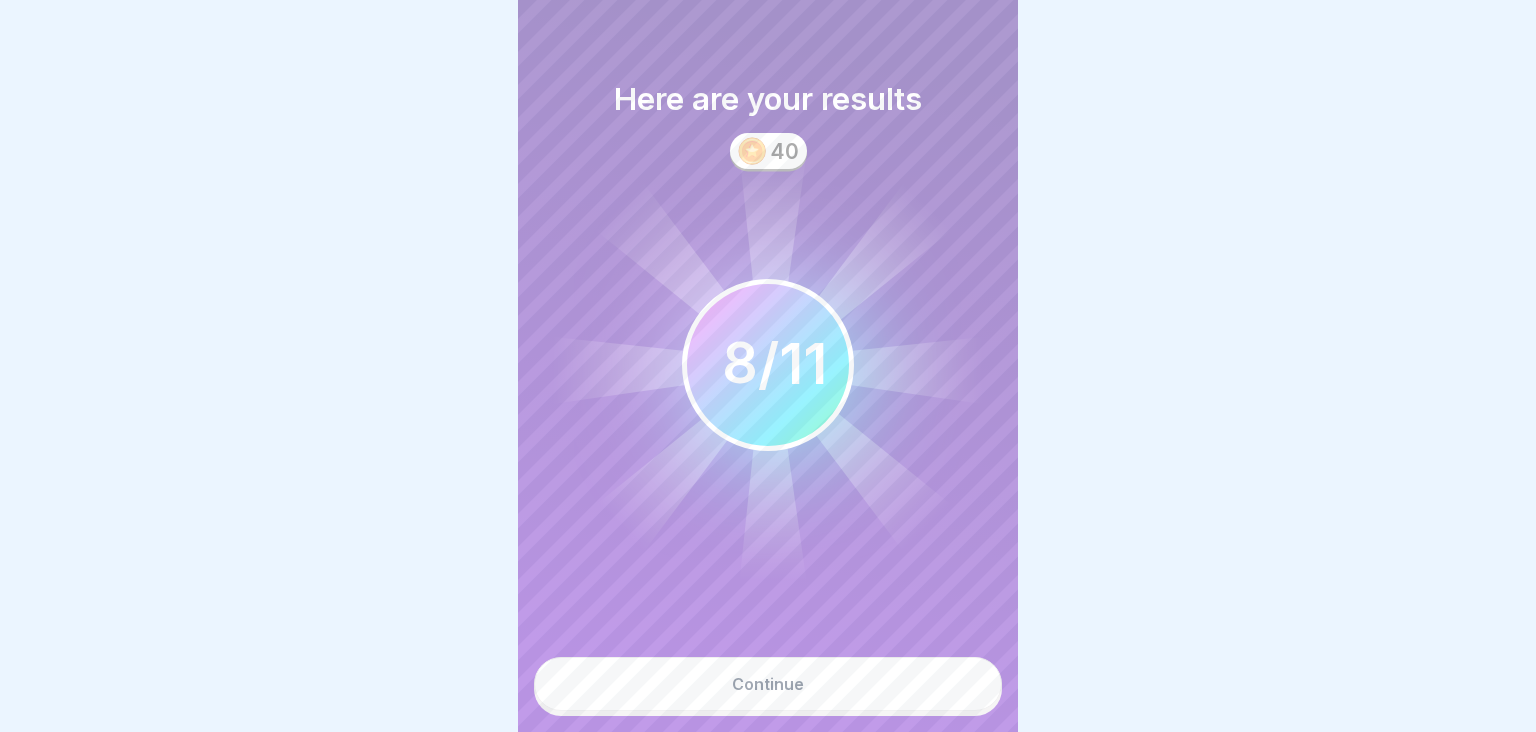 click on "Continue" at bounding box center [768, 684] 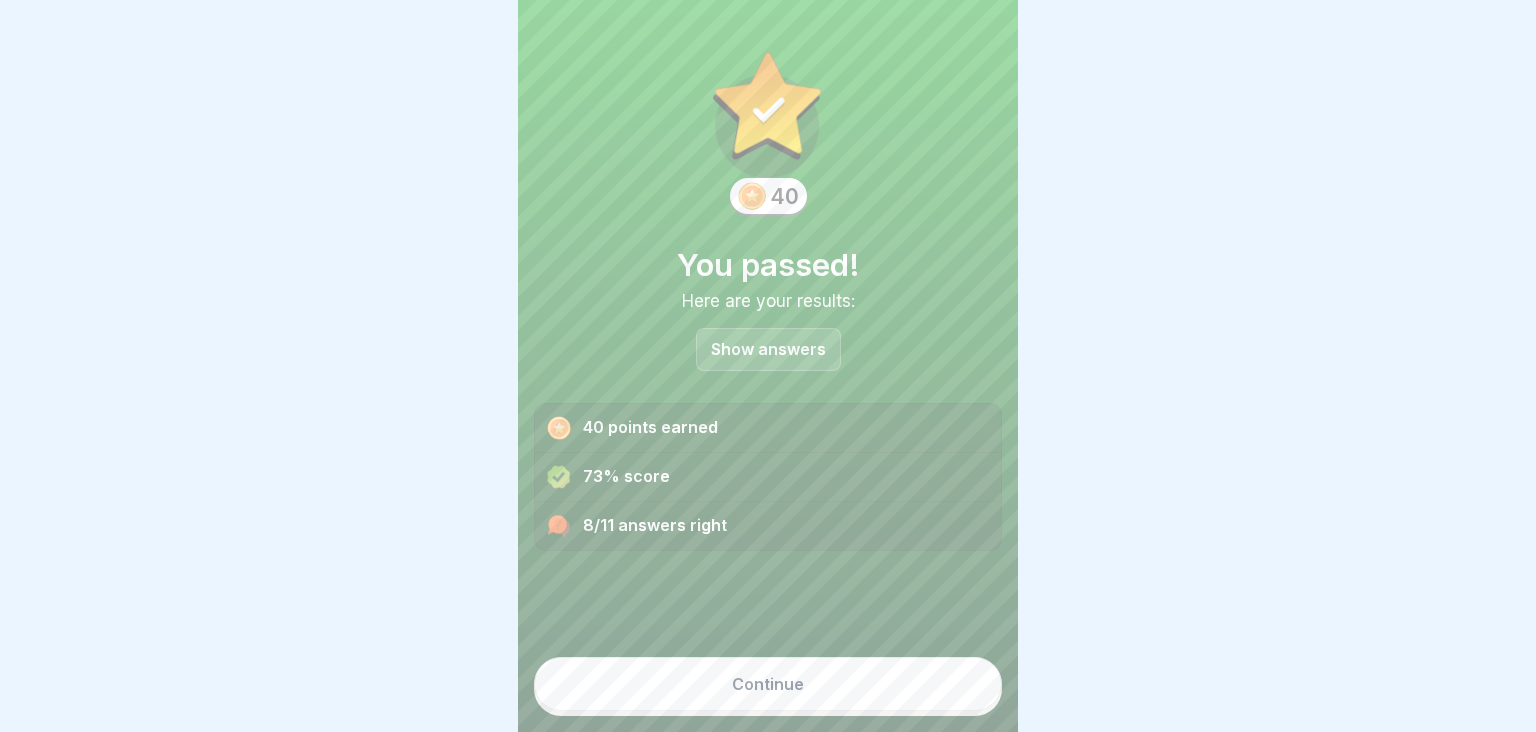 click on "Continue" at bounding box center [768, 684] 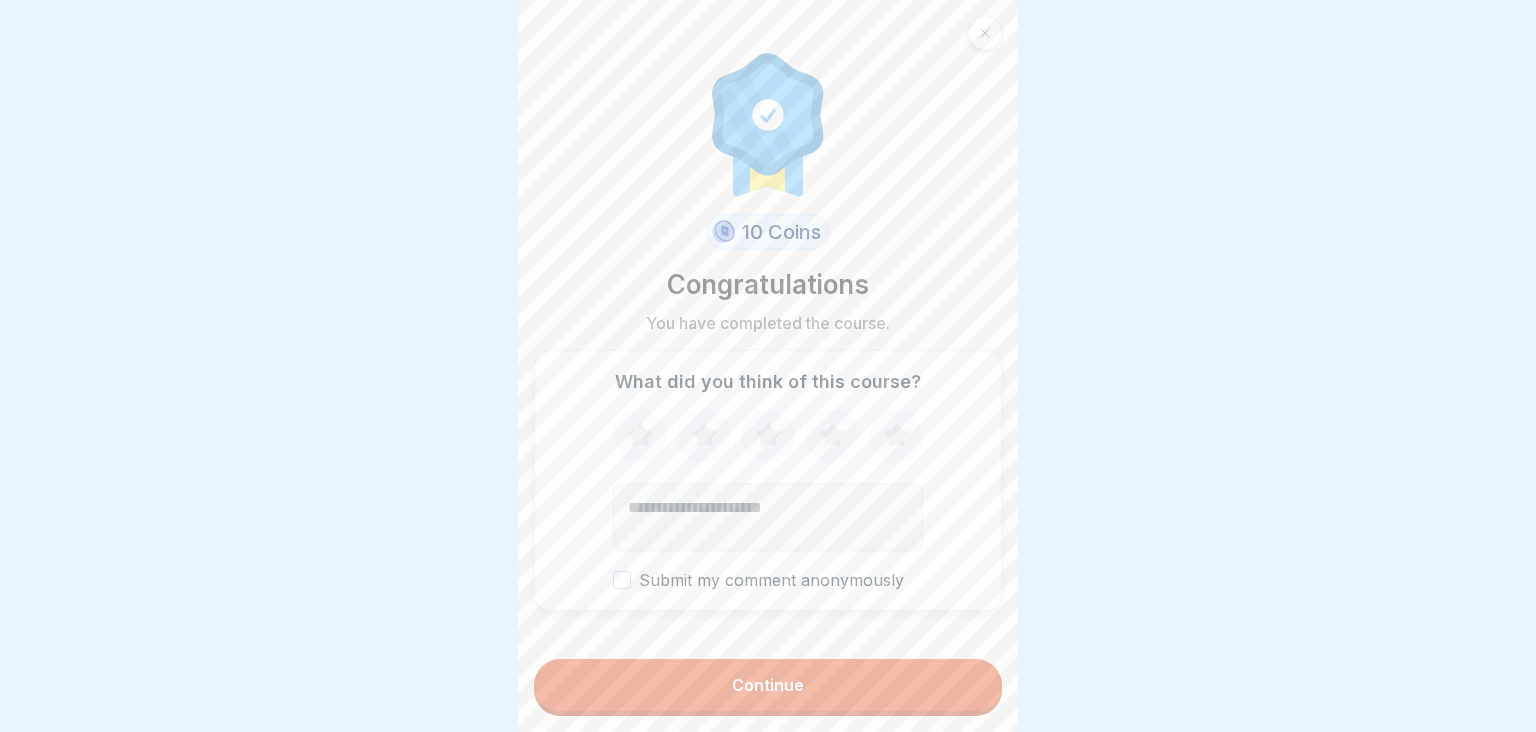click 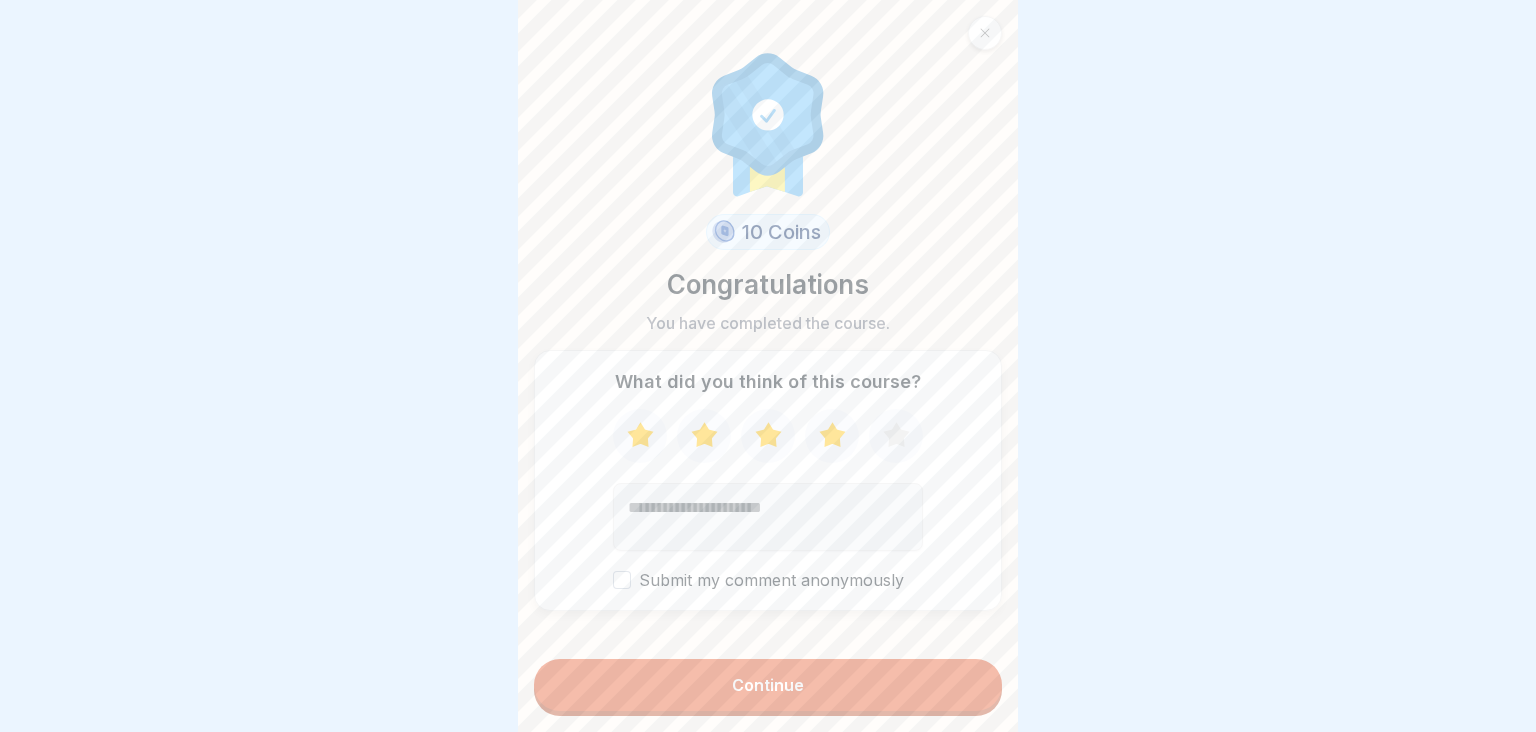 click on "Continue" at bounding box center (768, 685) 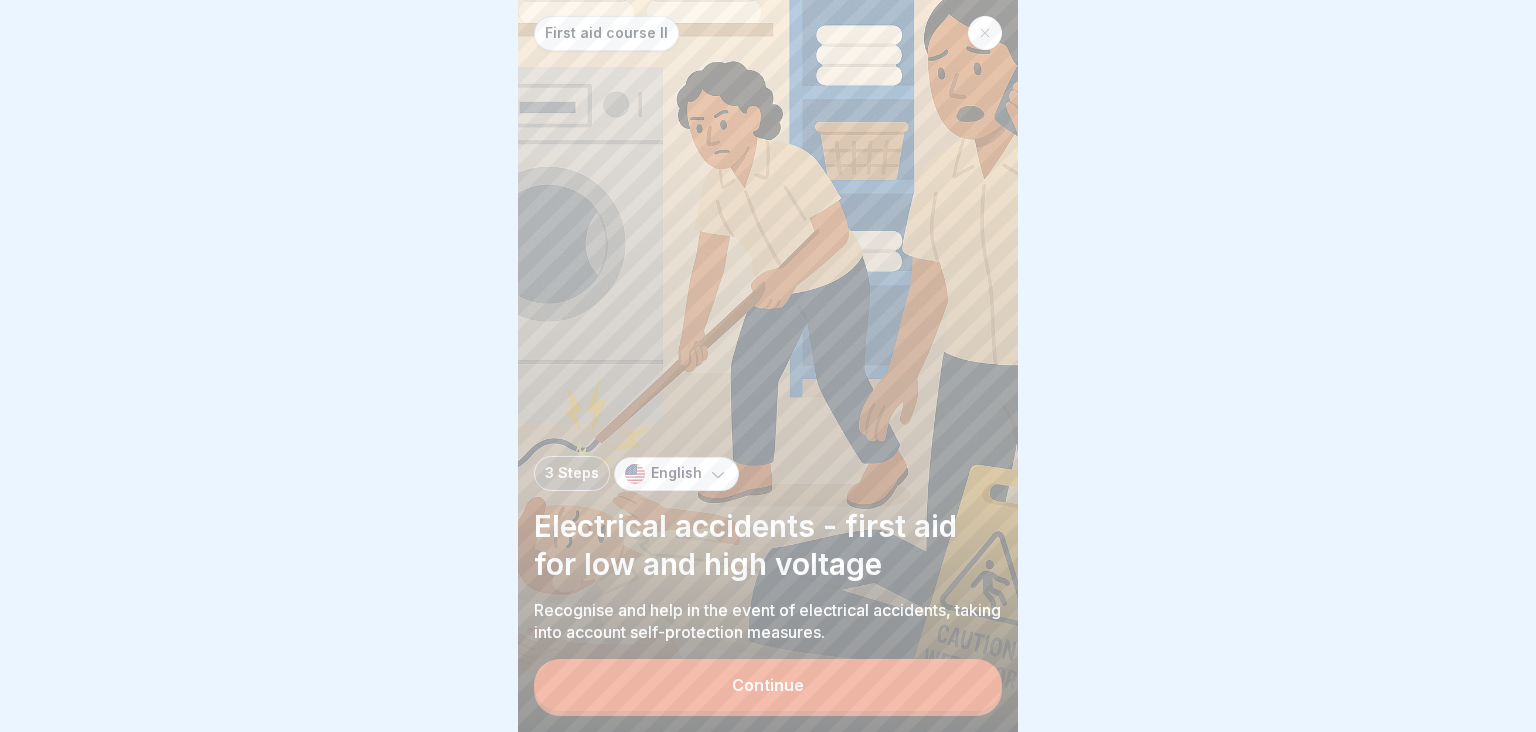 click on "Continue" at bounding box center [768, 685] 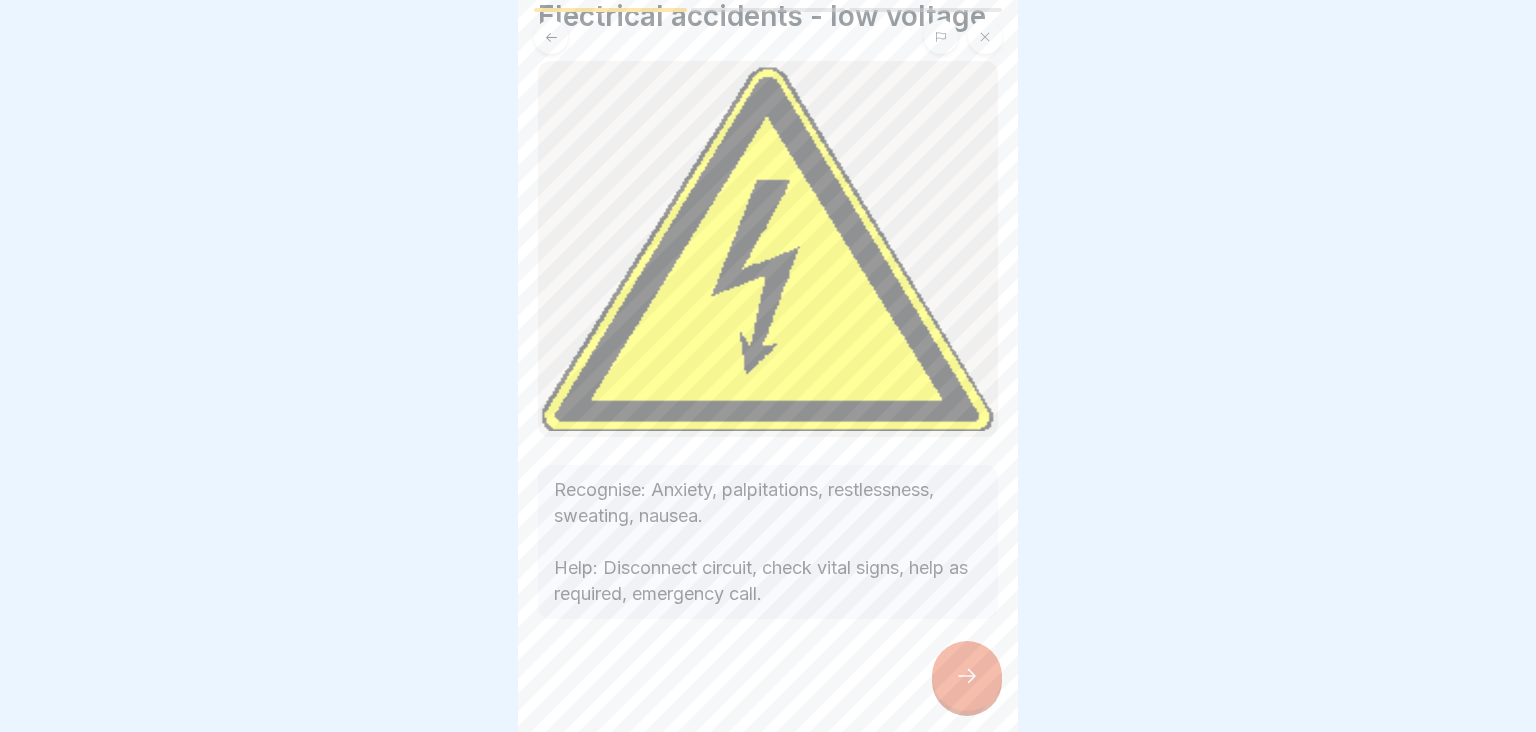 scroll, scrollTop: 87, scrollLeft: 0, axis: vertical 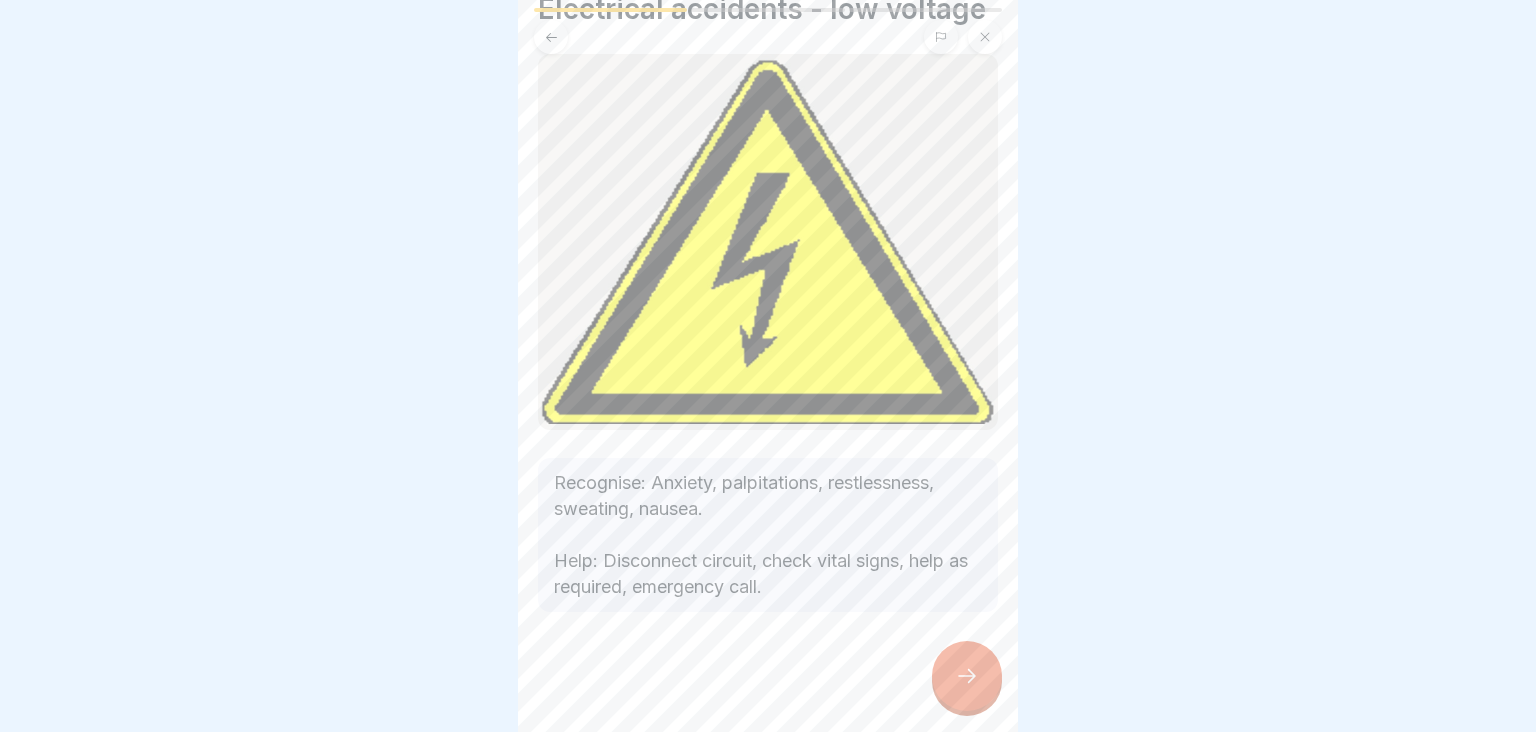 click 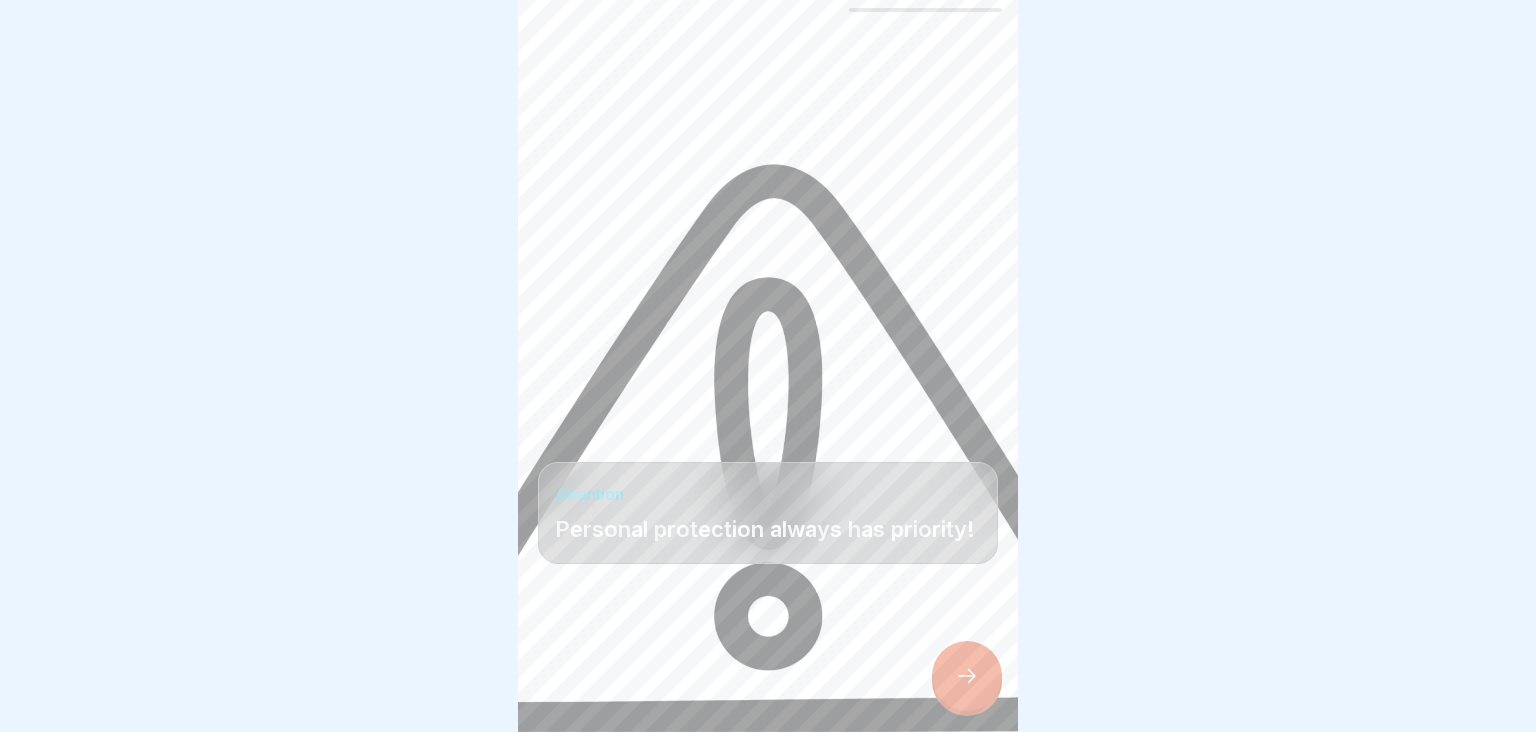 click 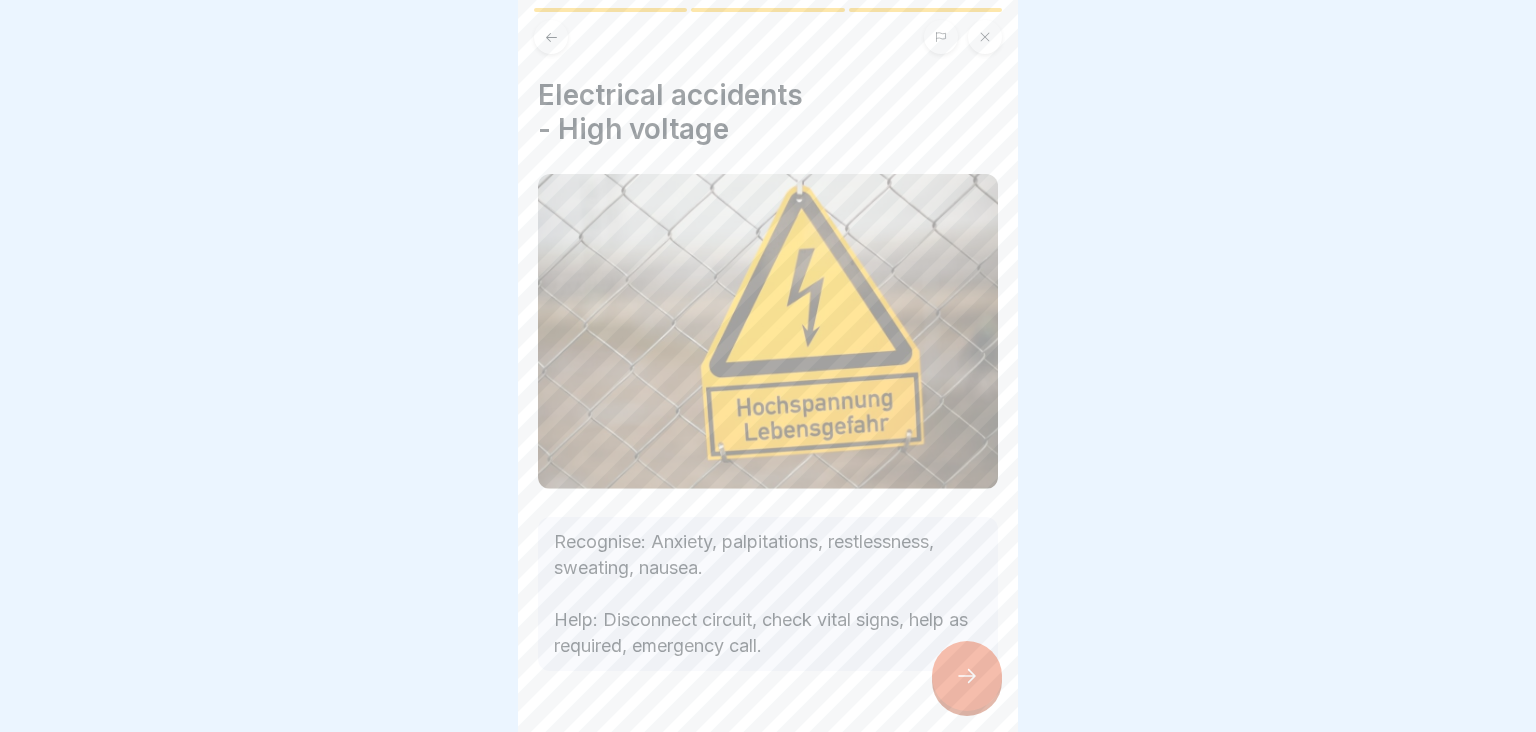 click at bounding box center [967, 676] 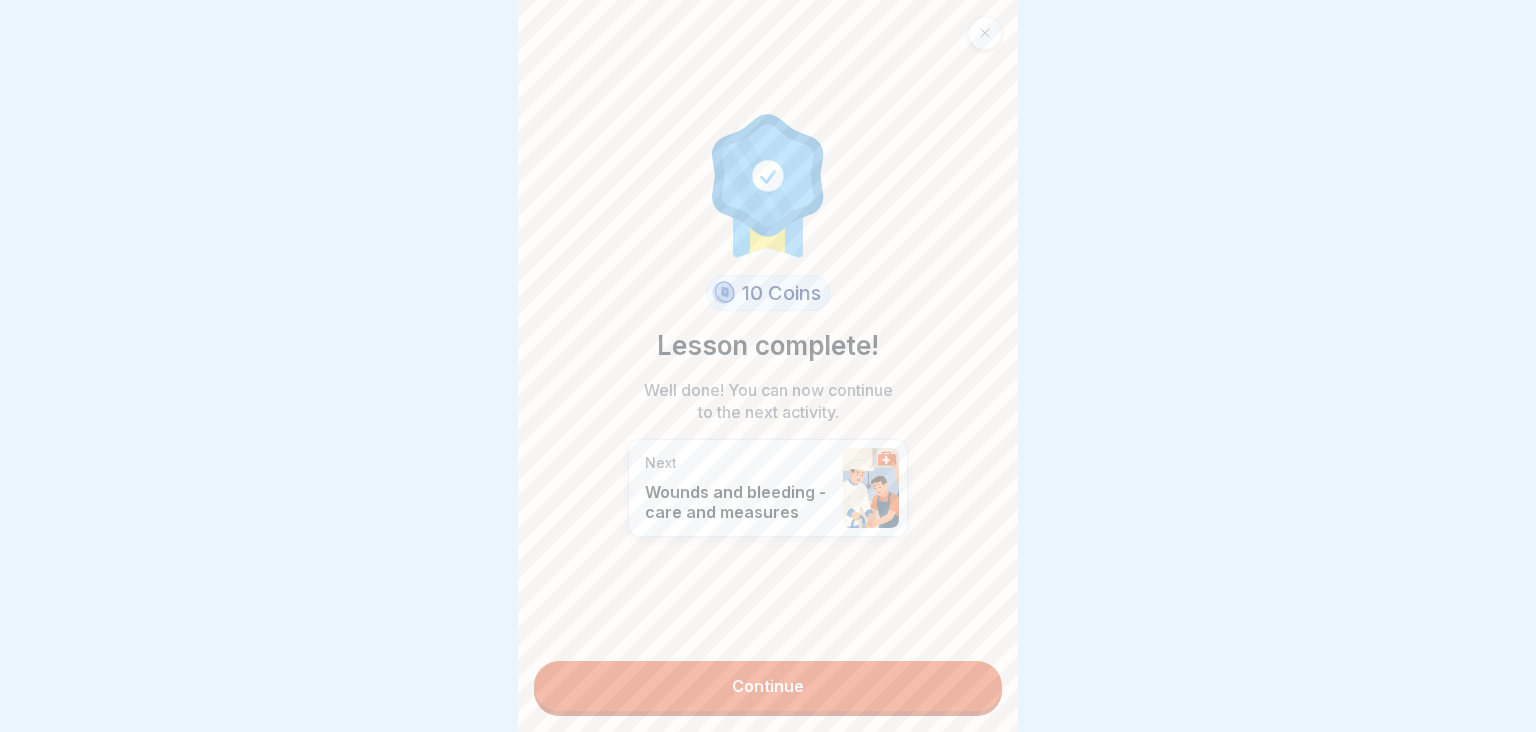 click on "Continue" at bounding box center (768, 686) 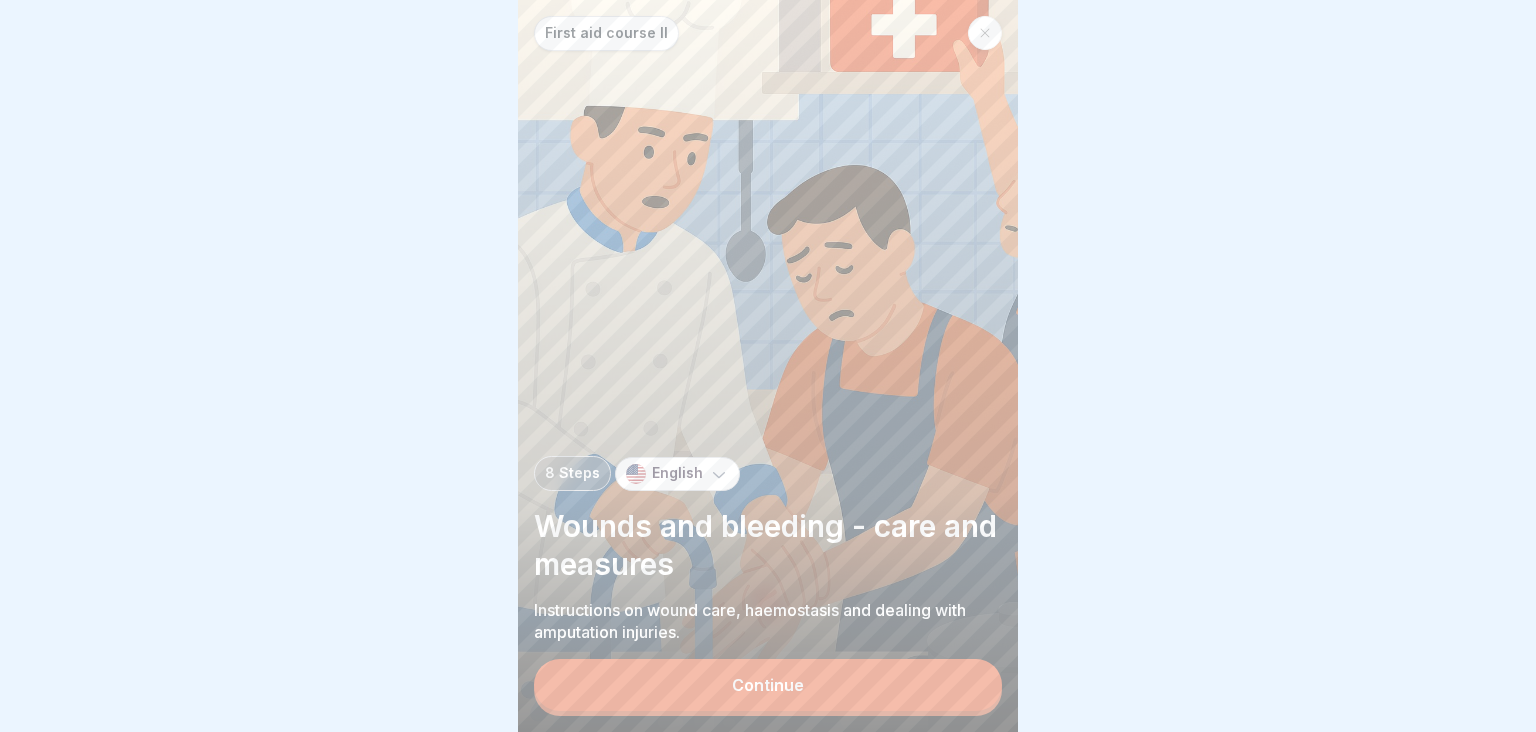 click on "Continue" at bounding box center (768, 685) 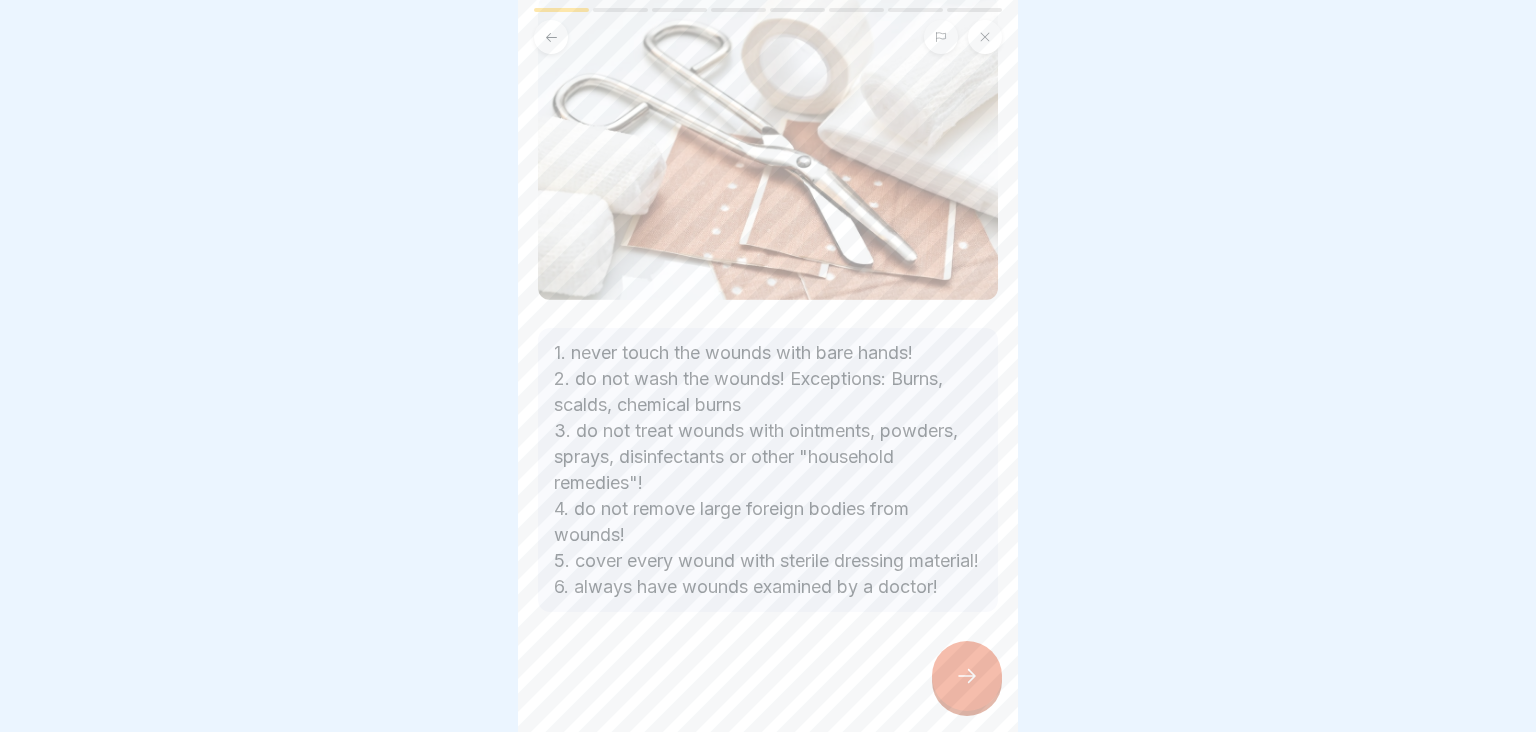scroll, scrollTop: 206, scrollLeft: 0, axis: vertical 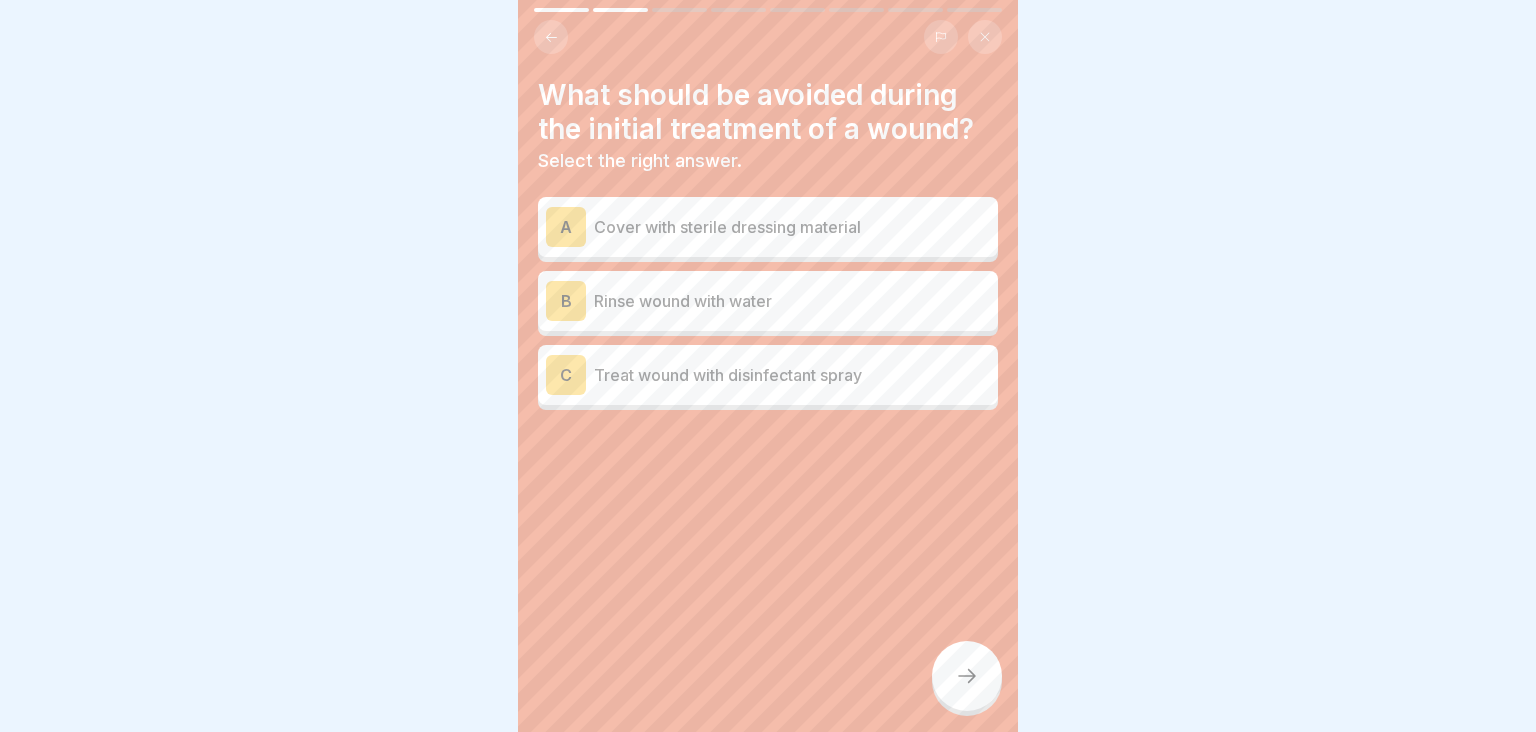 click on "Rinse wound with water" at bounding box center (792, 301) 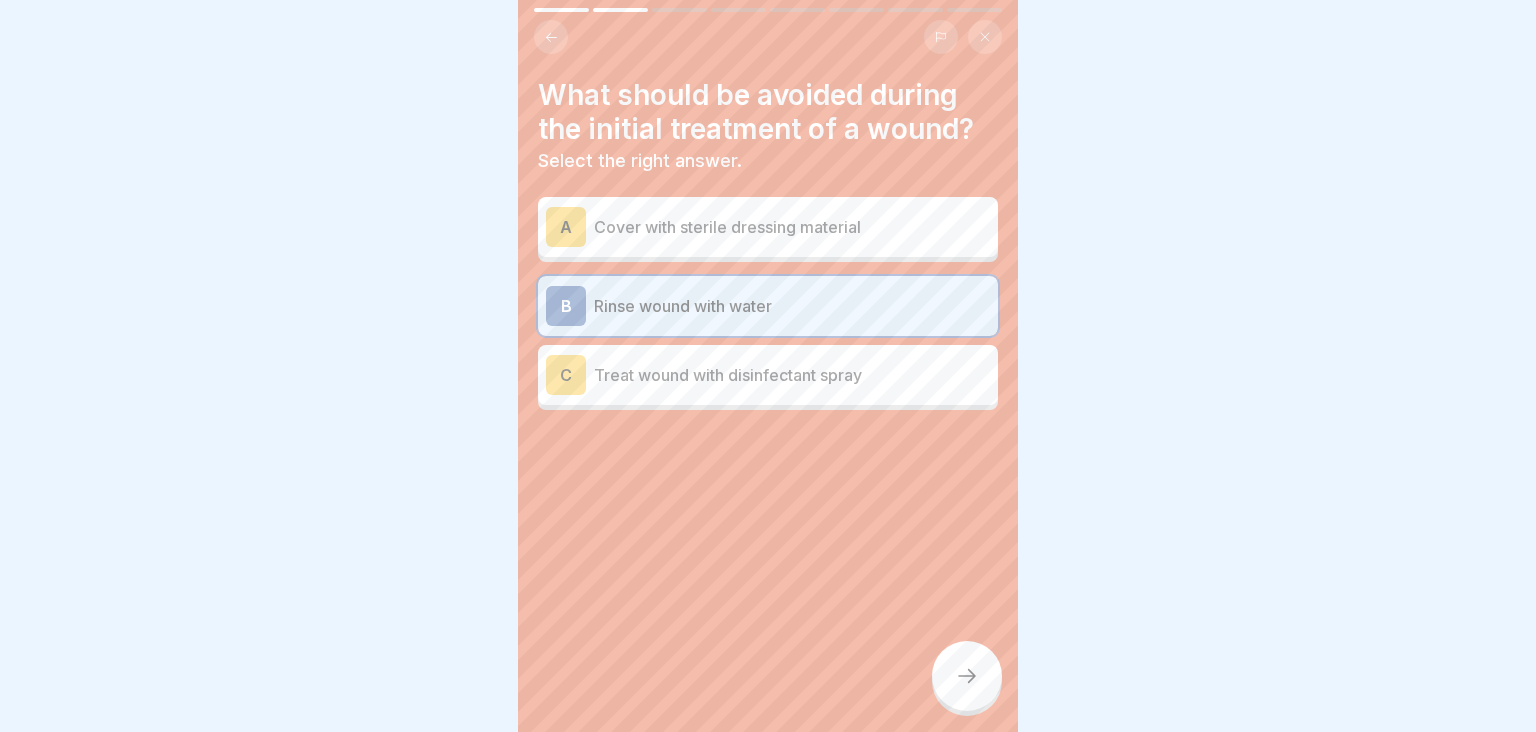 click 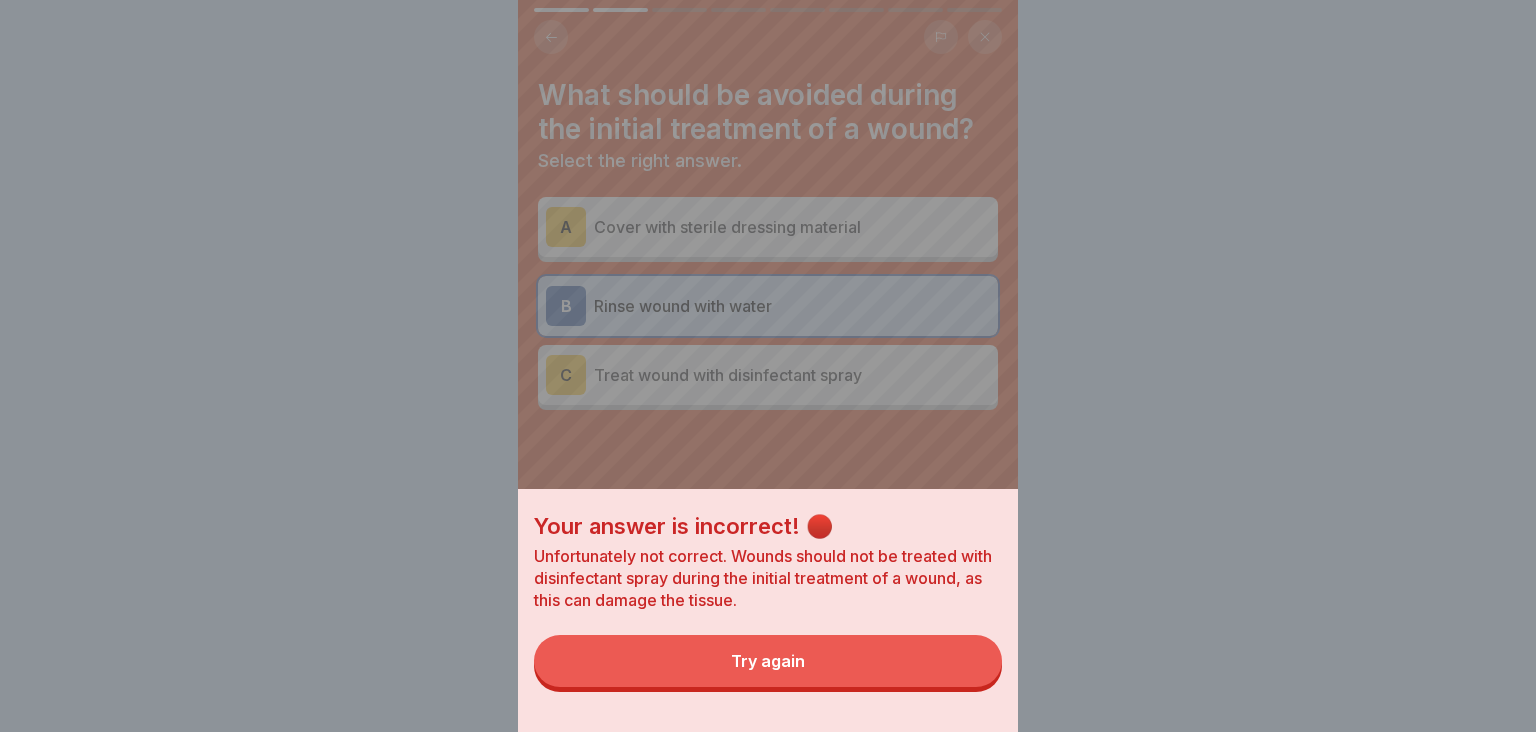 click on "Your answer is incorrect! 🔴 Unfortunately not correct. Wounds should not be treated with disinfectant spray during the initial treatment of a wound, as this can damage the tissue.   Try again" at bounding box center (768, 366) 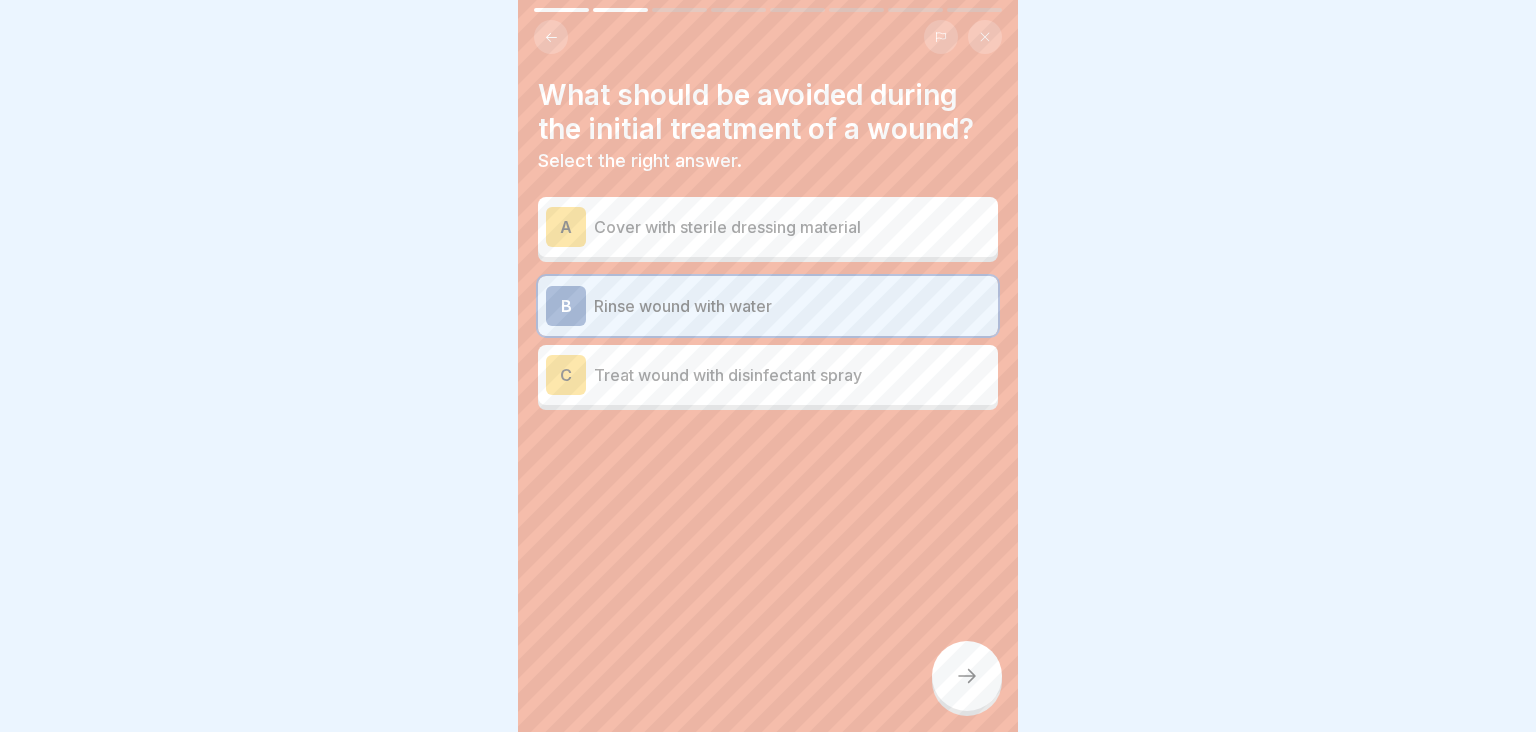 click on "C Treat wound with disinfectant spray" at bounding box center (768, 375) 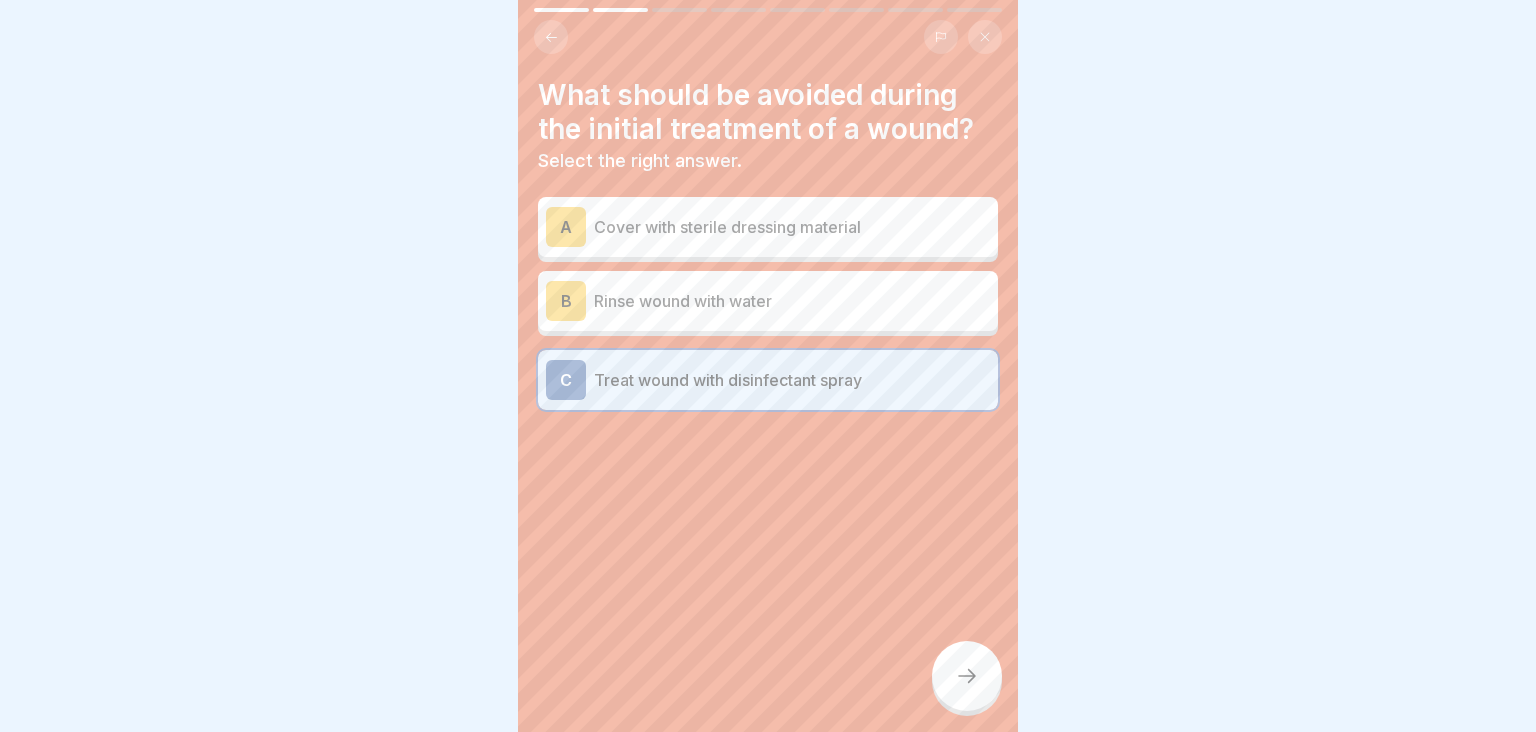 click 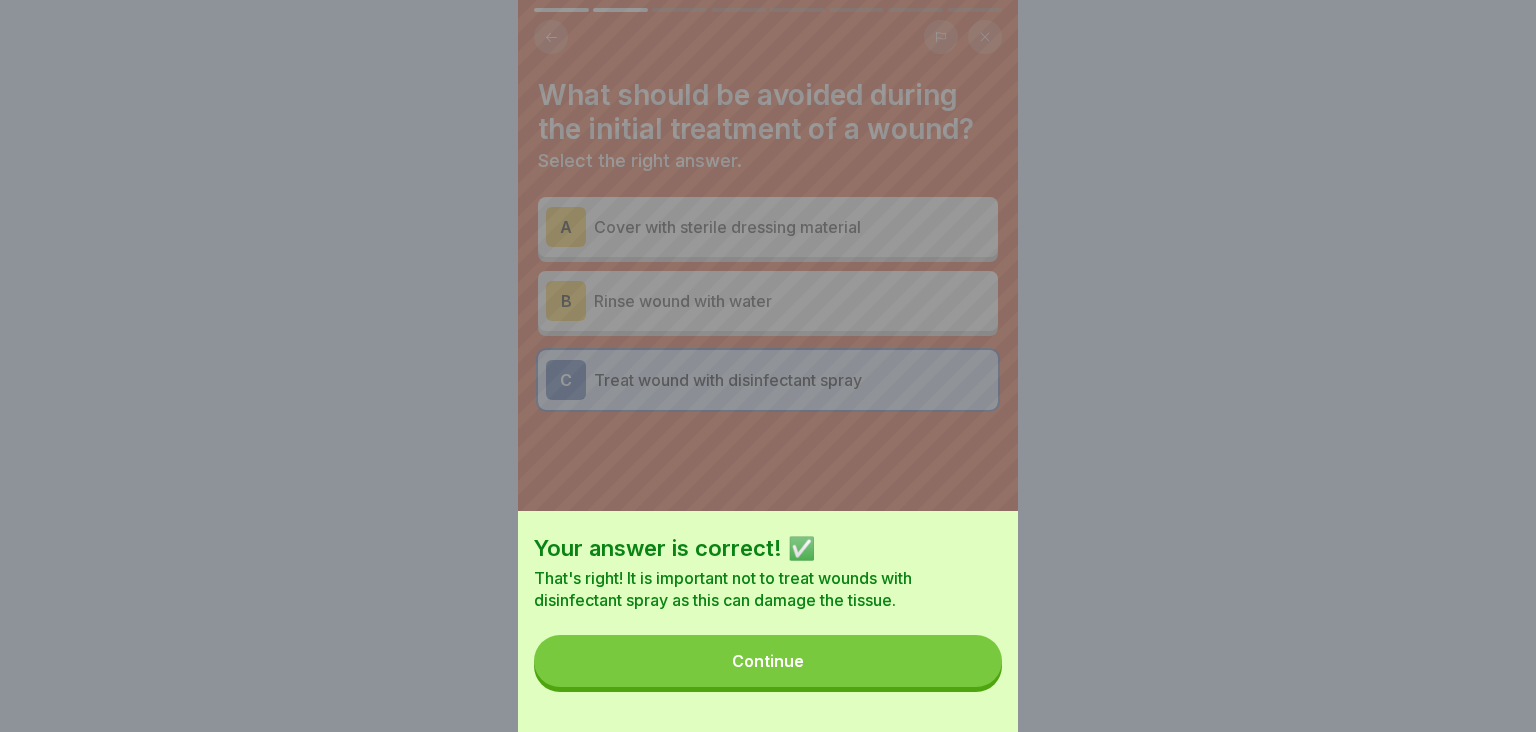 click on "Continue" at bounding box center (768, 661) 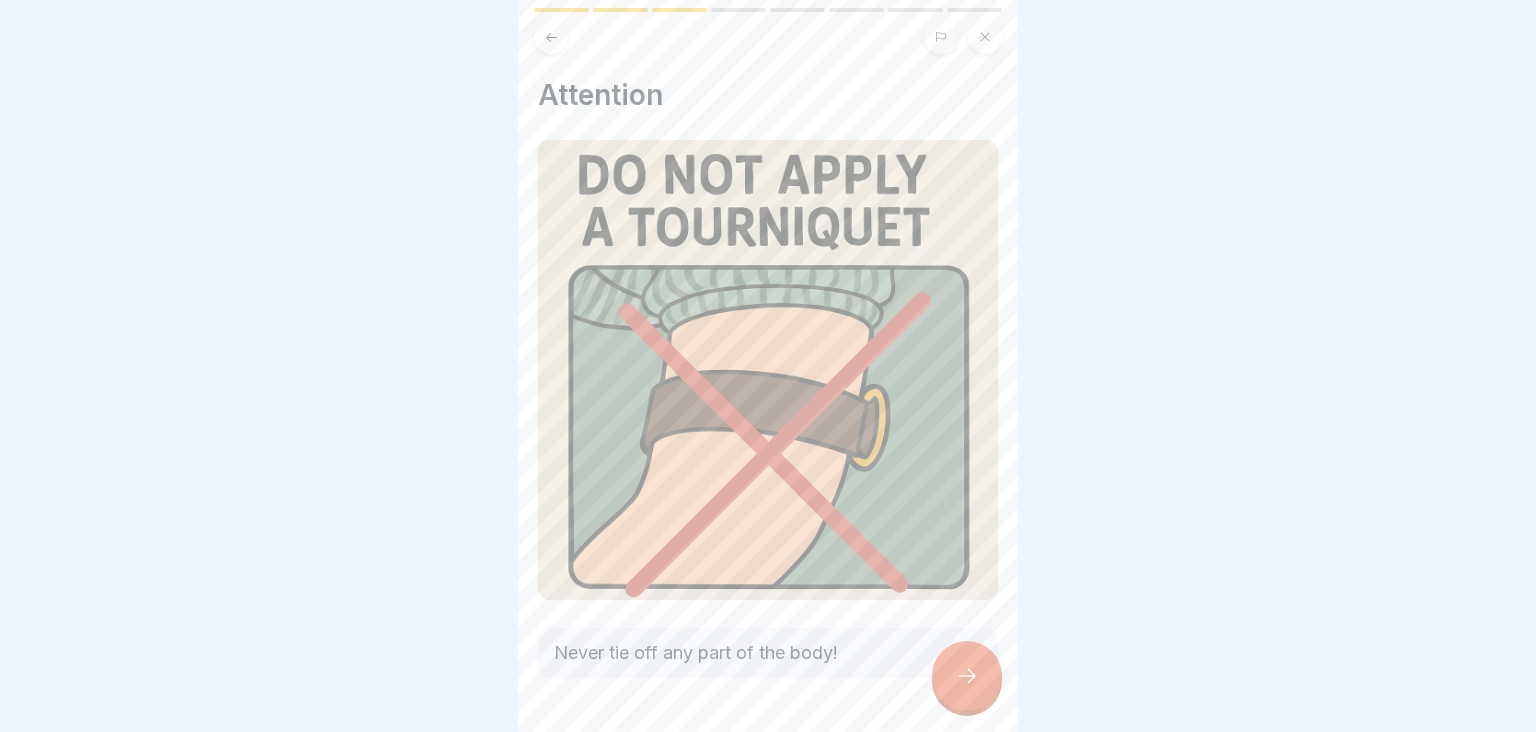 scroll, scrollTop: 66, scrollLeft: 0, axis: vertical 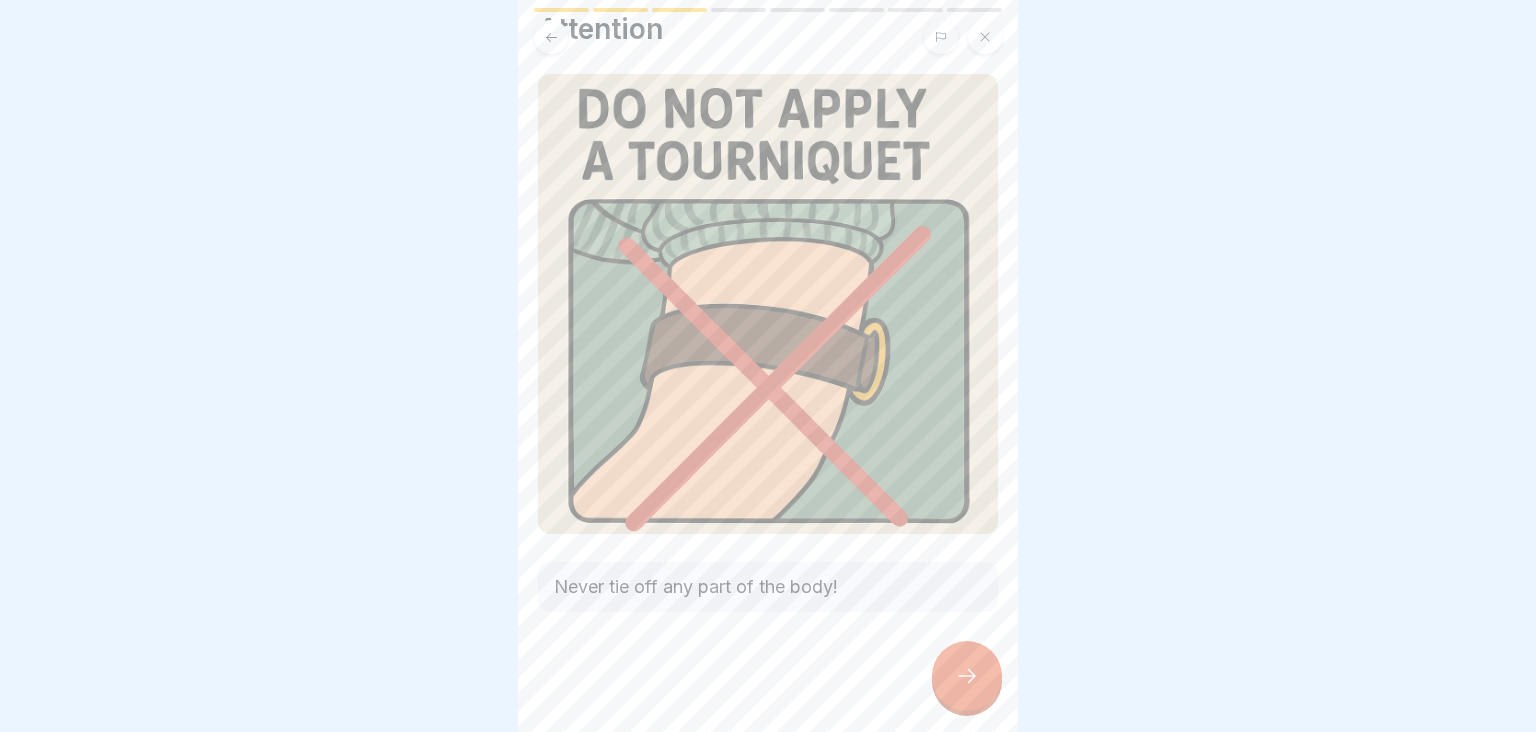 click 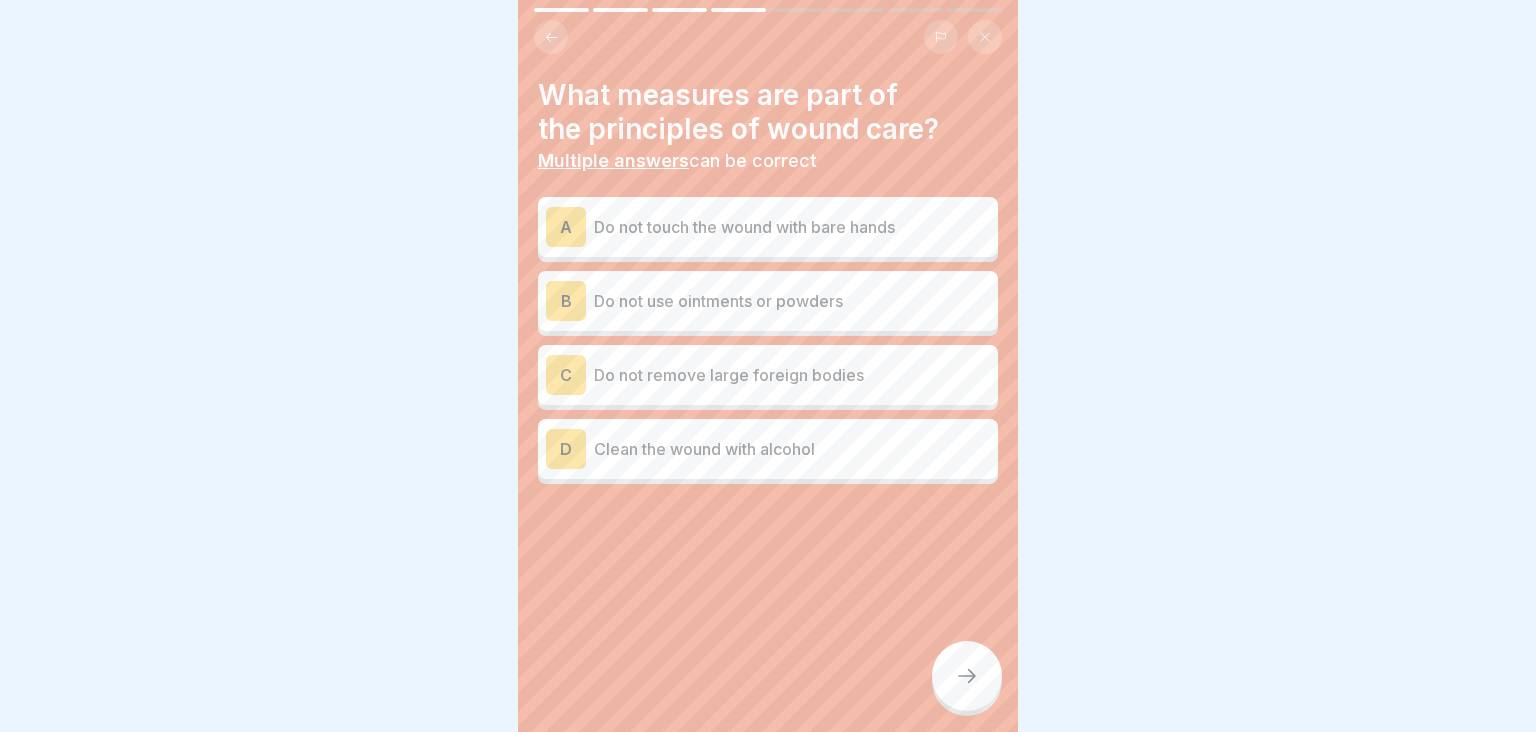 click on "Do not touch the wound with bare hands" at bounding box center (792, 227) 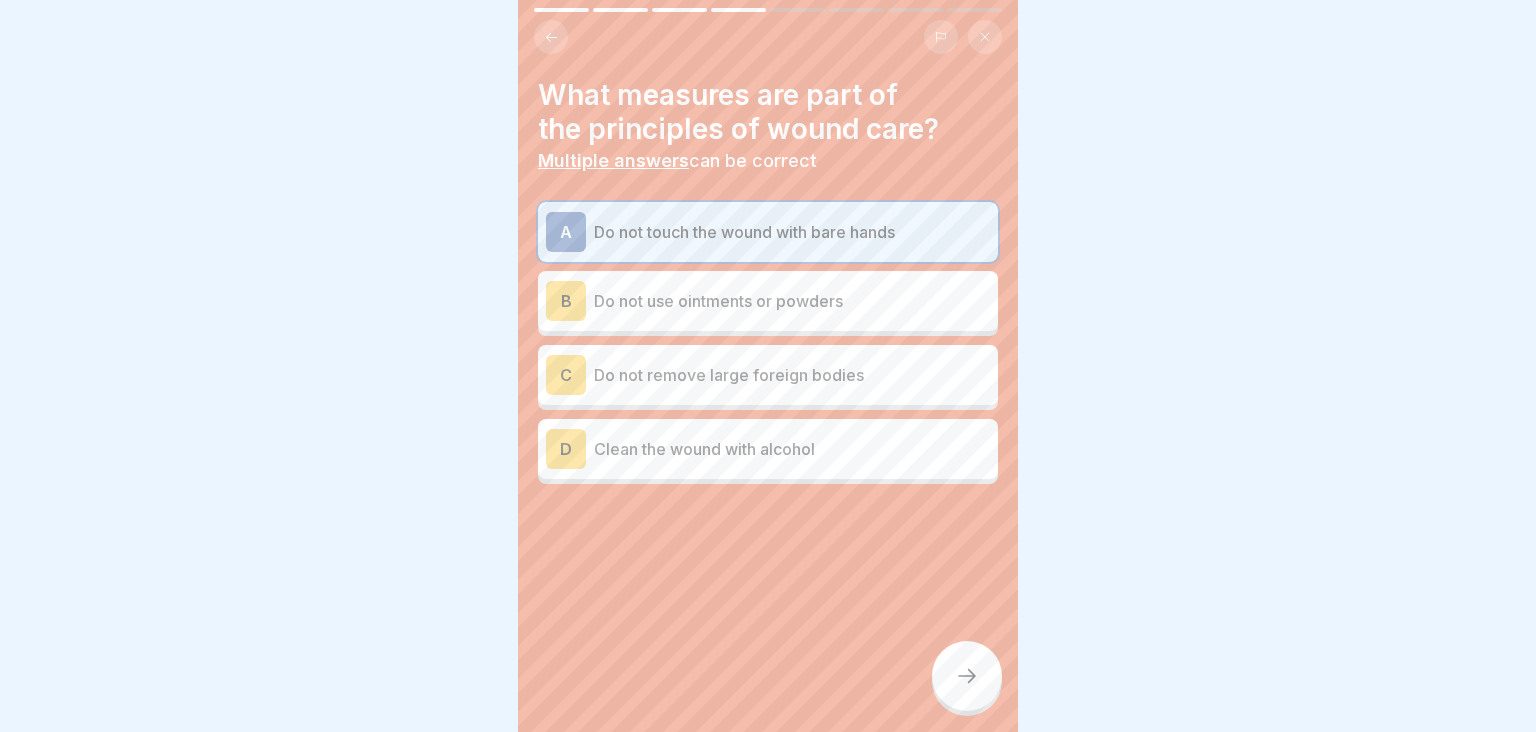 click on "B Do not use ointments or powders" at bounding box center (768, 301) 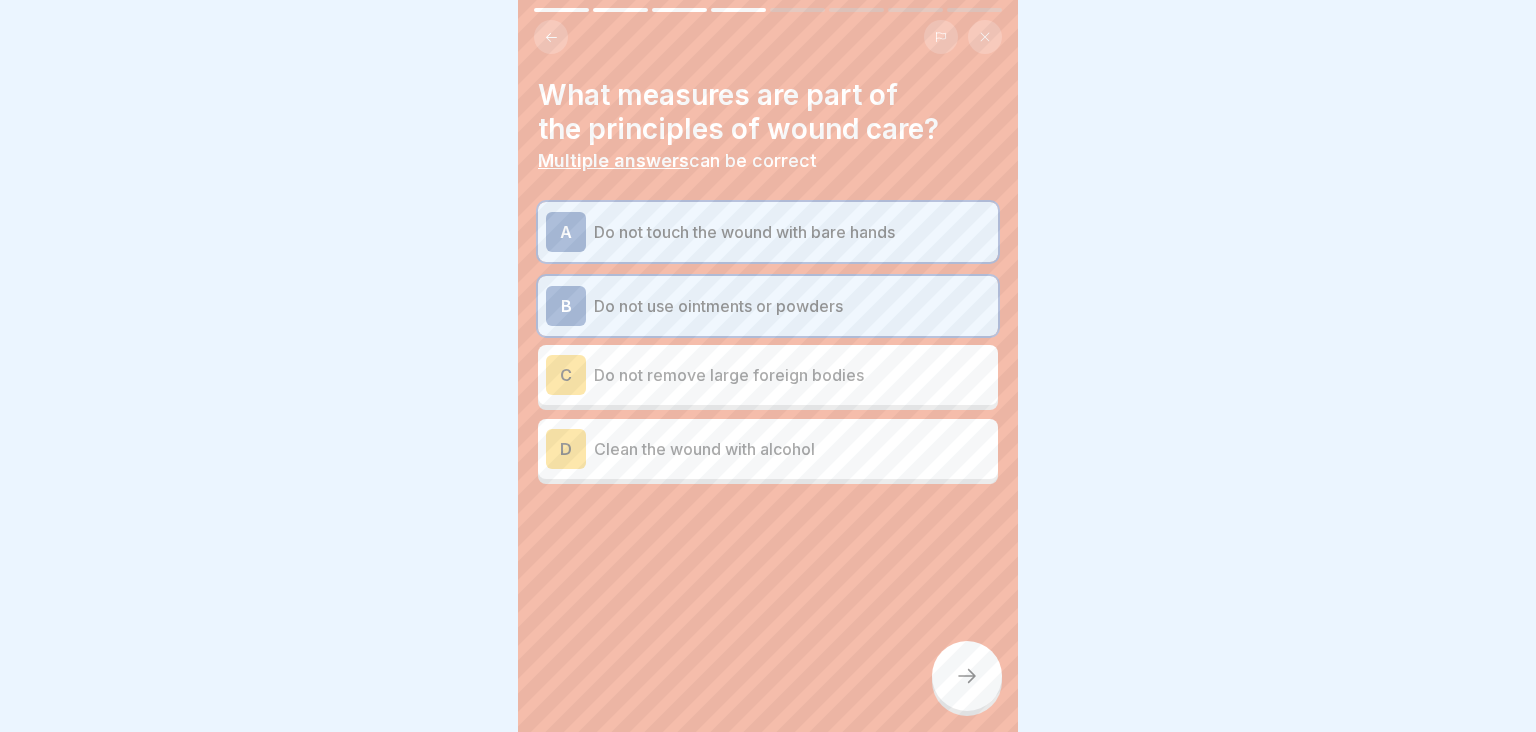 click on "Do not remove large foreign bodies" at bounding box center [792, 375] 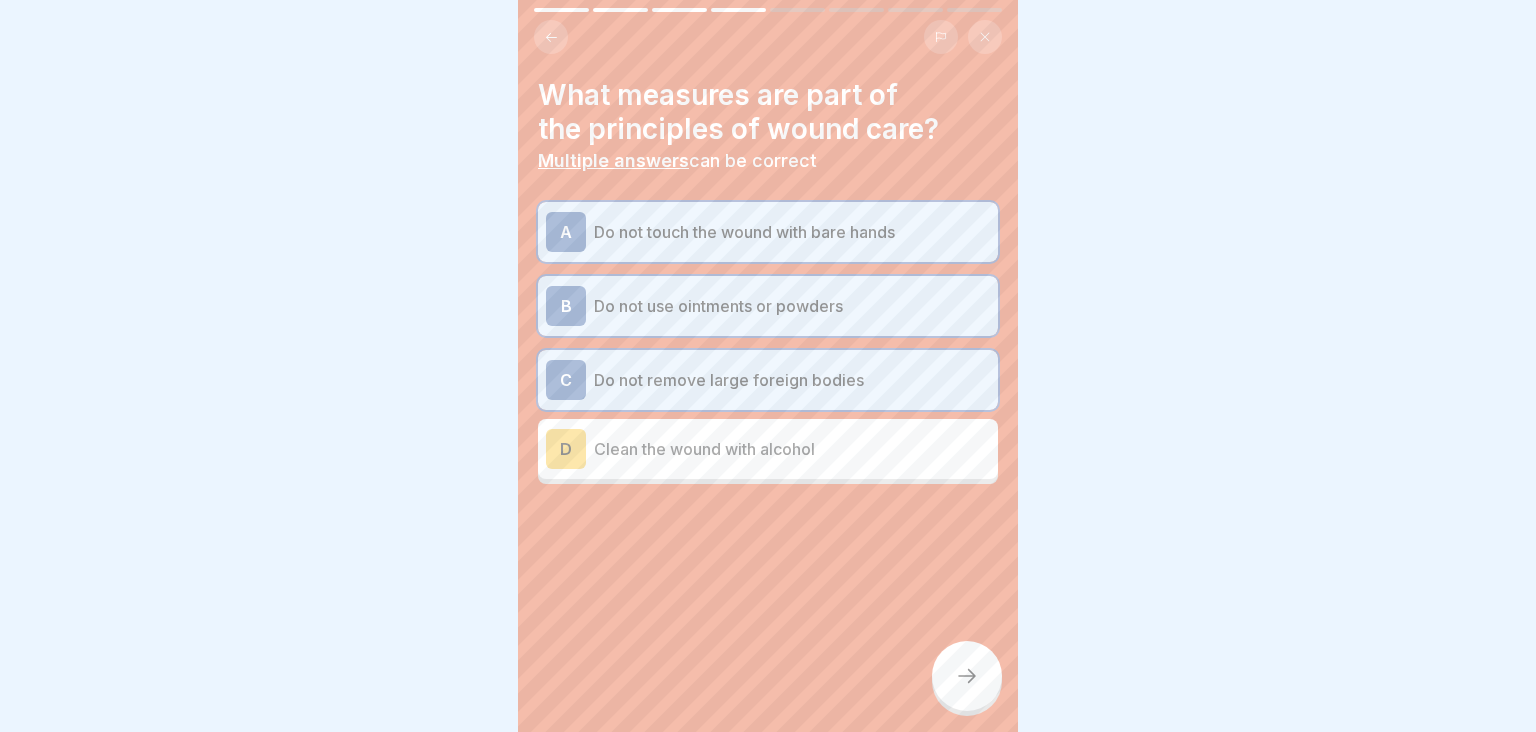 click at bounding box center [967, 676] 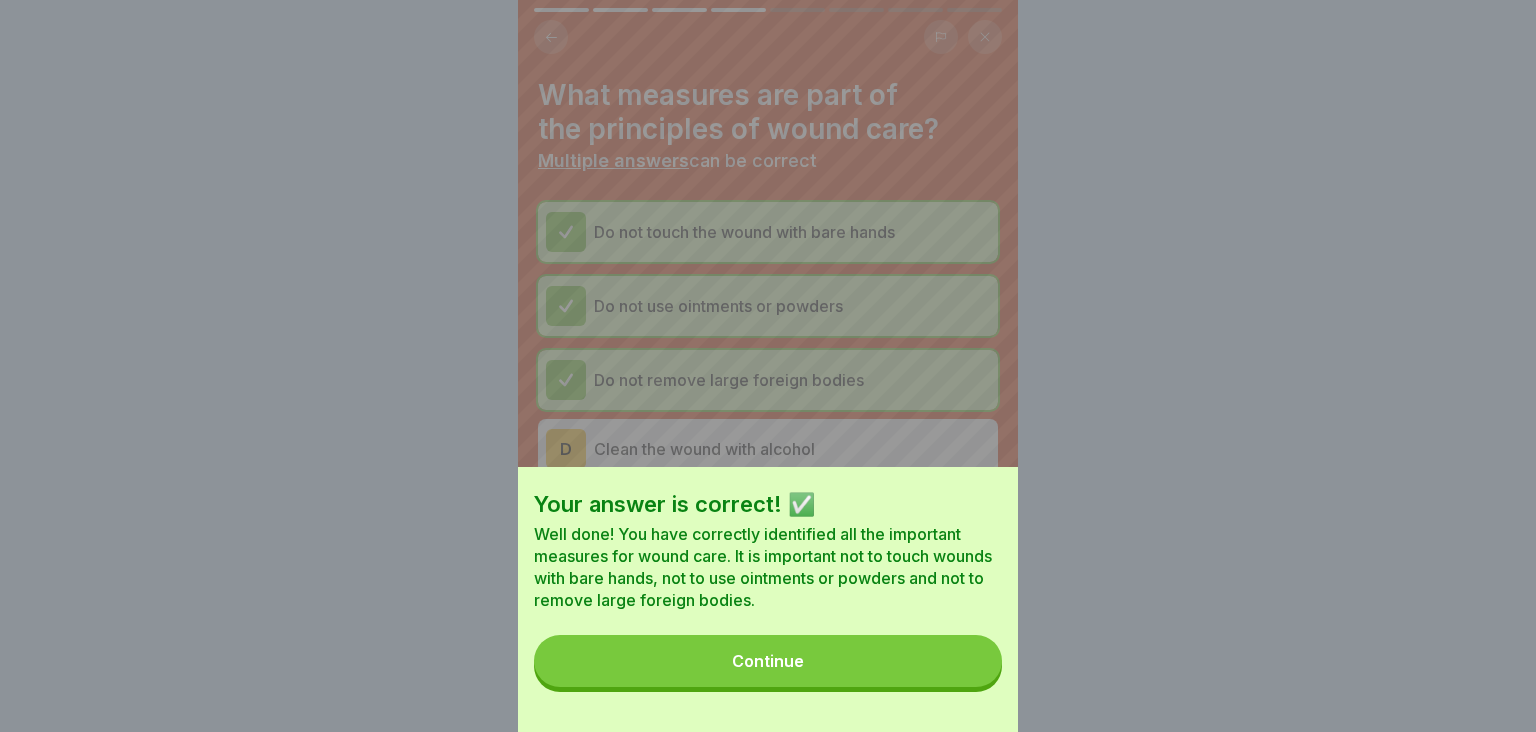 click on "Continue" at bounding box center (768, 661) 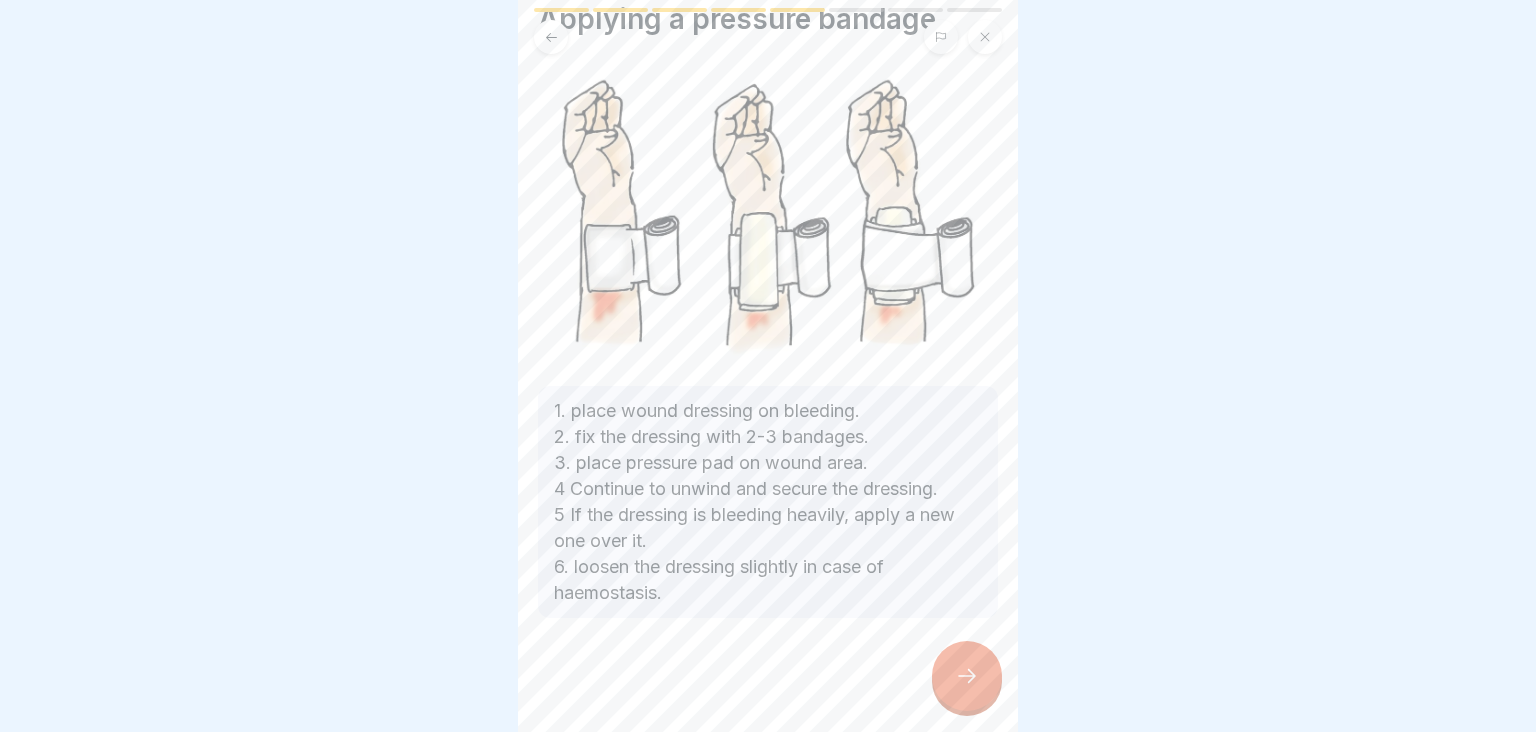 scroll, scrollTop: 82, scrollLeft: 0, axis: vertical 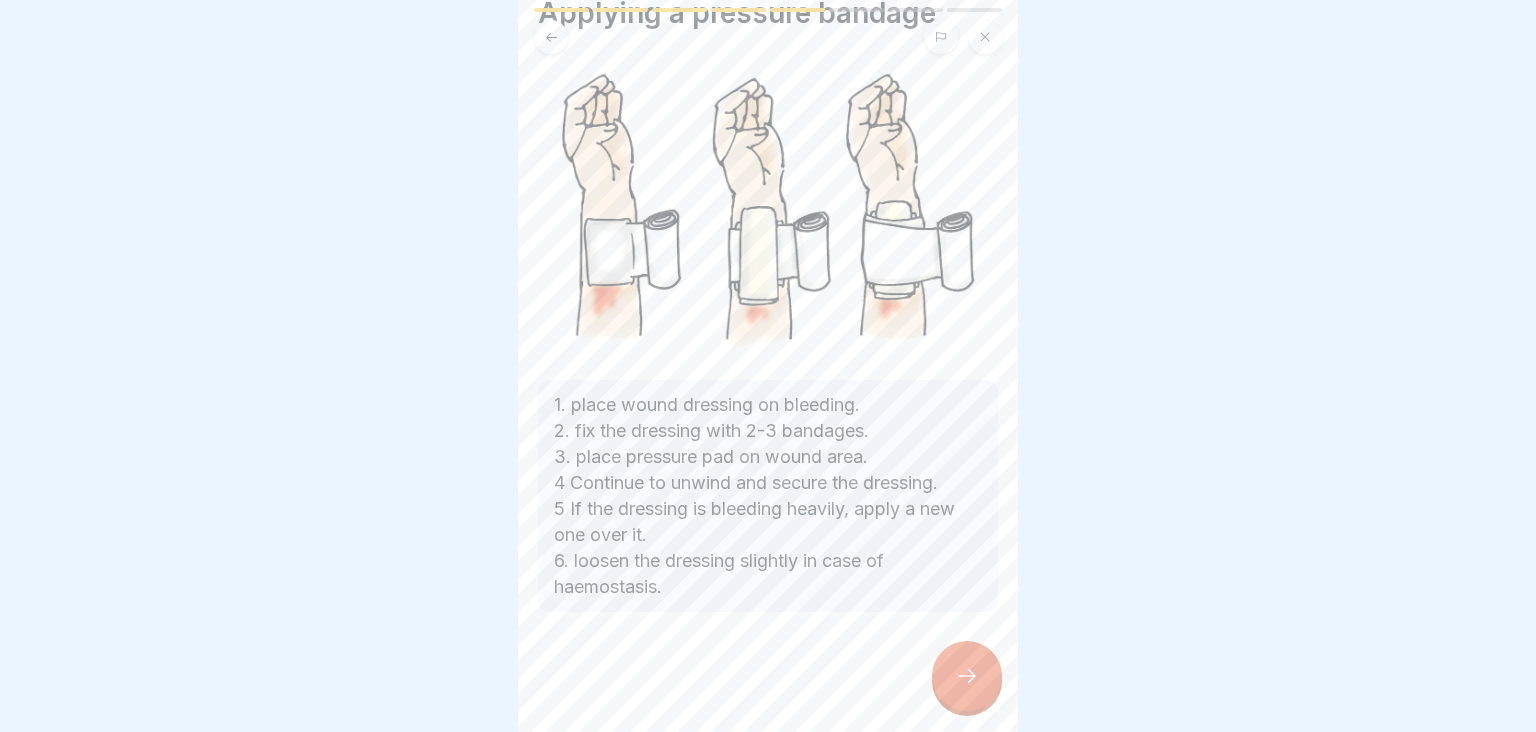 click 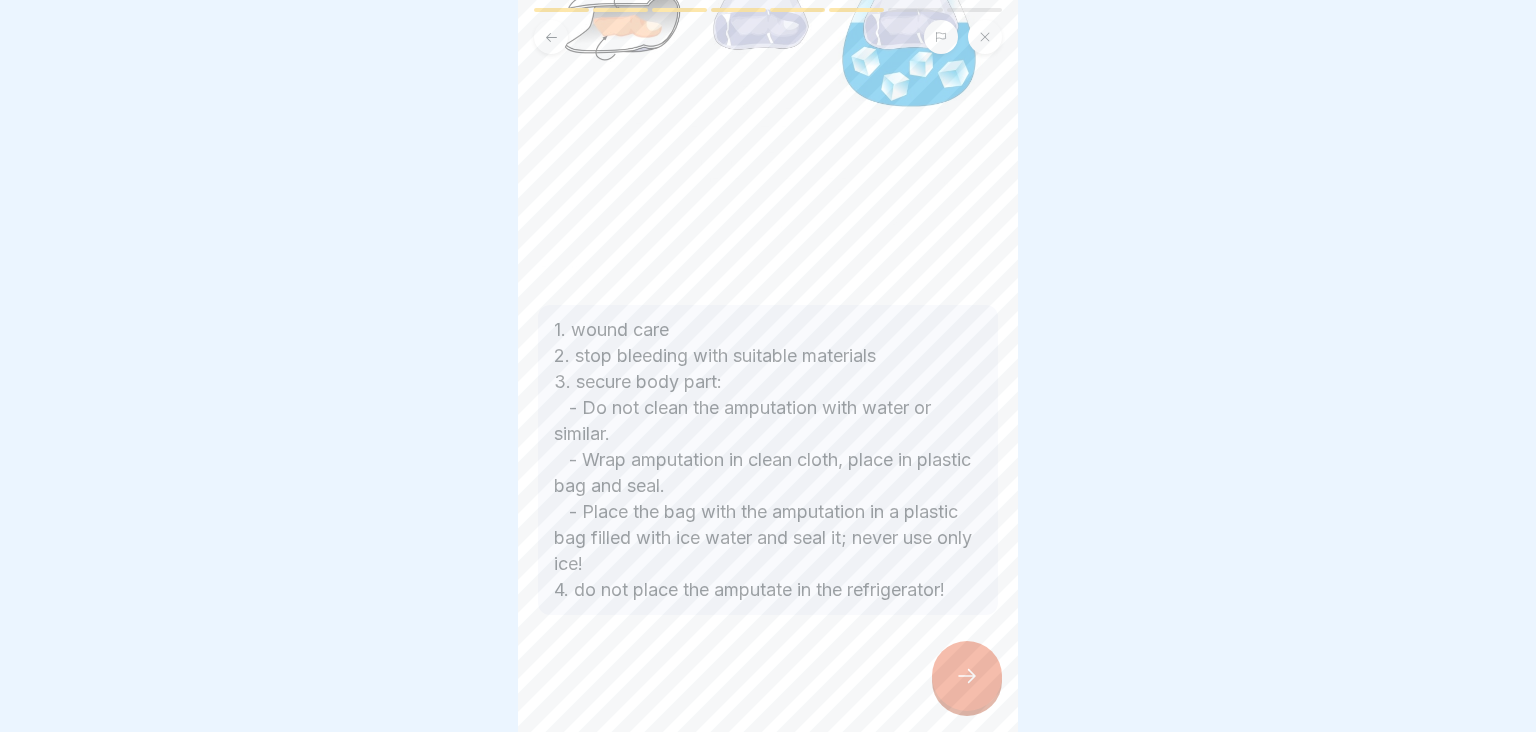 scroll, scrollTop: 505, scrollLeft: 0, axis: vertical 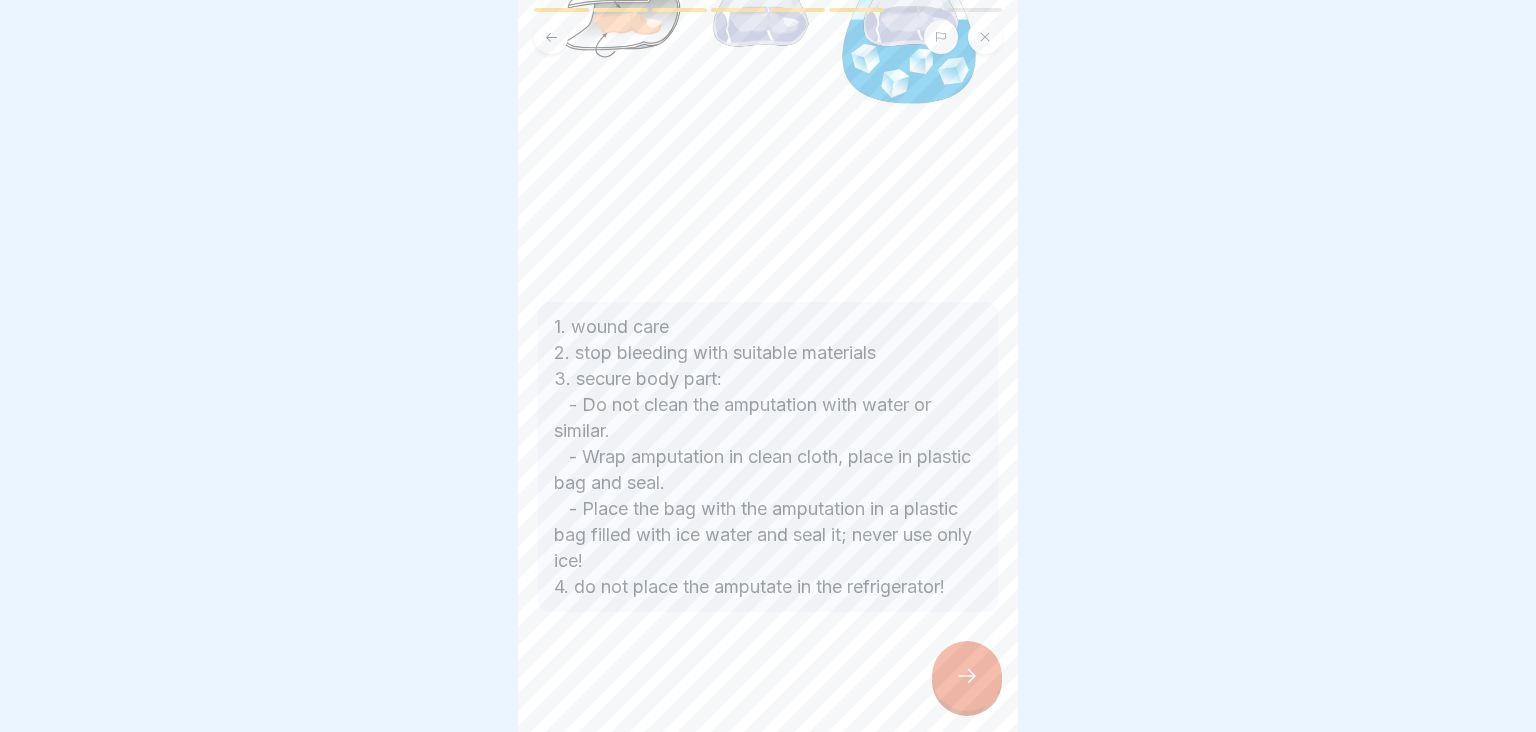 click 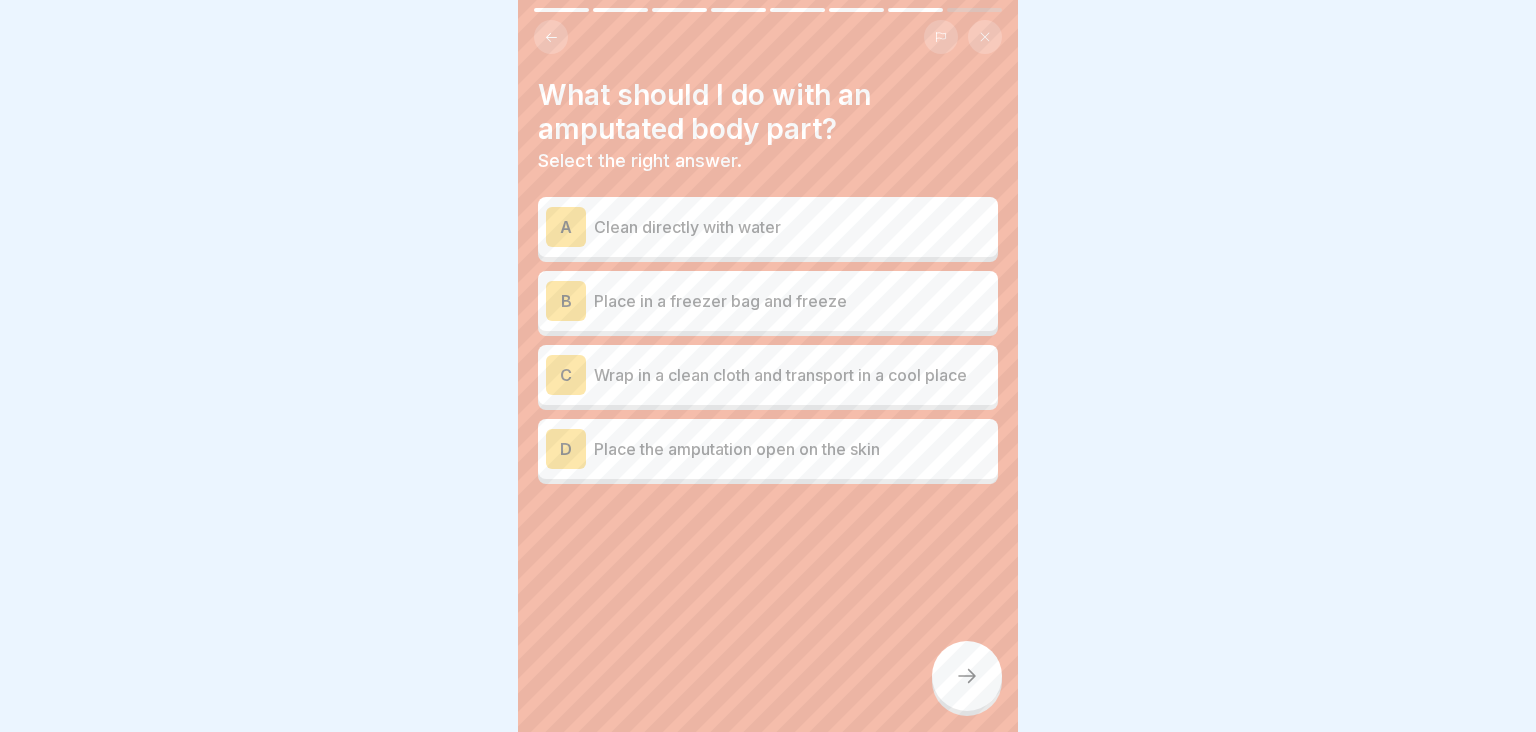 click on "C Wrap in a clean cloth and transport in a cool place" at bounding box center [768, 375] 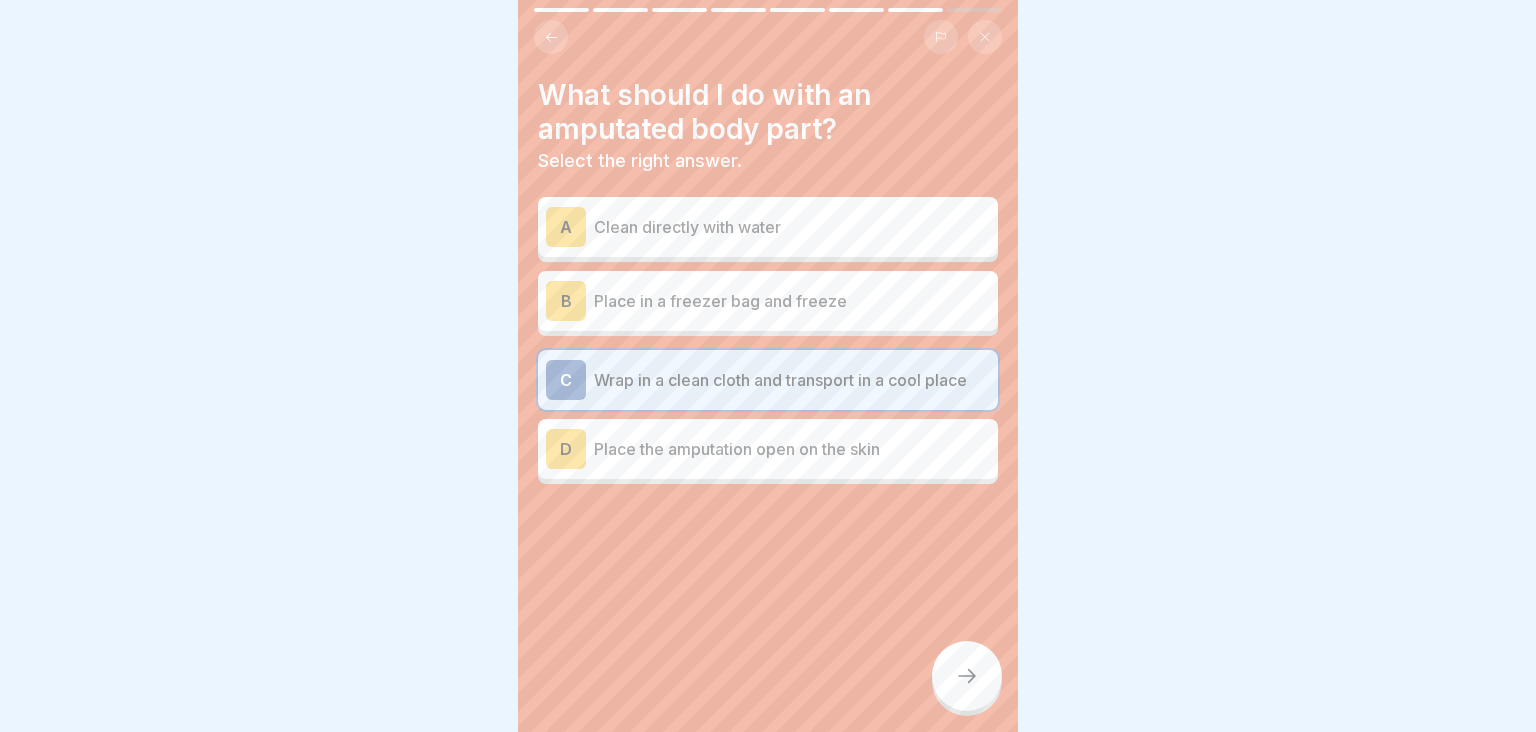 click 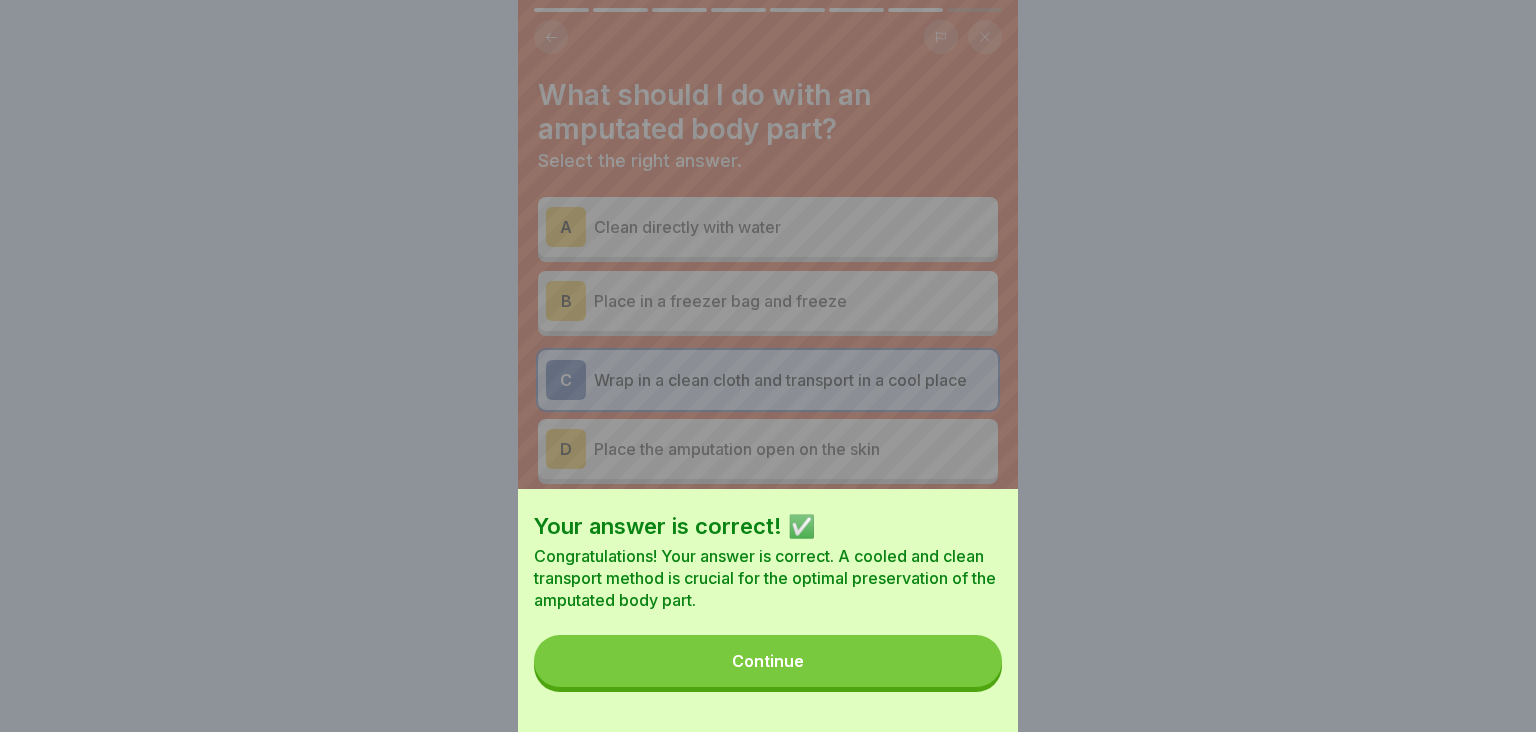 click on "Continue" at bounding box center (768, 661) 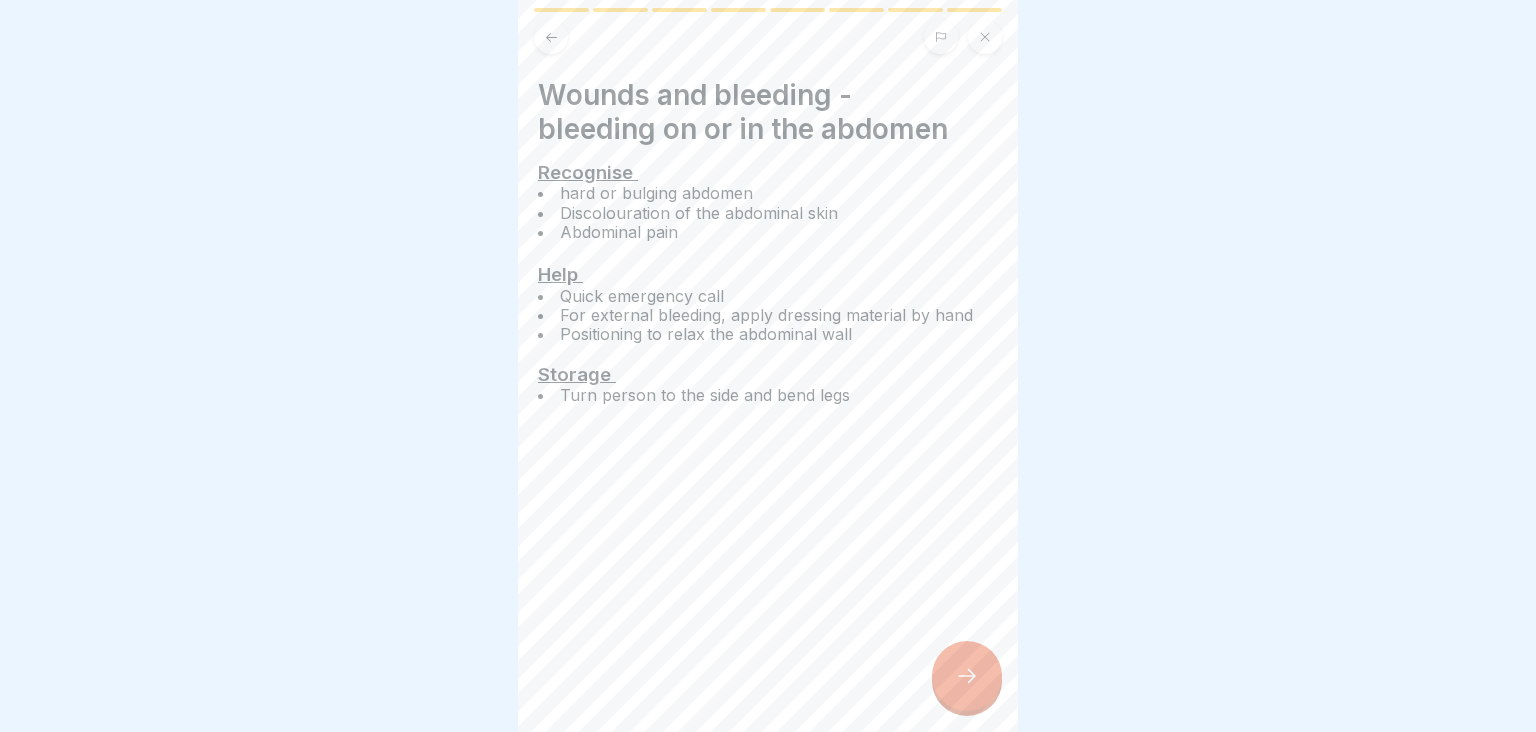 click at bounding box center [967, 676] 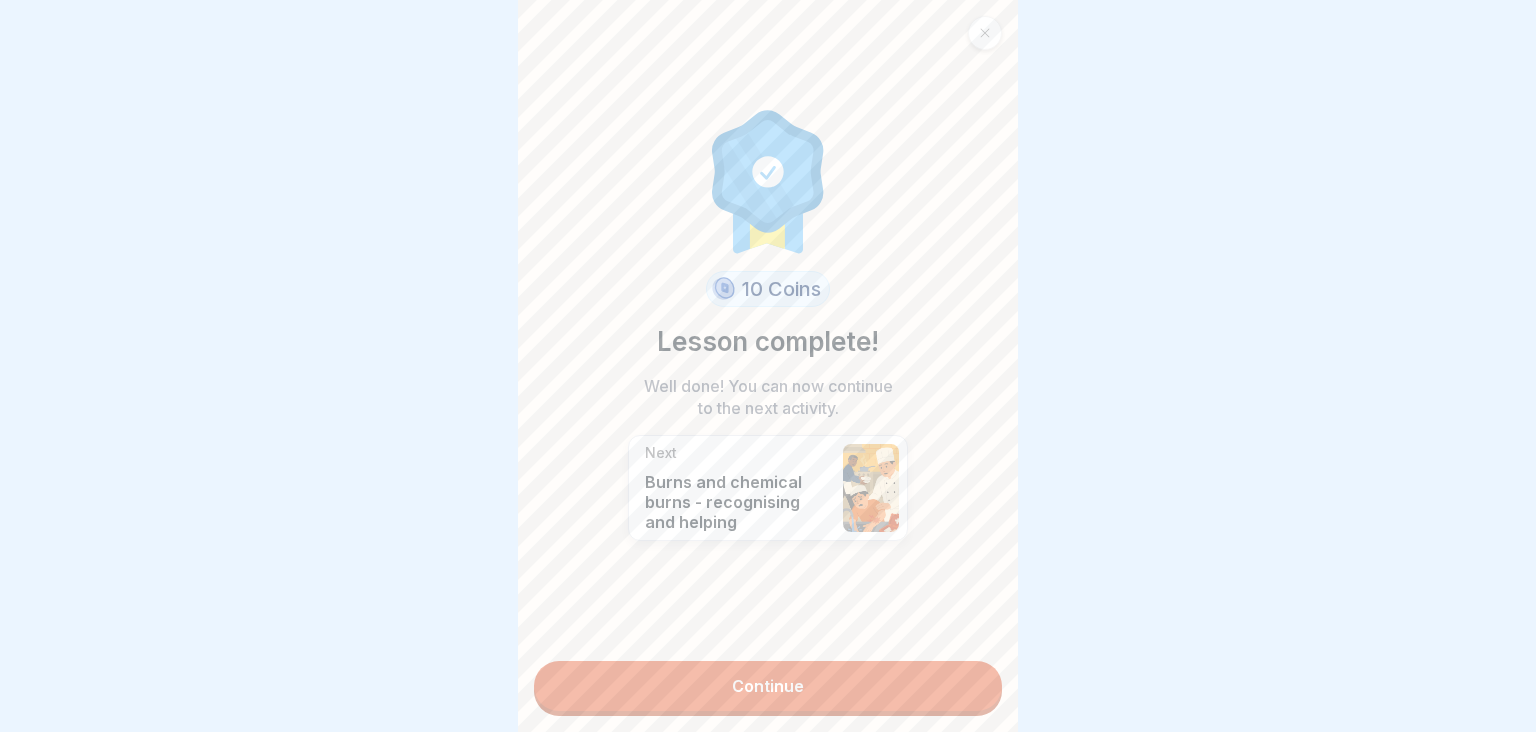 click on "Continue" at bounding box center [768, 686] 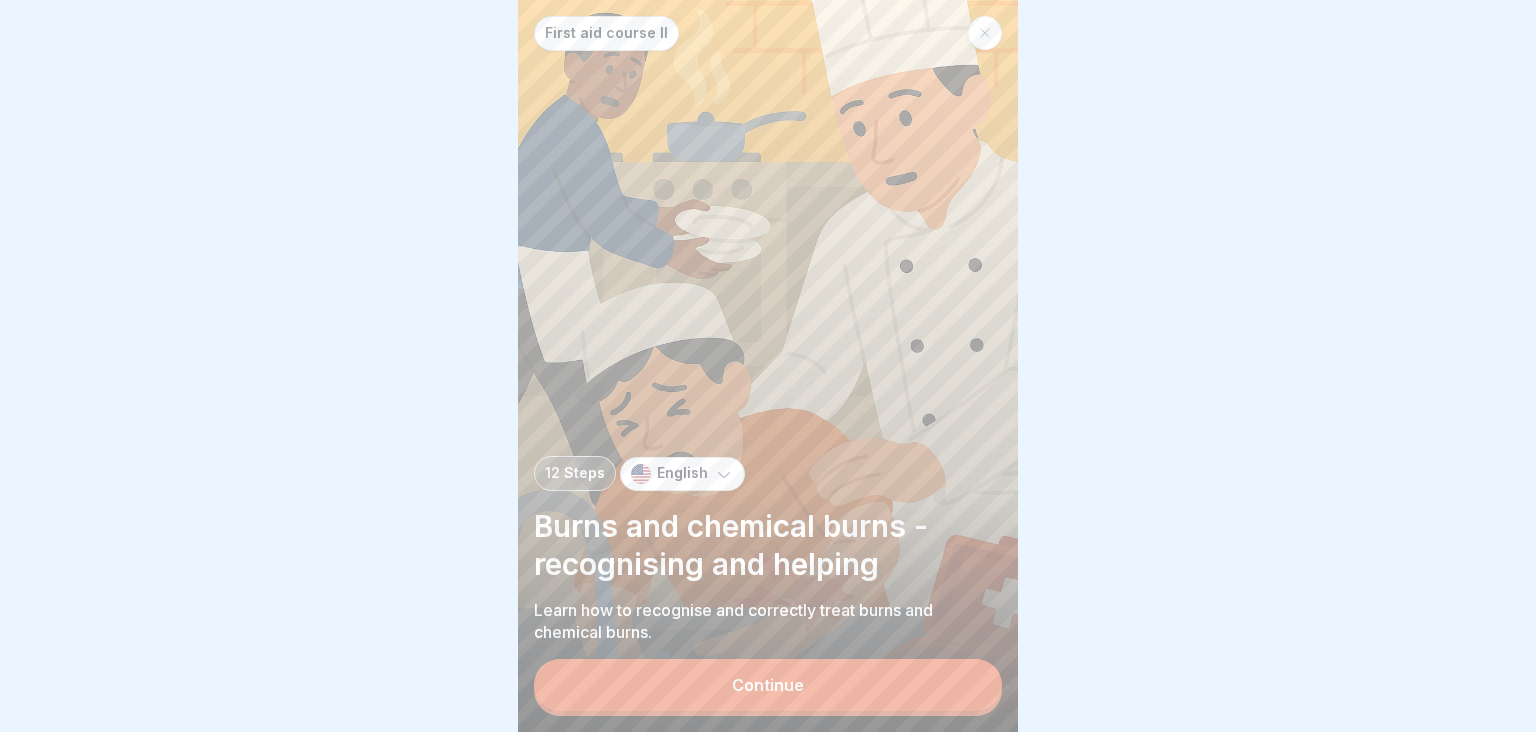 click on "Continue" at bounding box center (768, 685) 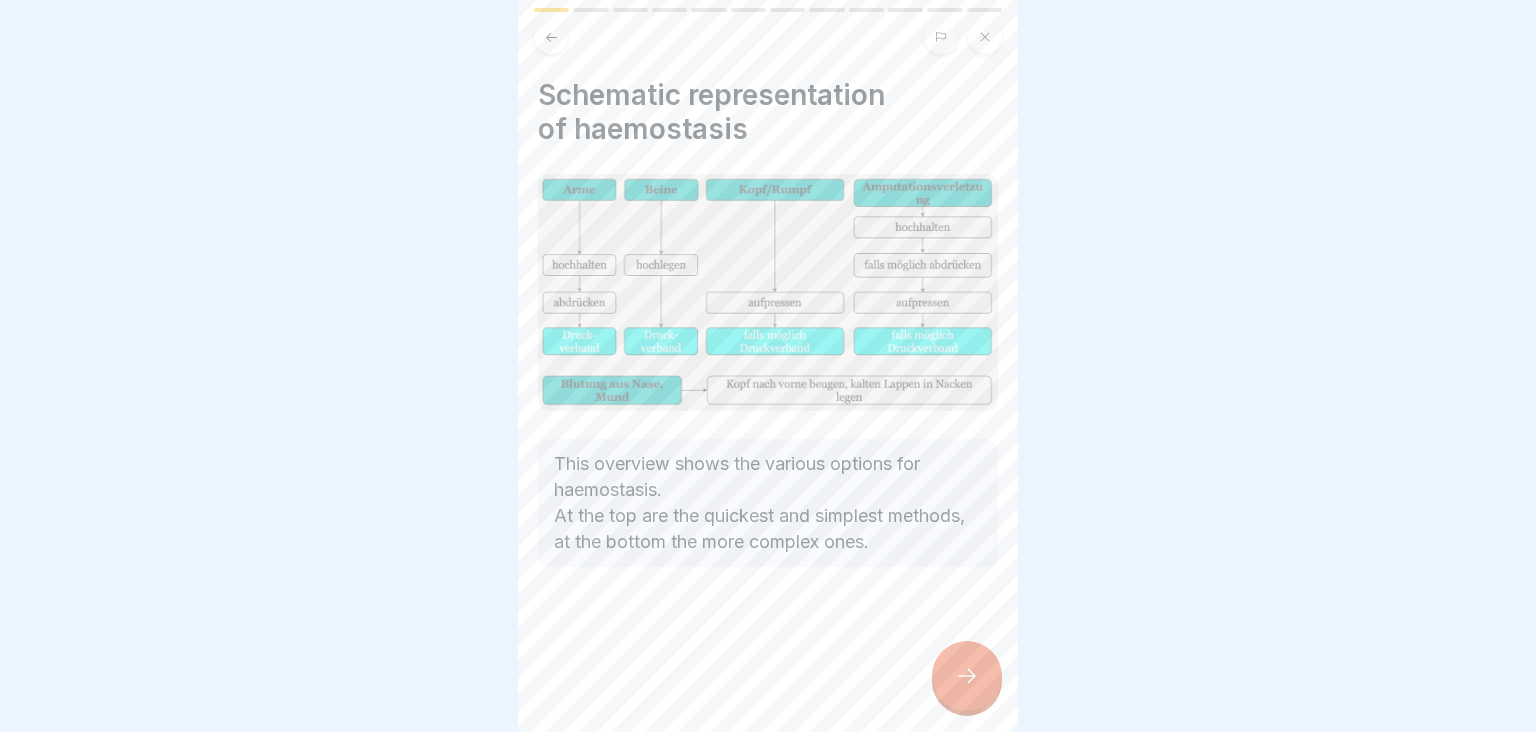 click at bounding box center [967, 676] 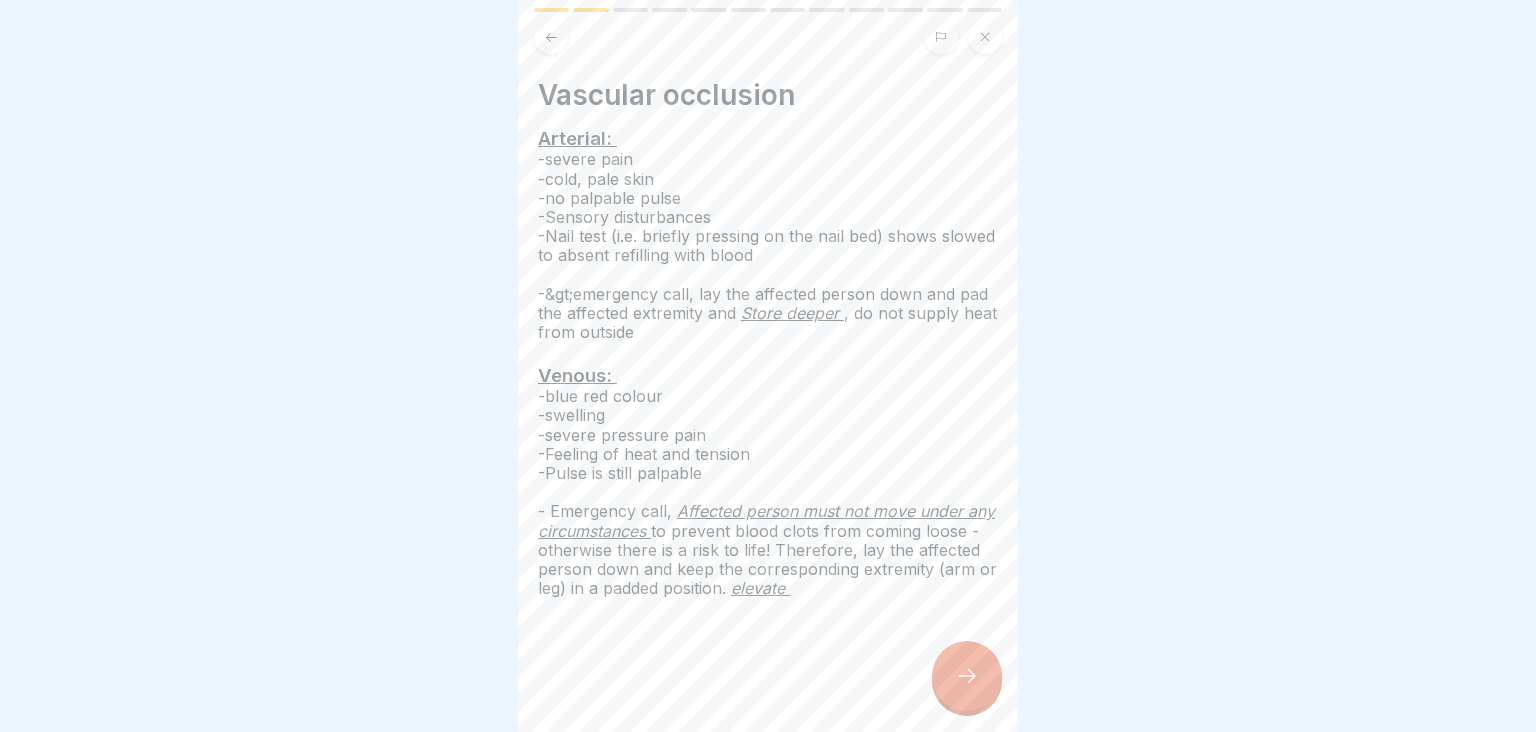 click at bounding box center (967, 676) 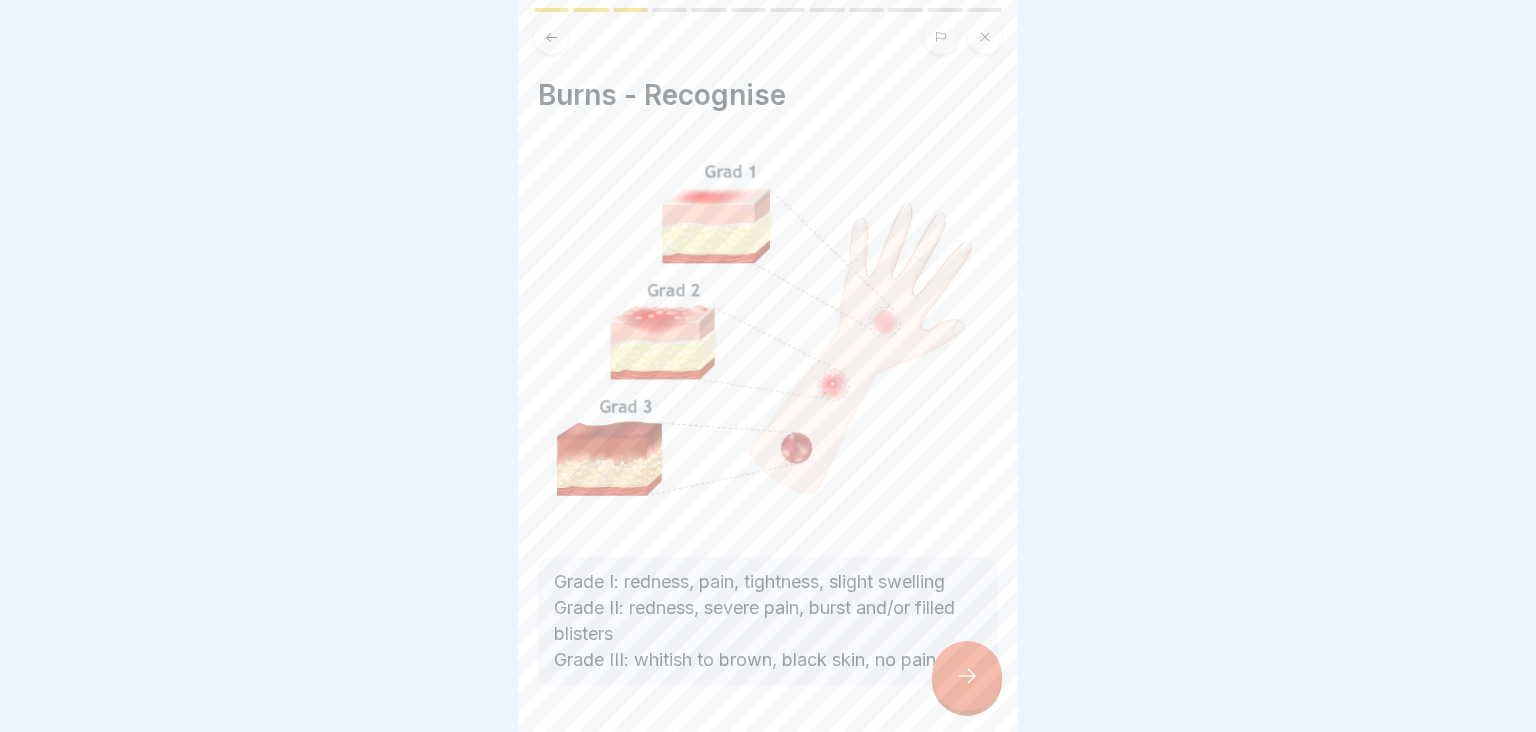 scroll, scrollTop: 74, scrollLeft: 0, axis: vertical 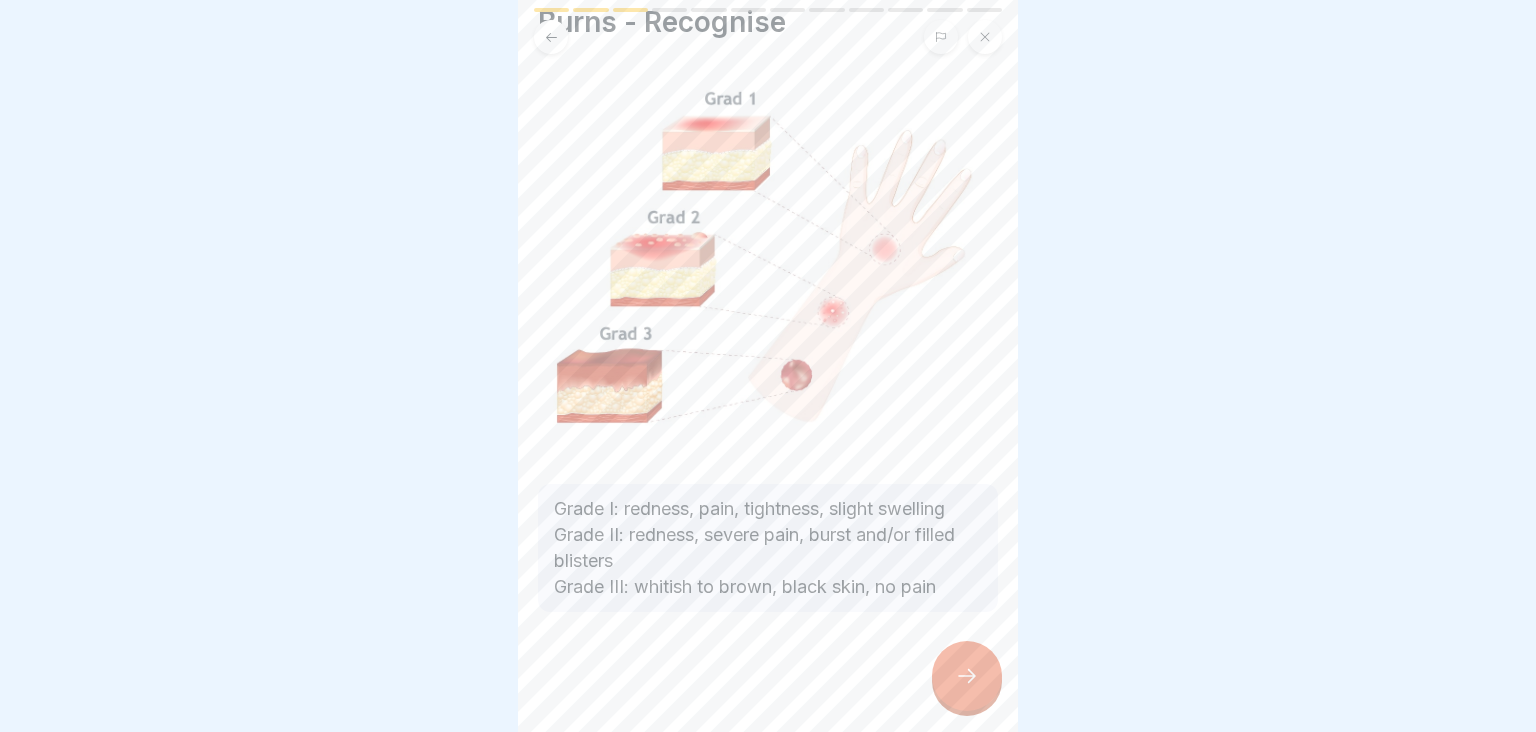 click at bounding box center (967, 676) 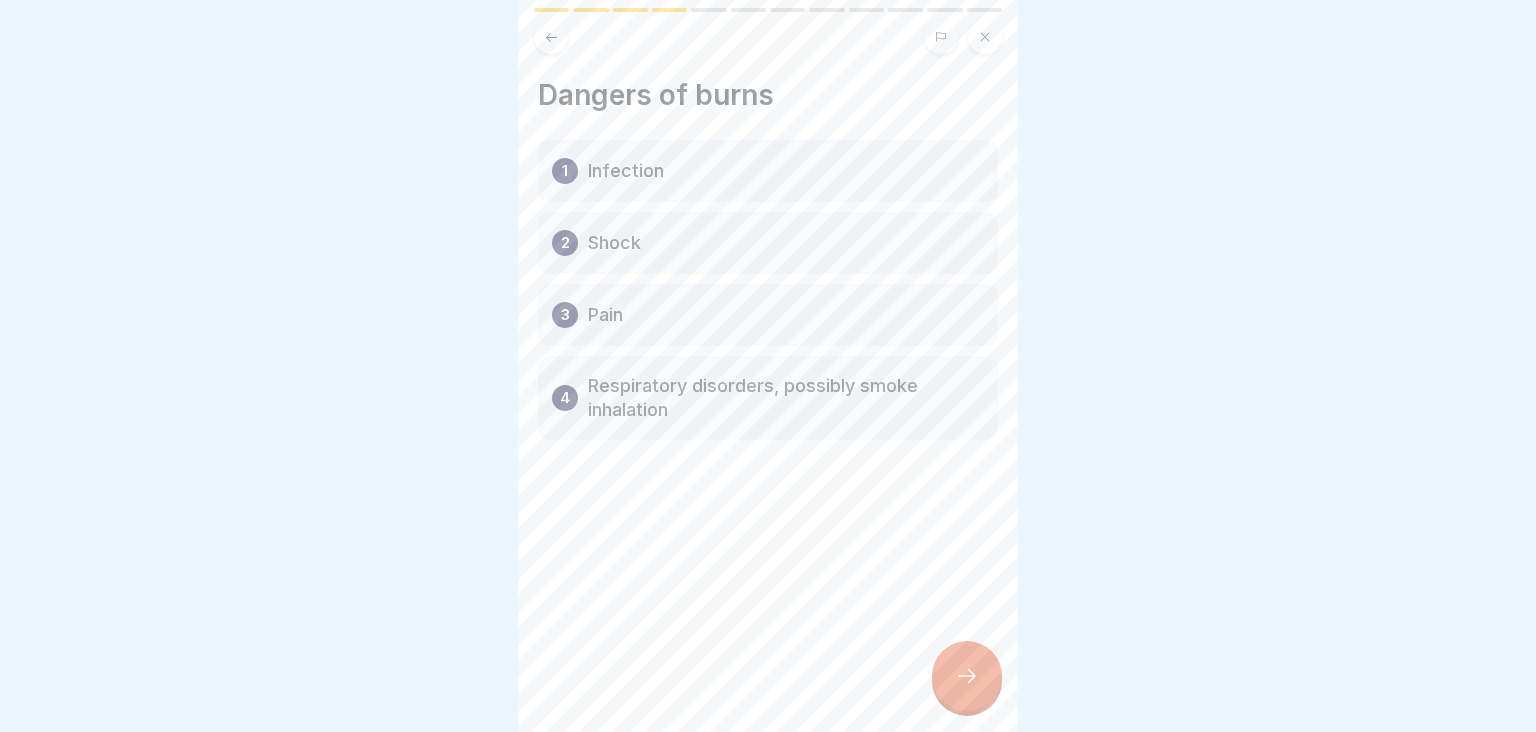 click 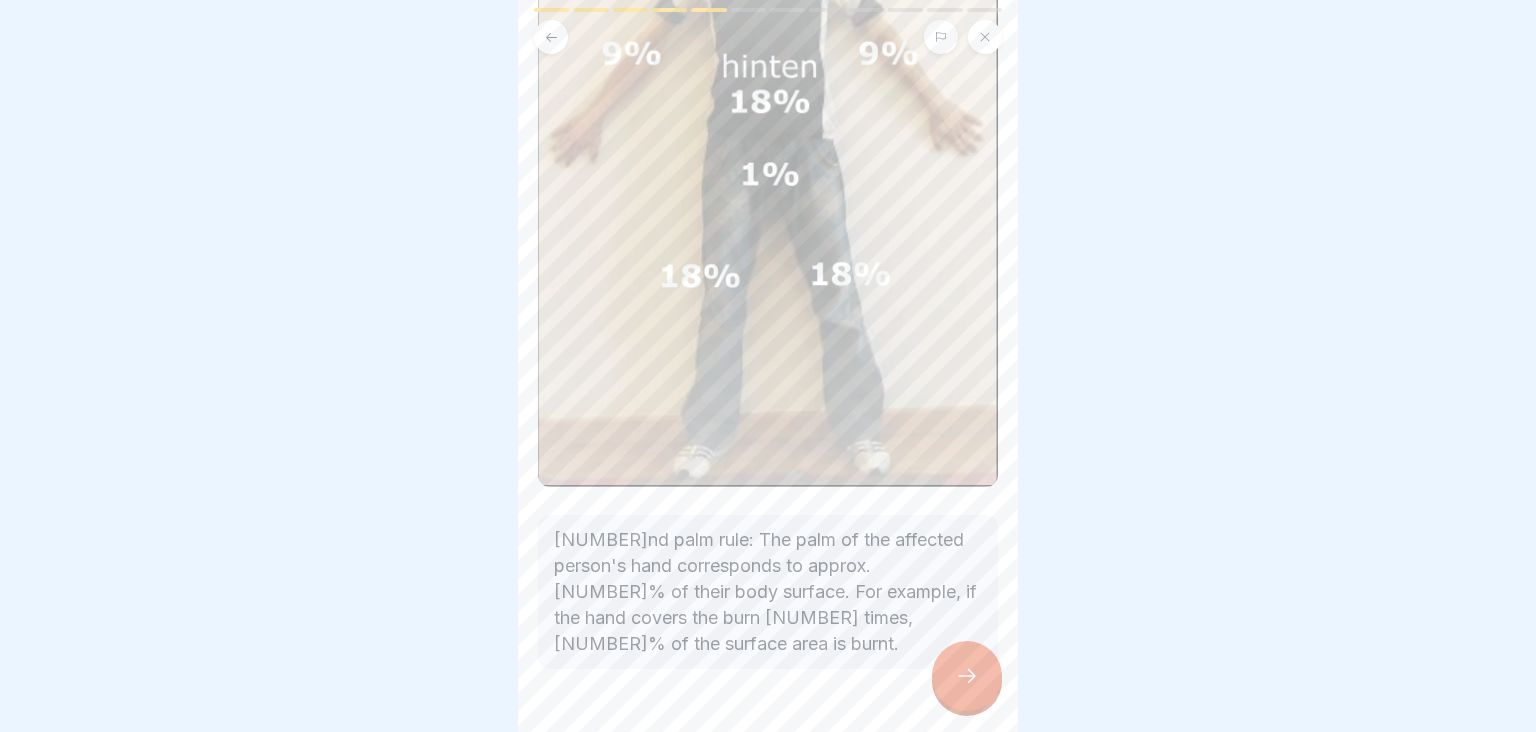 scroll, scrollTop: 493, scrollLeft: 0, axis: vertical 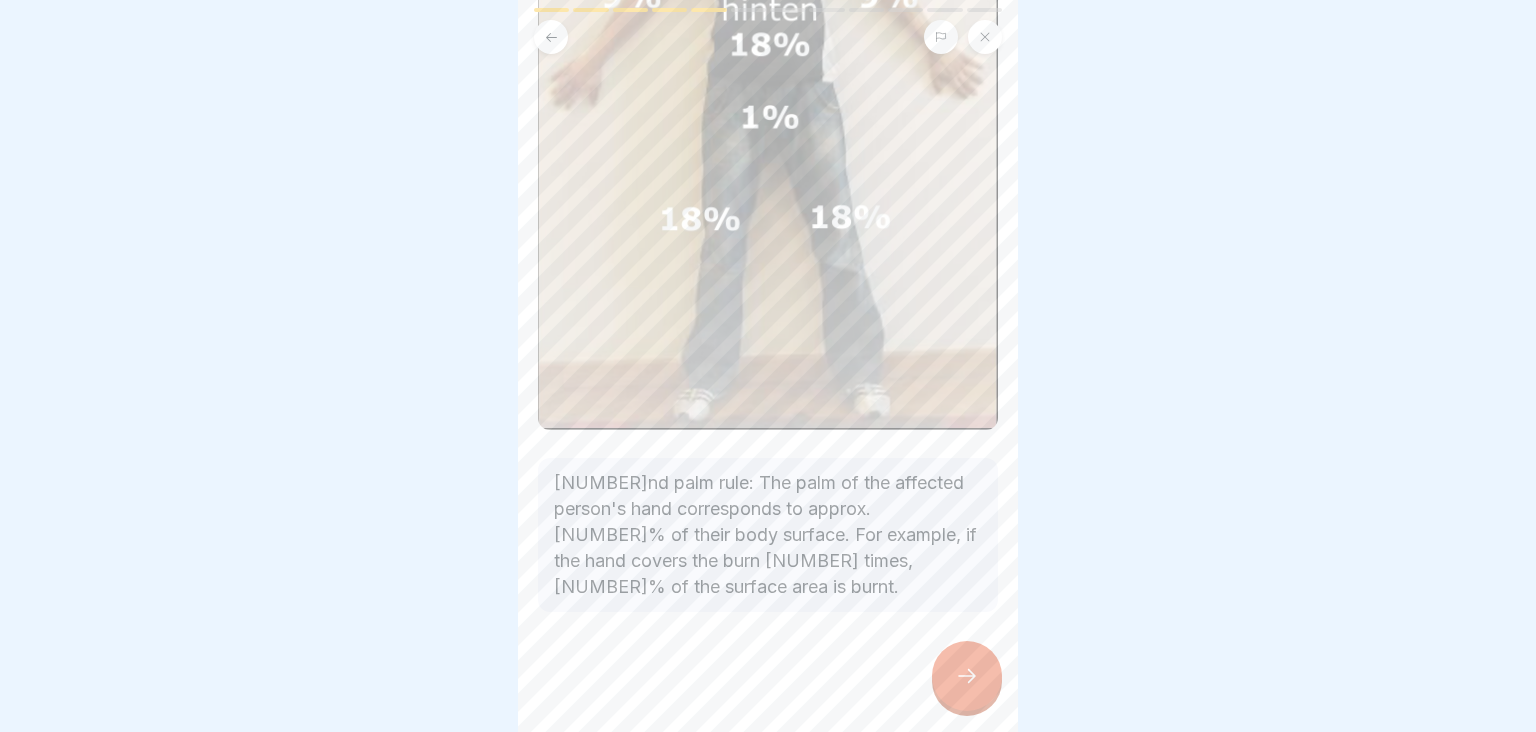 click 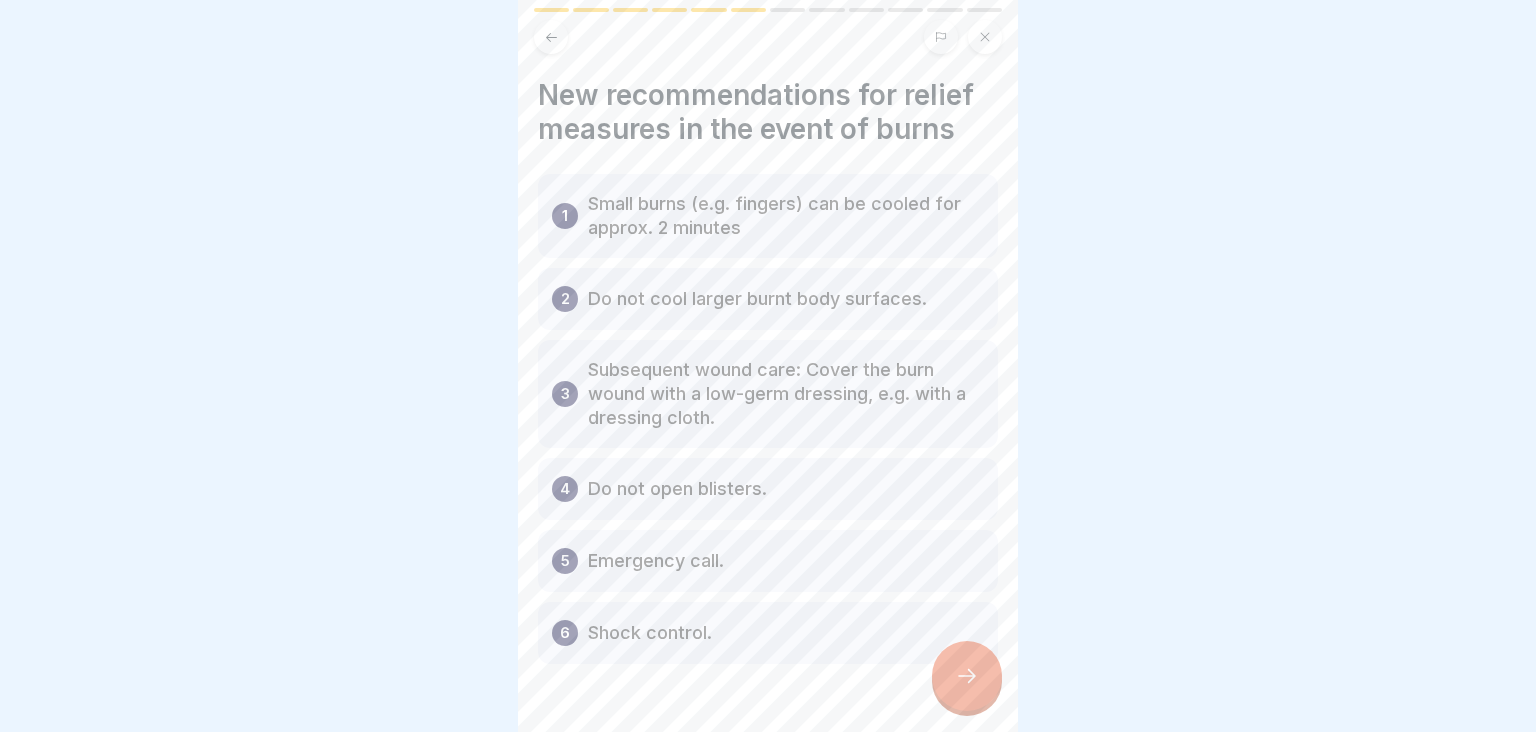 scroll, scrollTop: 52, scrollLeft: 0, axis: vertical 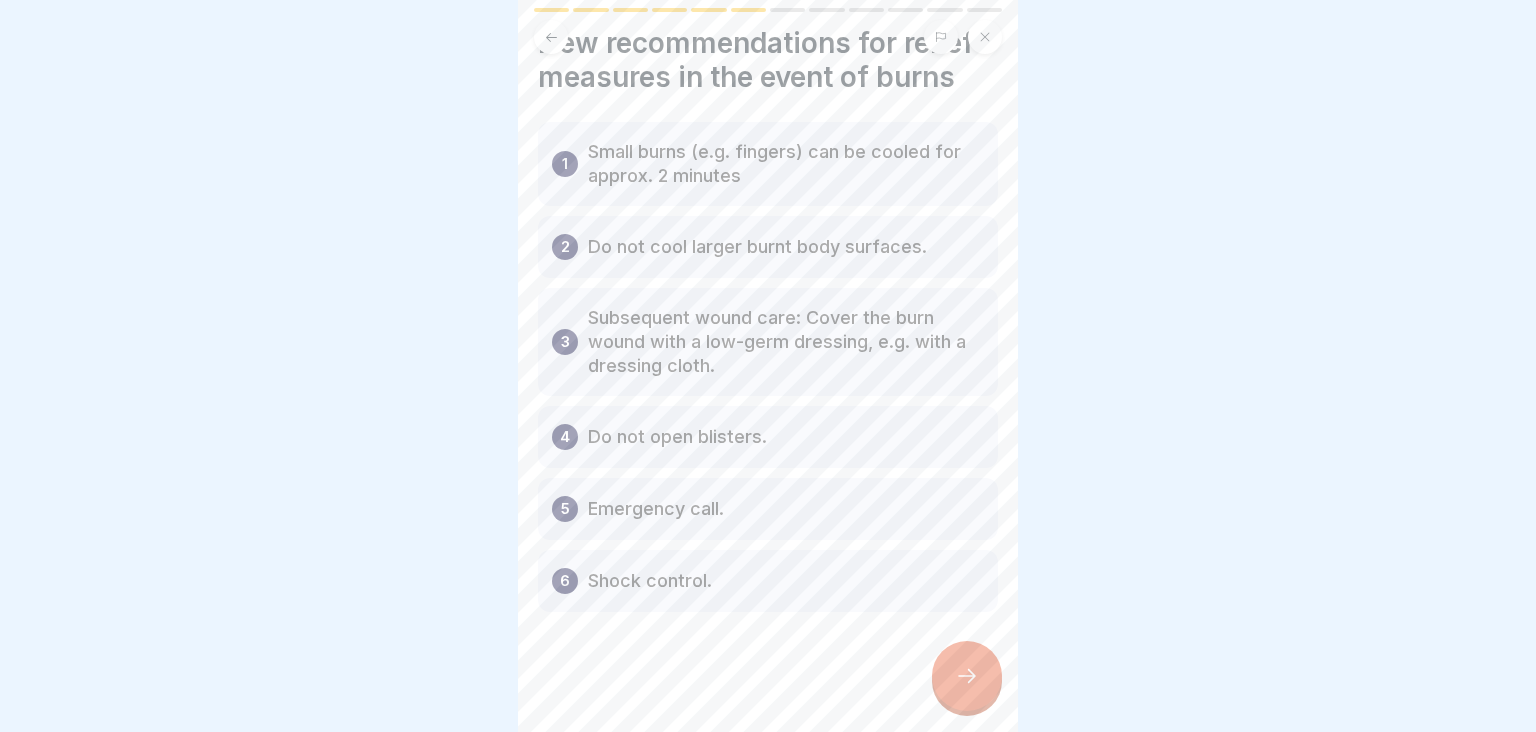 click 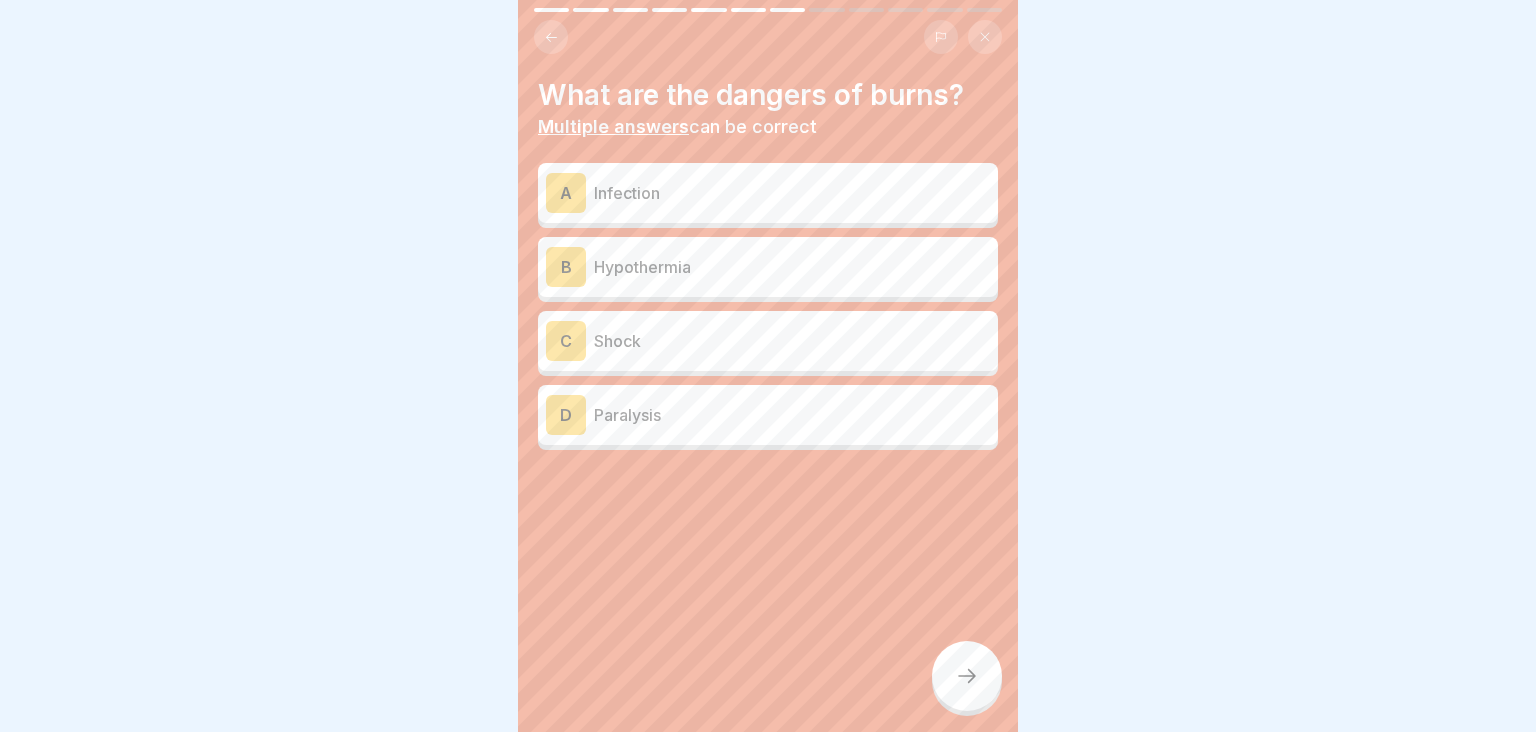 click on "Infection" at bounding box center [792, 193] 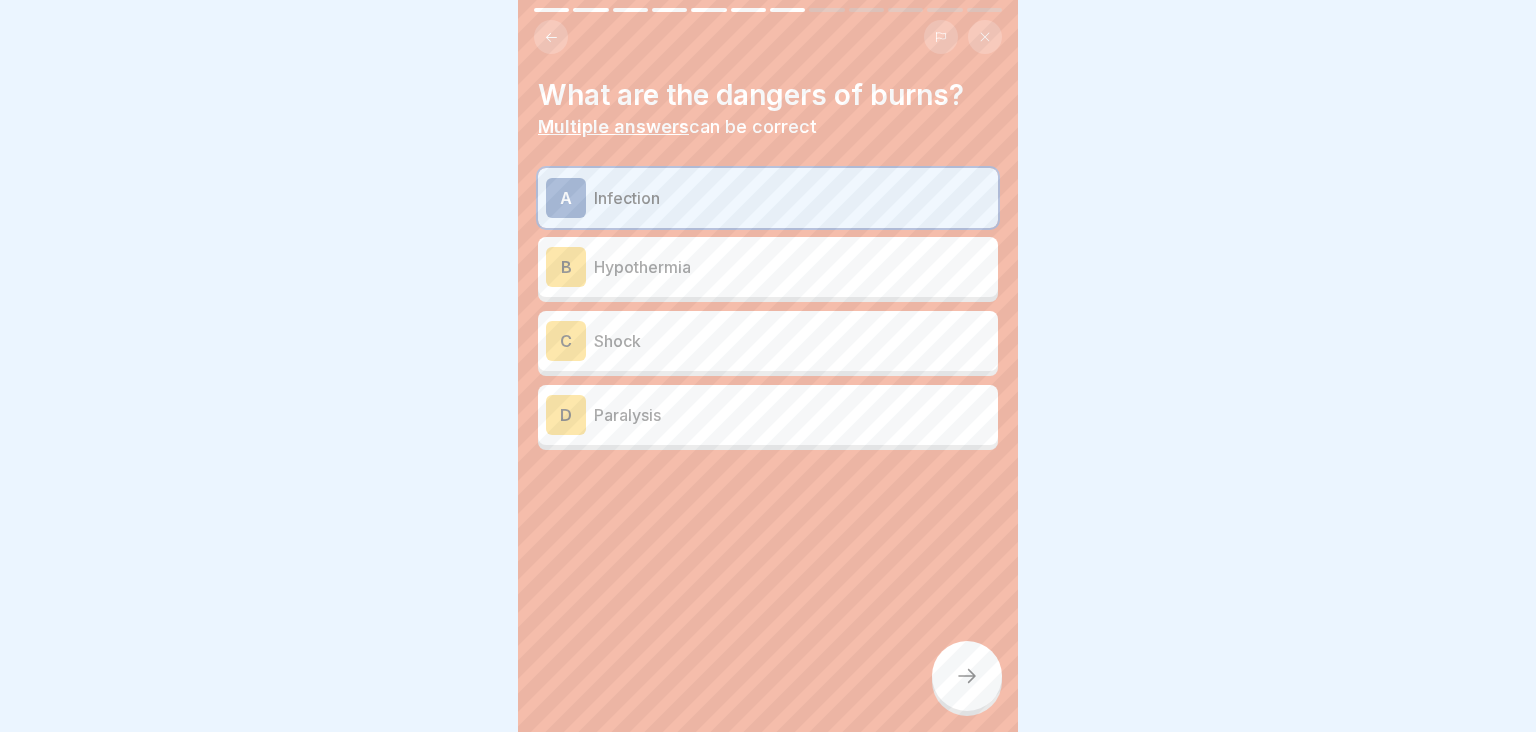 click on "Shock" at bounding box center [792, 341] 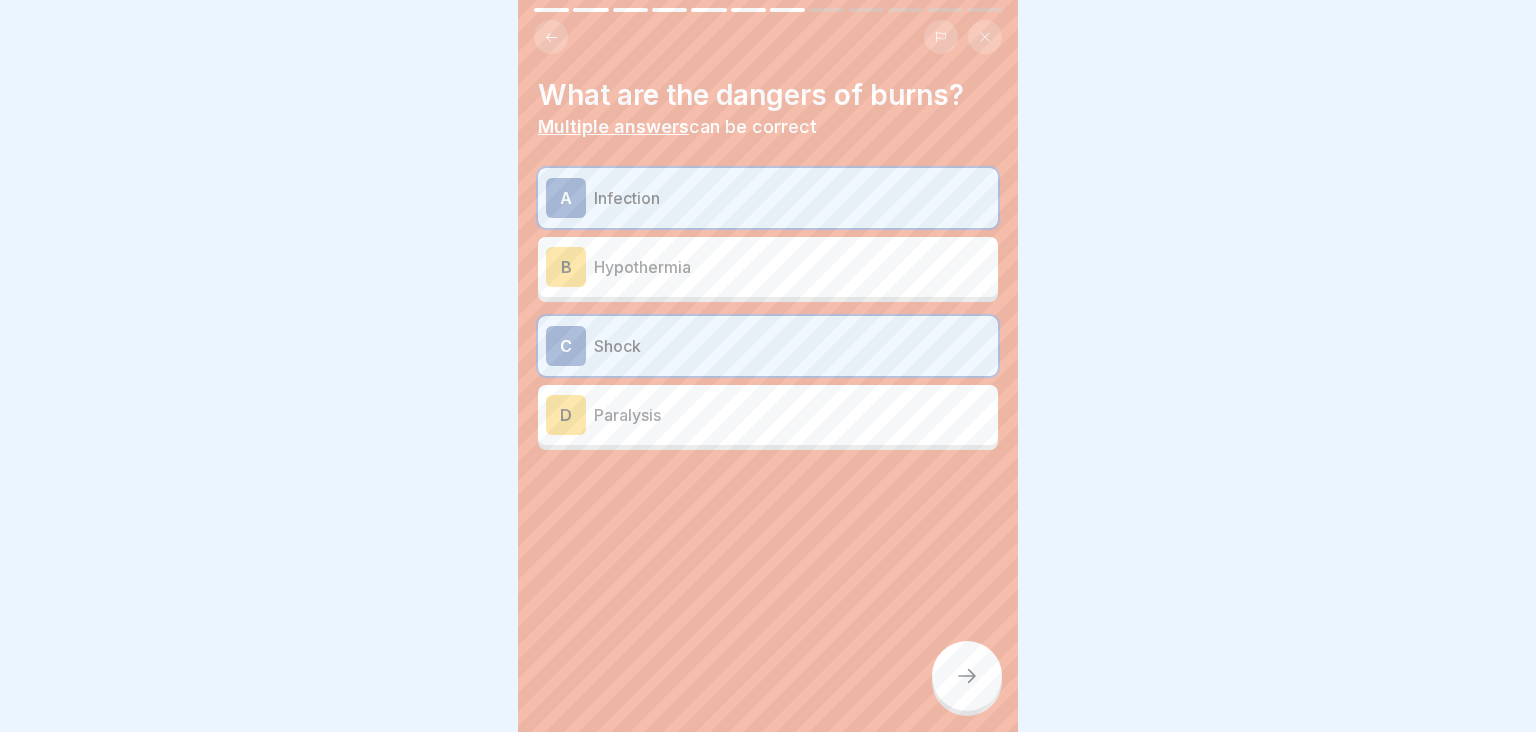 click 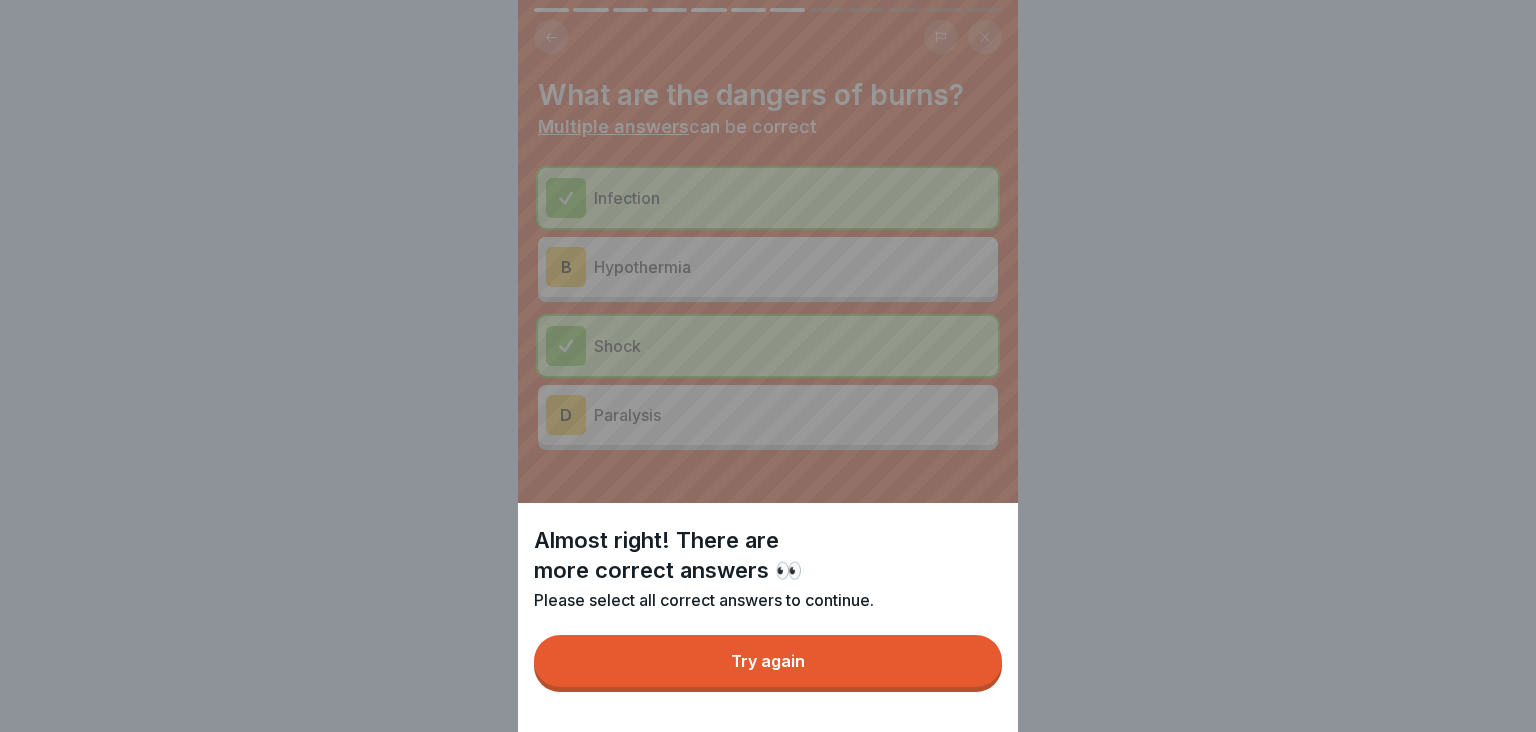 click on "Try again" at bounding box center (768, 661) 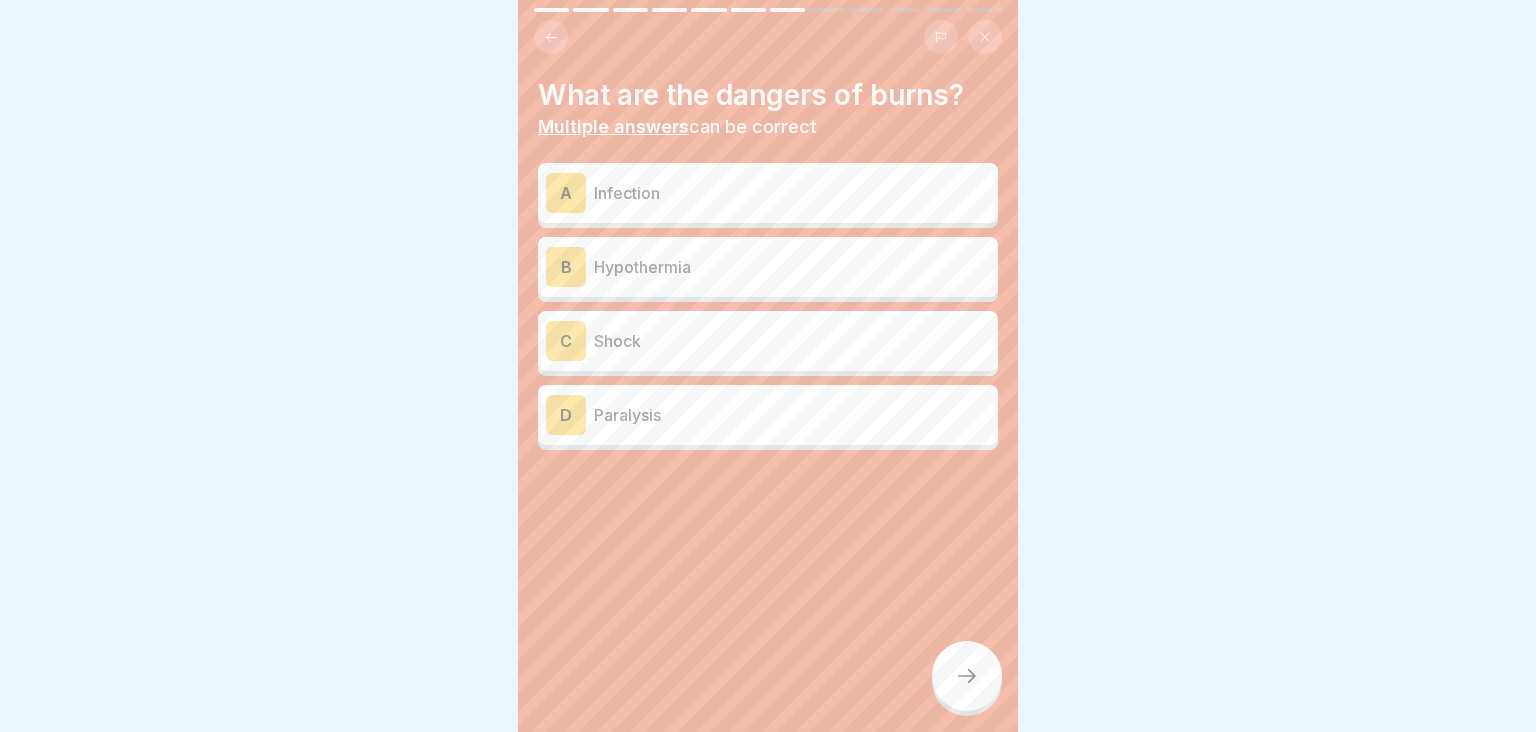 scroll, scrollTop: 0, scrollLeft: 0, axis: both 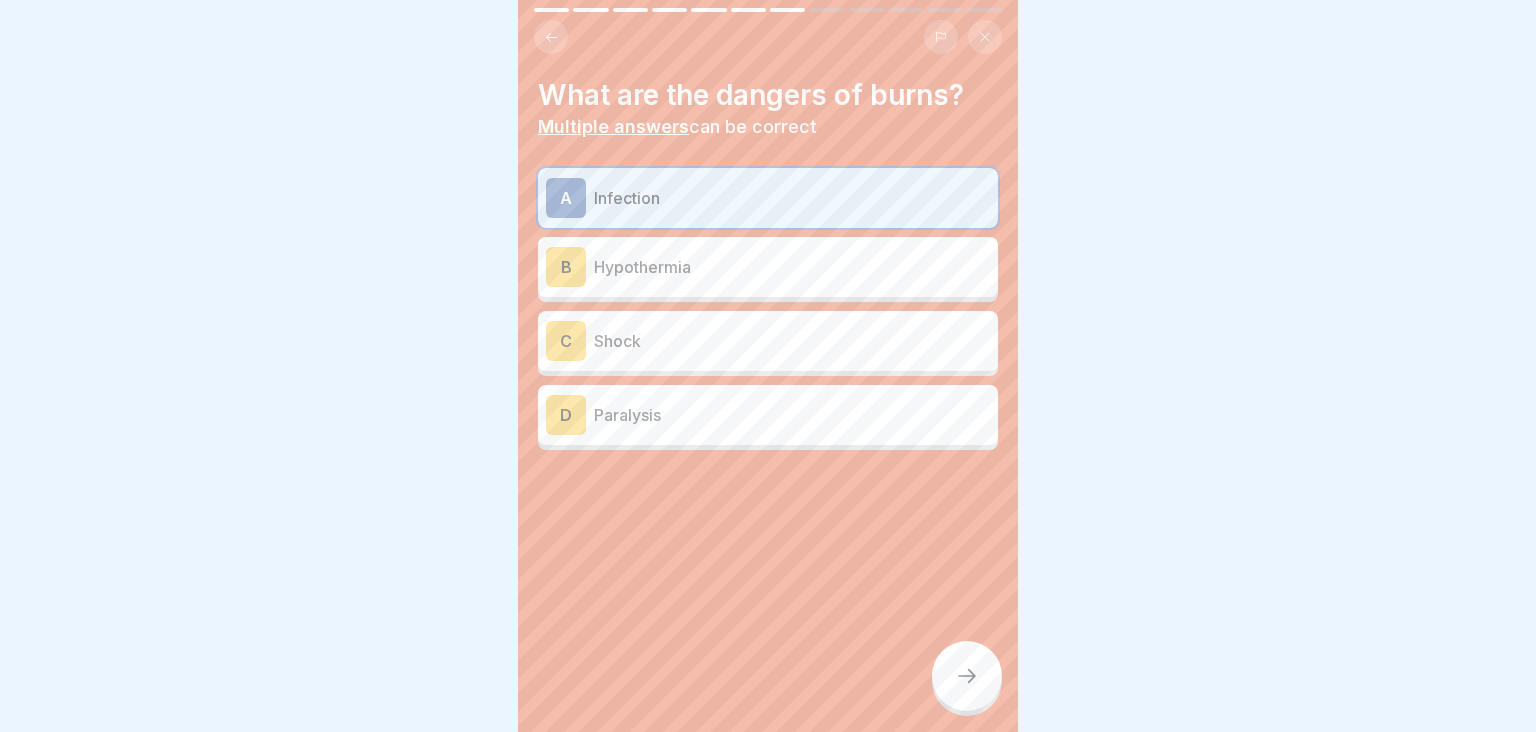 click on "Hypothermia" at bounding box center (792, 267) 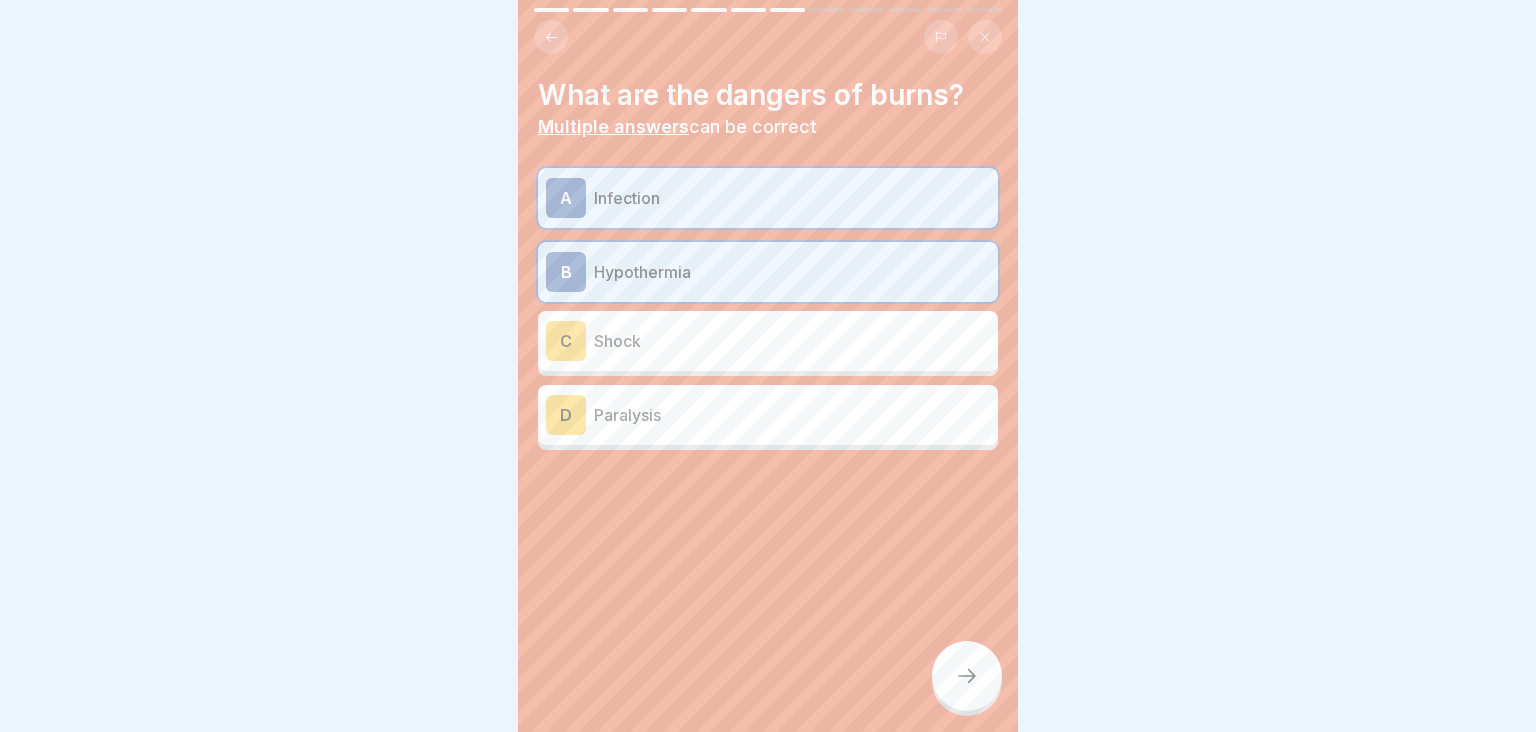 click on "Shock" at bounding box center [792, 341] 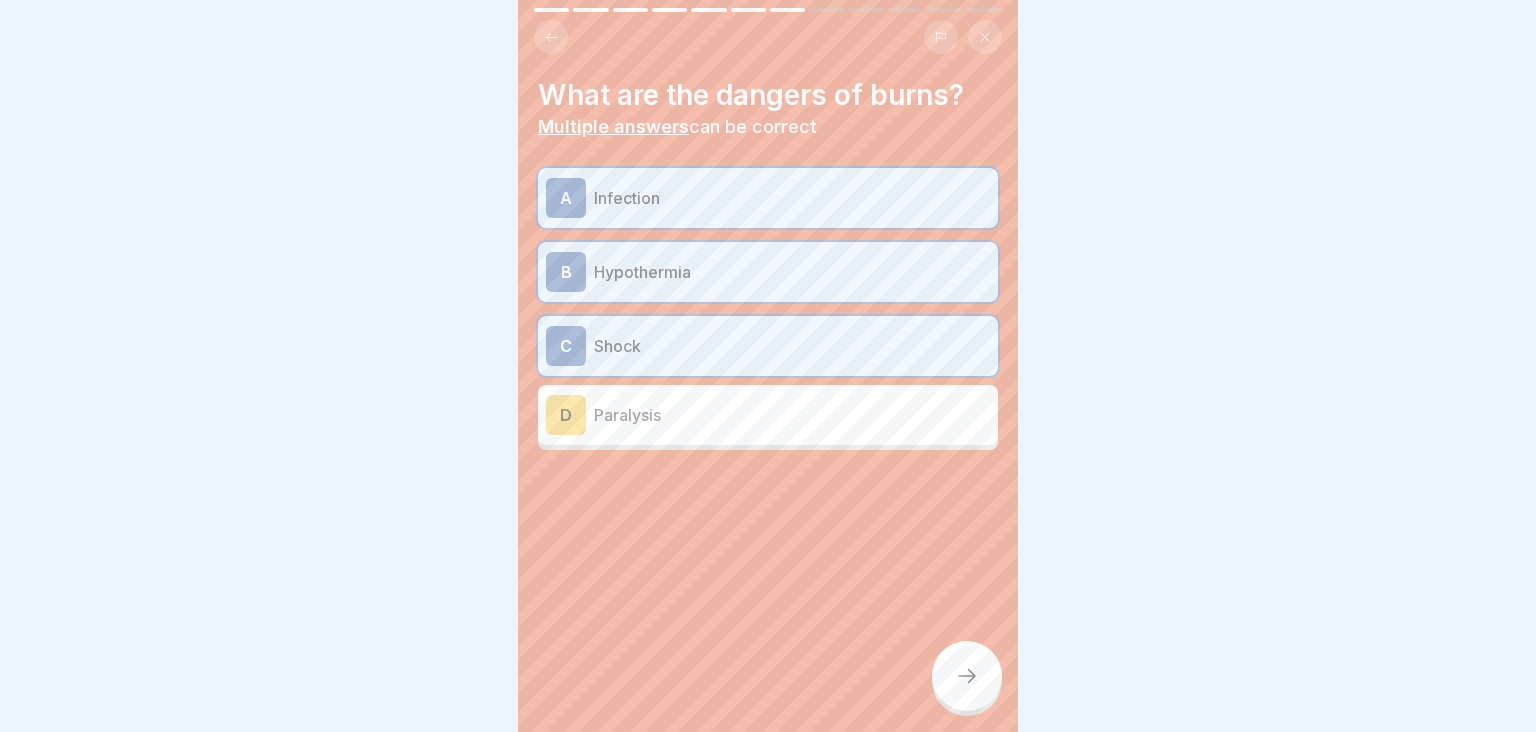 click at bounding box center [967, 676] 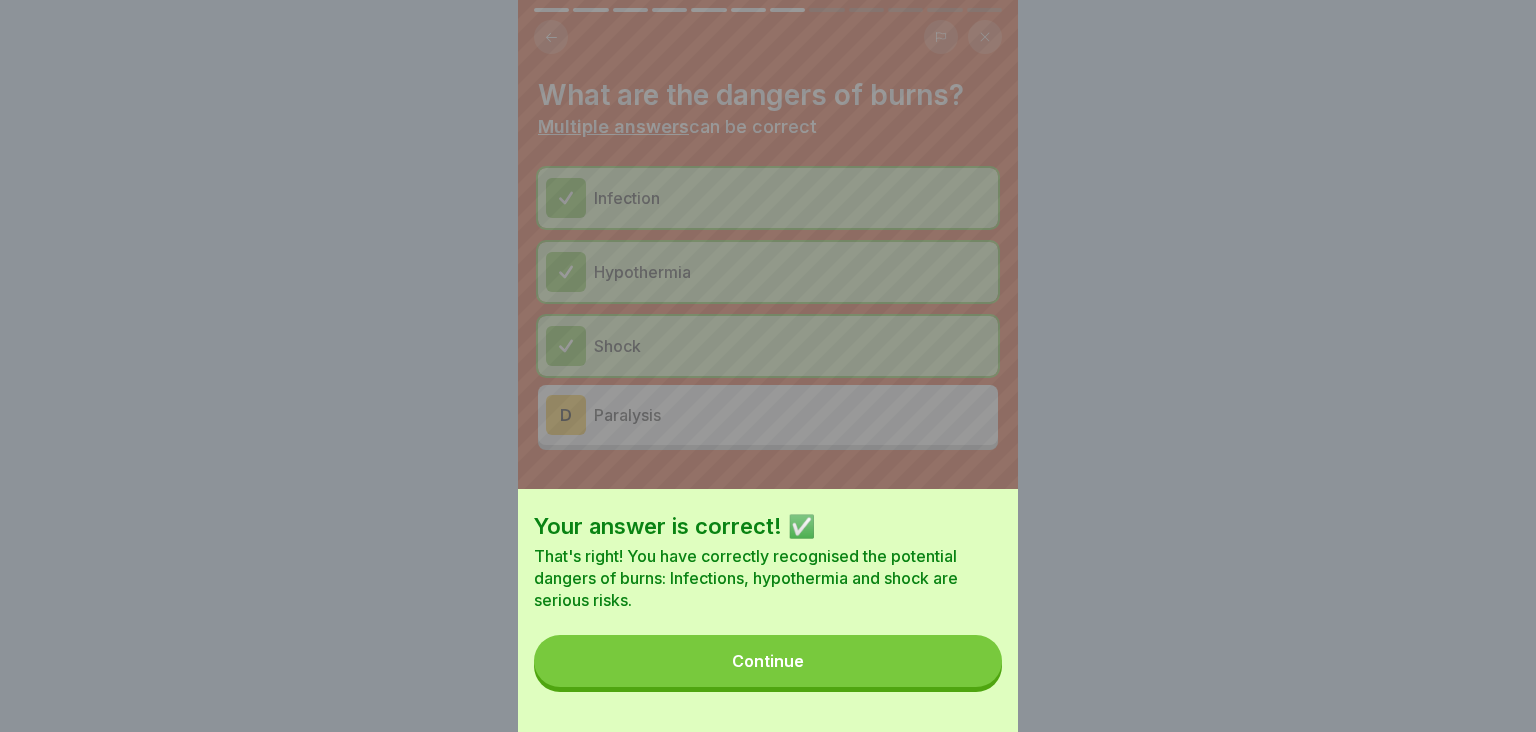 click on "Continue" at bounding box center [768, 661] 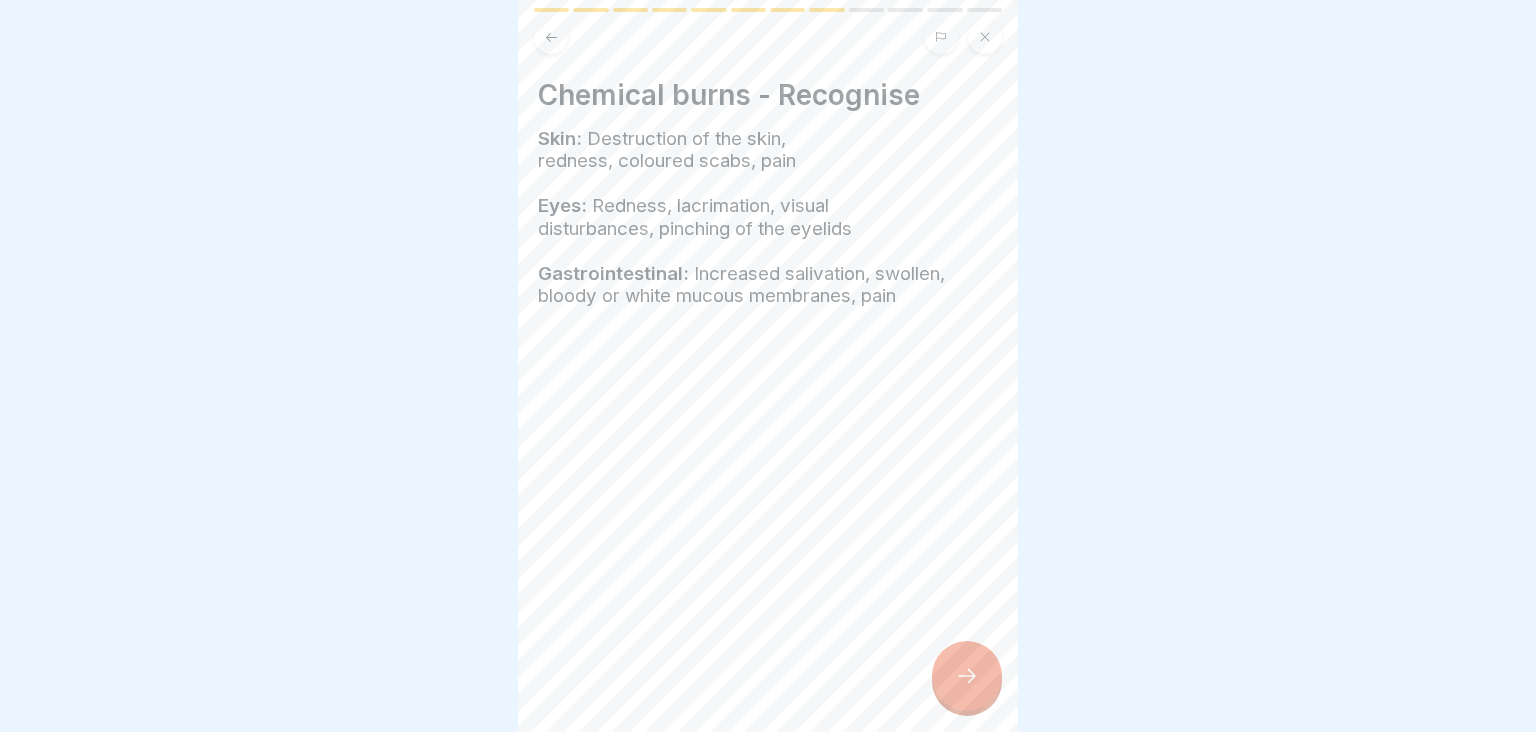 click at bounding box center [967, 676] 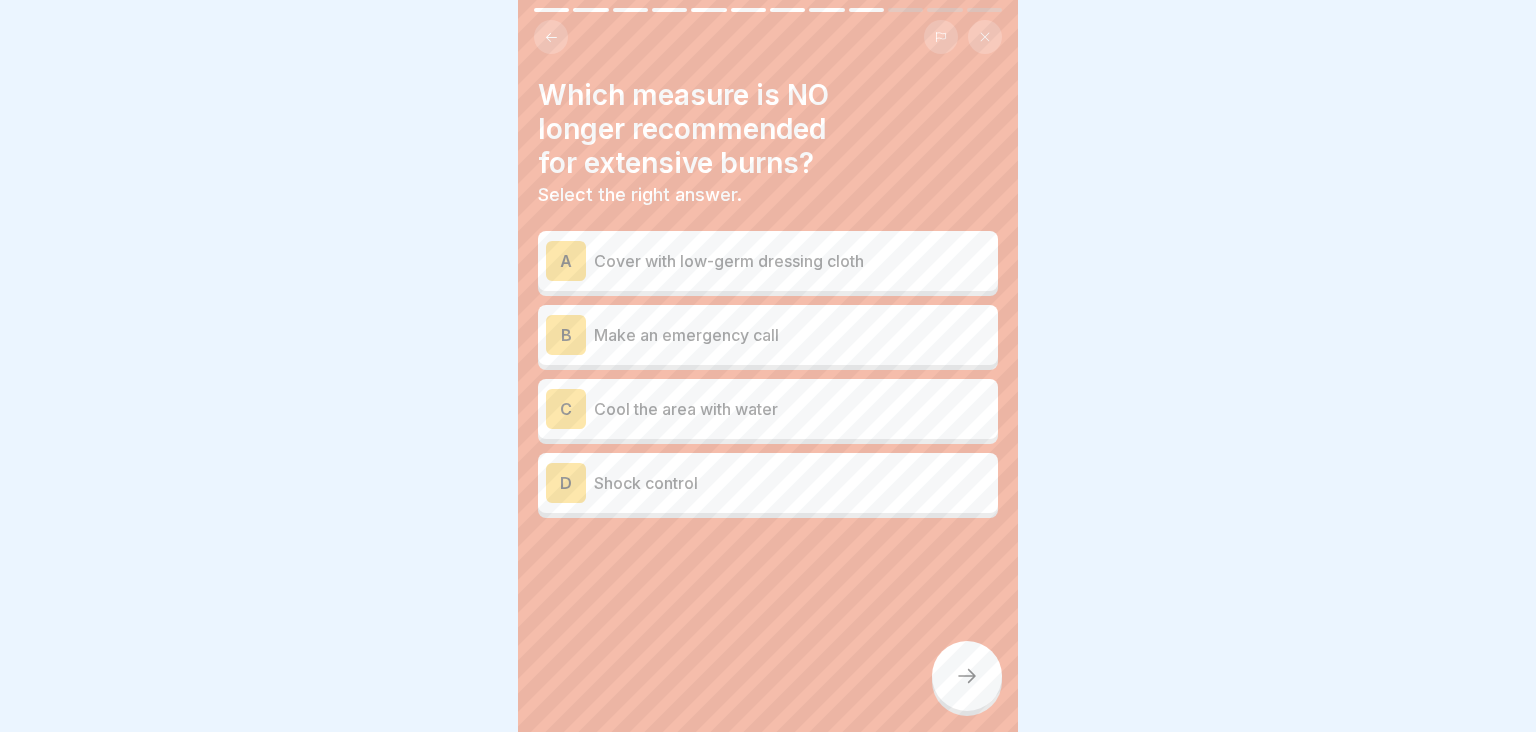 click on "Cool the area with water" at bounding box center [792, 409] 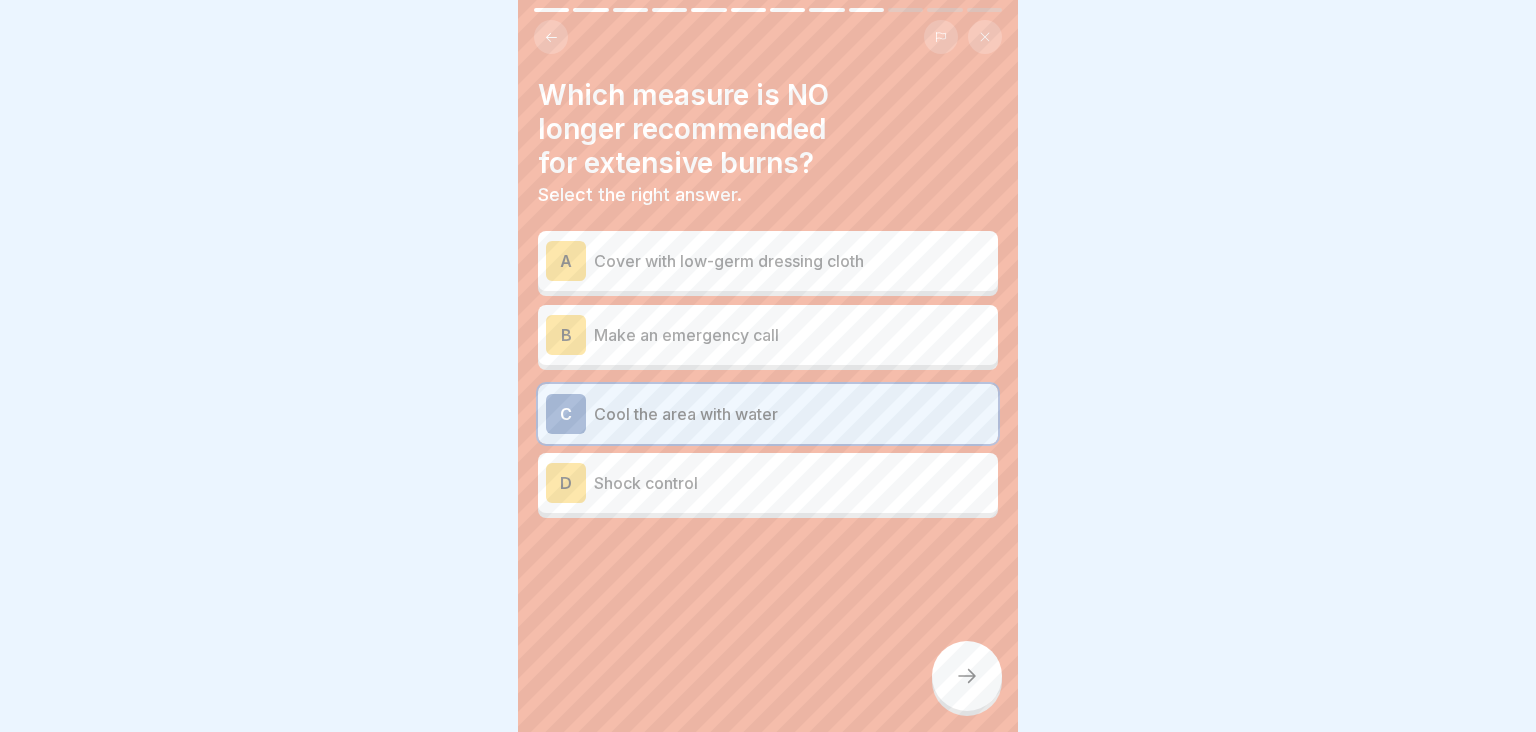 click on "Which measure is NO longer recommended for extensive burns? Select the right answer. A Cover with low-germ dressing cloth B Make an emergency call C Cool the area with water D Shock control" at bounding box center [768, 366] 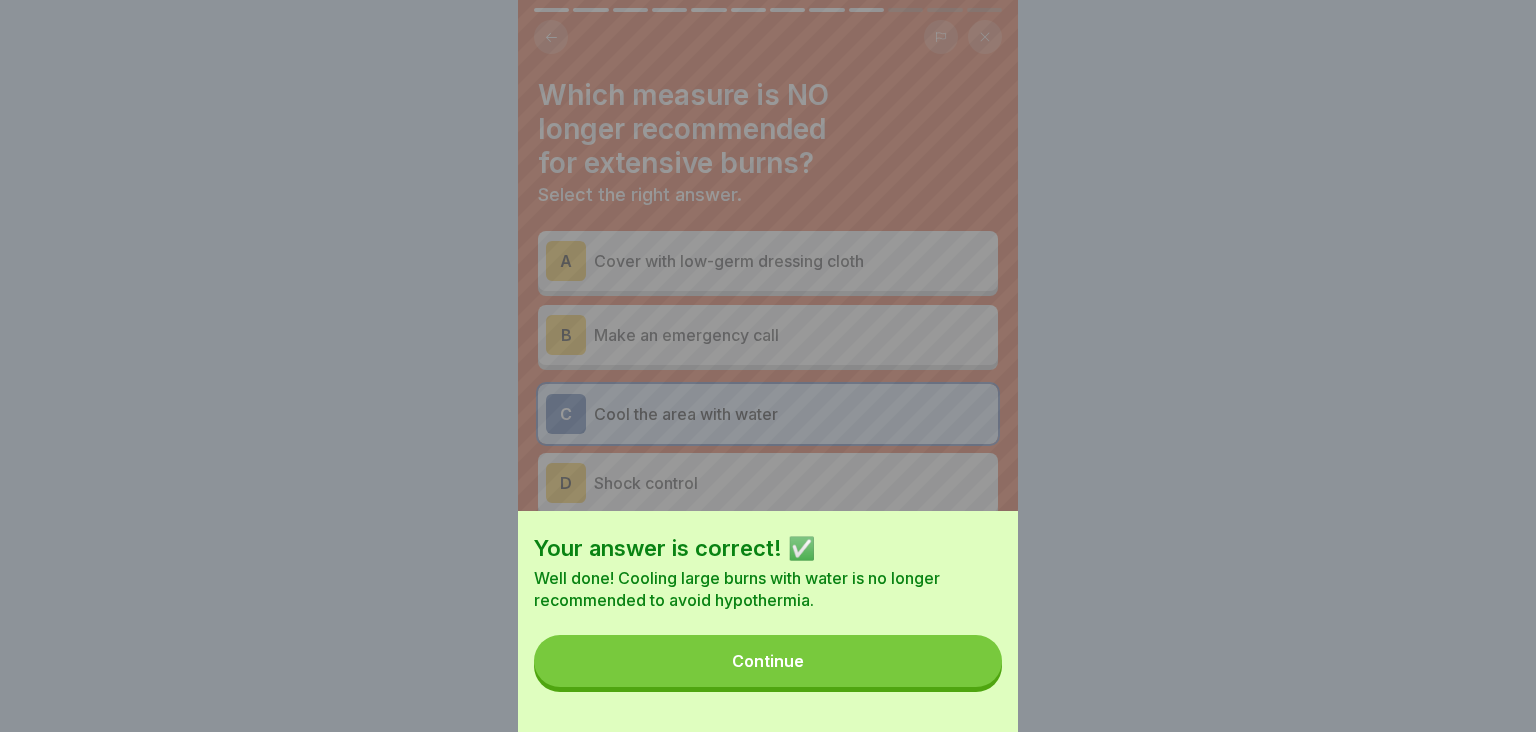 click on "Continue" at bounding box center (768, 661) 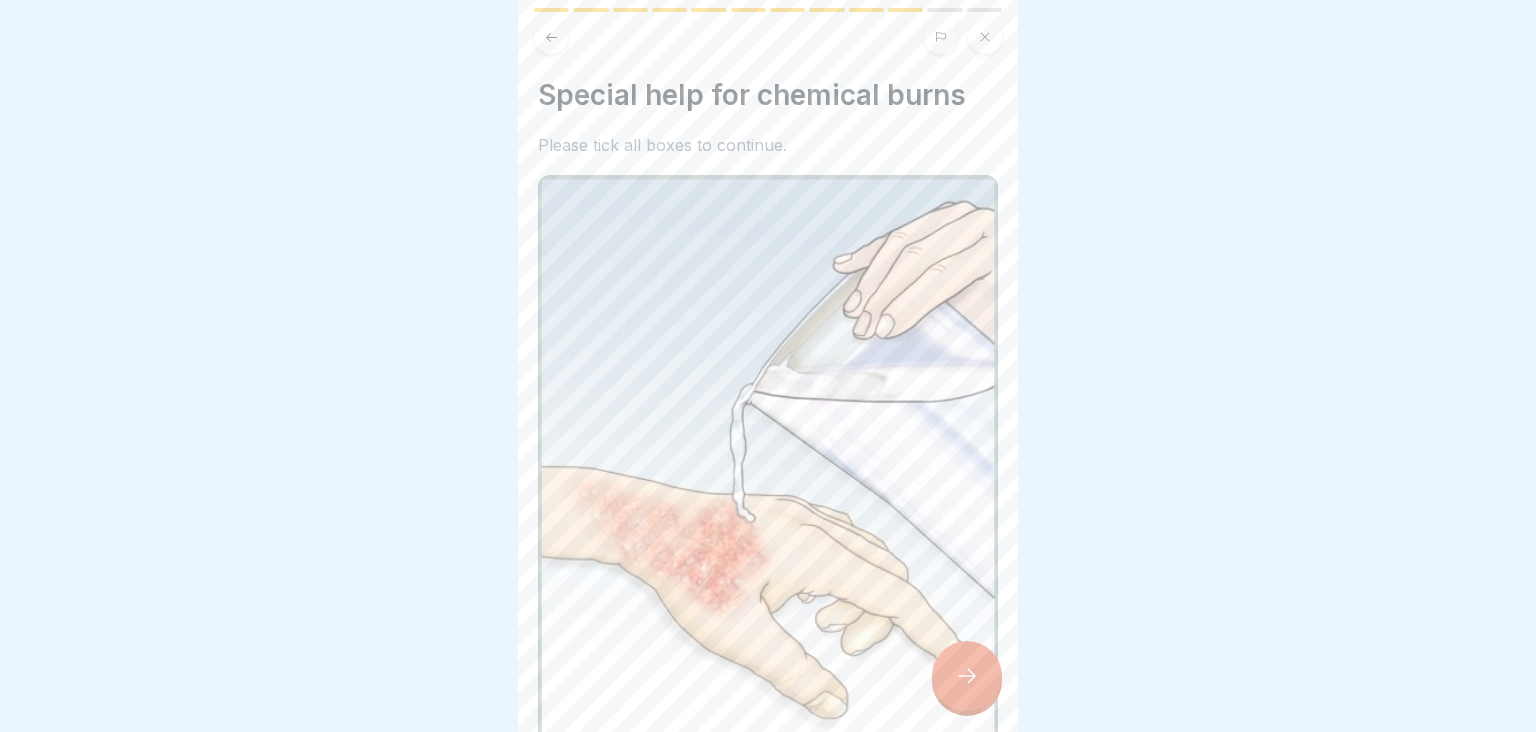 scroll, scrollTop: 363, scrollLeft: 0, axis: vertical 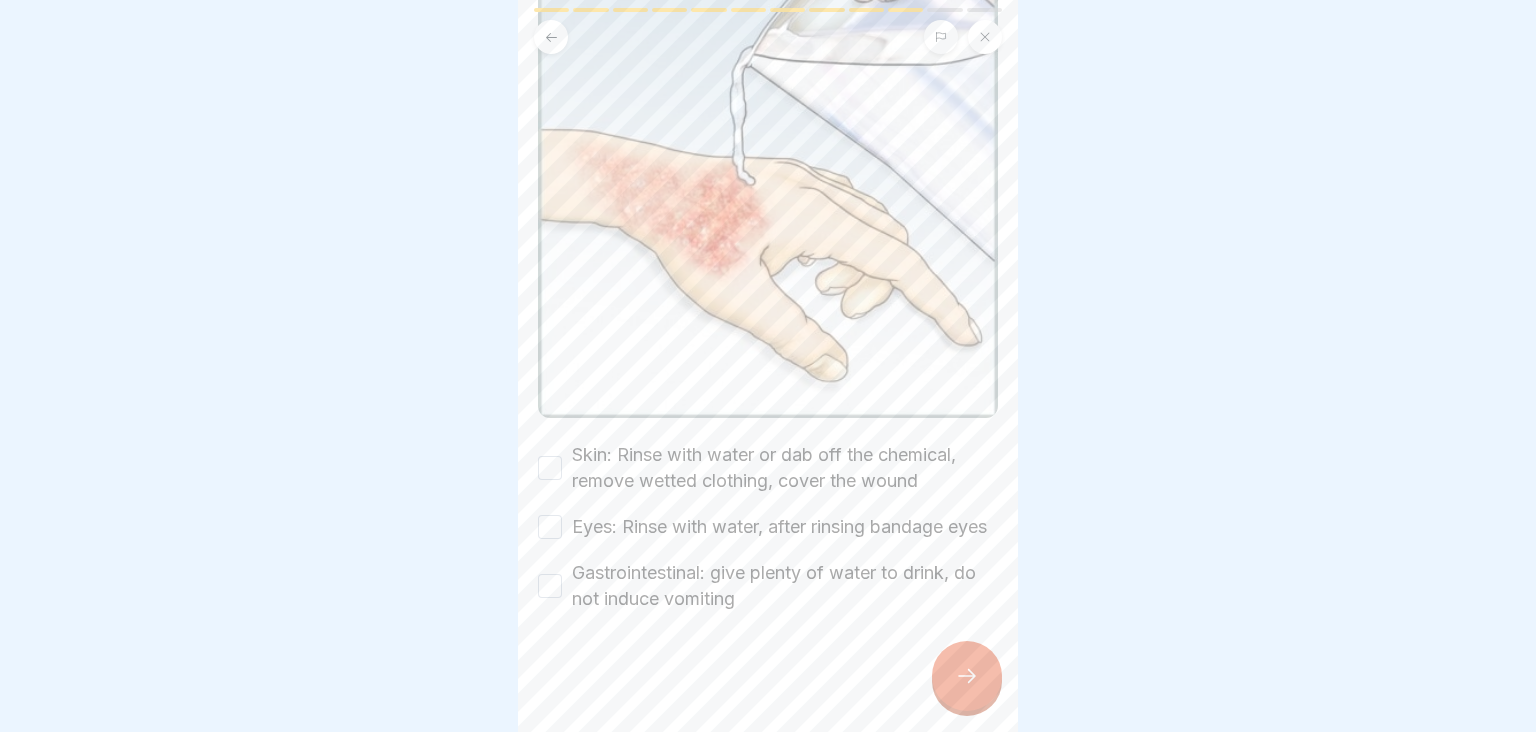 click on "Skin: Rinse with water or dab off the chemical, remove wetted clothing, cover the wound" at bounding box center (550, 468) 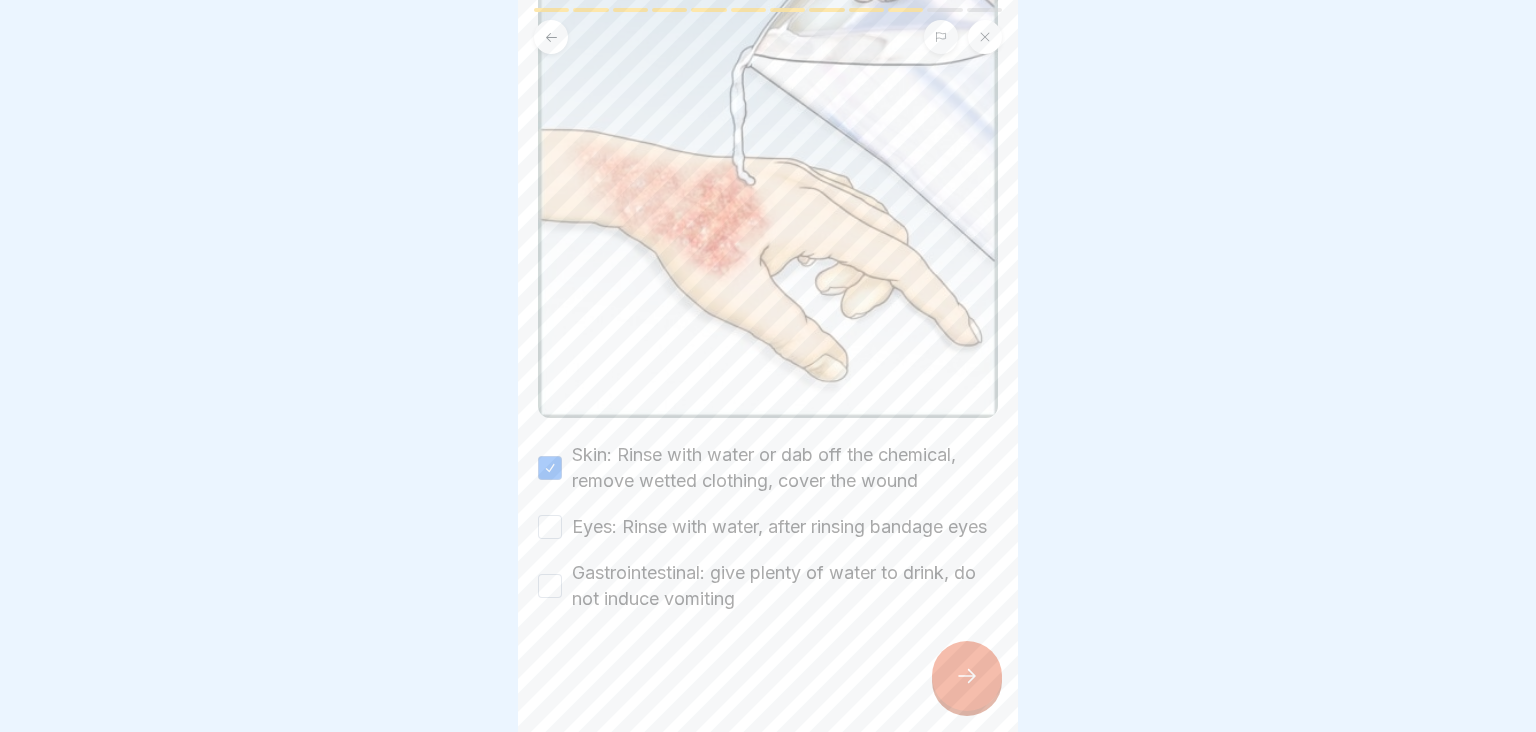 click on "Eyes: Rinse with water, after rinsing bandage eyes" at bounding box center [550, 527] 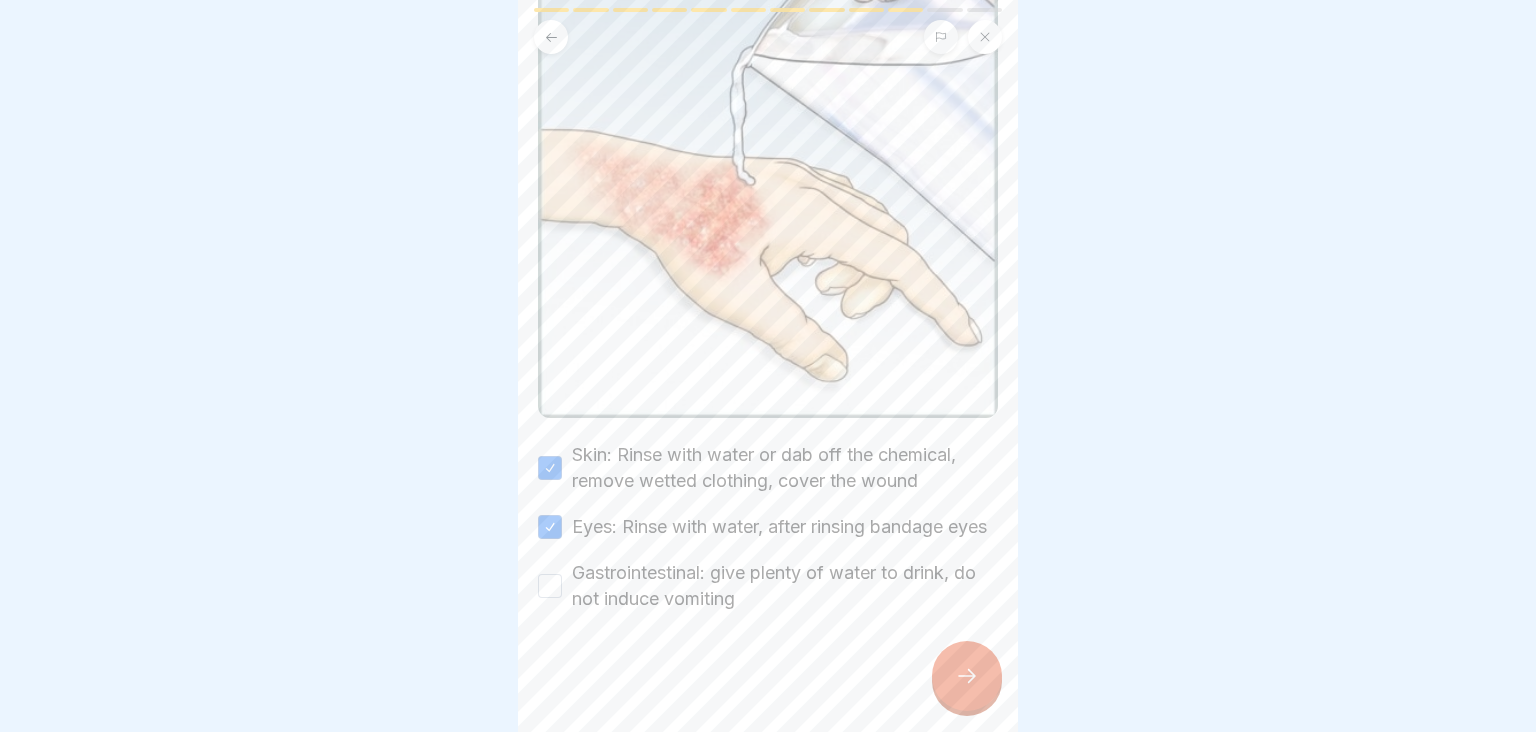 click on "Gastrointestinal: give plenty of water to drink, do not induce vomiting" at bounding box center [550, 586] 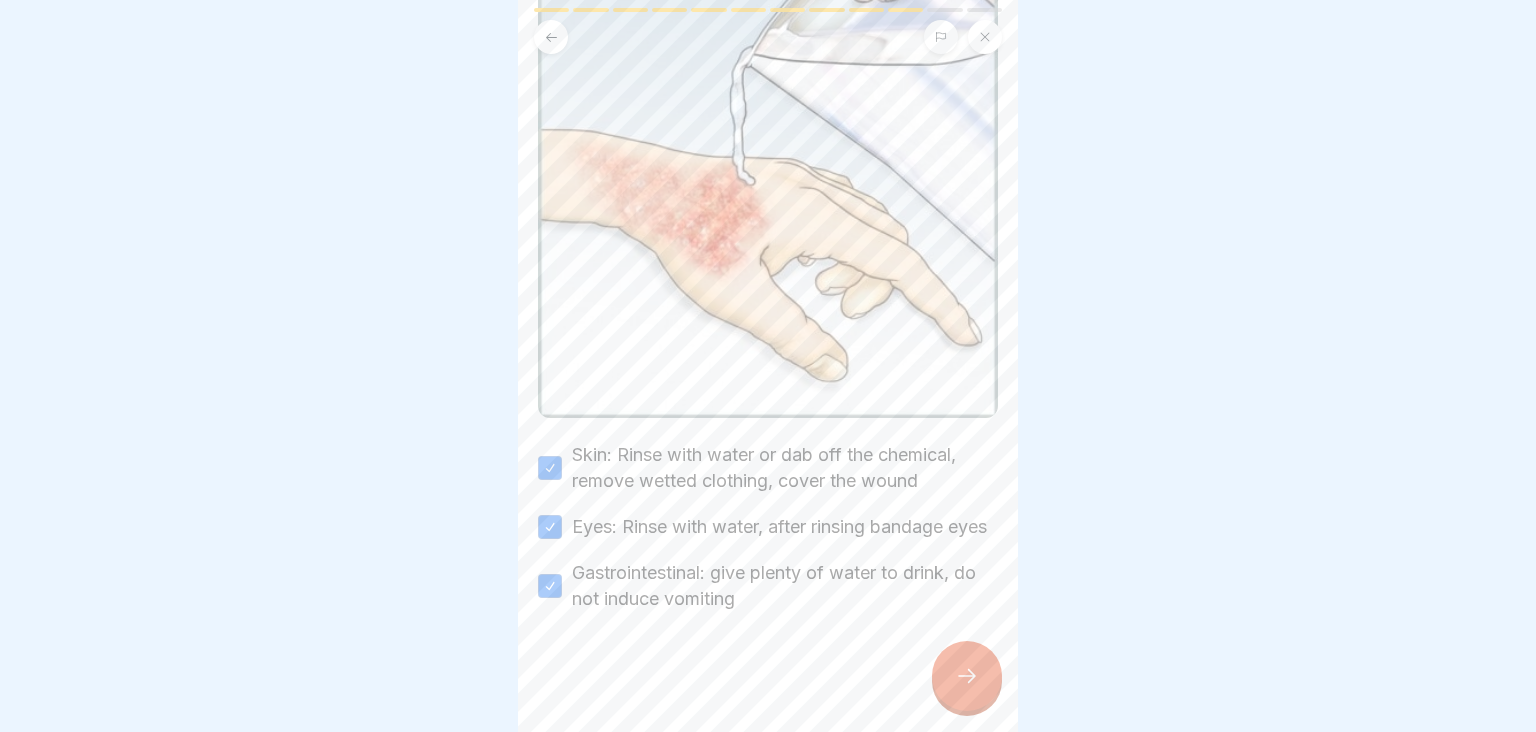 click at bounding box center [967, 676] 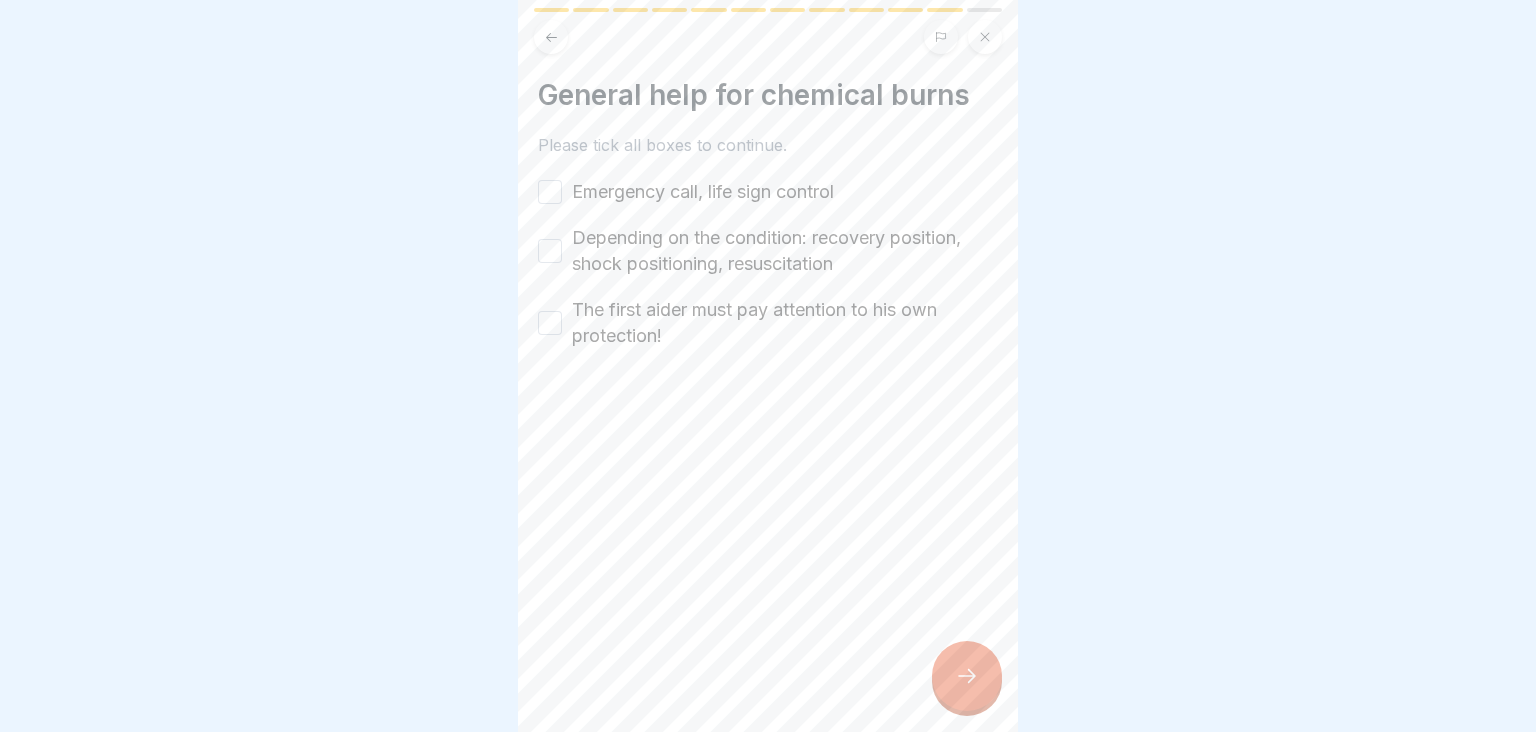 click on "Emergency call, life sign control" at bounding box center (550, 192) 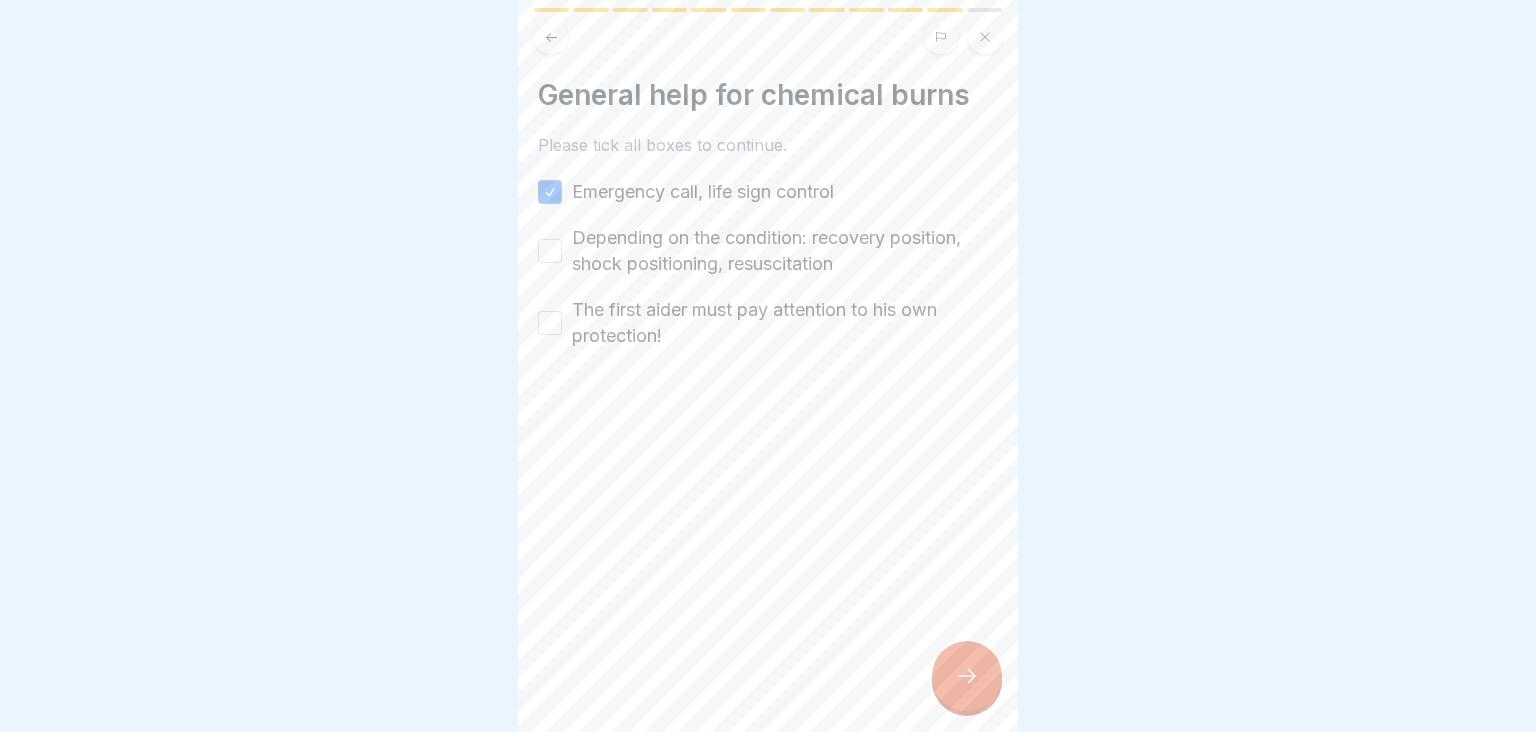 click on "Depending on the condition: recovery position, shock positioning, resuscitation" at bounding box center (550, 251) 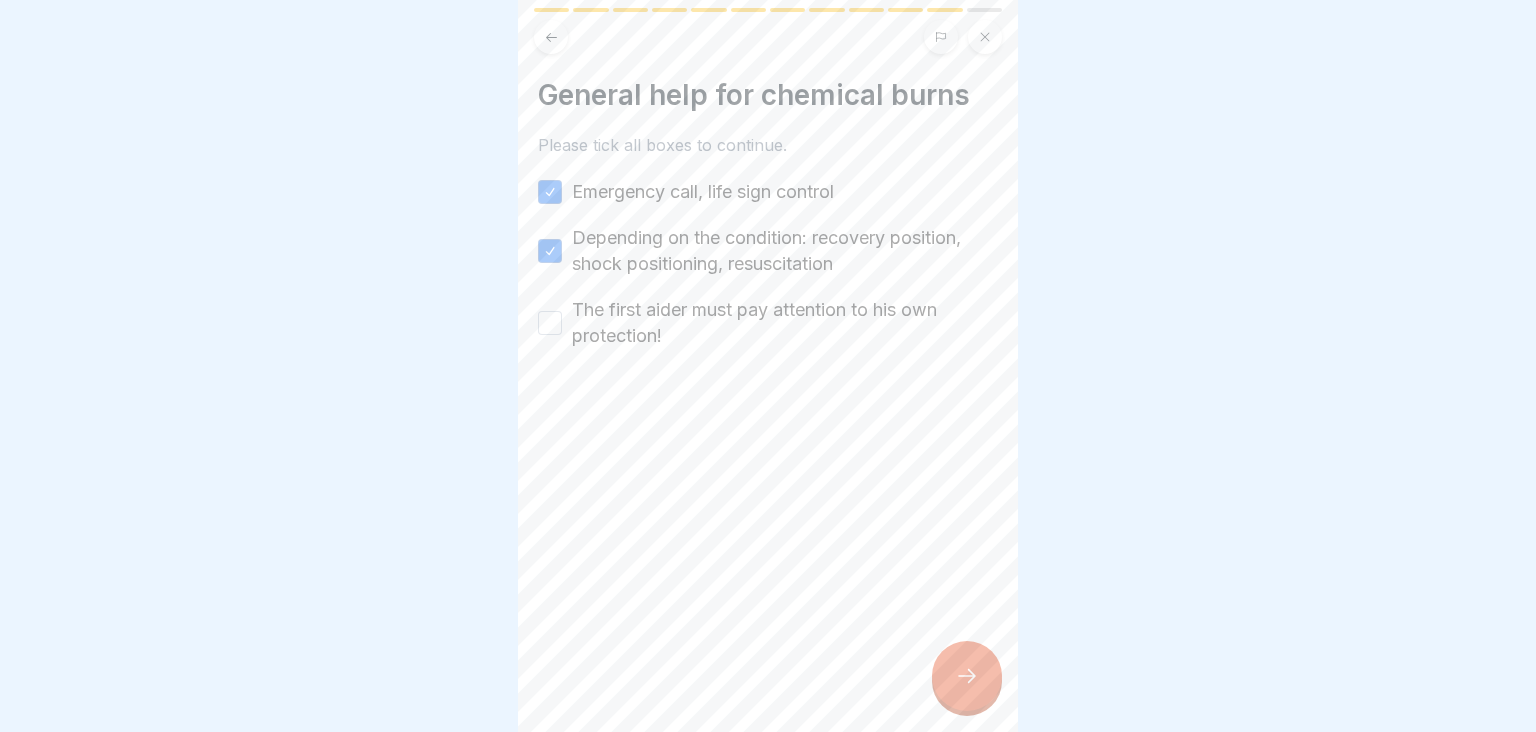 click on "The first aider must pay attention to his own protection!" at bounding box center (550, 323) 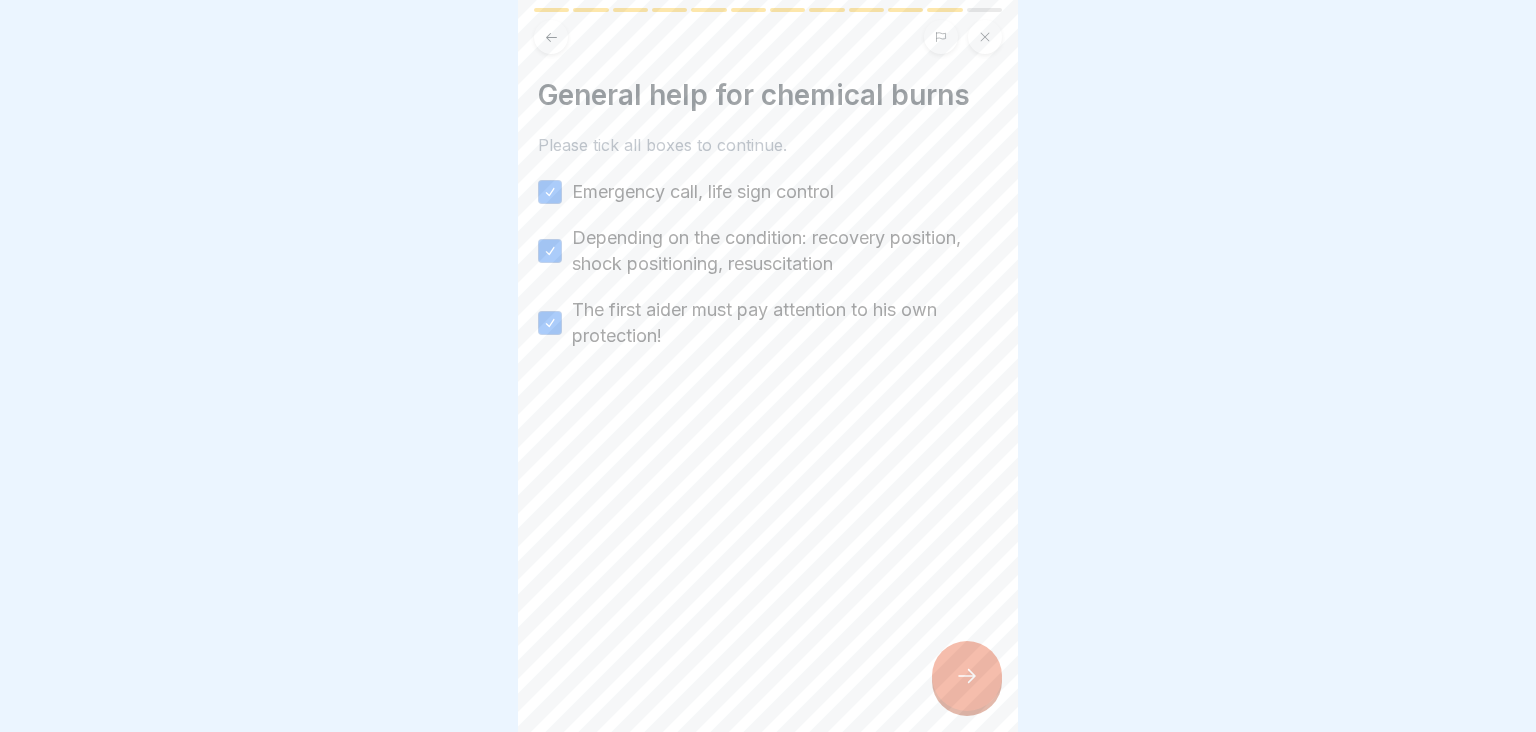 click at bounding box center [967, 676] 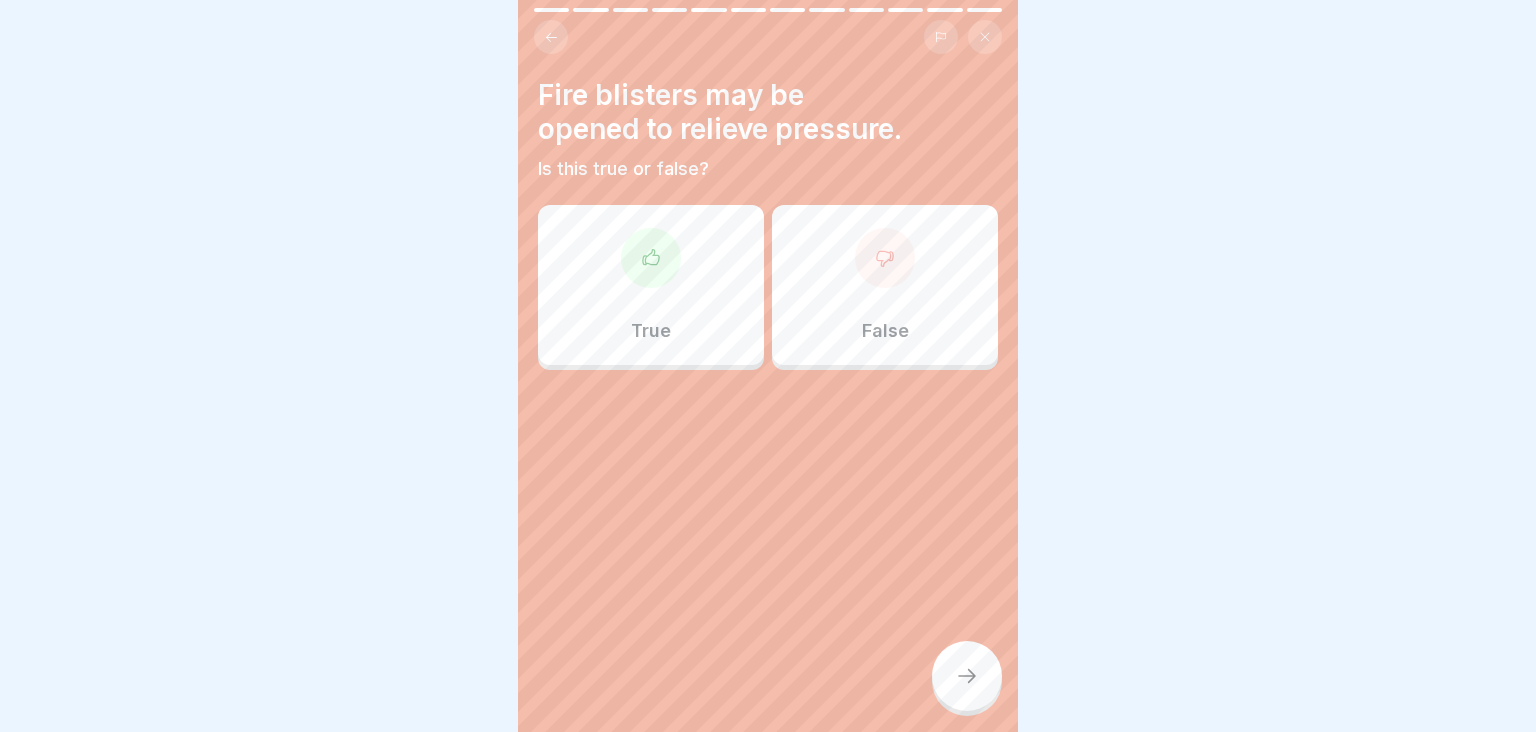 click on "False" at bounding box center [885, 285] 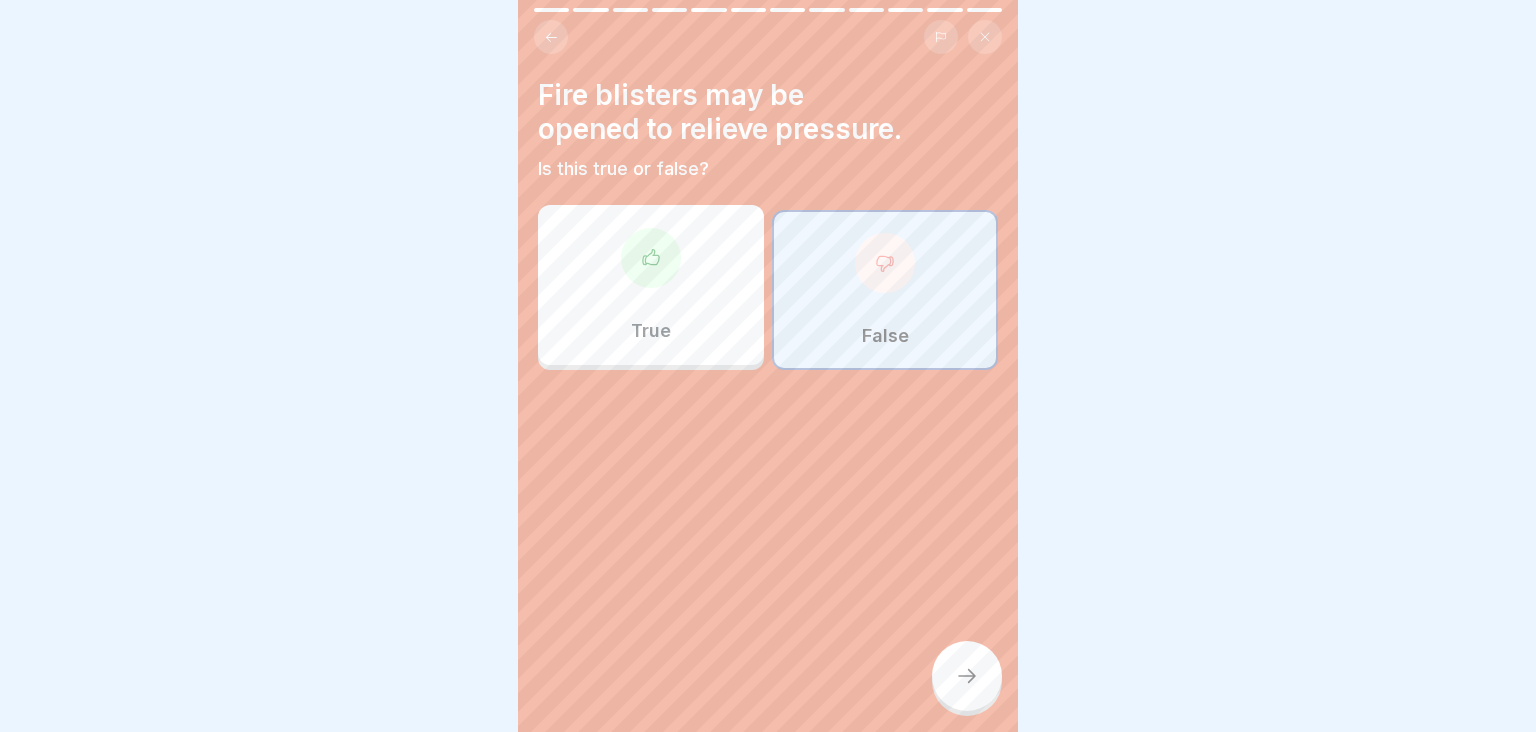 click 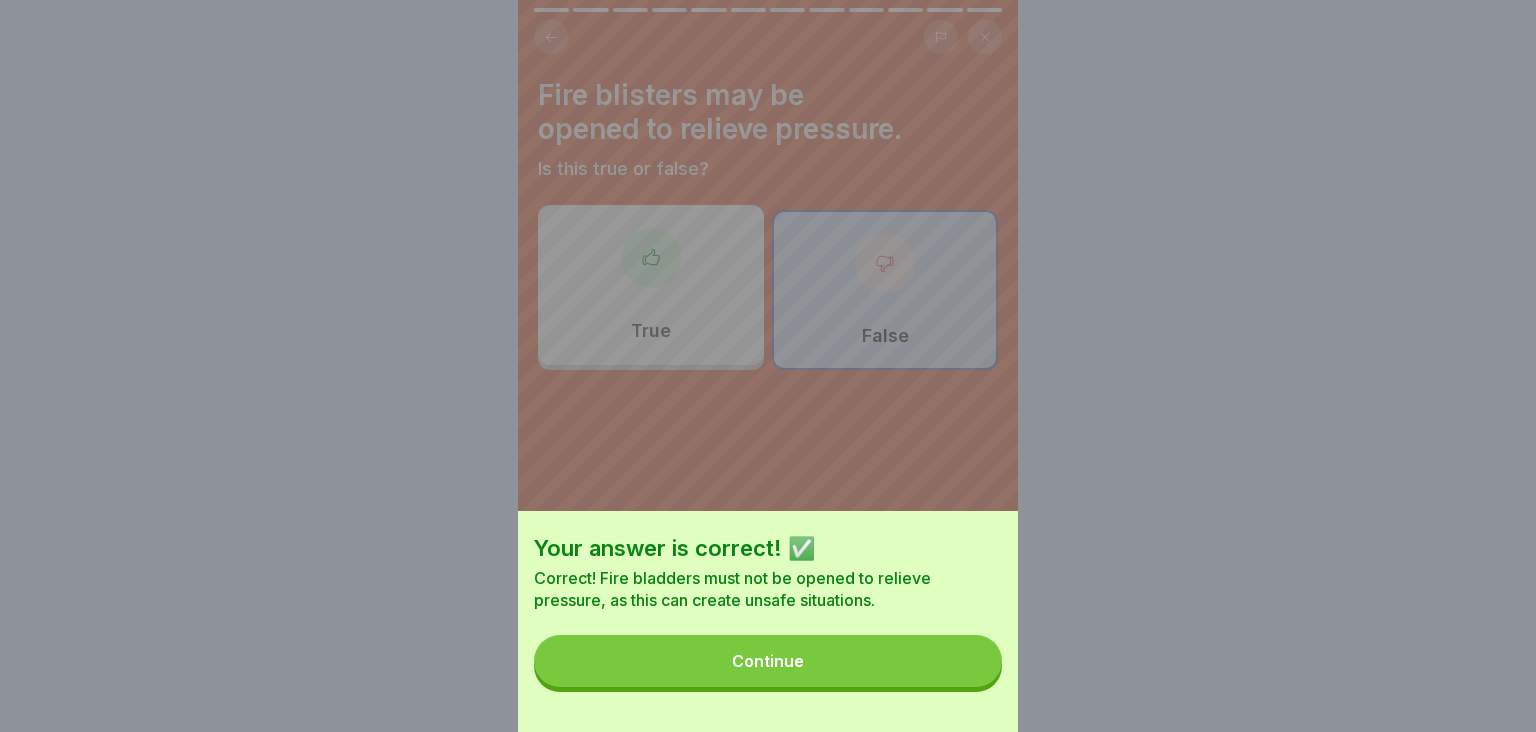 click on "Continue" at bounding box center [768, 661] 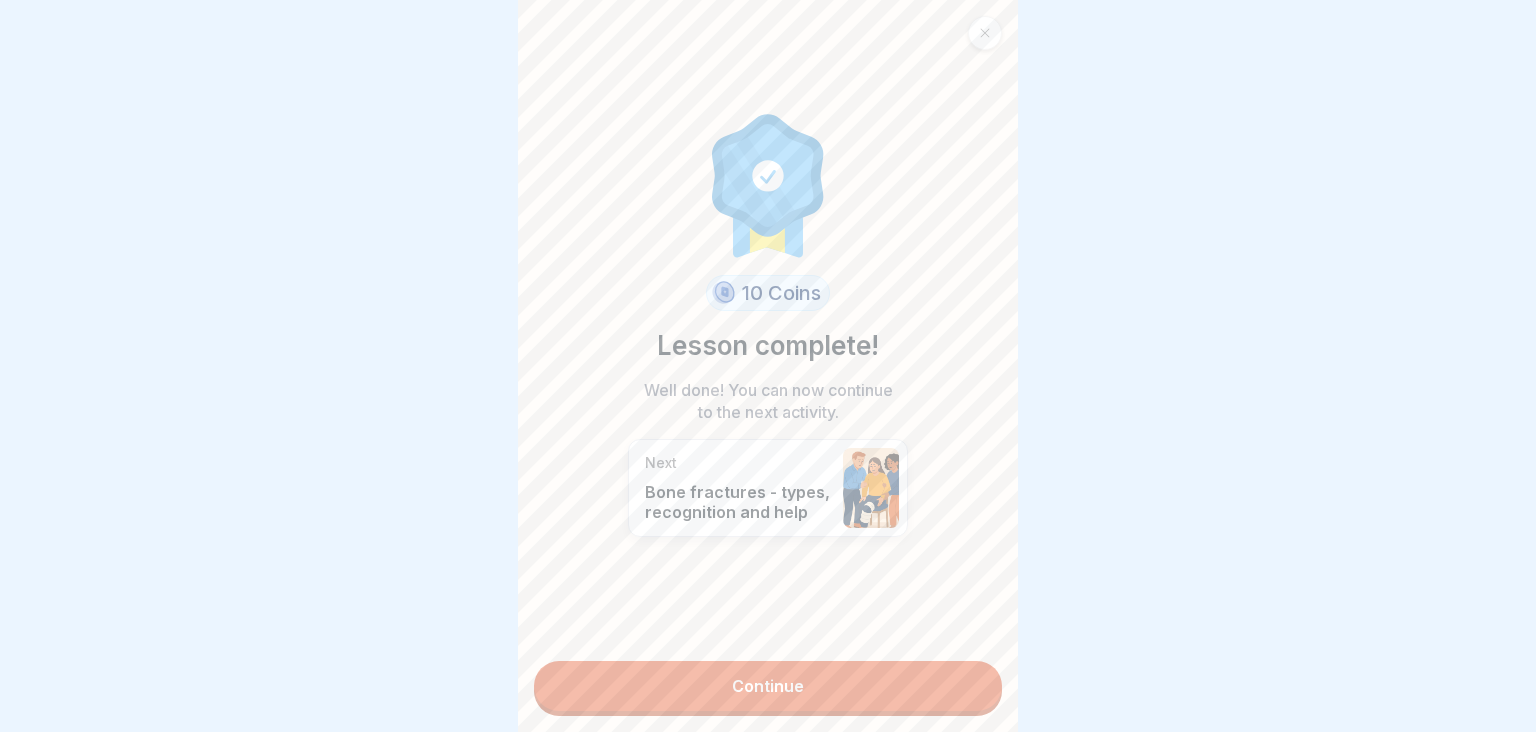 click on "Continue" at bounding box center [768, 686] 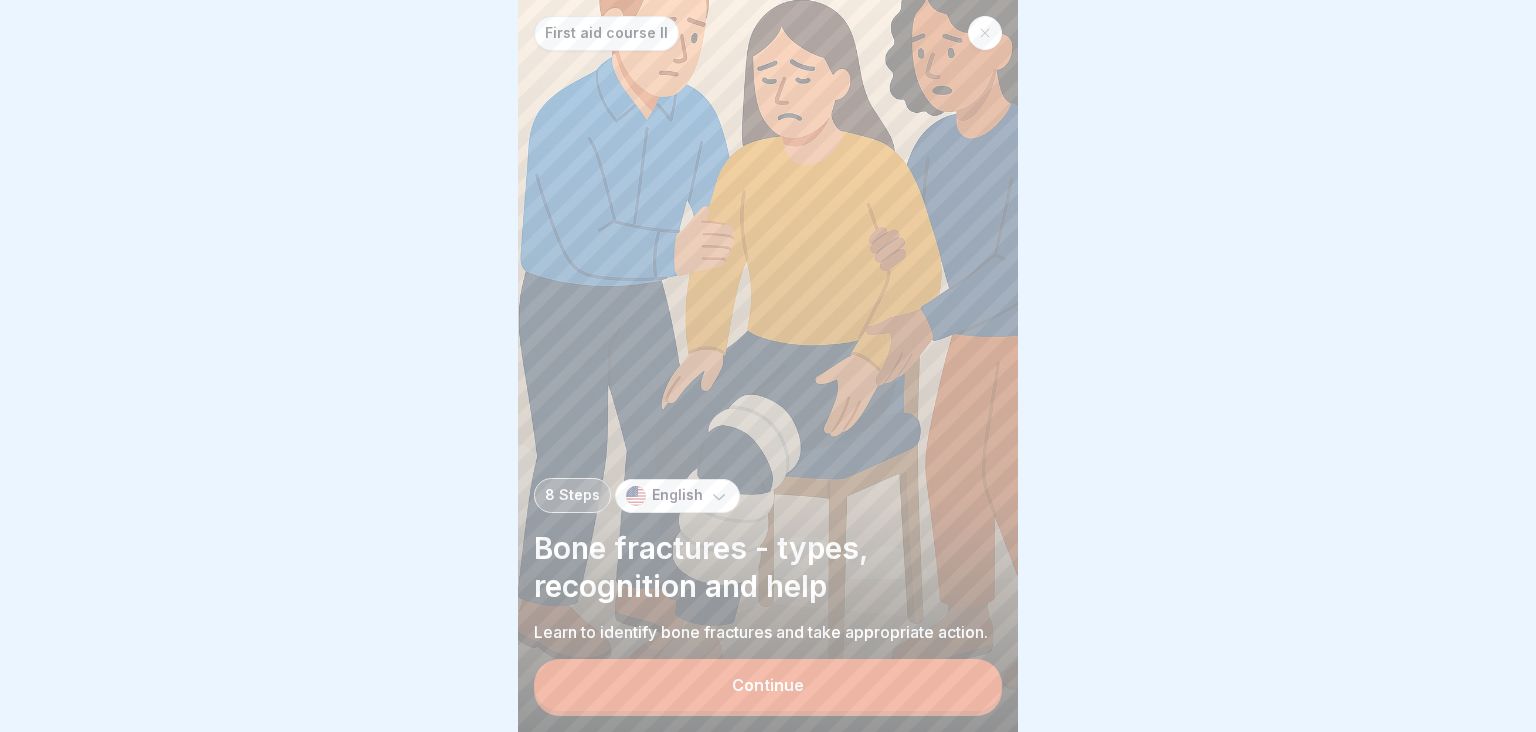 click on "Continue" at bounding box center [768, 685] 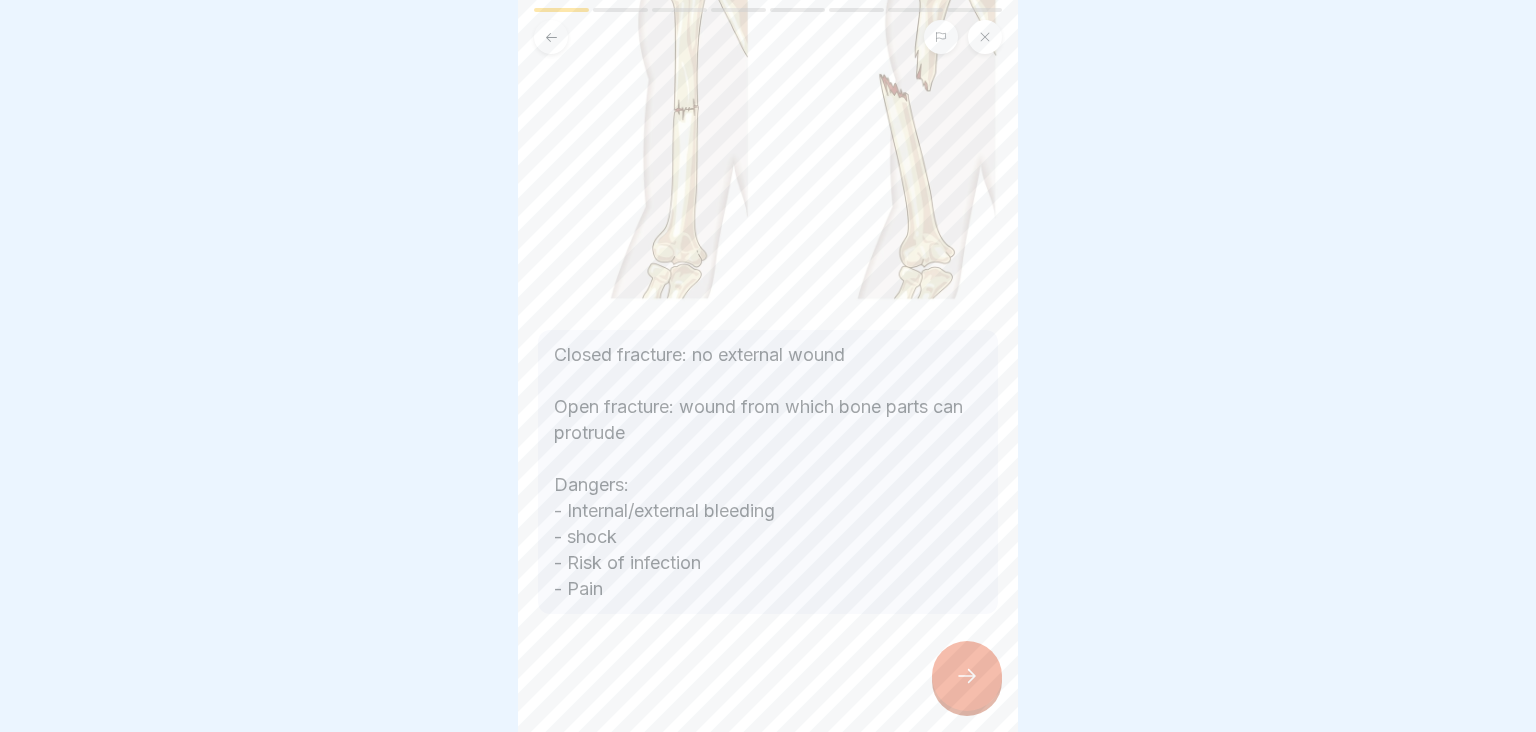 scroll, scrollTop: 276, scrollLeft: 0, axis: vertical 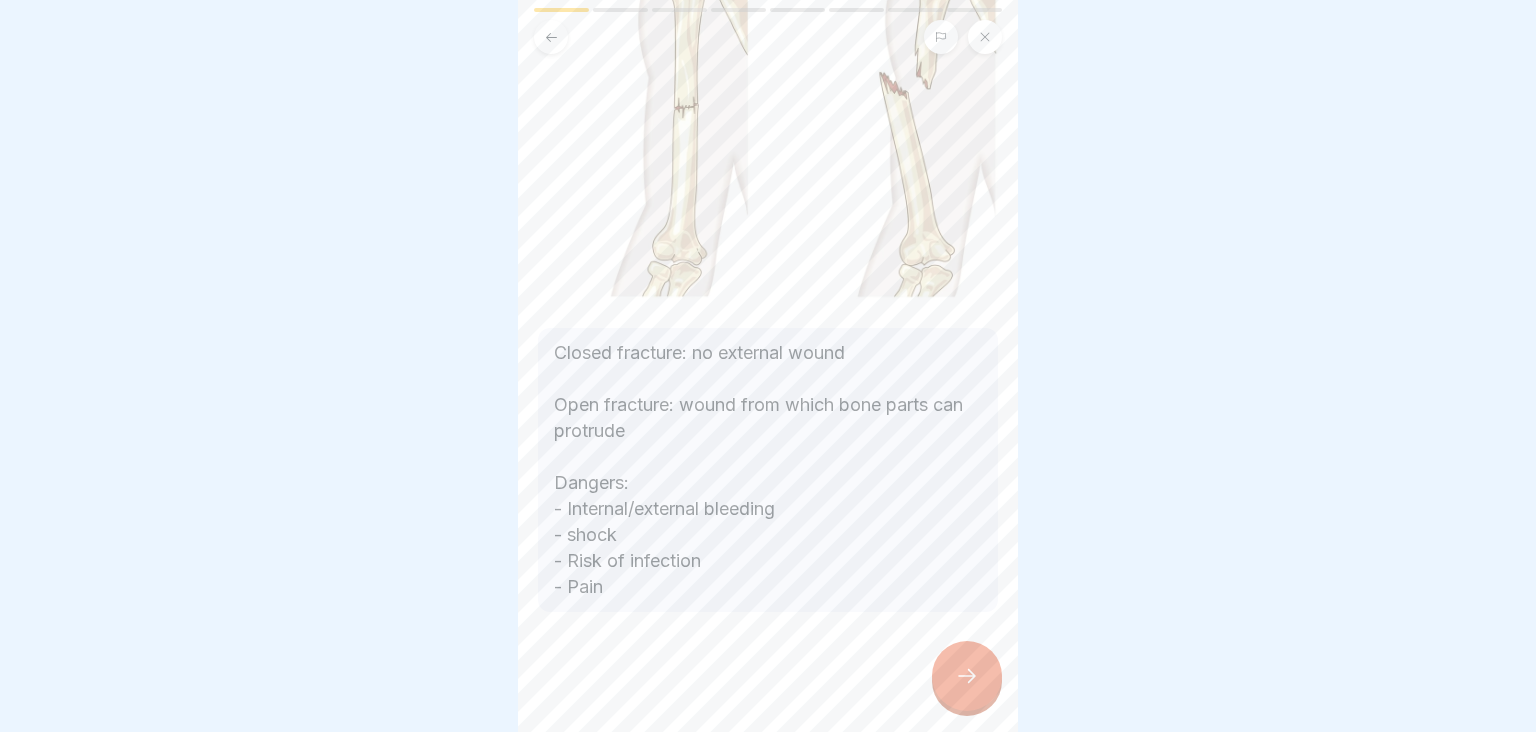 click 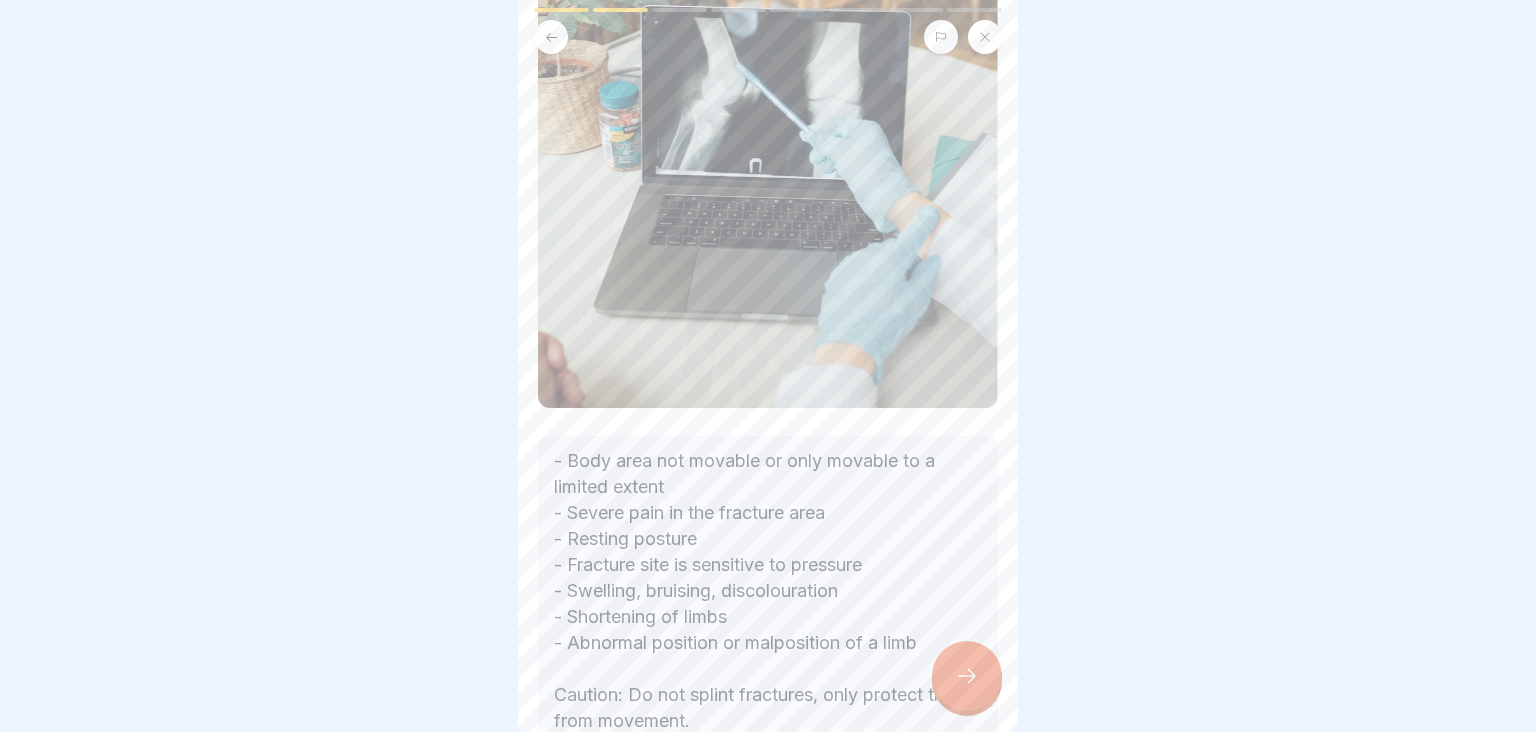 scroll, scrollTop: 341, scrollLeft: 0, axis: vertical 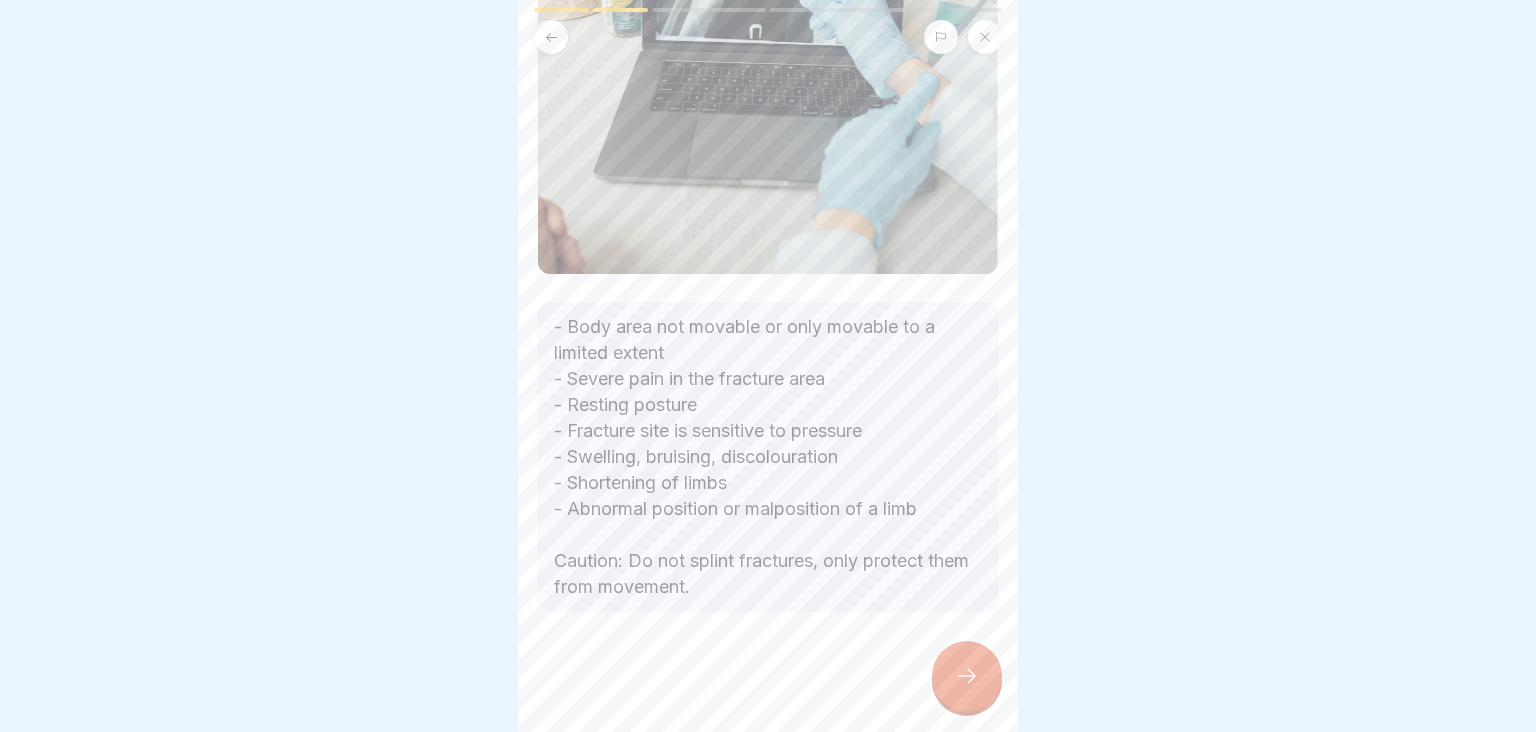 click at bounding box center (967, 676) 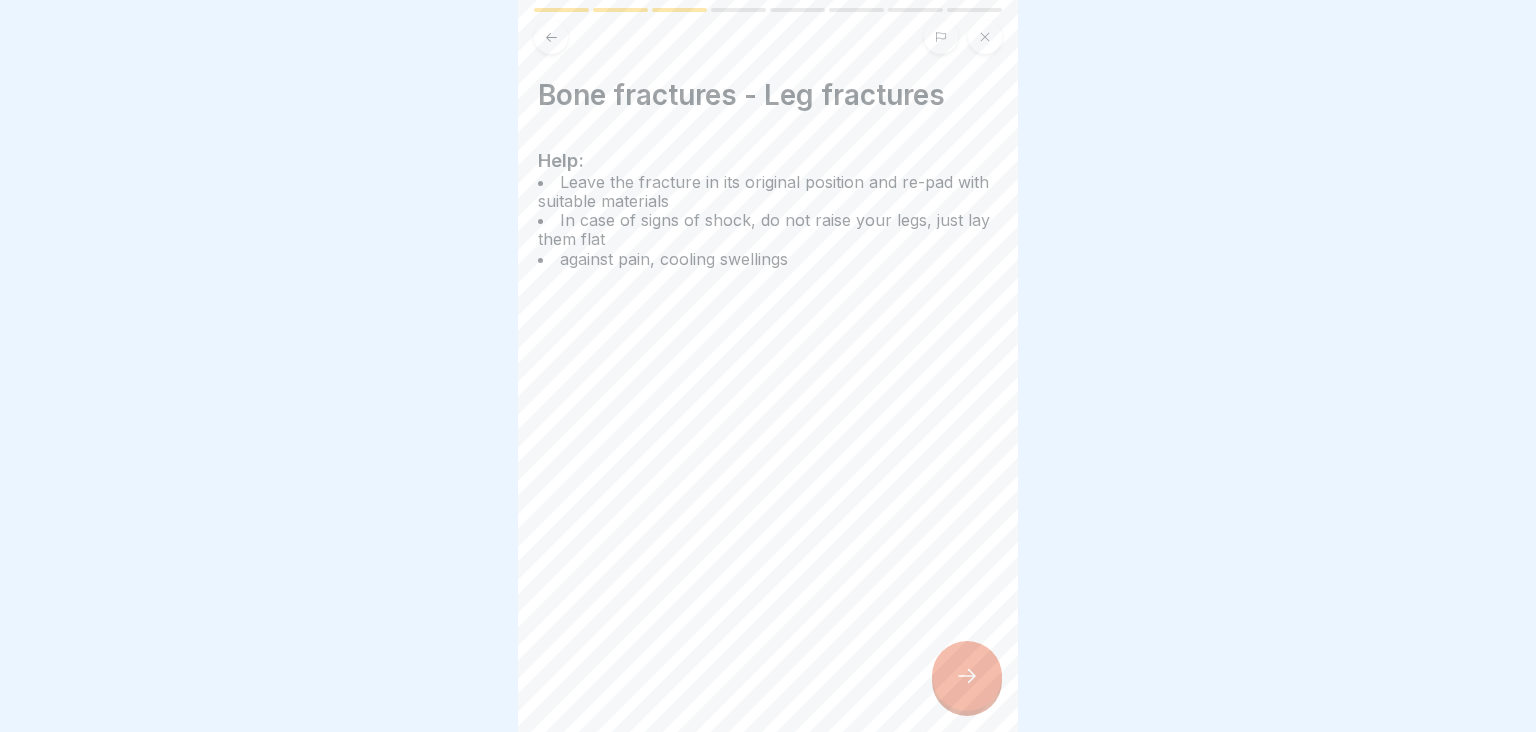 click 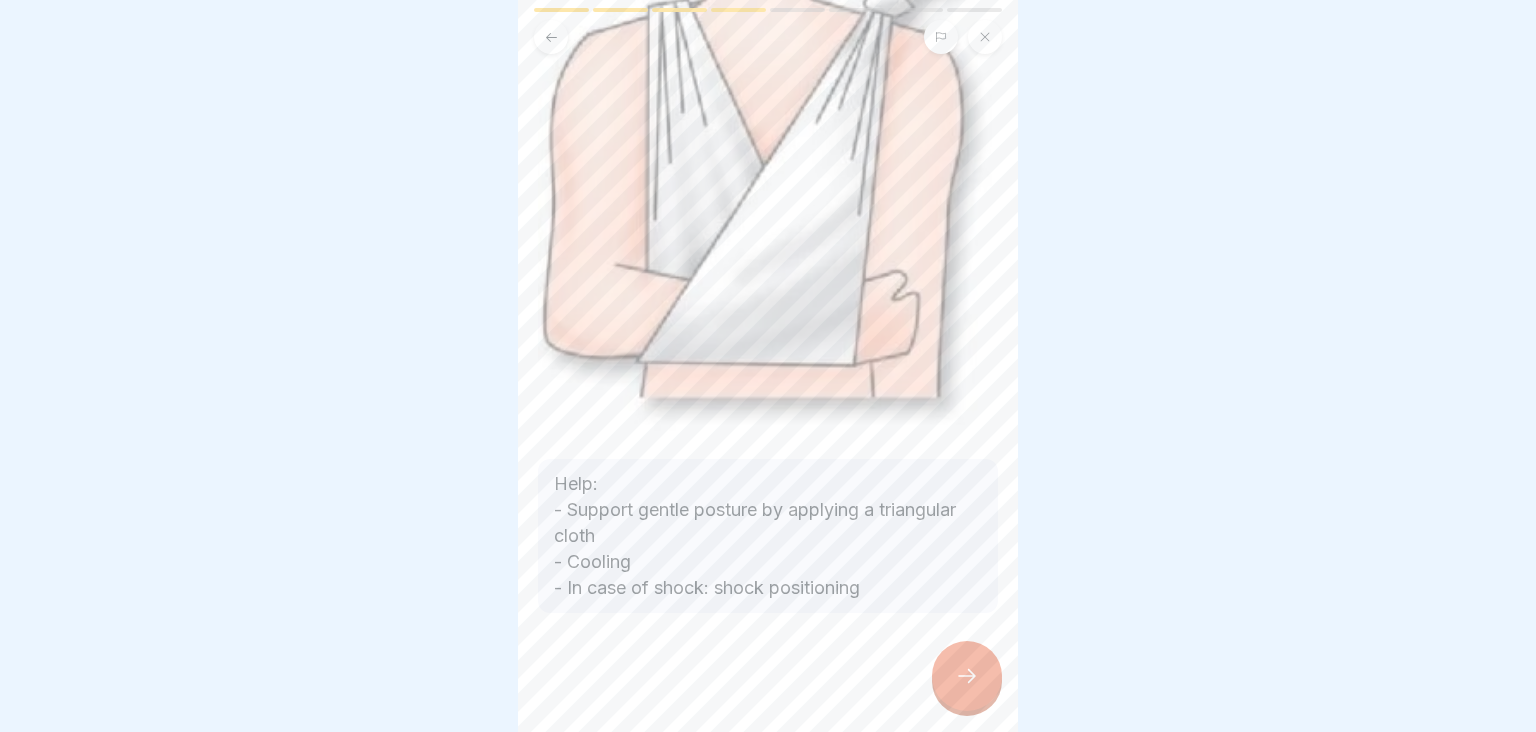 scroll, scrollTop: 225, scrollLeft: 0, axis: vertical 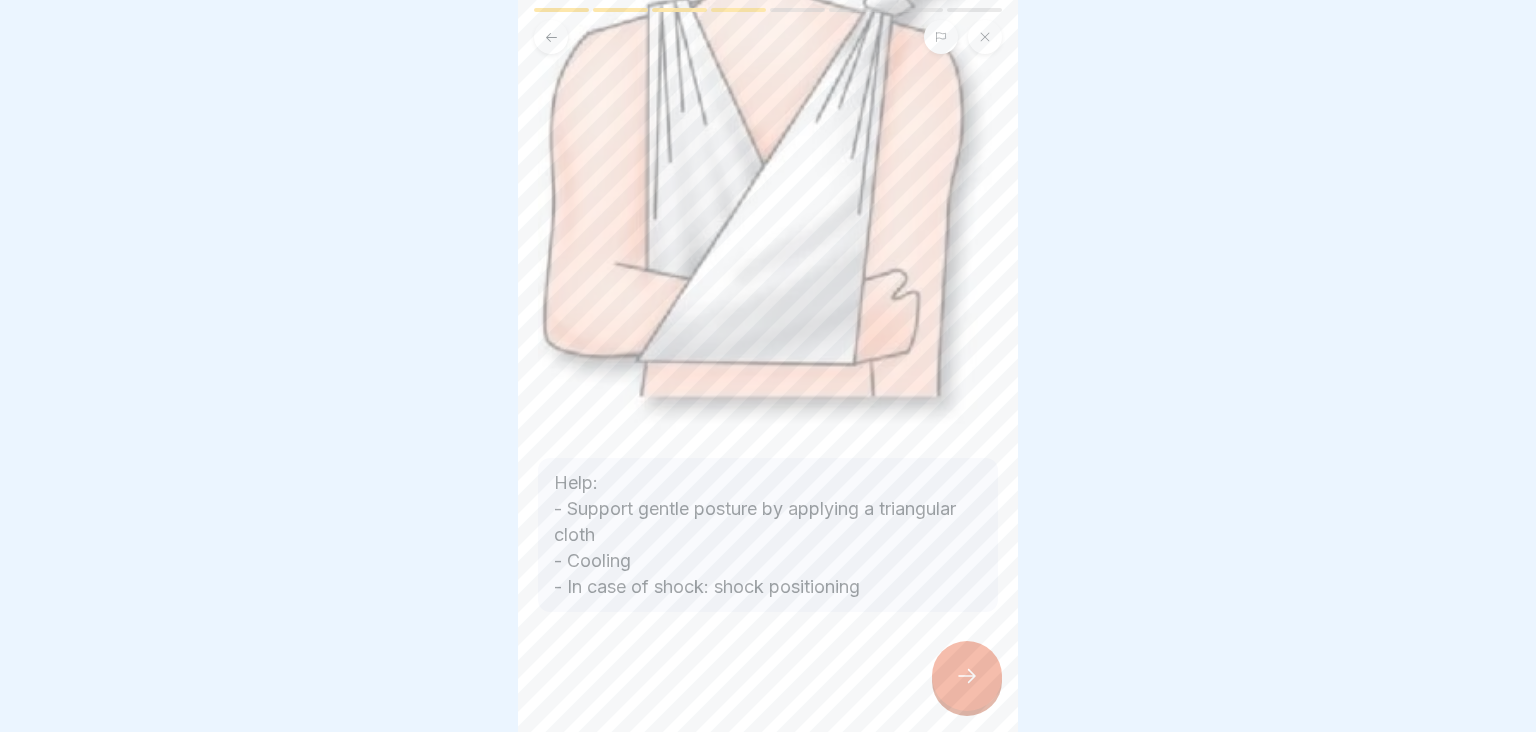 click at bounding box center (967, 676) 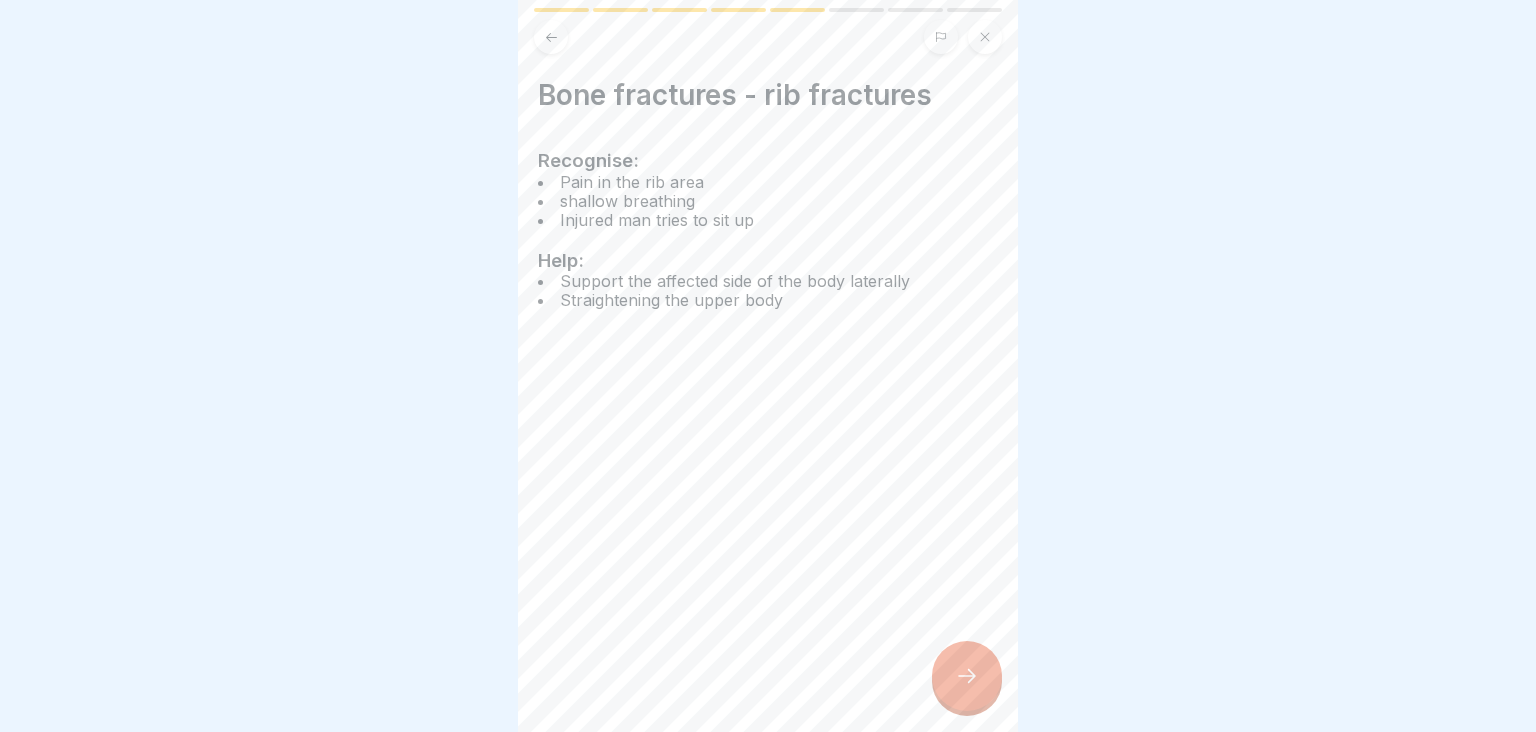click at bounding box center [967, 676] 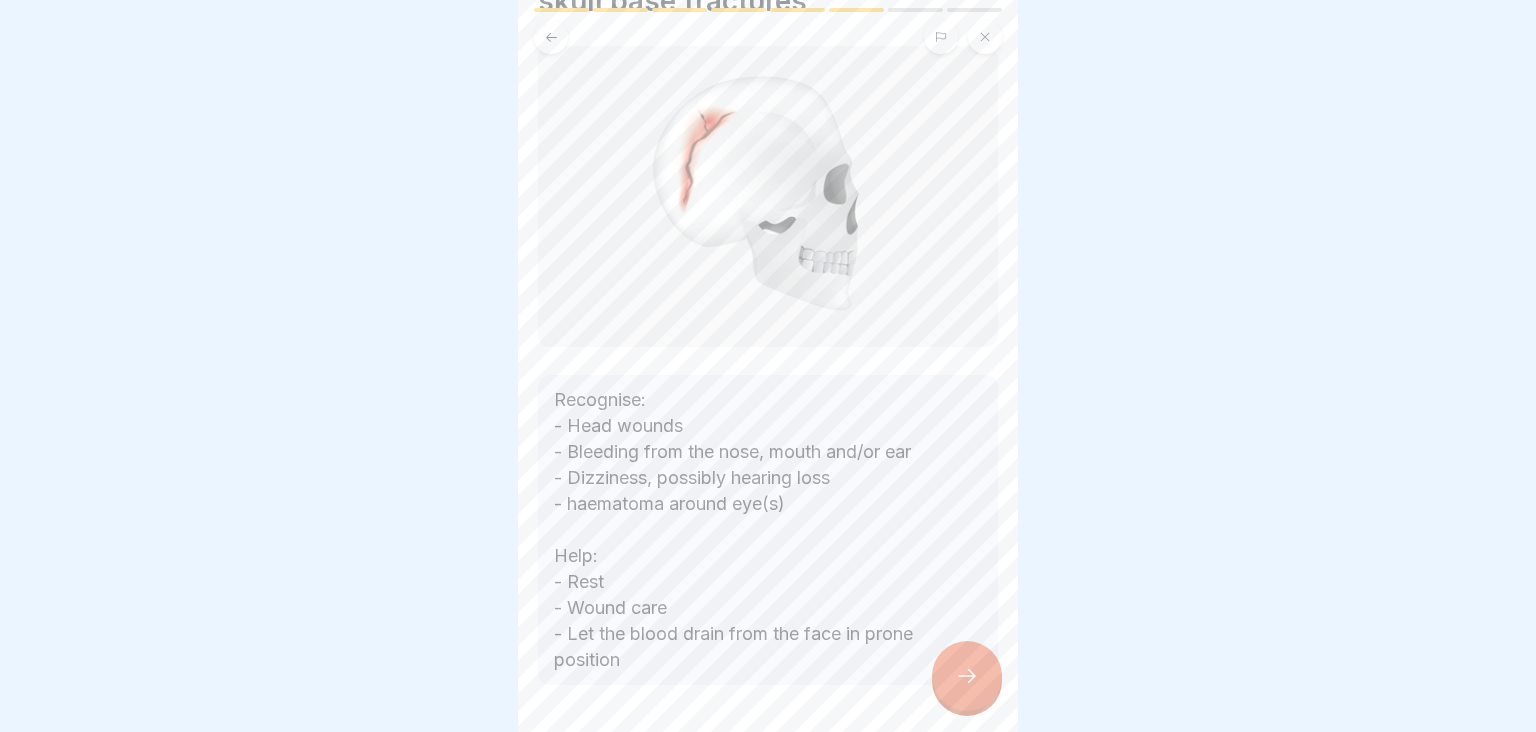 scroll, scrollTop: 201, scrollLeft: 0, axis: vertical 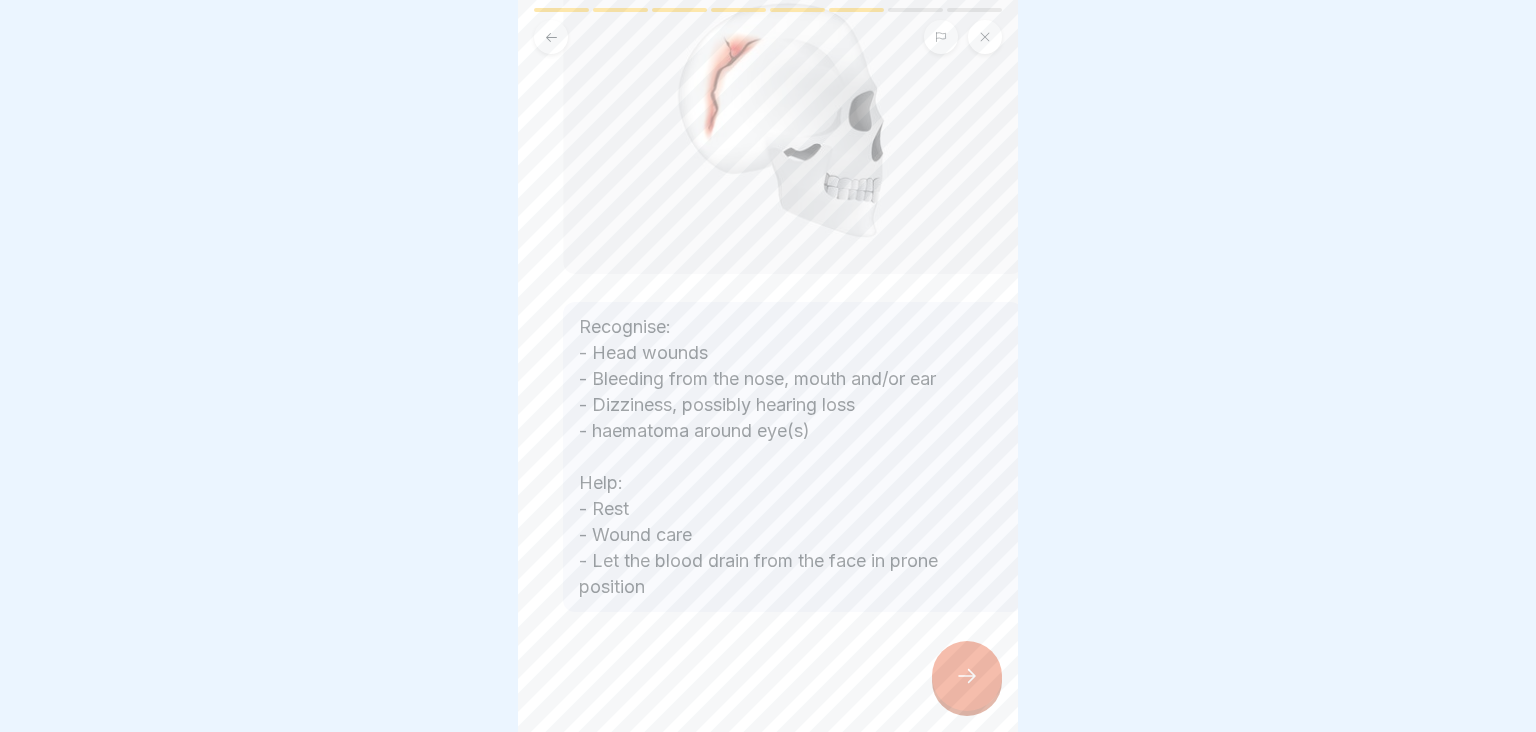 click on "Recognise:
- Head wounds
- Bleeding from the nose, mouth and/or ear
- Dizziness, possibly hearing loss
- haematoma around eye(s)
Help:
- Rest
- Wound care
- Let the blood drain from the face in prone position" at bounding box center (793, 457) 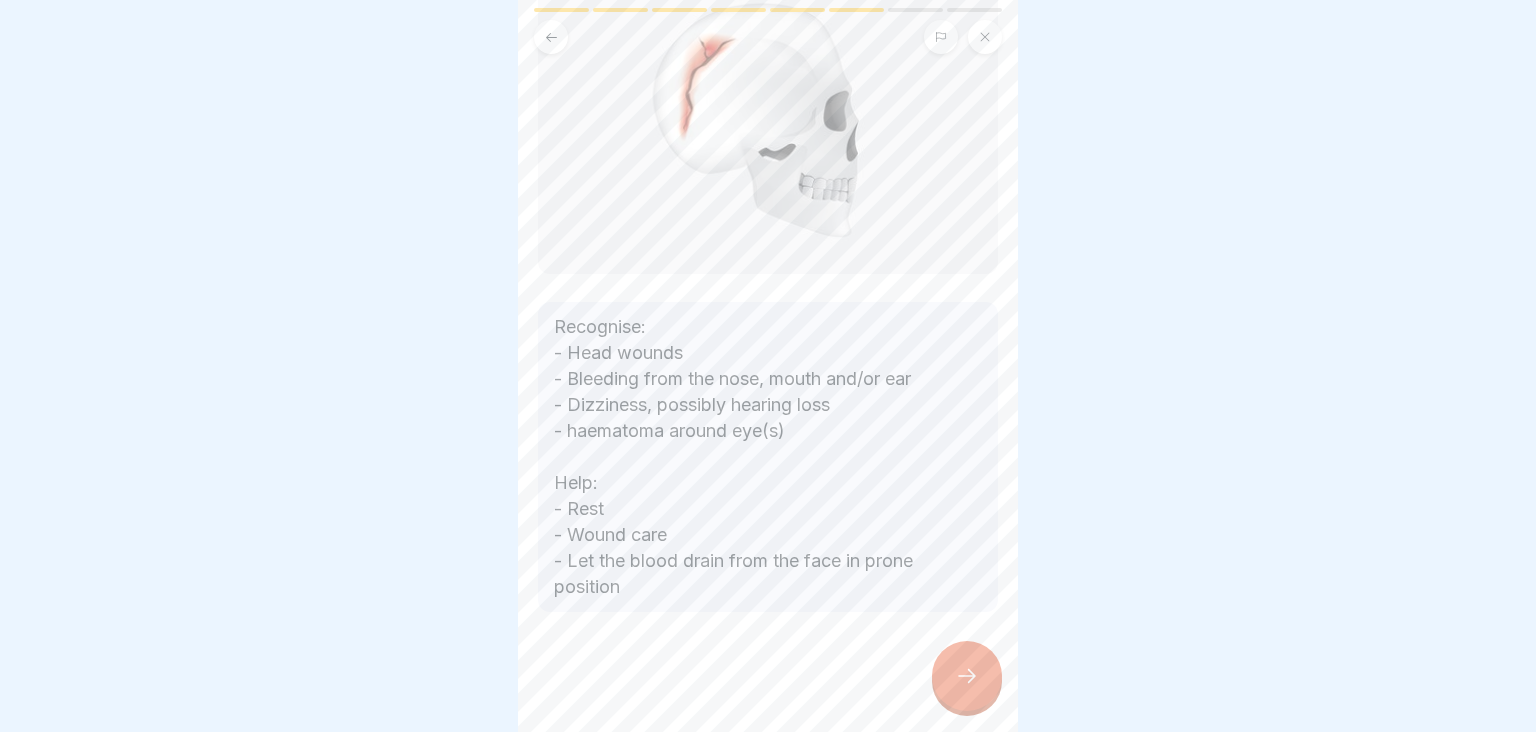 click at bounding box center [967, 676] 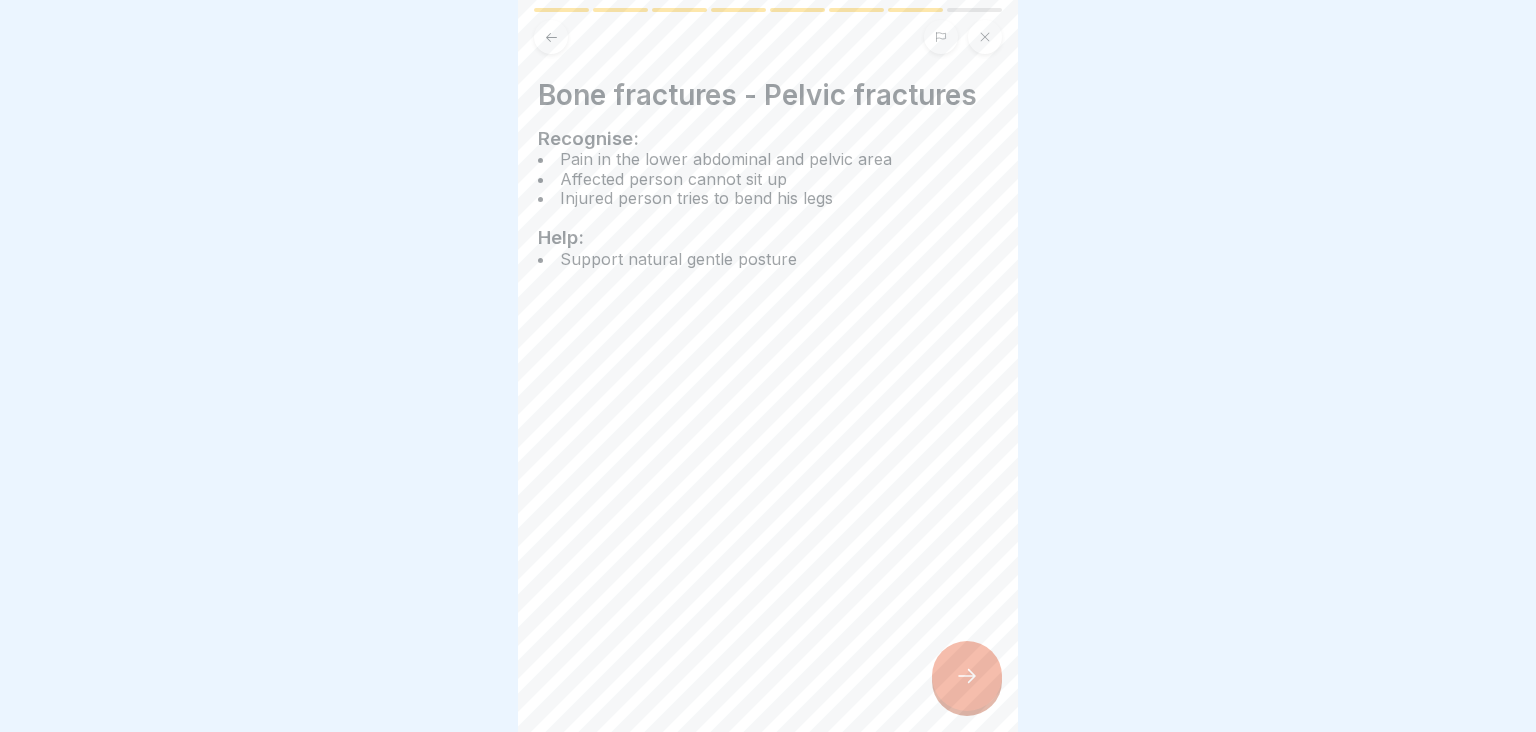 click at bounding box center (967, 676) 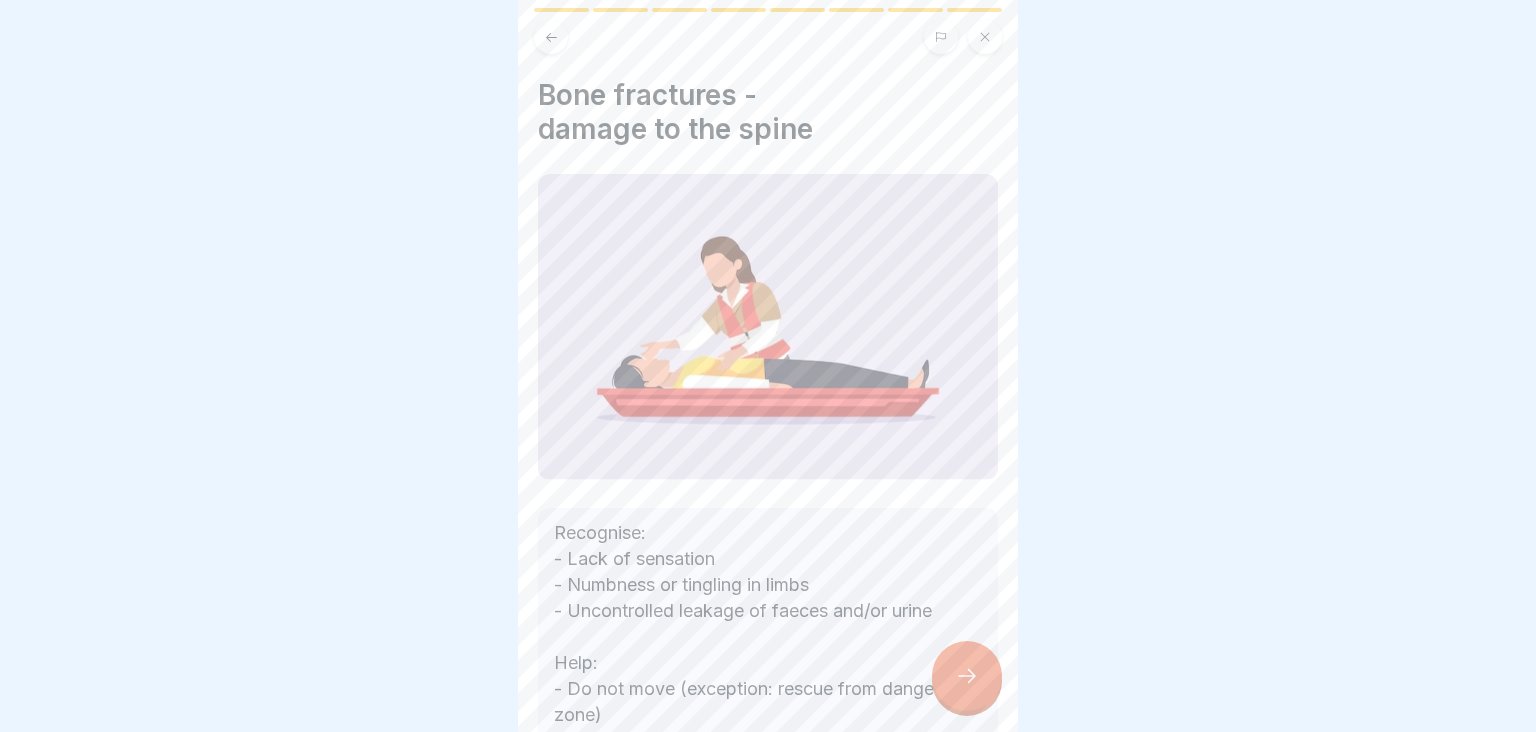 scroll, scrollTop: 181, scrollLeft: 0, axis: vertical 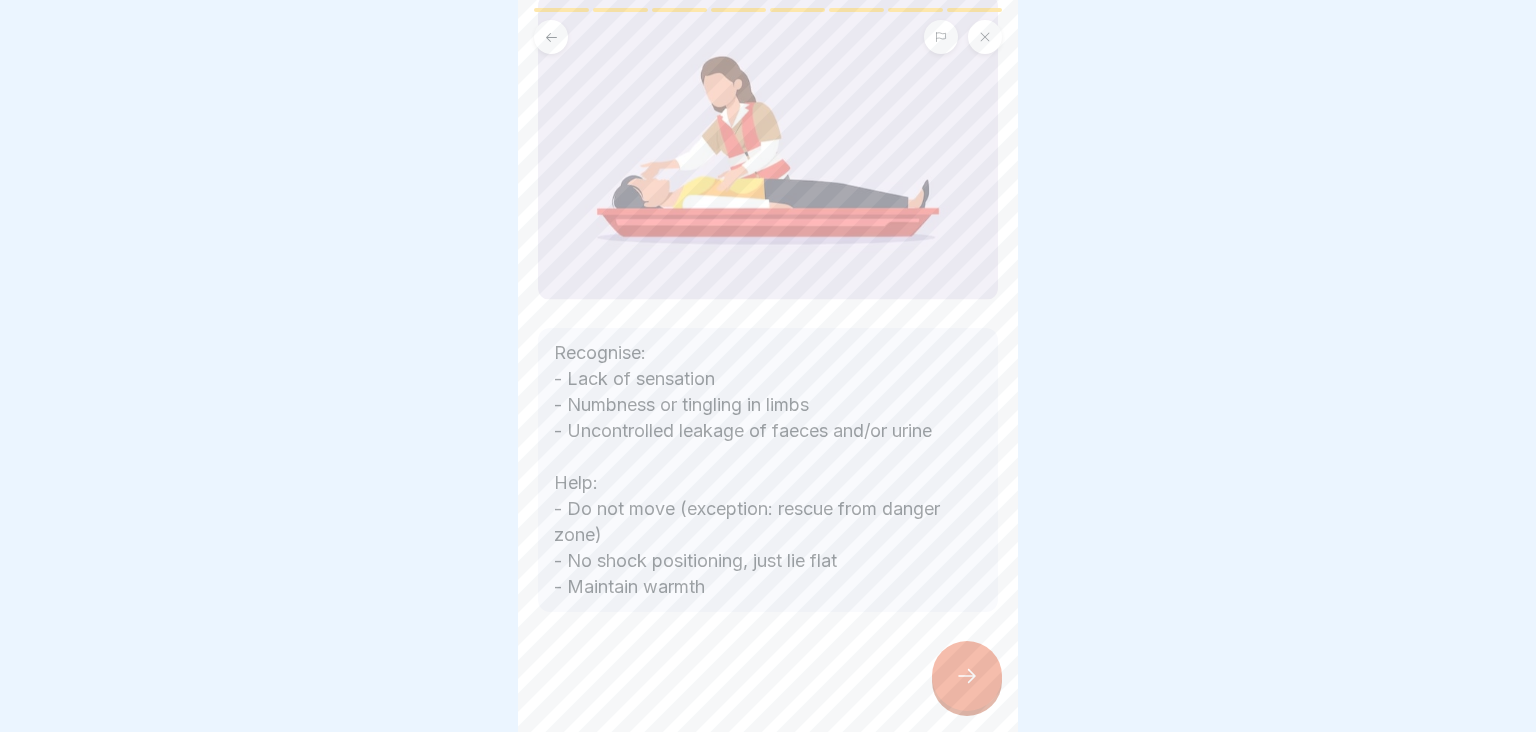 click at bounding box center (967, 676) 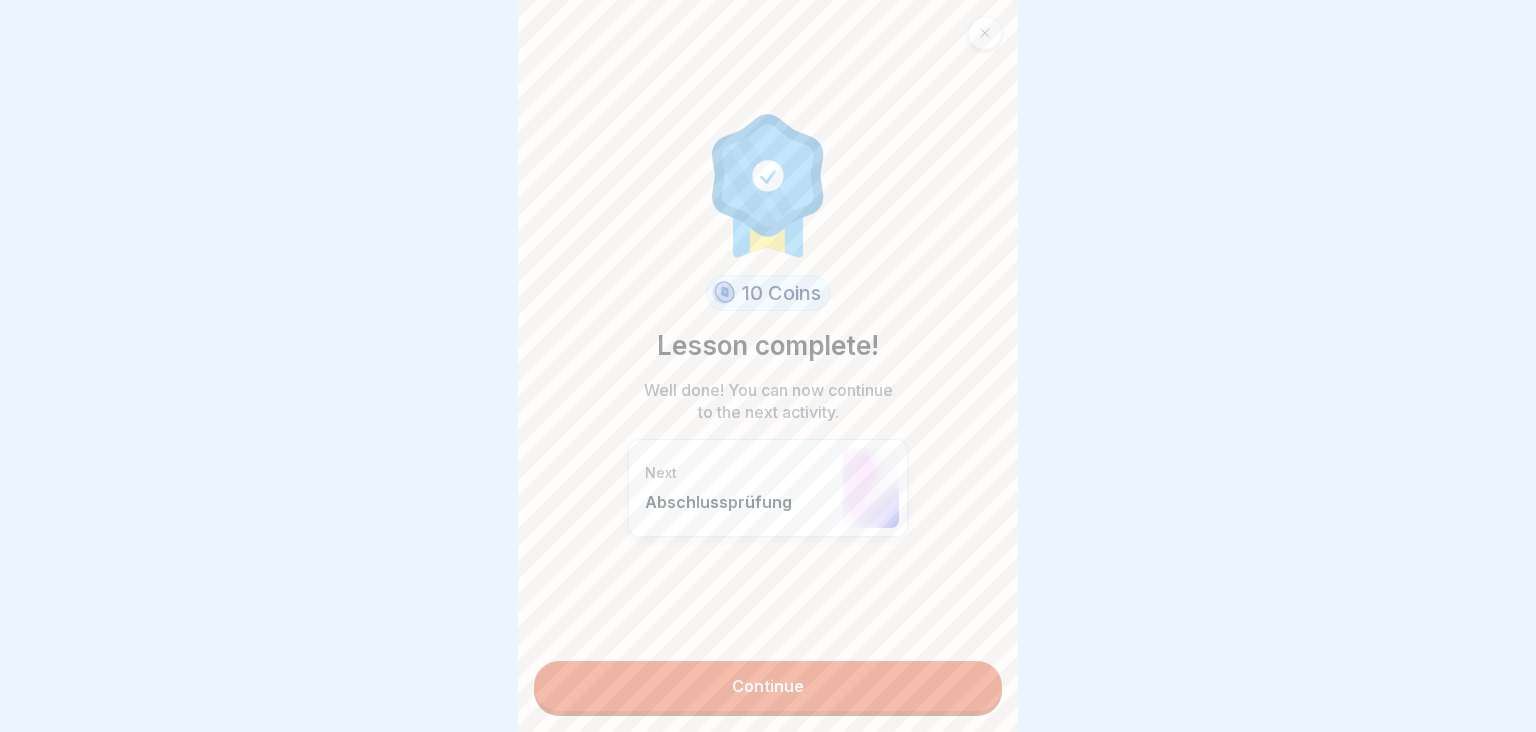 click on "Continue" at bounding box center [768, 686] 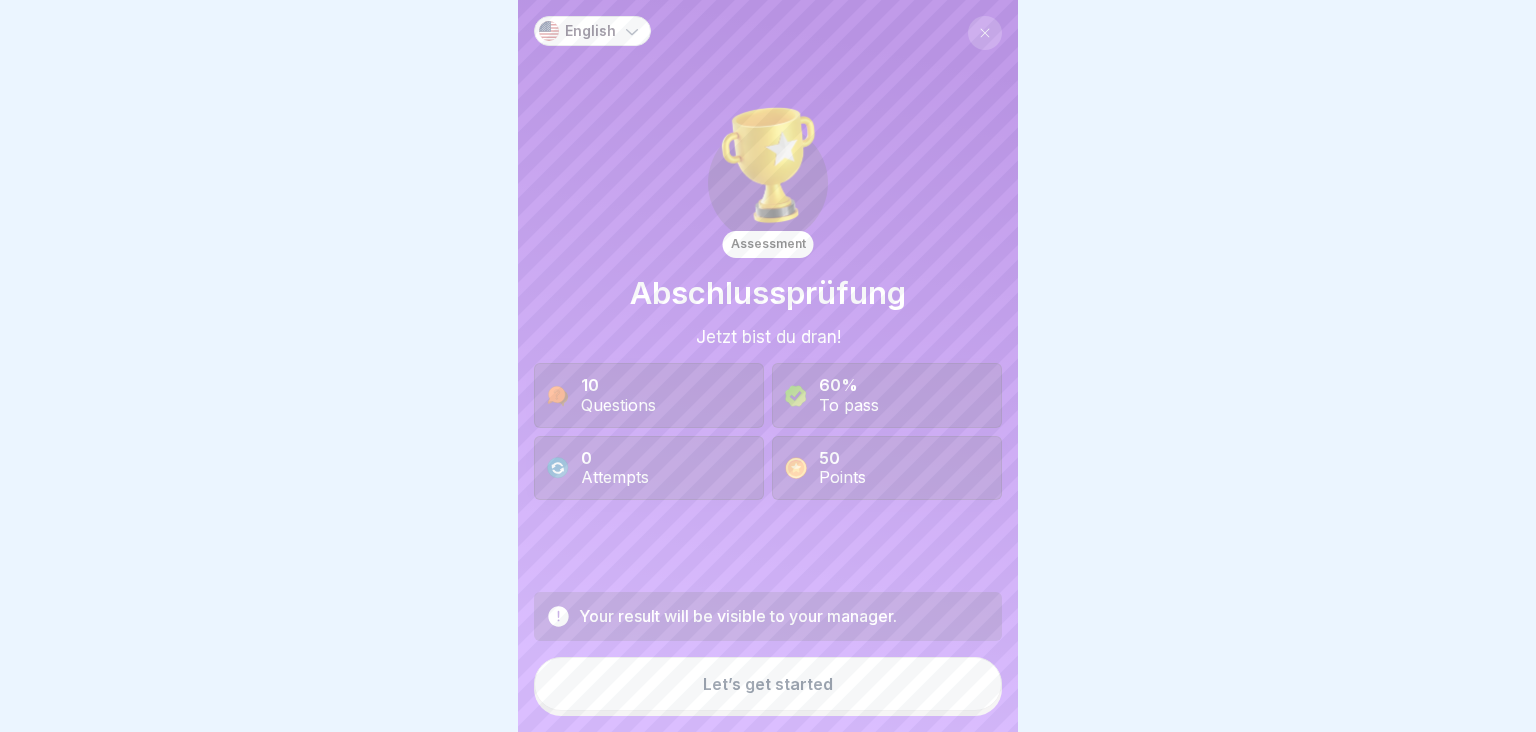 click on "Let’s get started" at bounding box center (768, 684) 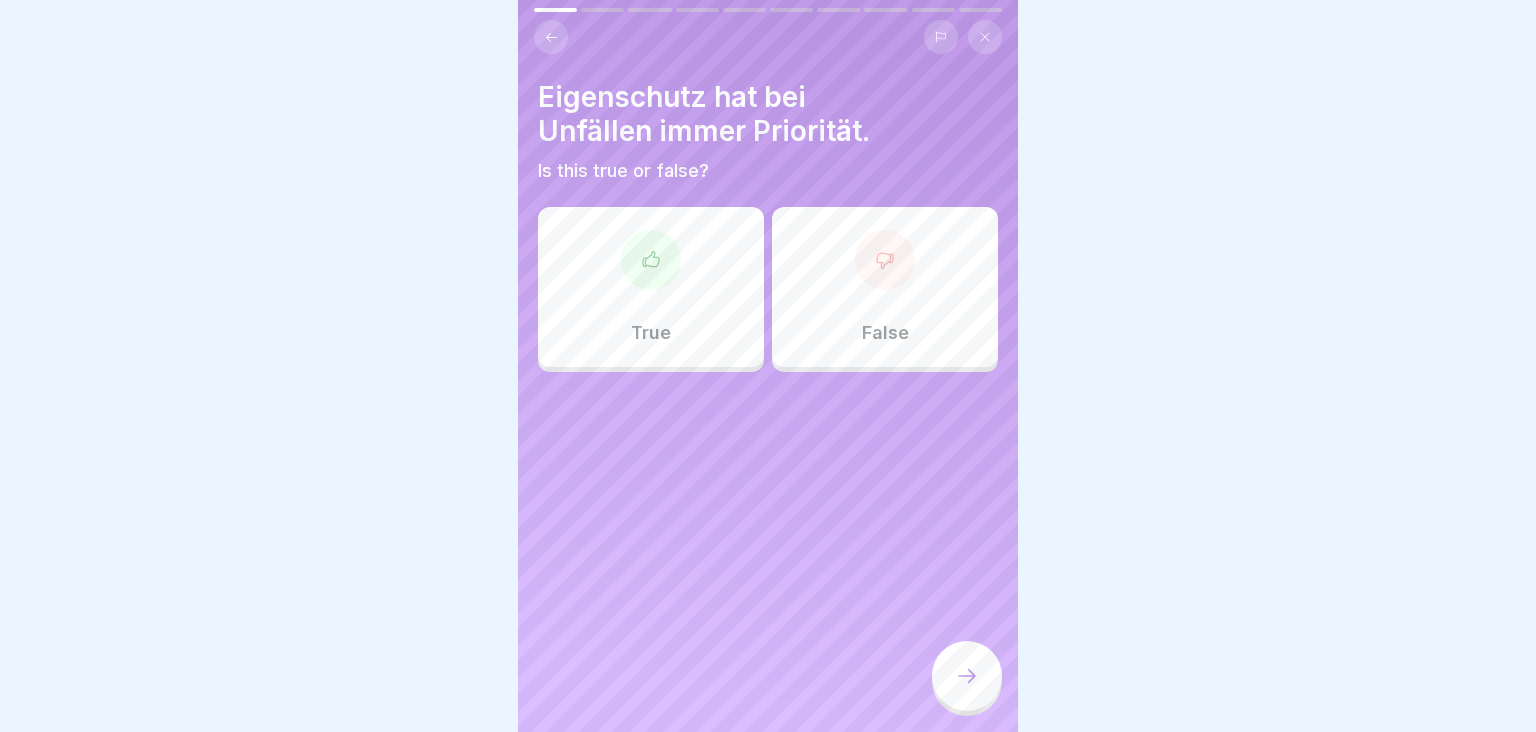 click on "True" at bounding box center (651, 287) 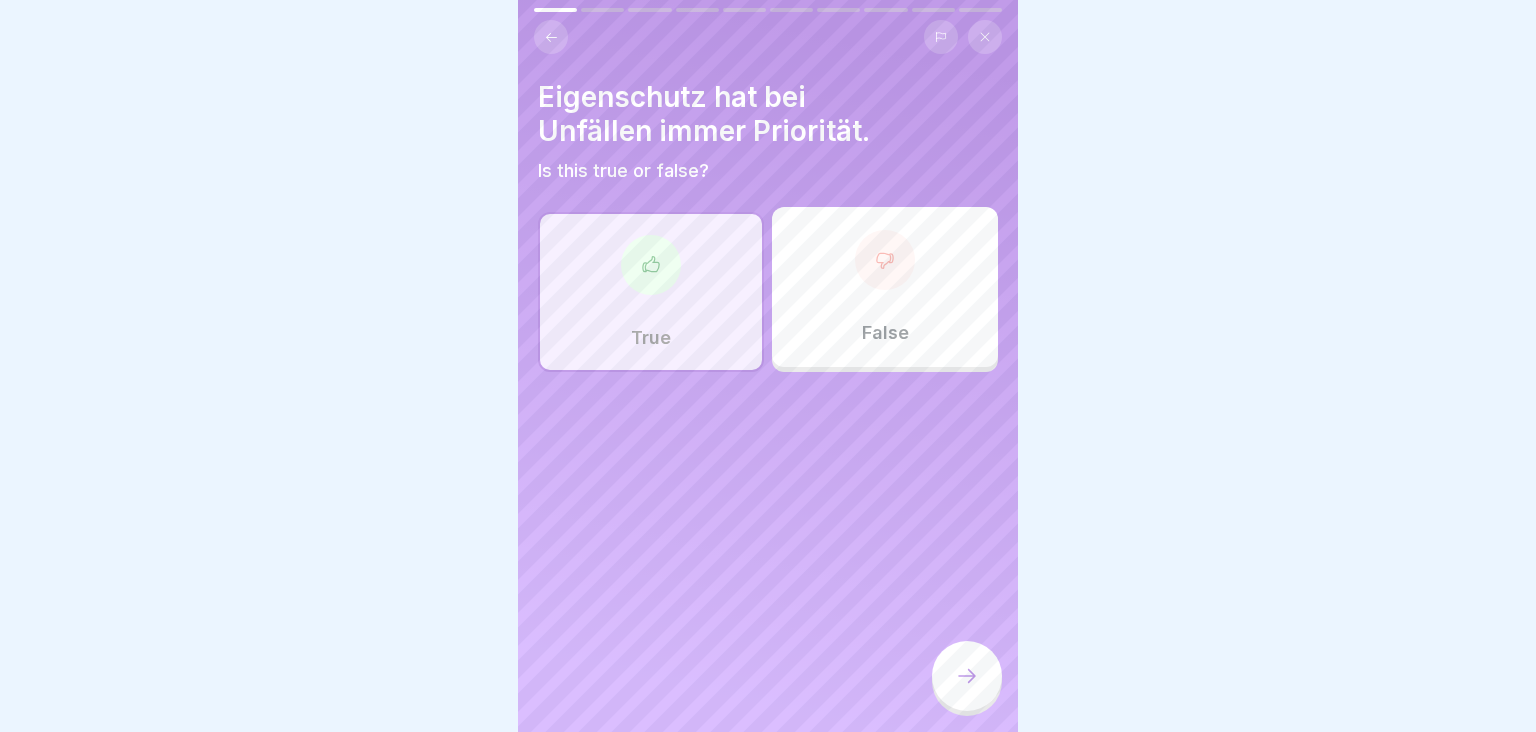 click at bounding box center (967, 676) 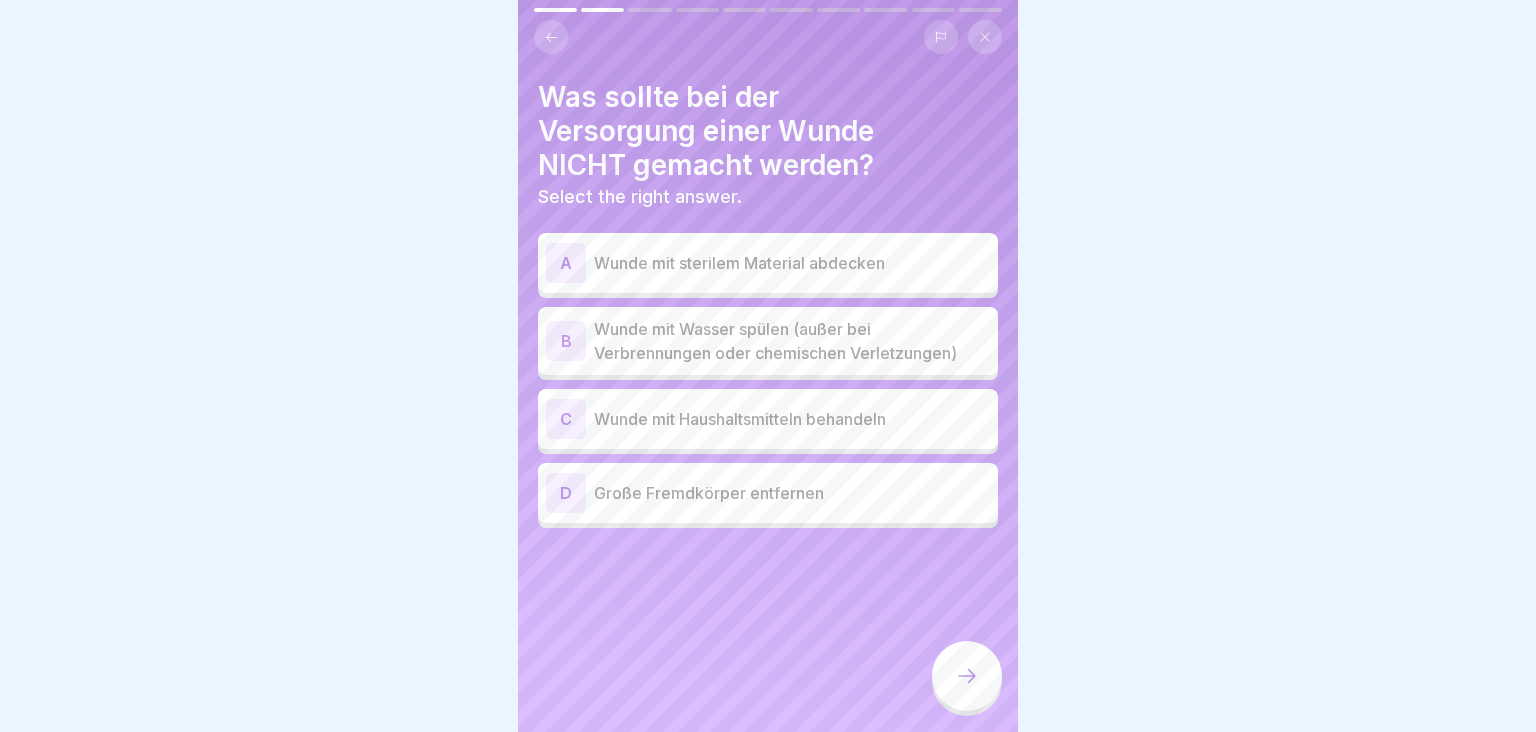 click on "Wunde mit Wasser spülen (außer bei Verbrennungen oder chemischen Verletzungen)" at bounding box center [792, 341] 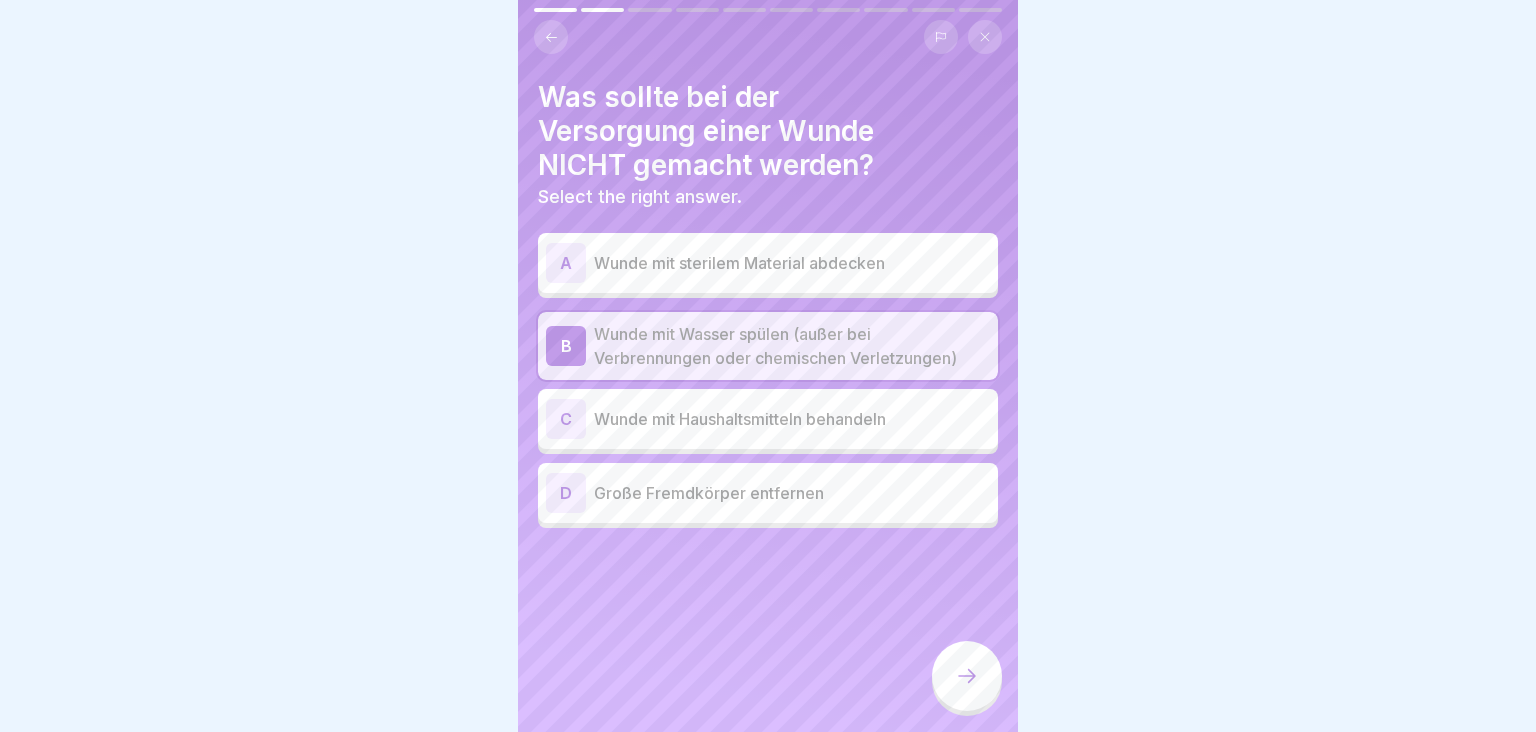 click on "Wunde mit Haushaltsmitteln behandeln" at bounding box center [792, 419] 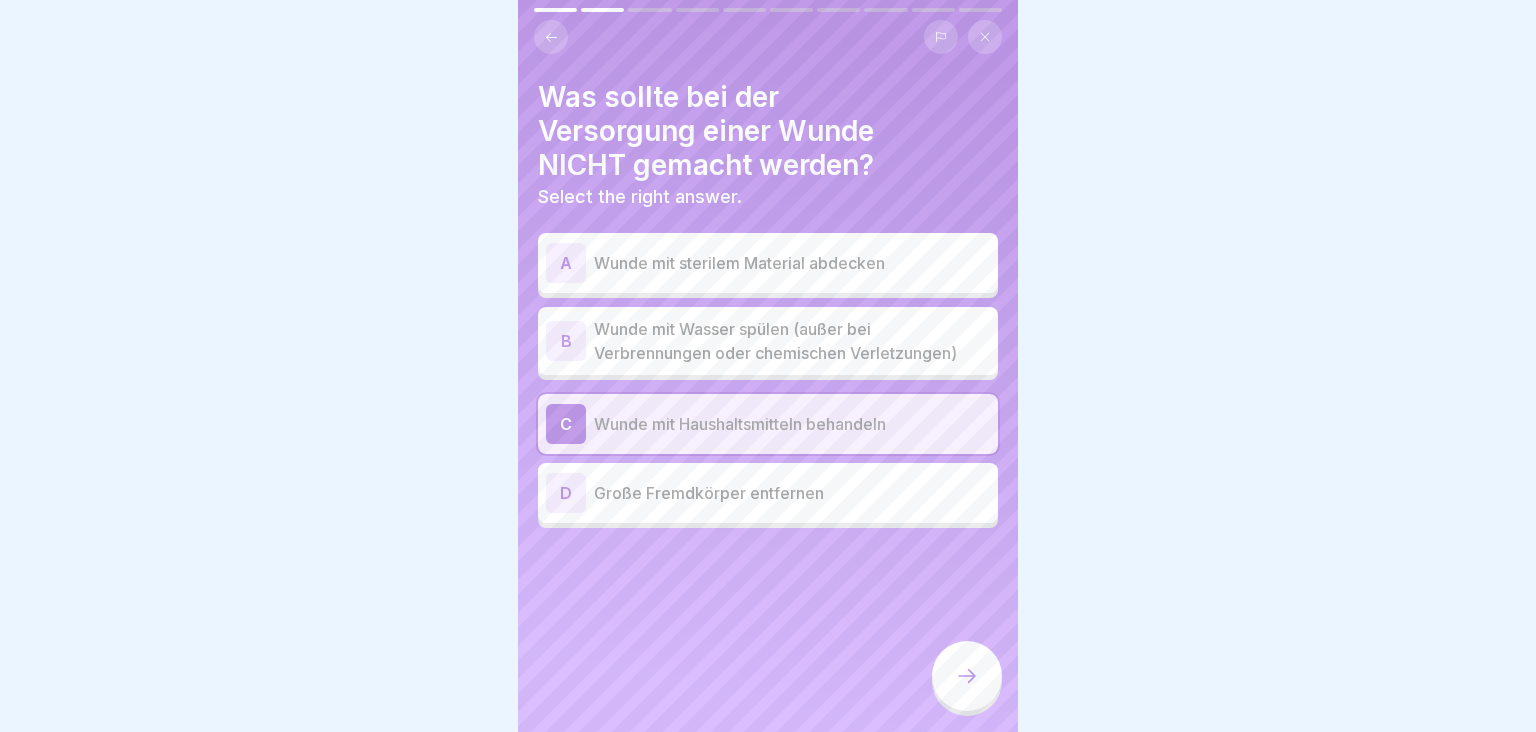 click 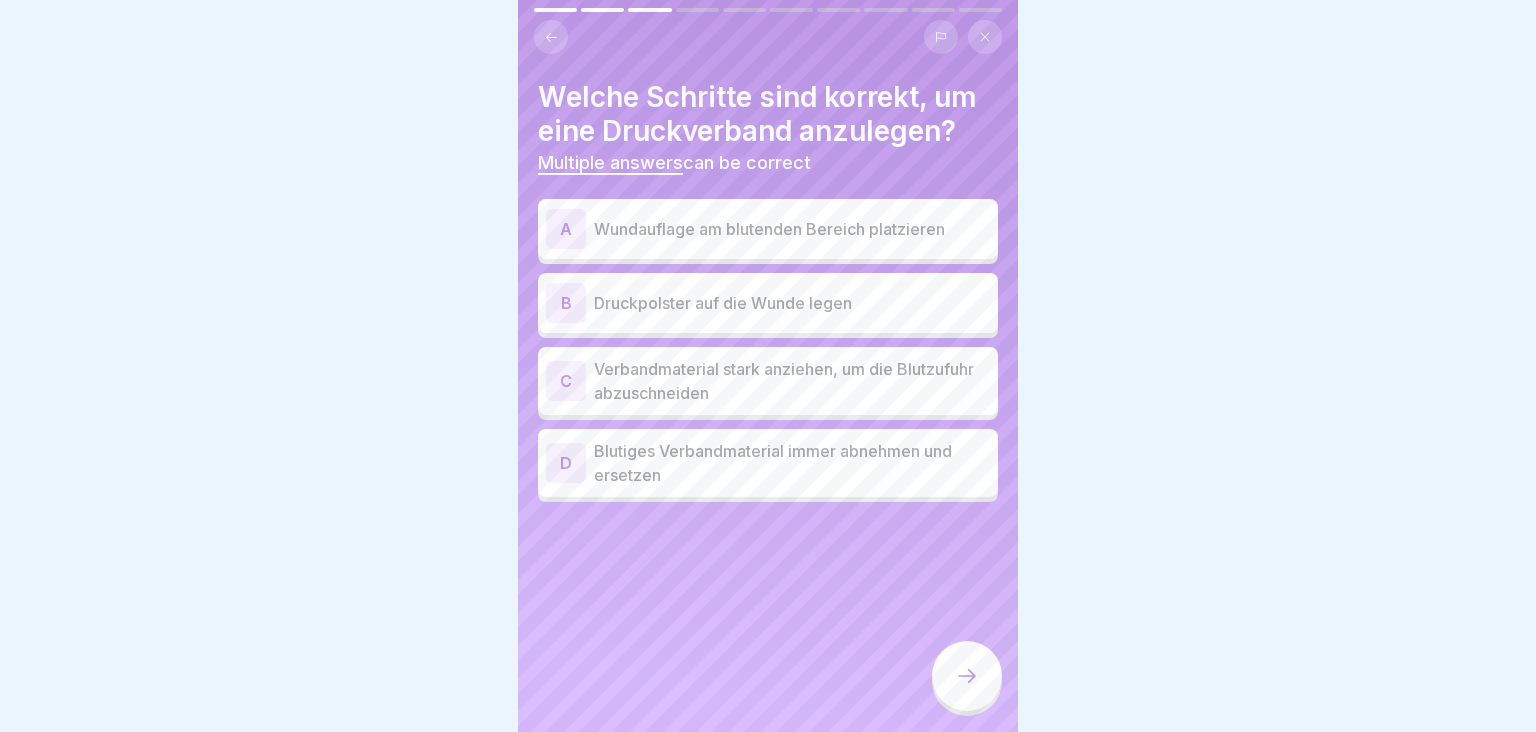 click on "Druckpolster auf die Wunde legen" at bounding box center [792, 303] 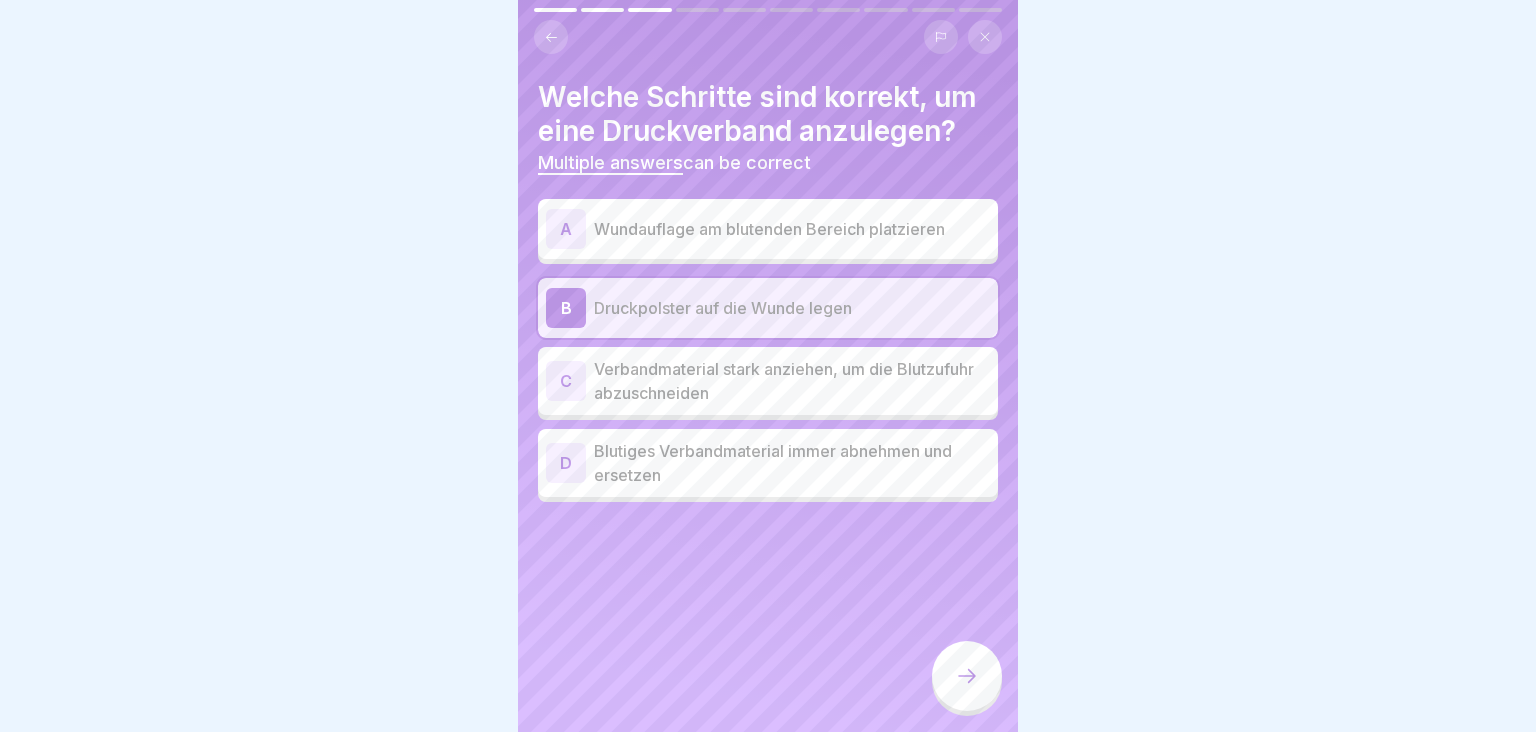 click on "Wundauflage am blutenden Bereich platzieren" at bounding box center (792, 229) 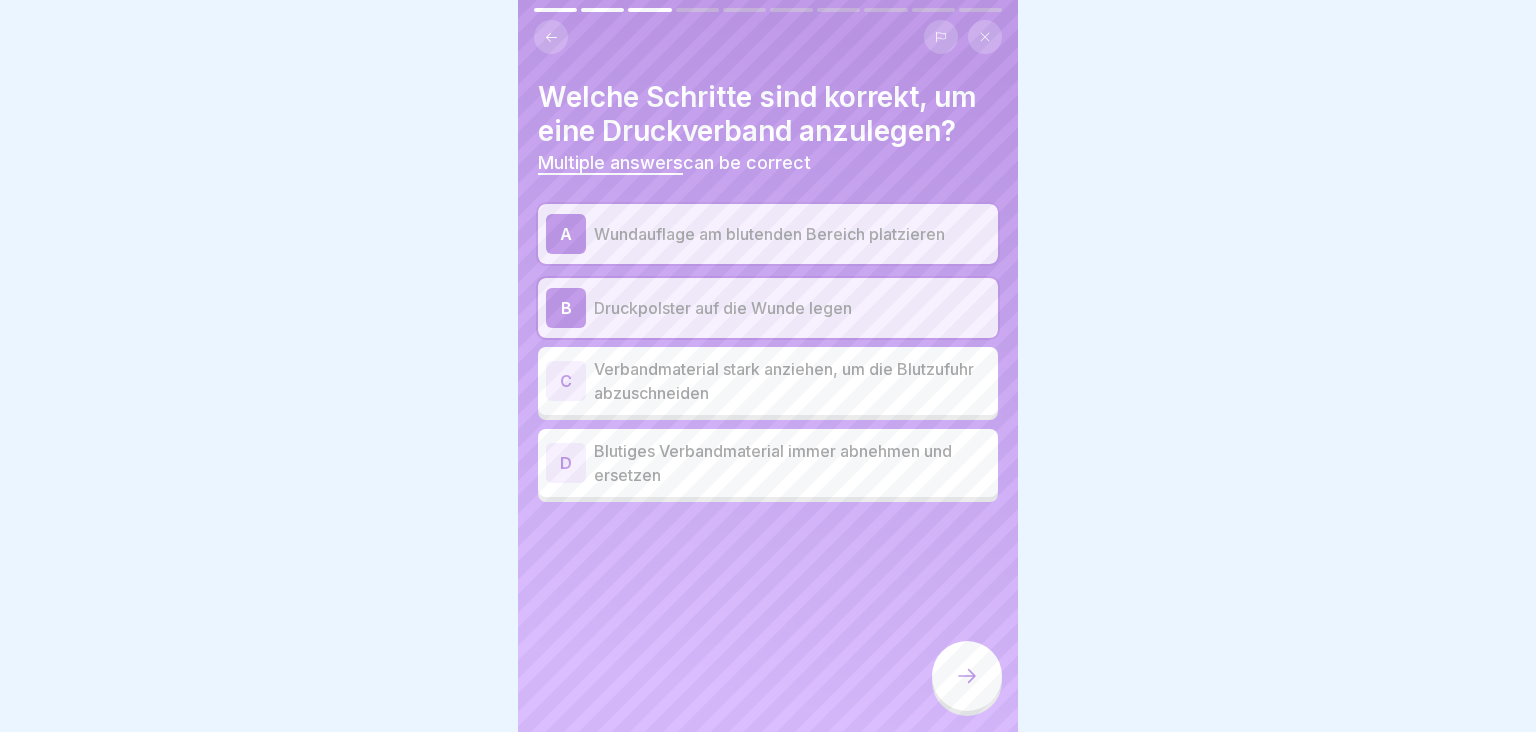 click on "Blutiges Verbandmaterial immer abnehmen und ersetzen" at bounding box center (792, 463) 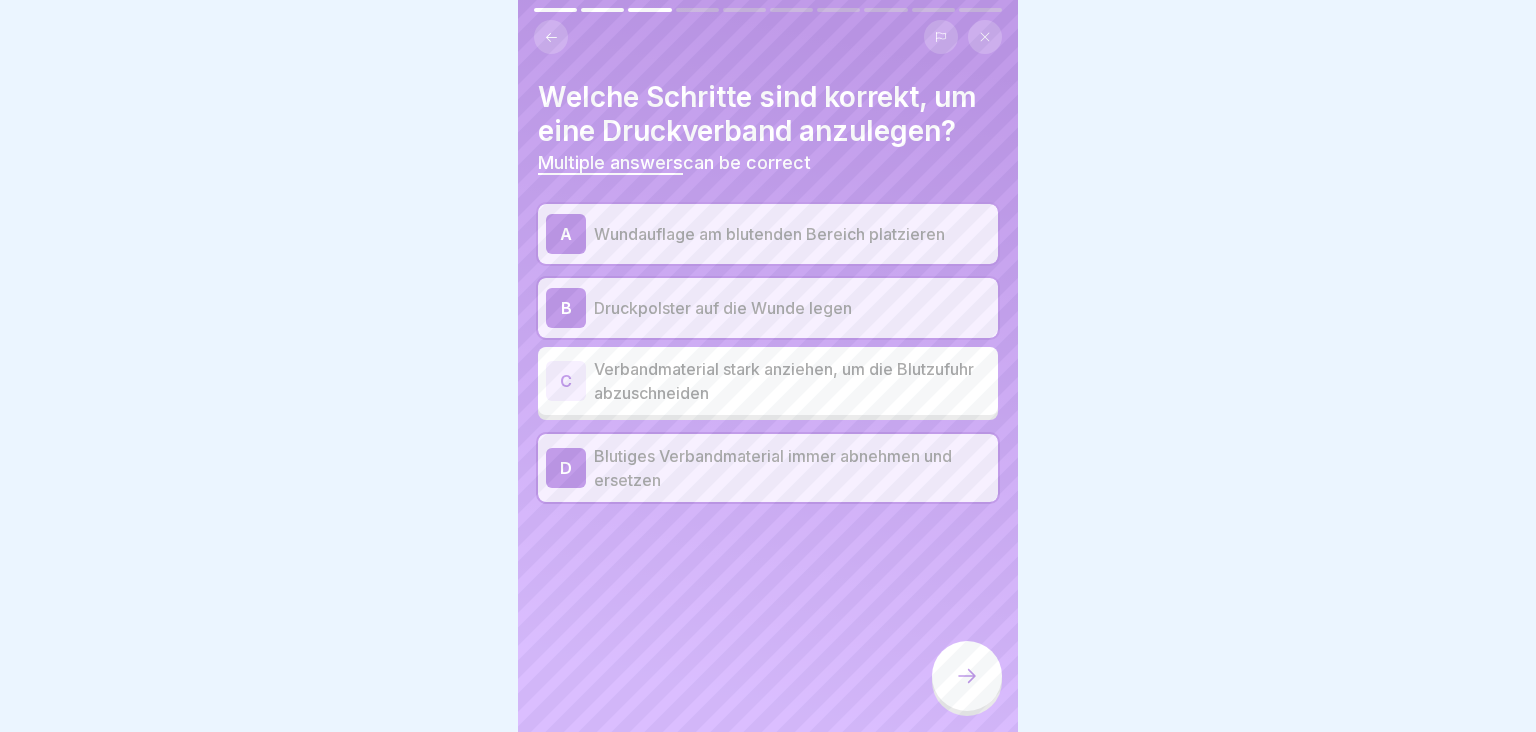 click 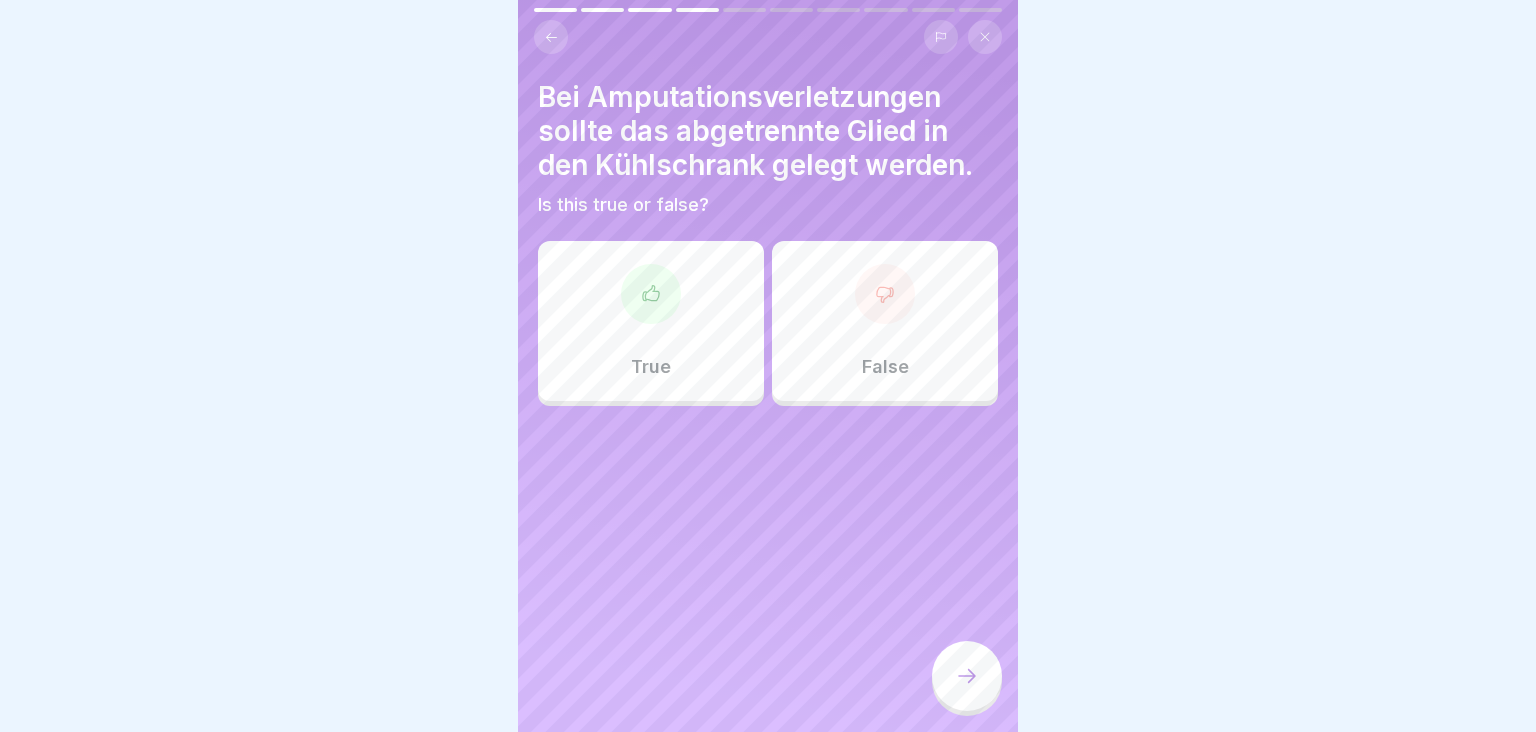 click on "False" at bounding box center (885, 321) 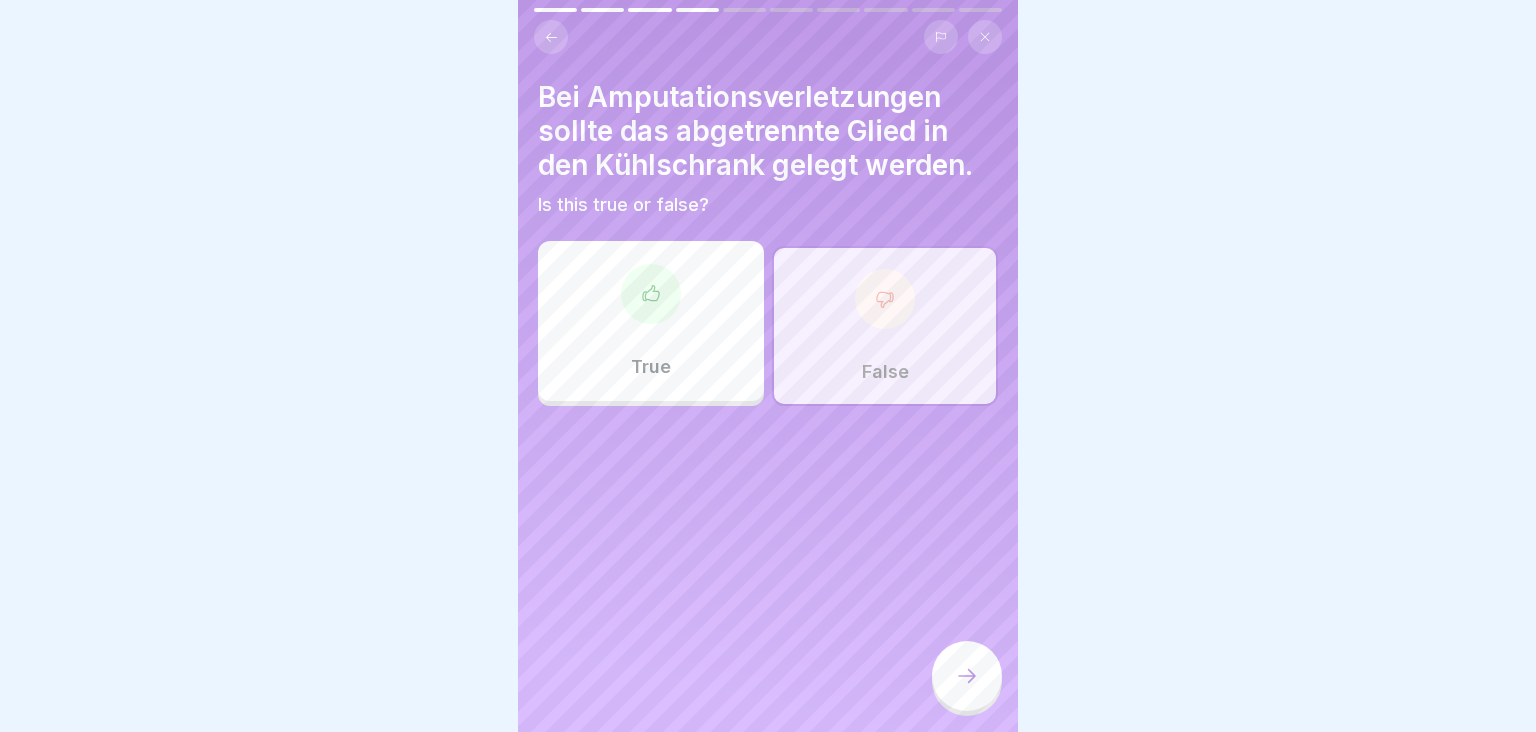 click 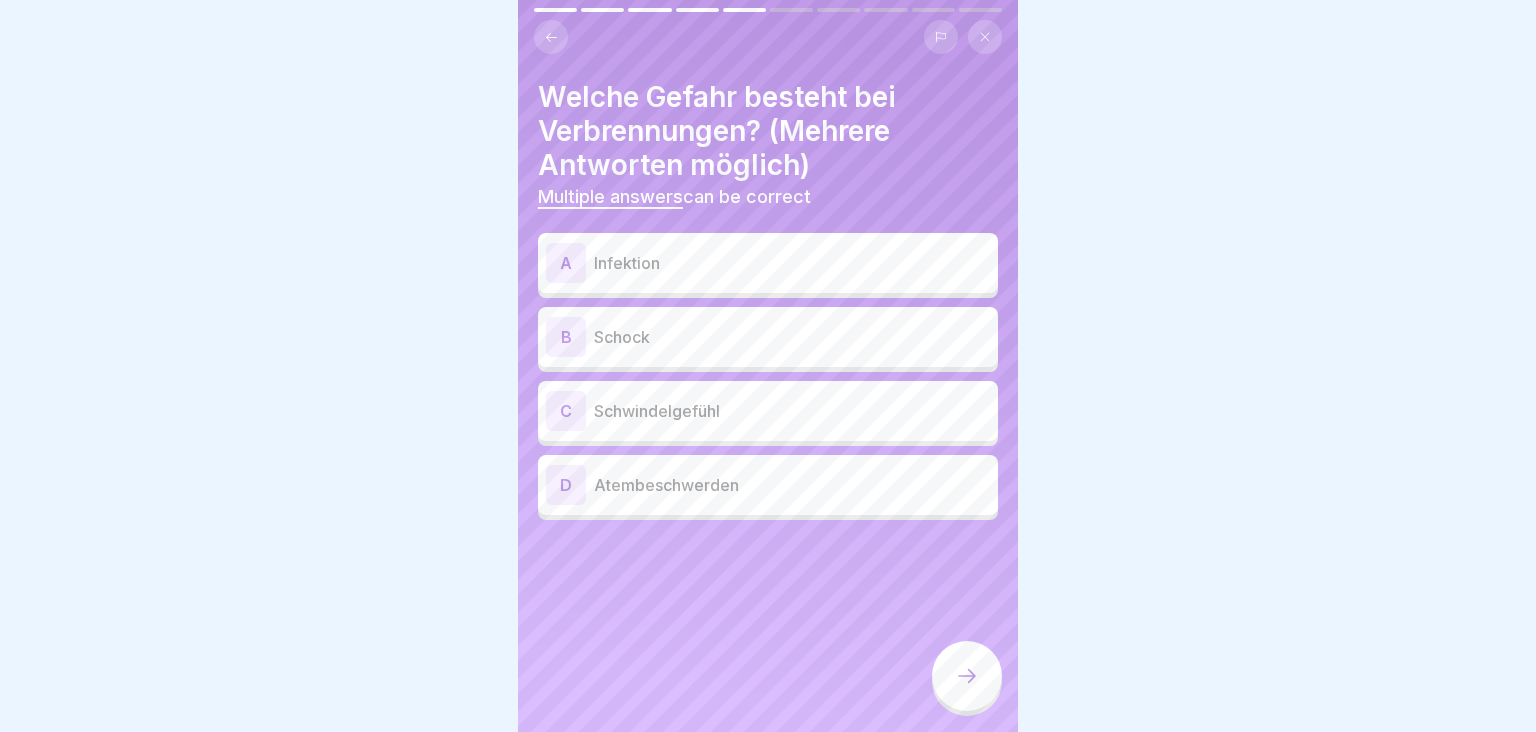 click on "A Infektion" at bounding box center (768, 263) 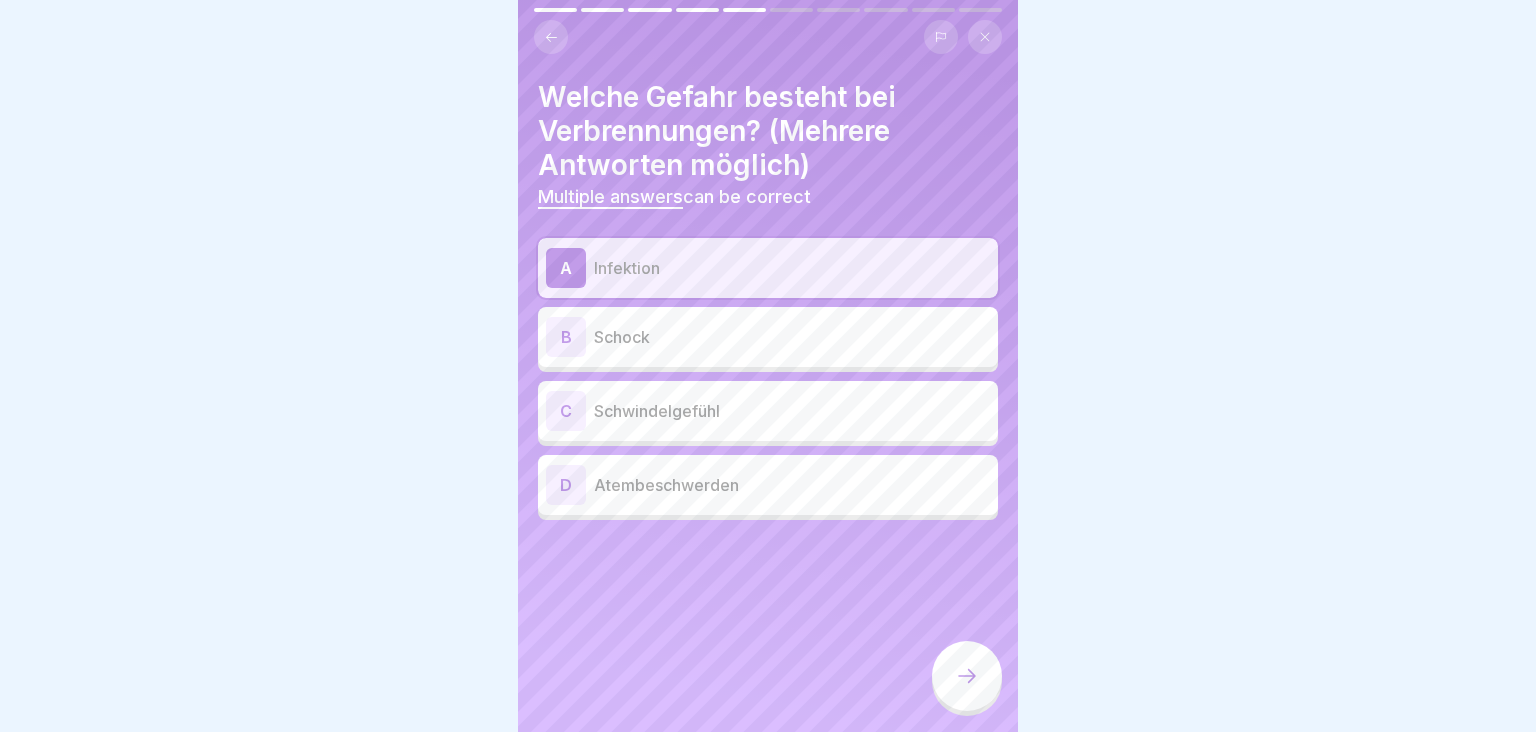 click on "C Schwindelgefühl" at bounding box center [768, 411] 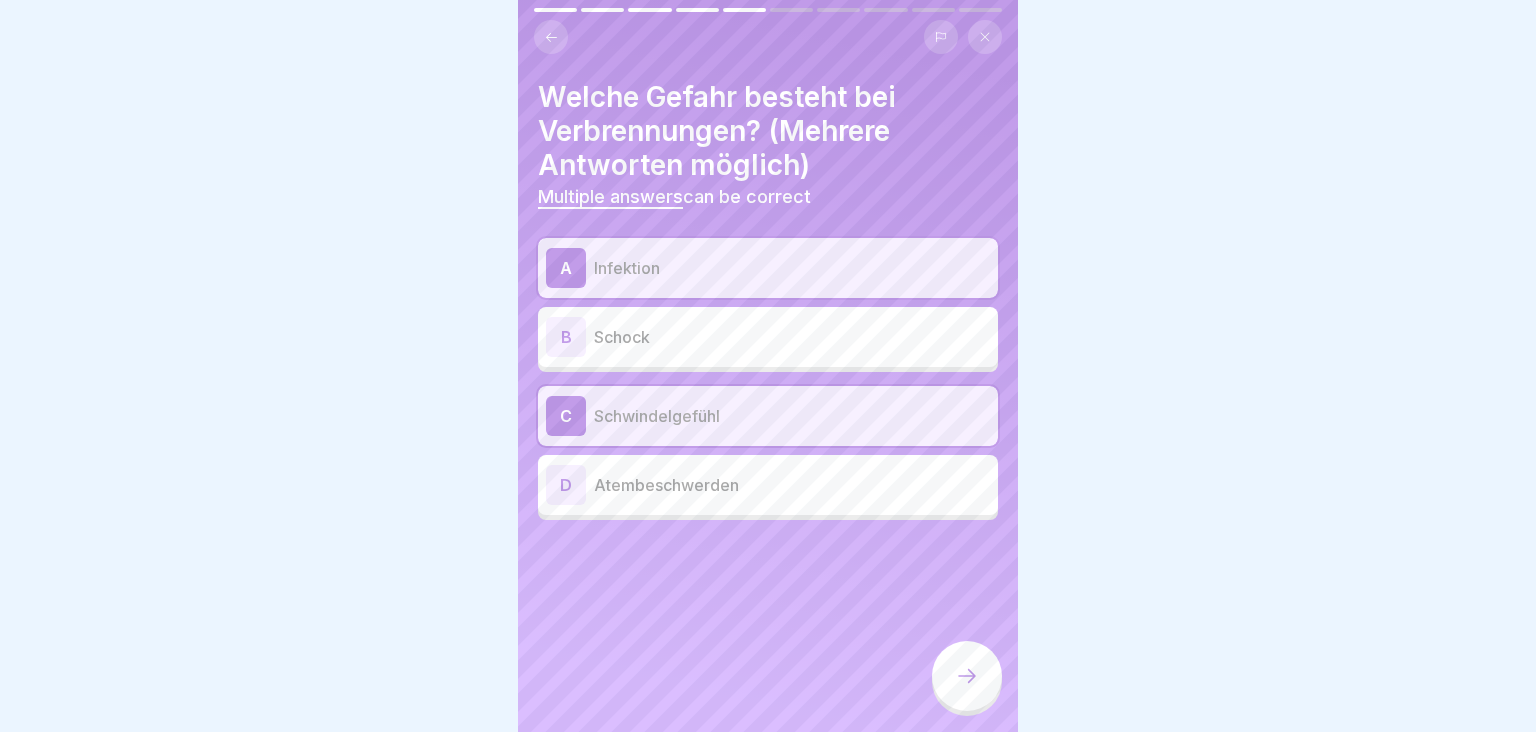 click on "Schock" at bounding box center (792, 337) 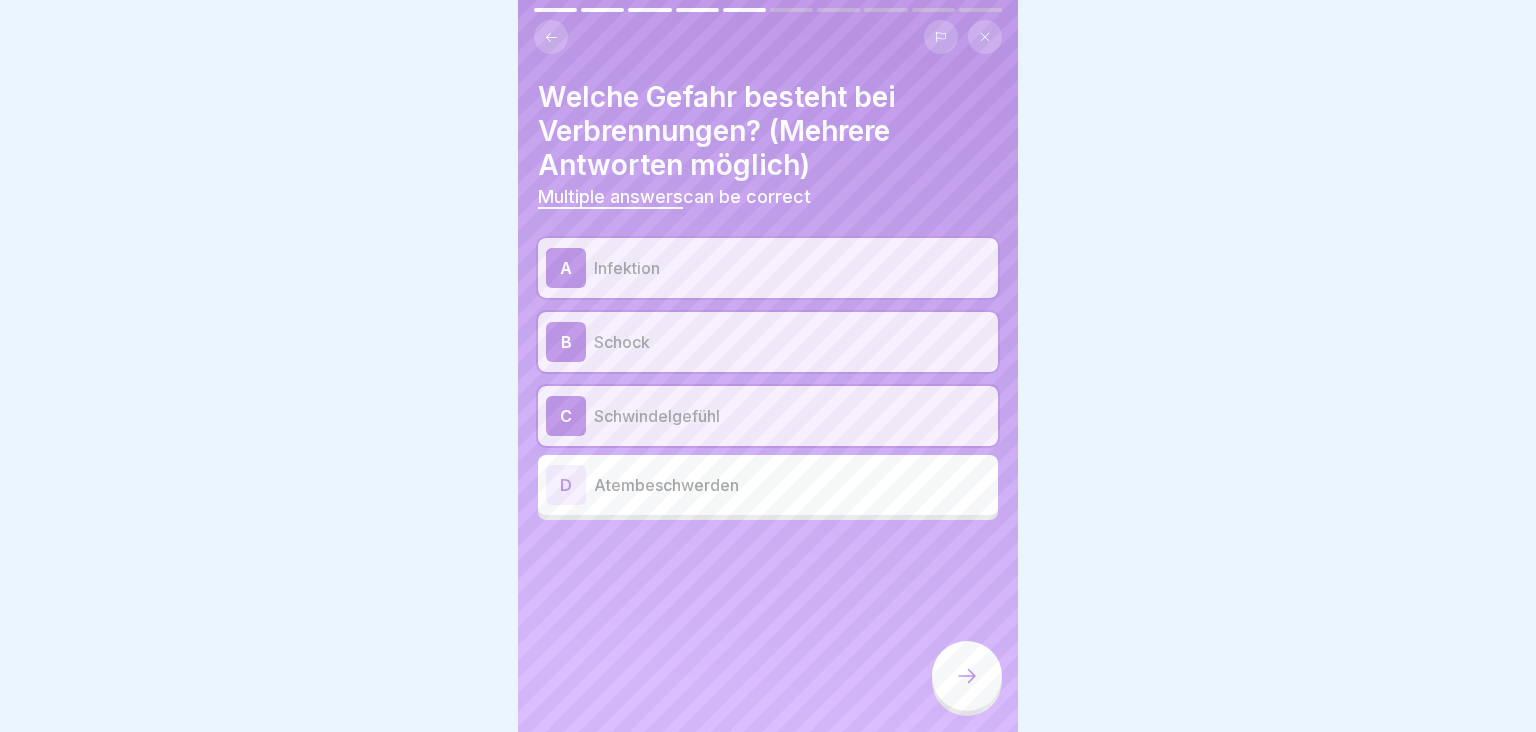 click at bounding box center (967, 676) 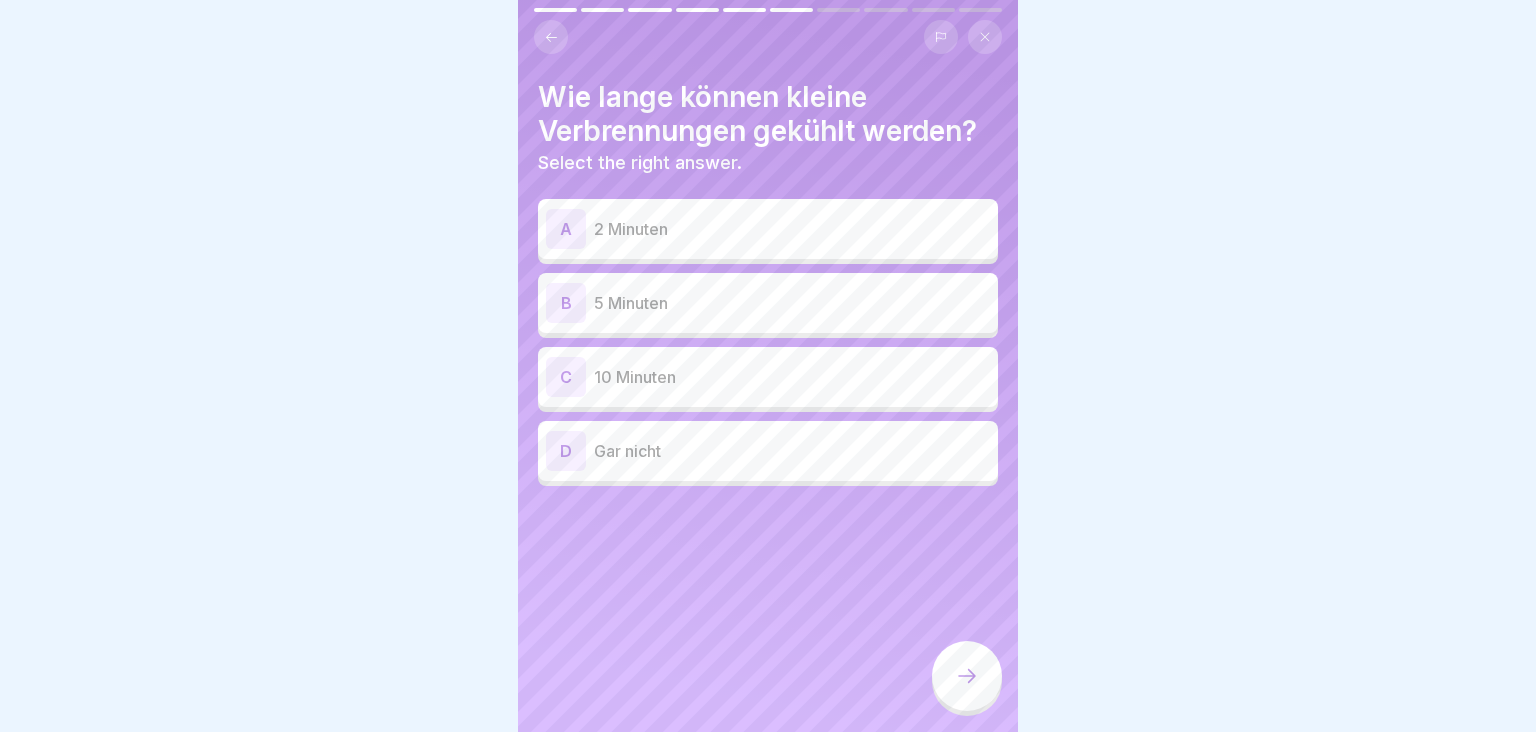 click on "C [TIME]" at bounding box center [768, 377] 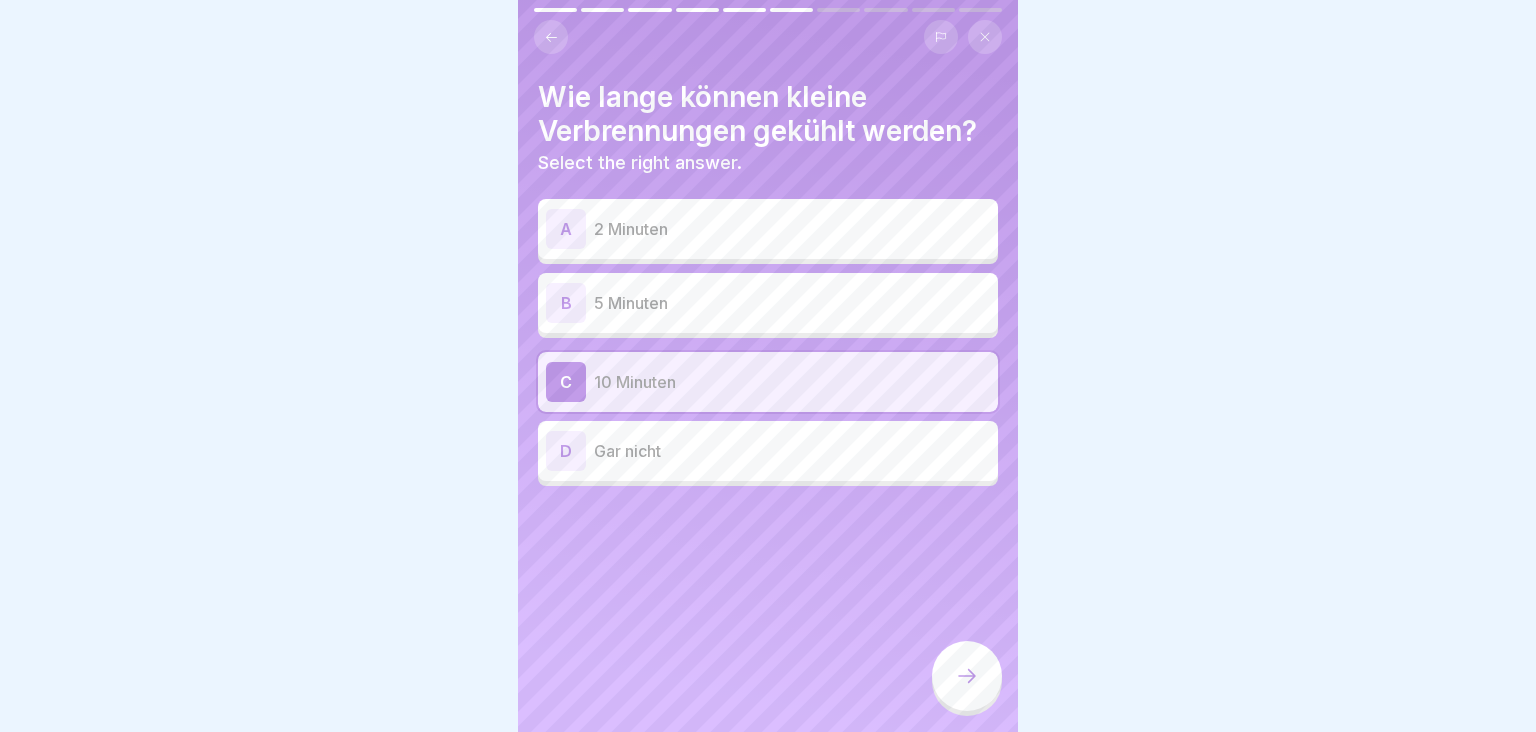 click 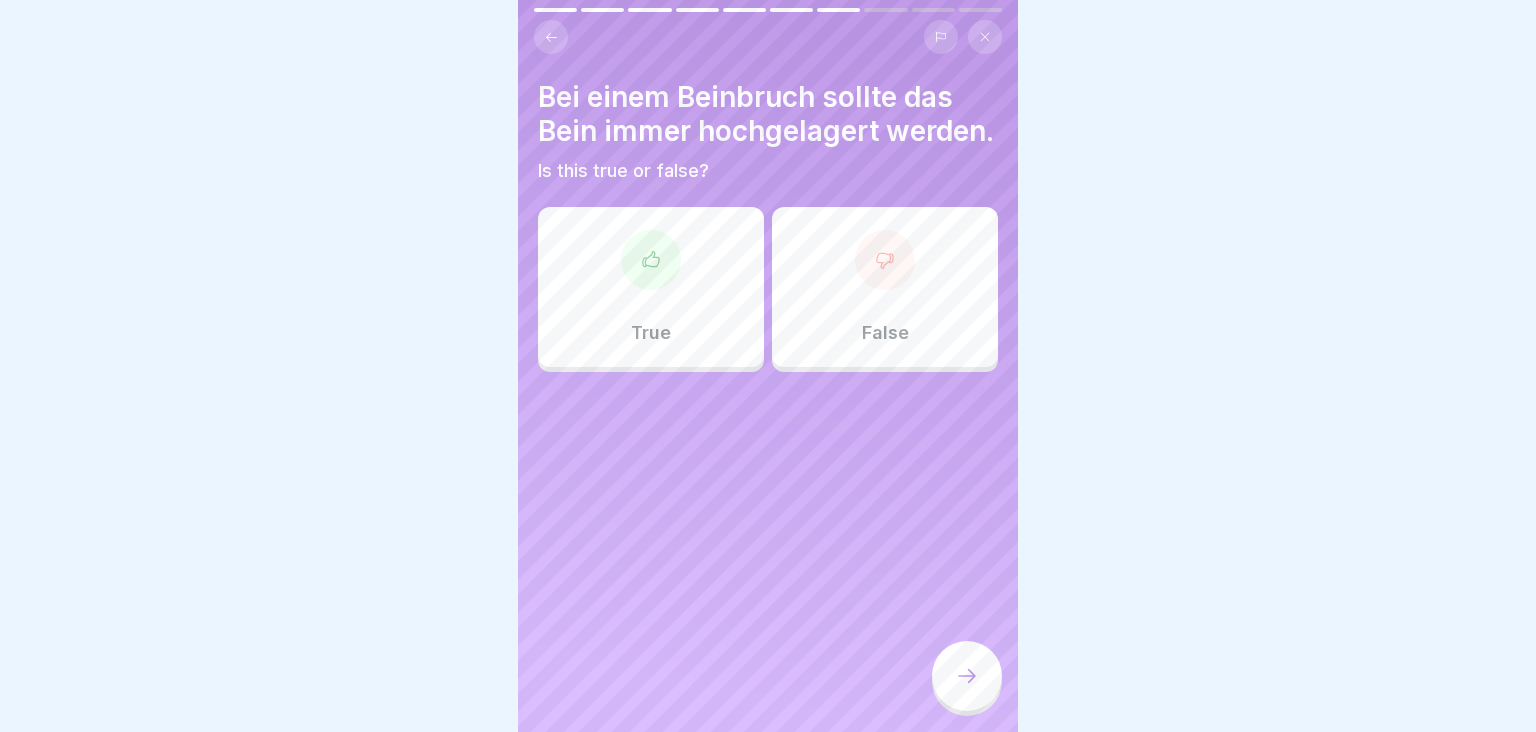 click on "False" at bounding box center [885, 287] 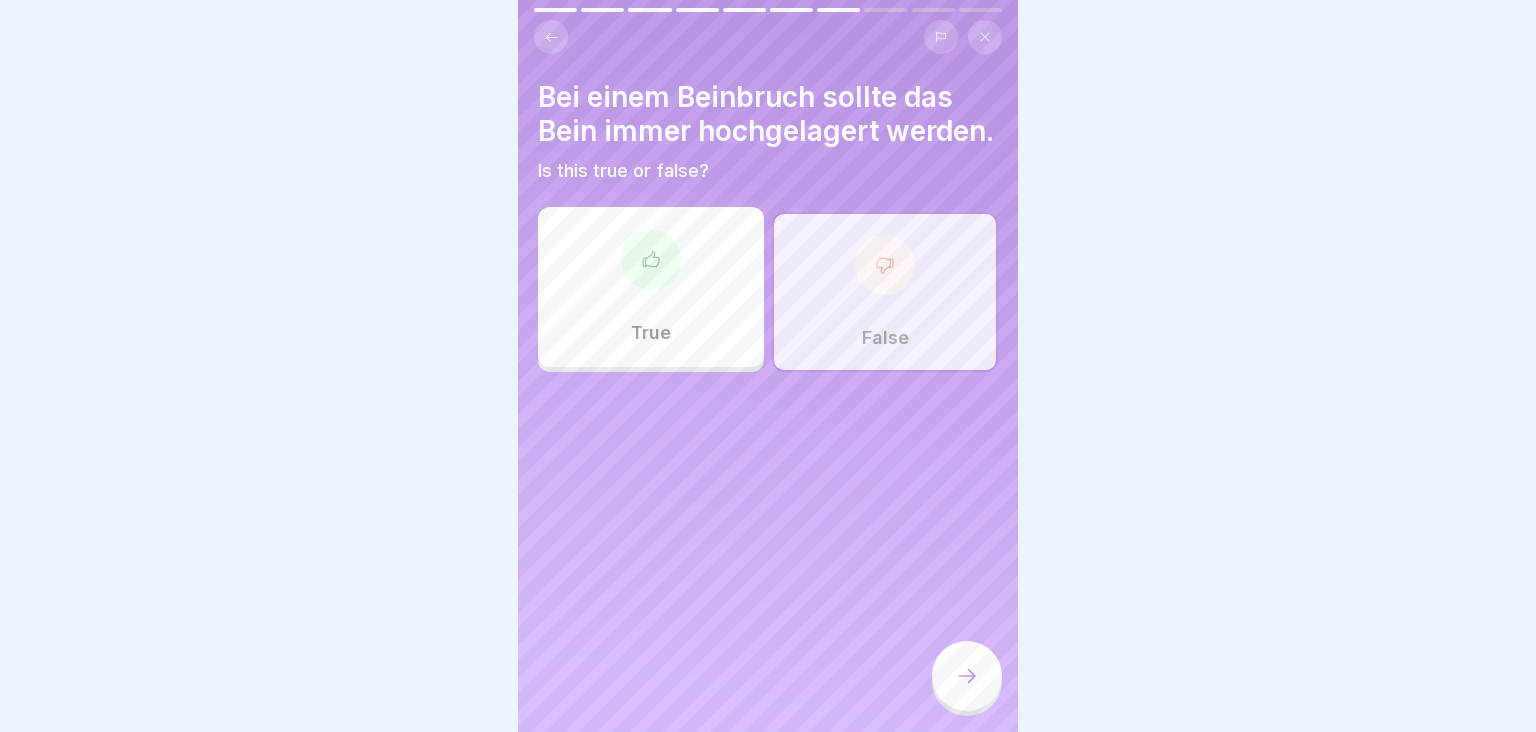 click 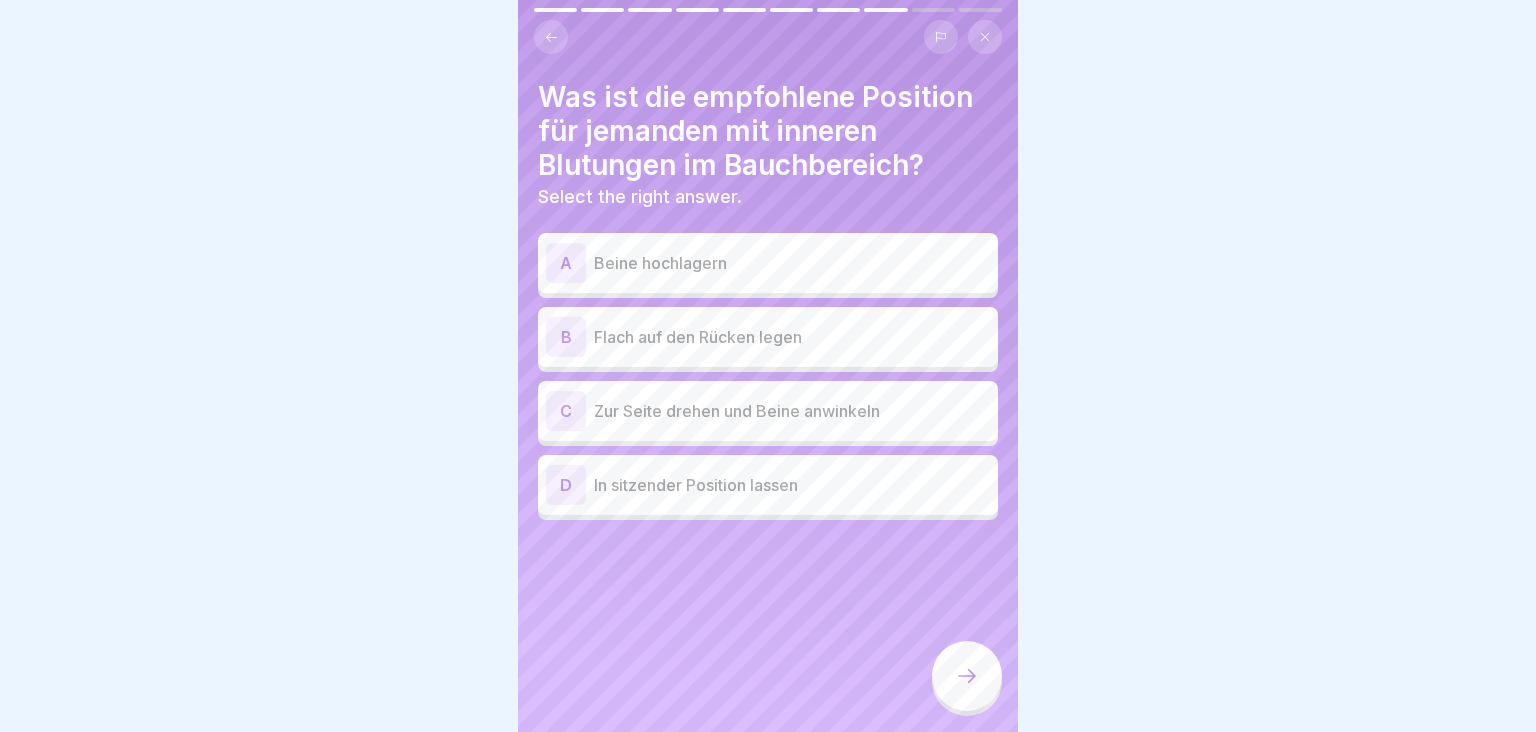 click on "Flach auf den Rücken legen" at bounding box center (792, 337) 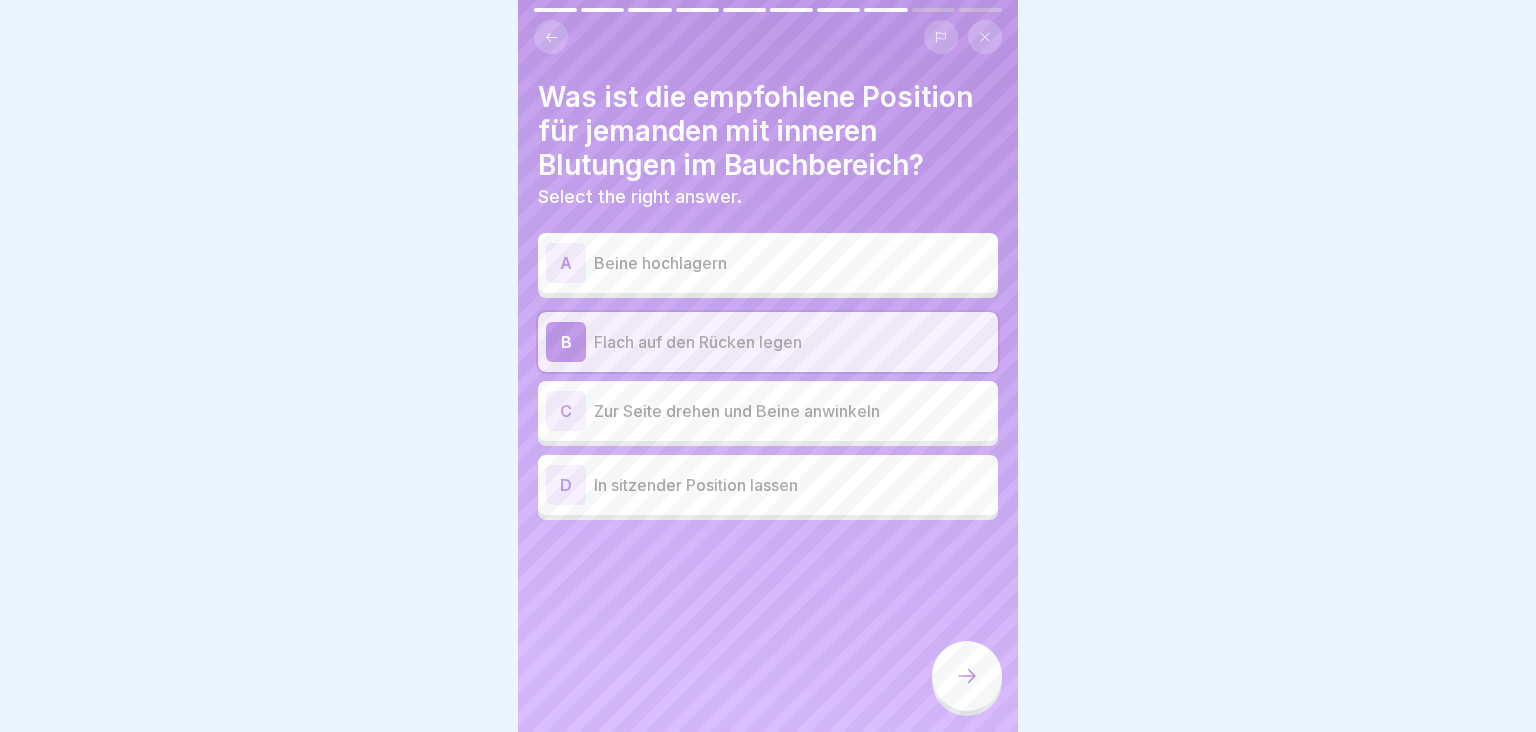 click 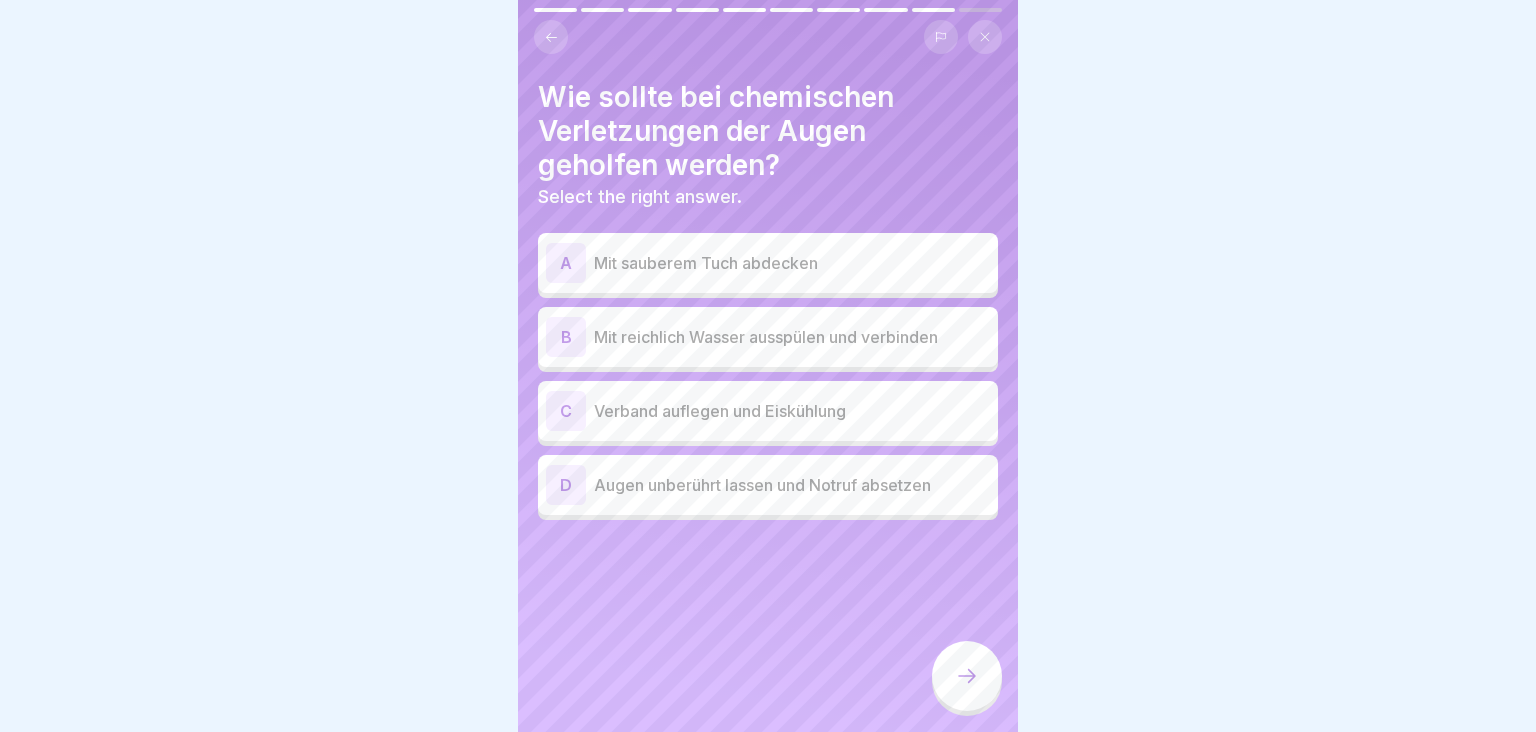 click on "Mit reichlich Wasser ausspülen und verbinden" at bounding box center (792, 337) 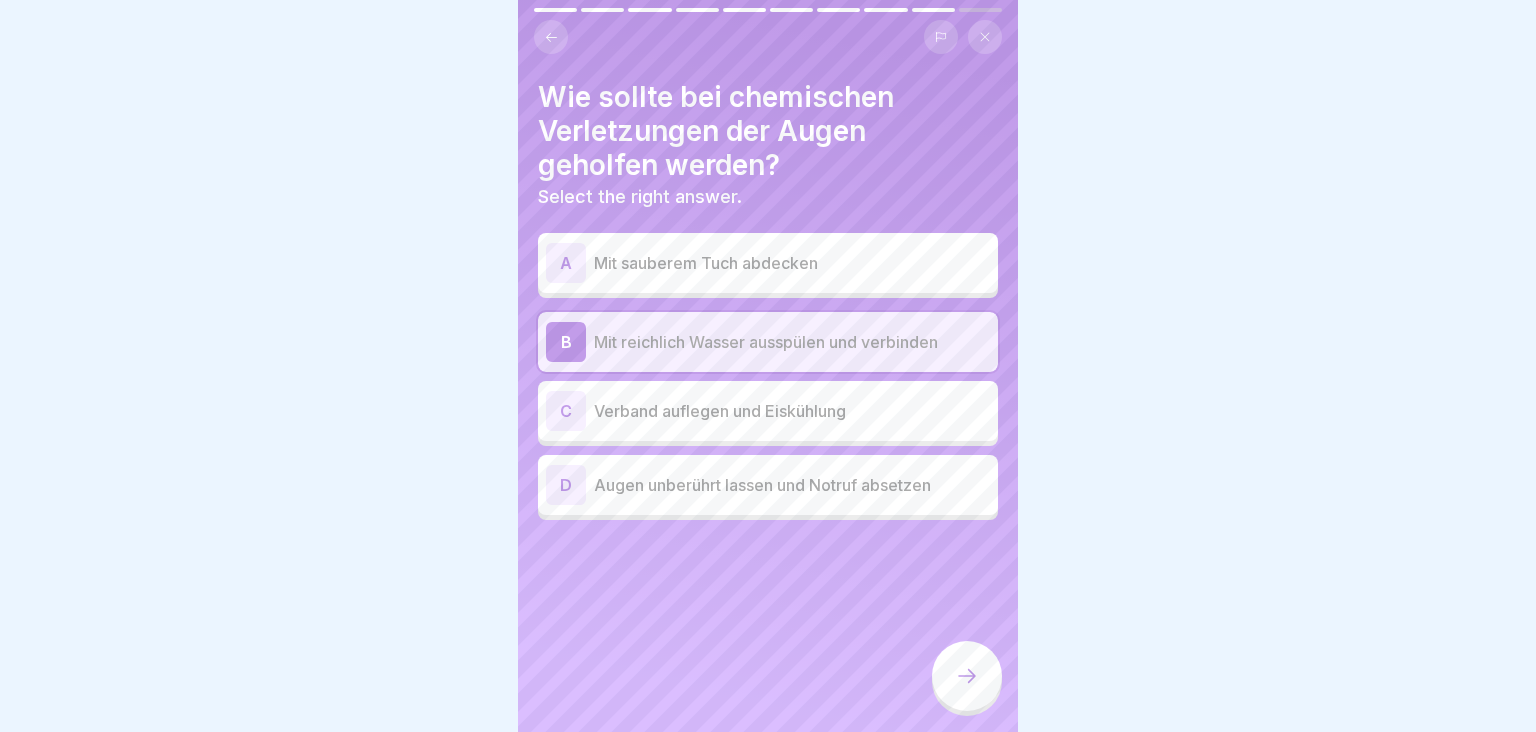 click at bounding box center [967, 676] 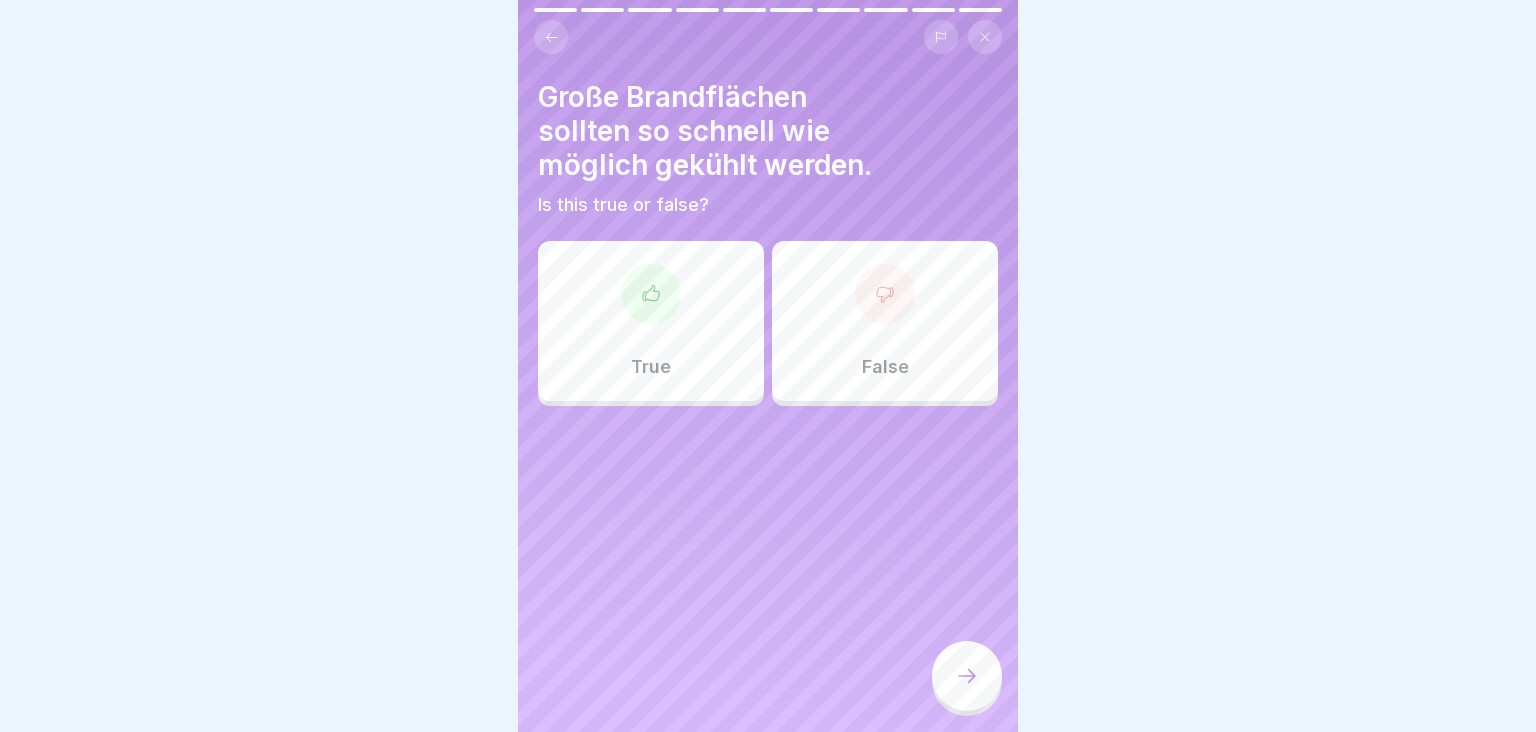 click on "True" at bounding box center [651, 321] 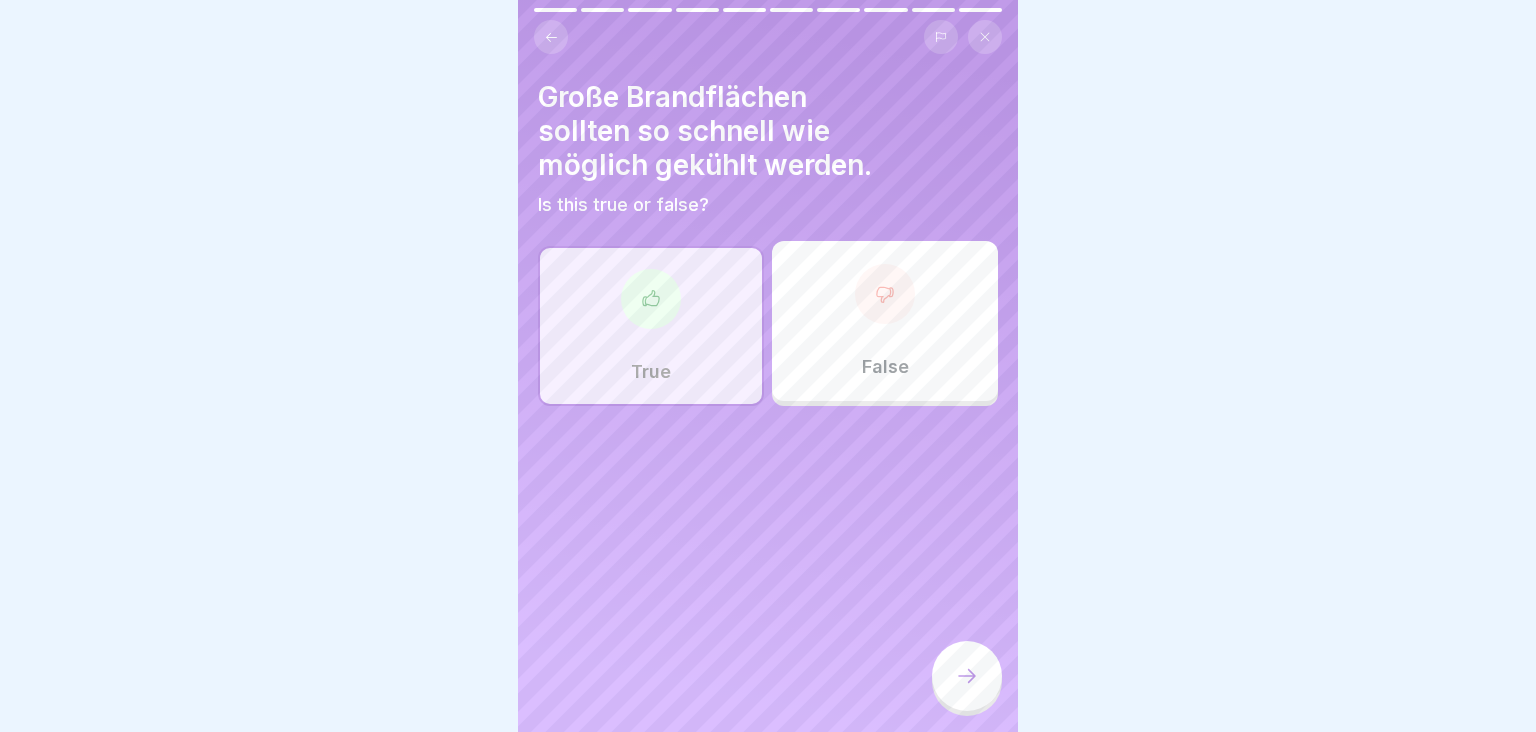 click 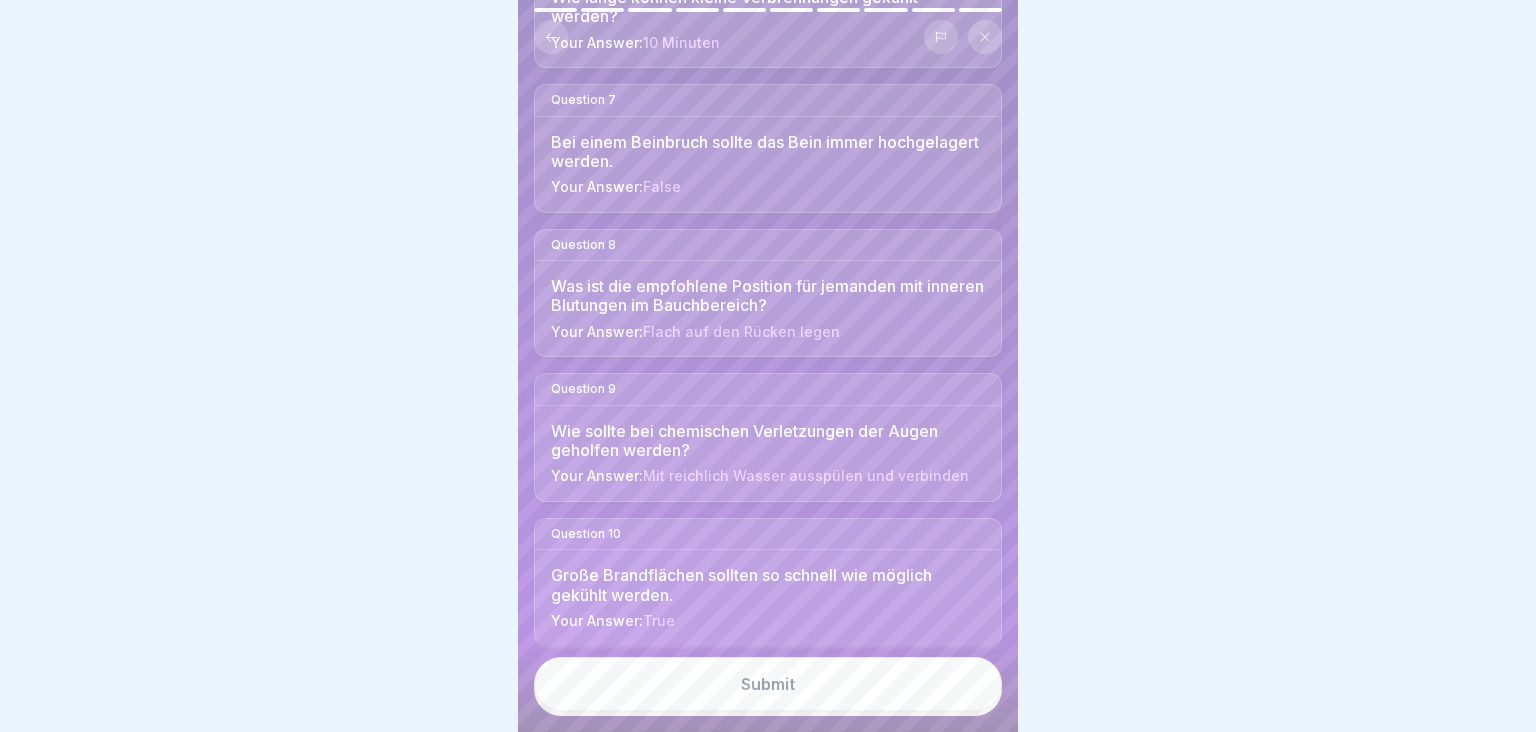 scroll, scrollTop: 1016, scrollLeft: 0, axis: vertical 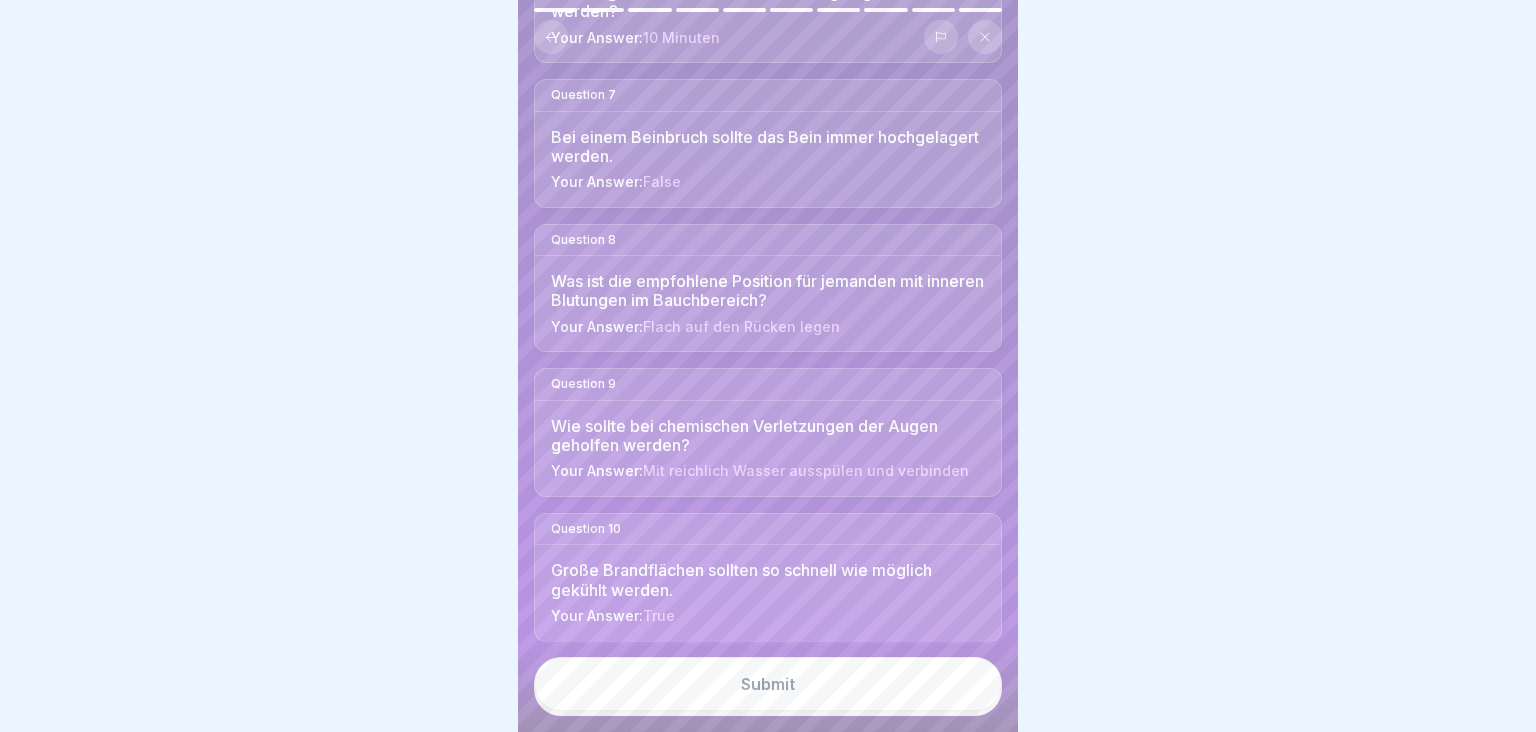 click on "Submit" at bounding box center (768, 684) 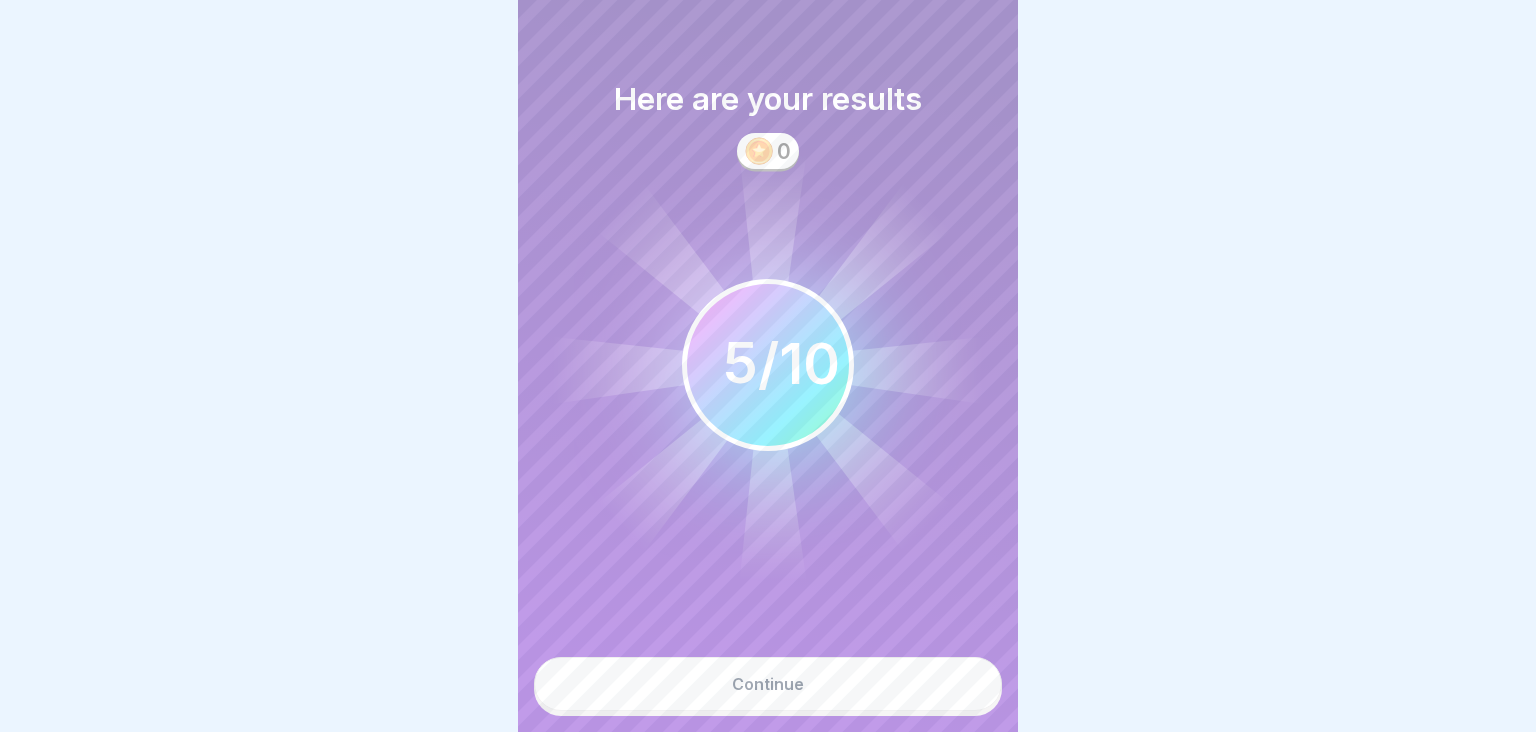 click on "Continue" at bounding box center [768, 684] 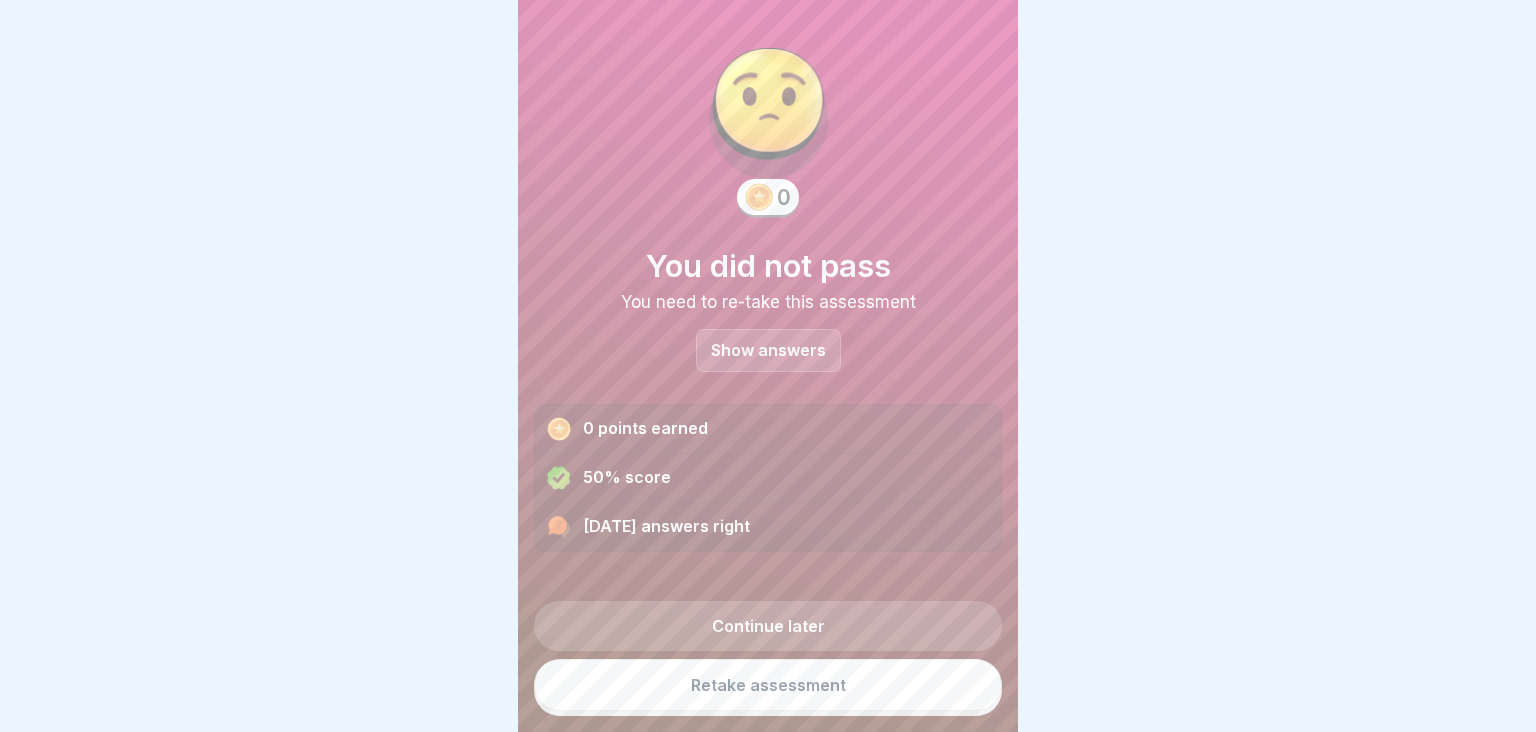 click on "Show answers" at bounding box center (768, 350) 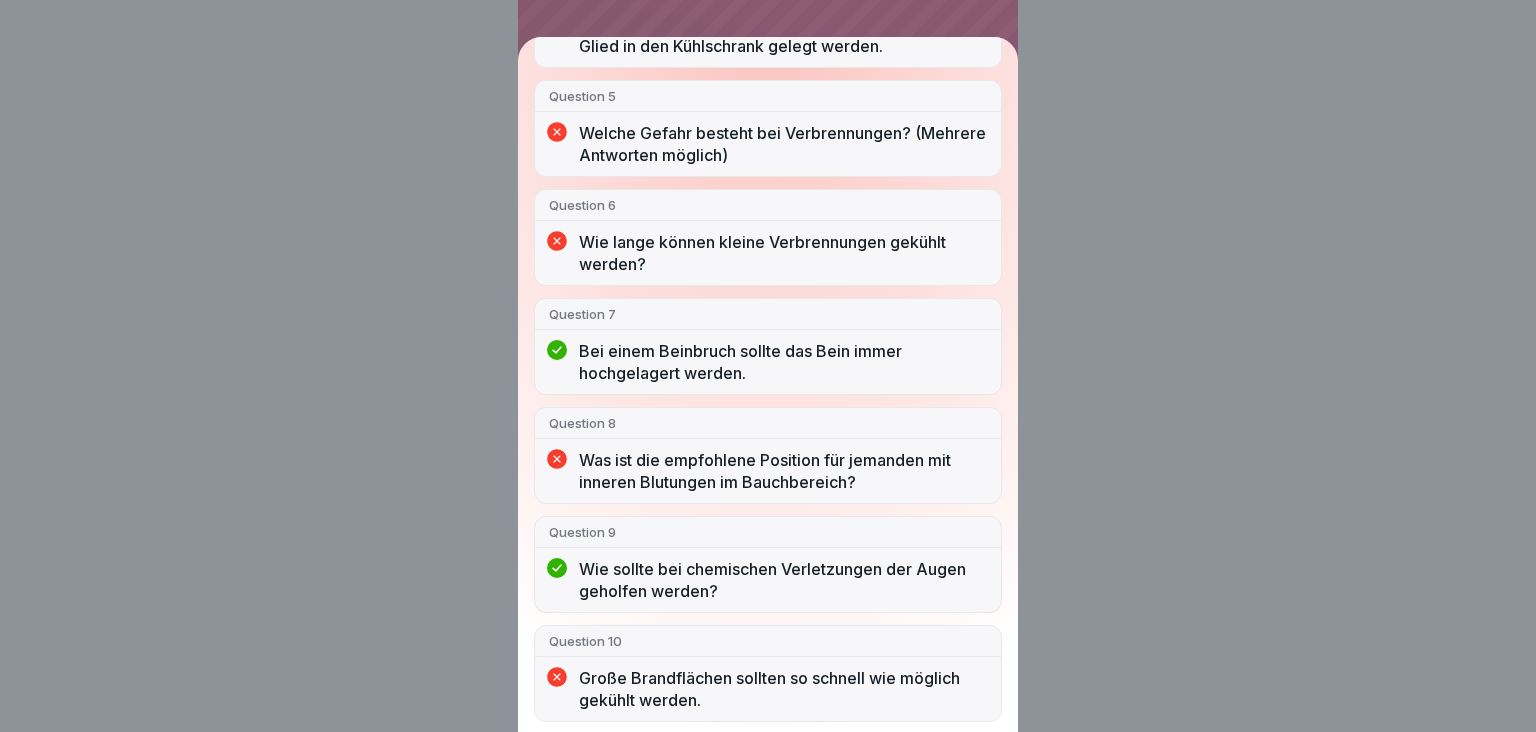 scroll, scrollTop: 0, scrollLeft: 0, axis: both 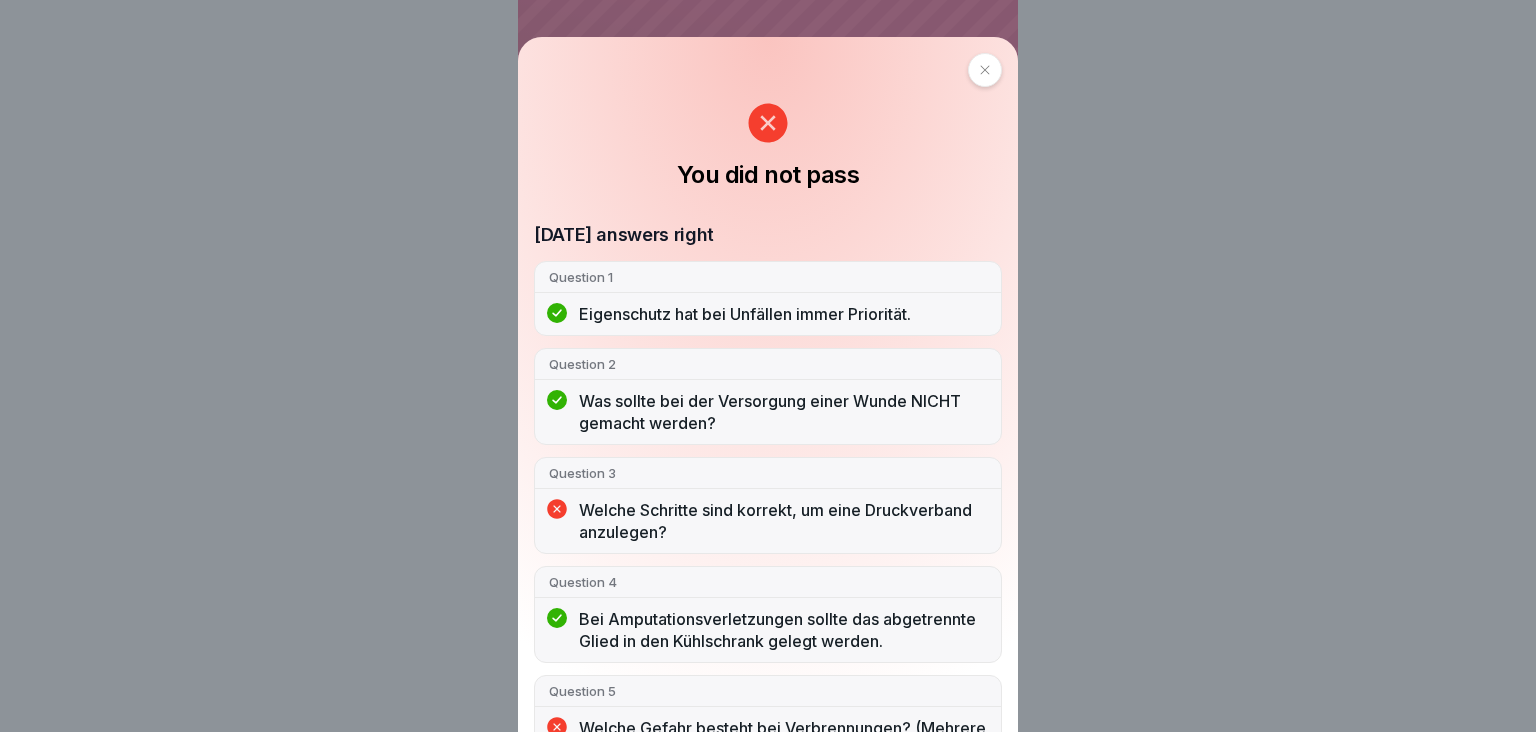 click 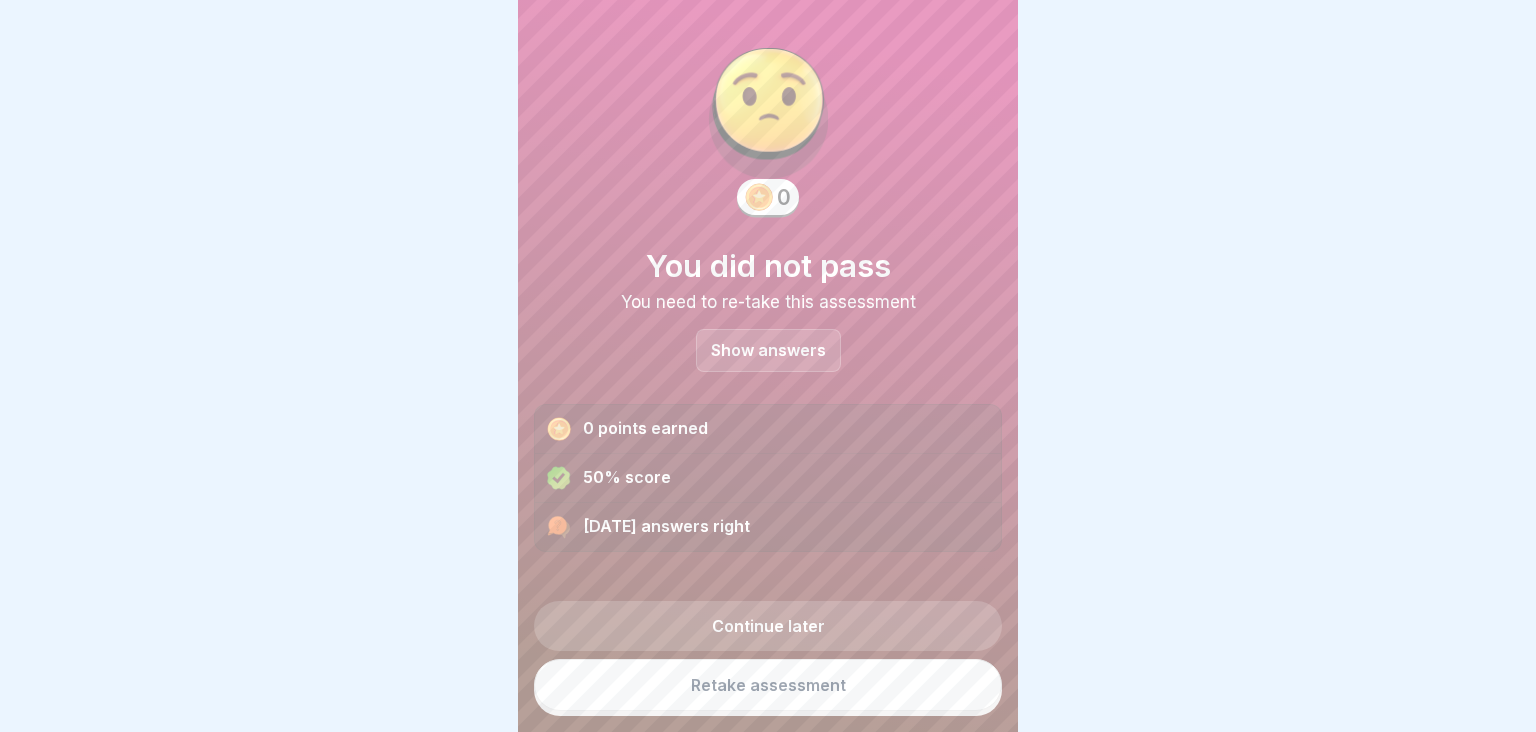 click on "Retake assessment" at bounding box center [768, 685] 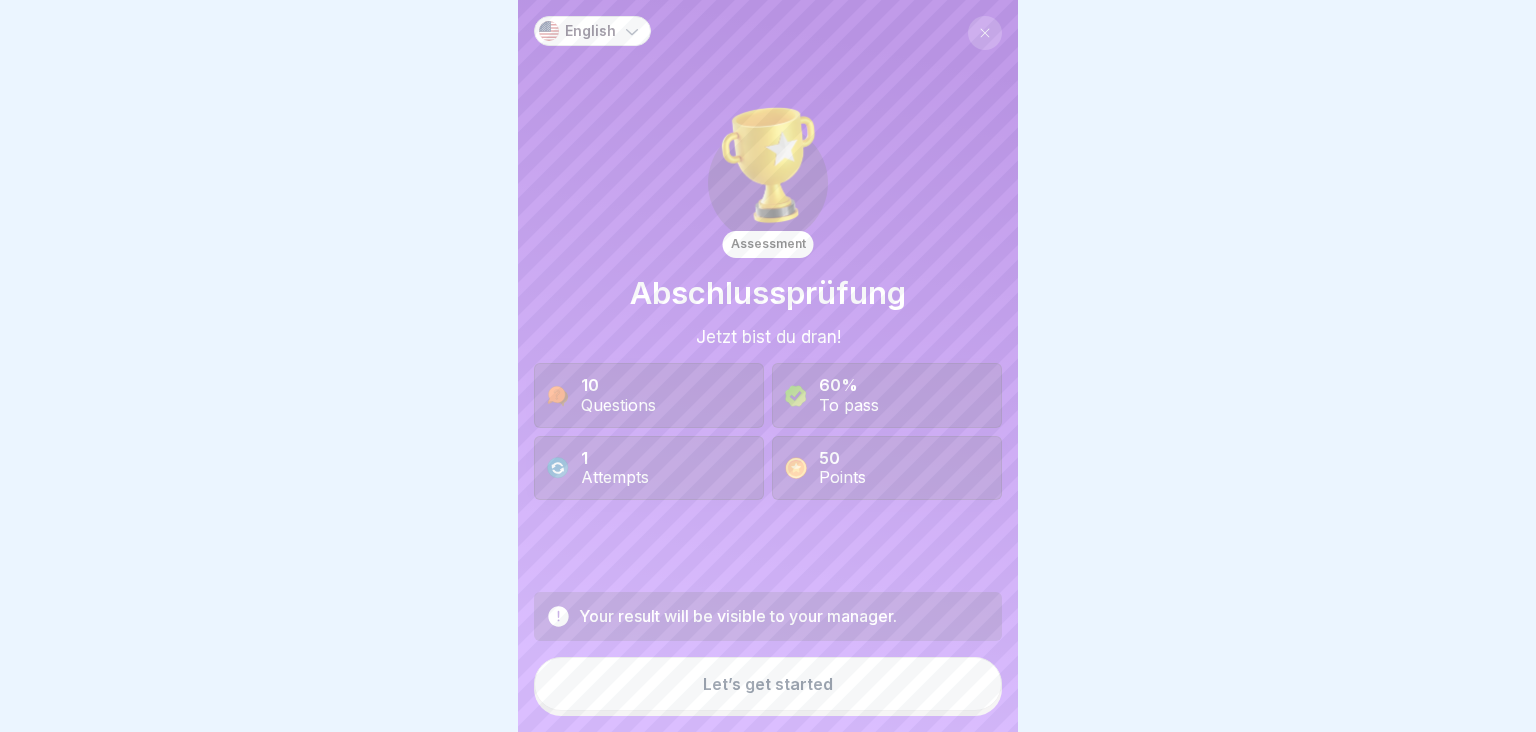 scroll, scrollTop: 0, scrollLeft: 0, axis: both 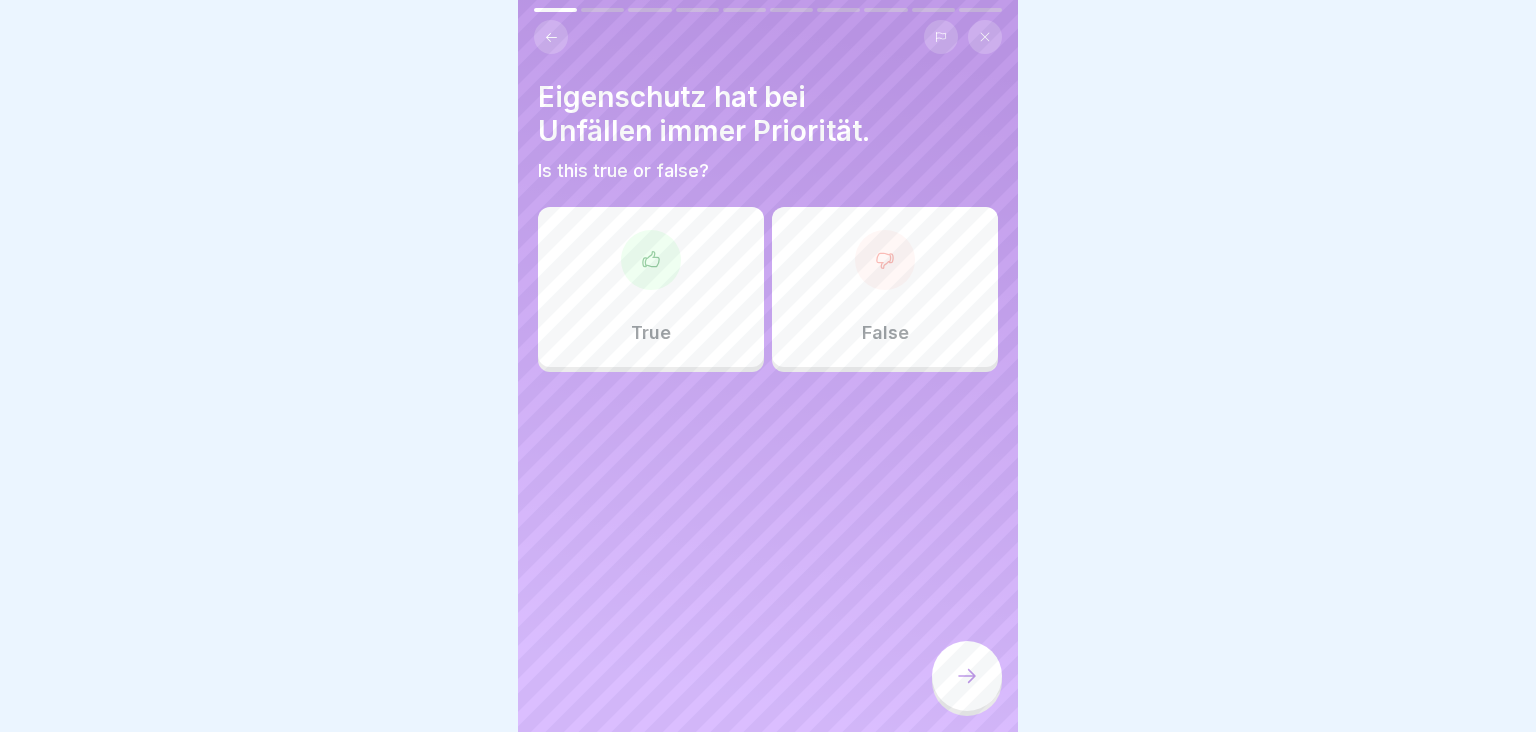 click on "True" at bounding box center [651, 333] 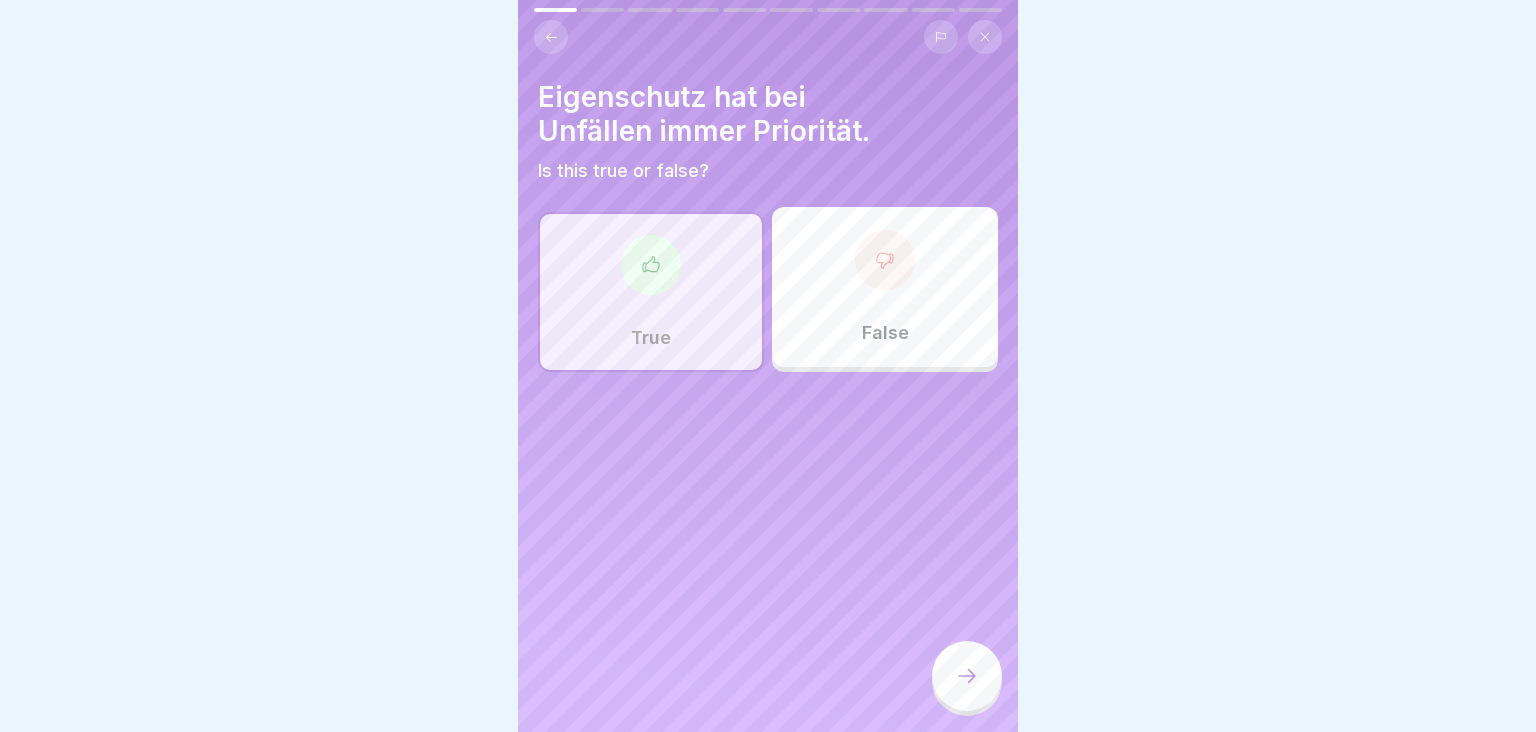 click at bounding box center [967, 676] 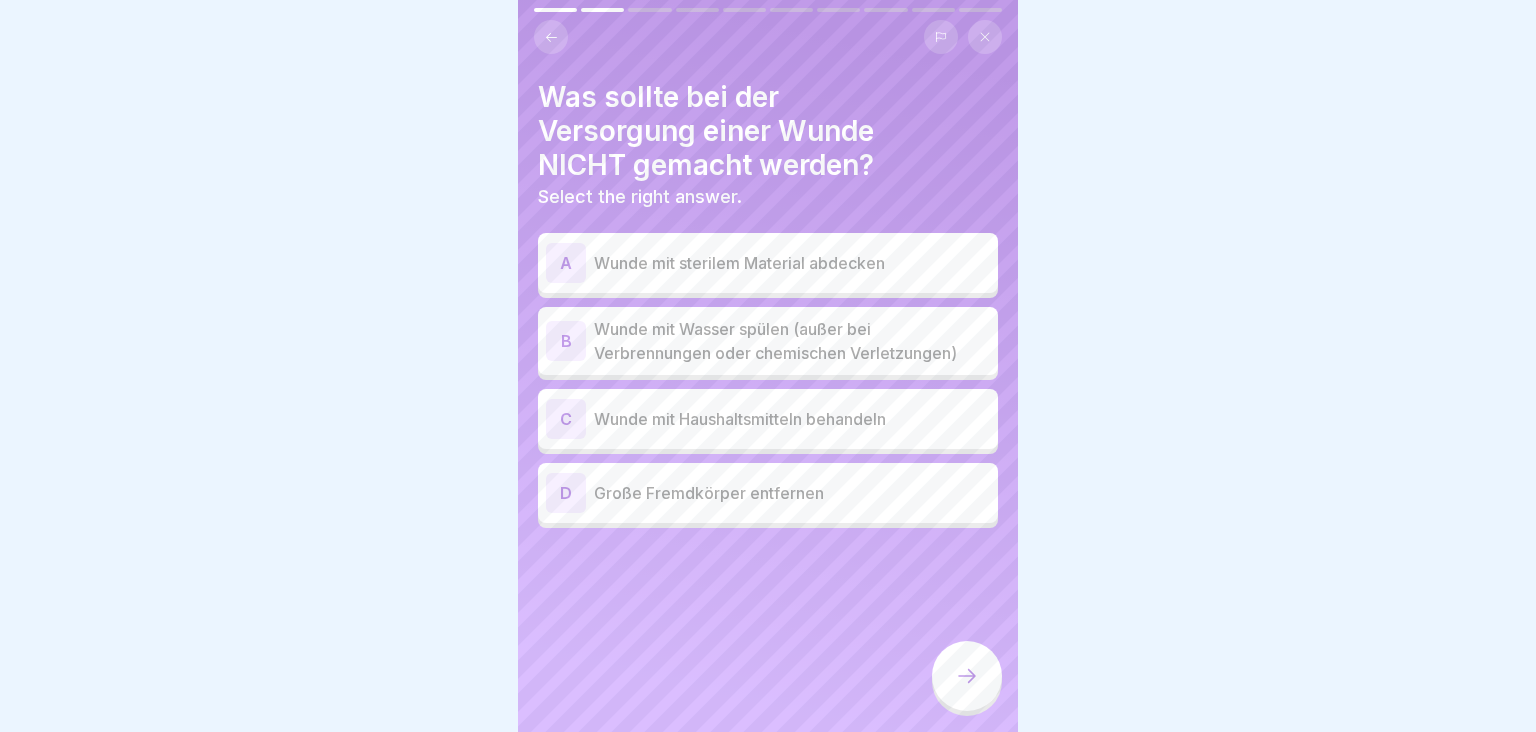 click on "Wunde mit Haushaltsmitteln behandeln" at bounding box center (792, 419) 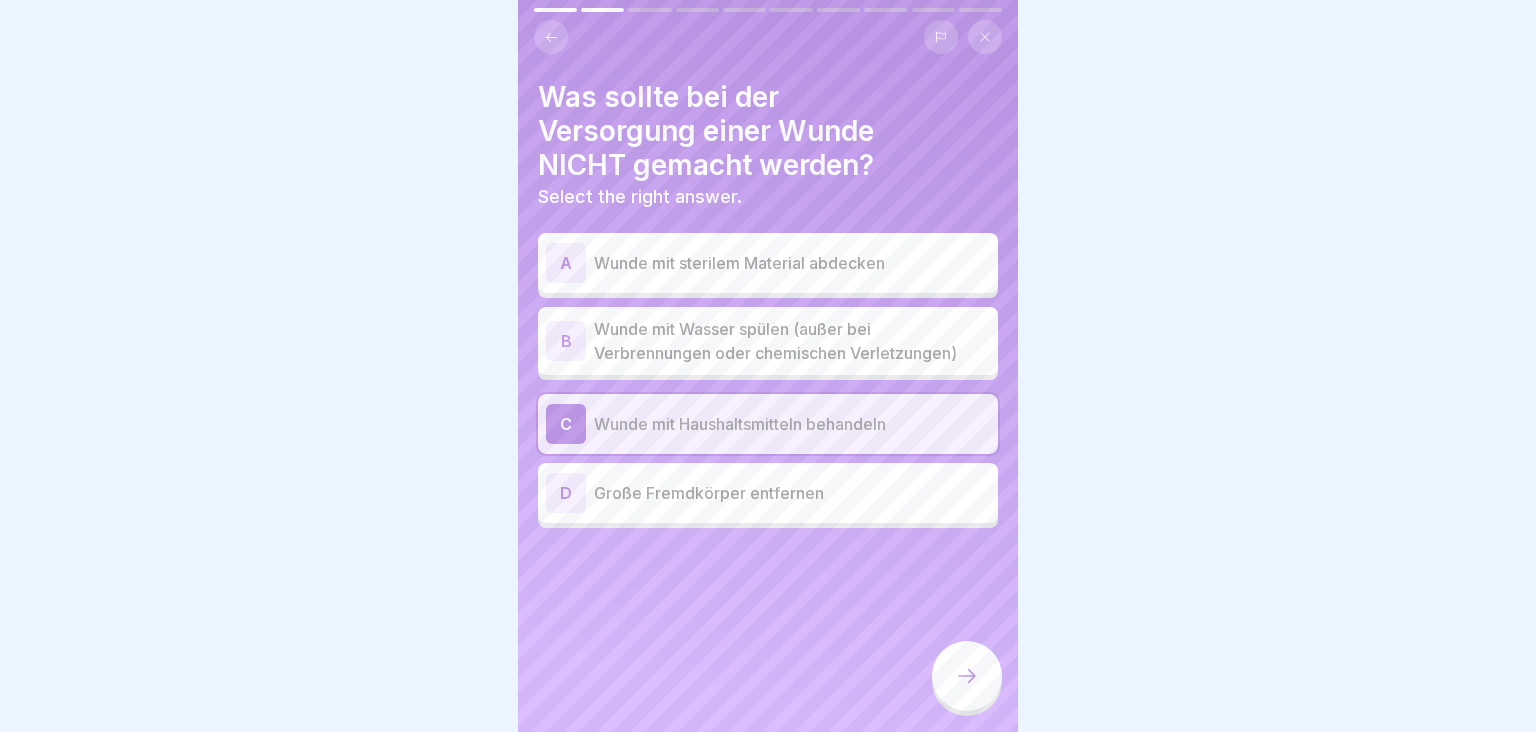 click 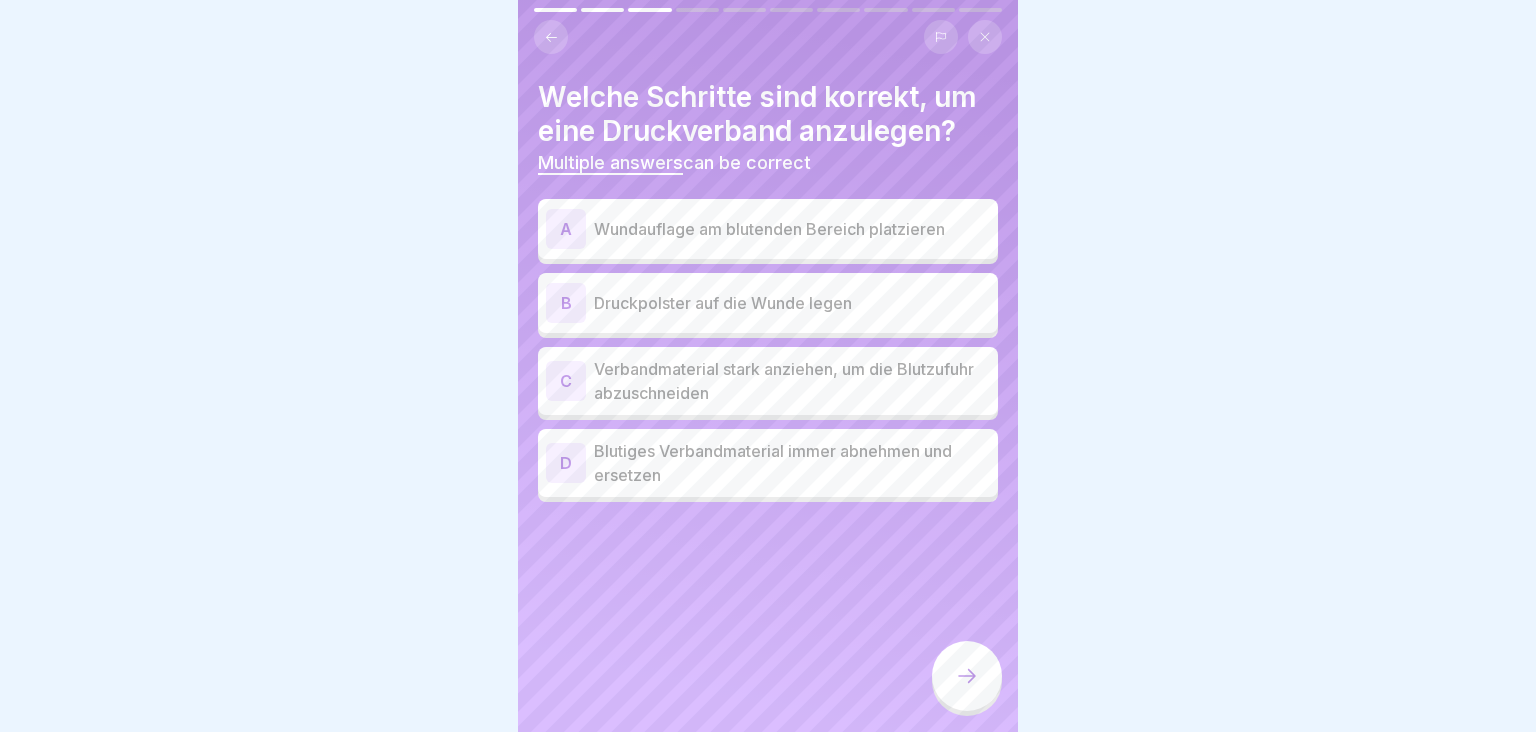click on "Druckpolster auf die Wunde legen" at bounding box center (792, 303) 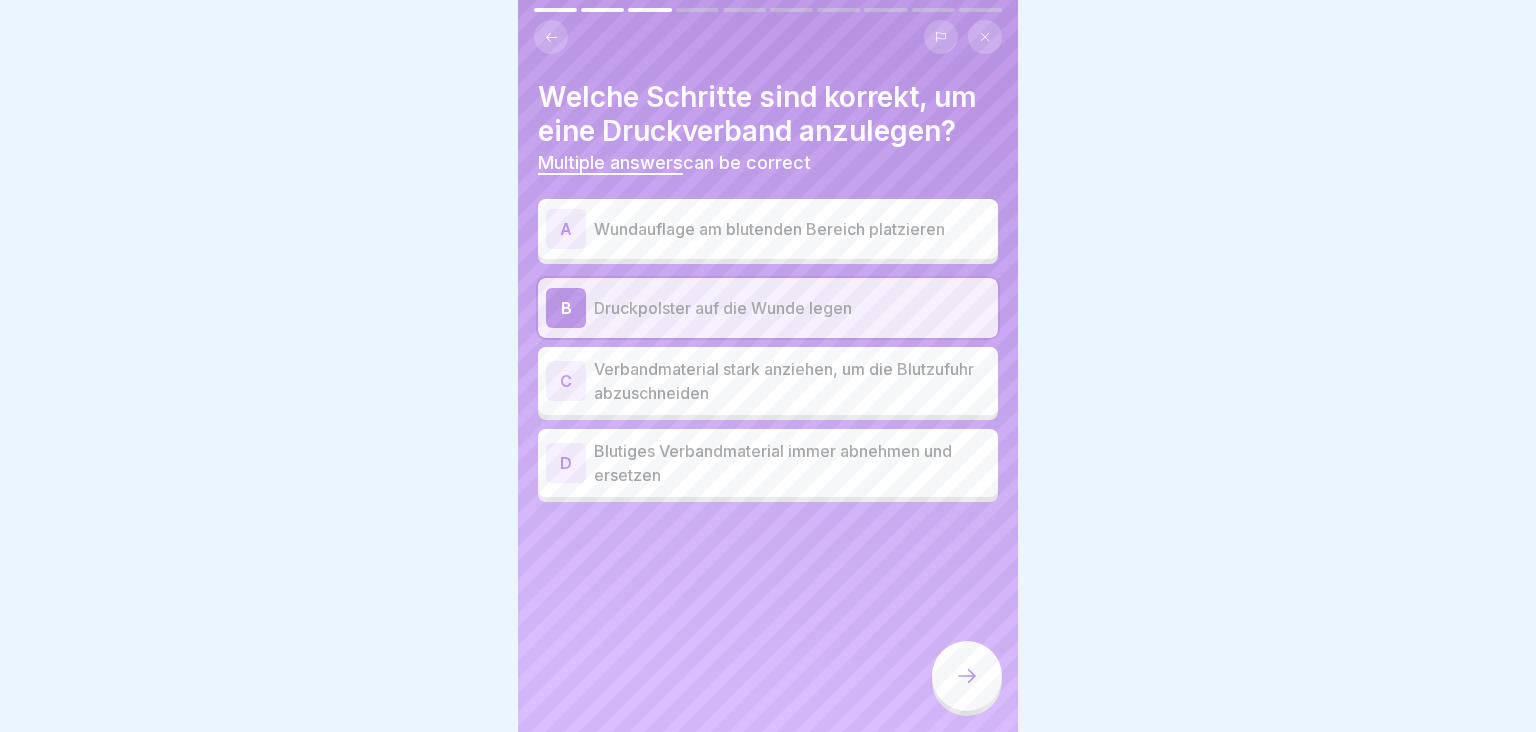 click on "Blutiges Verbandmaterial immer abnehmen und ersetzen" at bounding box center (792, 463) 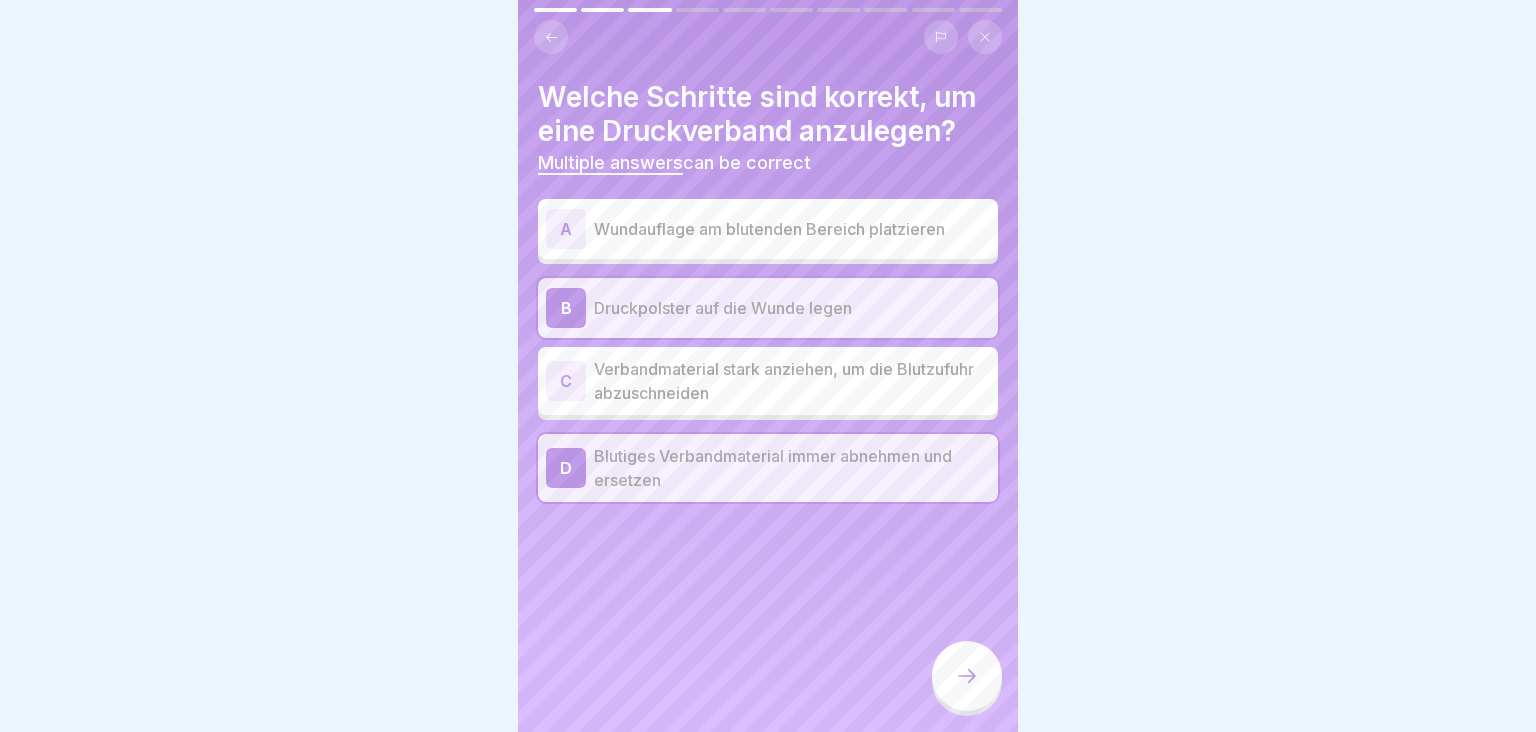 click 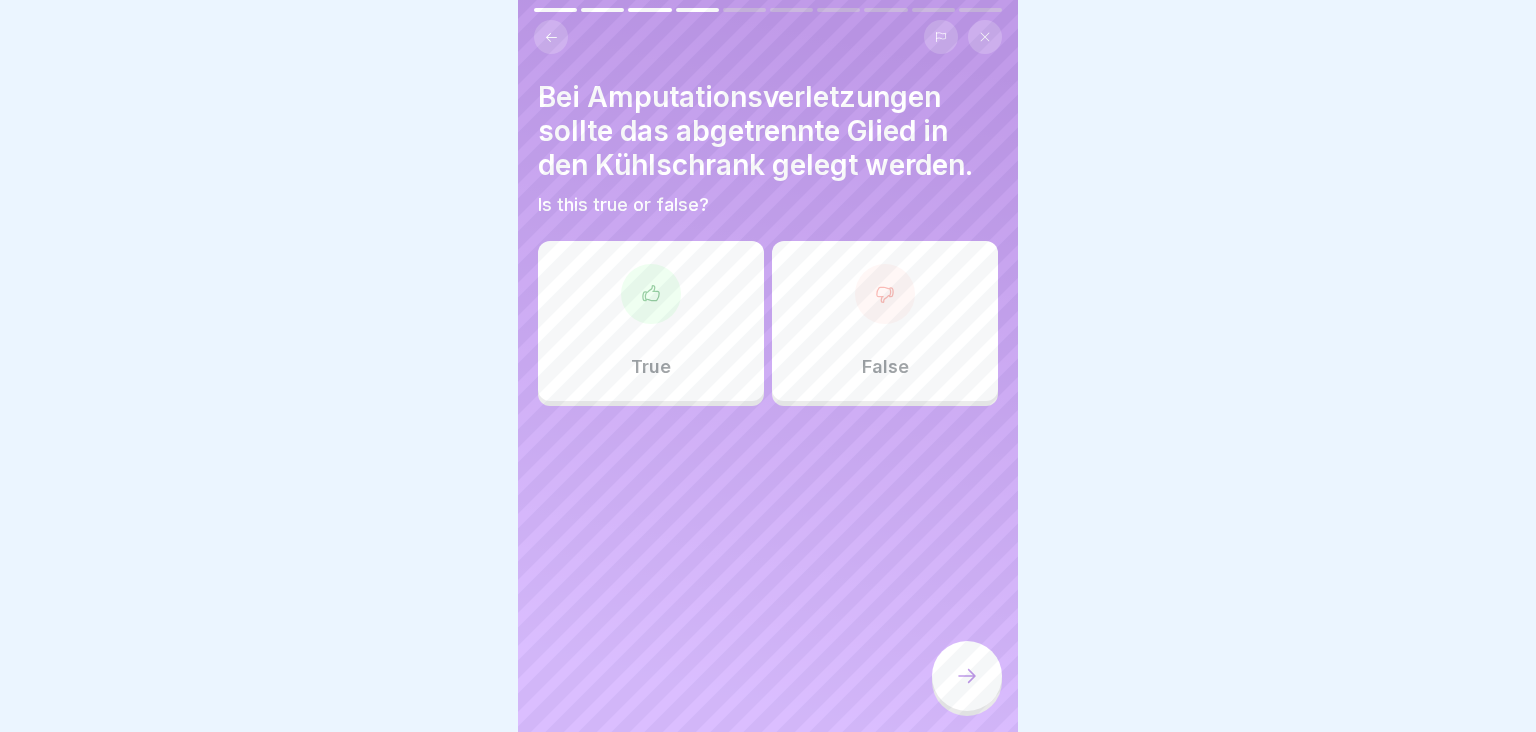 click at bounding box center (885, 294) 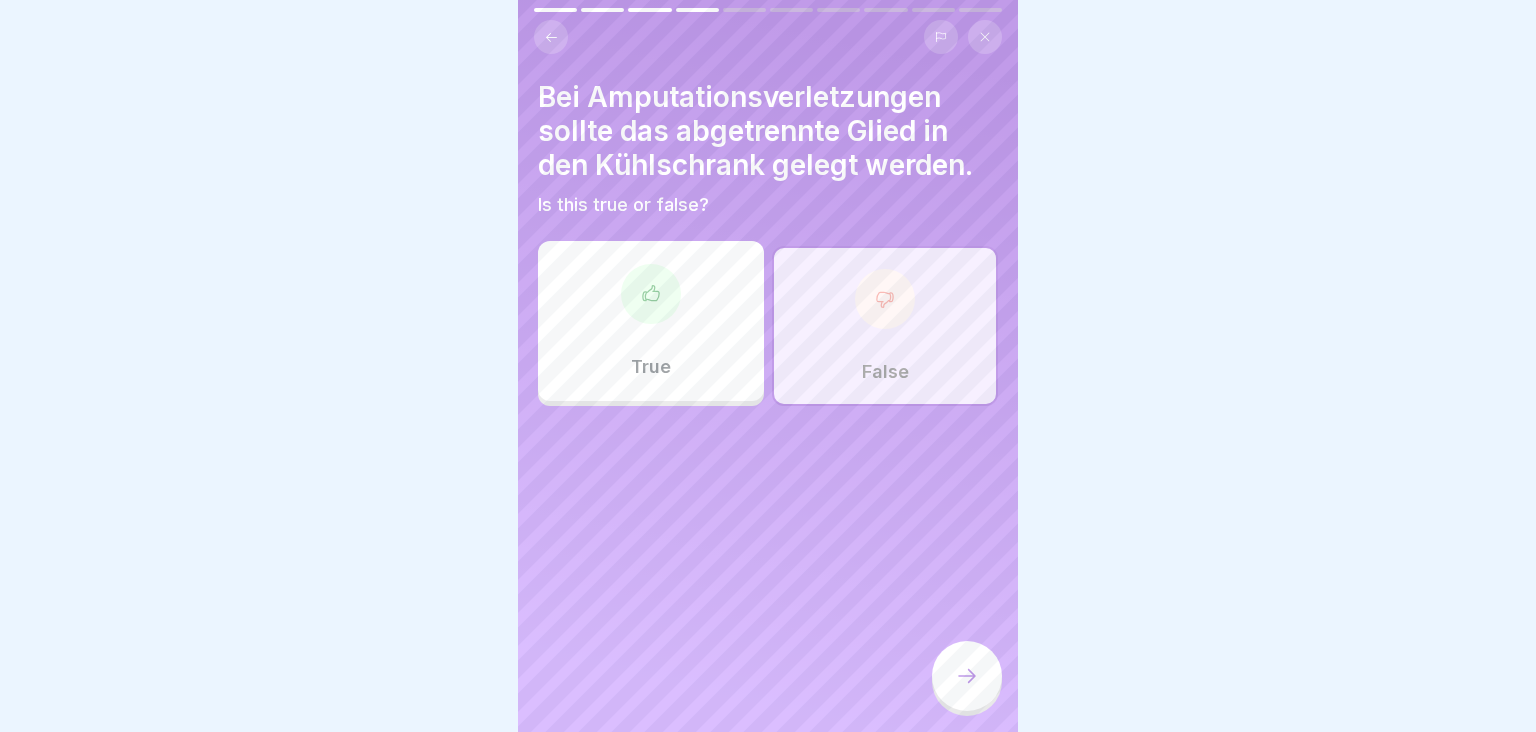 click at bounding box center (967, 676) 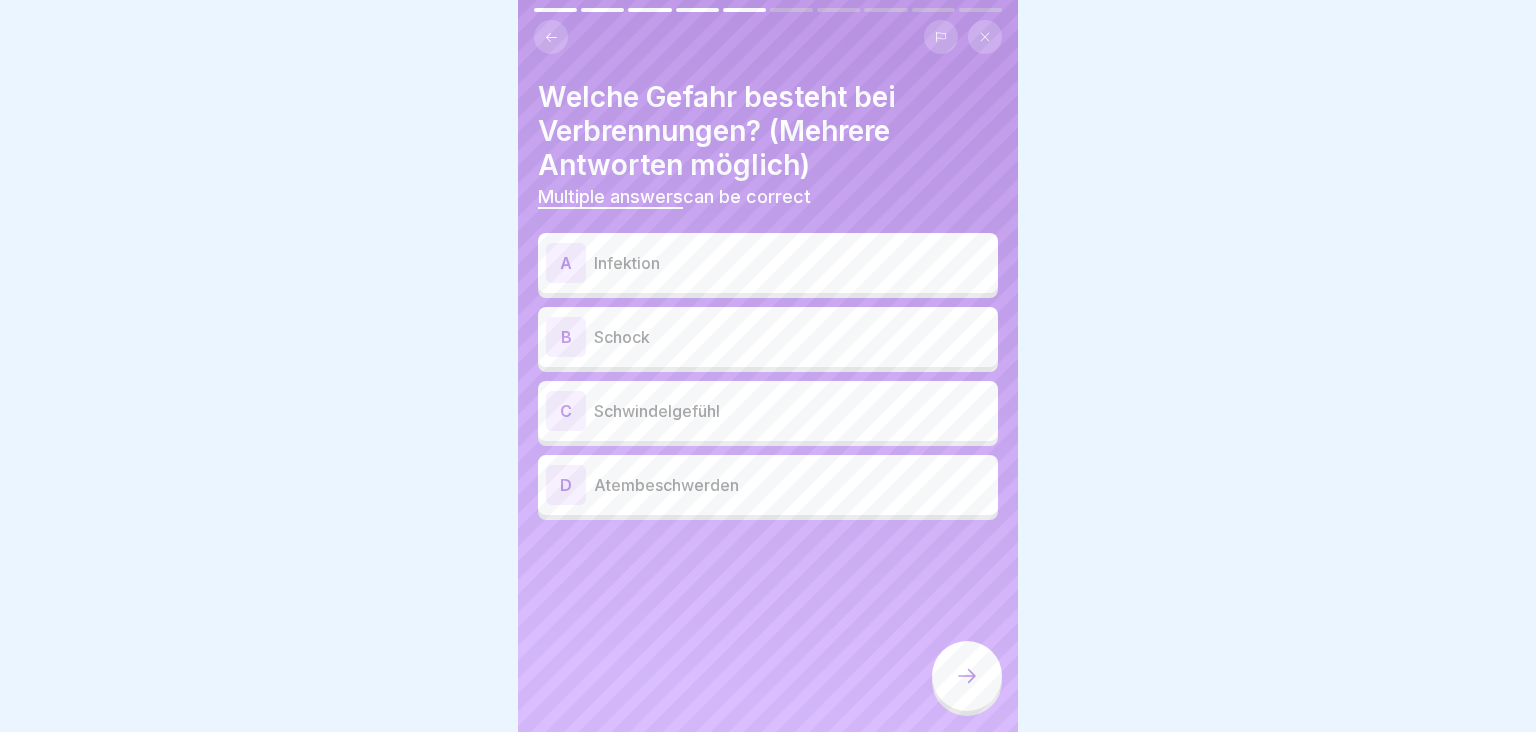 click on "Infektion" at bounding box center (792, 263) 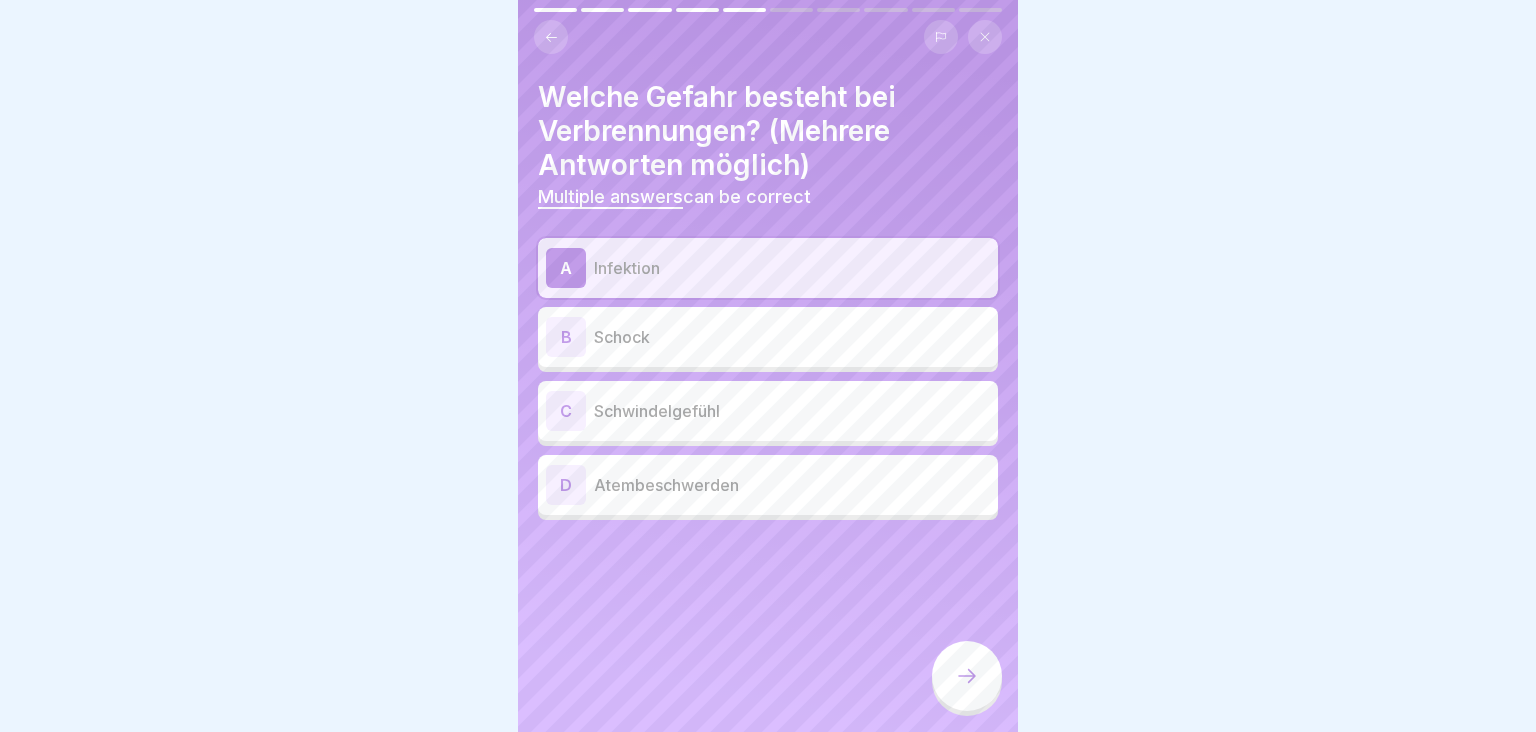 click on "Schock" at bounding box center [792, 337] 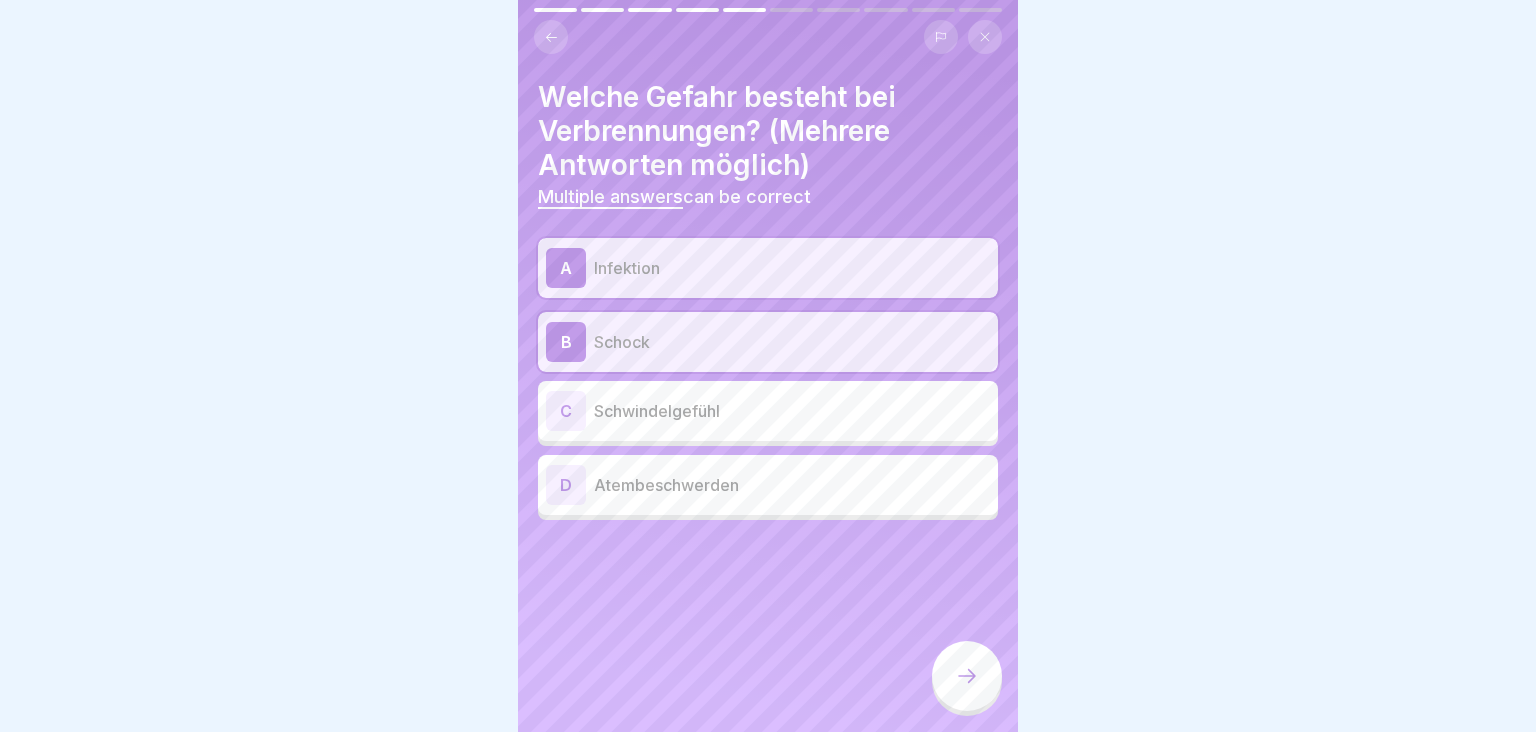 click on "Schwindelgefühl" at bounding box center [792, 411] 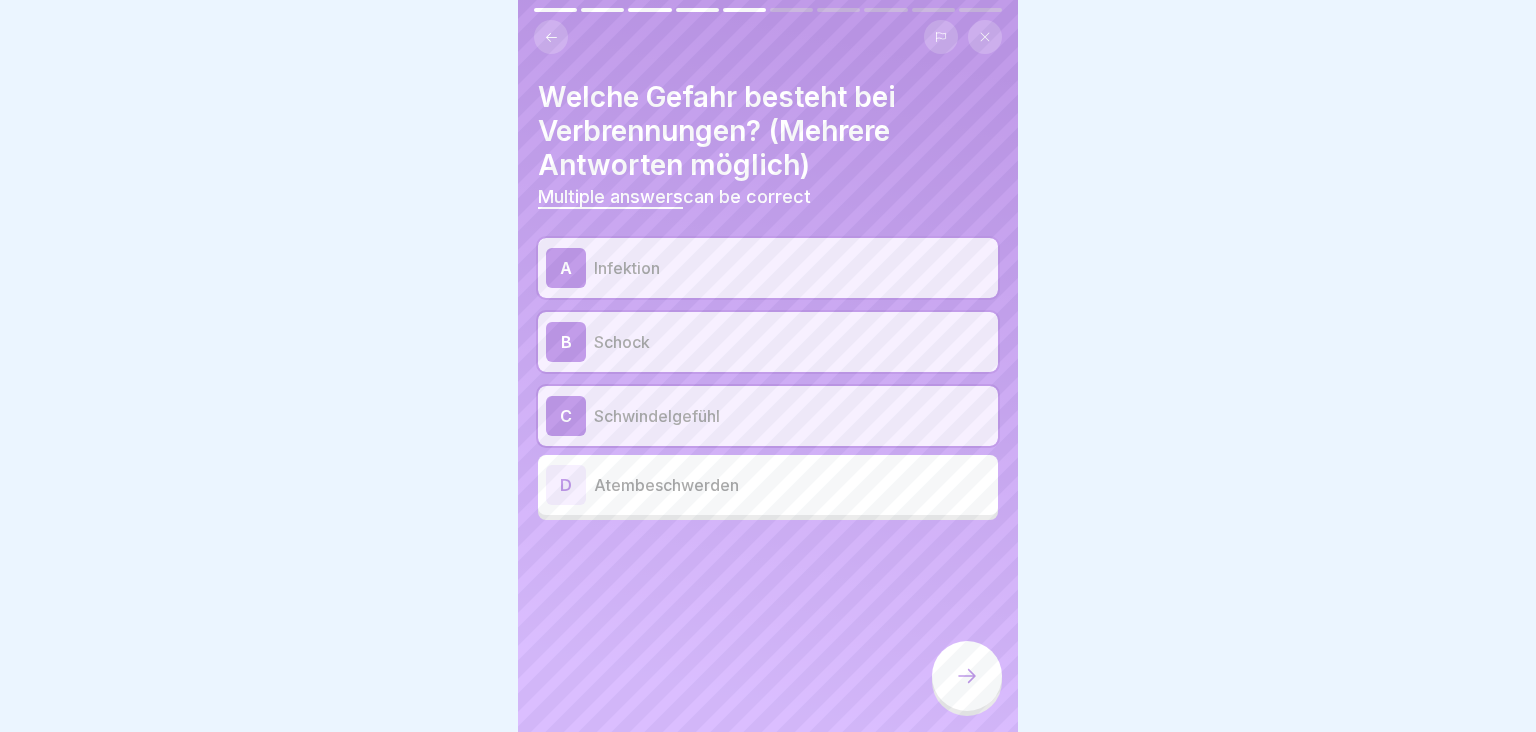 click at bounding box center (967, 676) 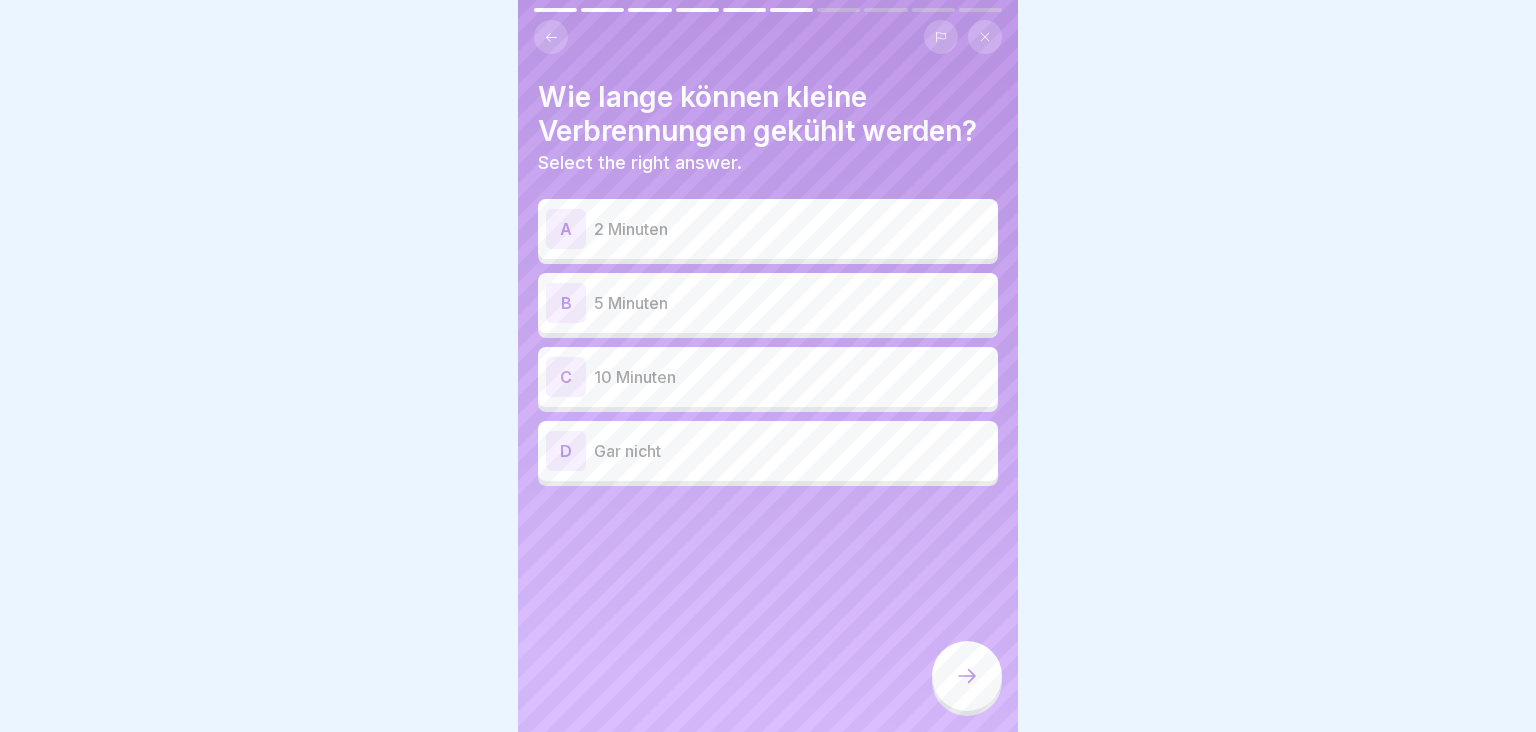 click on "C 10 Minuten" at bounding box center (768, 377) 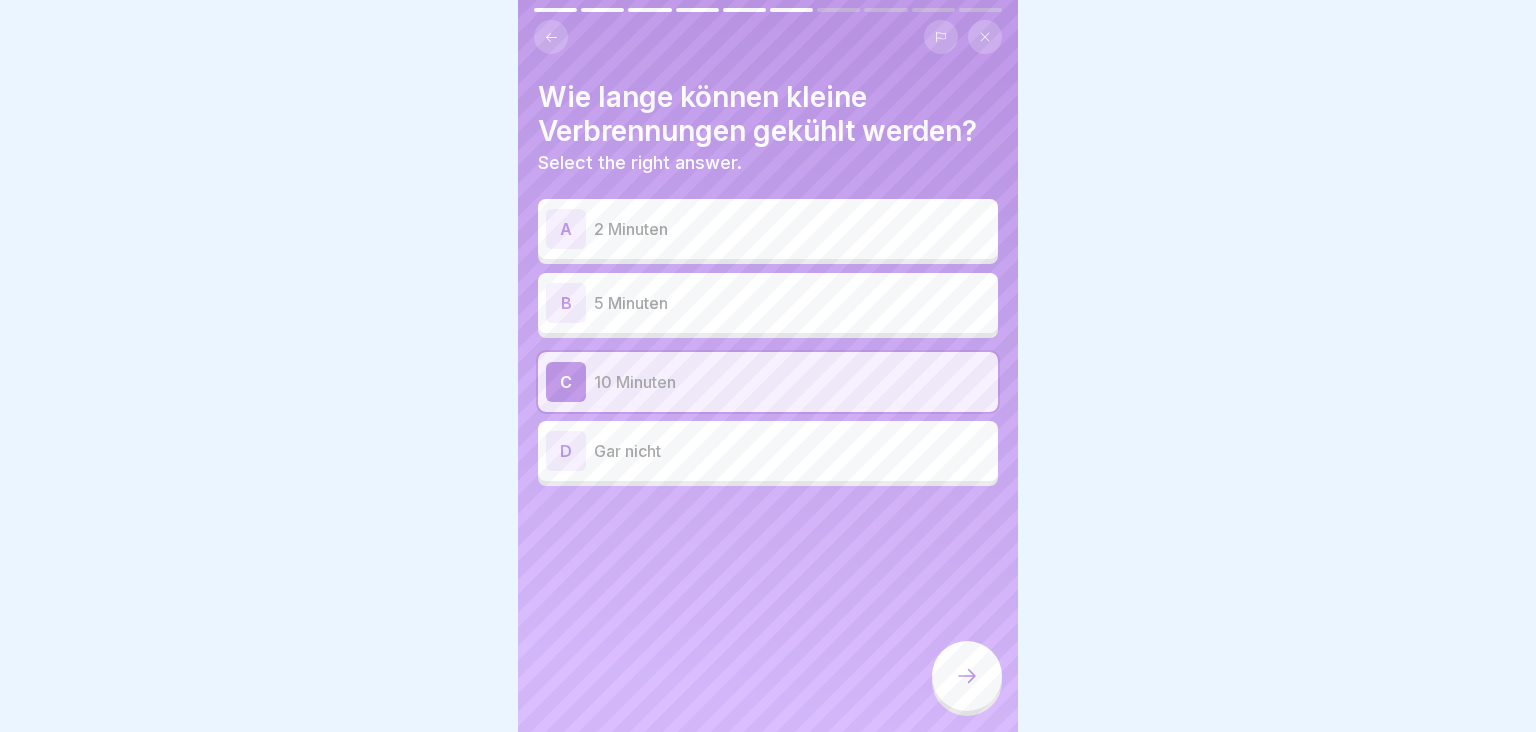 click 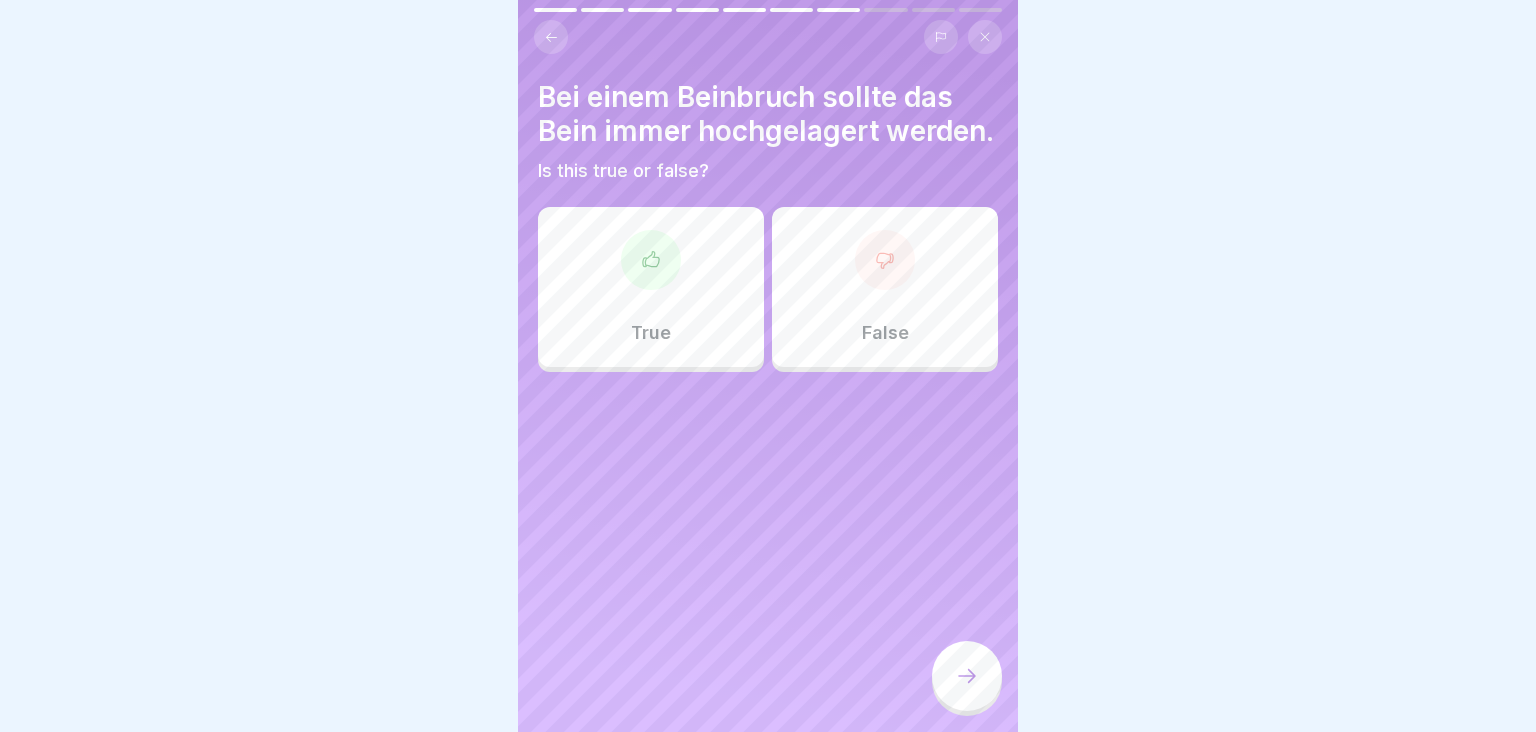 click on "True" at bounding box center (651, 287) 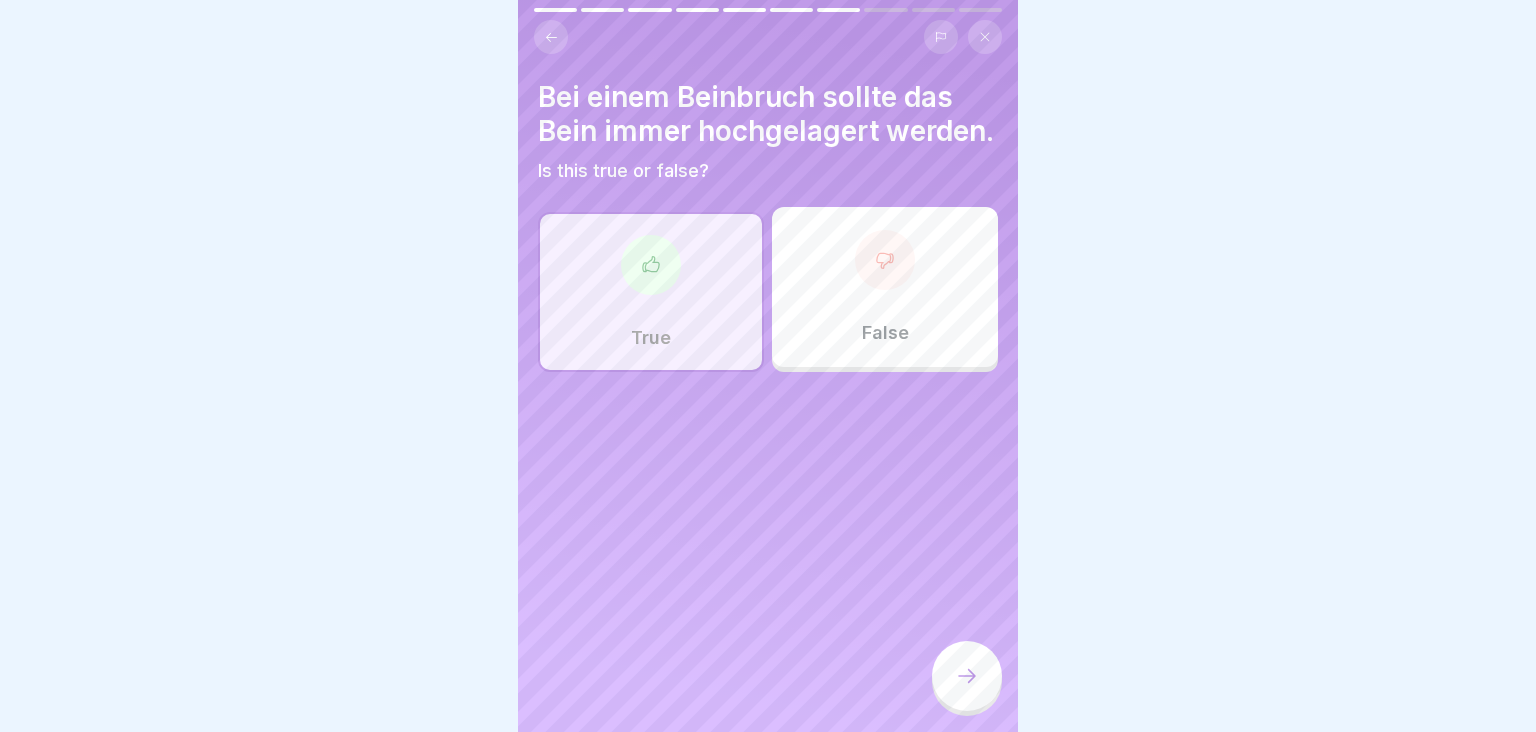 click at bounding box center (967, 676) 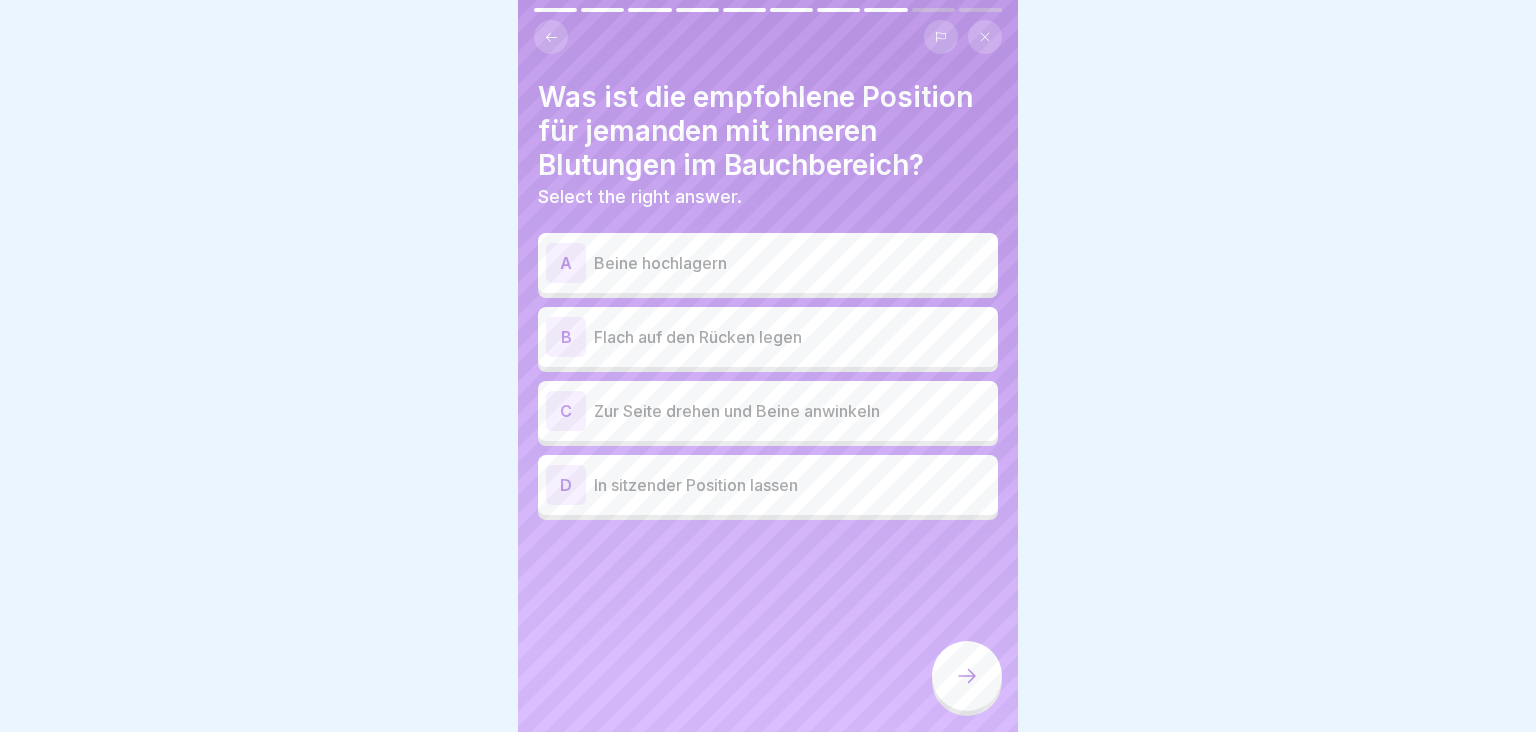 click on "Zur Seite drehen und Beine anwinkeln" at bounding box center (792, 411) 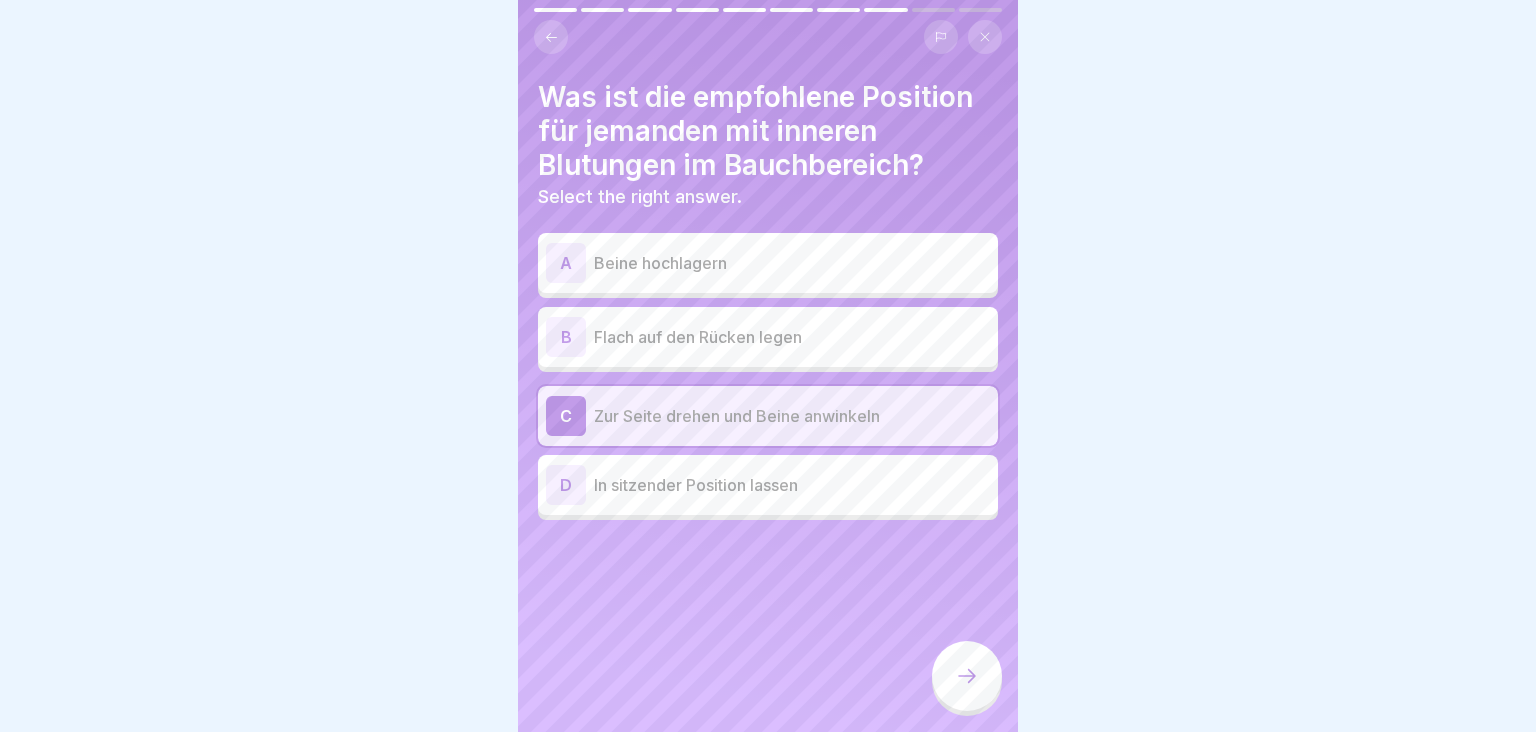click at bounding box center (967, 676) 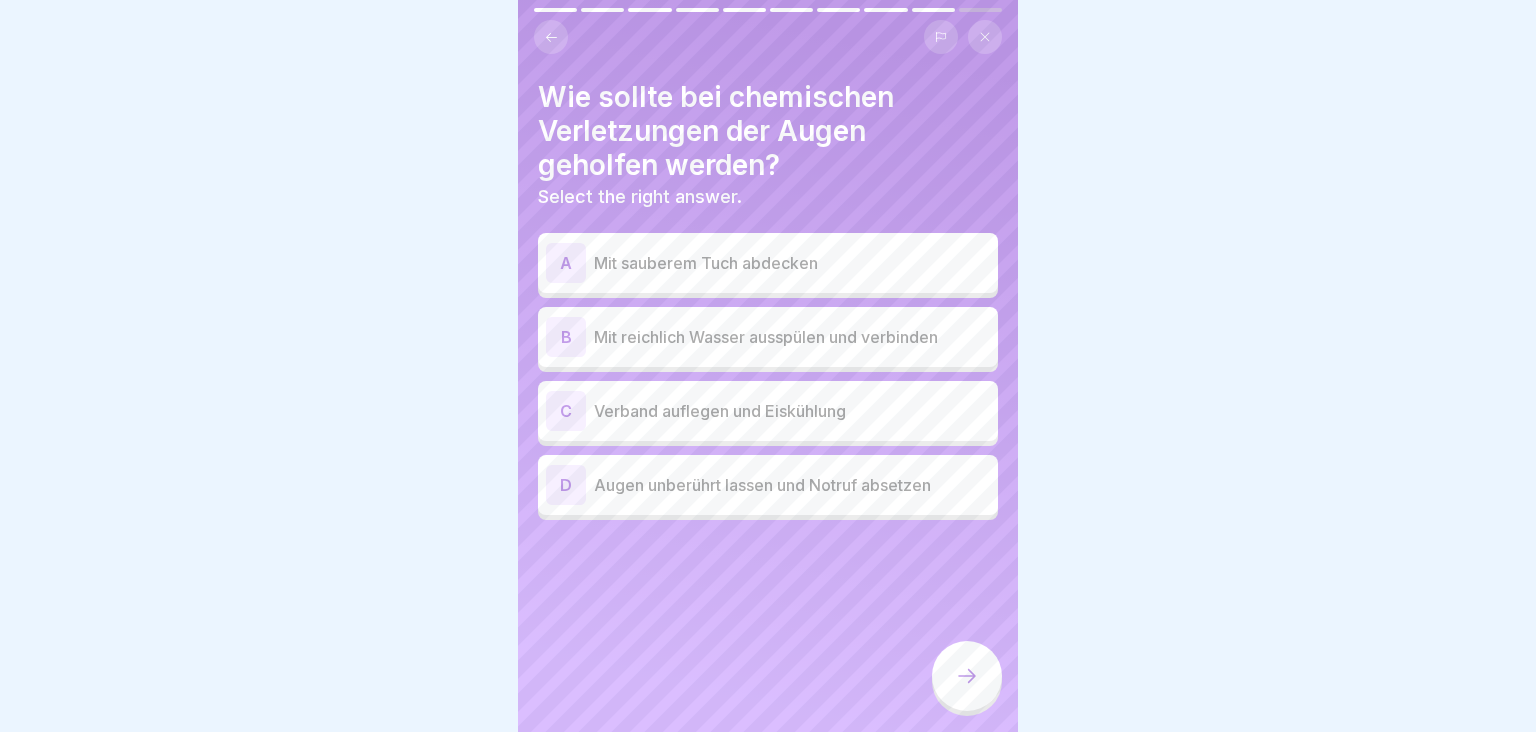 click on "Mit reichlich Wasser ausspülen und verbinden" at bounding box center (792, 337) 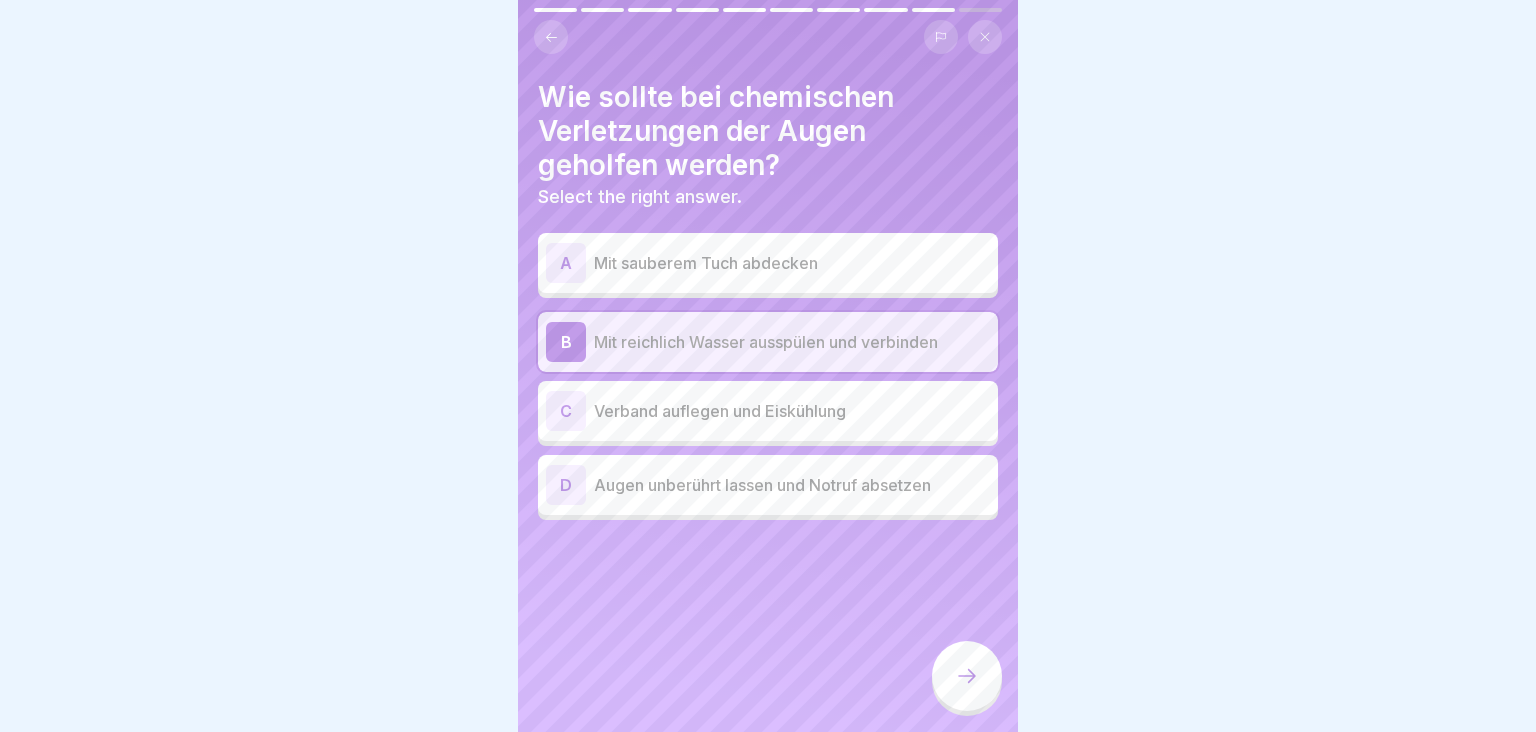 click on "D Augen unberührt lassen und Notruf absetzen" at bounding box center [768, 485] 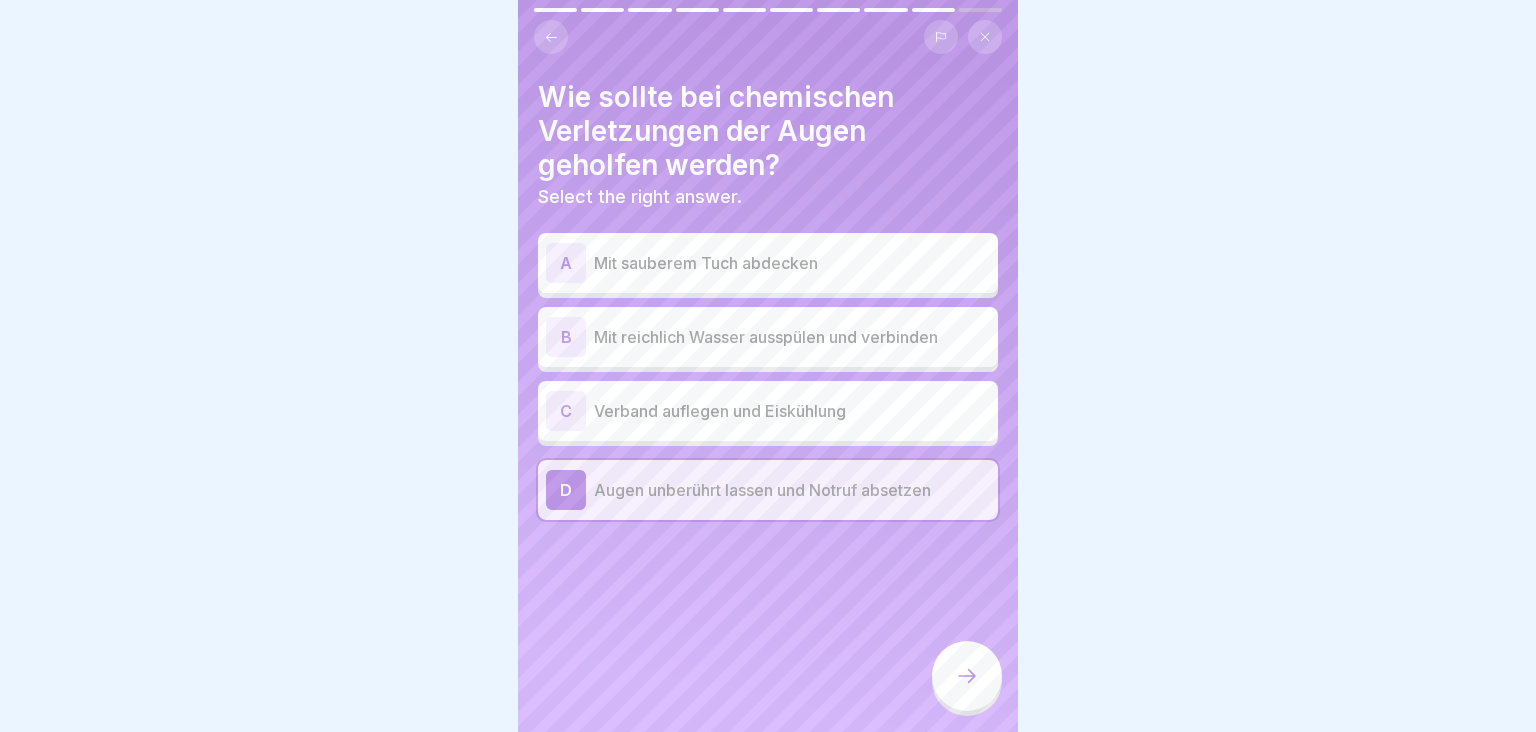click on "Mit reichlich Wasser ausspülen und verbinden" at bounding box center [792, 337] 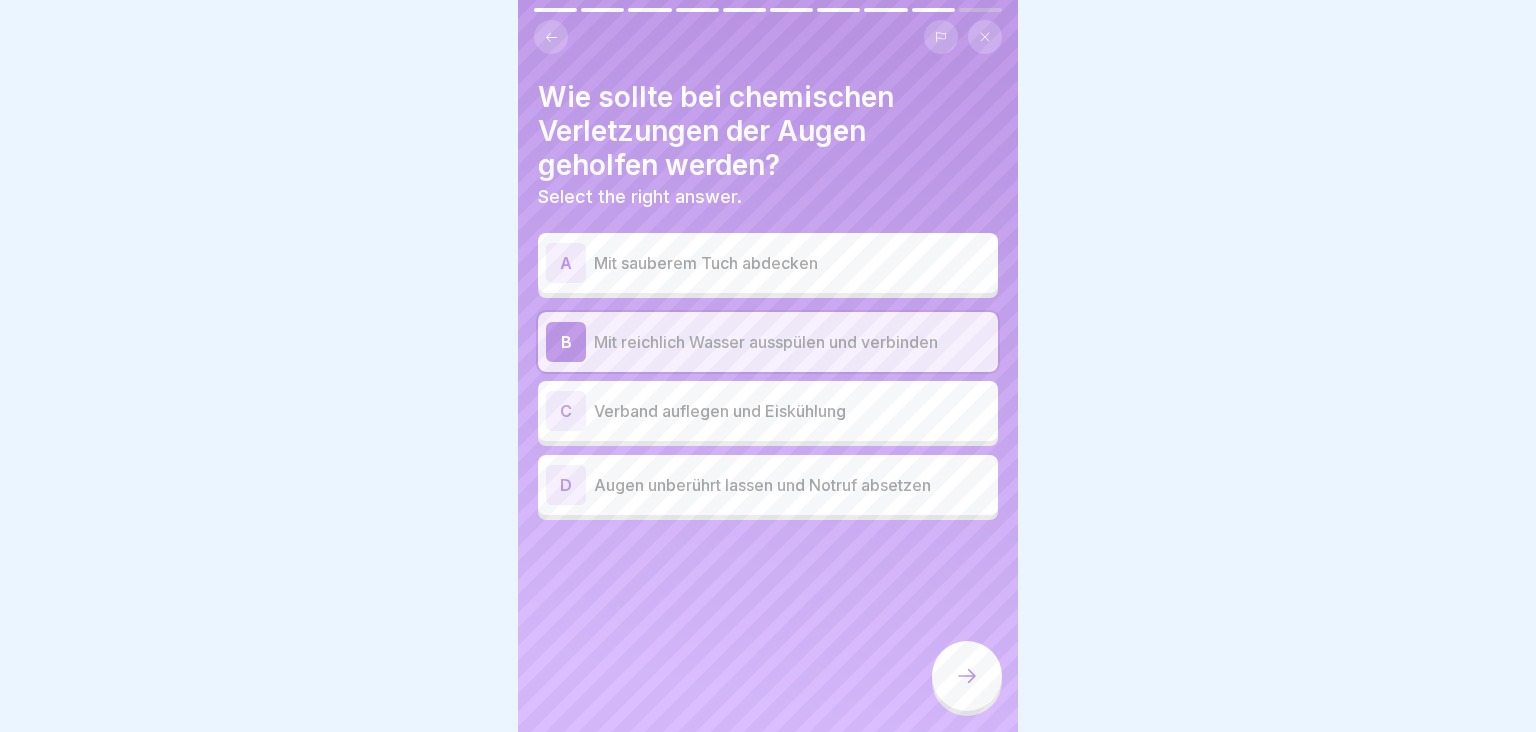 click at bounding box center [967, 676] 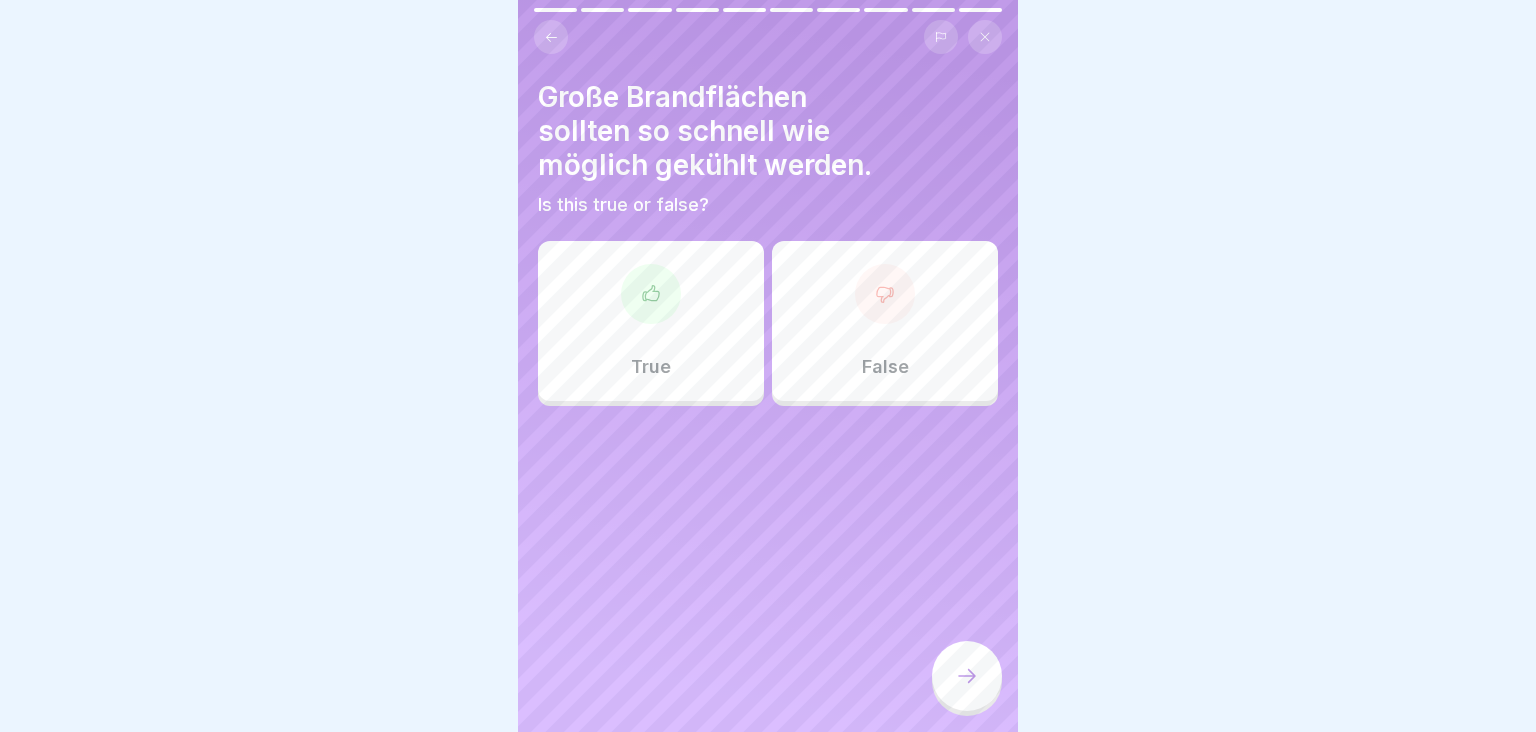 click on "False" at bounding box center [885, 321] 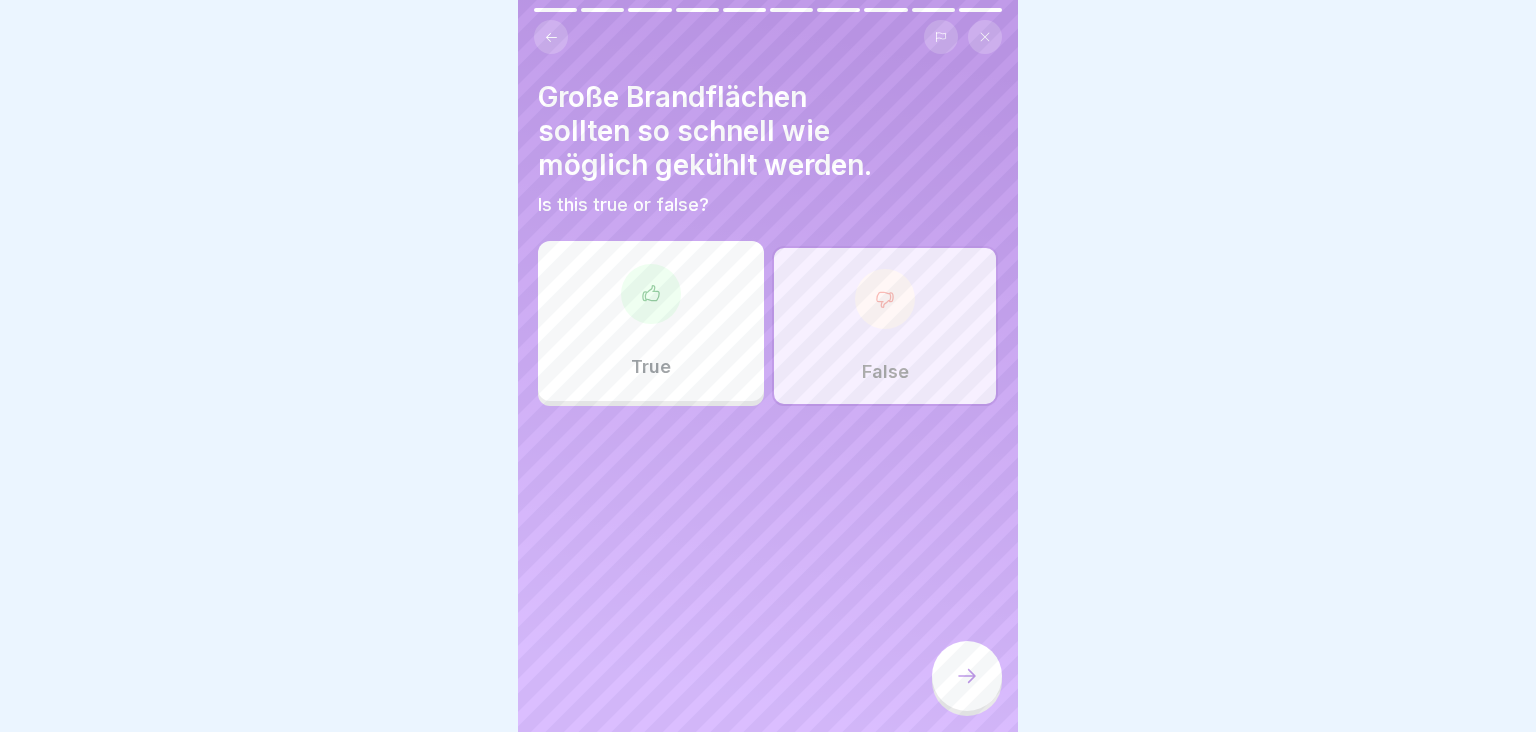 click at bounding box center [967, 676] 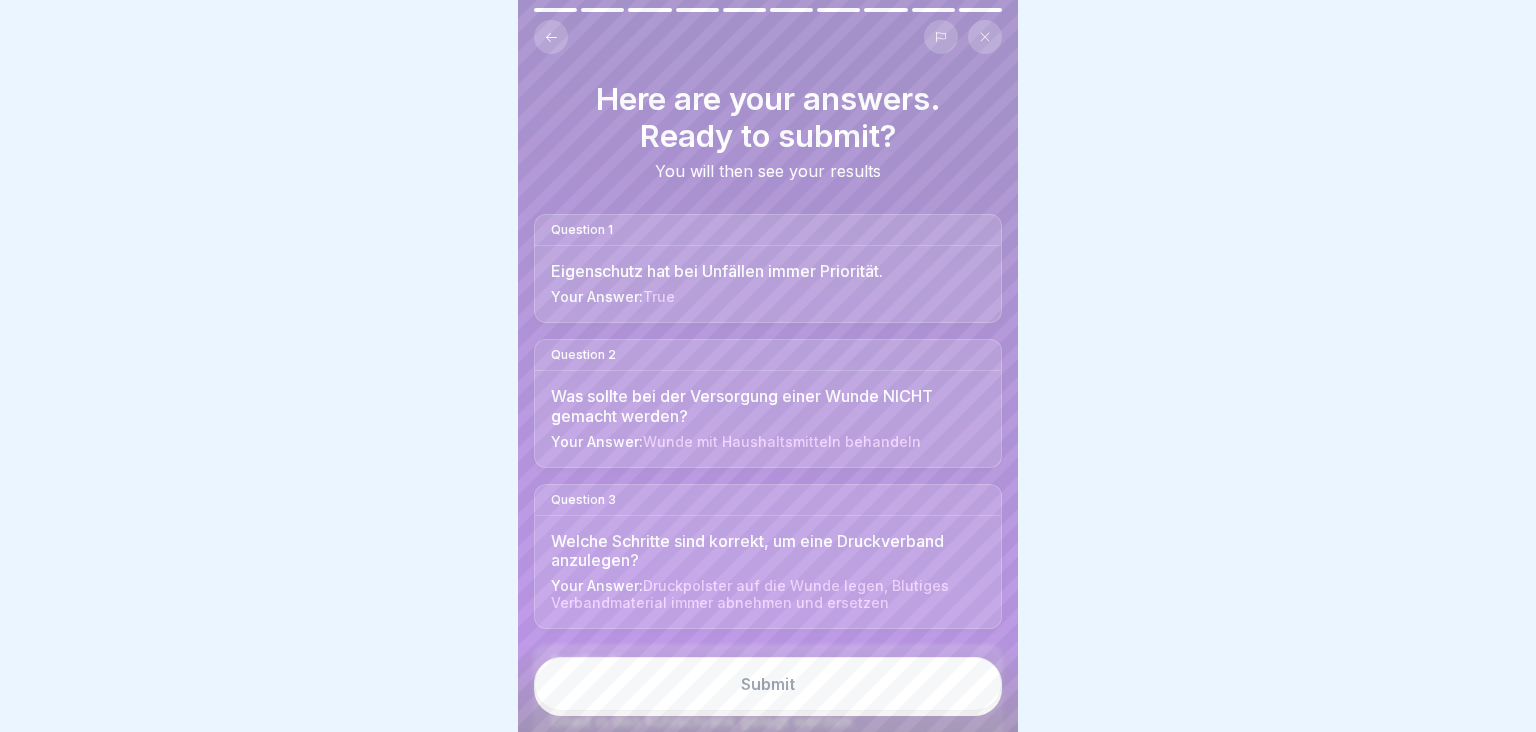 scroll, scrollTop: 470, scrollLeft: 0, axis: vertical 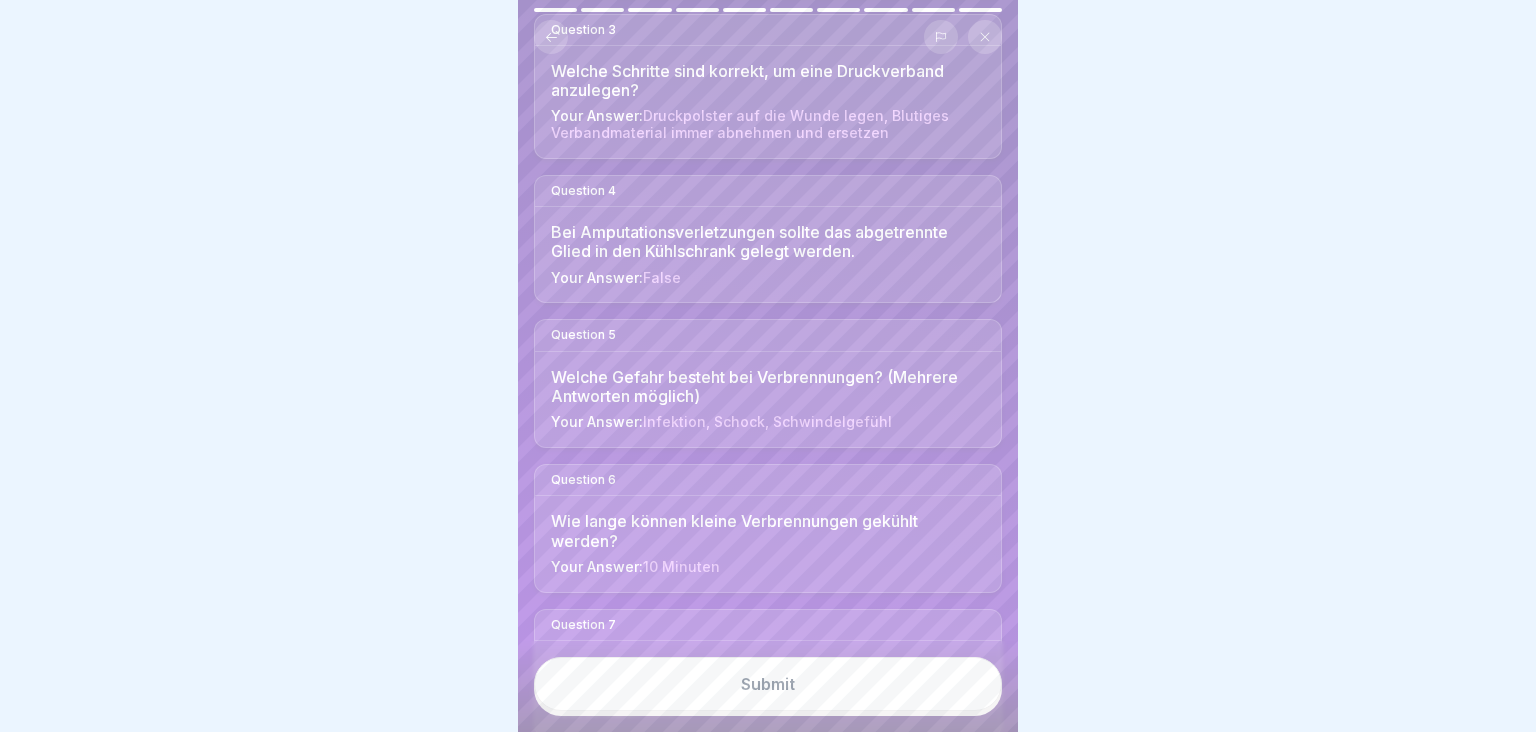 click on "Submit" at bounding box center [768, 684] 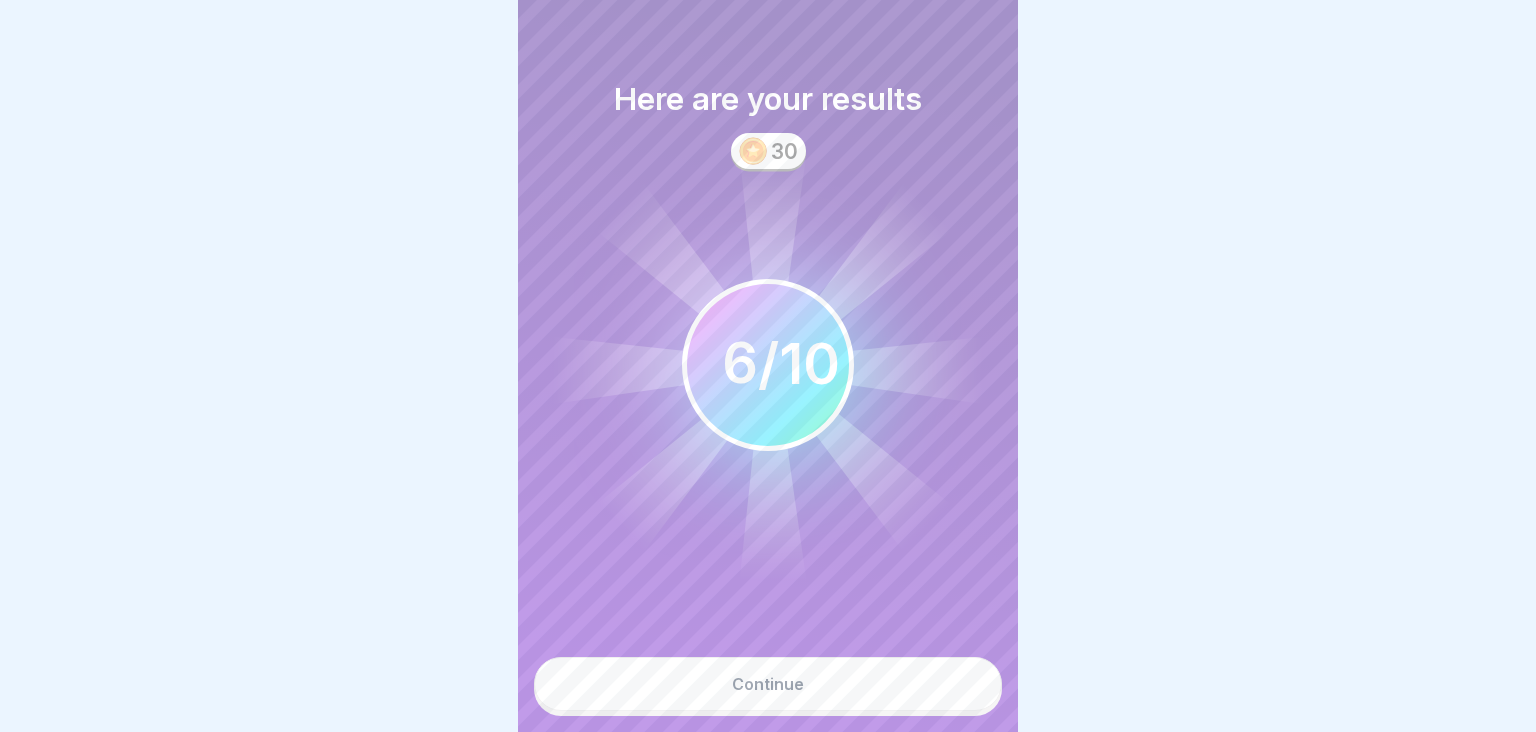 click on "Continue" at bounding box center [768, 684] 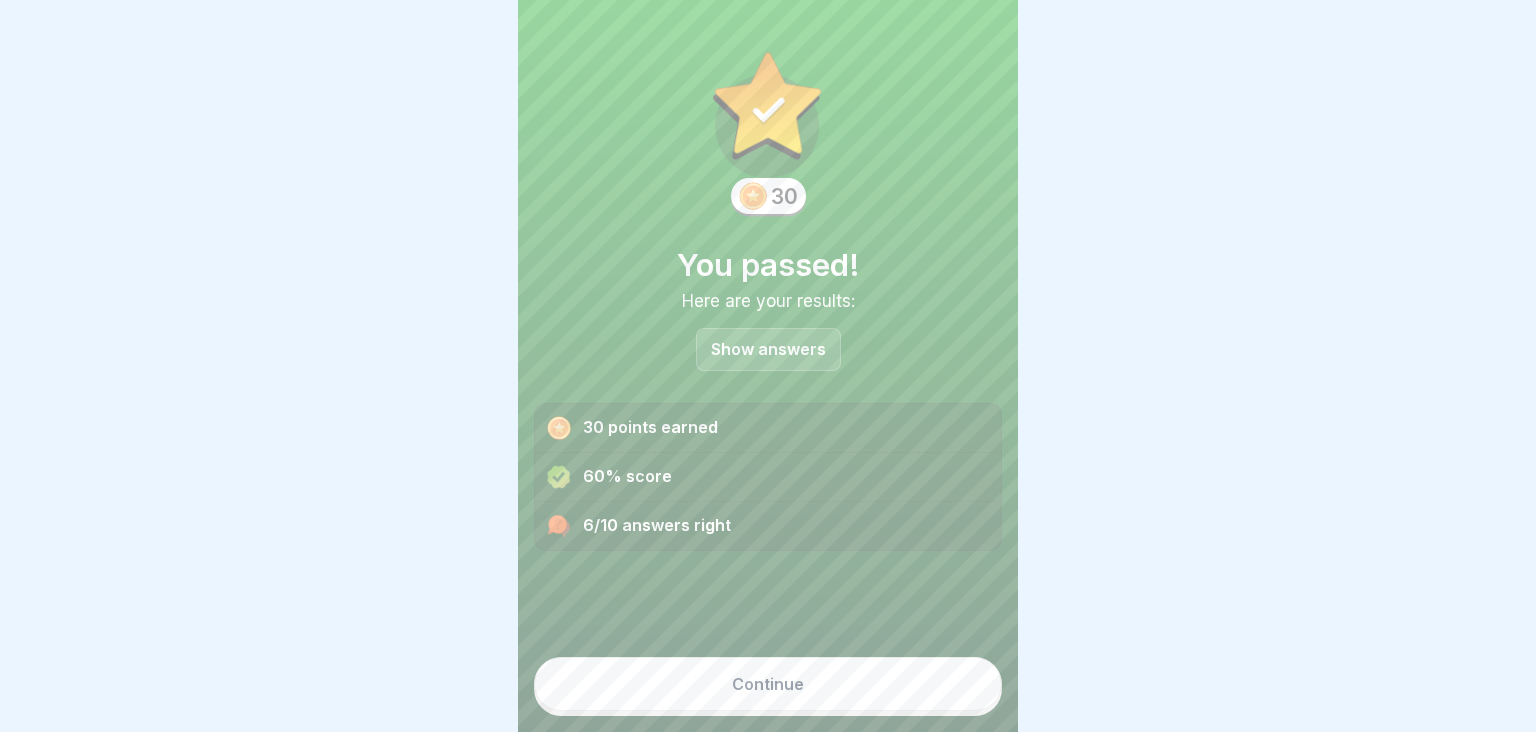 click on "Show answers" at bounding box center (768, 349) 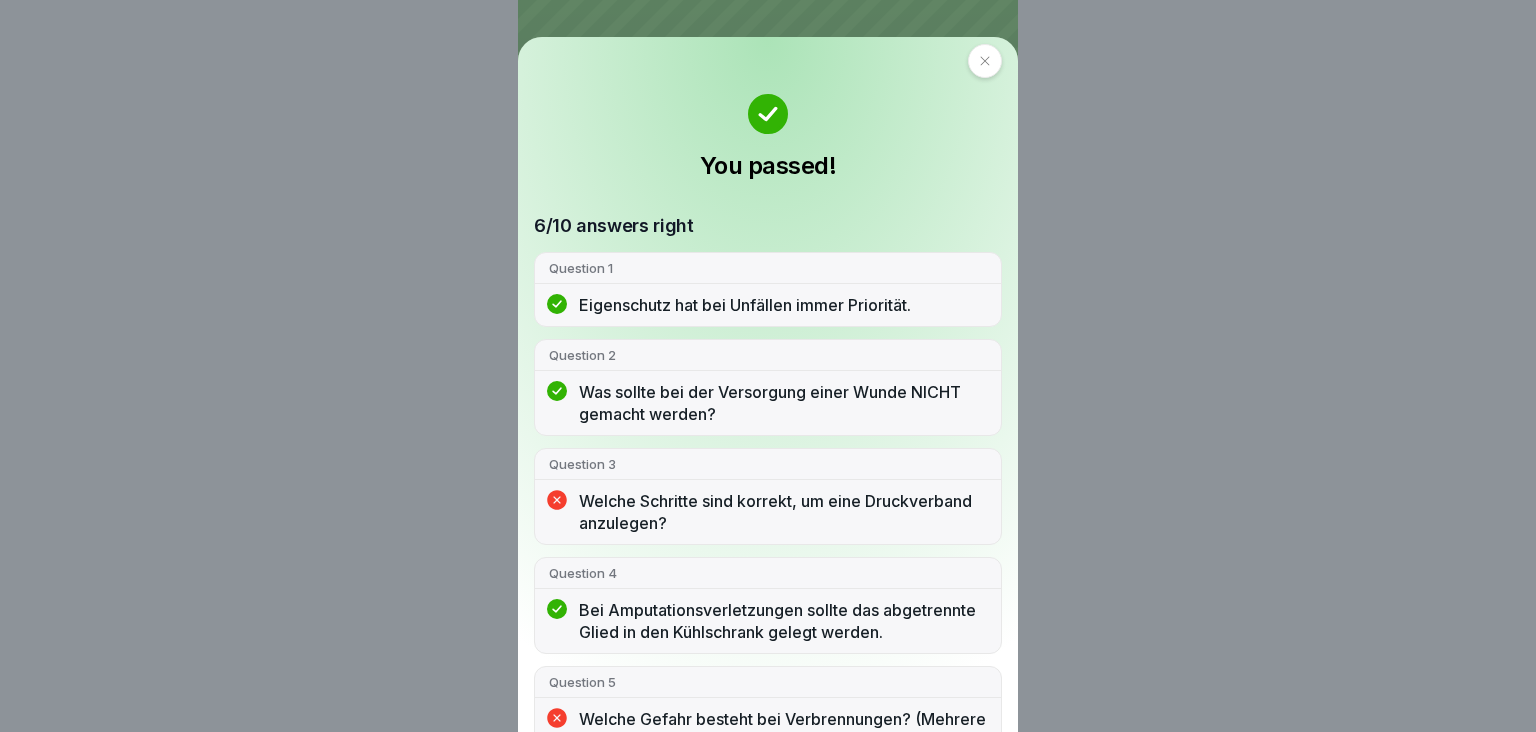 scroll, scrollTop: 0, scrollLeft: 0, axis: both 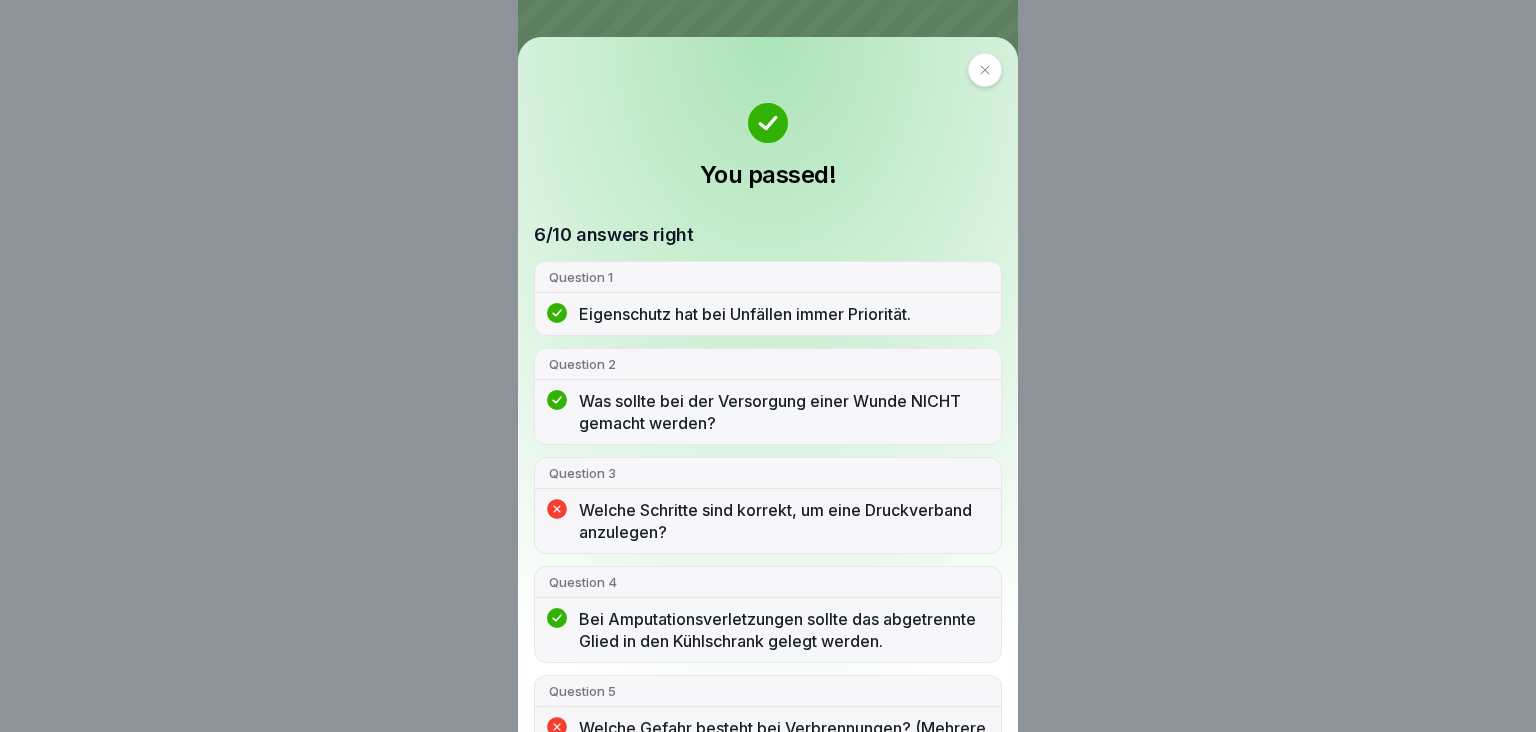 click at bounding box center (985, 70) 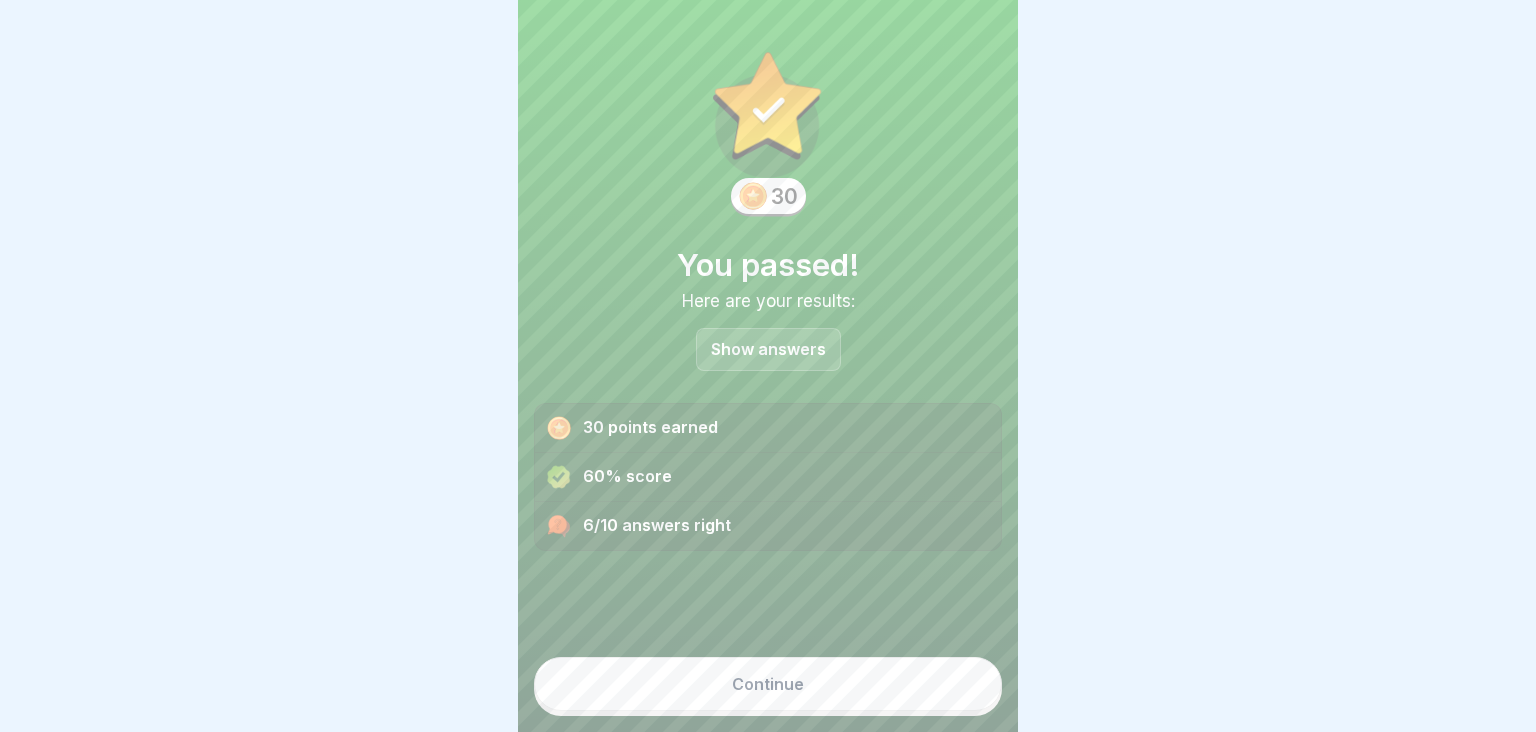 click on "Continue" at bounding box center [768, 684] 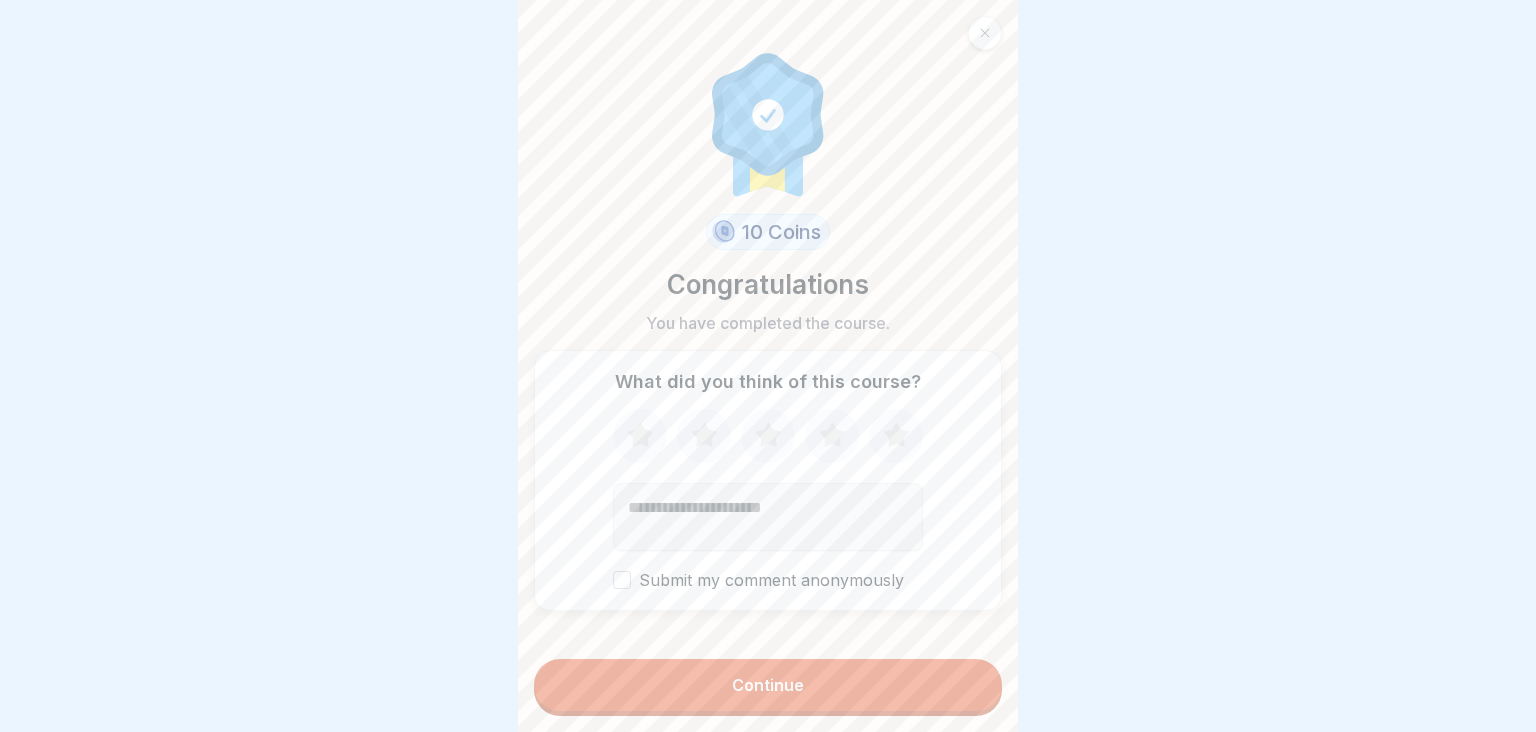 click 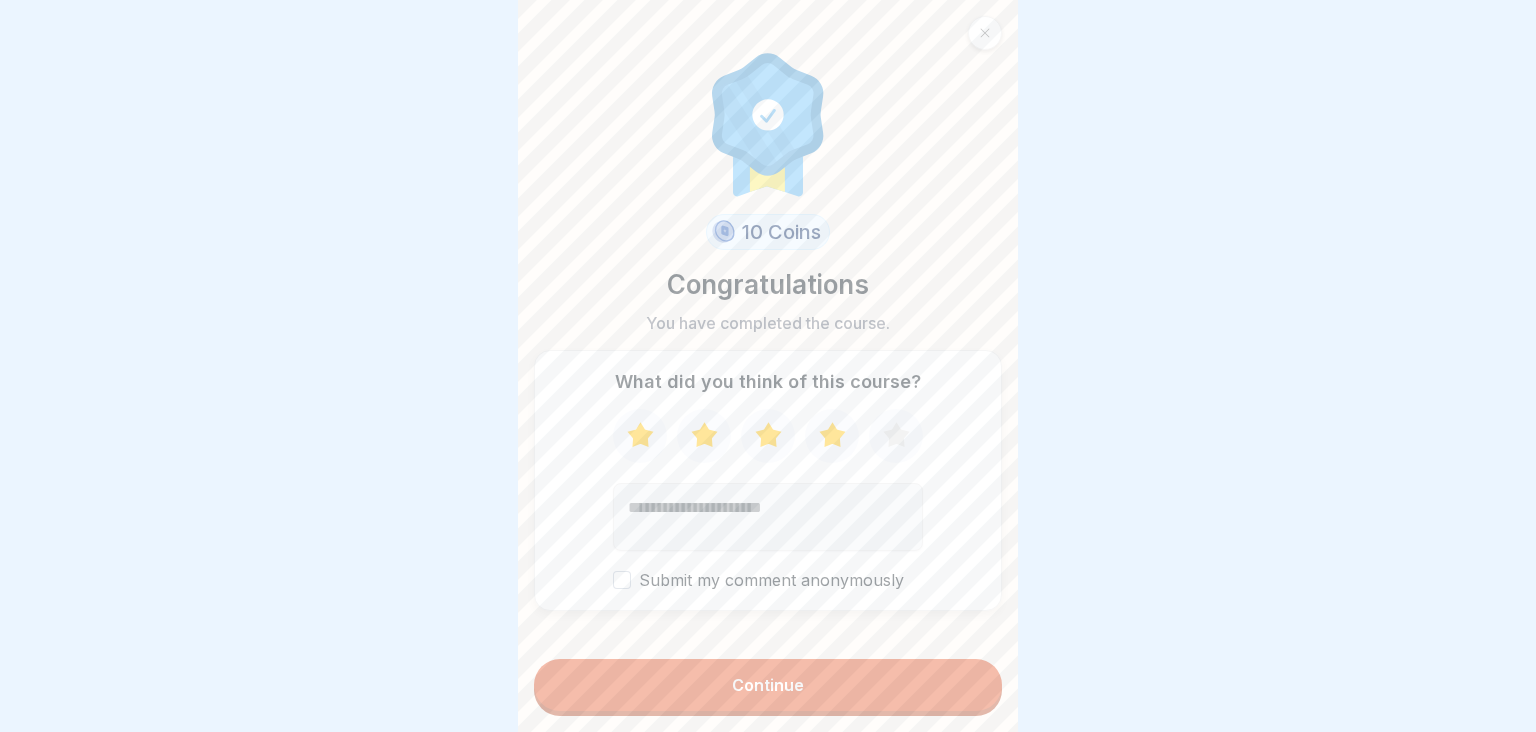 click 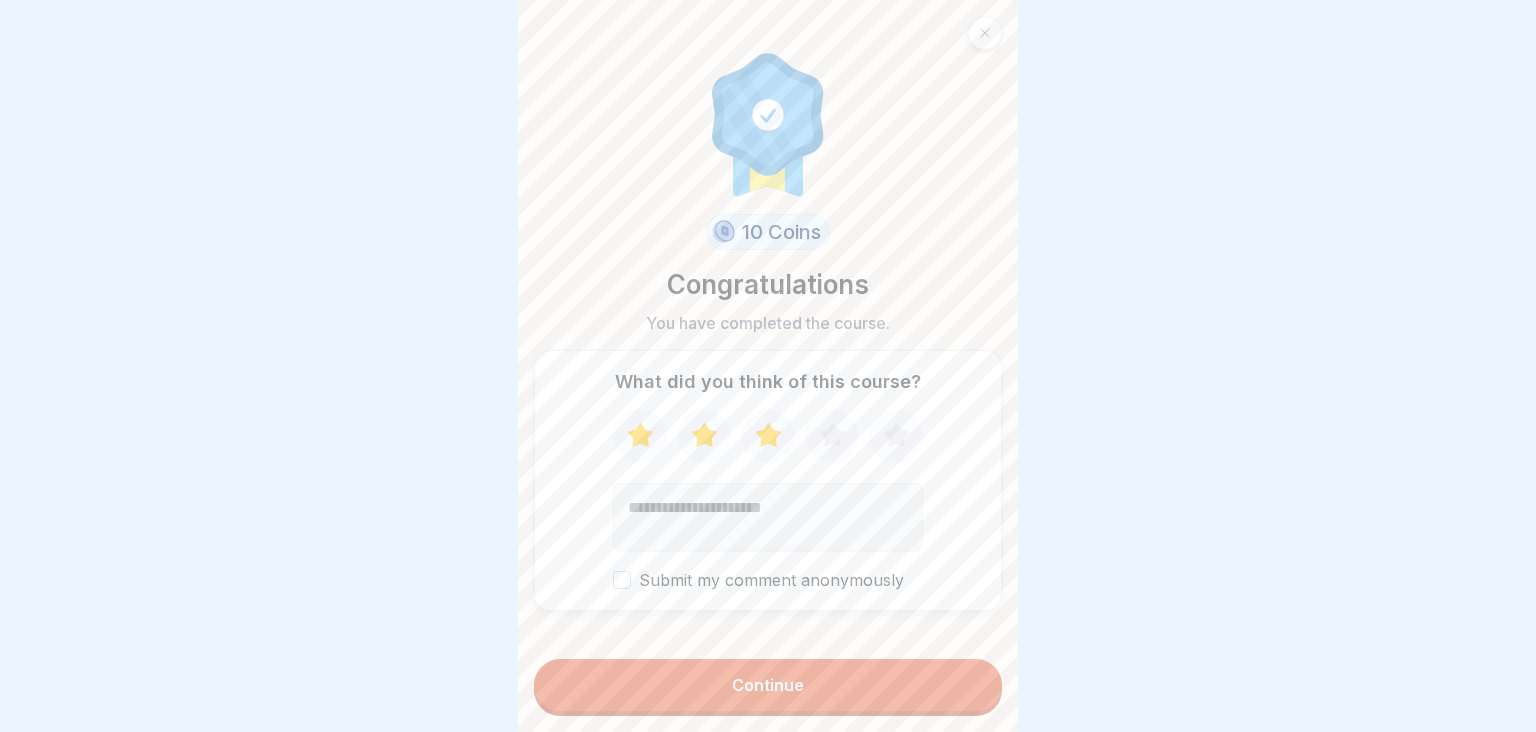 click on "10 Coins Congratulations You have completed the course. What did you think of this course? Submit my comment anonymously Continue" at bounding box center [768, 366] 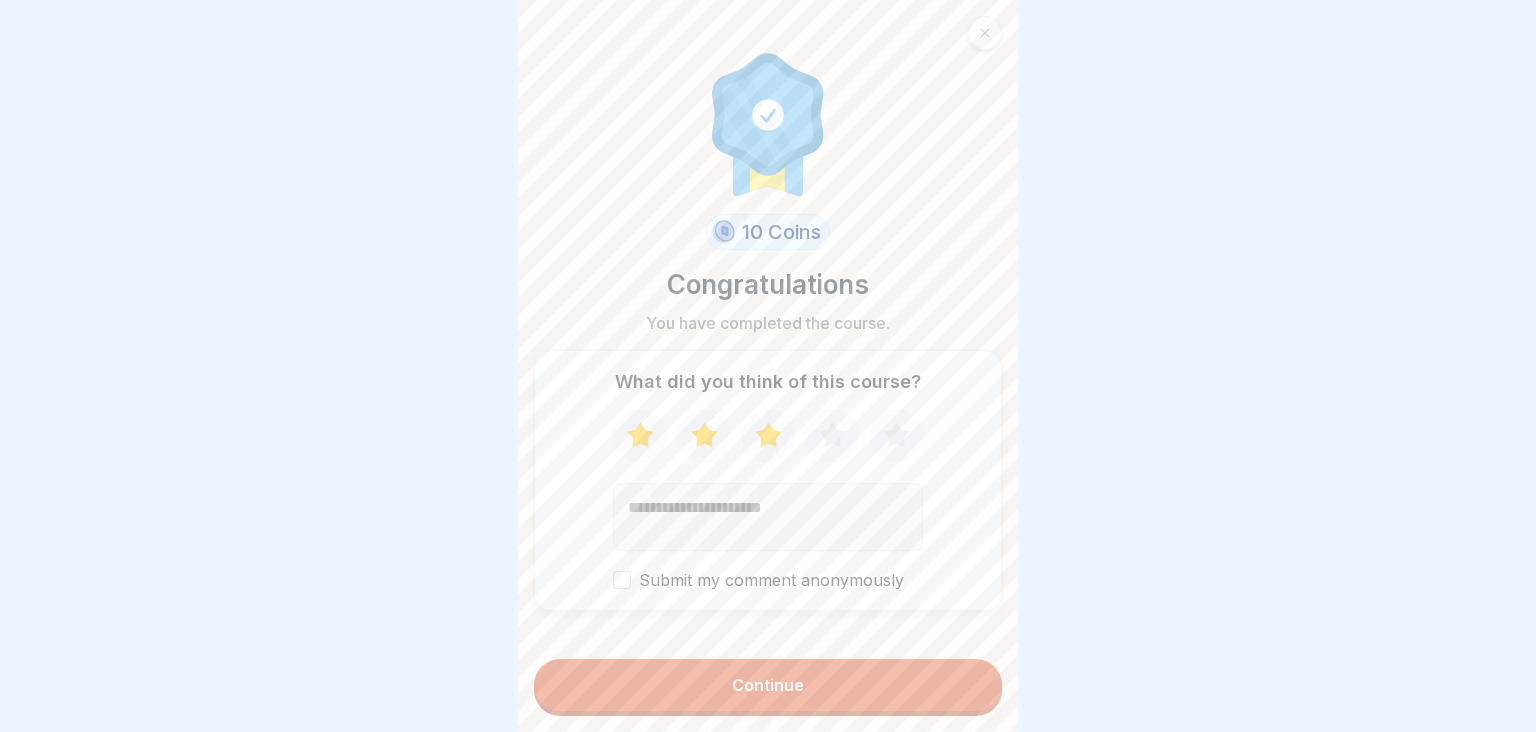 click 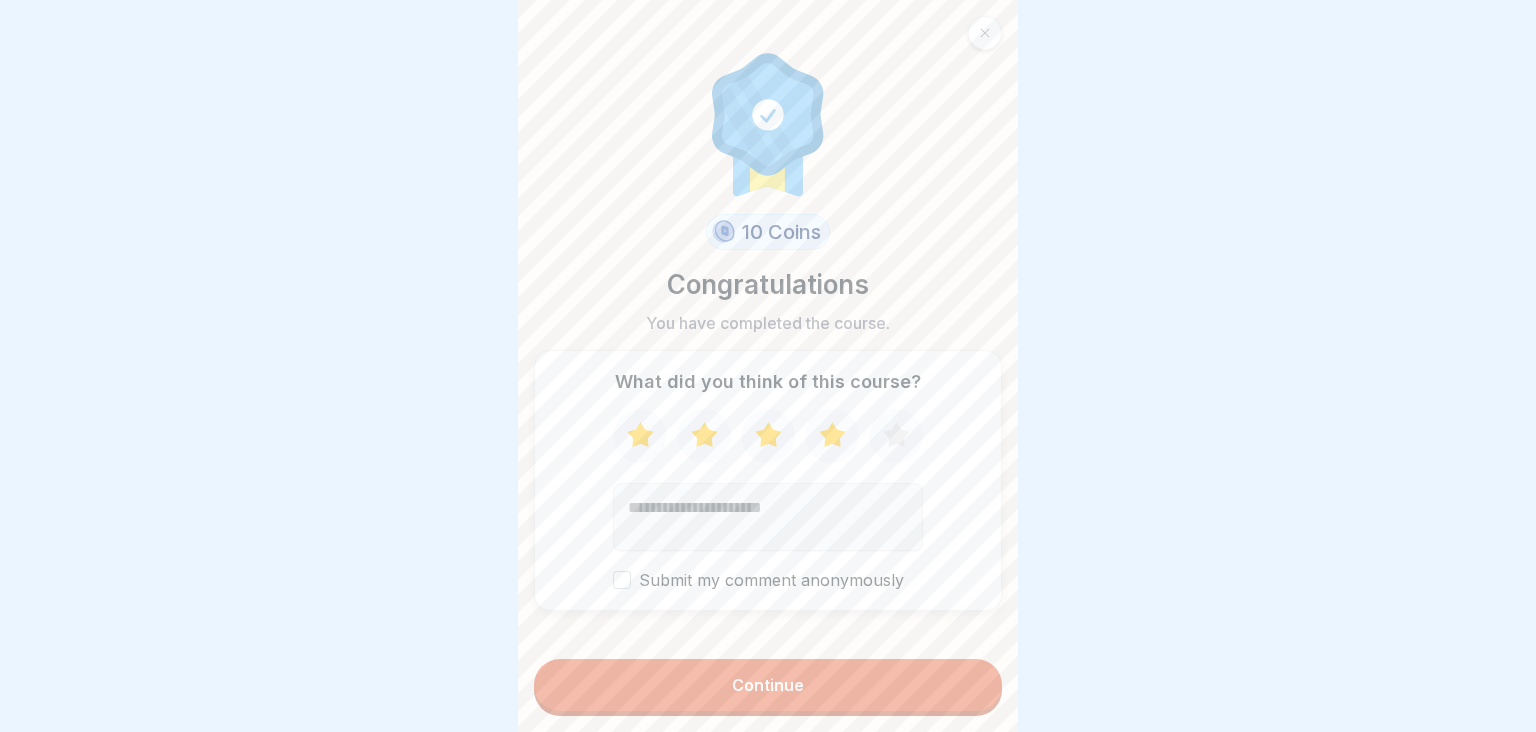 click on "Continue" at bounding box center [768, 685] 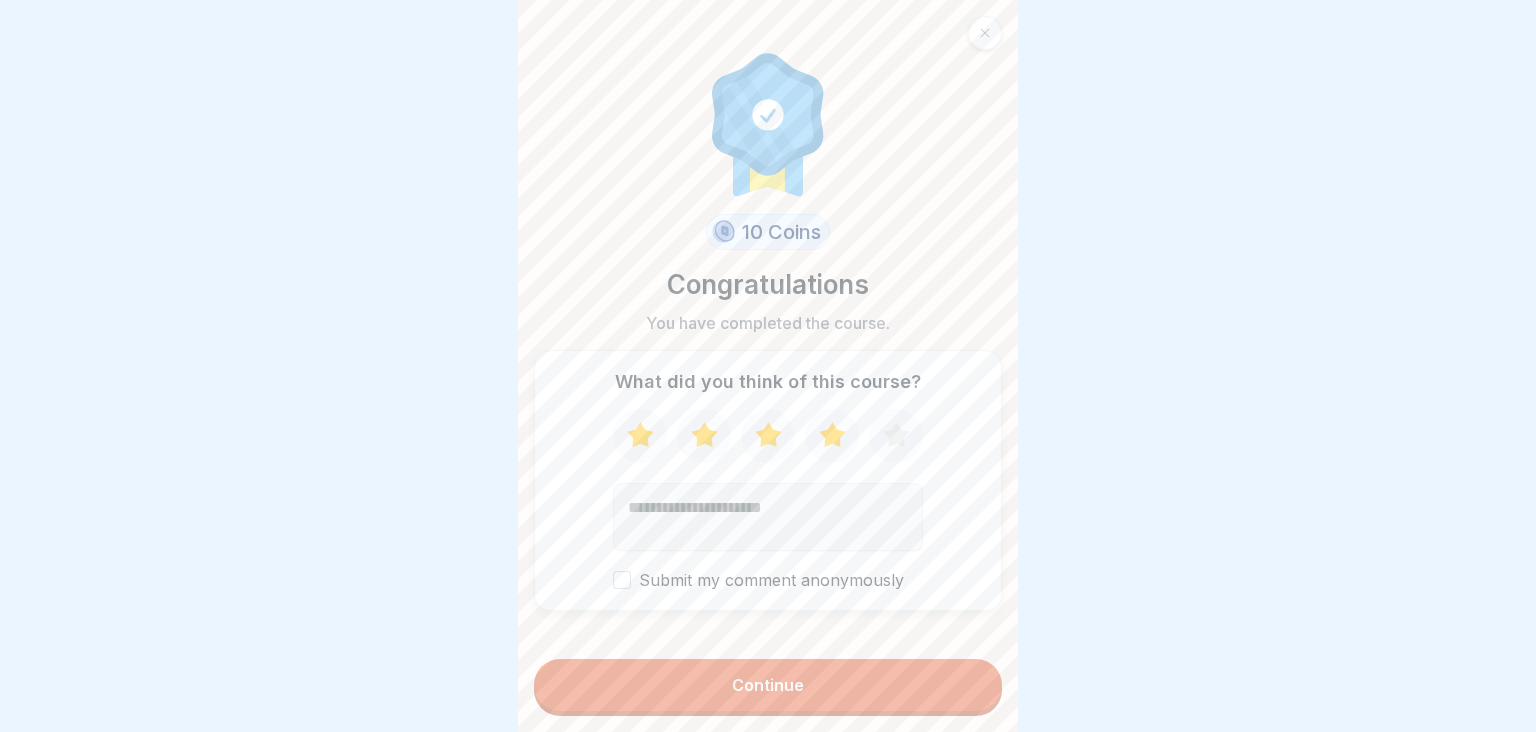 click on "Continue" at bounding box center [768, 685] 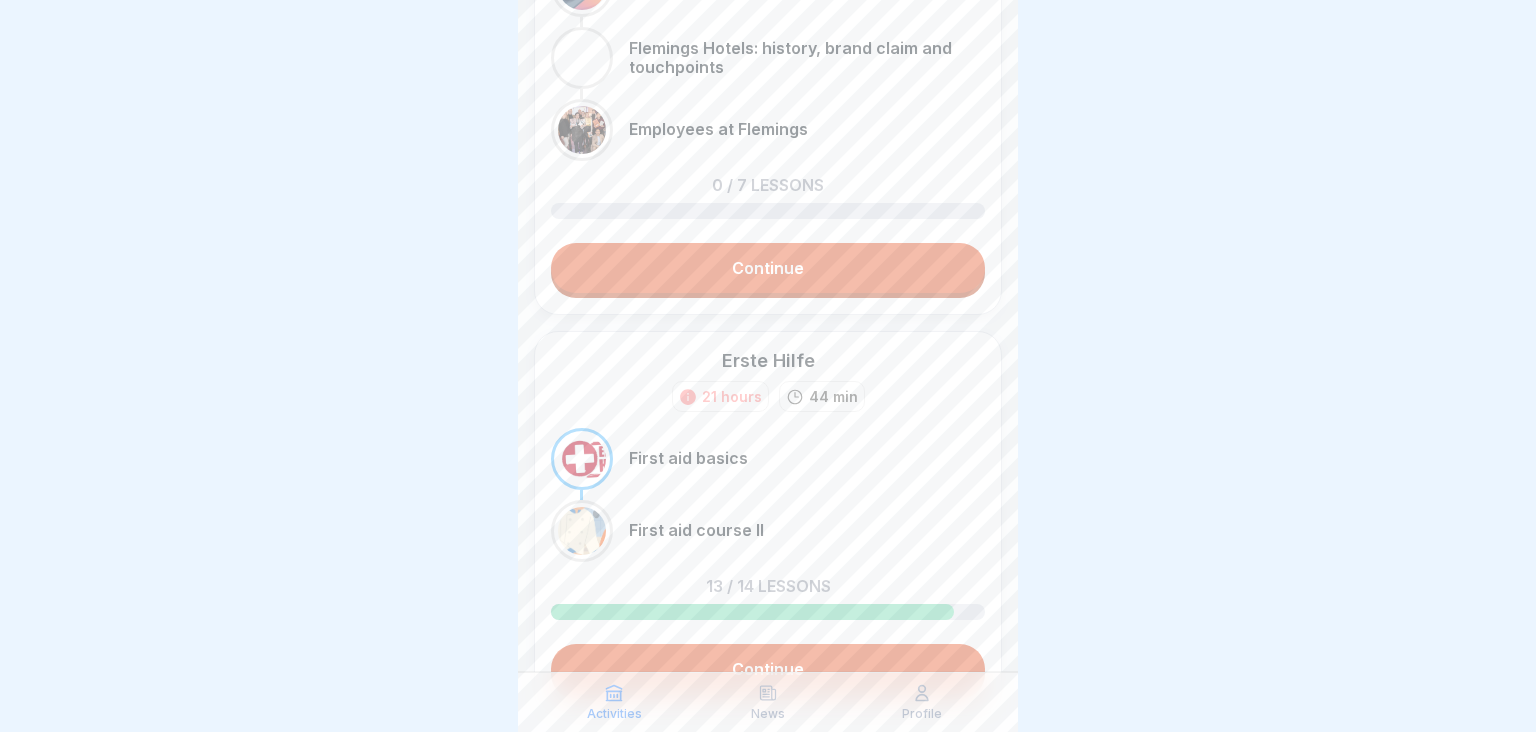 scroll, scrollTop: 341, scrollLeft: 0, axis: vertical 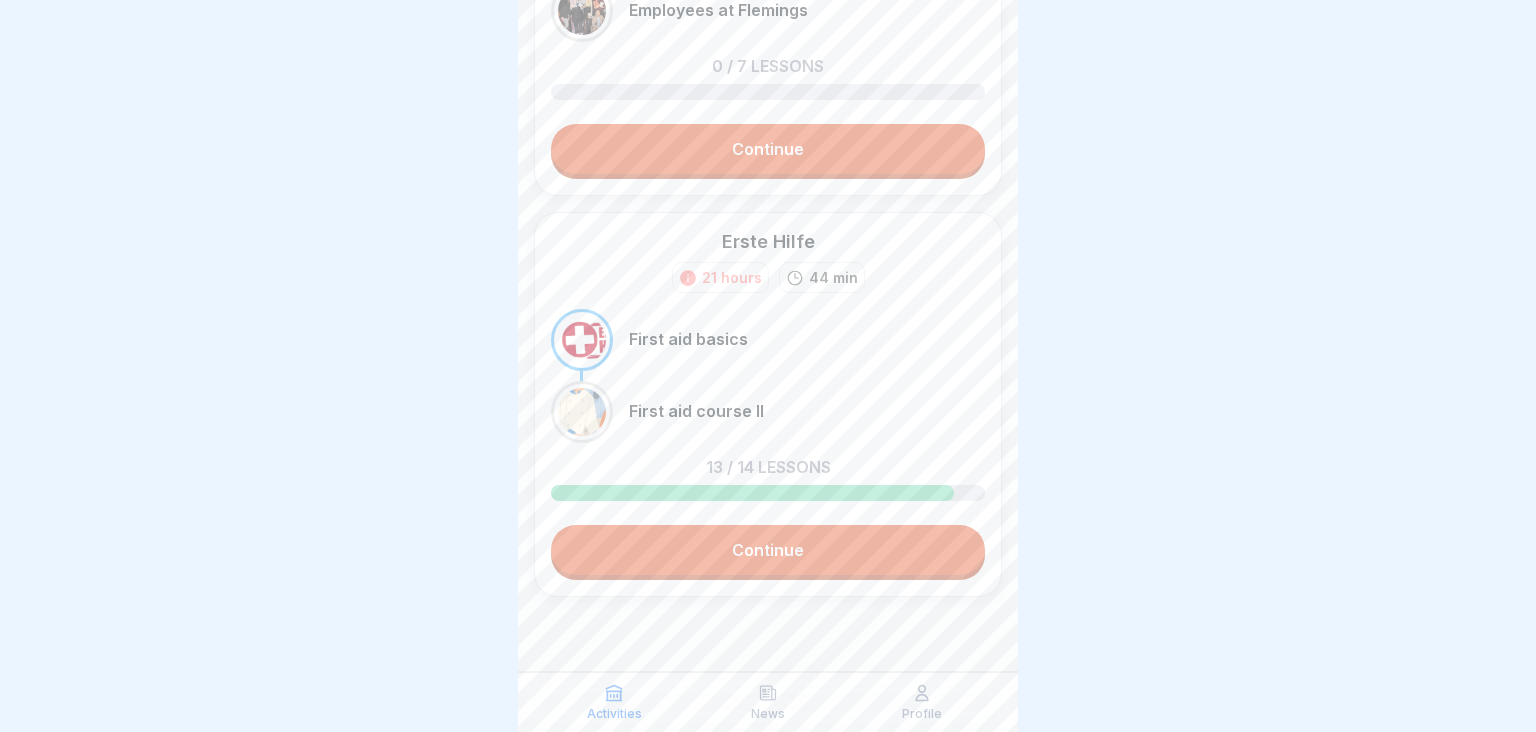 click on "Continue" at bounding box center [768, 550] 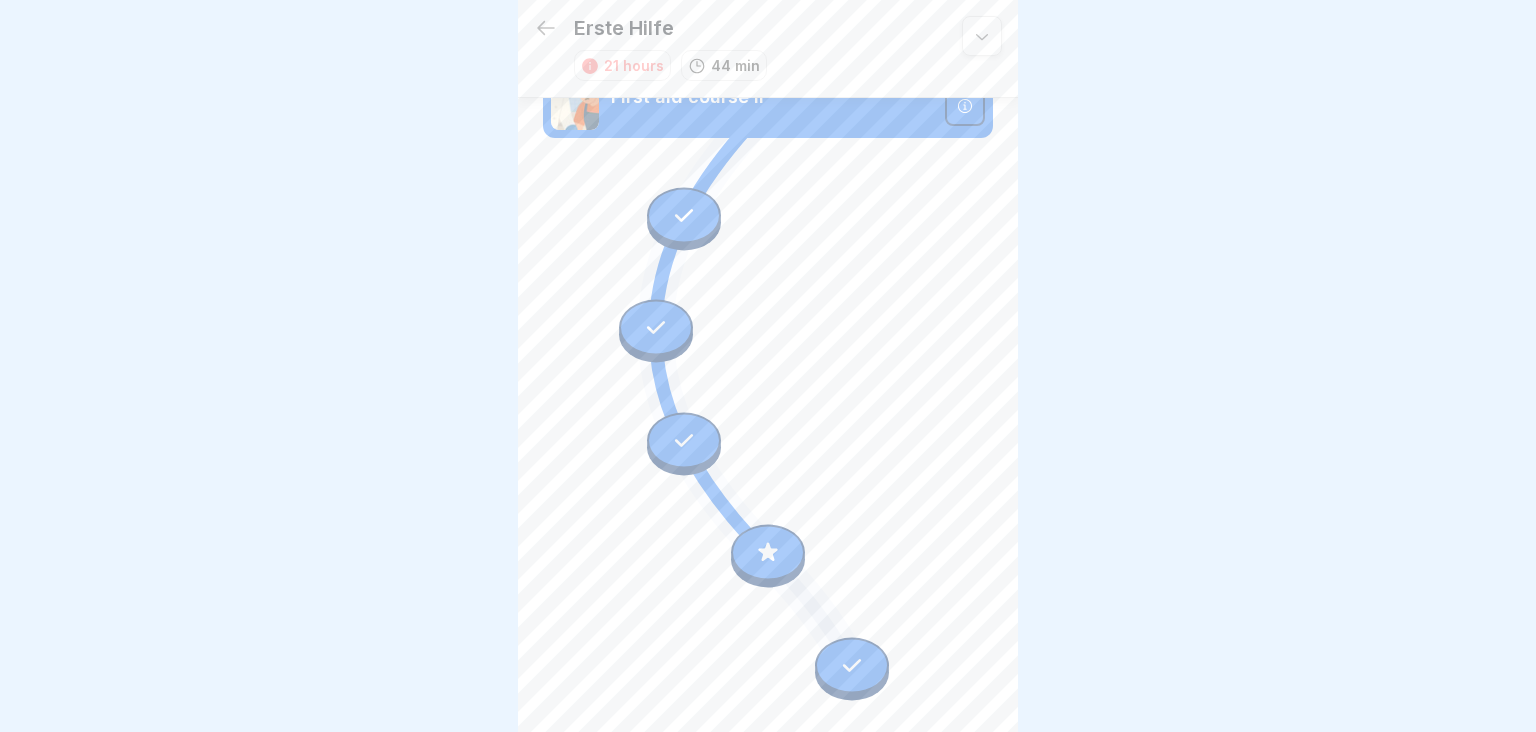 scroll, scrollTop: 1373, scrollLeft: 0, axis: vertical 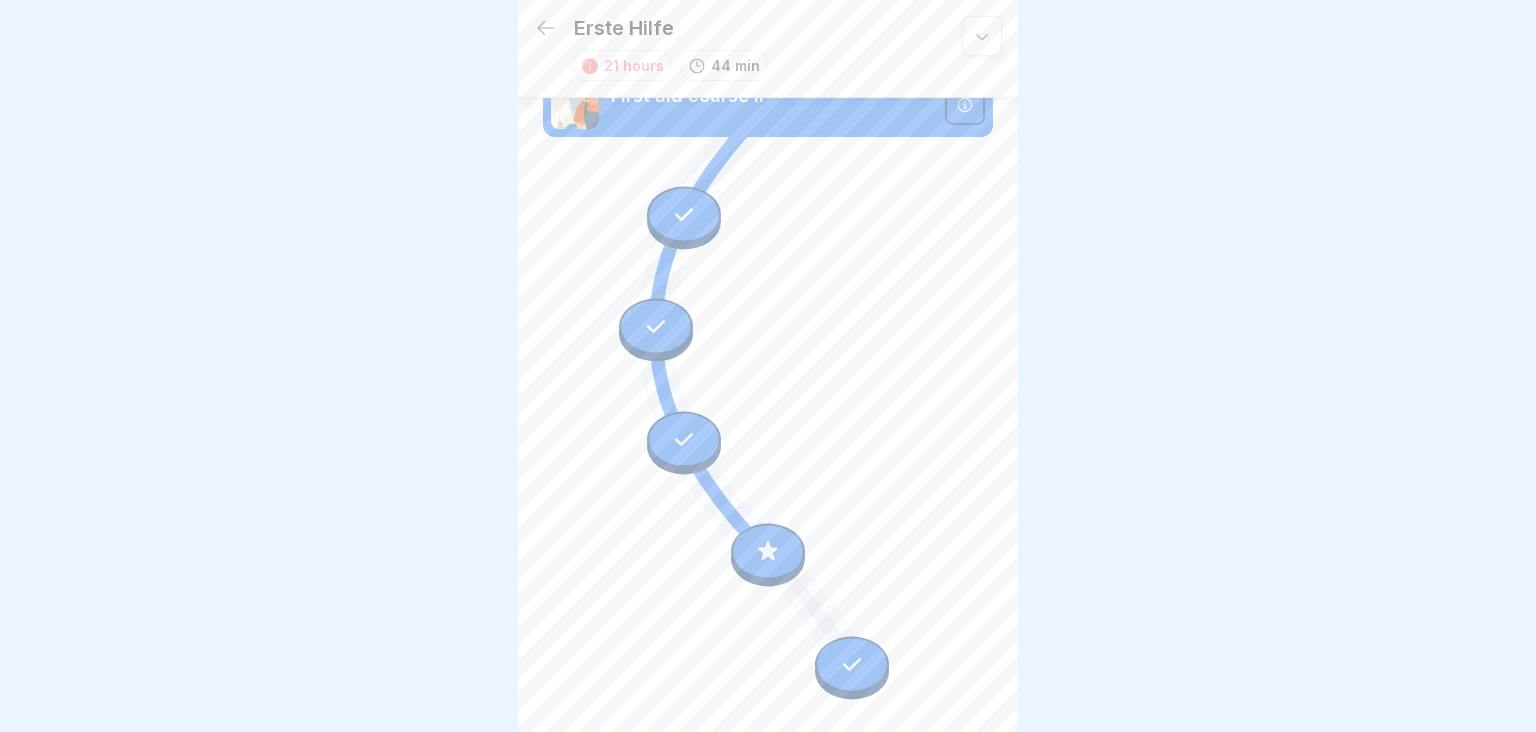 click at bounding box center (768, 551) 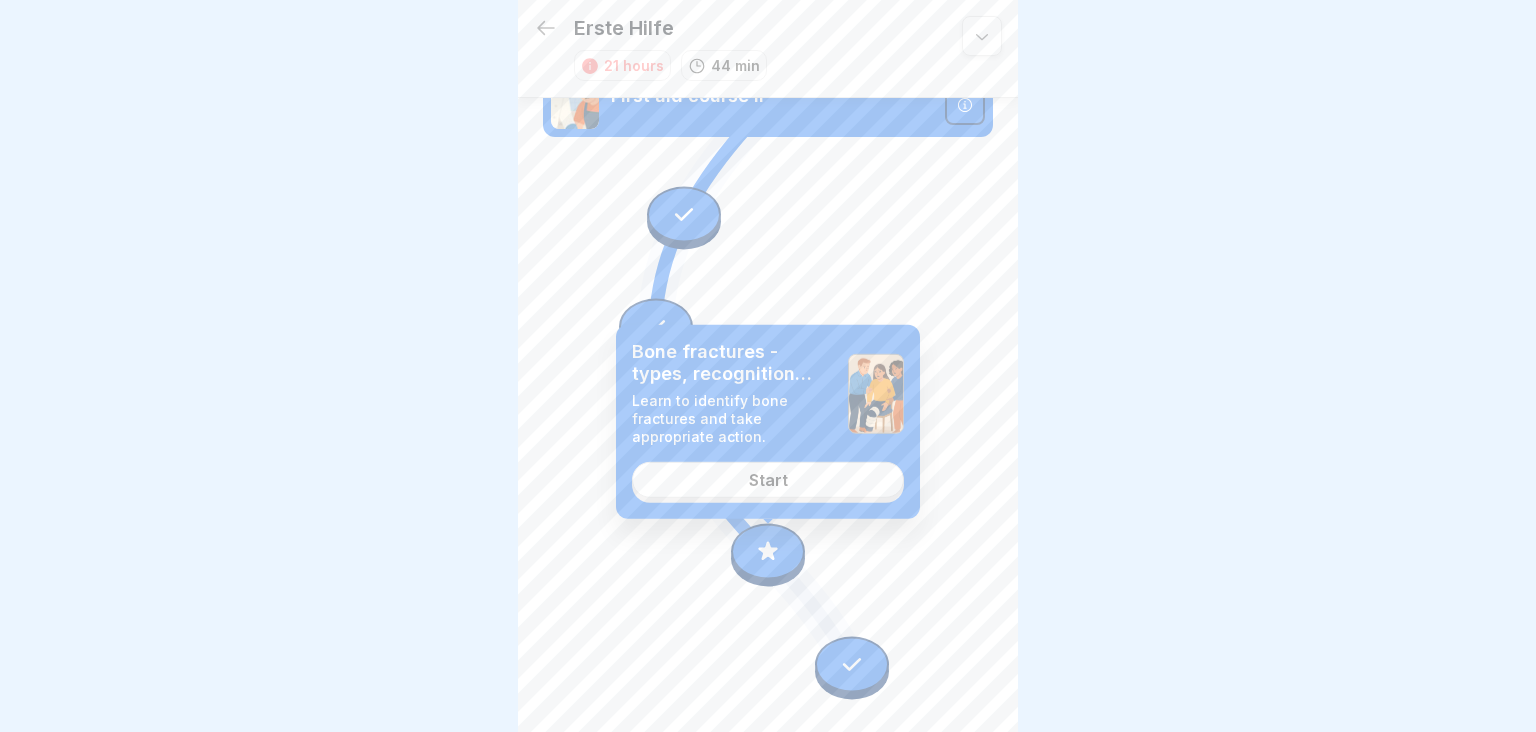 click on "Start" at bounding box center [768, 480] 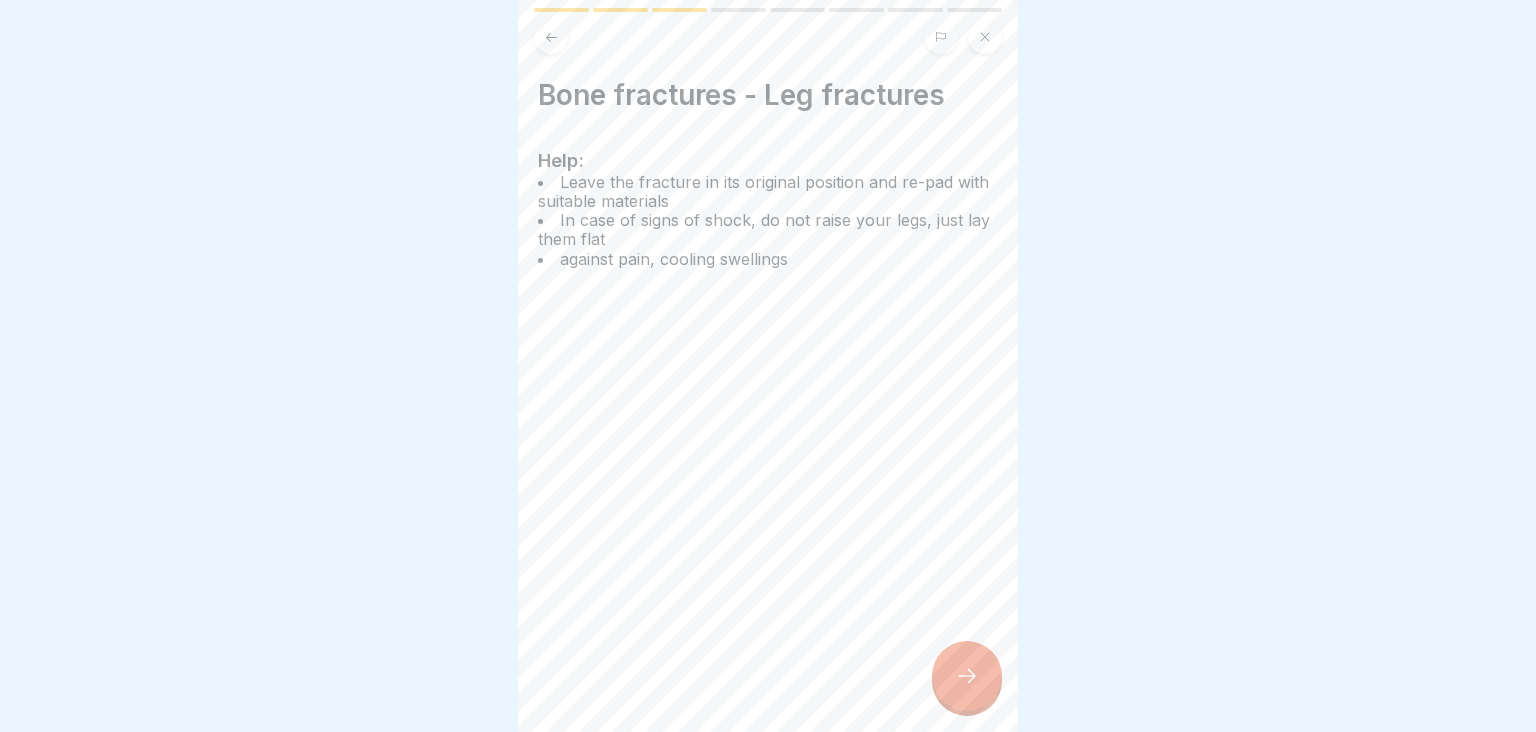 scroll, scrollTop: 0, scrollLeft: 0, axis: both 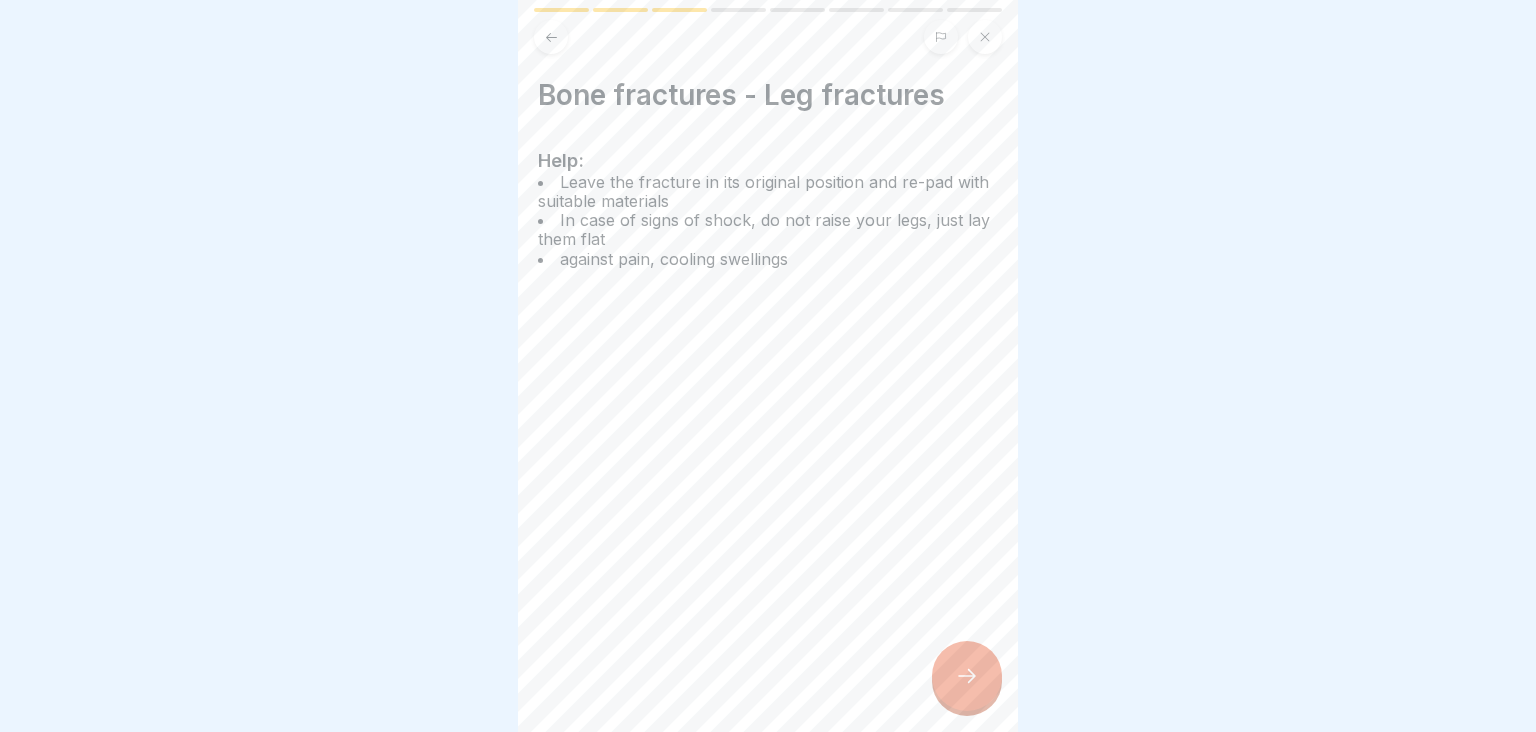 click 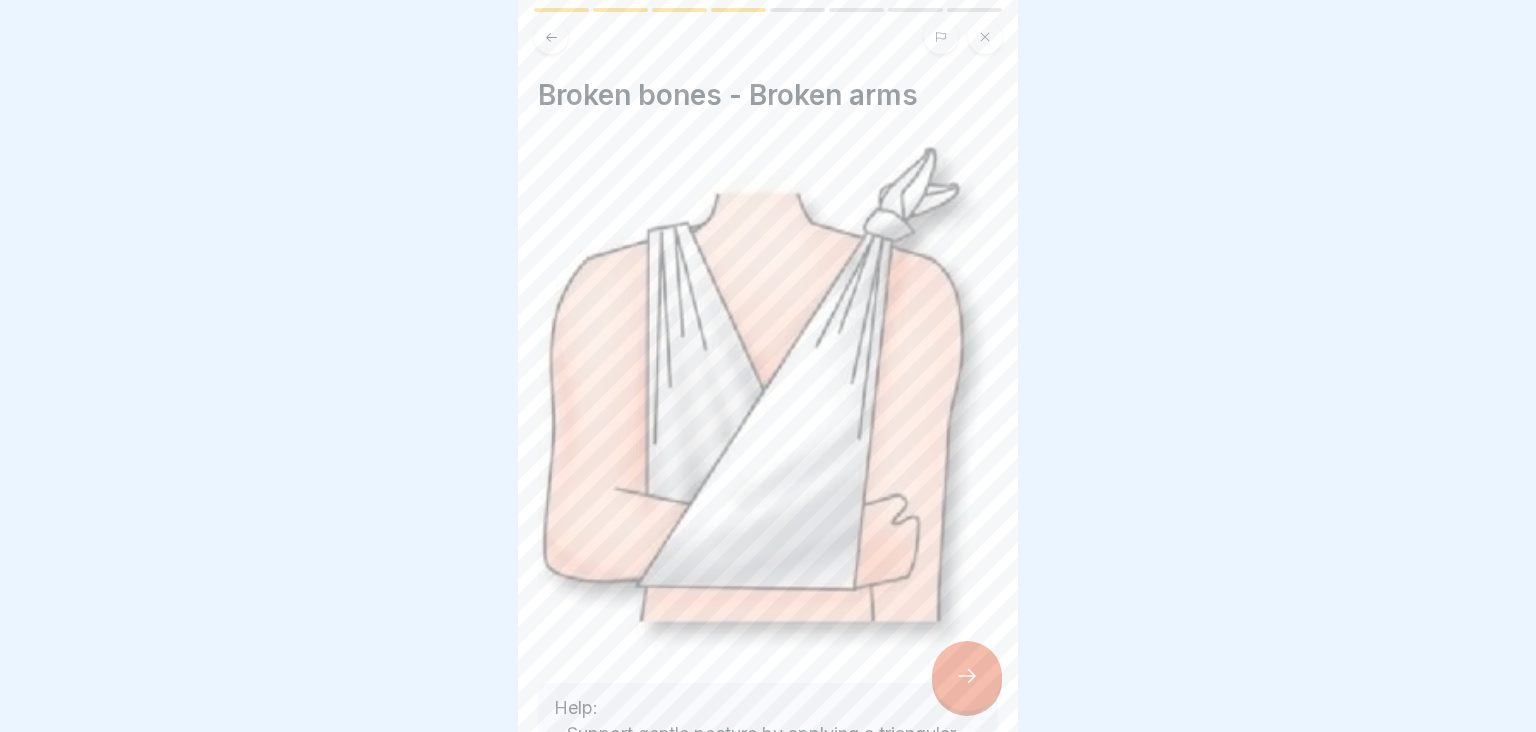 click 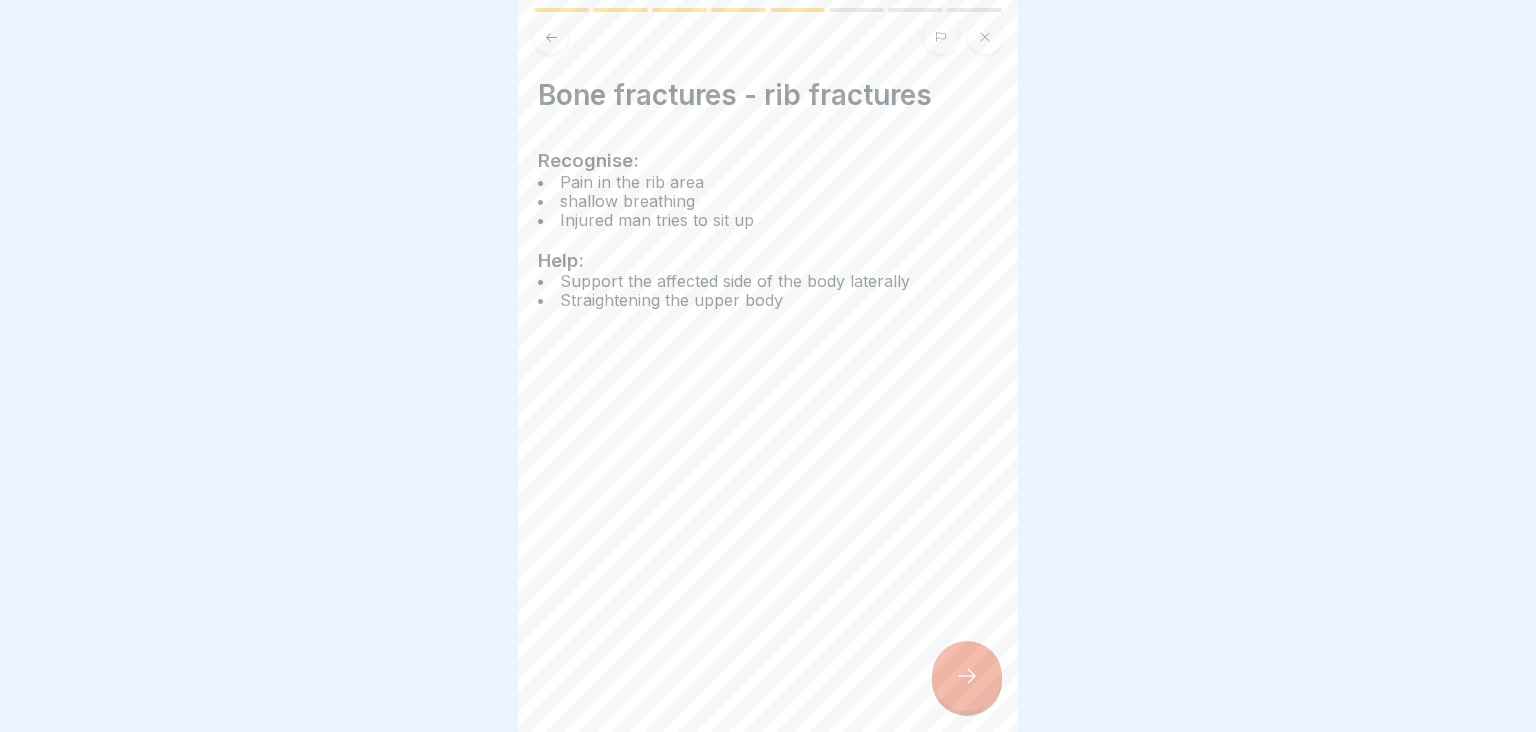 click at bounding box center (967, 676) 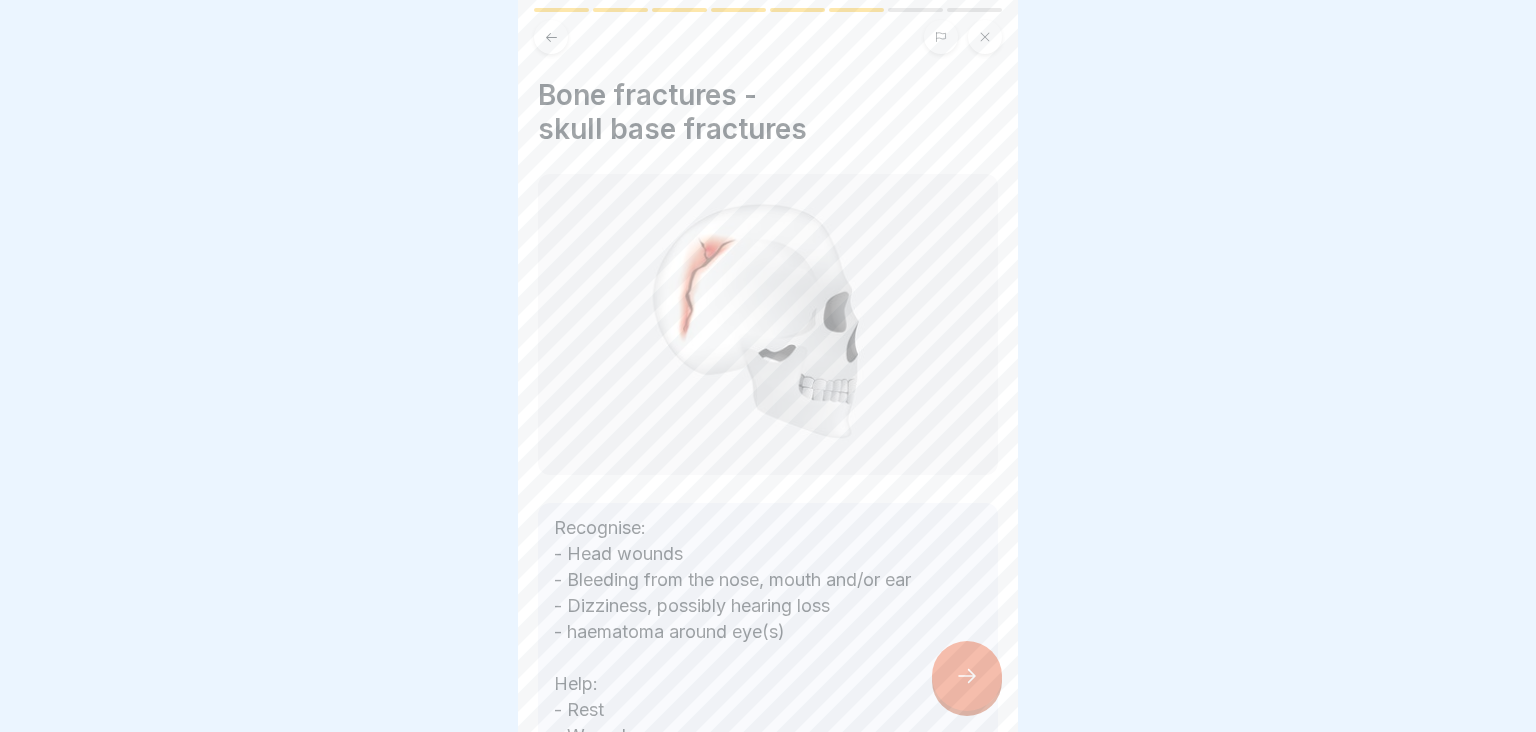 click 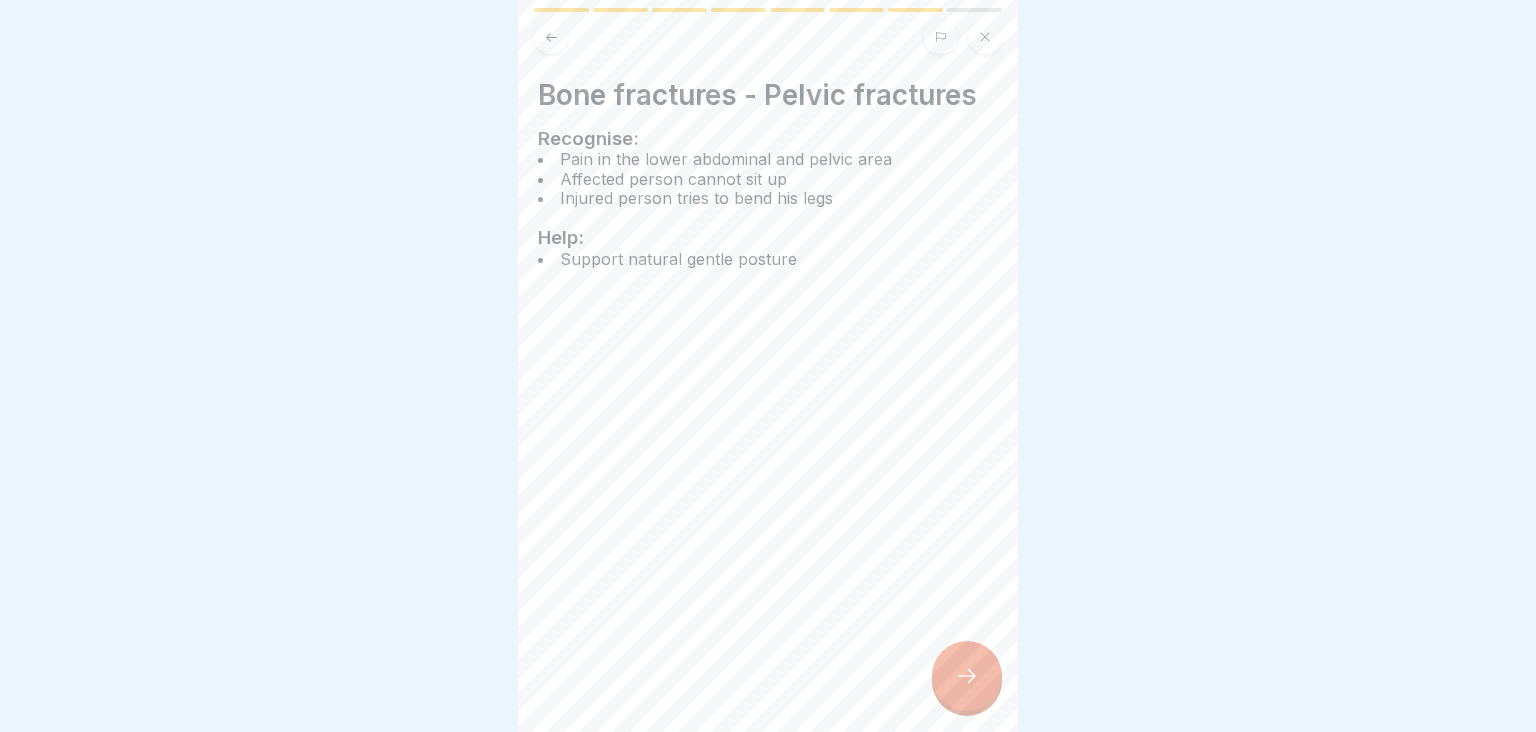 click 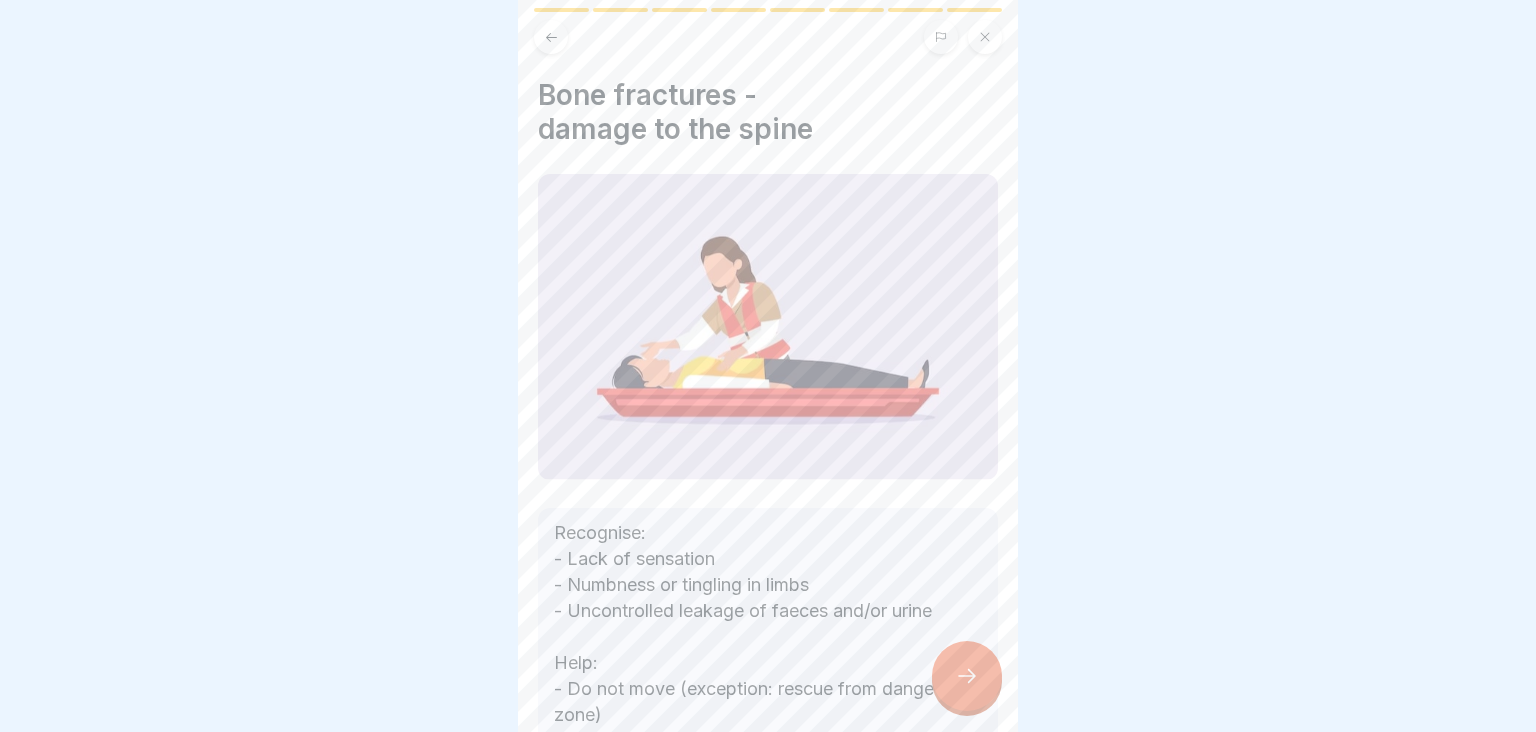 click 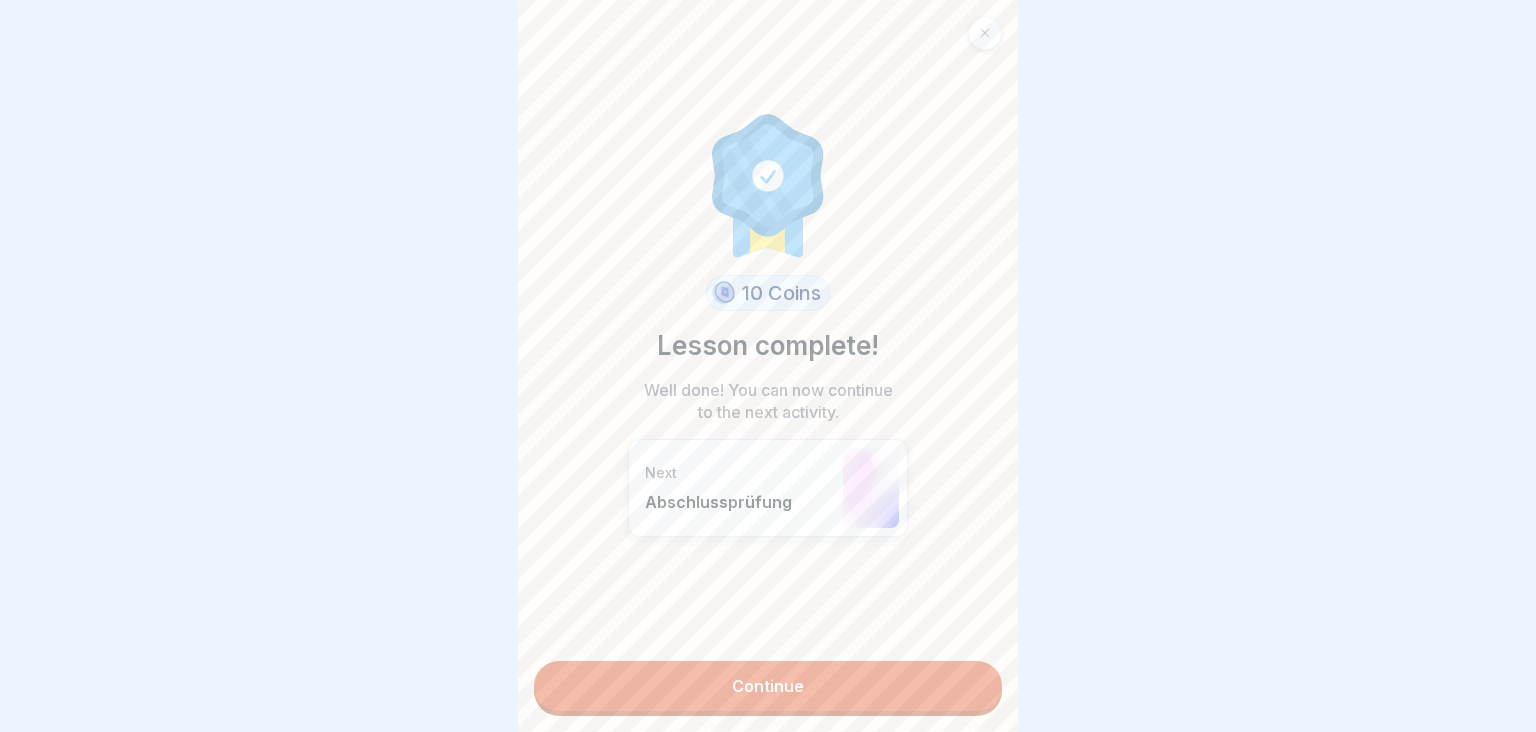 click on "Continue" at bounding box center [768, 686] 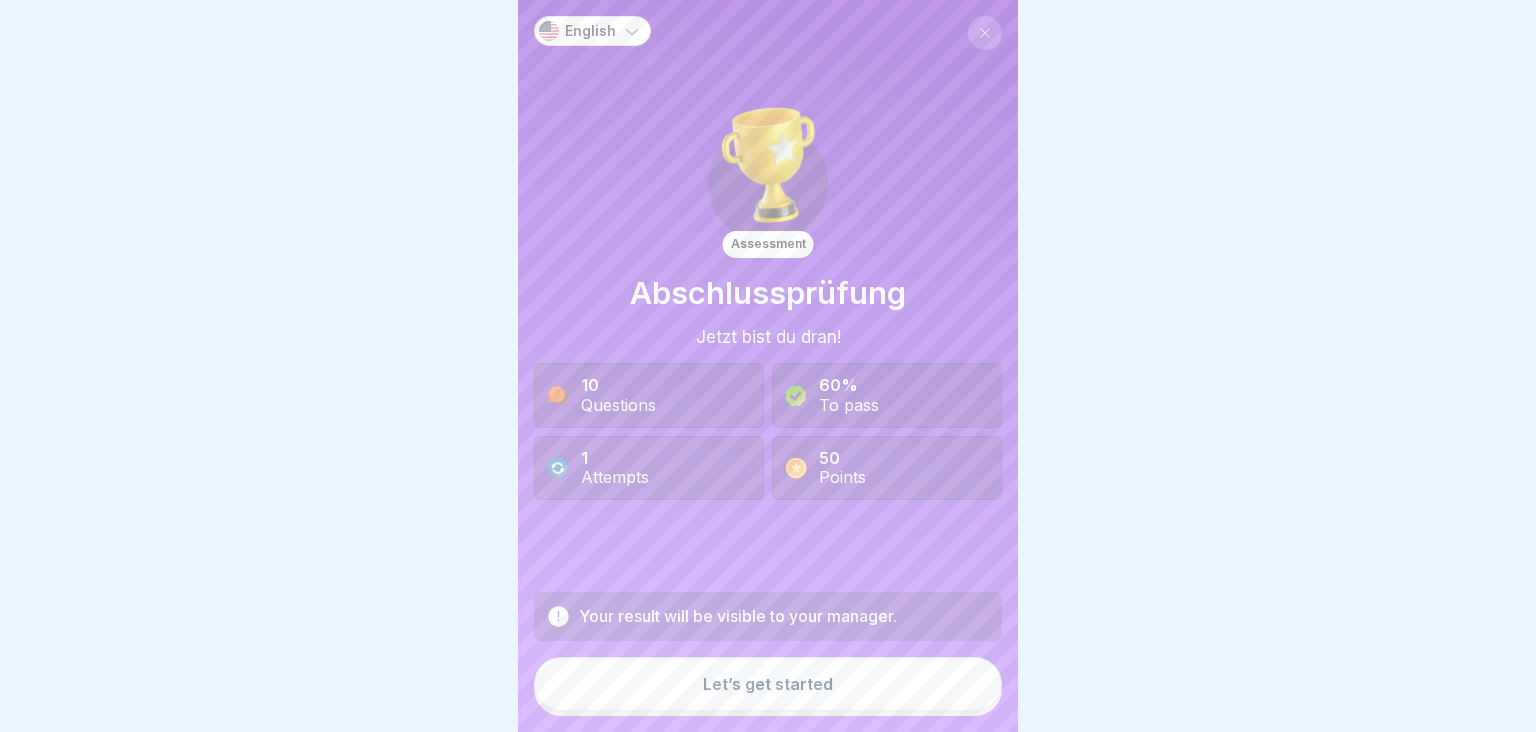 click on "Let’s get started" at bounding box center [768, 684] 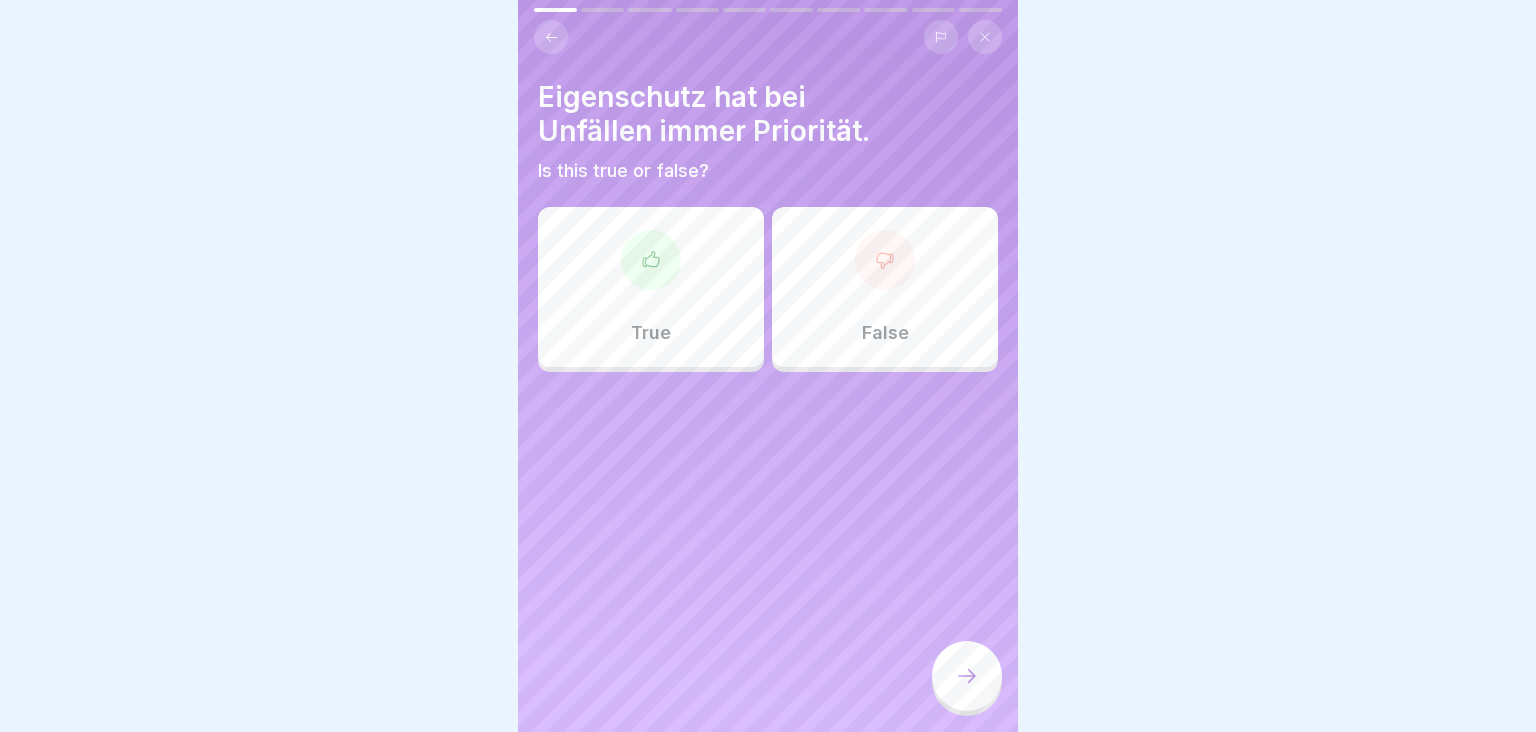 click on "True" at bounding box center [651, 287] 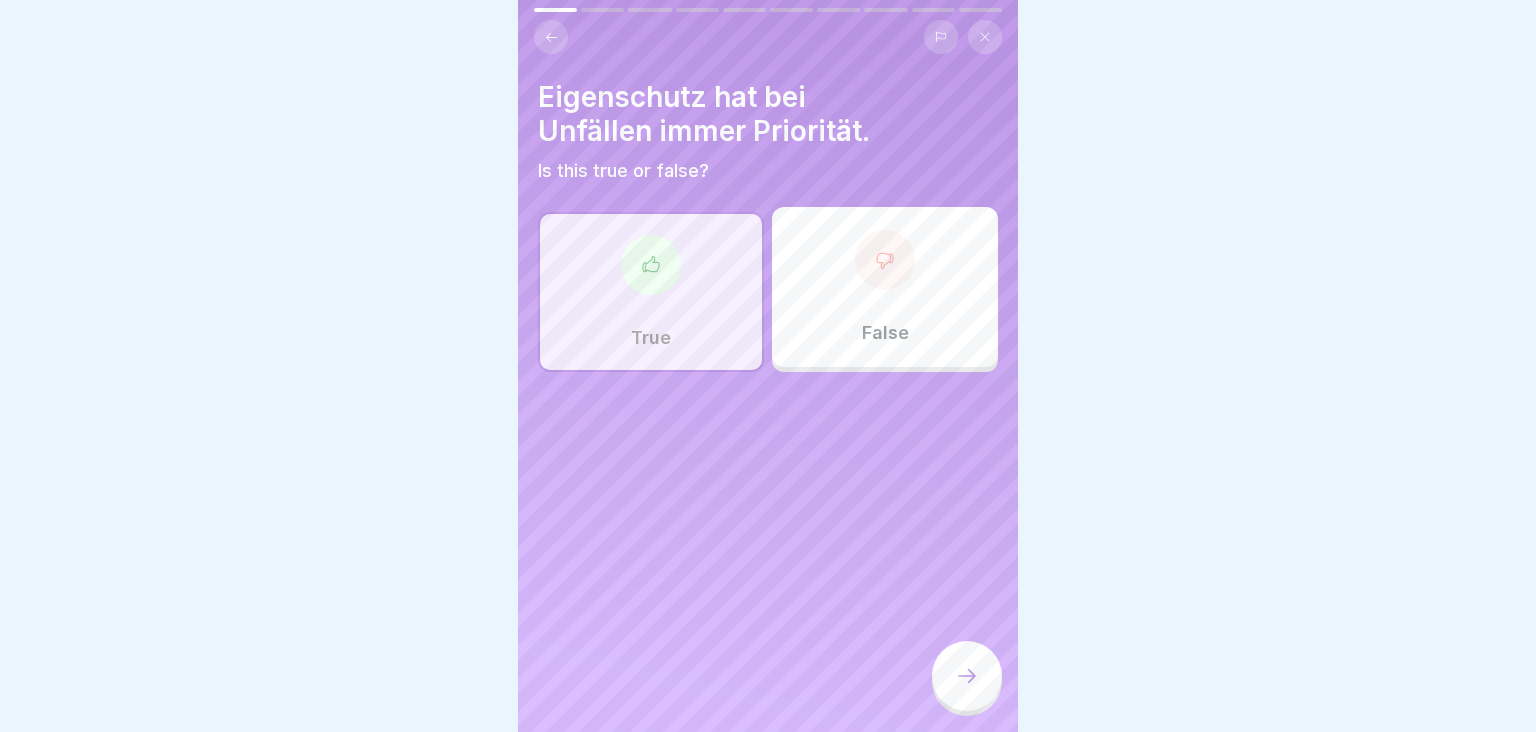 click 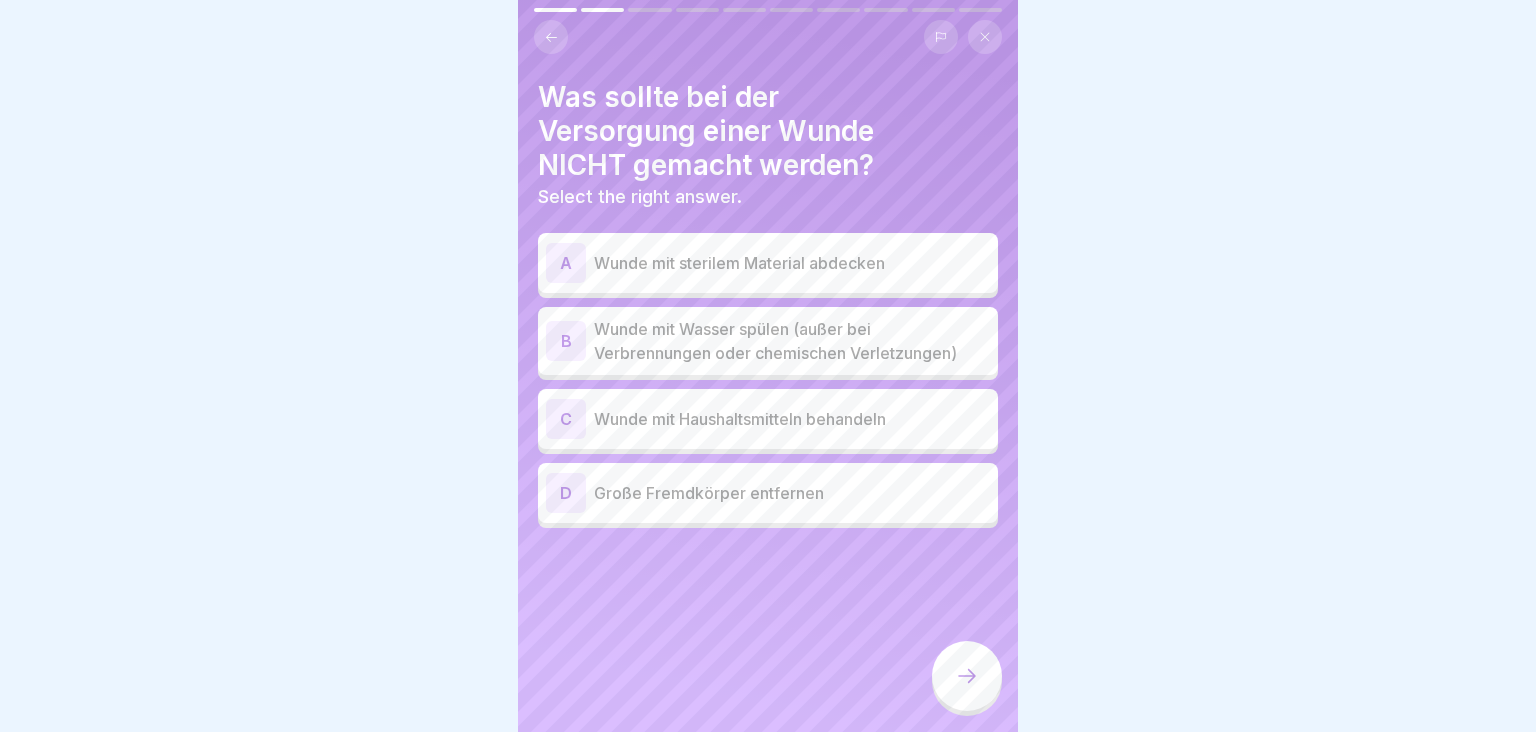 click at bounding box center (551, 37) 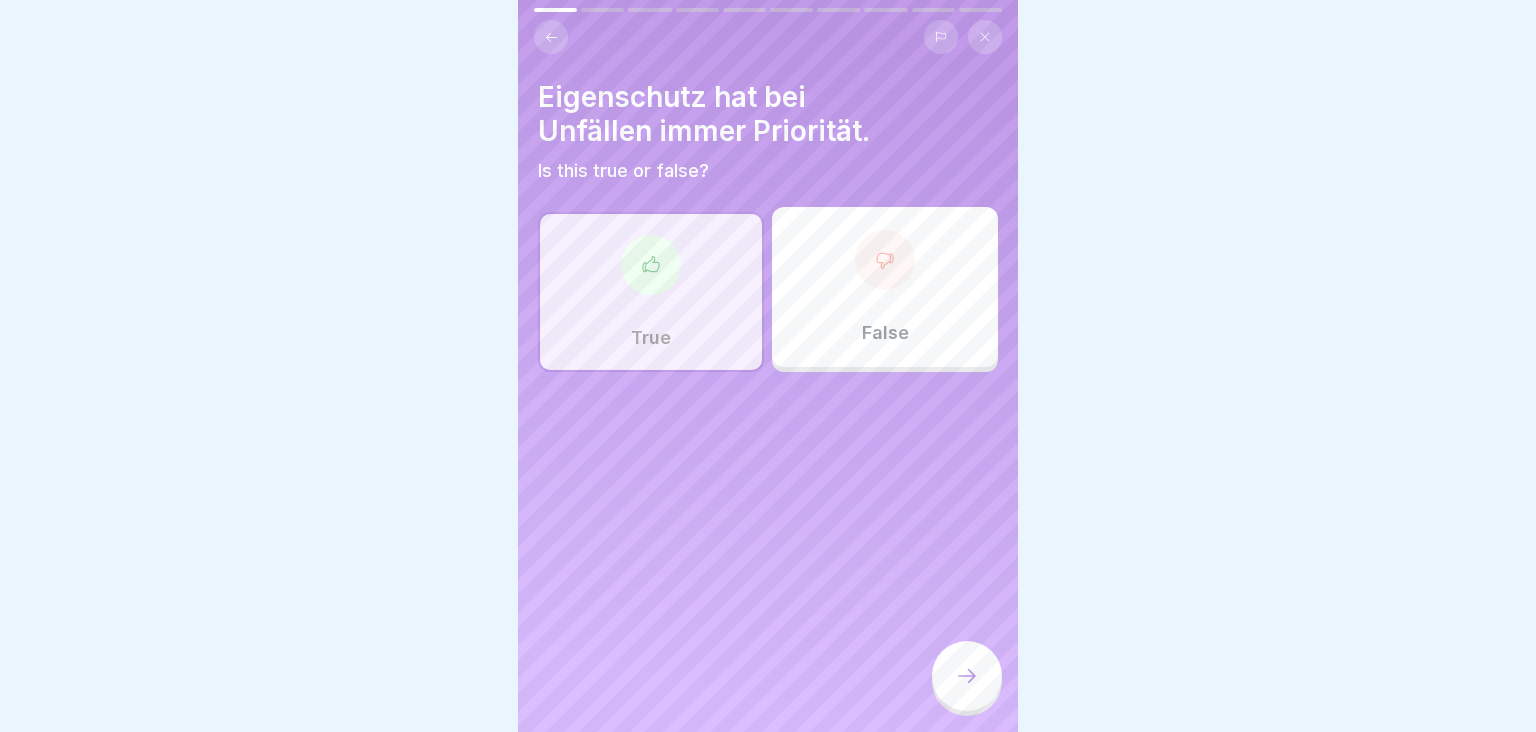 click at bounding box center (551, 37) 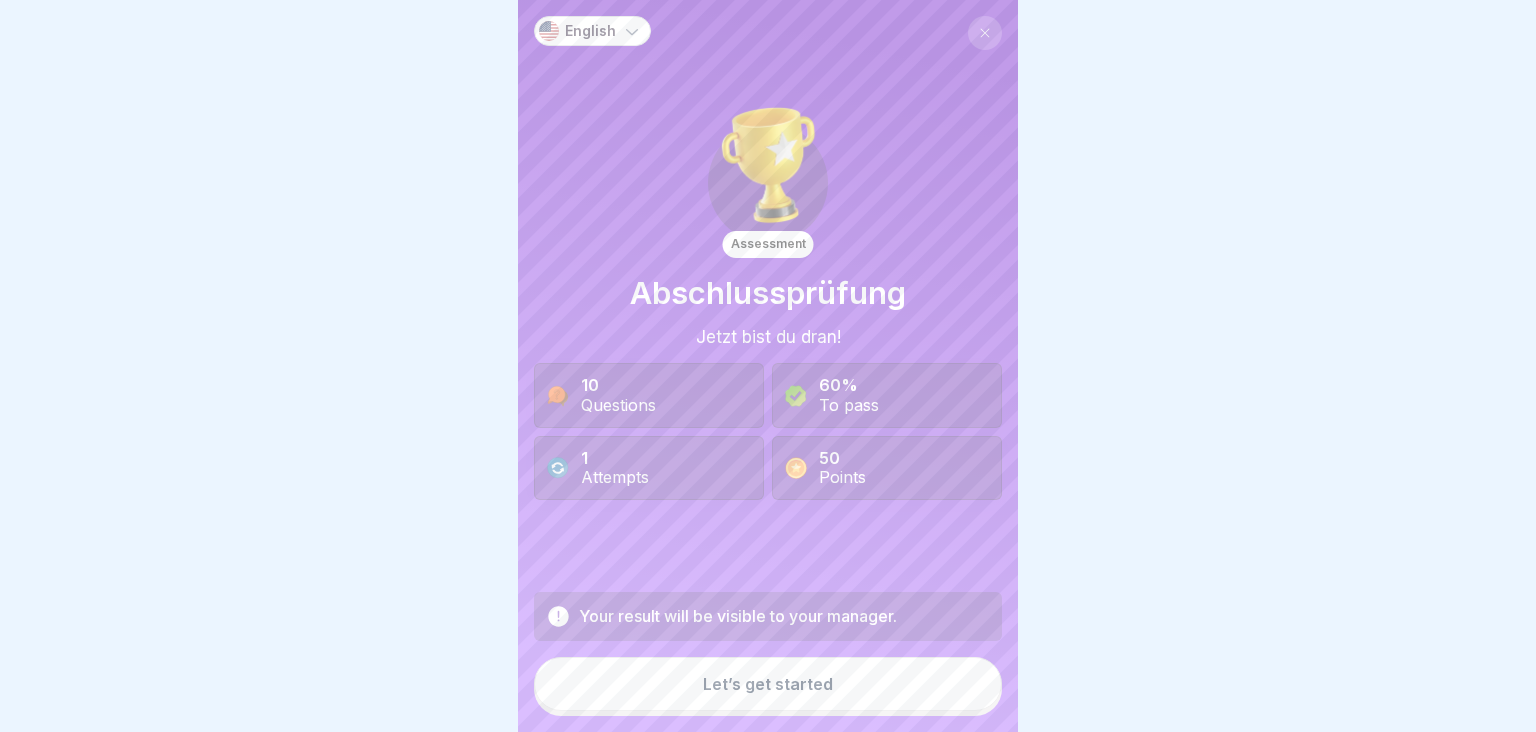 click 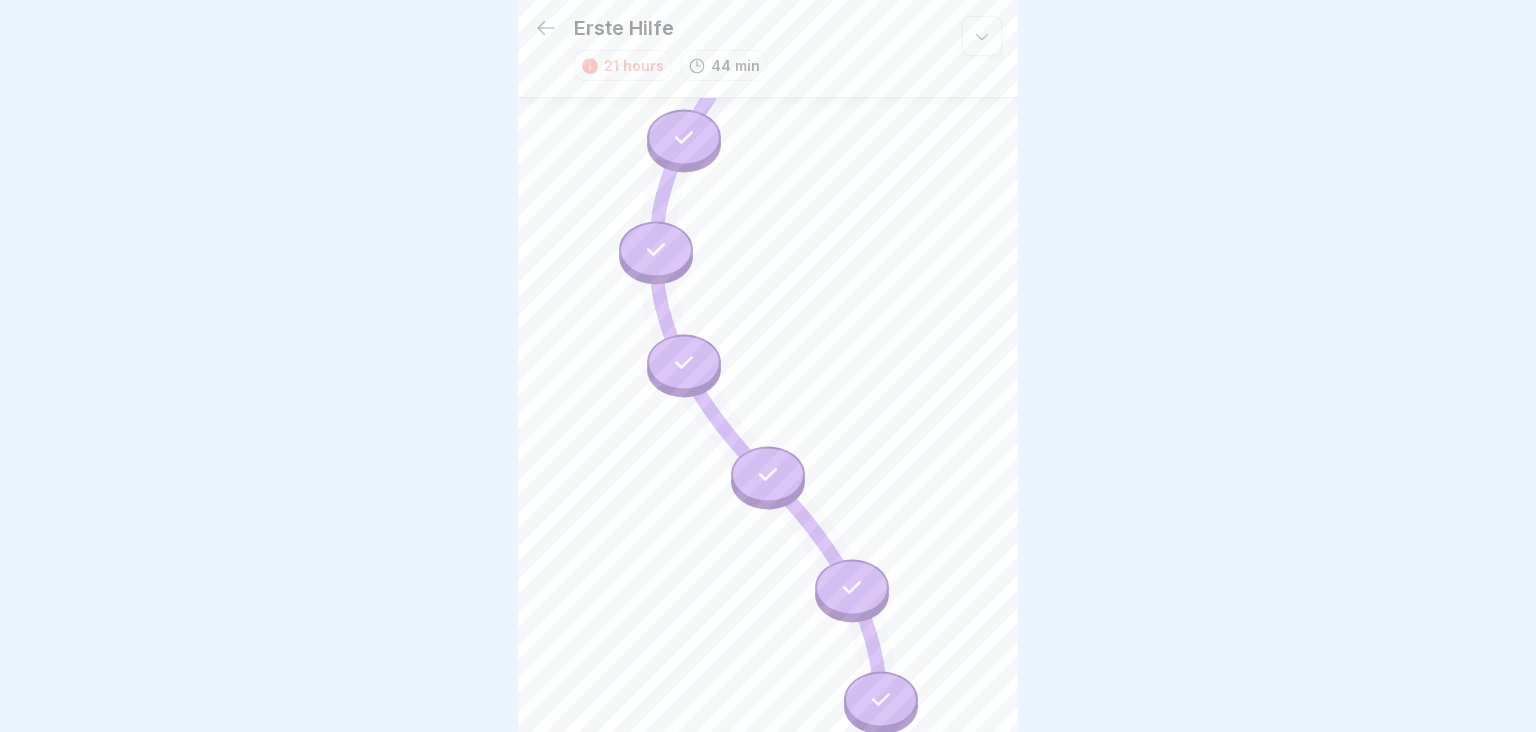 scroll, scrollTop: 0, scrollLeft: 0, axis: both 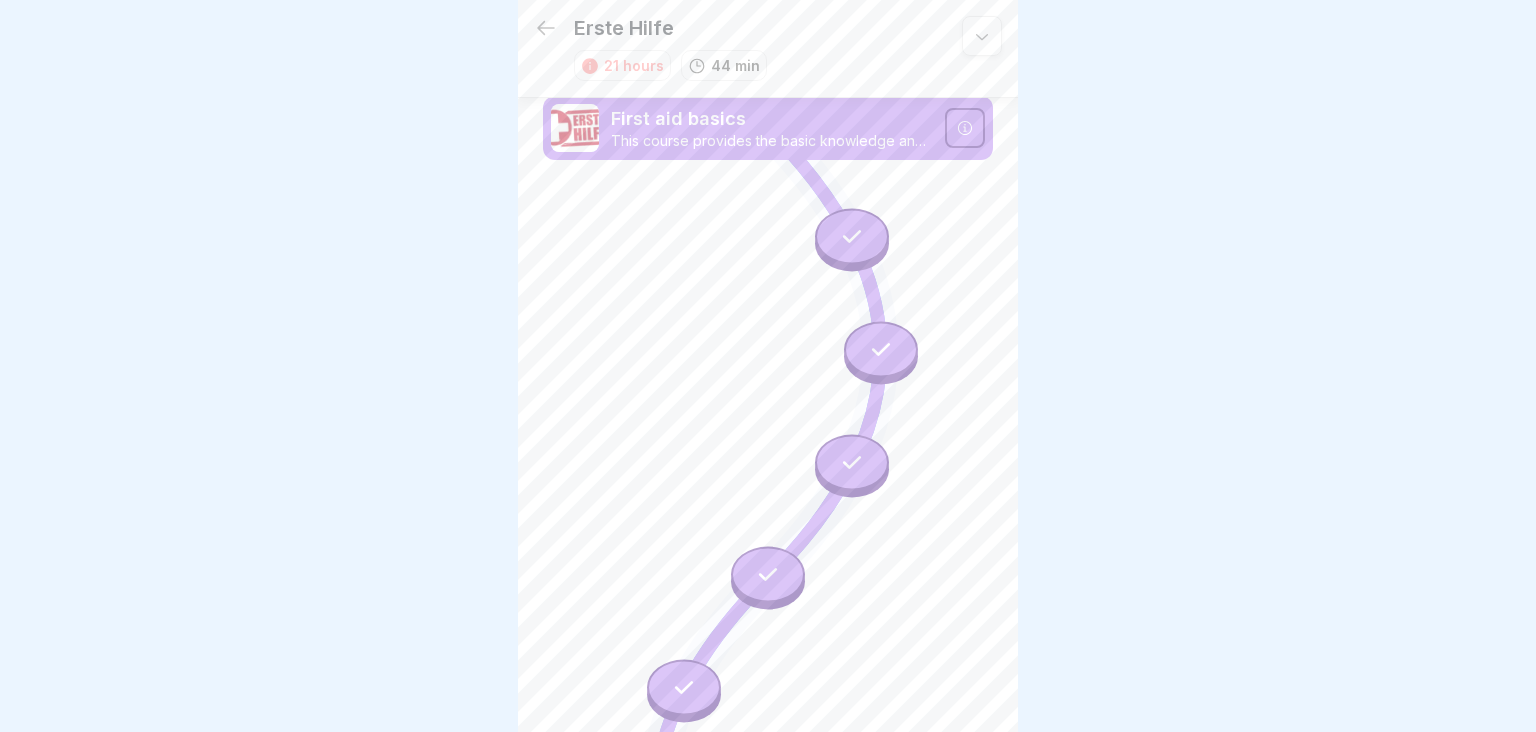 click 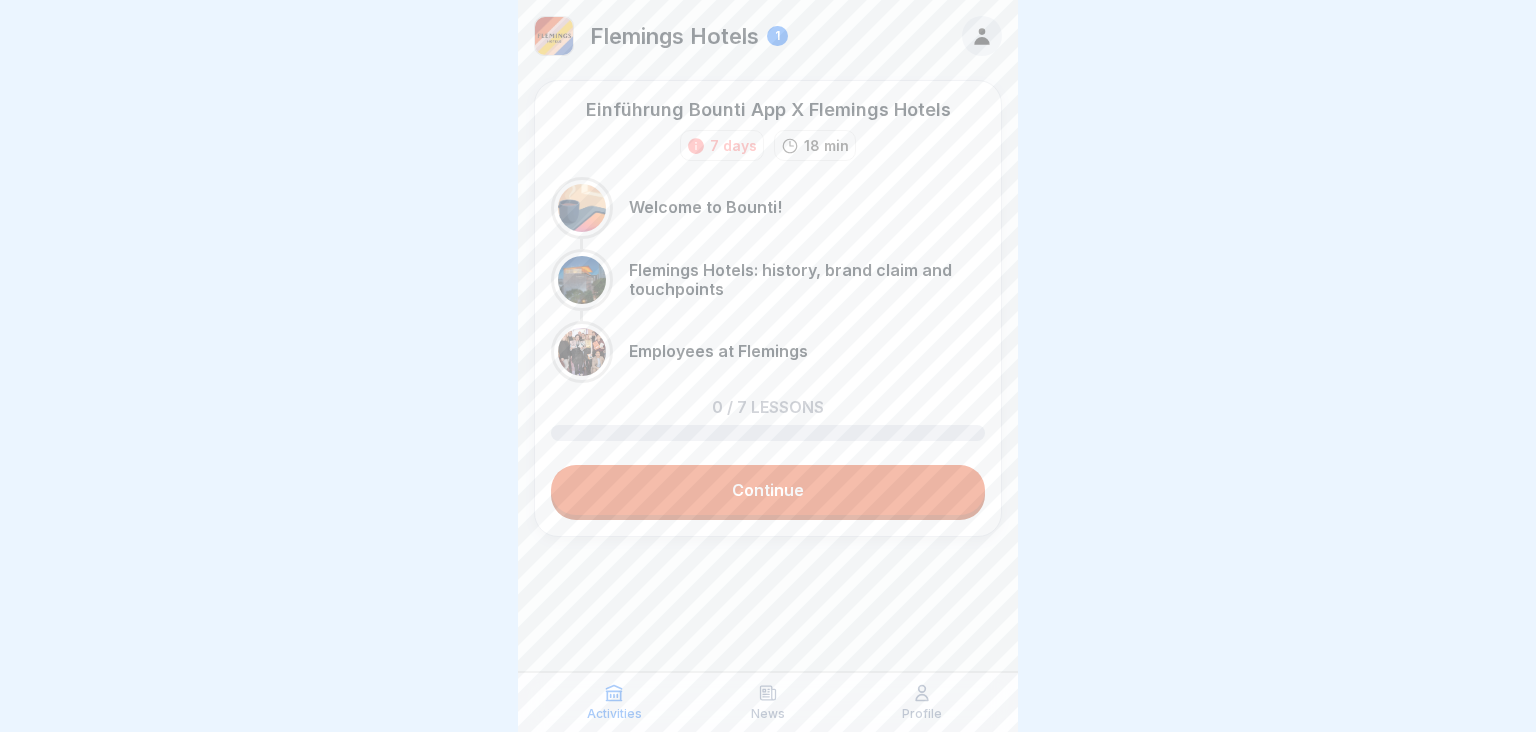 click at bounding box center (582, 208) 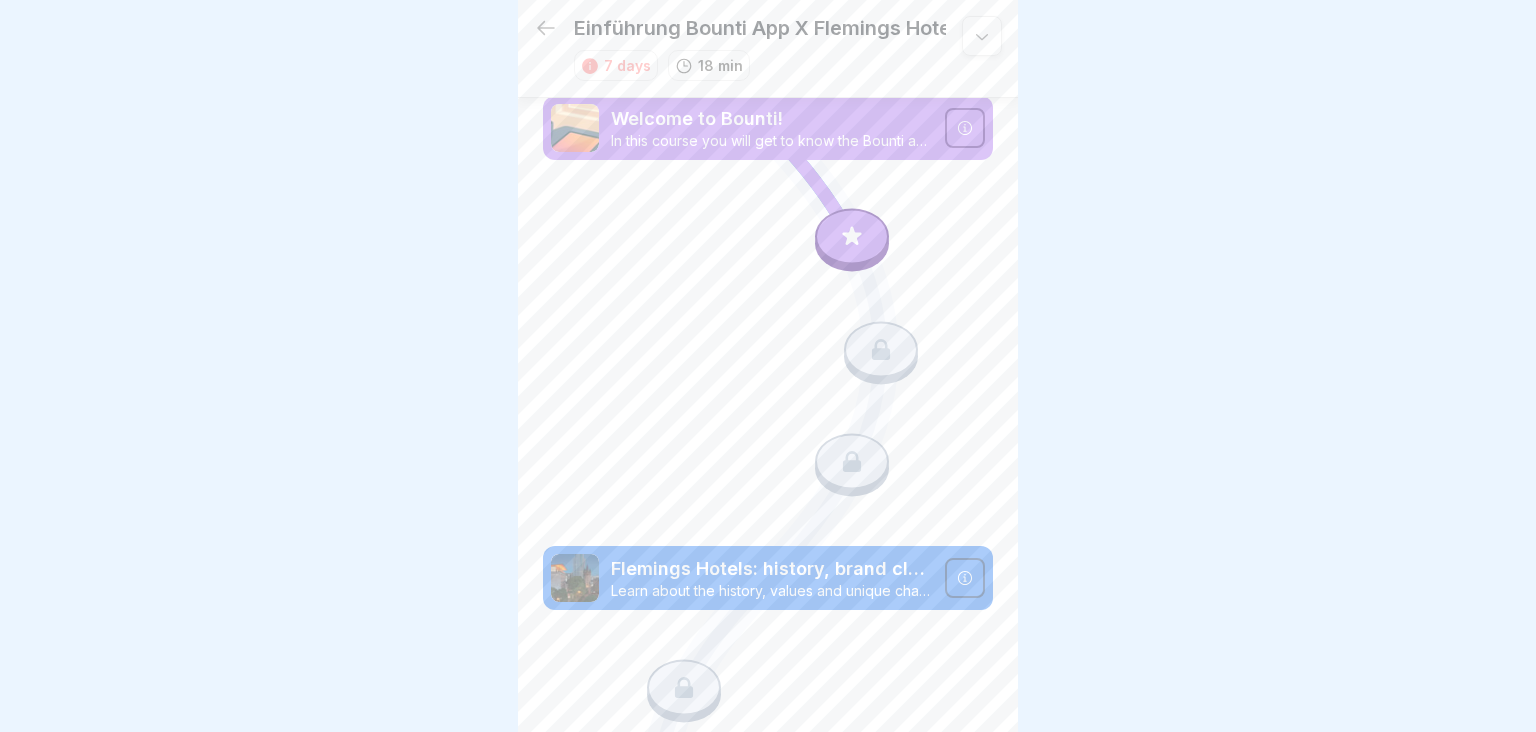 click at bounding box center [965, 128] 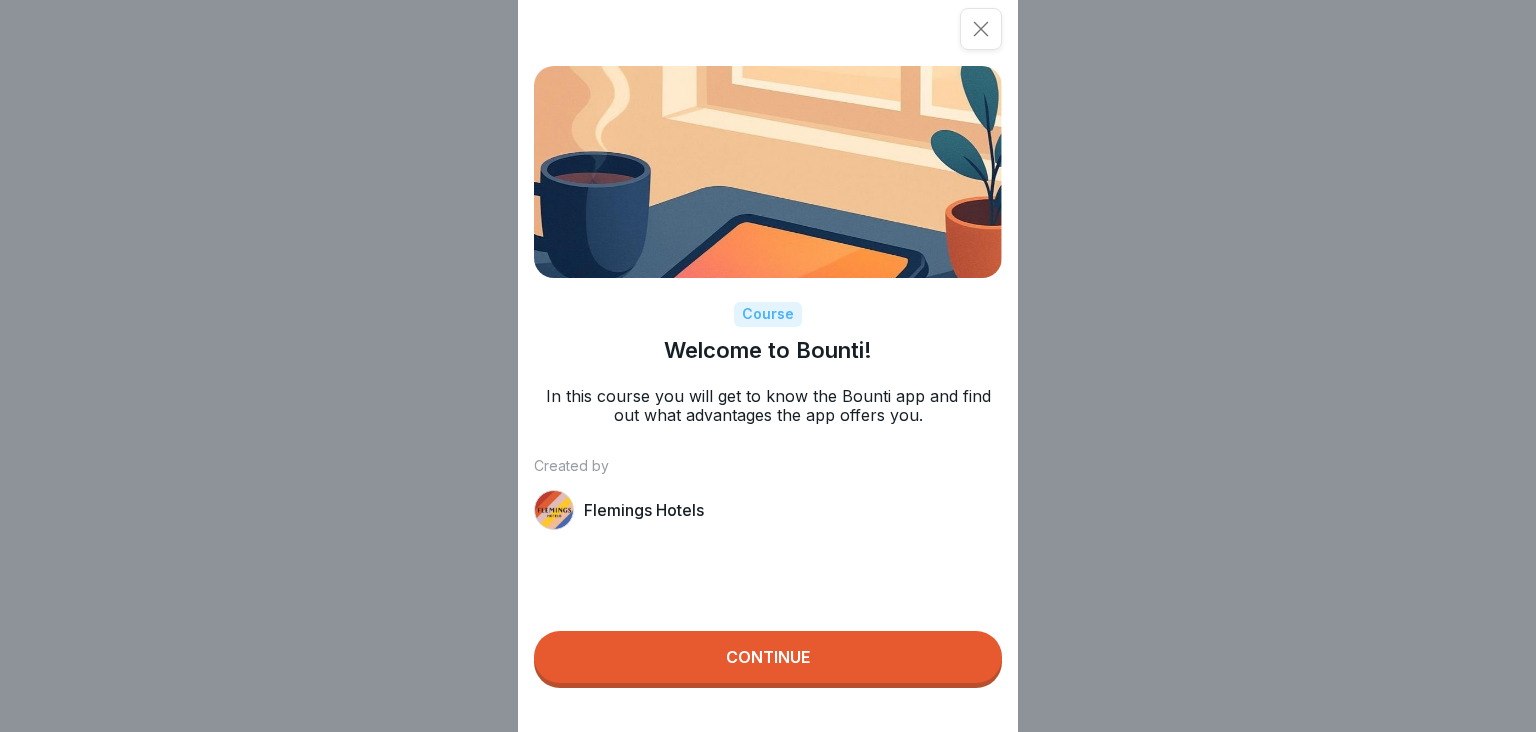 click on "Continue" at bounding box center (768, 657) 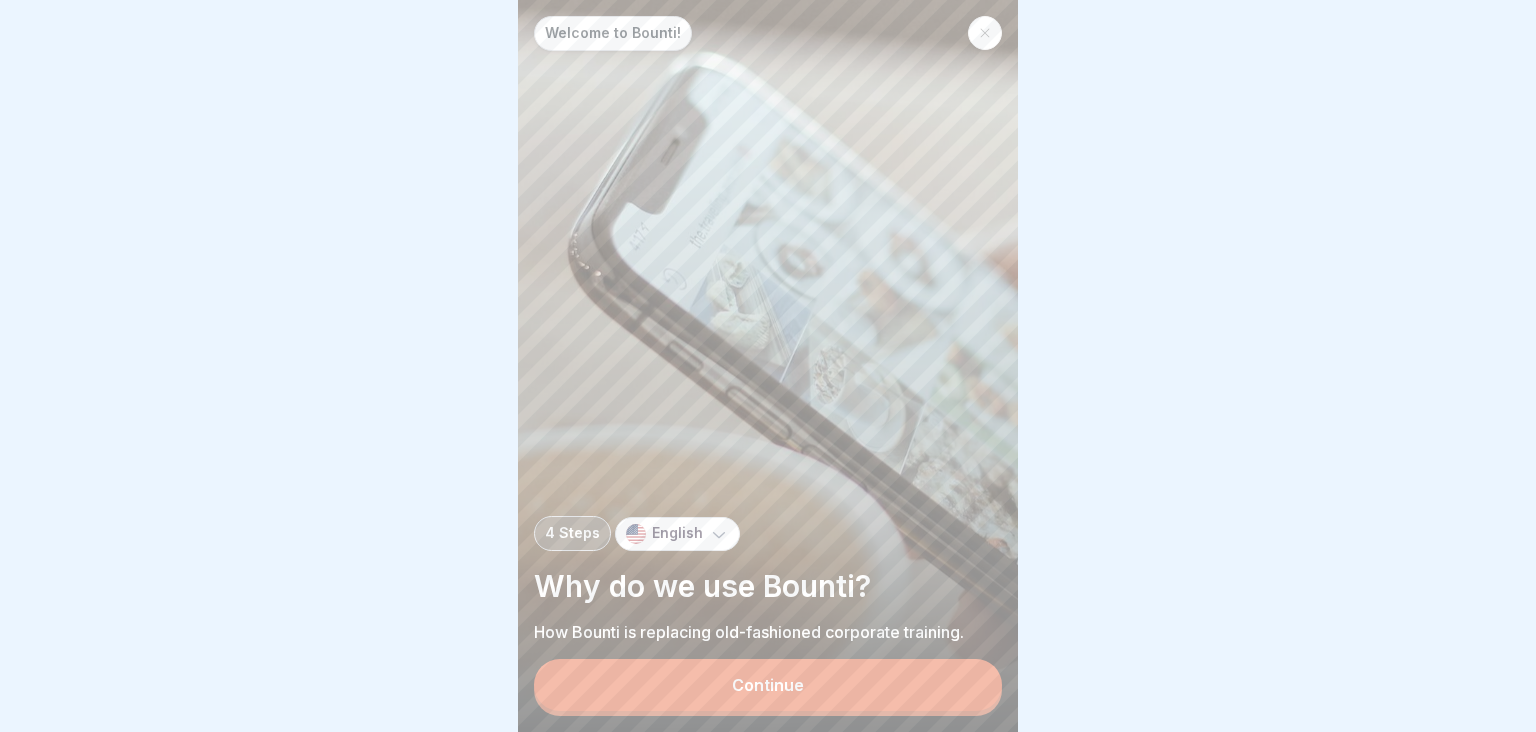 click on "Continue" at bounding box center (768, 685) 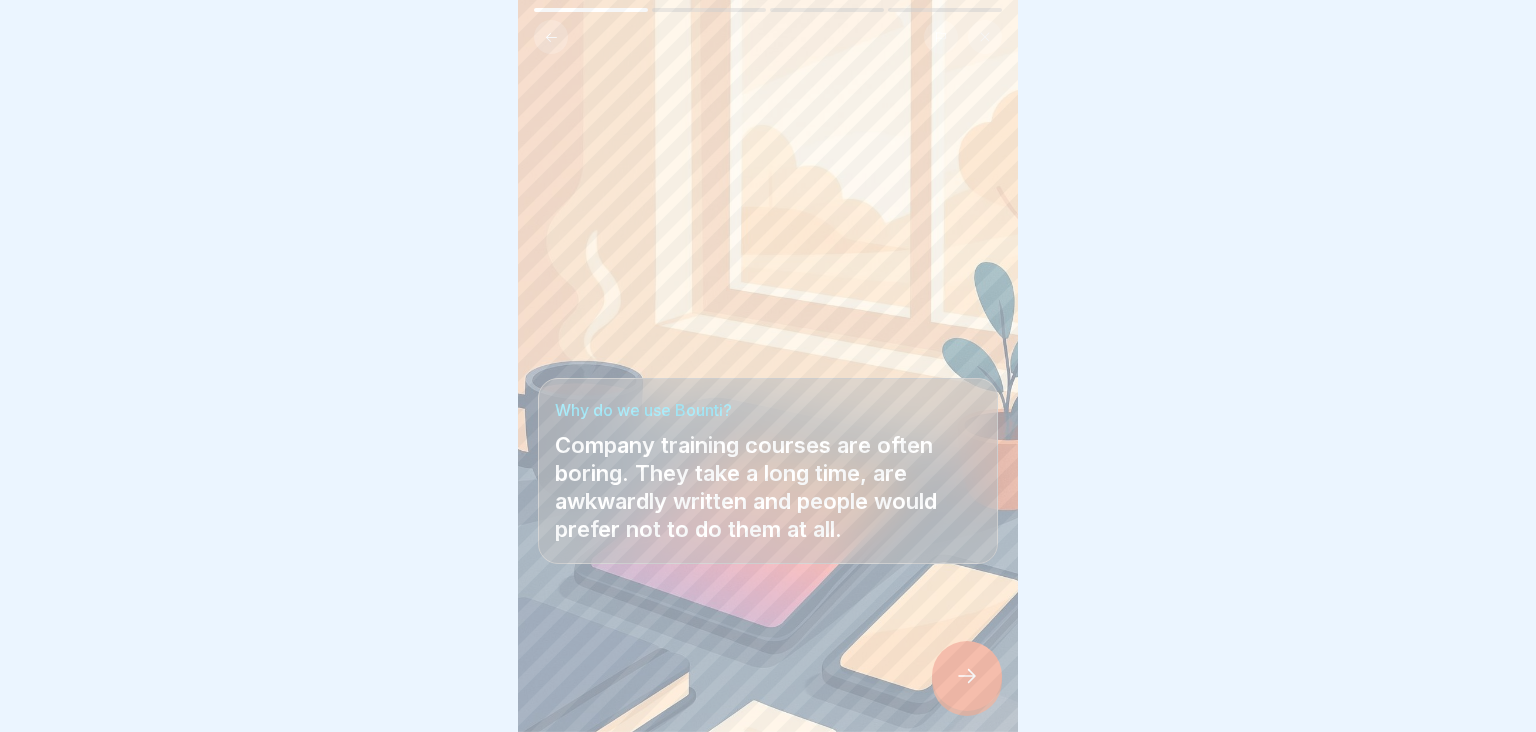 click at bounding box center [967, 676] 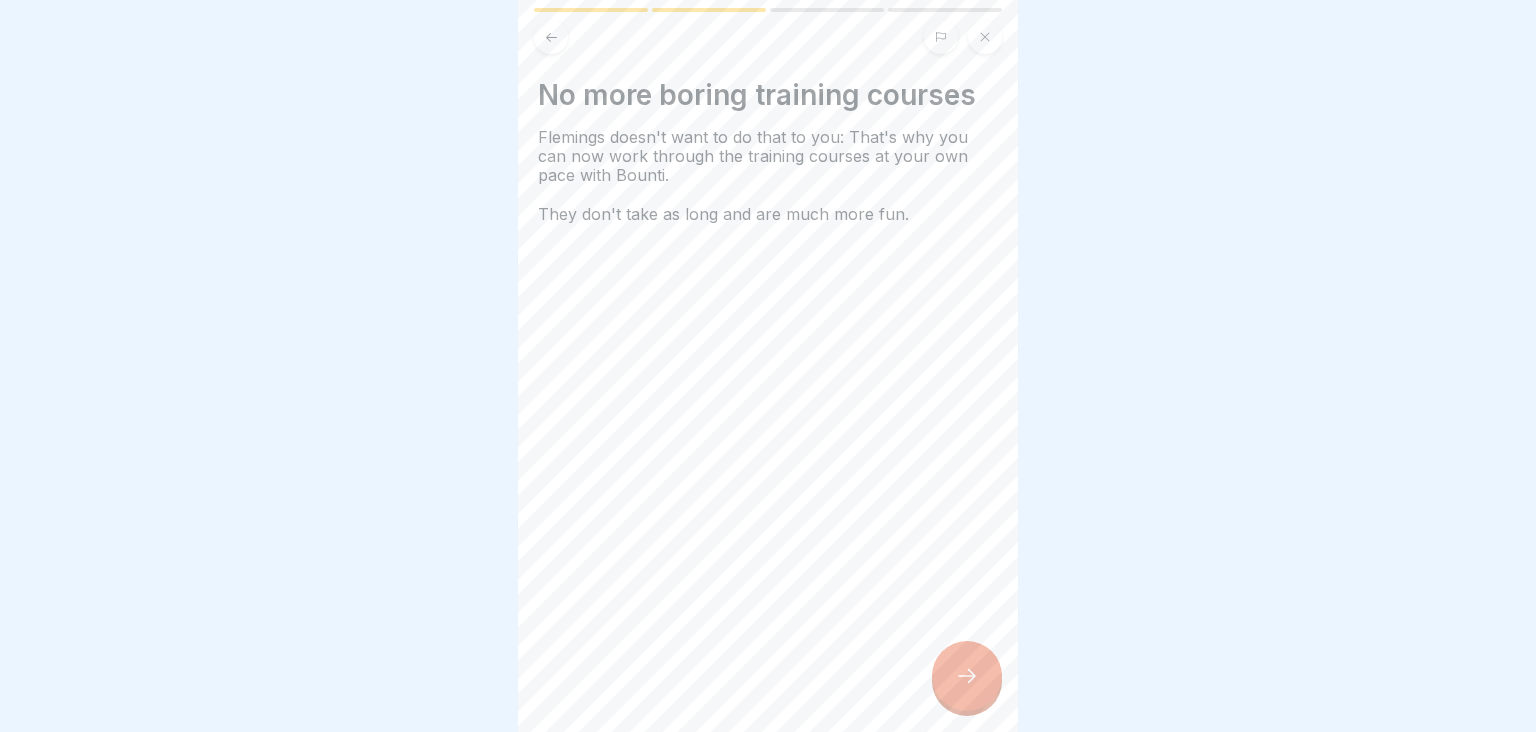 click at bounding box center [967, 676] 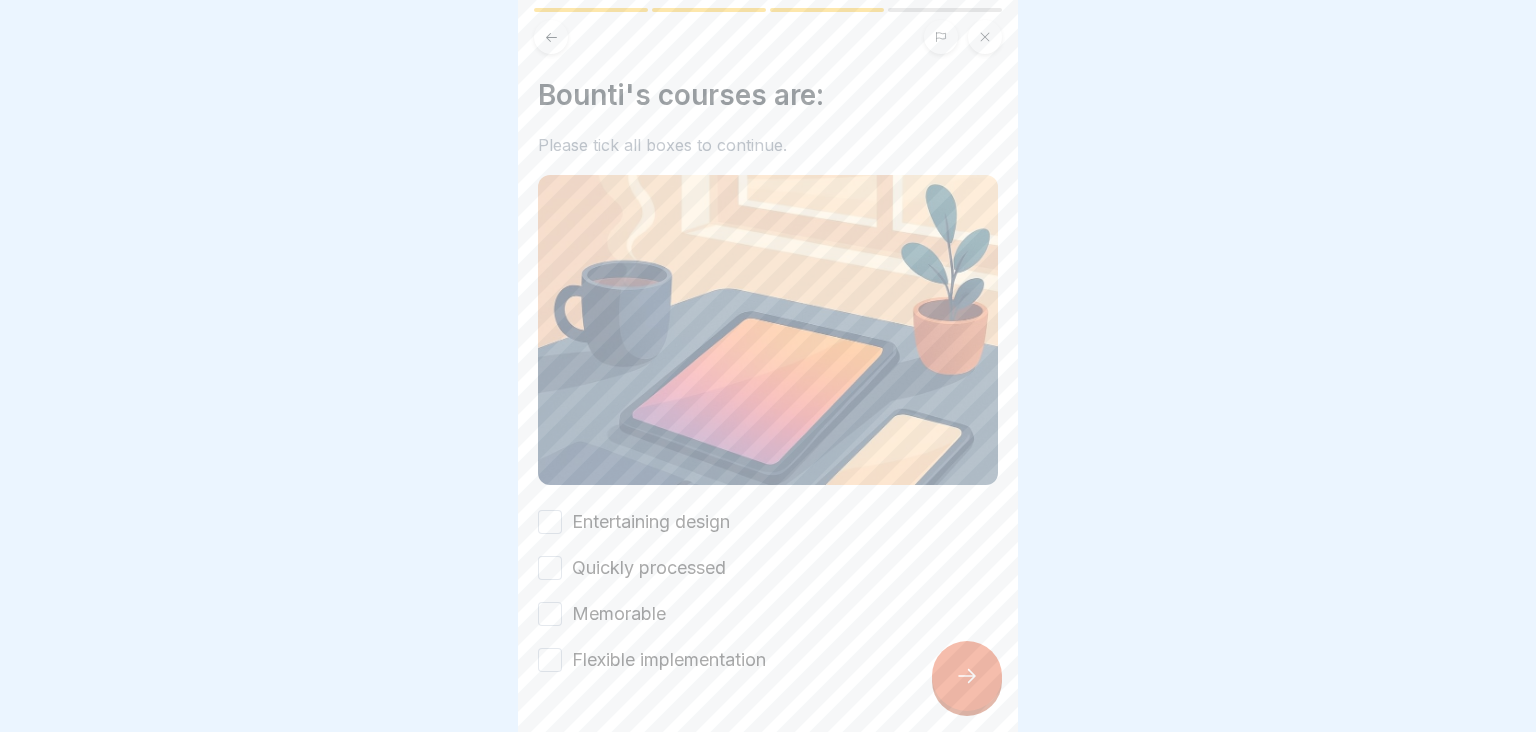 click on "Entertaining design" at bounding box center [550, 522] 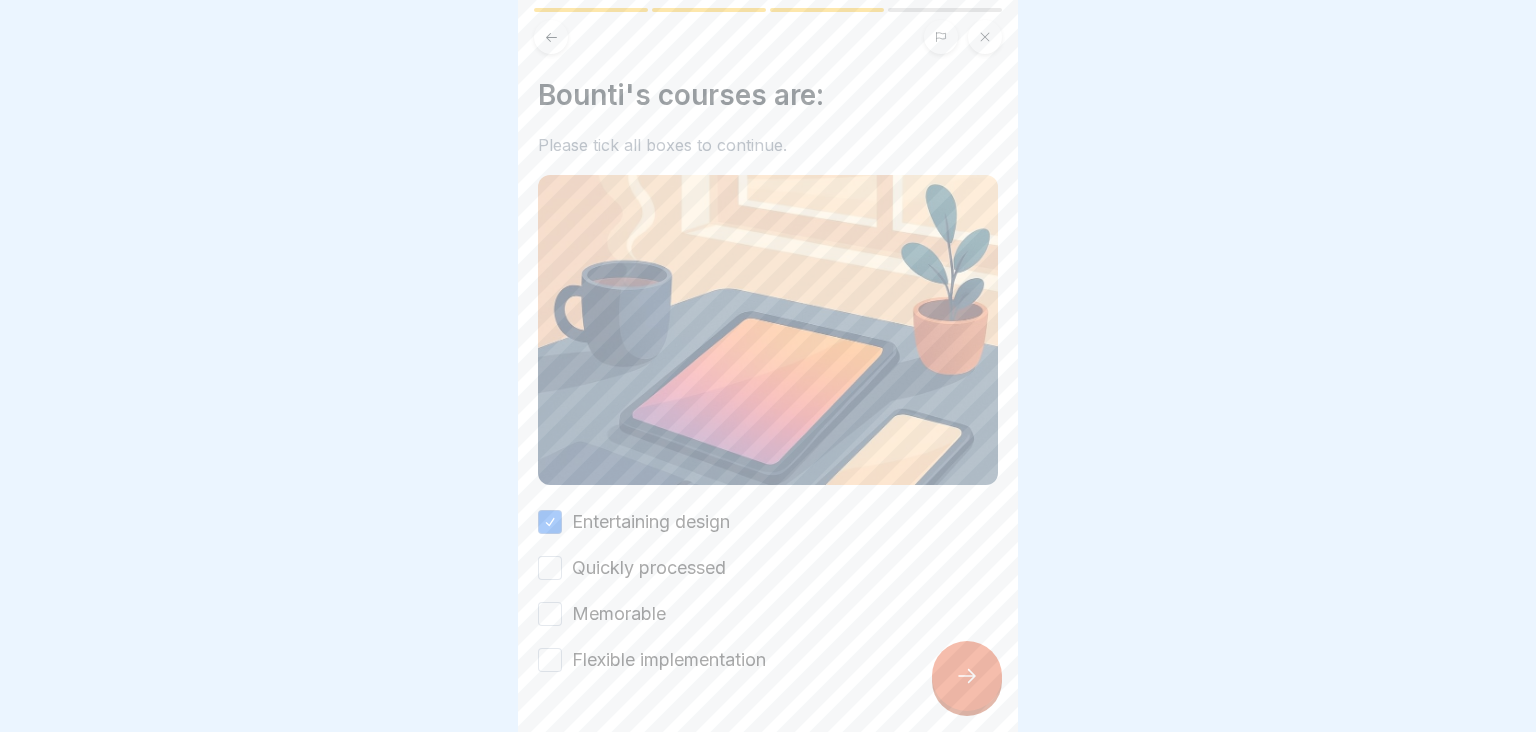 click on "Quickly processed" at bounding box center [550, 568] 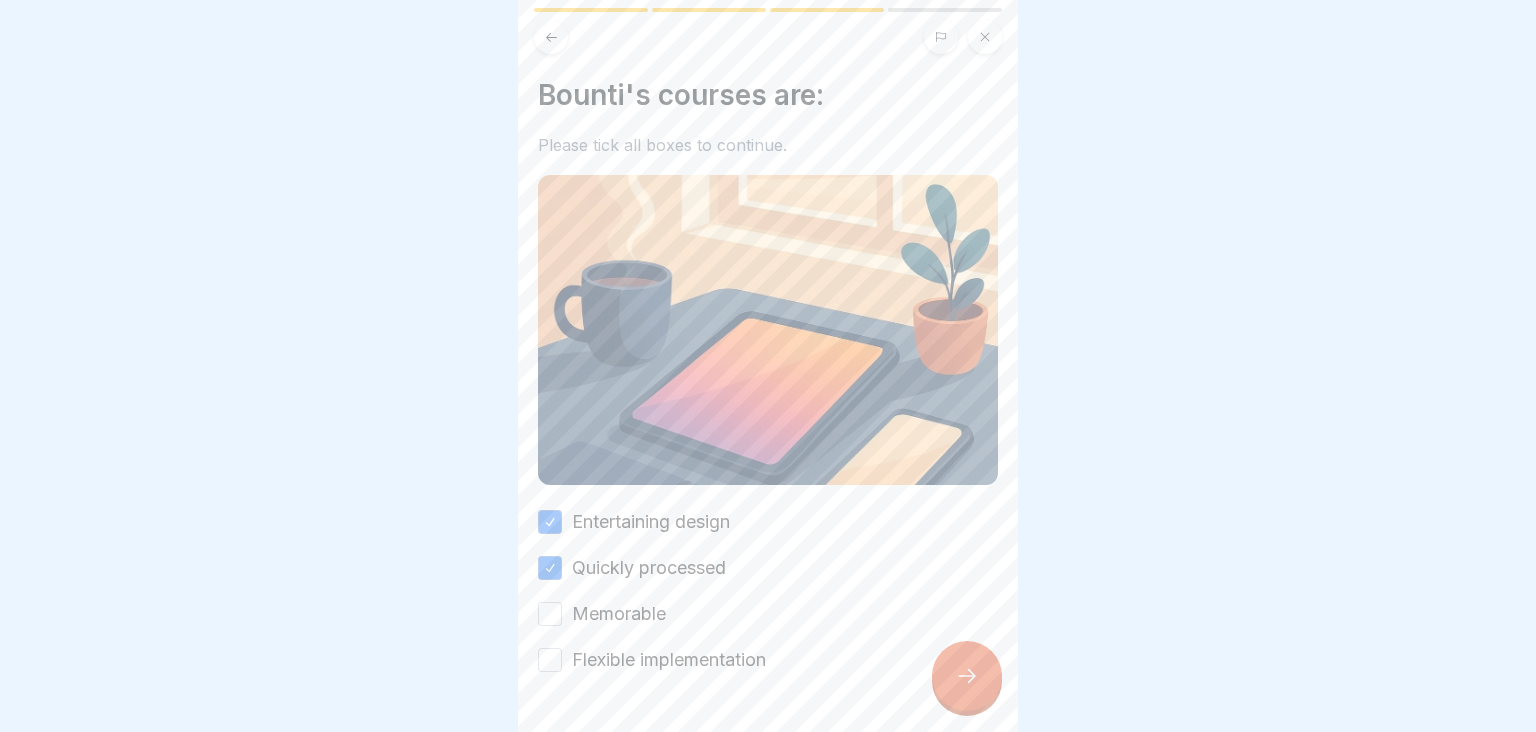 click on "Memorable" at bounding box center [550, 614] 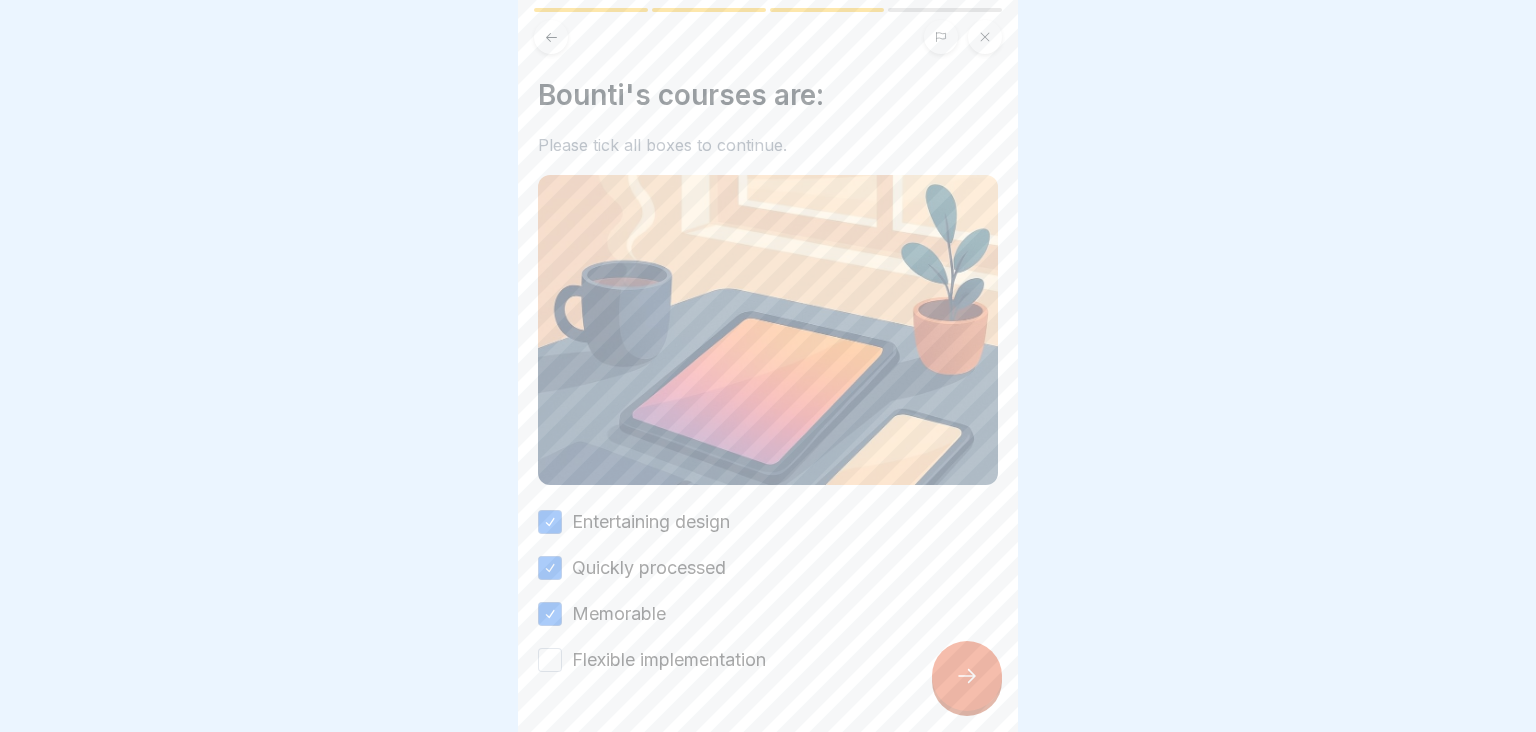 click on "Flexible implementation" at bounding box center [550, 660] 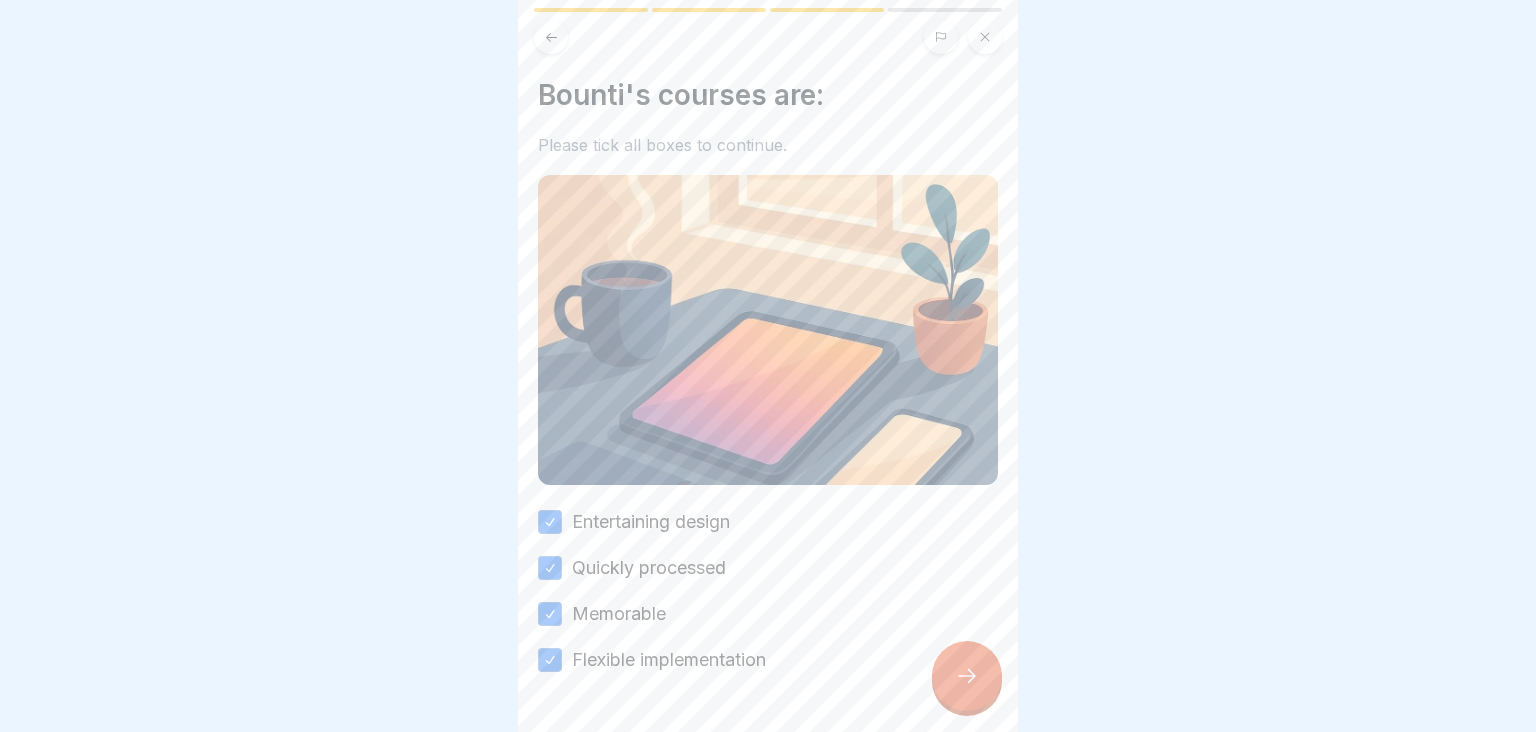 click at bounding box center [967, 676] 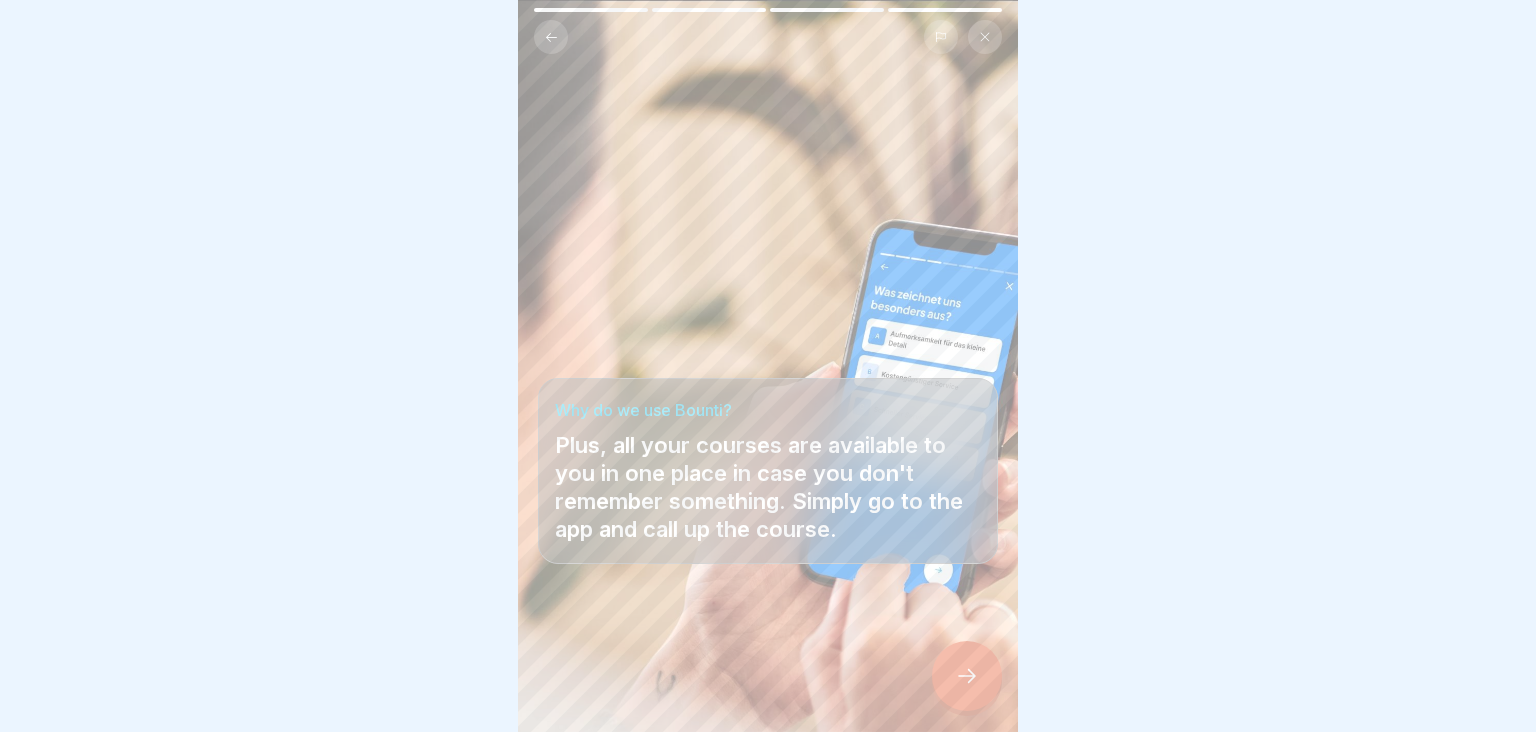 click at bounding box center [967, 676] 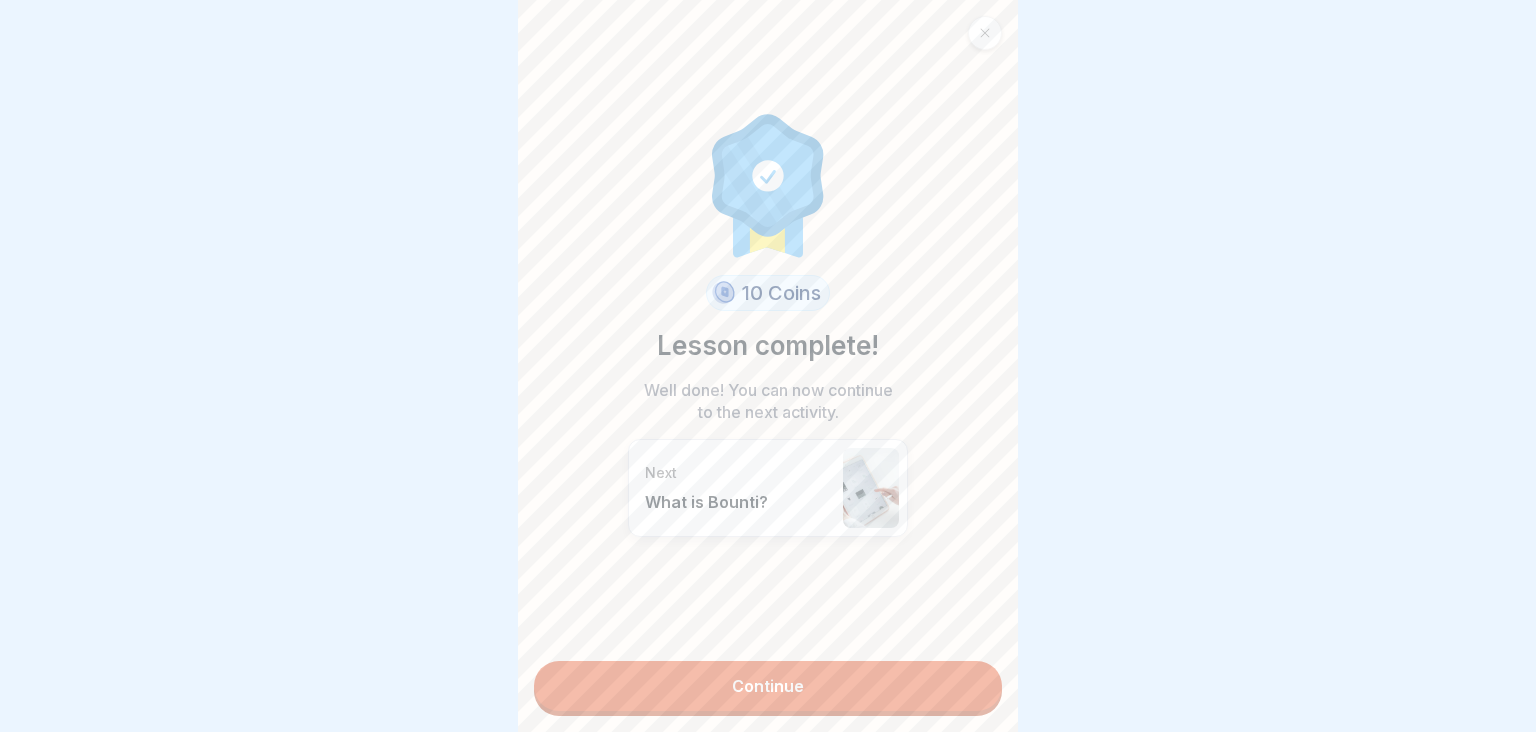 click on "Continue" at bounding box center [768, 686] 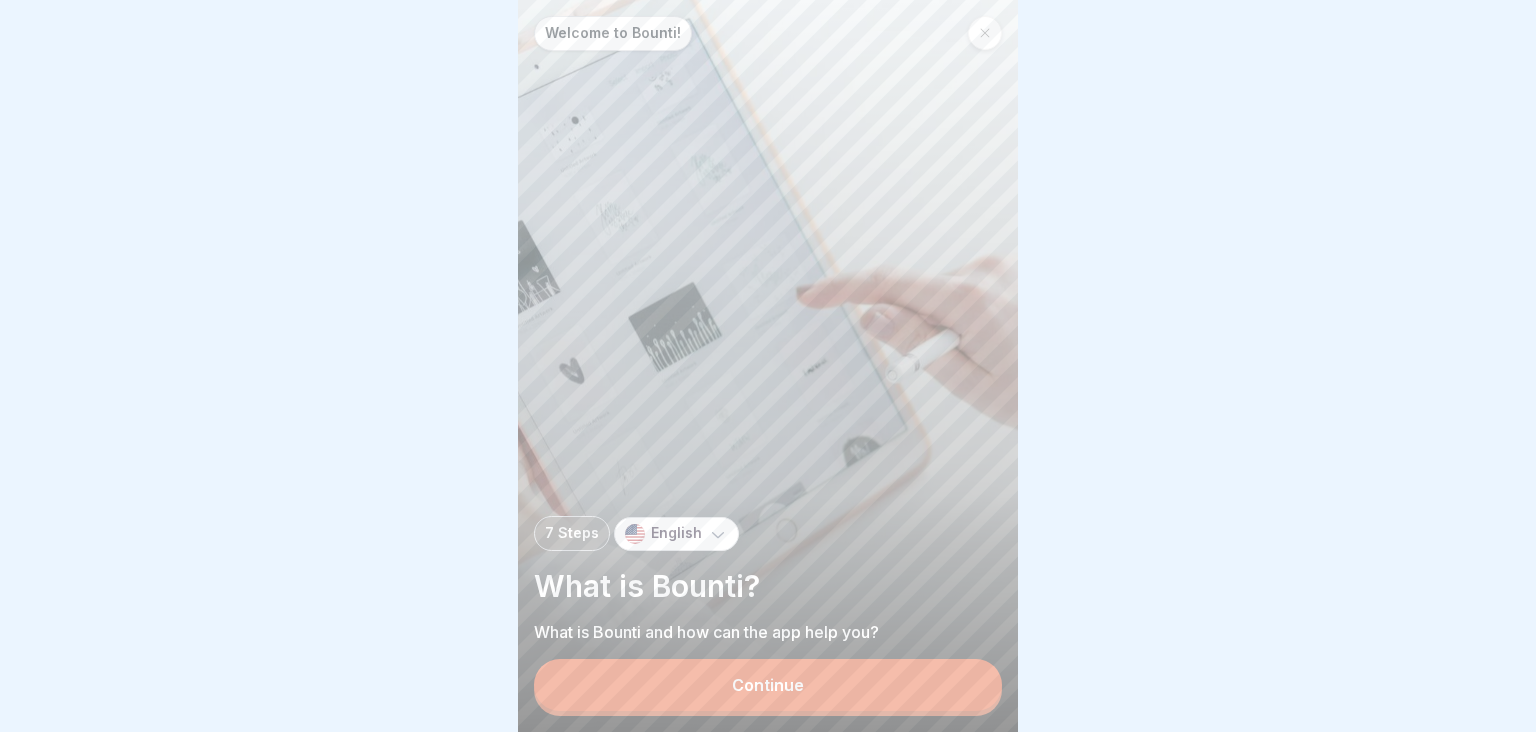 click on "Continue" at bounding box center (768, 685) 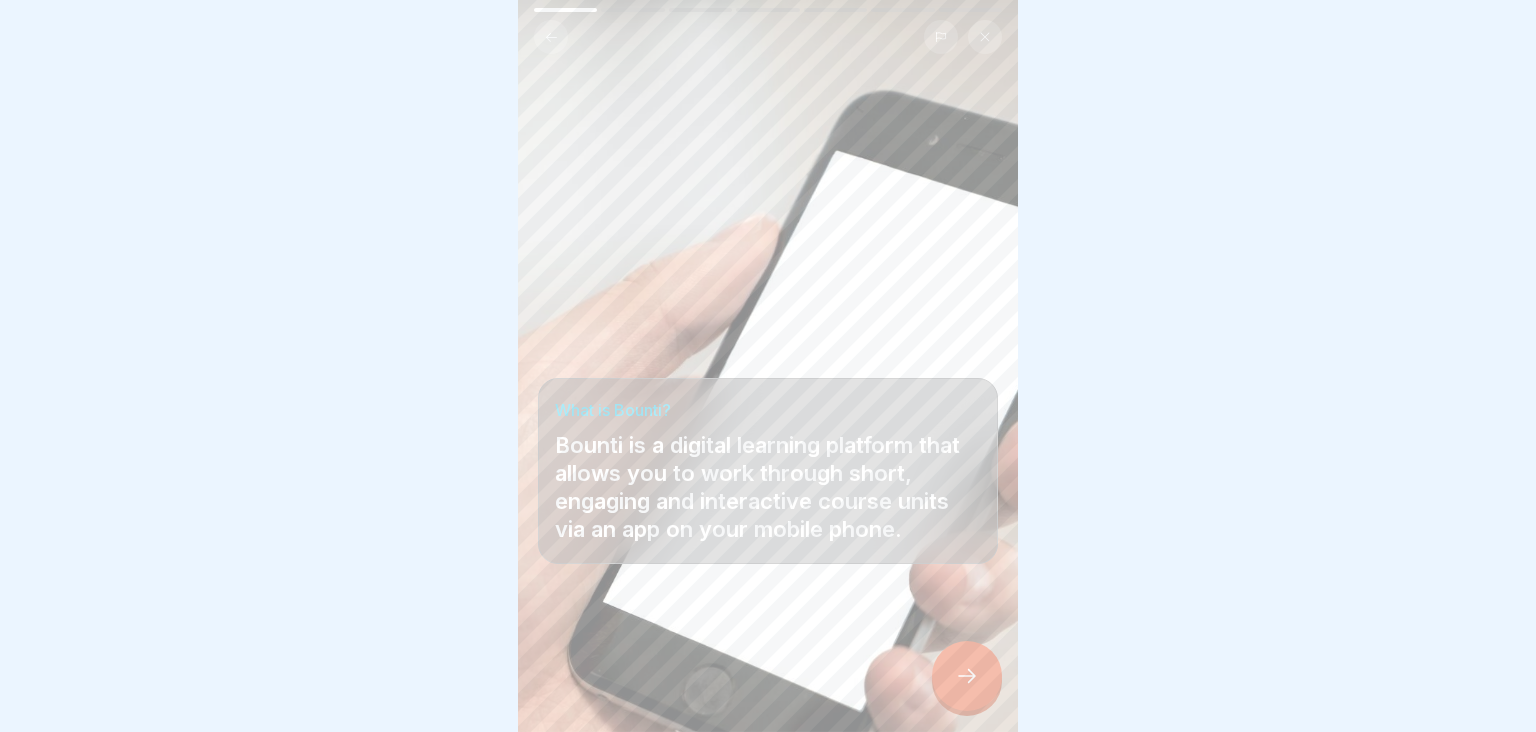 click at bounding box center [967, 676] 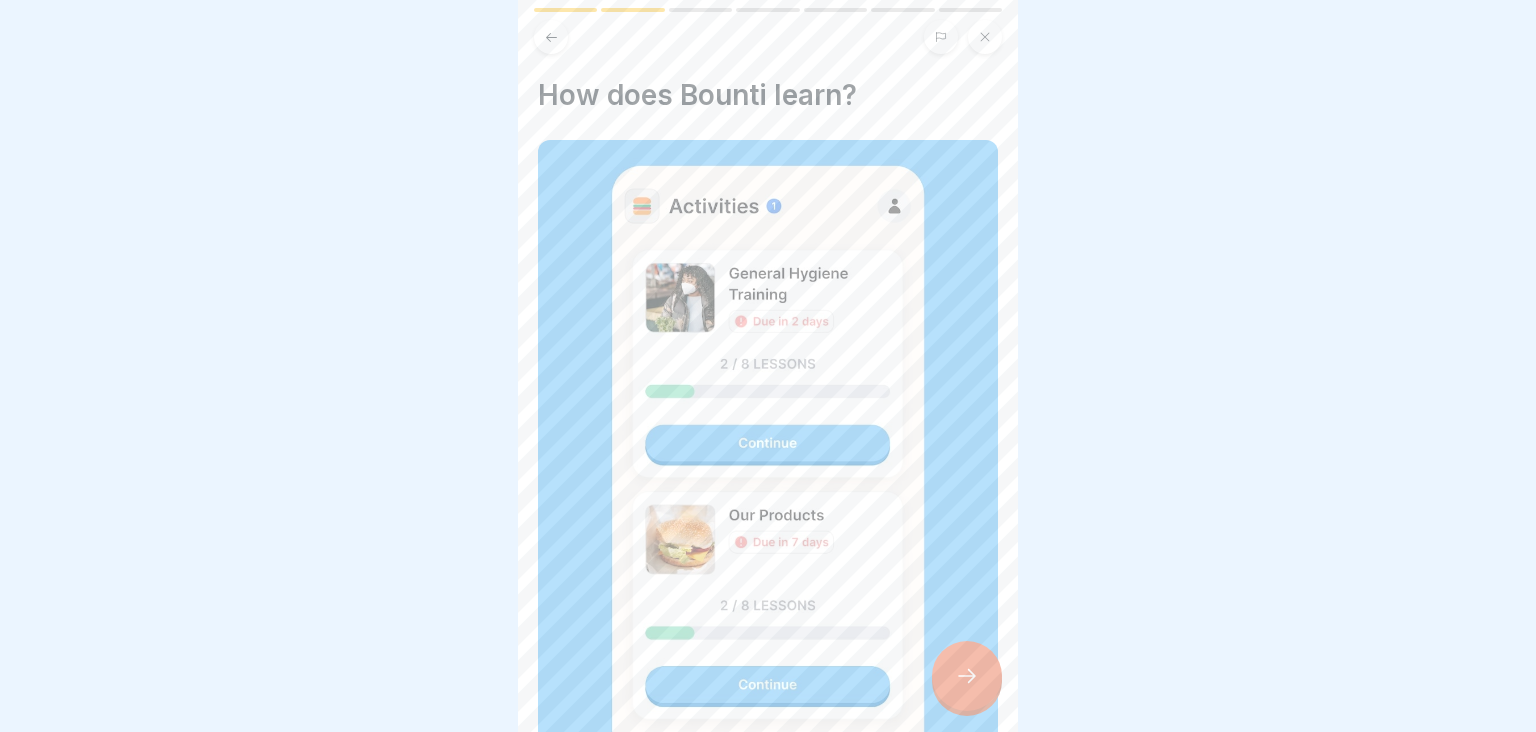 click at bounding box center (967, 676) 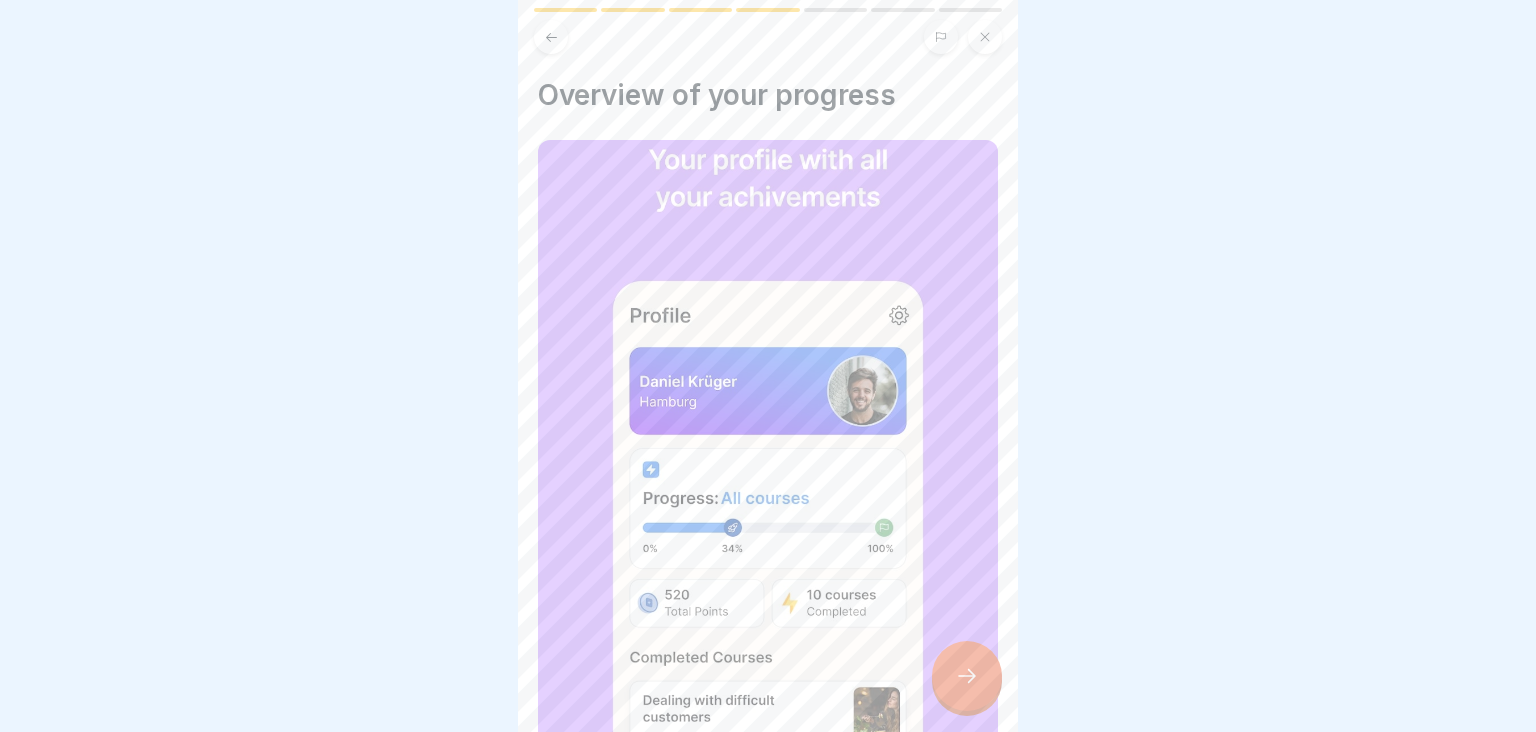 click at bounding box center [967, 676] 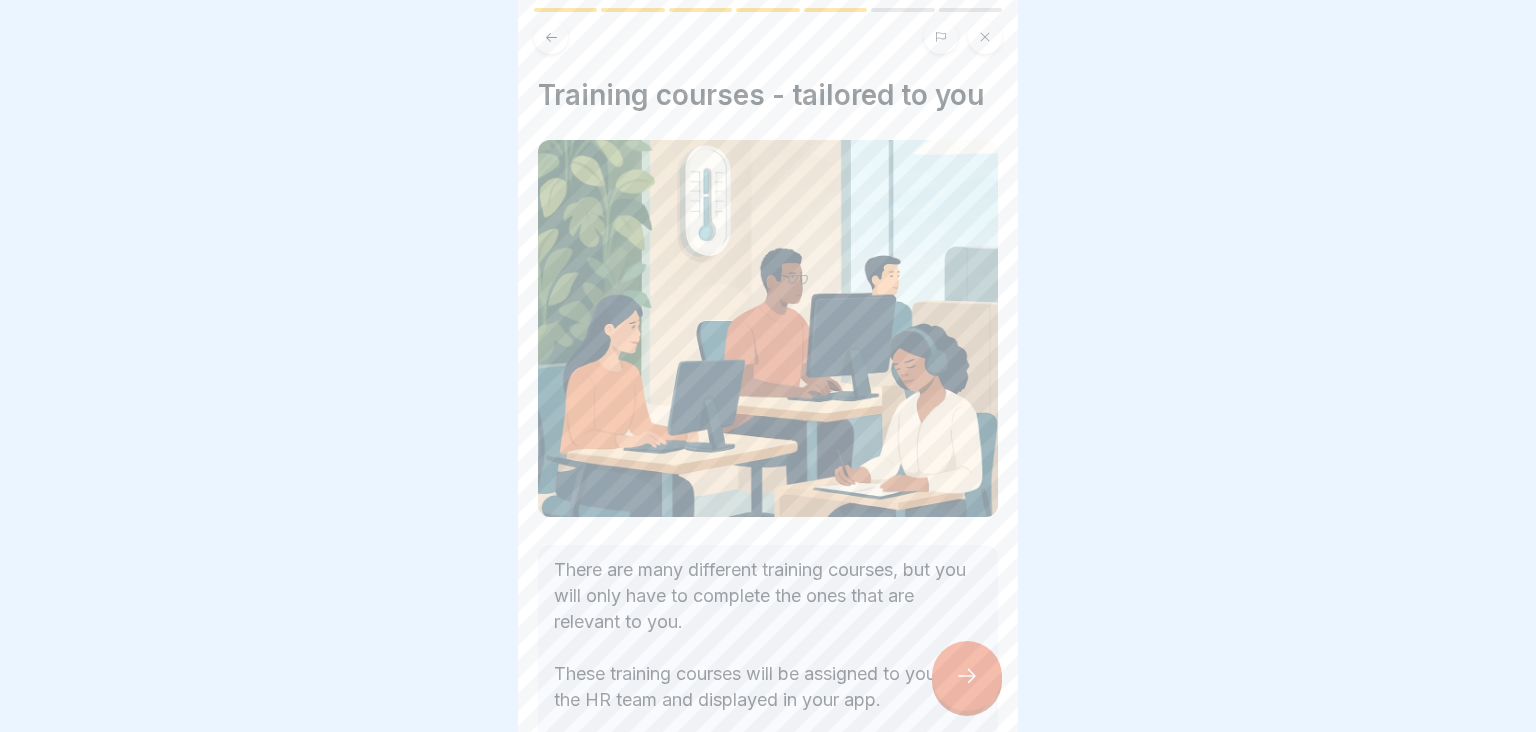click at bounding box center [967, 676] 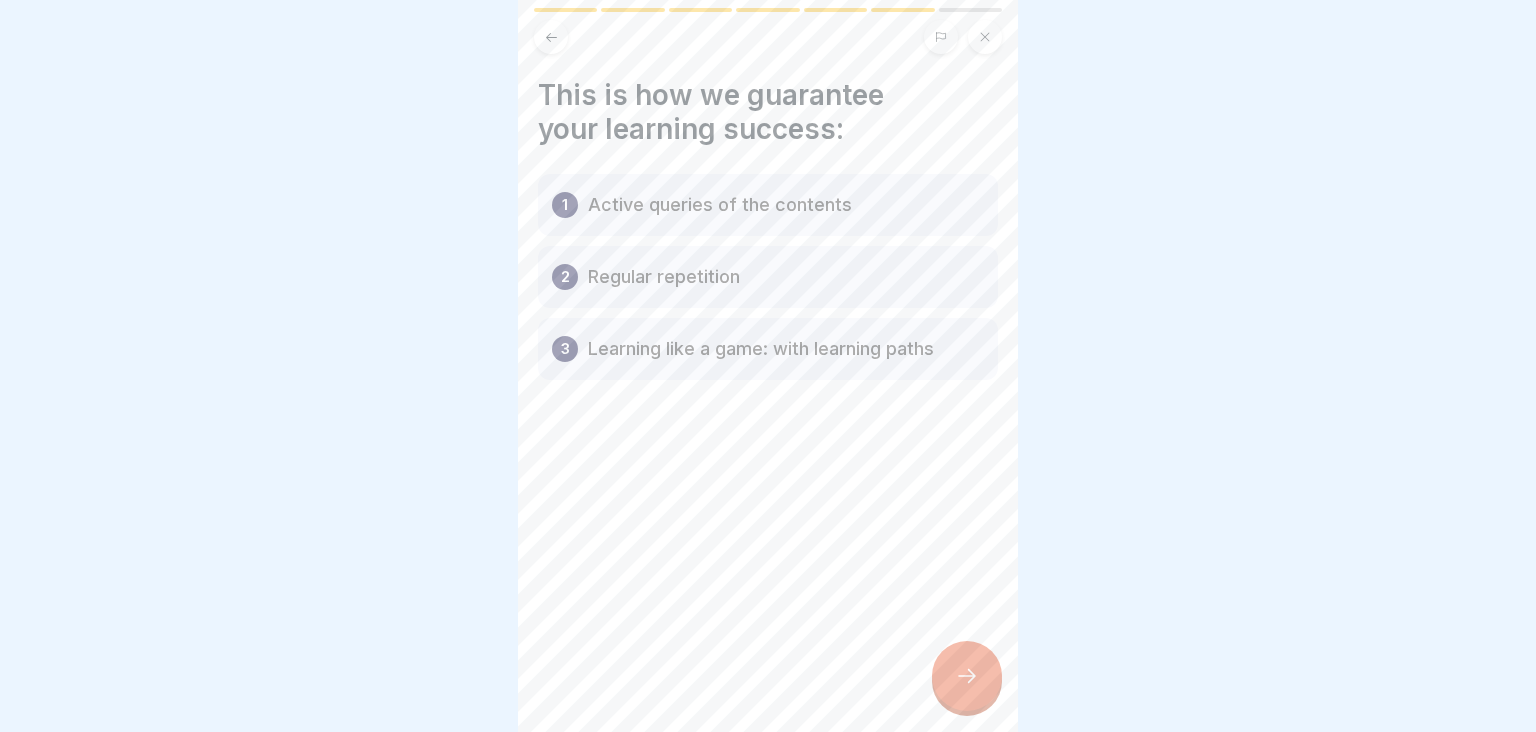 click at bounding box center [967, 676] 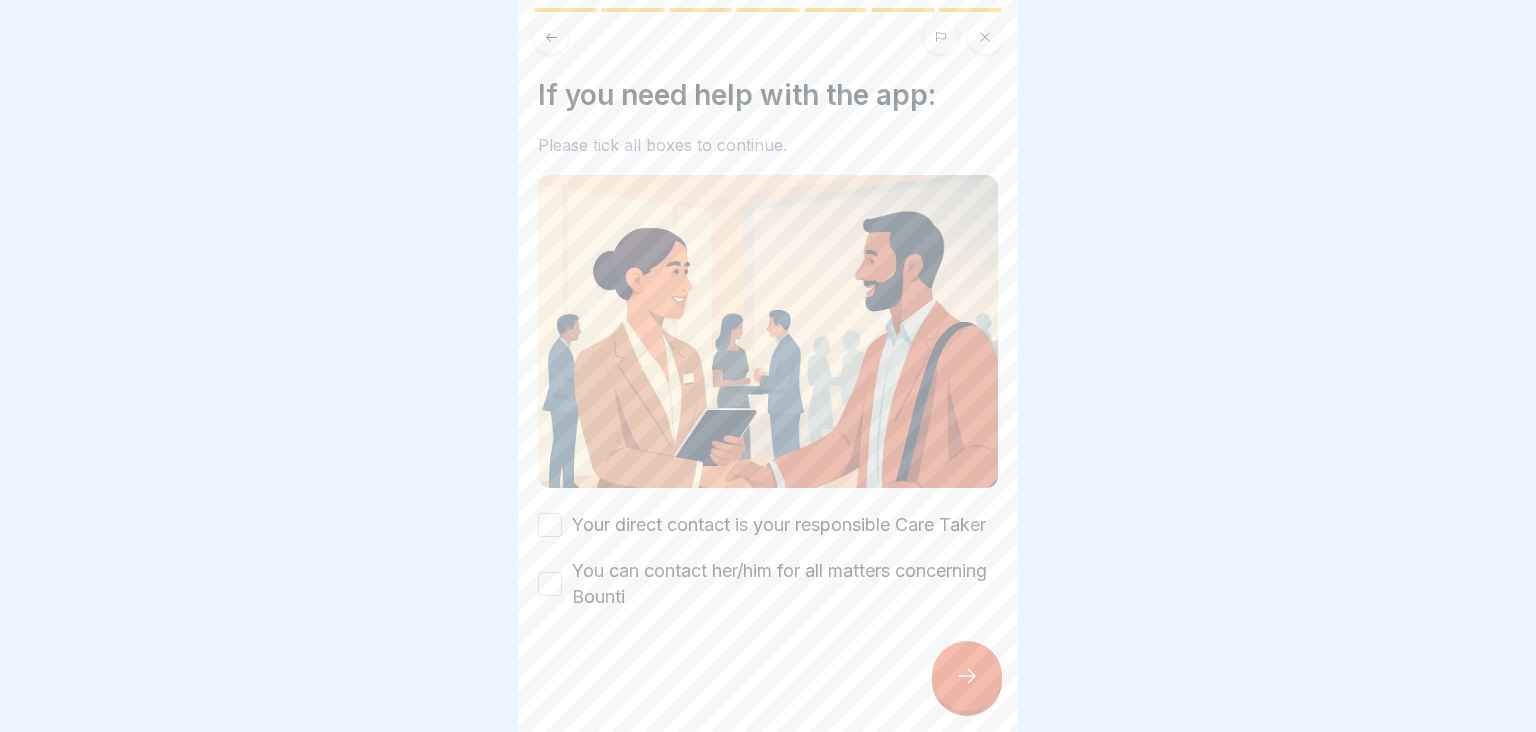 click on "Your direct contact is your responsible Care Taker" at bounding box center [550, 525] 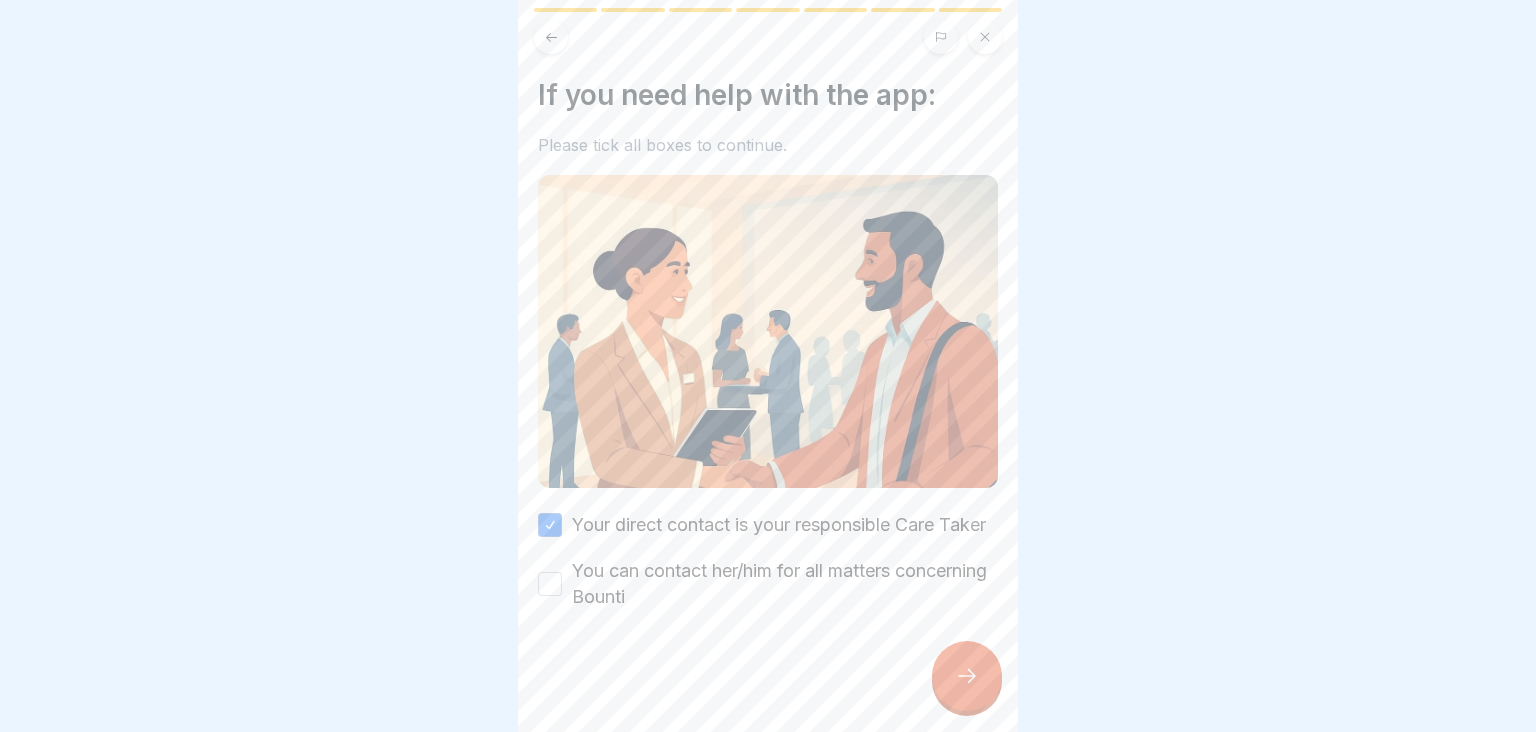 click on "You can contact her/him for all matters concerning Bounti" at bounding box center [550, 584] 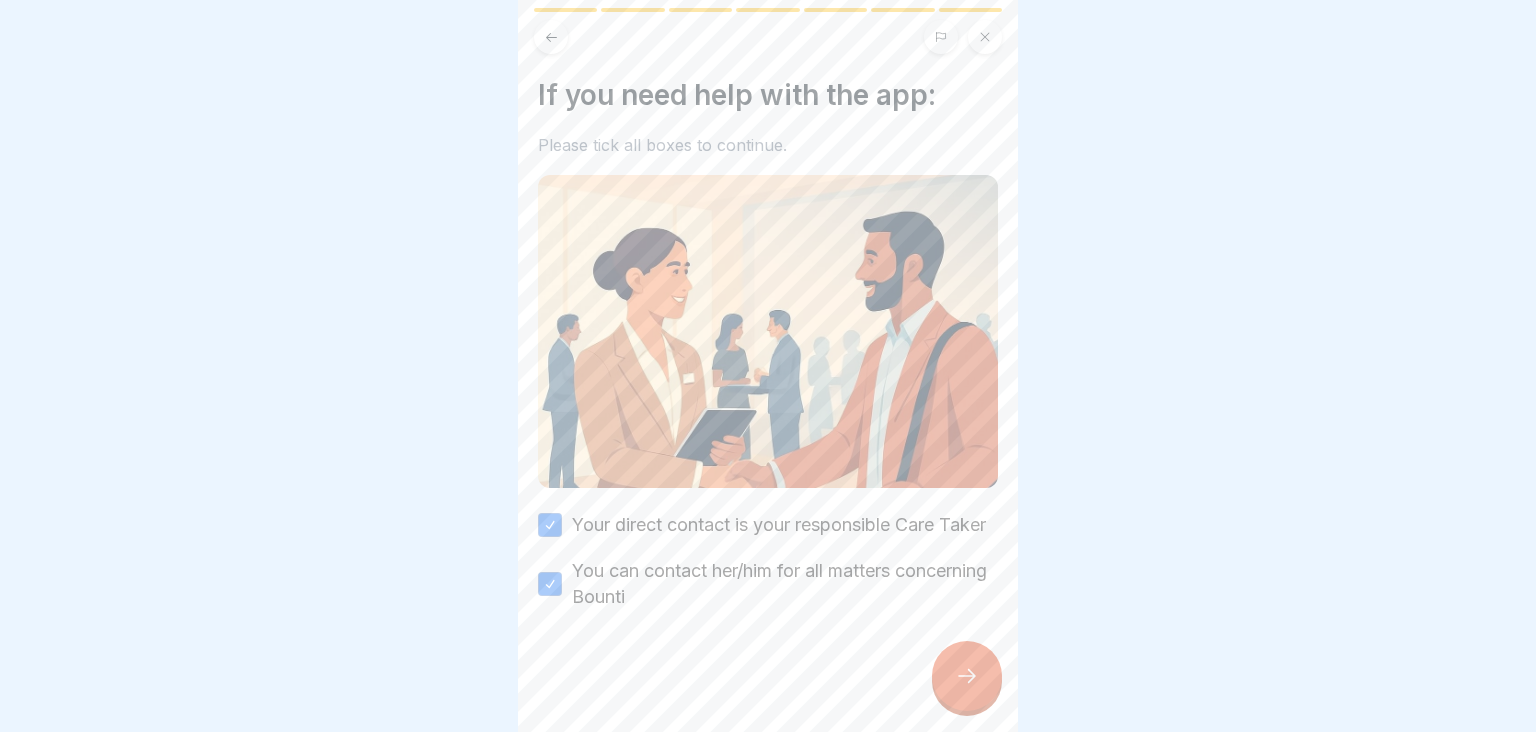 click at bounding box center [967, 676] 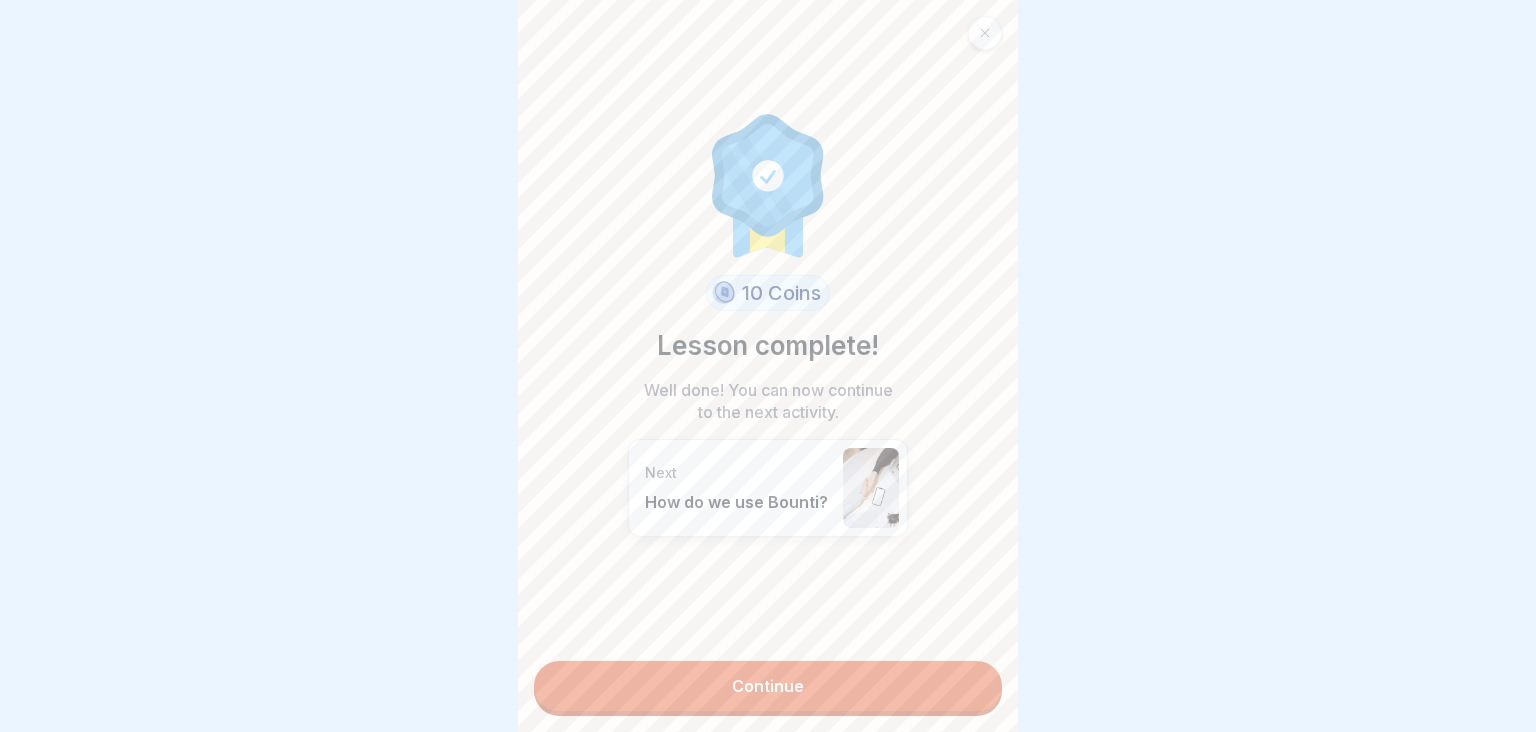 click on "Continue" at bounding box center (768, 686) 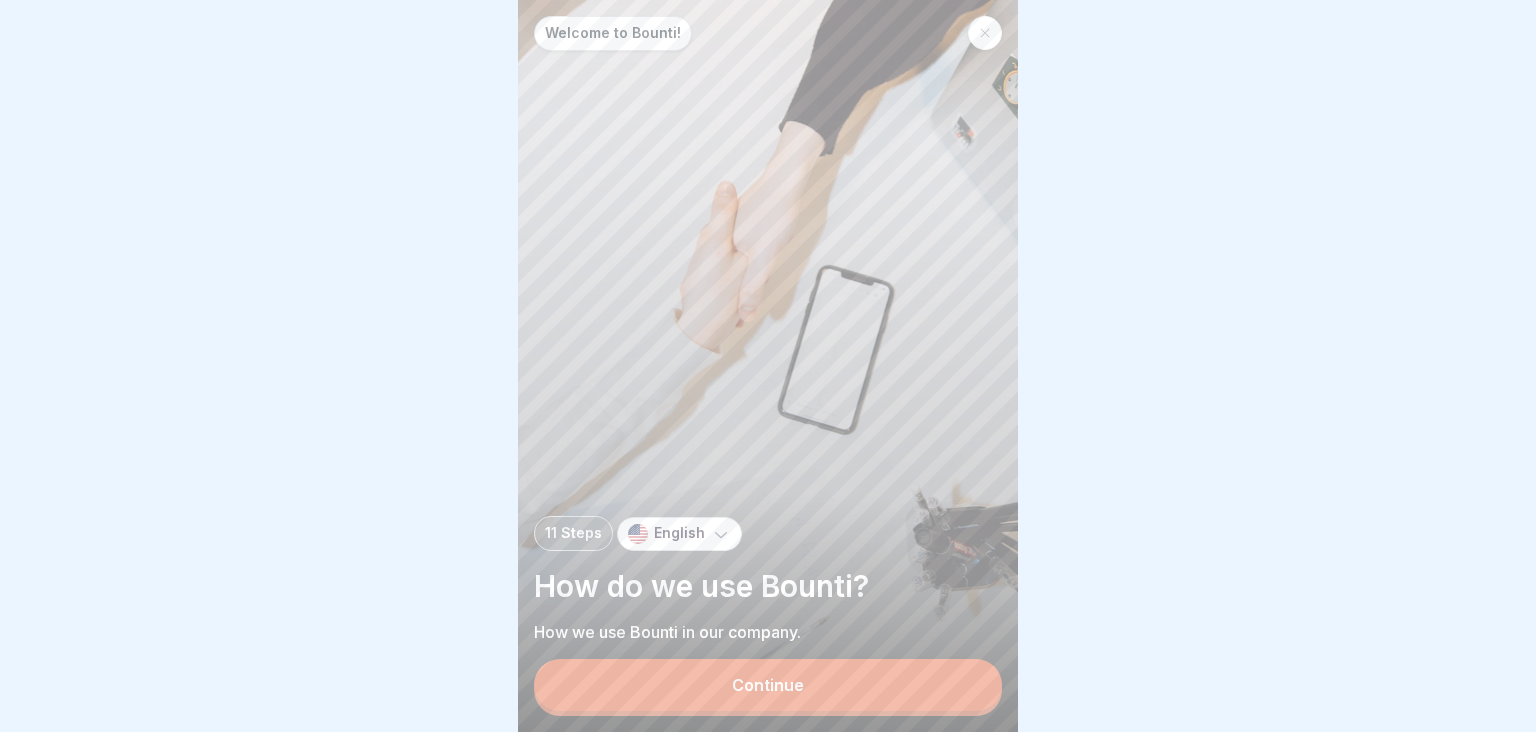 click on "Continue" at bounding box center [768, 685] 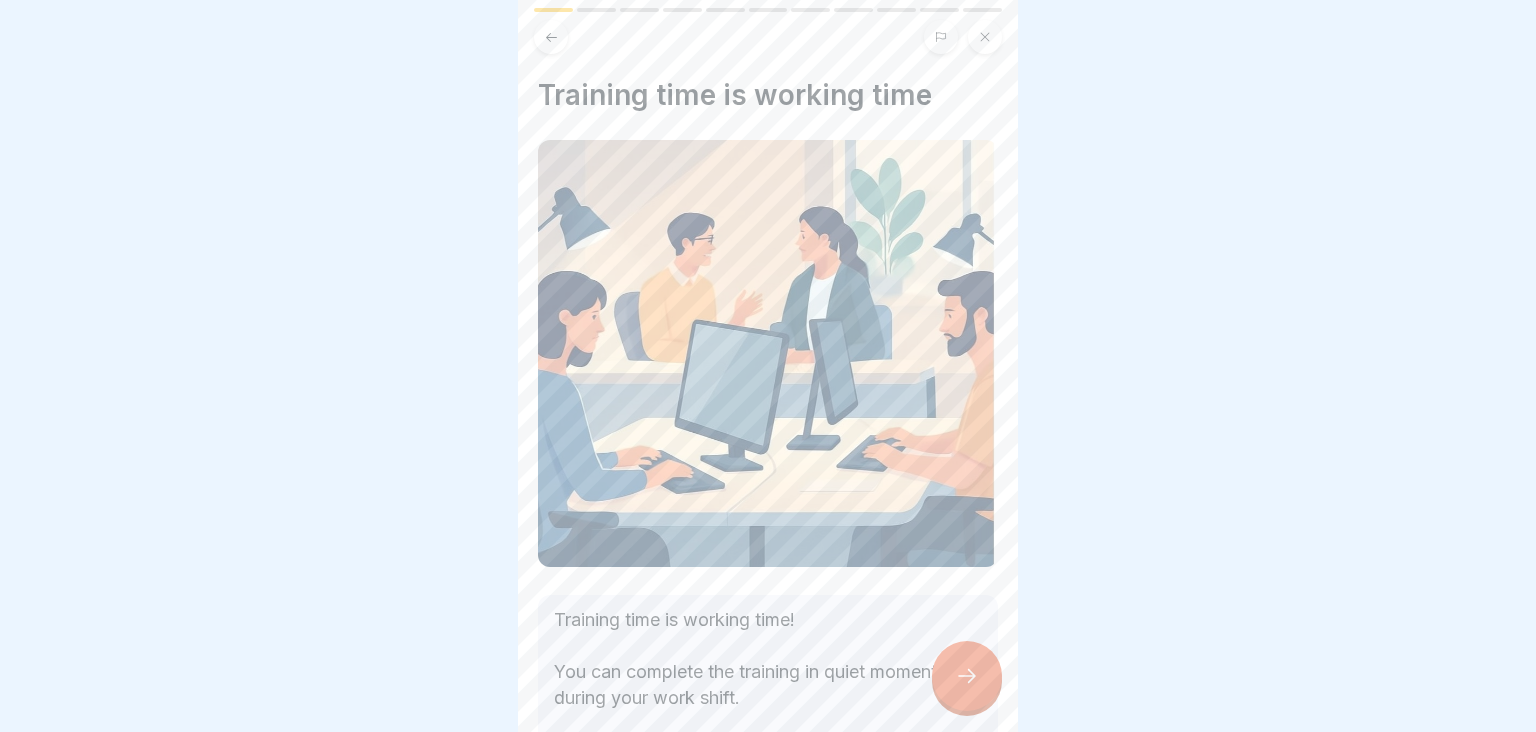 scroll, scrollTop: 164, scrollLeft: 0, axis: vertical 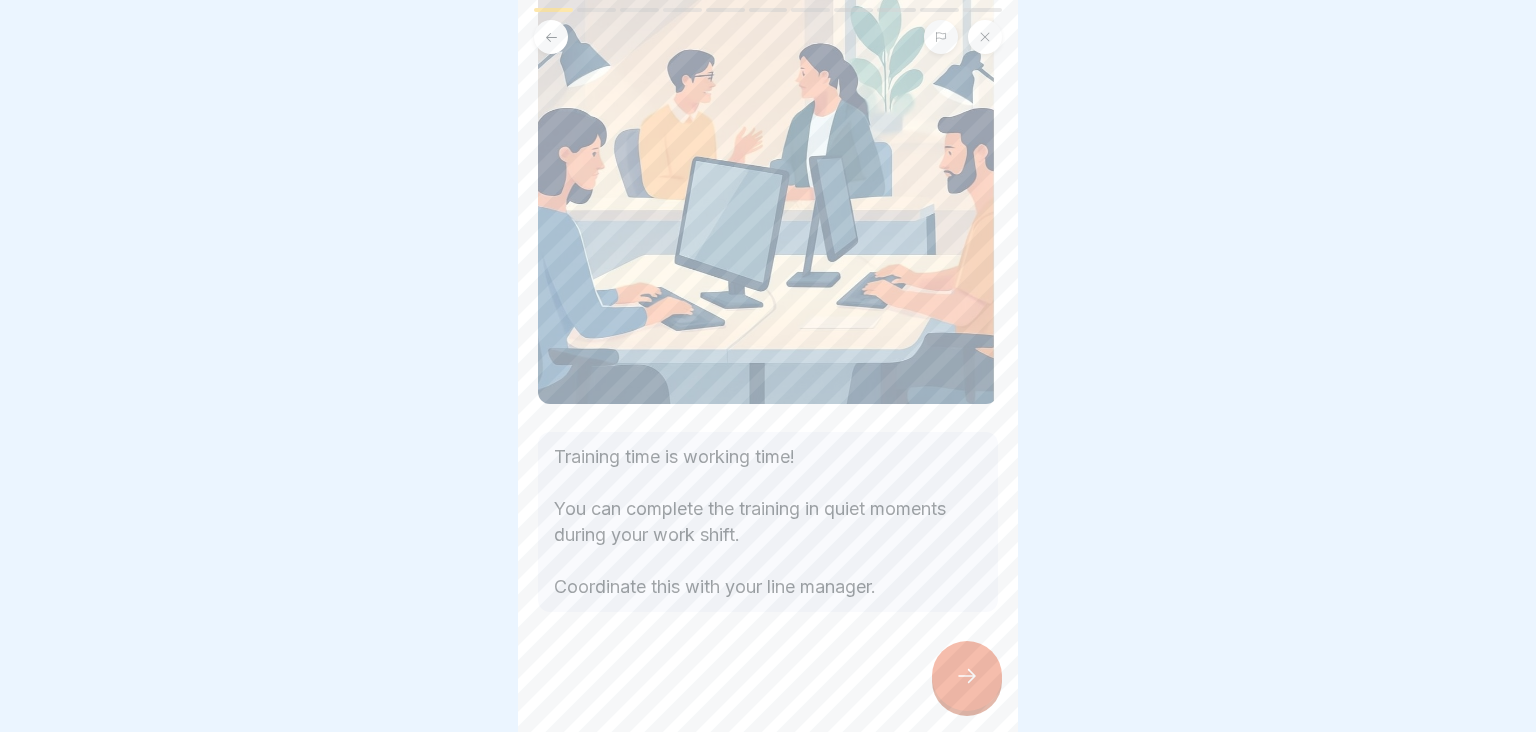 click 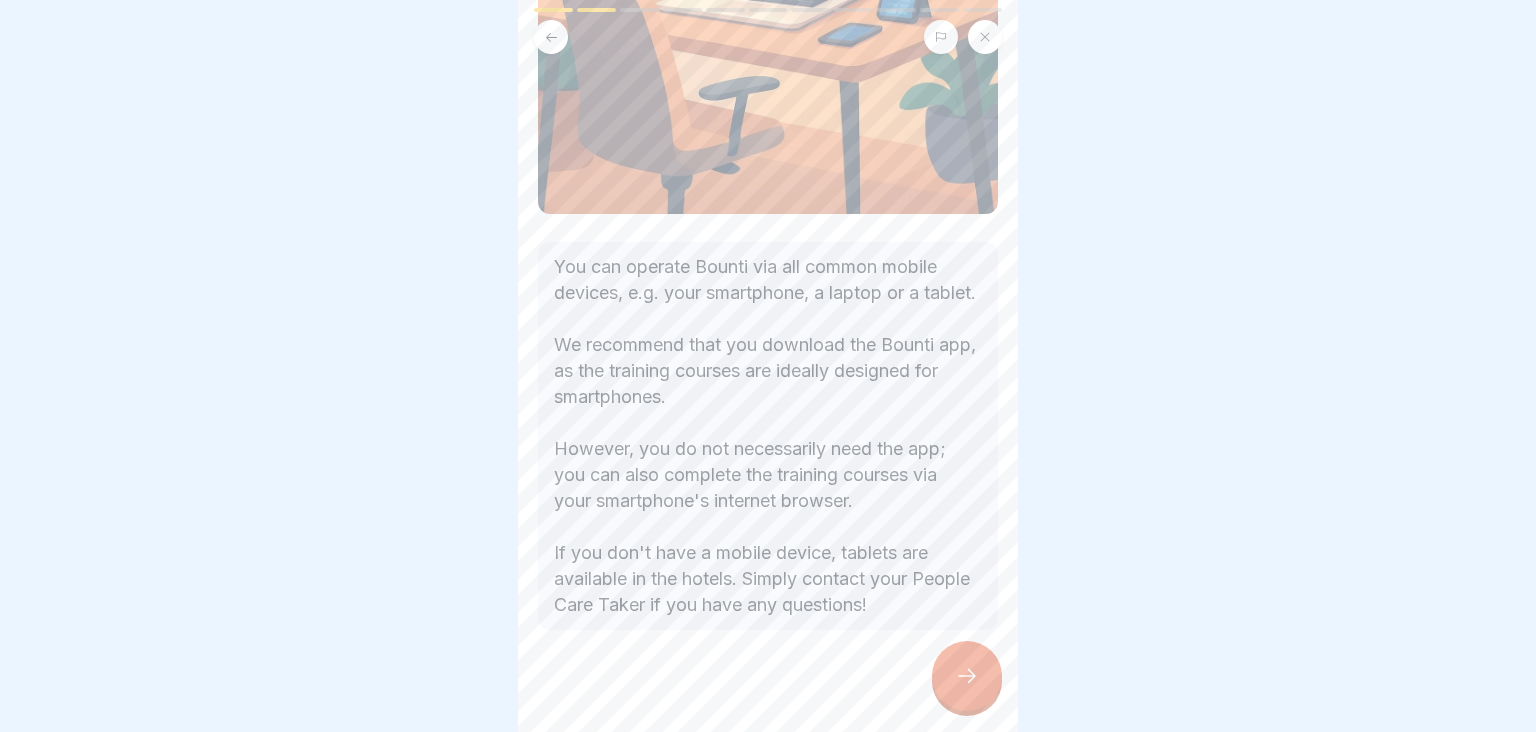 scroll, scrollTop: 318, scrollLeft: 0, axis: vertical 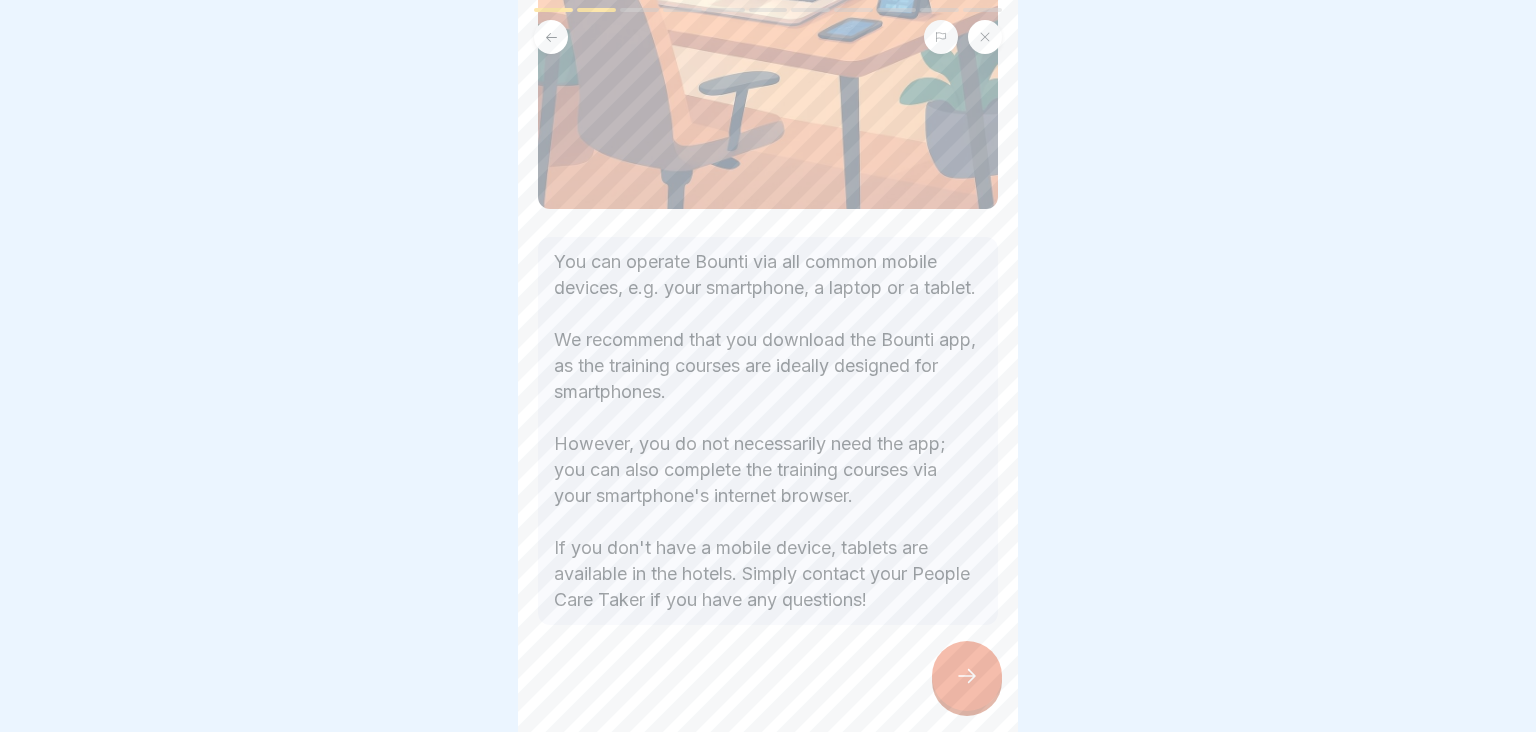 click at bounding box center [967, 676] 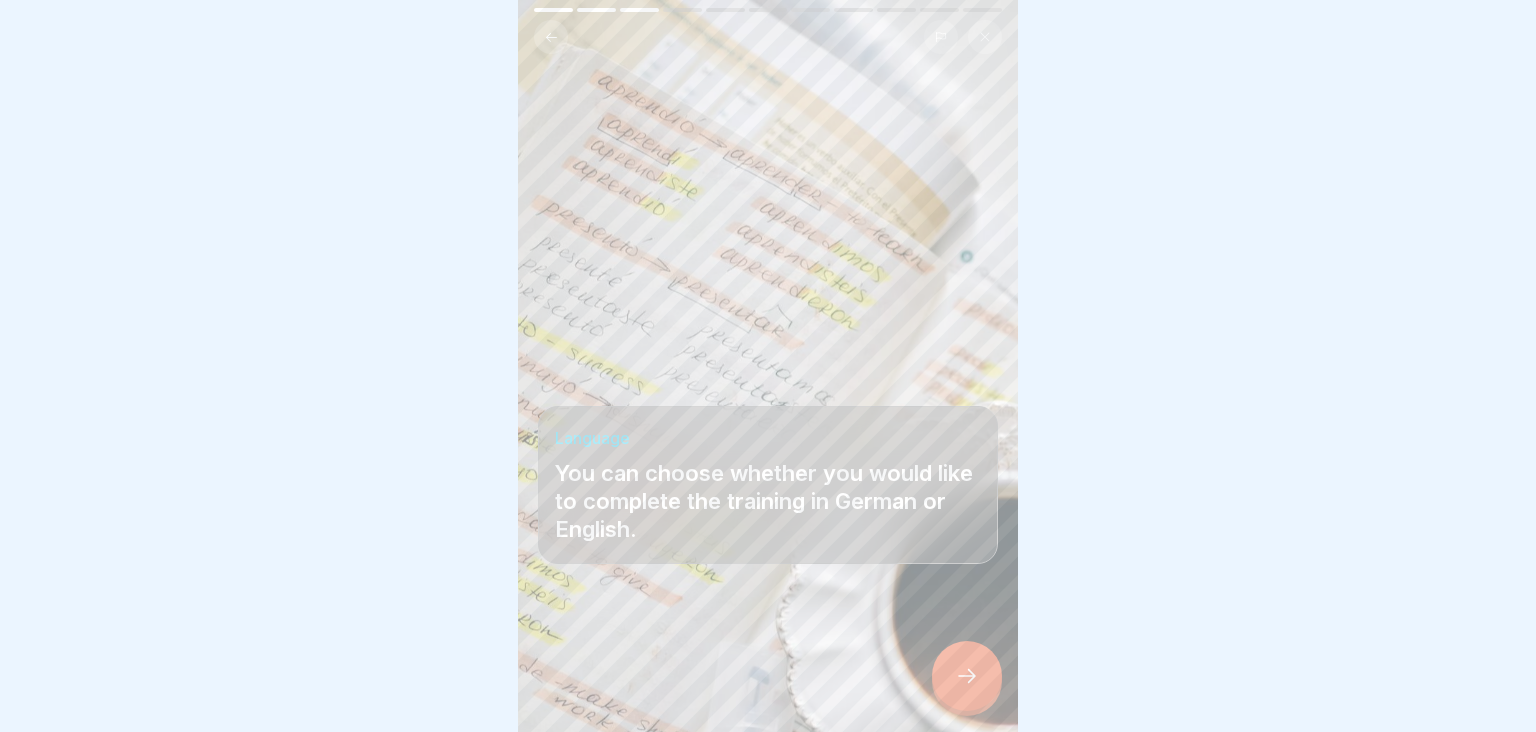 click 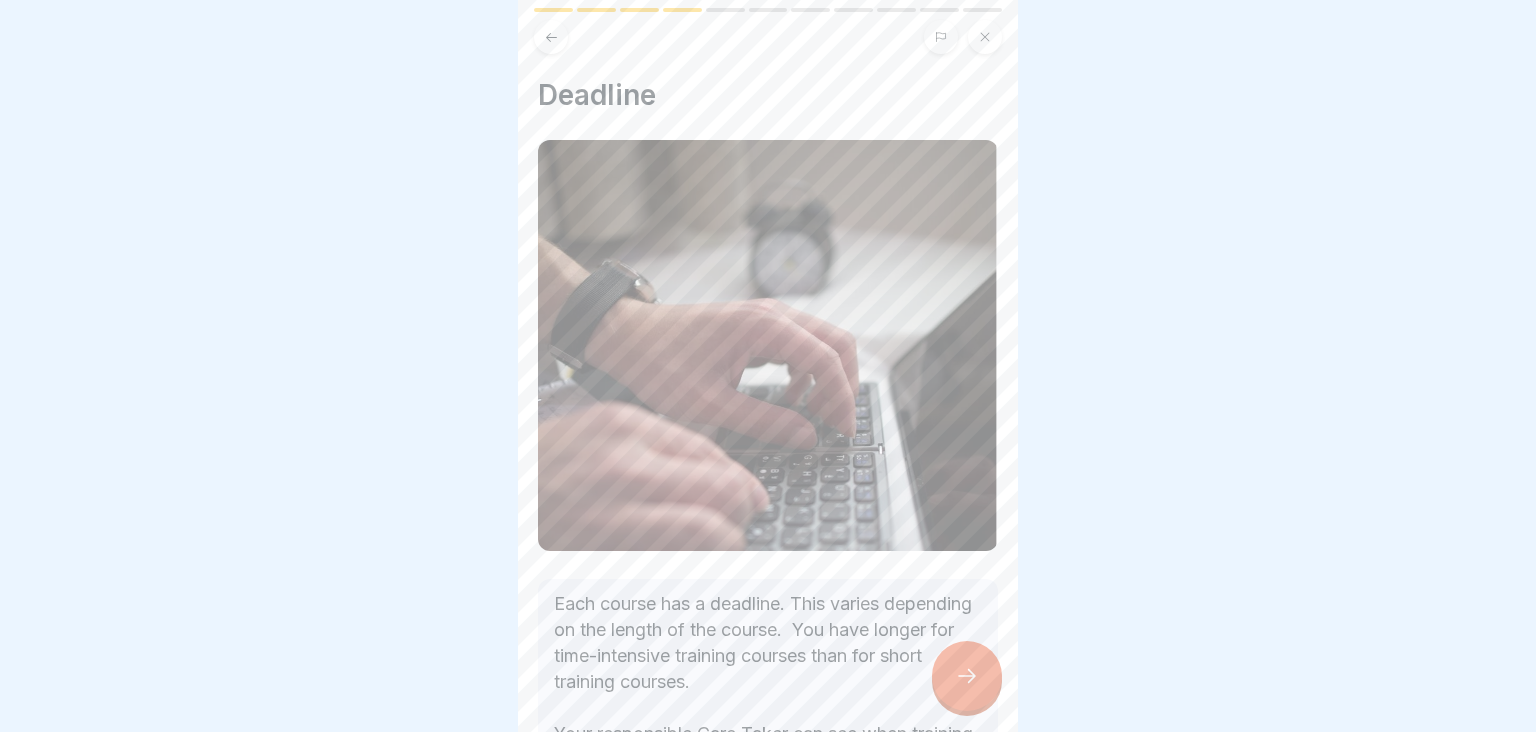 scroll, scrollTop: 382, scrollLeft: 0, axis: vertical 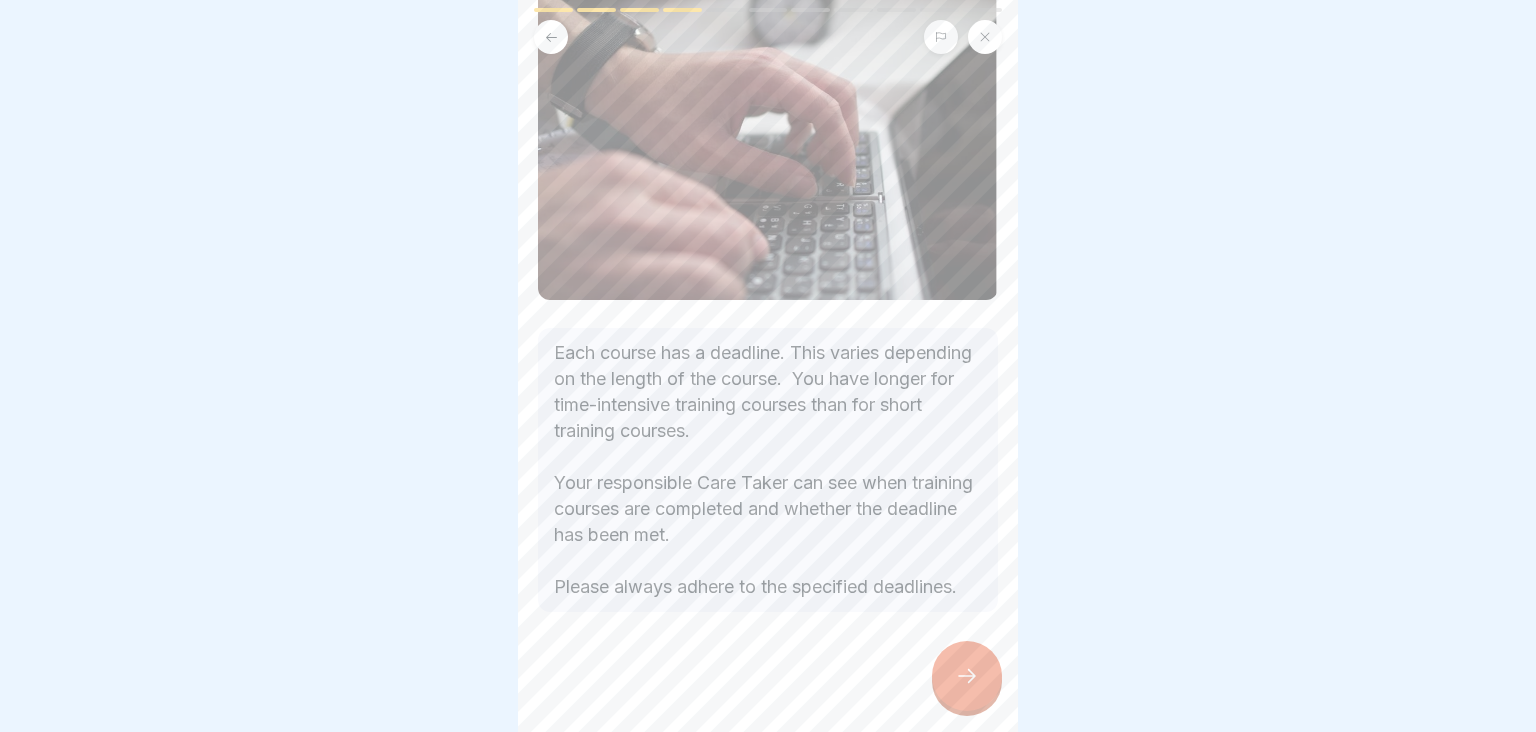 click at bounding box center (967, 676) 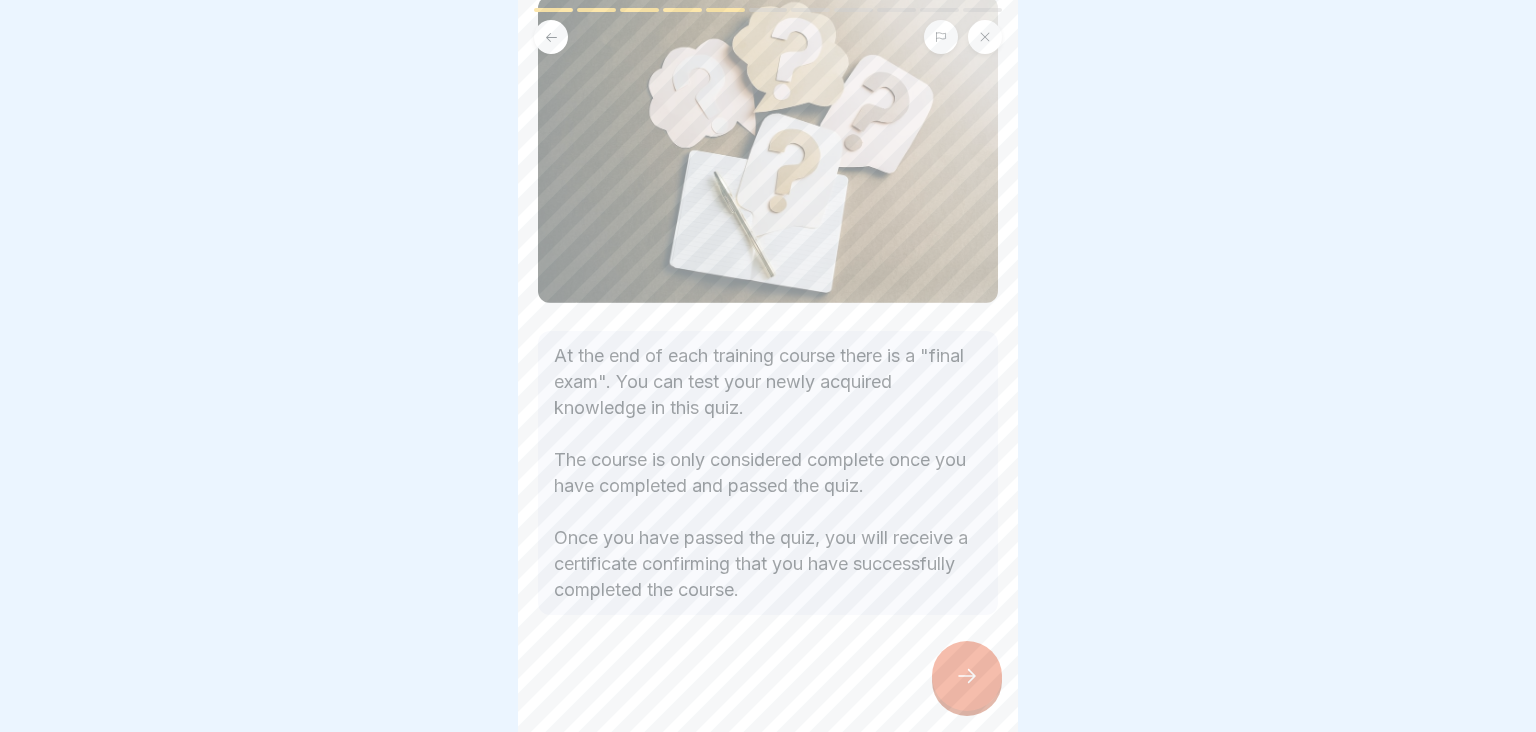 scroll, scrollTop: 147, scrollLeft: 0, axis: vertical 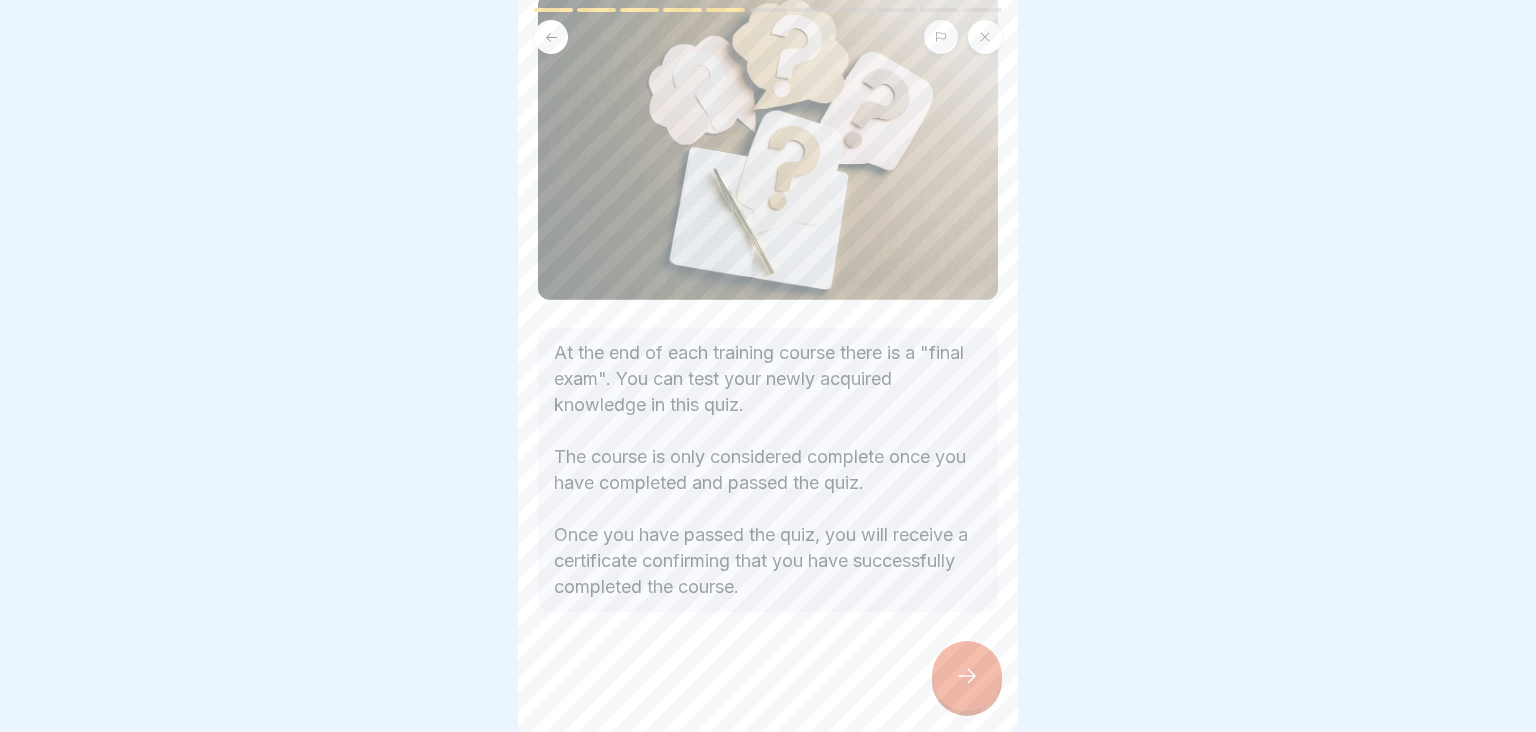 click at bounding box center (967, 676) 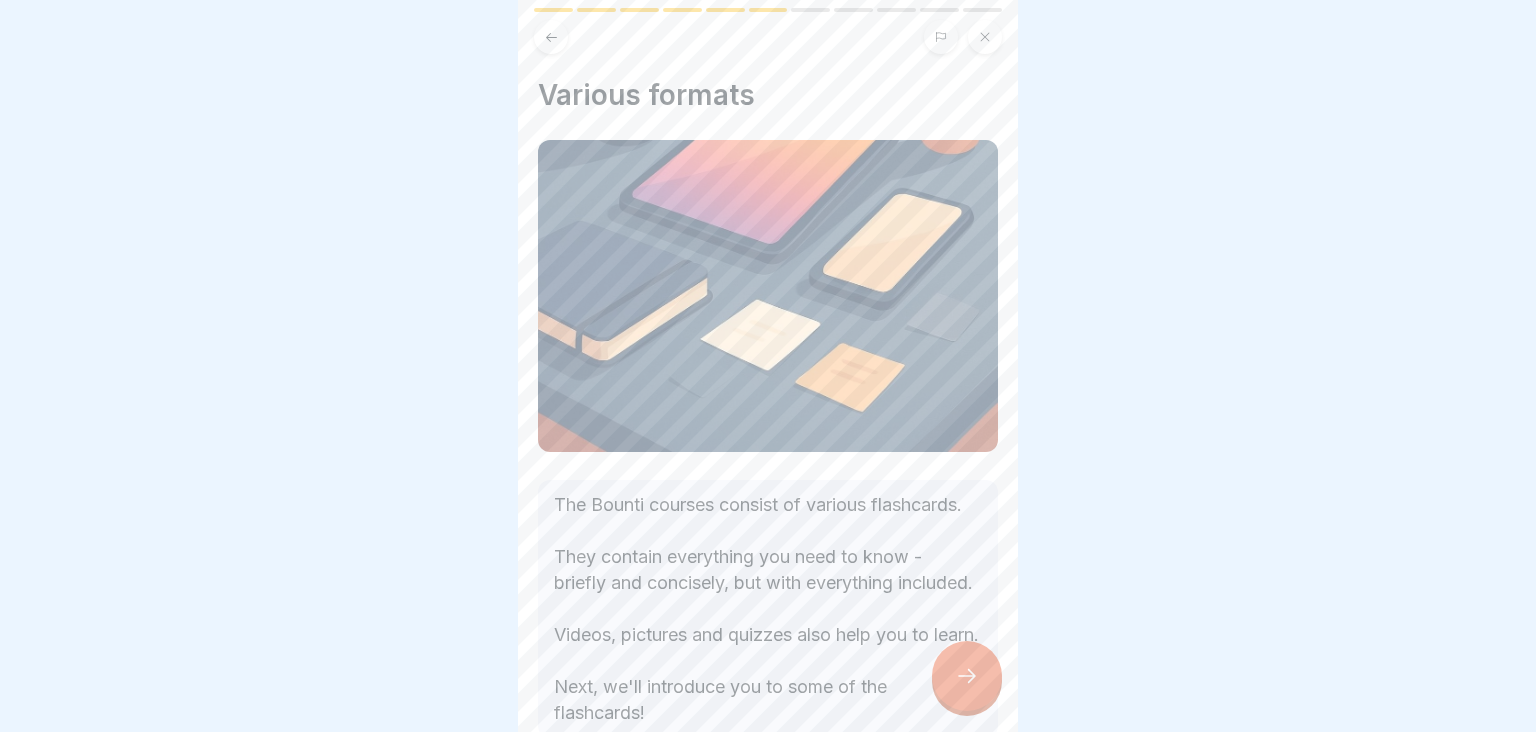 click at bounding box center (967, 676) 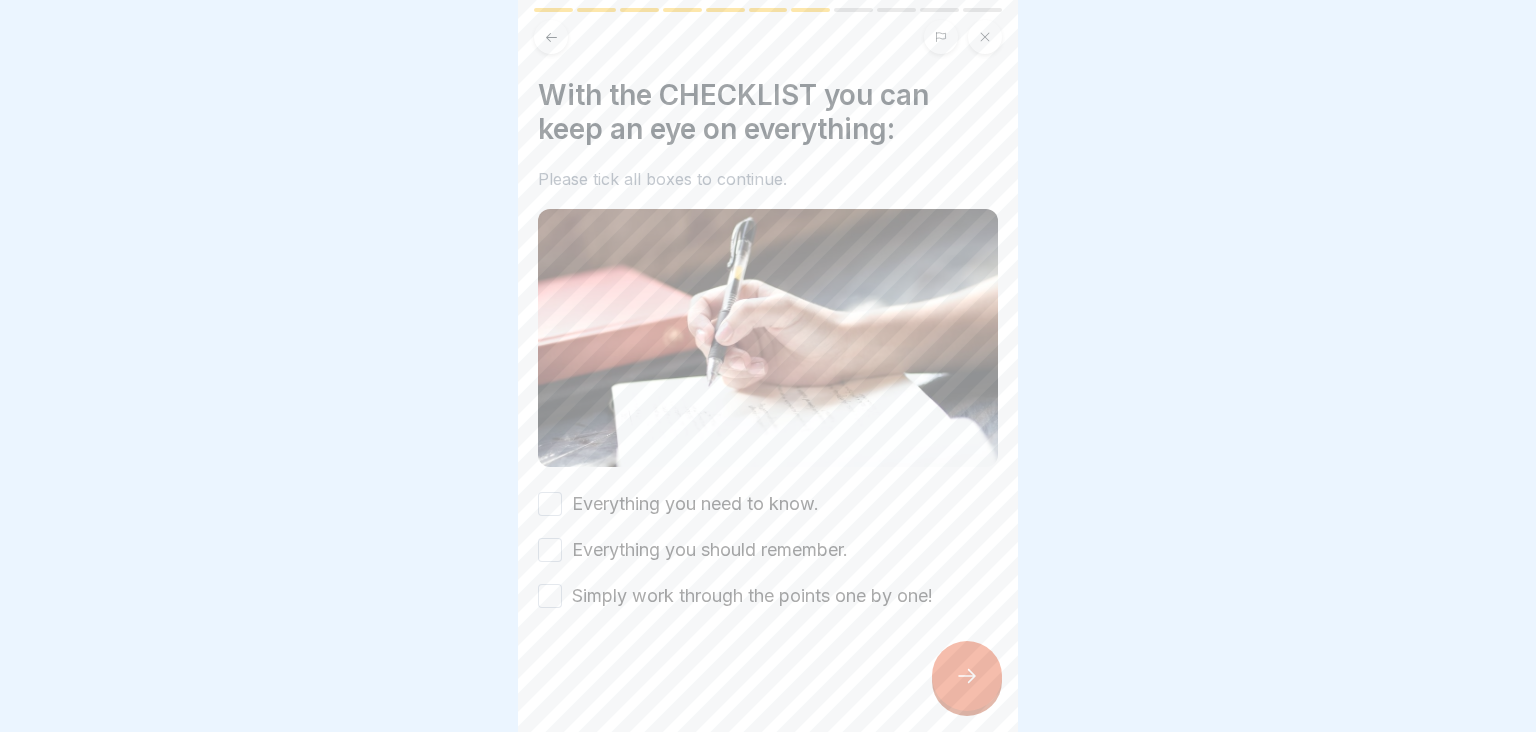 click on "Everything you need to know." at bounding box center [550, 504] 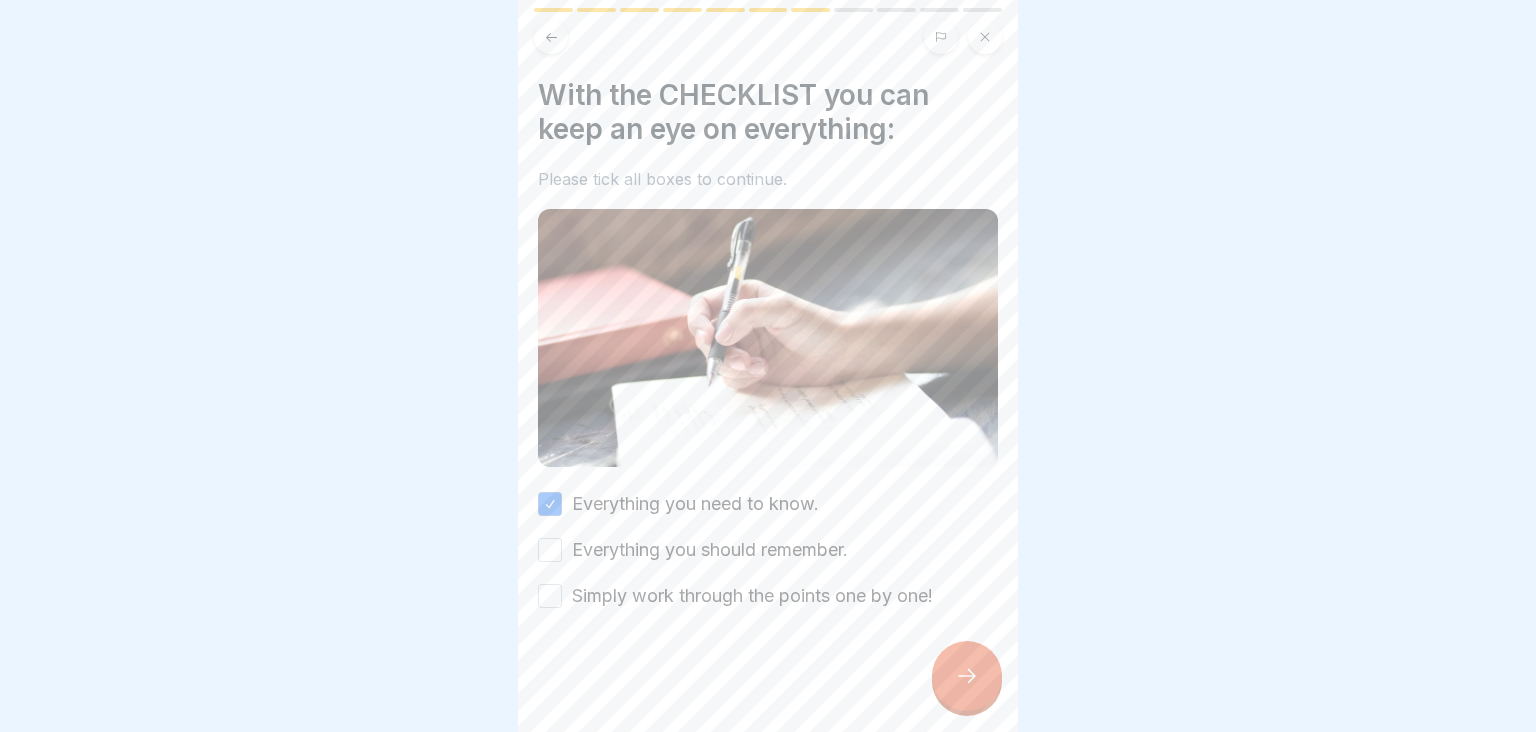 click on "Everything you should remember." at bounding box center (550, 550) 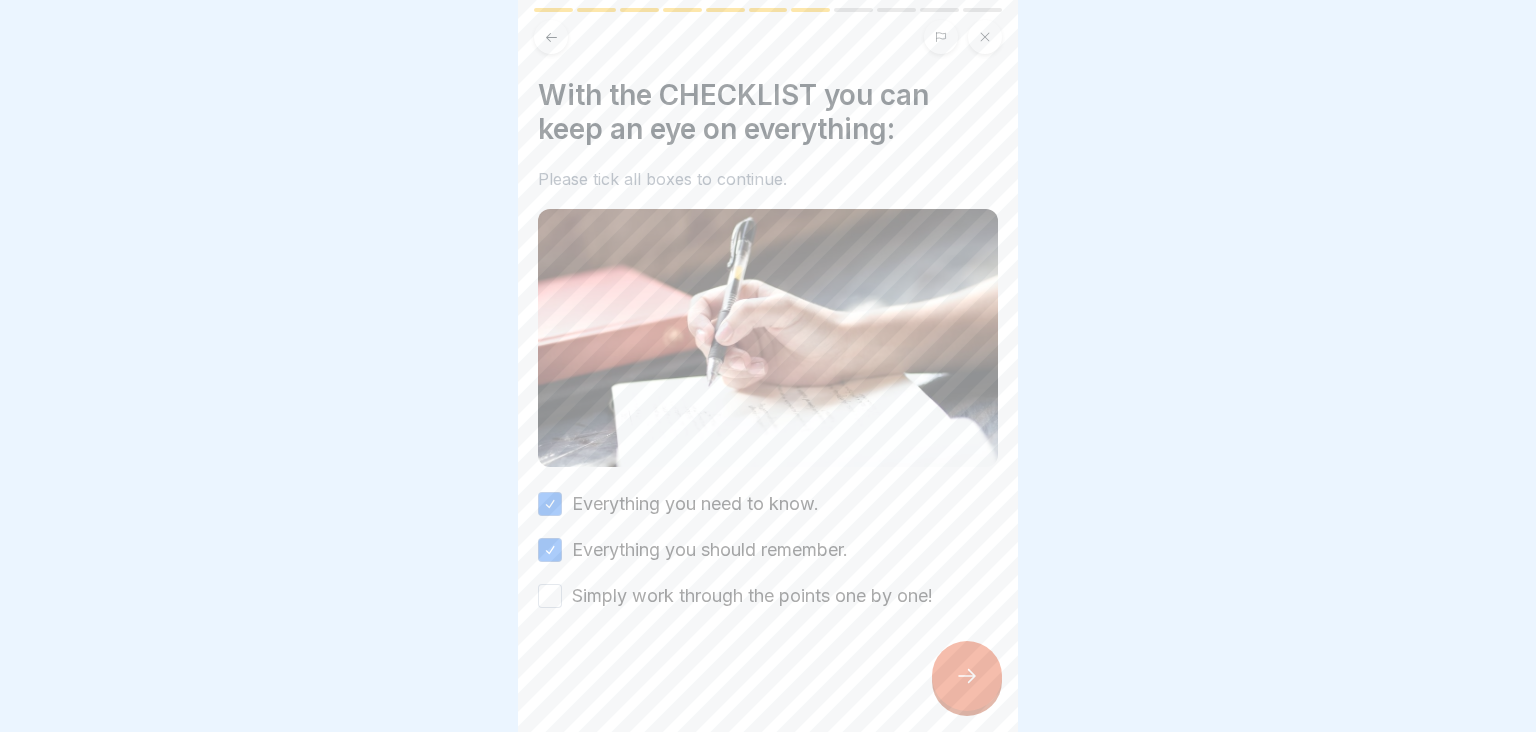 click on "Simply work through the points one by one!" at bounding box center (550, 596) 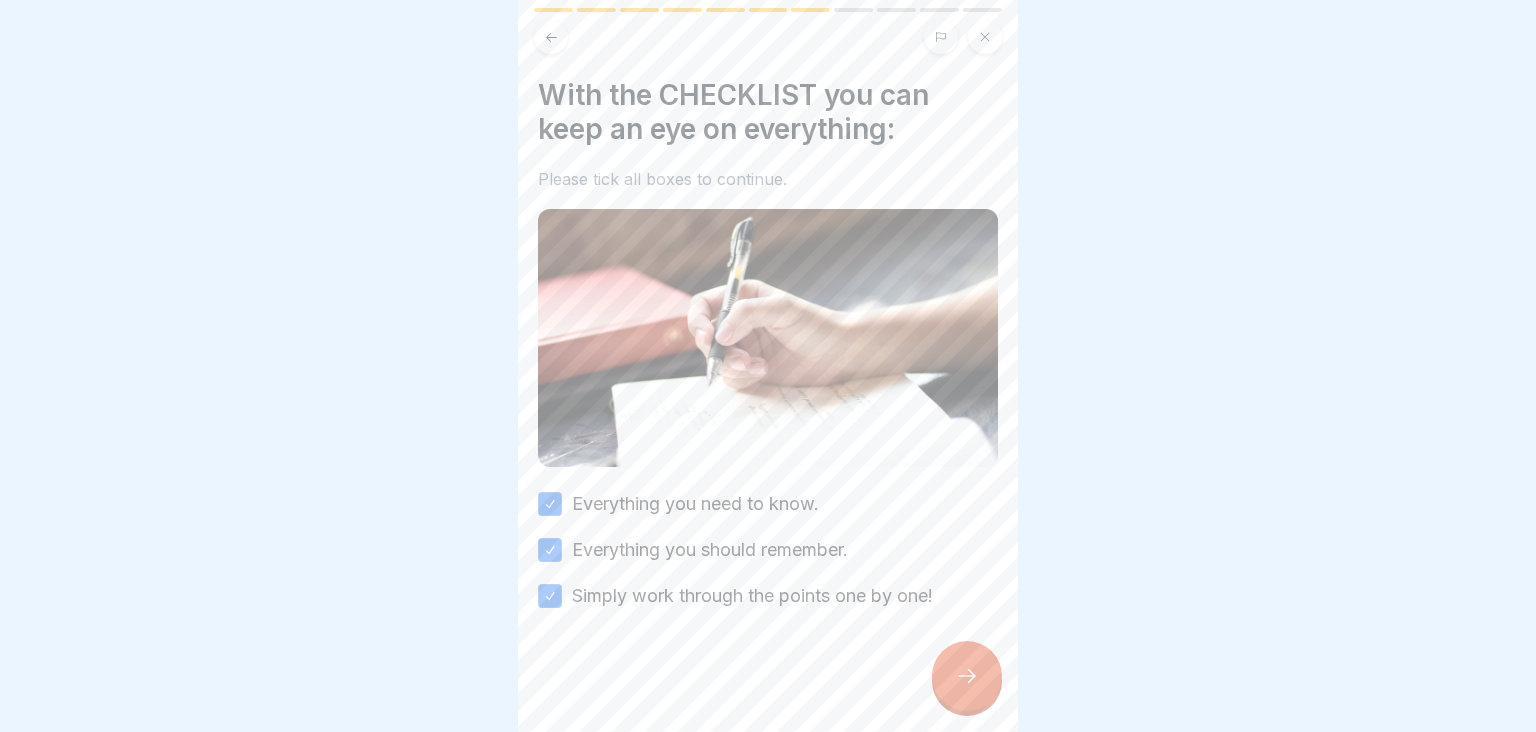 click at bounding box center (967, 676) 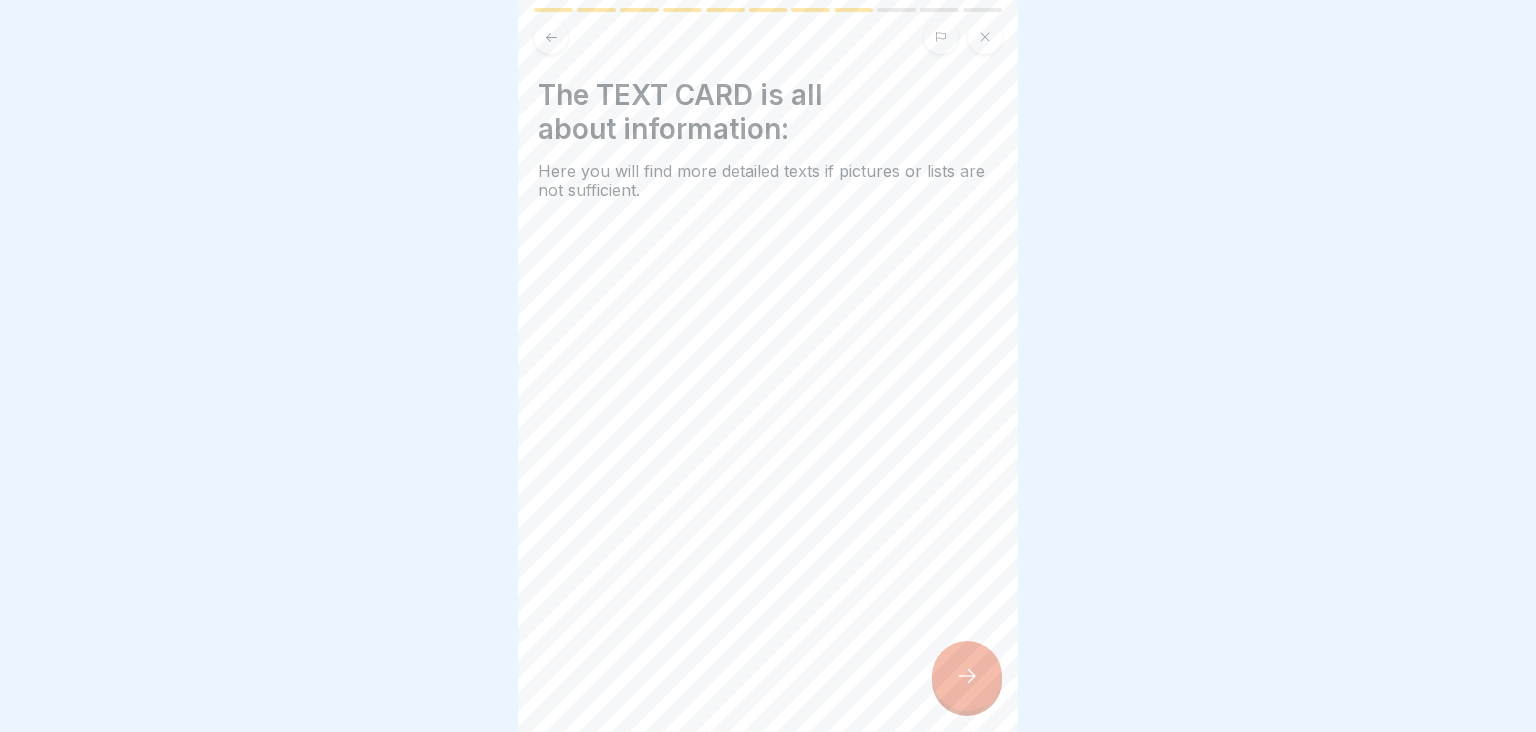 click at bounding box center (967, 676) 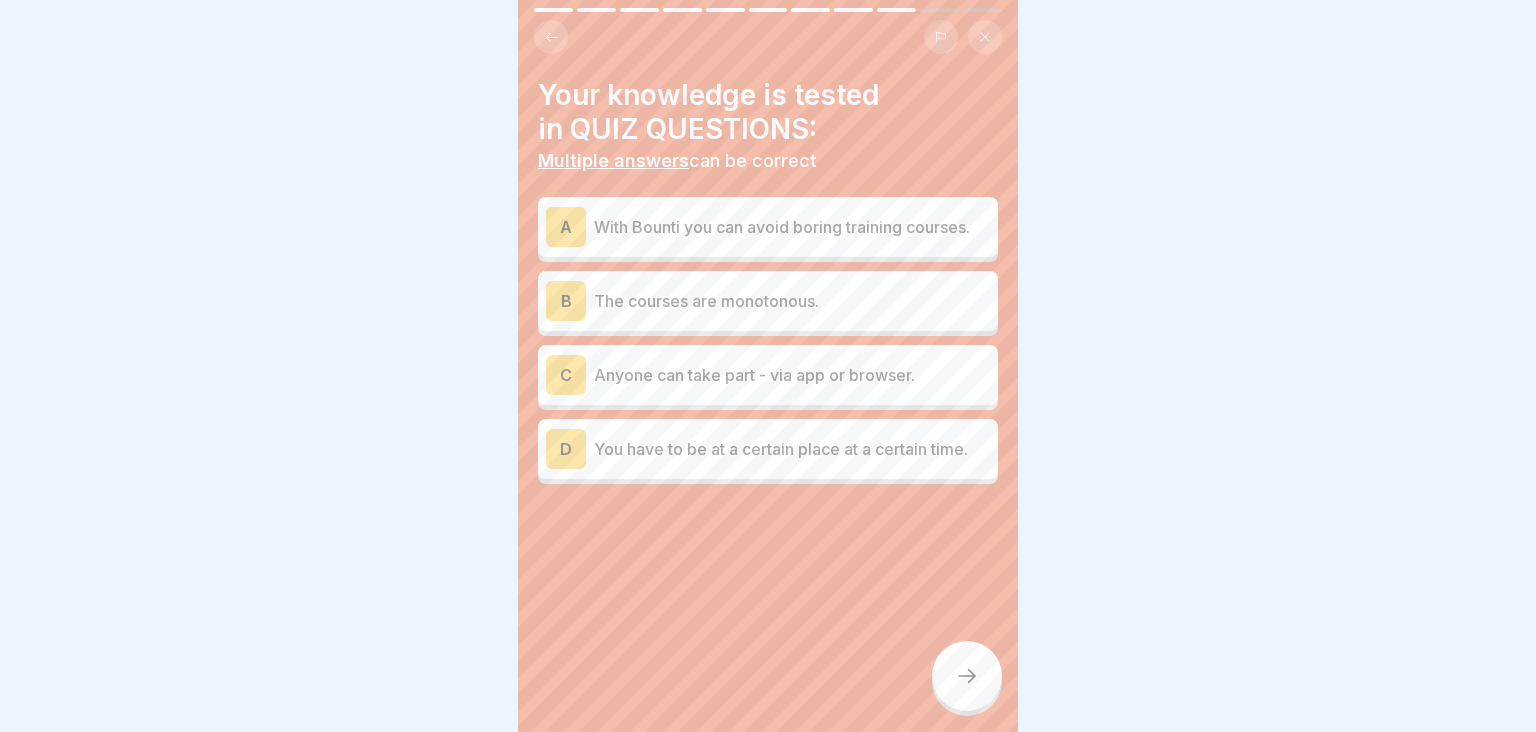 click on "A With Bounti you can avoid boring training courses. B The courses are monotonous. C Anyone can take part - via app or browser. D You have to be at a certain place at a certain time." at bounding box center [768, 343] 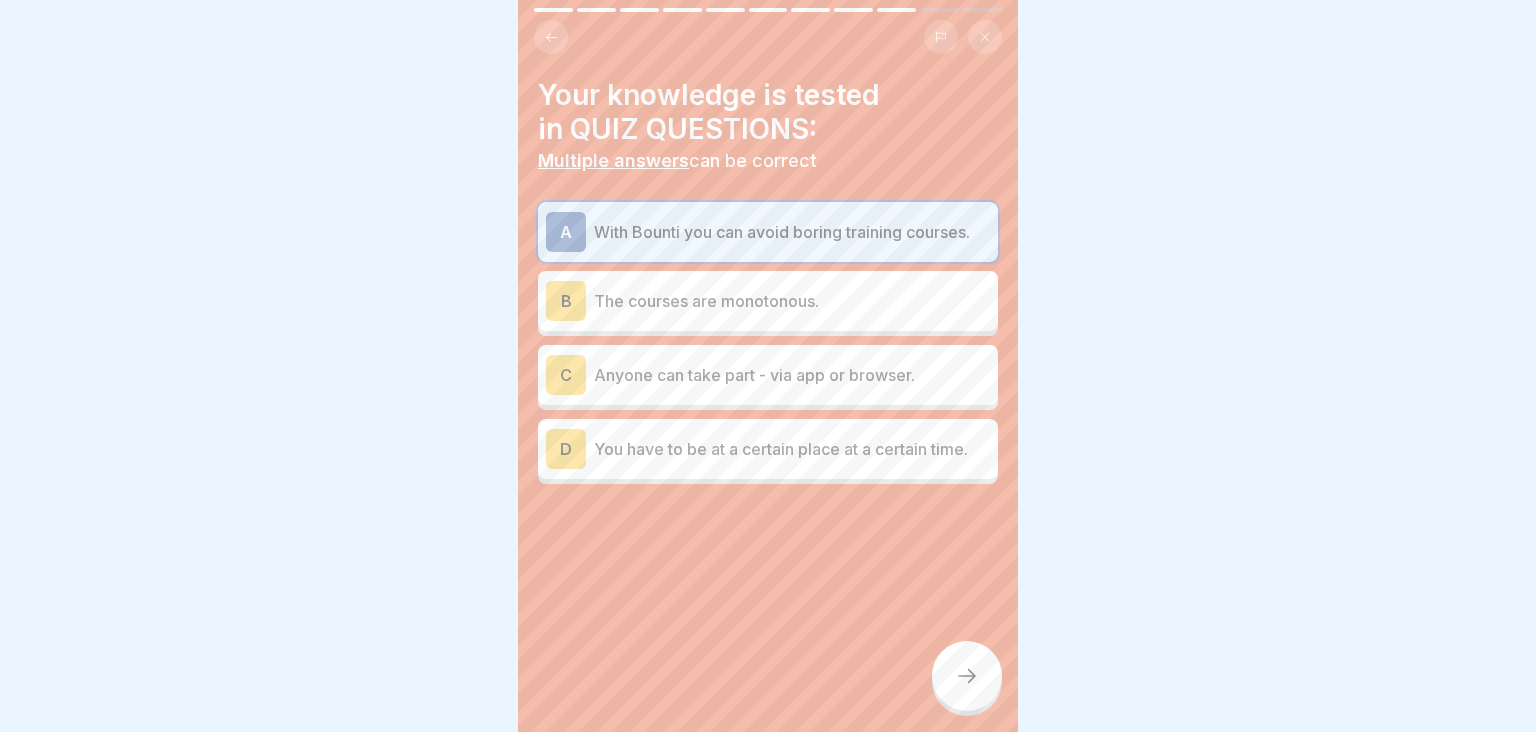 click on "C Anyone can take part - via app or browser." at bounding box center (768, 375) 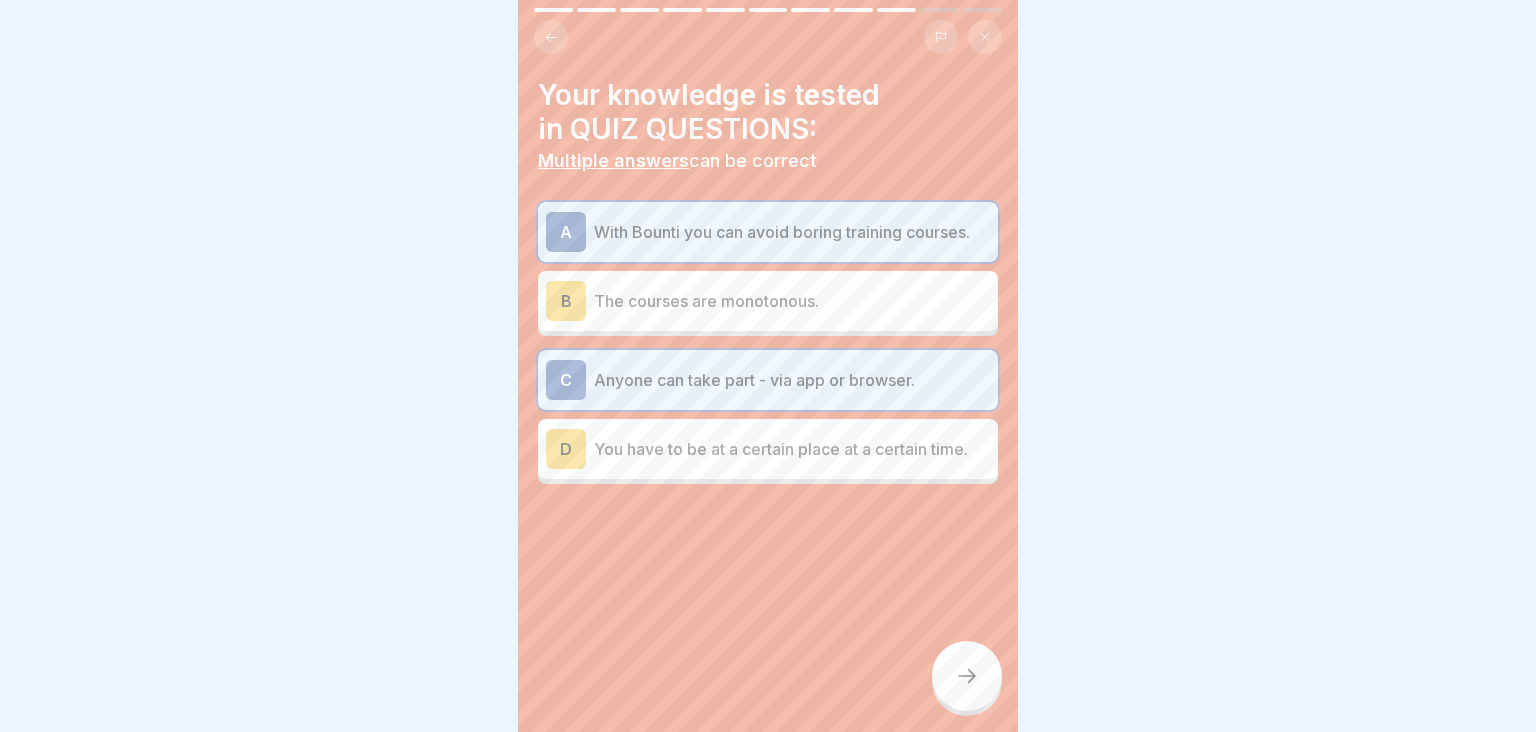 click 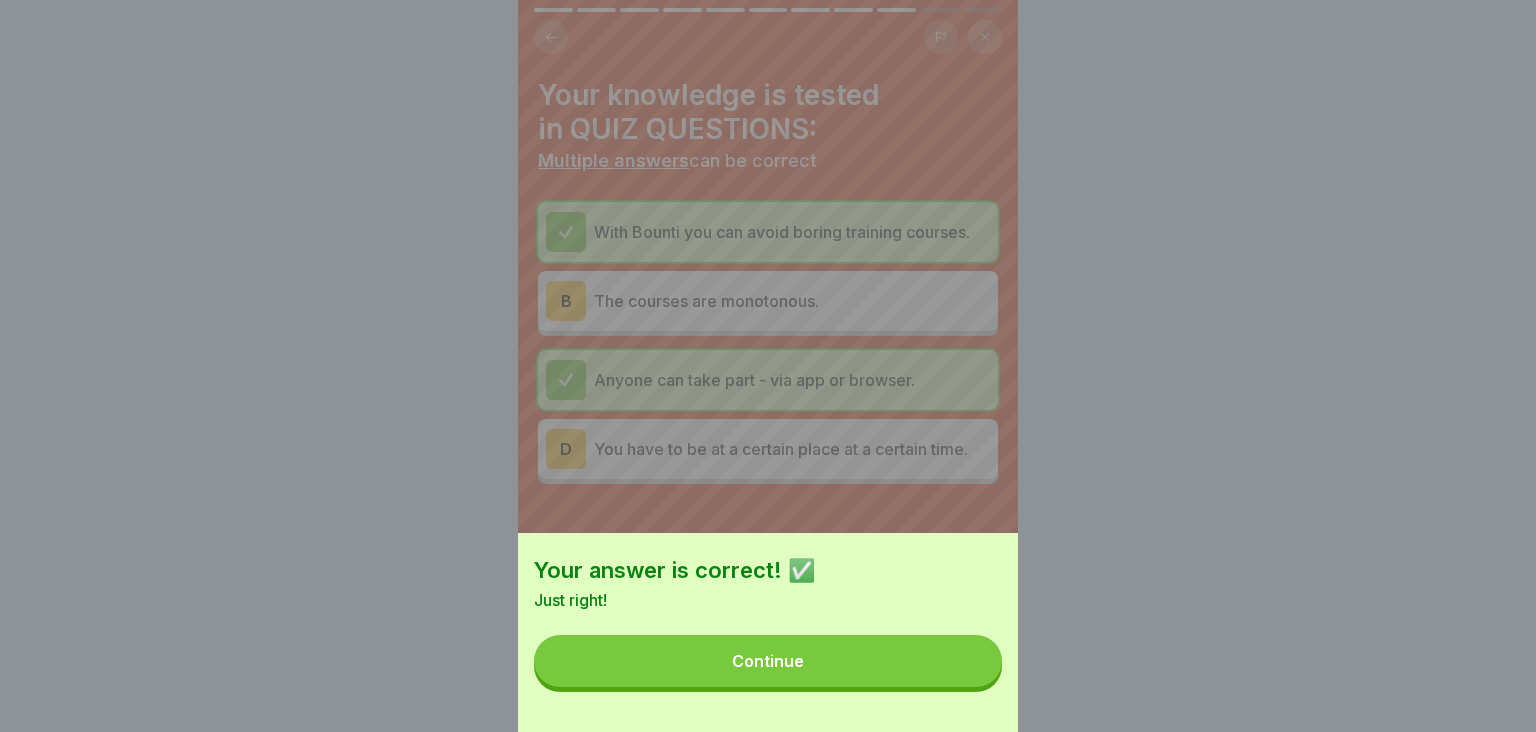 click on "Continue" at bounding box center [768, 661] 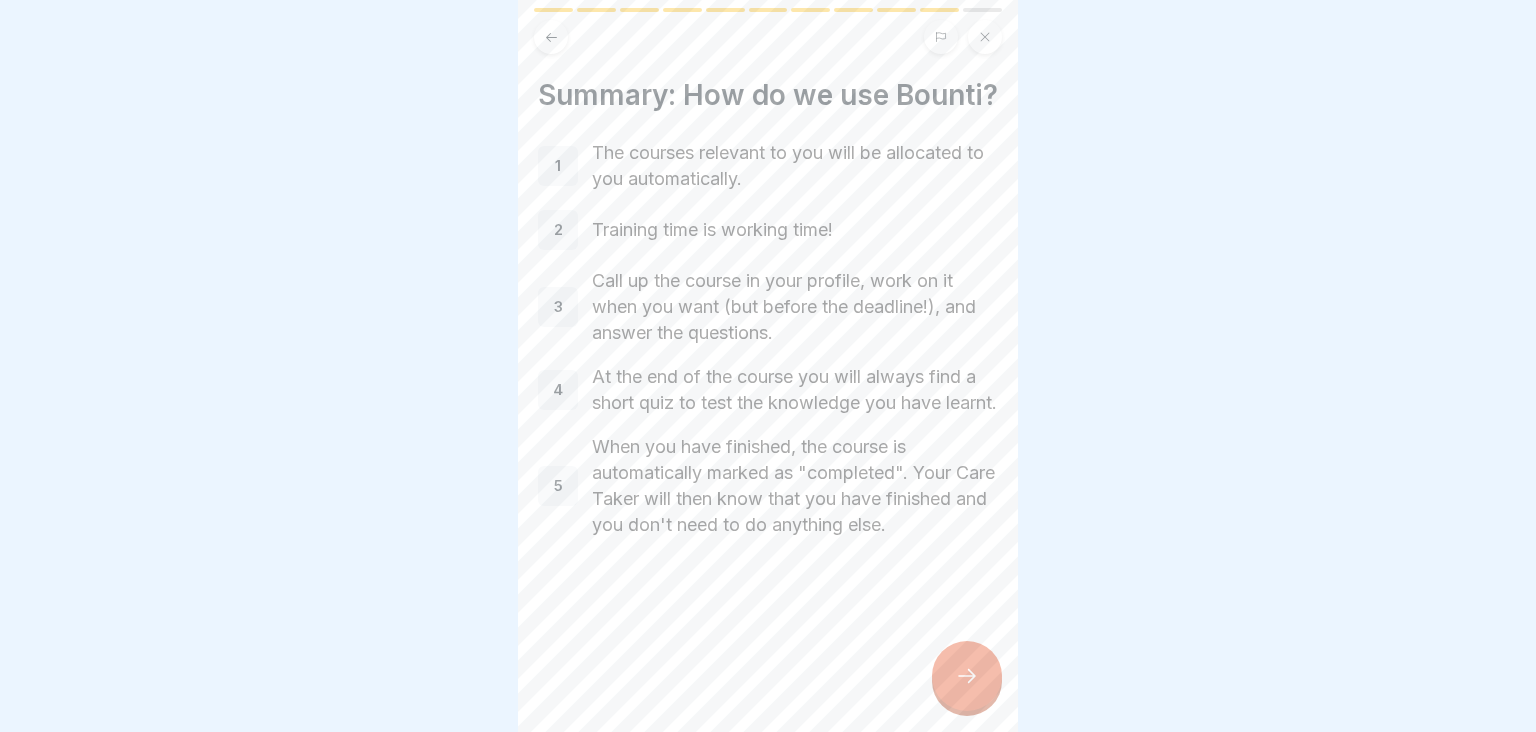 click 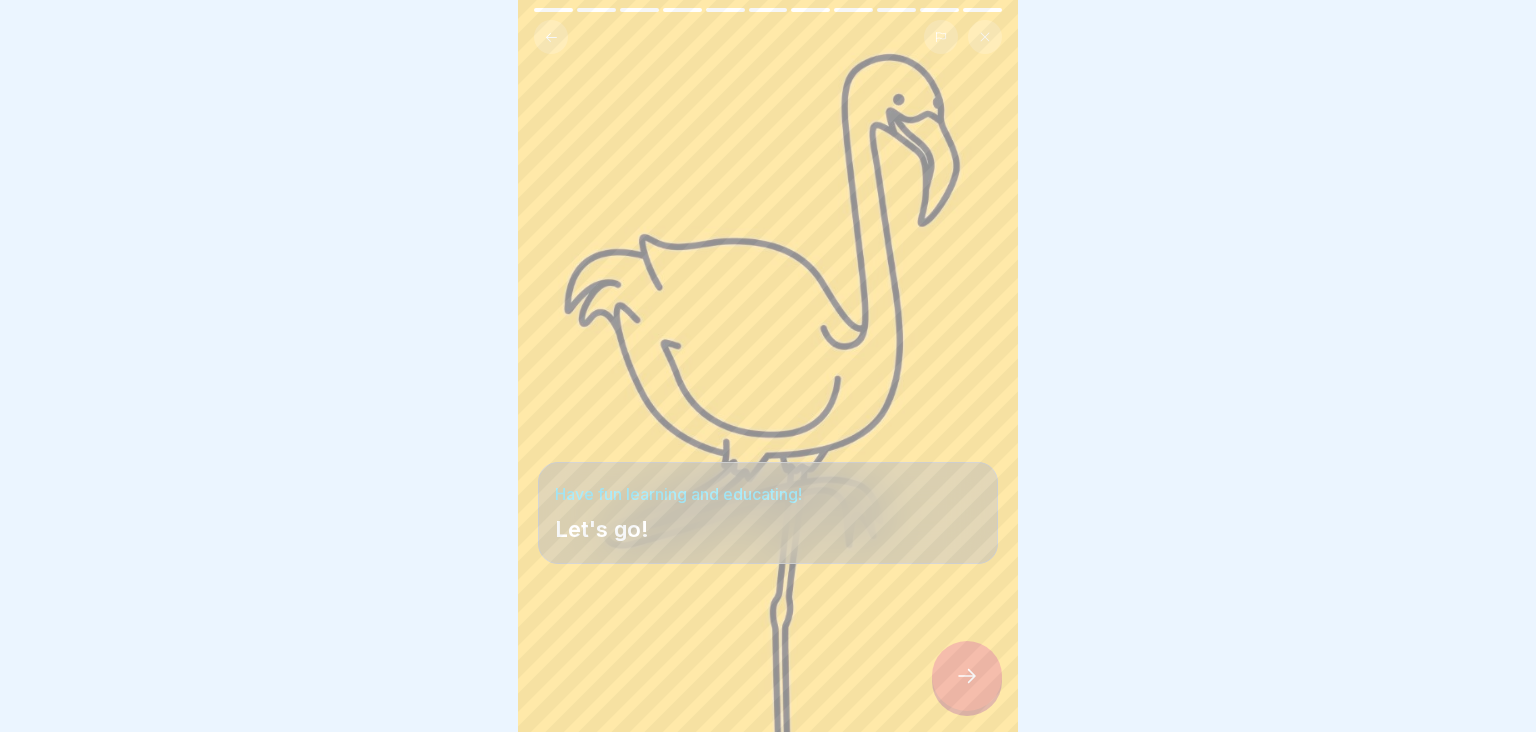 click 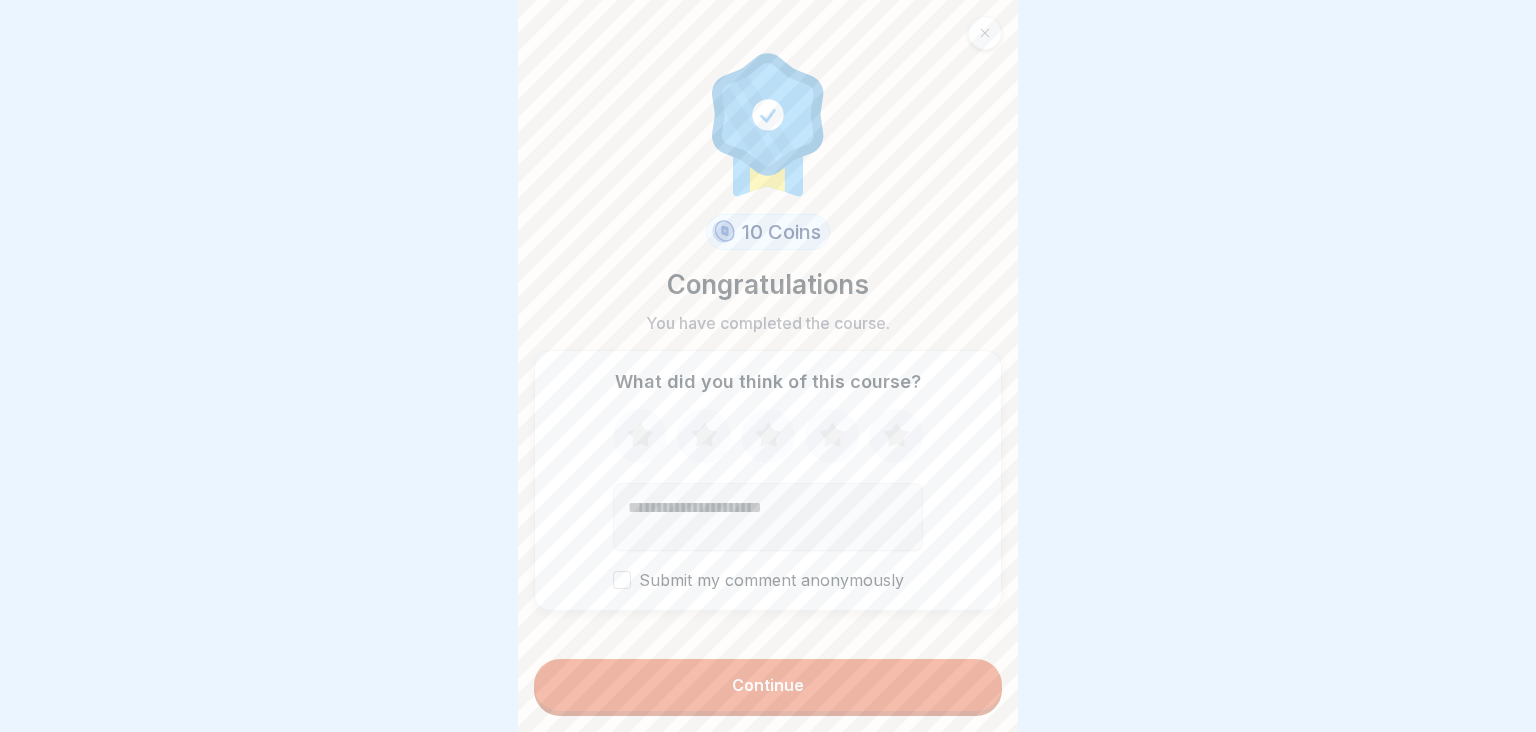 click 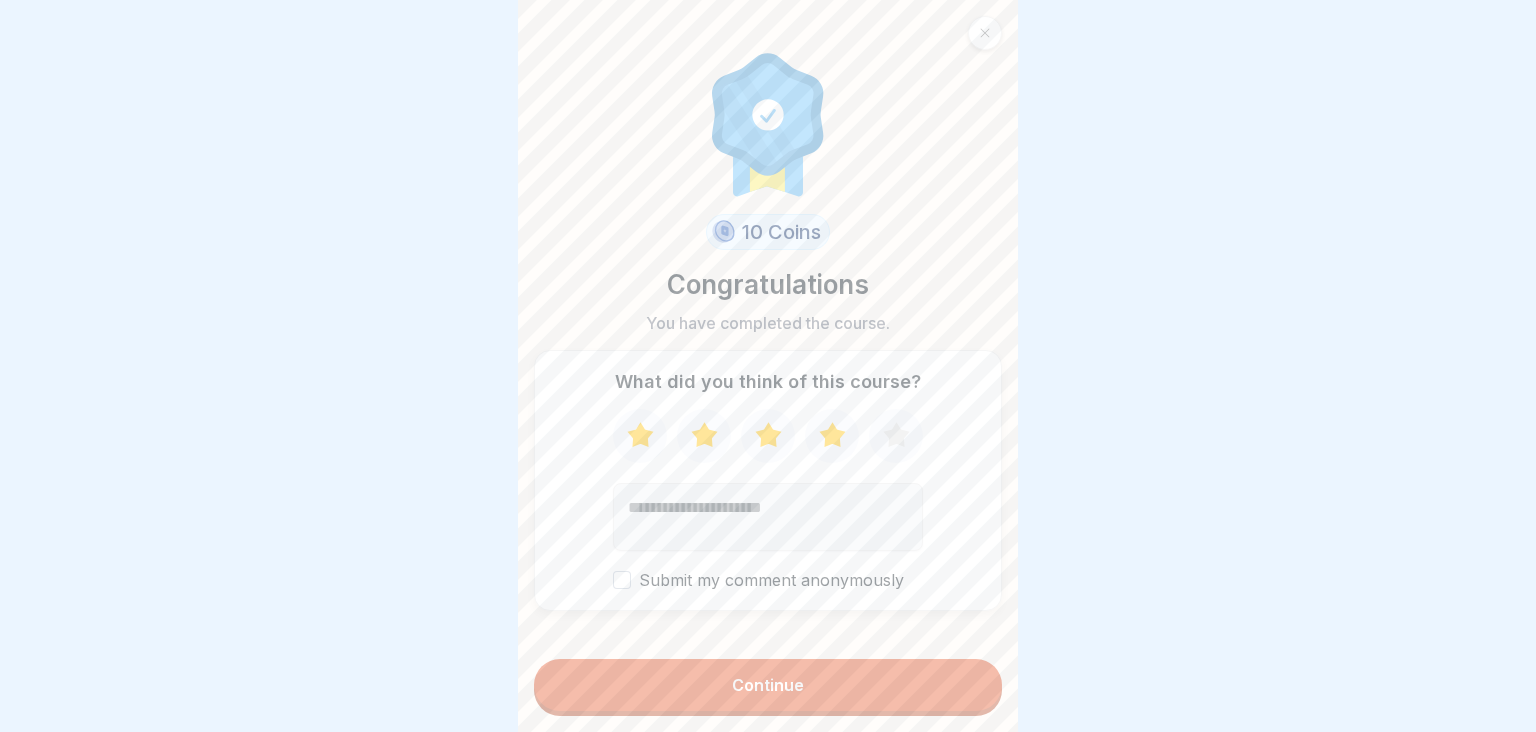 click on "Continue" at bounding box center (768, 685) 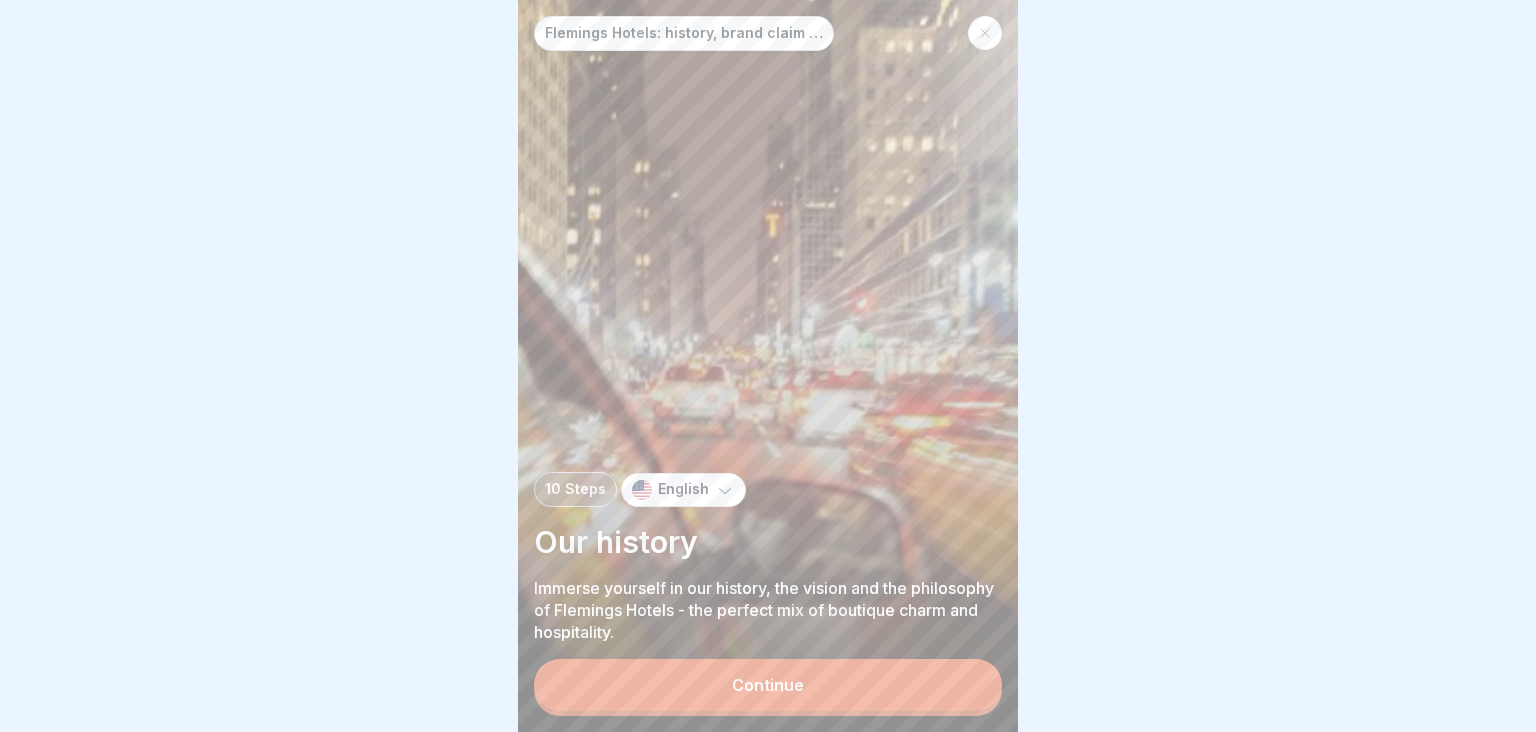 click on "Continue" at bounding box center (768, 685) 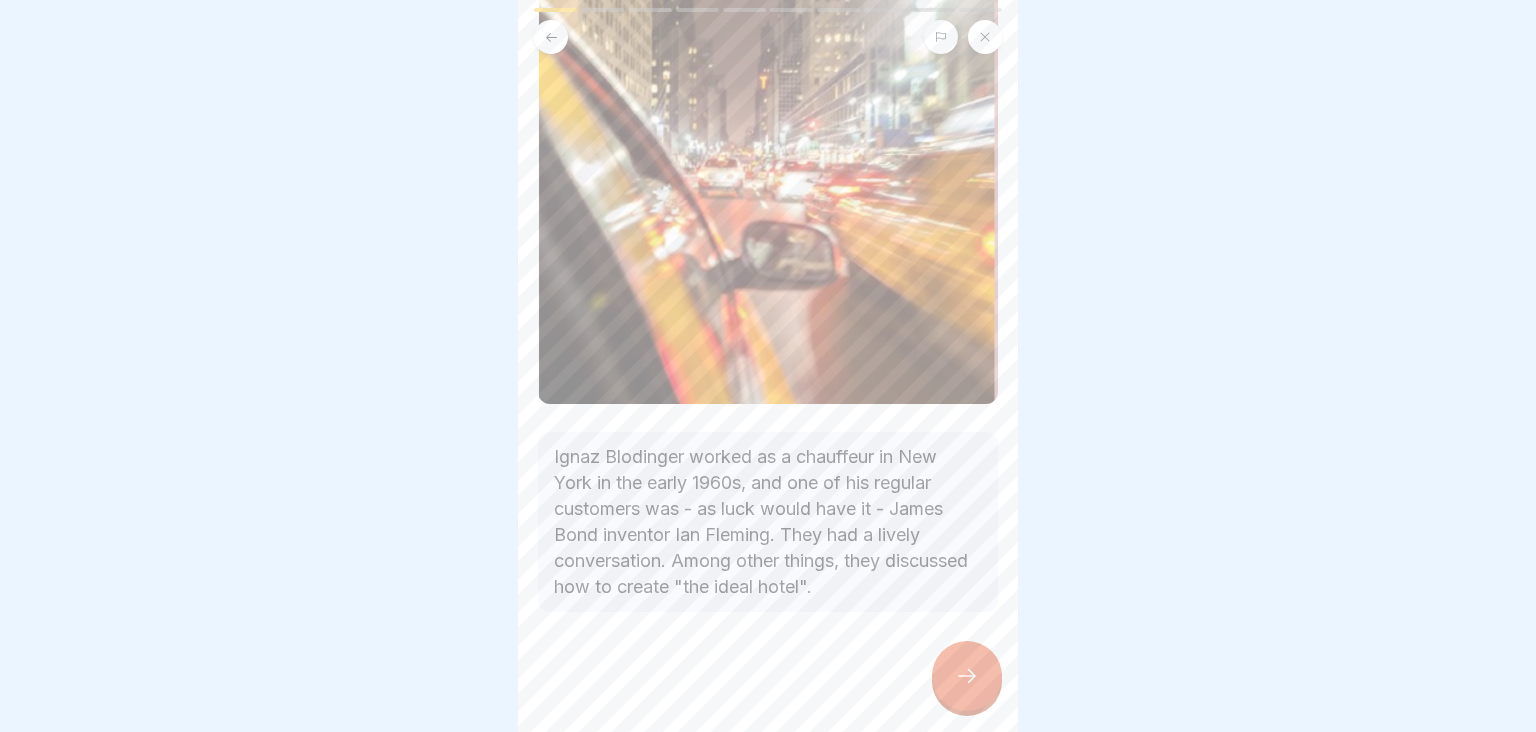 scroll, scrollTop: 252, scrollLeft: 0, axis: vertical 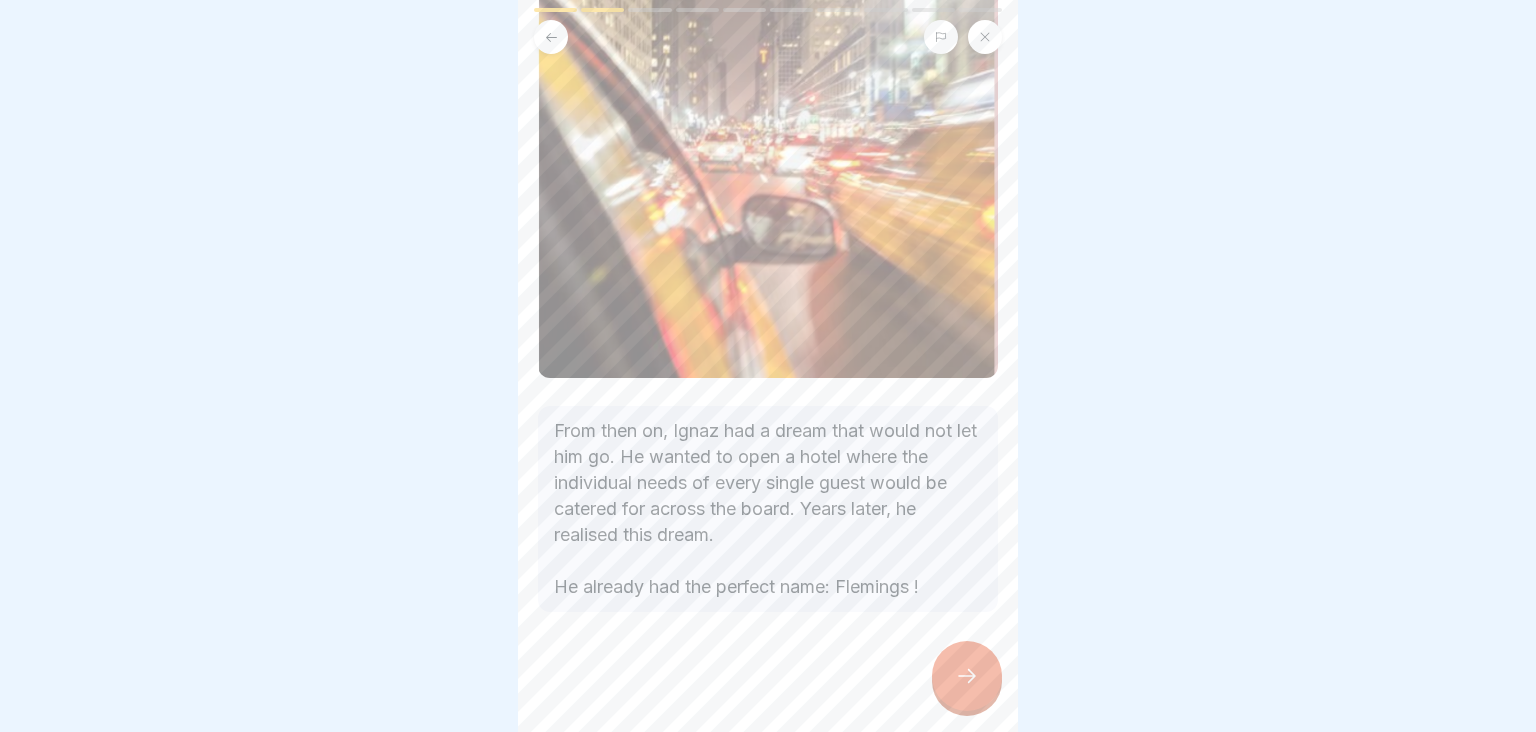 click 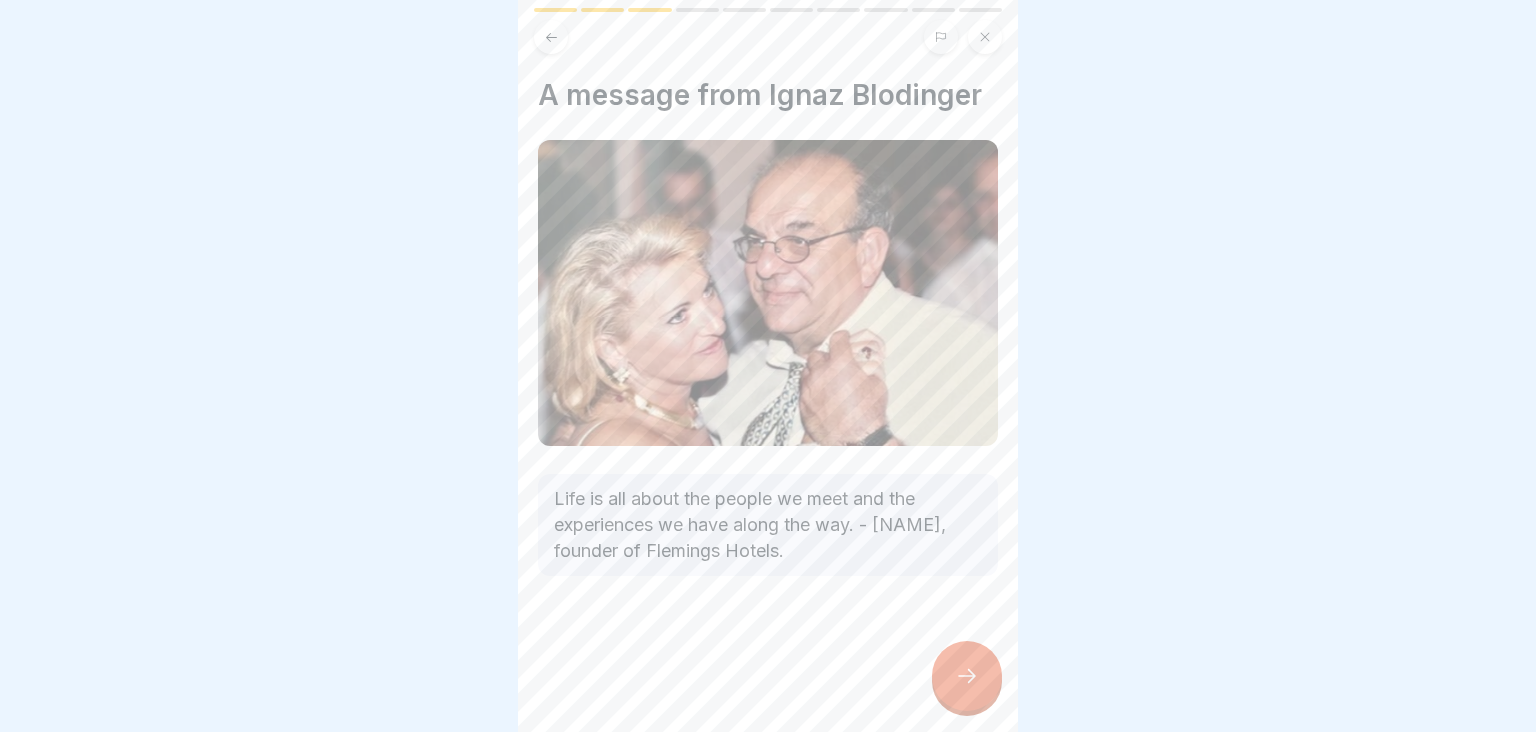 click 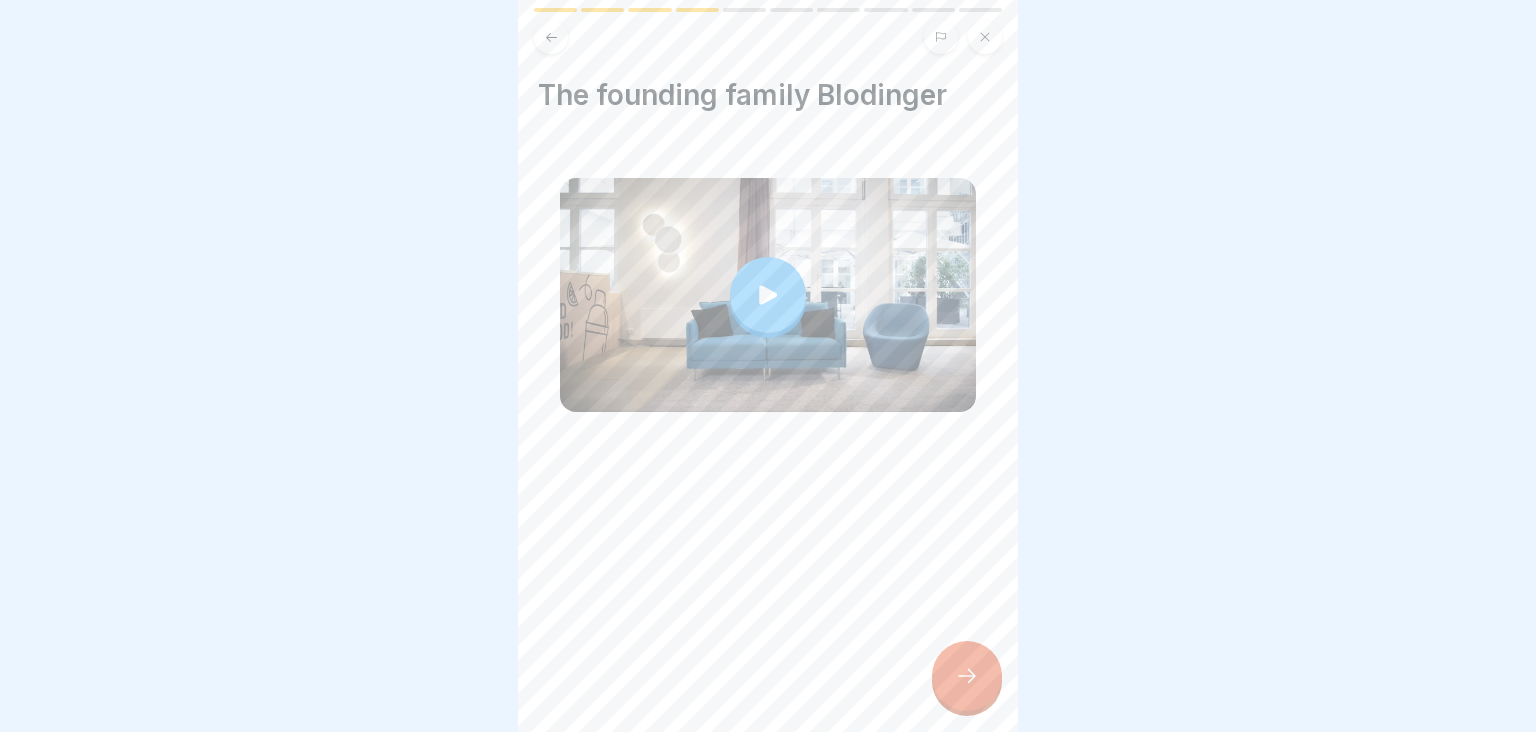 click 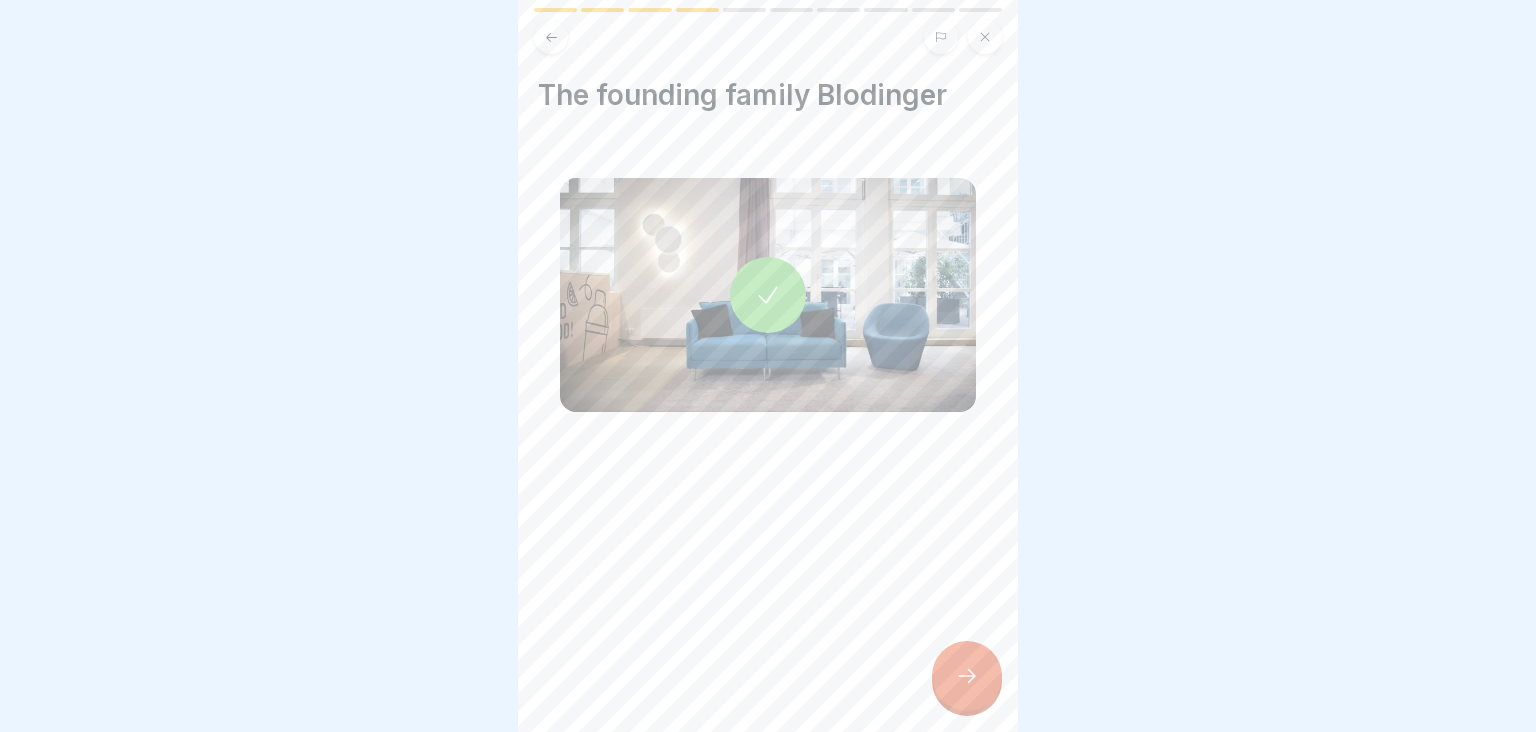 click at bounding box center (967, 676) 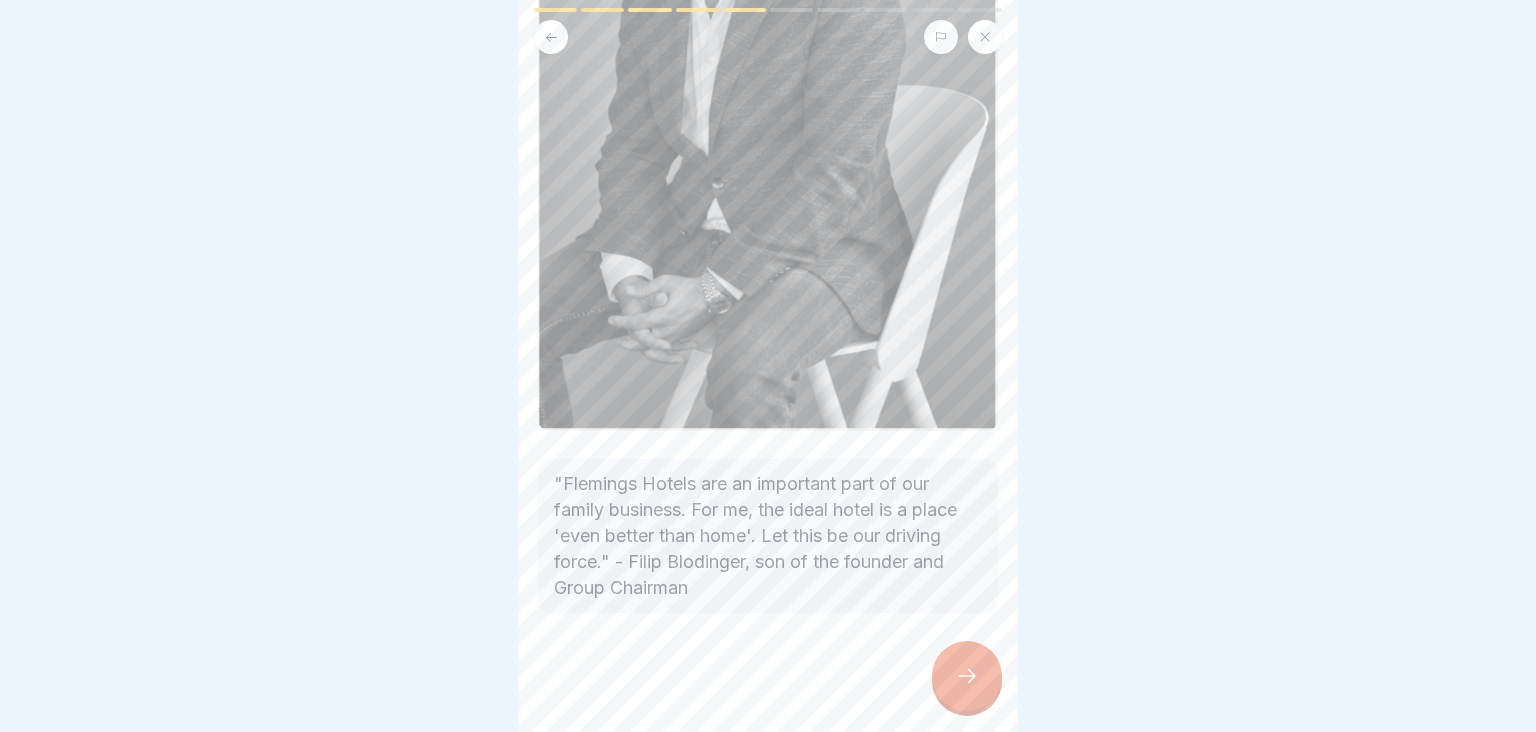 scroll, scrollTop: 392, scrollLeft: 0, axis: vertical 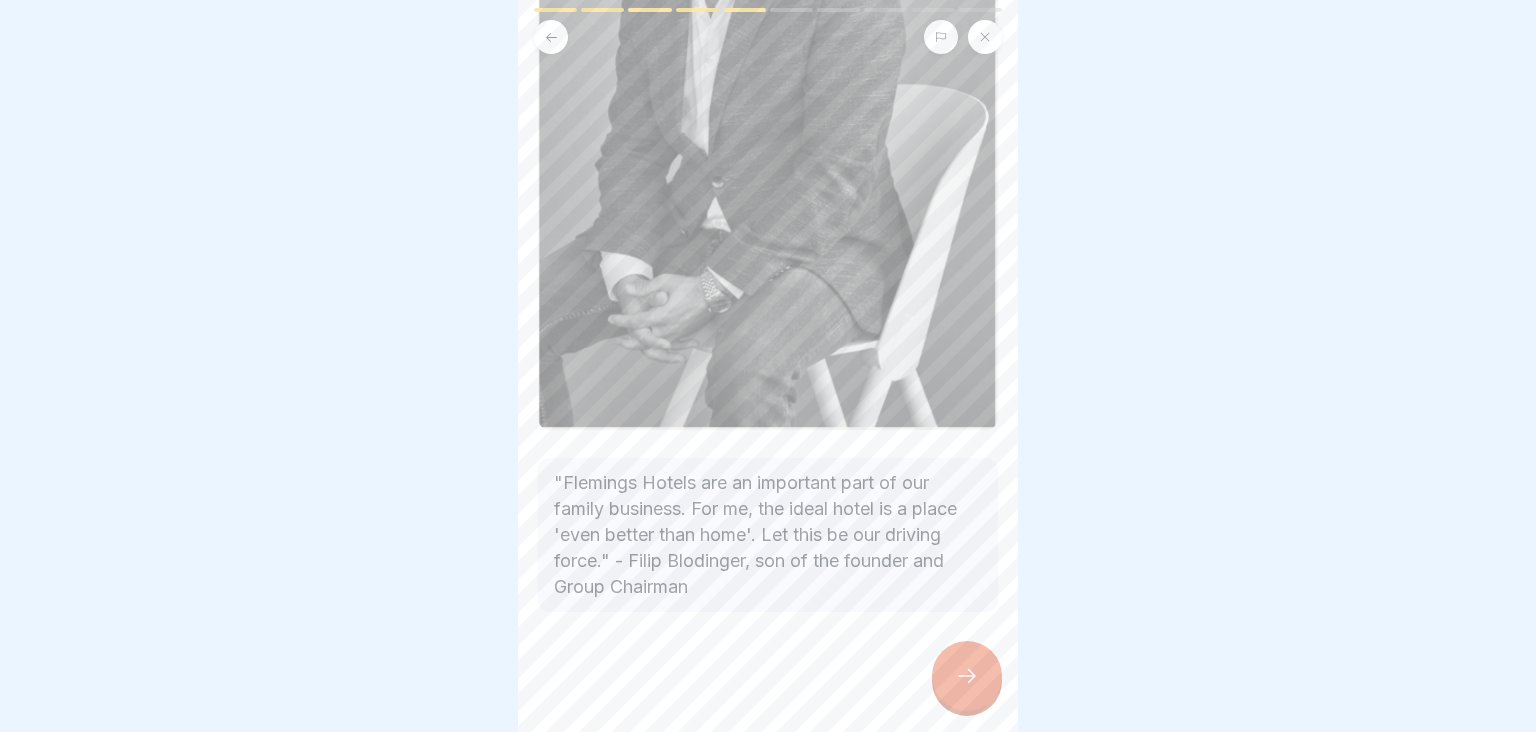 click 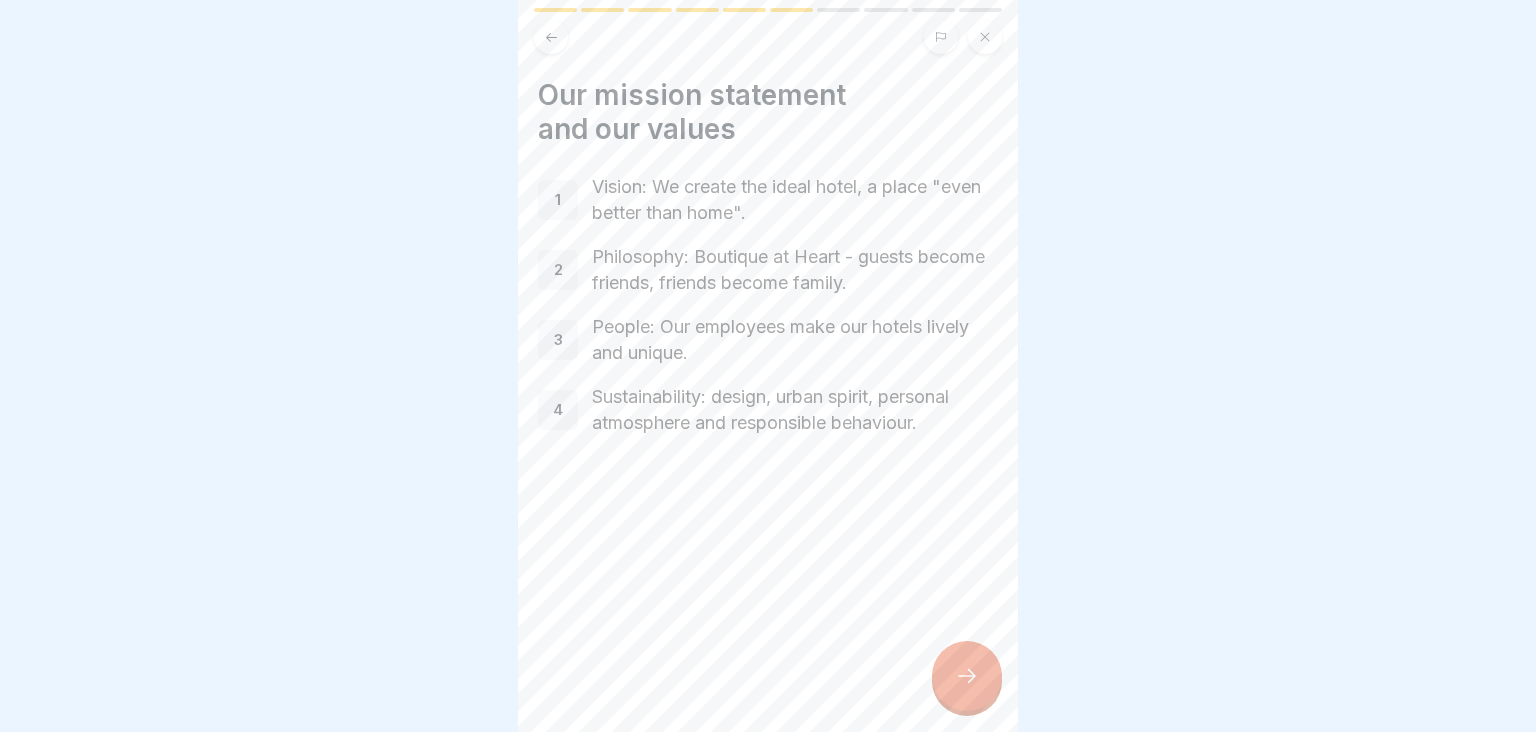 click 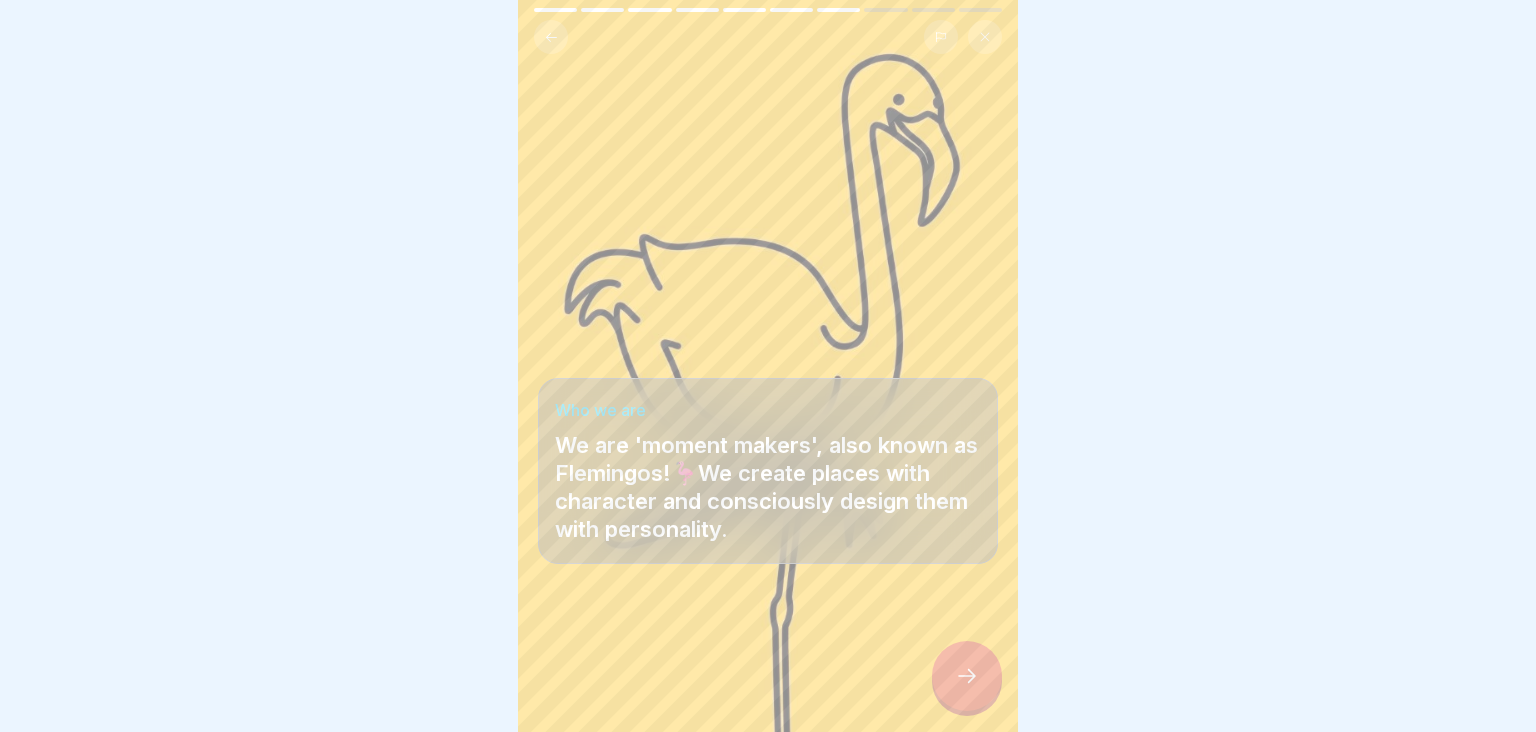 click 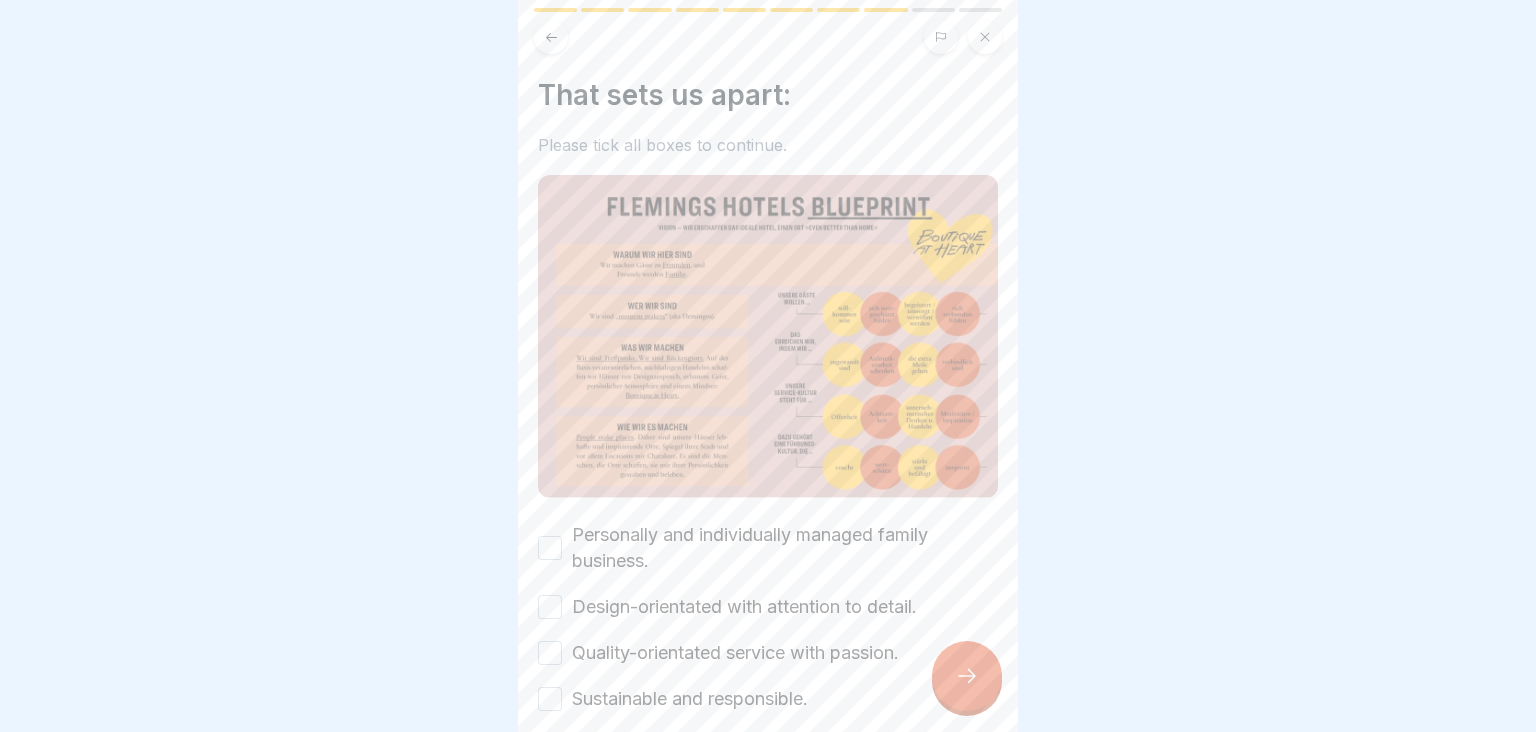 click on "Personally and individually managed family business." at bounding box center (550, 548) 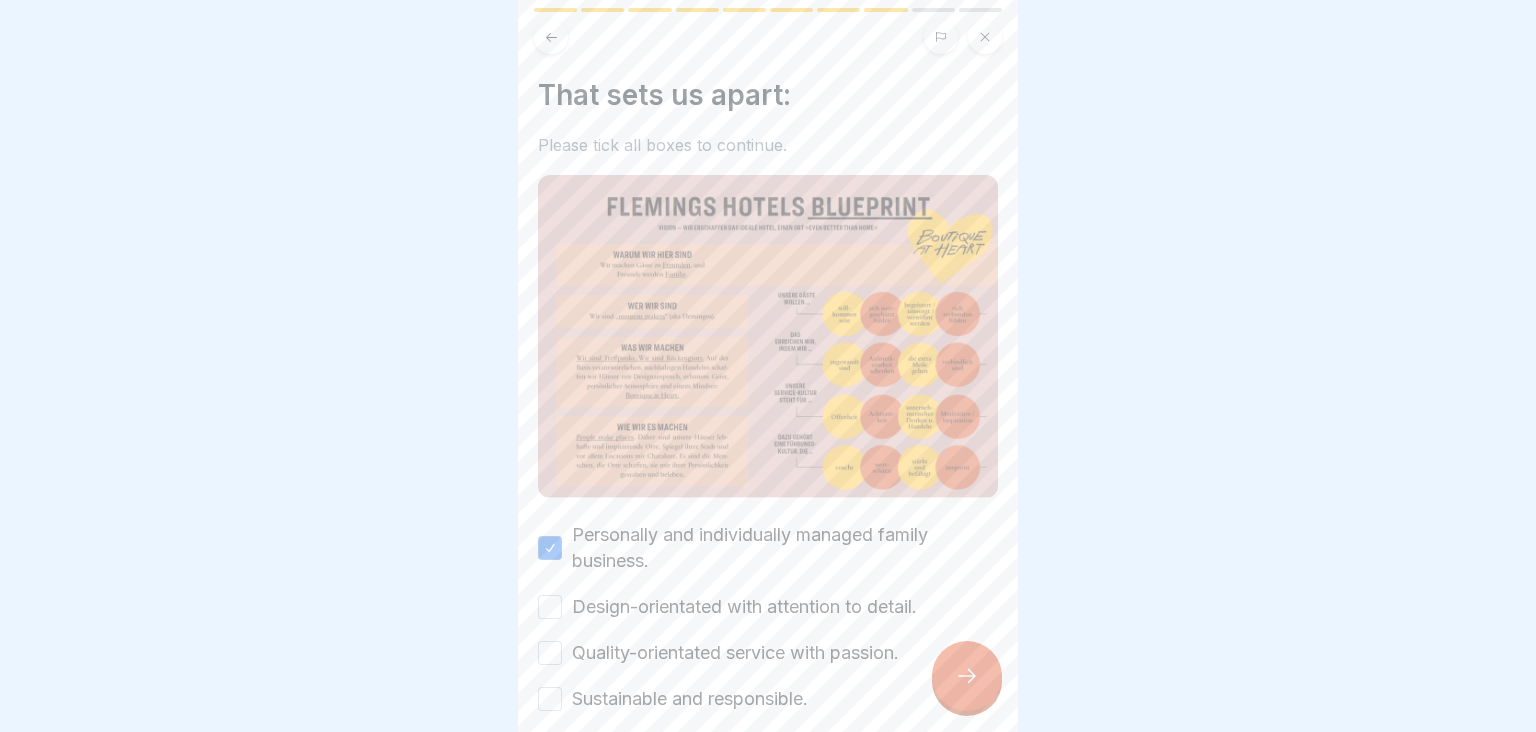 click on "Design-orientated with attention to detail." at bounding box center (550, 607) 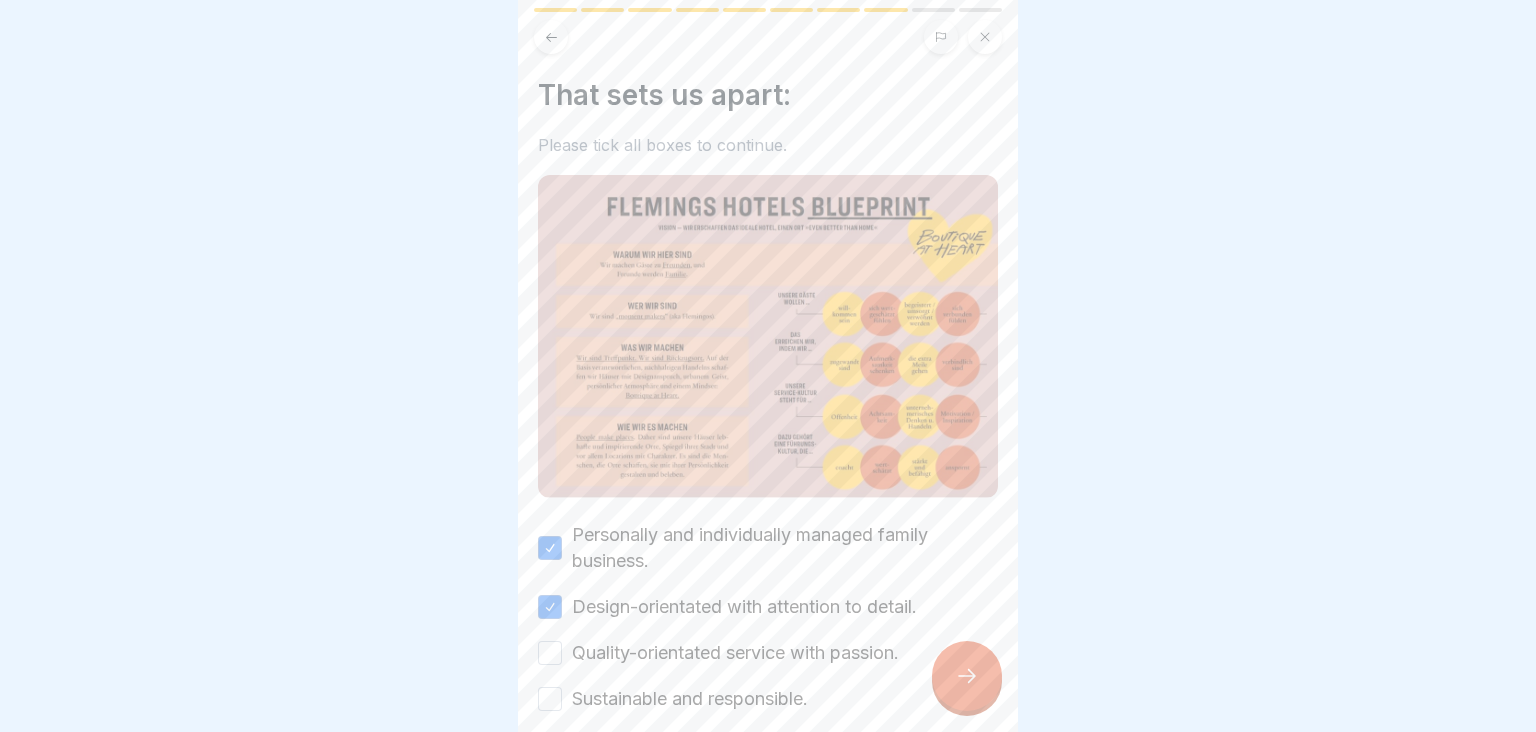 click on "Quality-orientated service with passion." at bounding box center [550, 653] 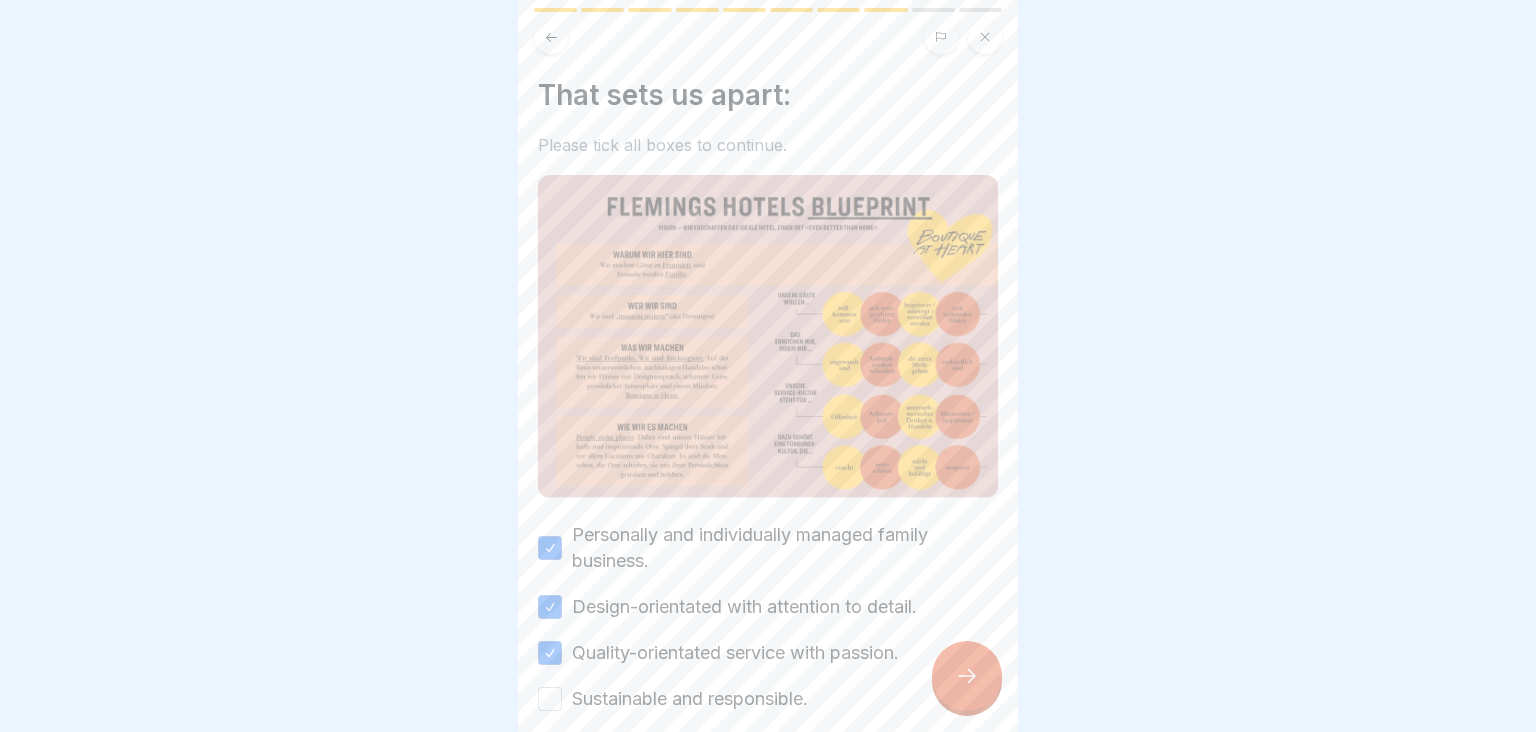 click on "Sustainable and responsible." at bounding box center [550, 699] 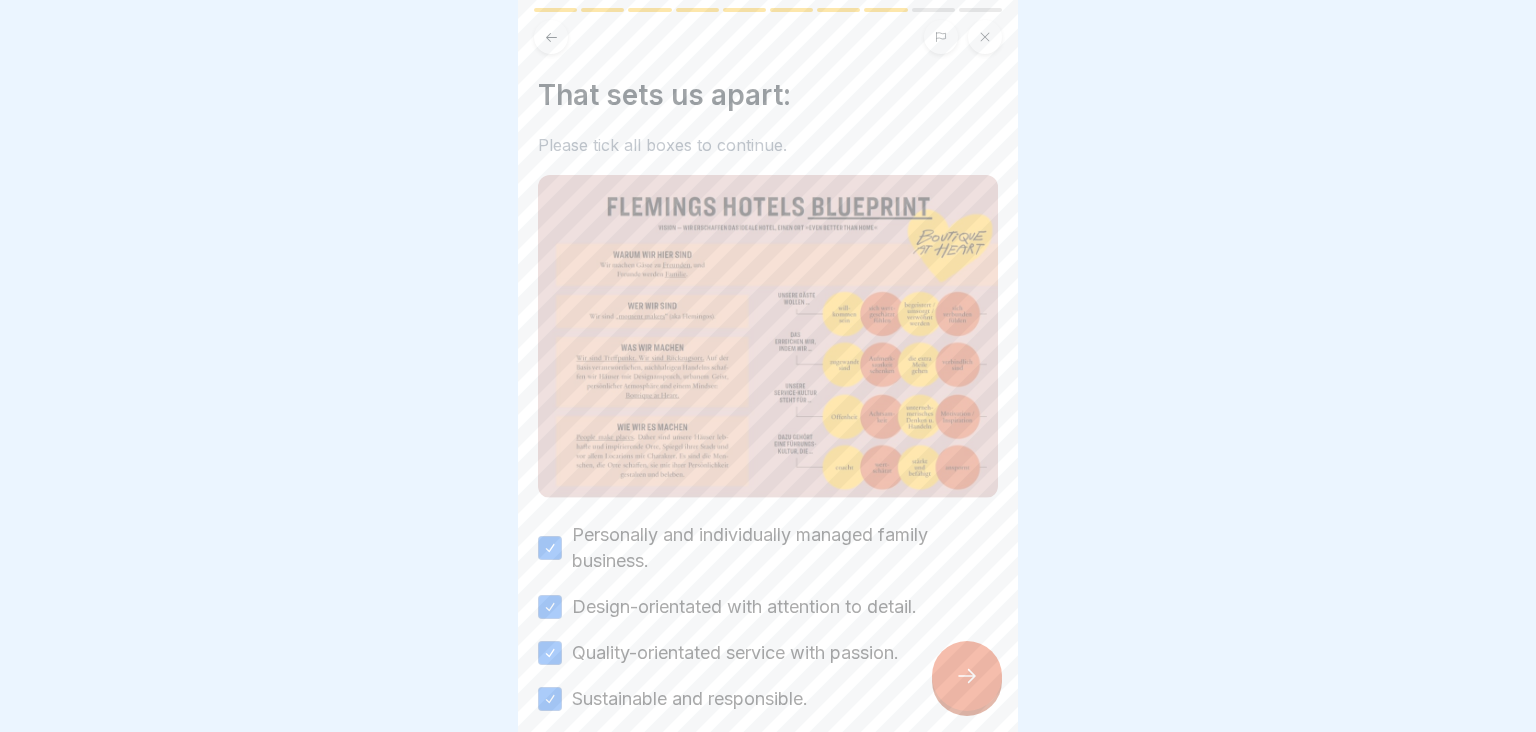 scroll, scrollTop: 146, scrollLeft: 0, axis: vertical 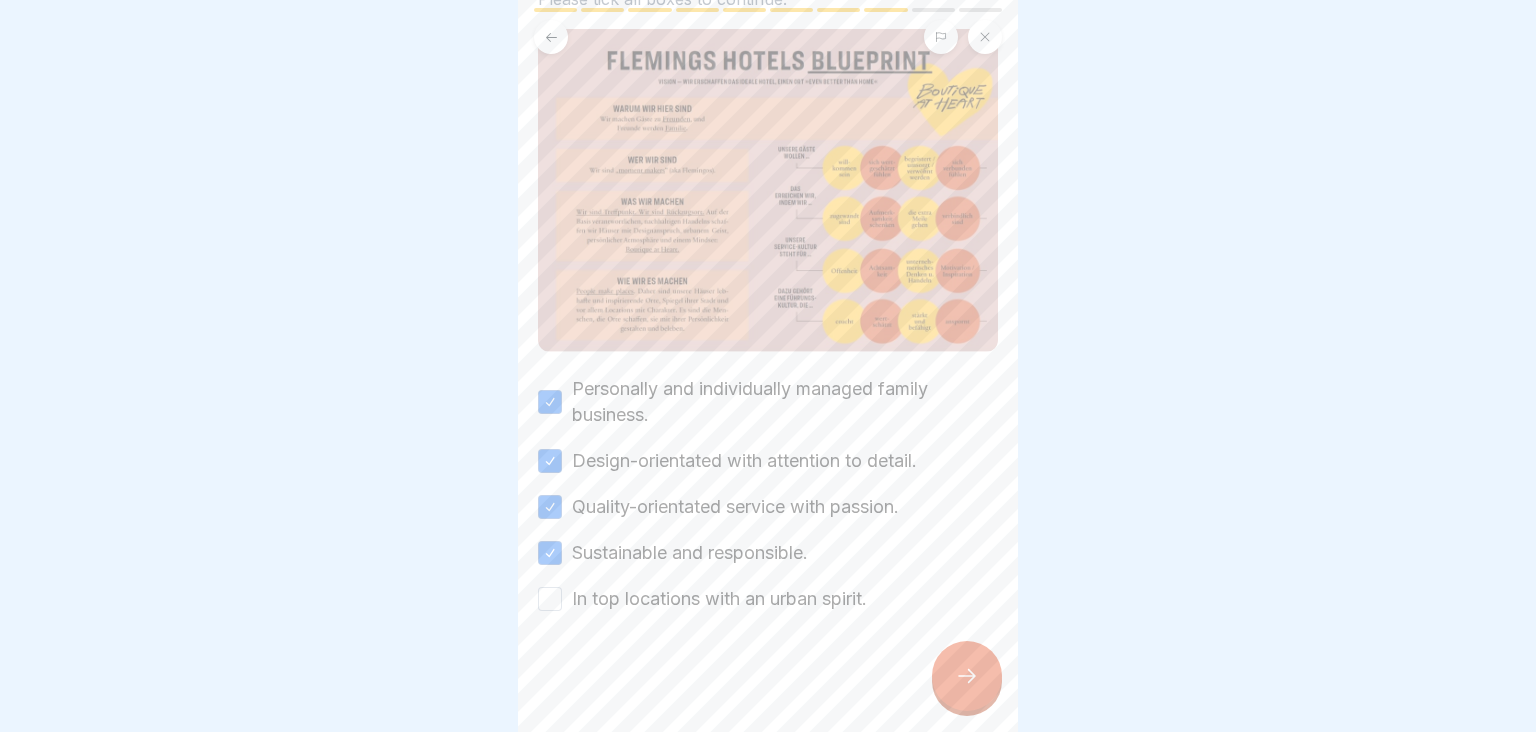 click on "In top locations with an urban spirit." at bounding box center [550, 599] 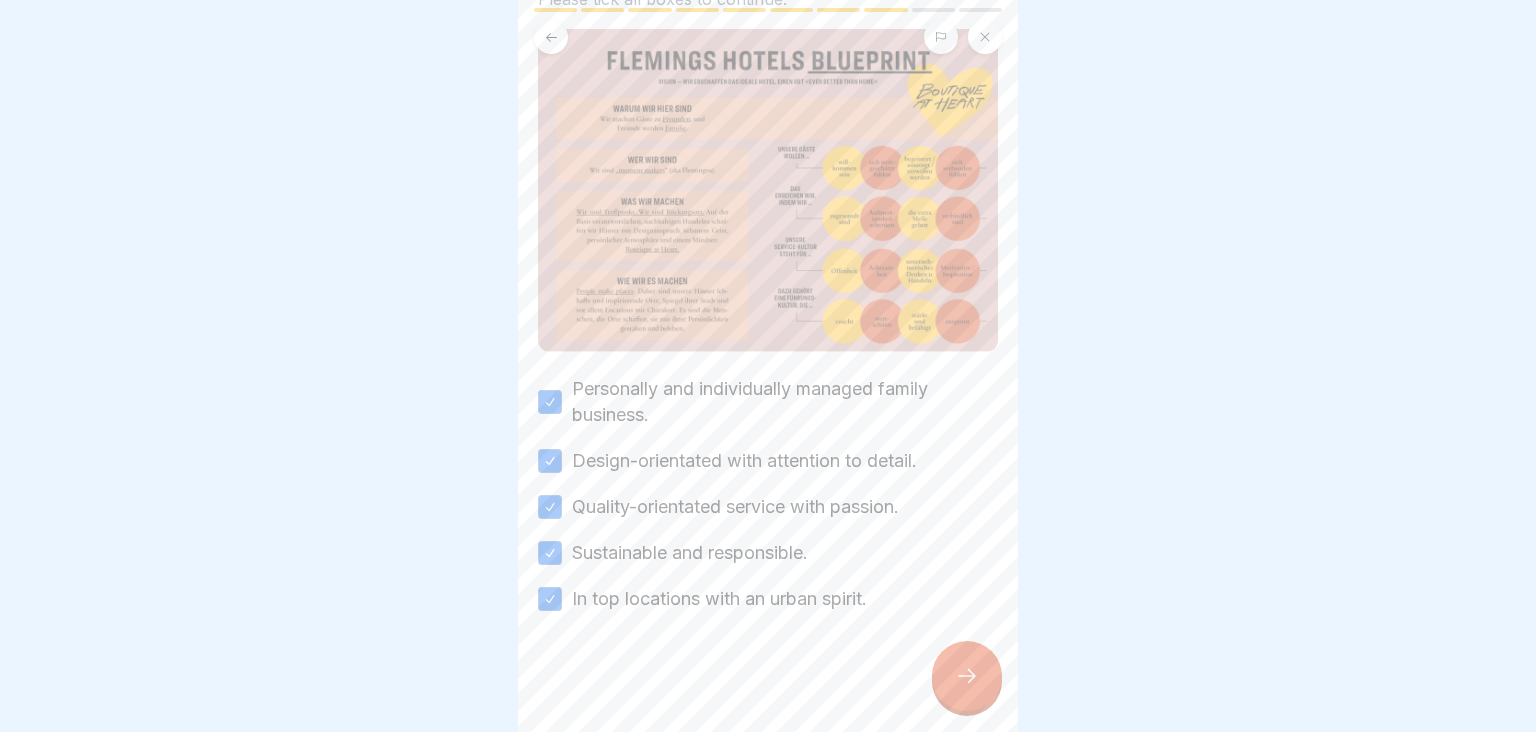 click 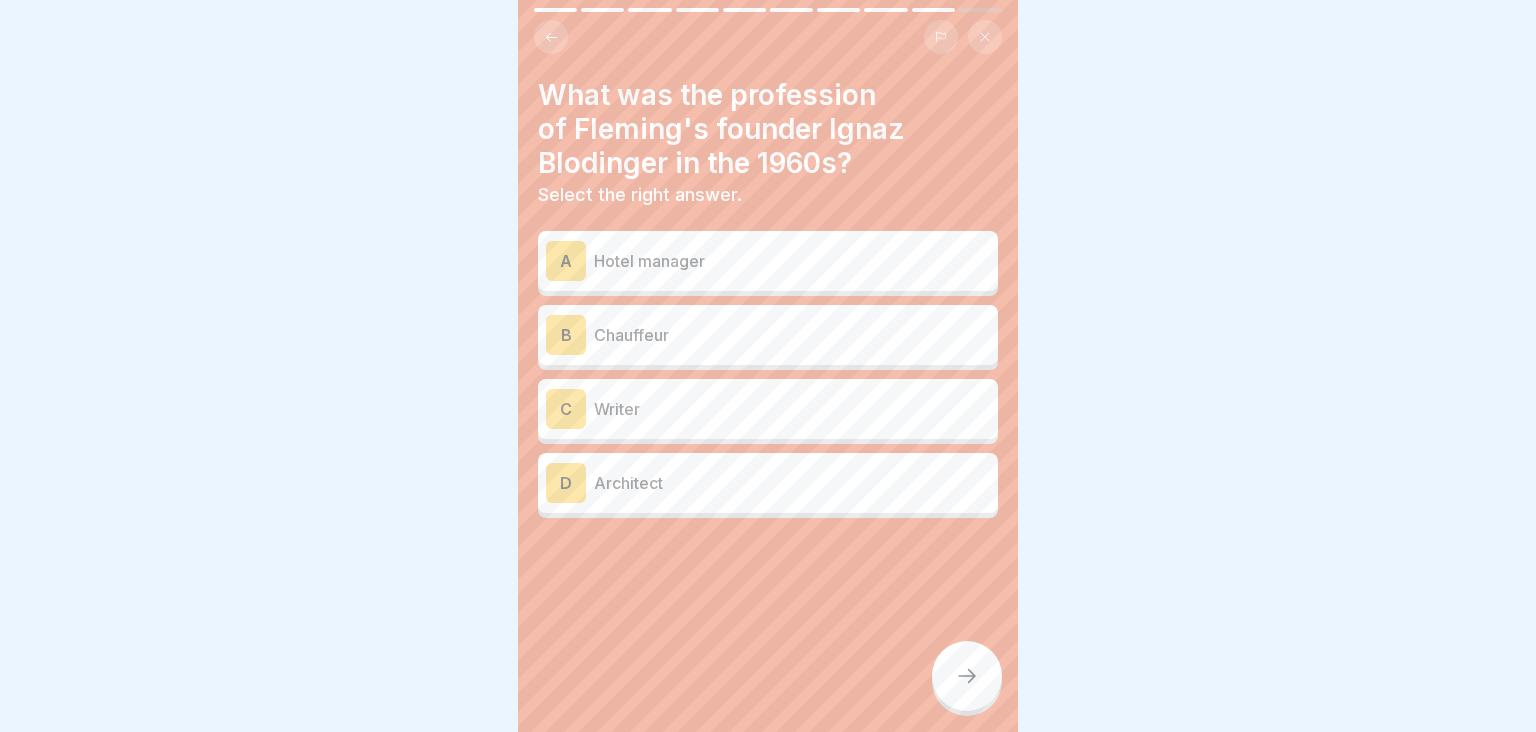 click on "Chauffeur" at bounding box center [792, 335] 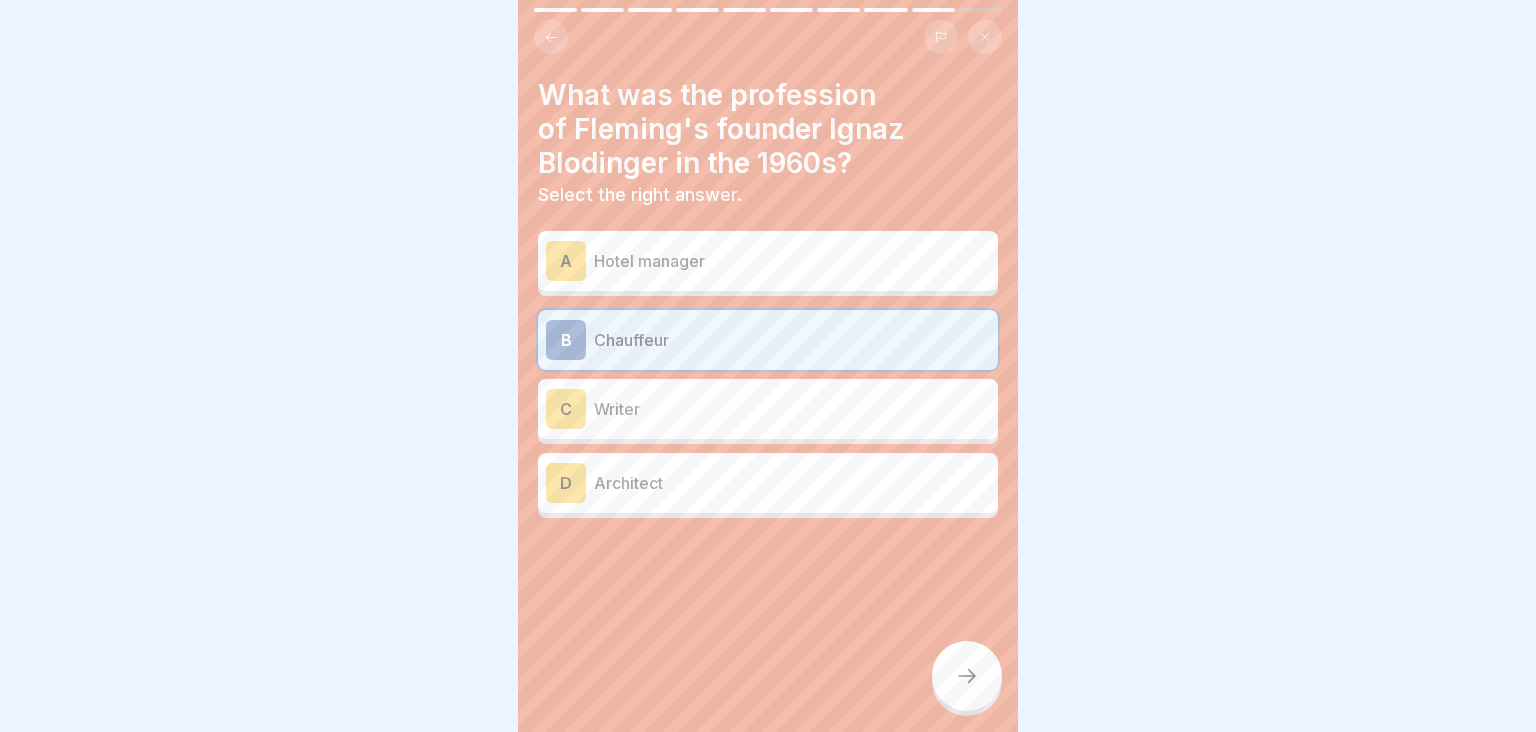 click 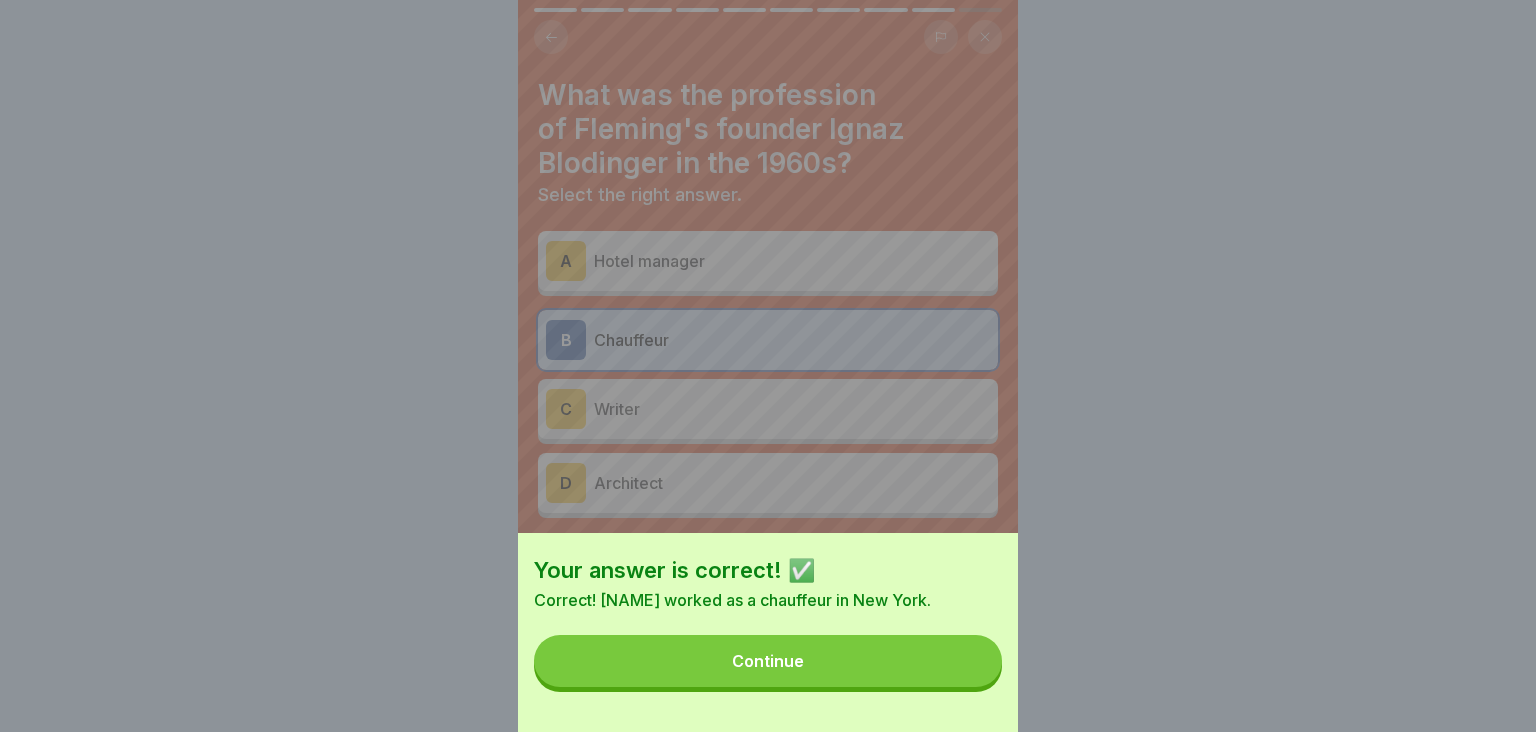 click on "Continue" at bounding box center (768, 661) 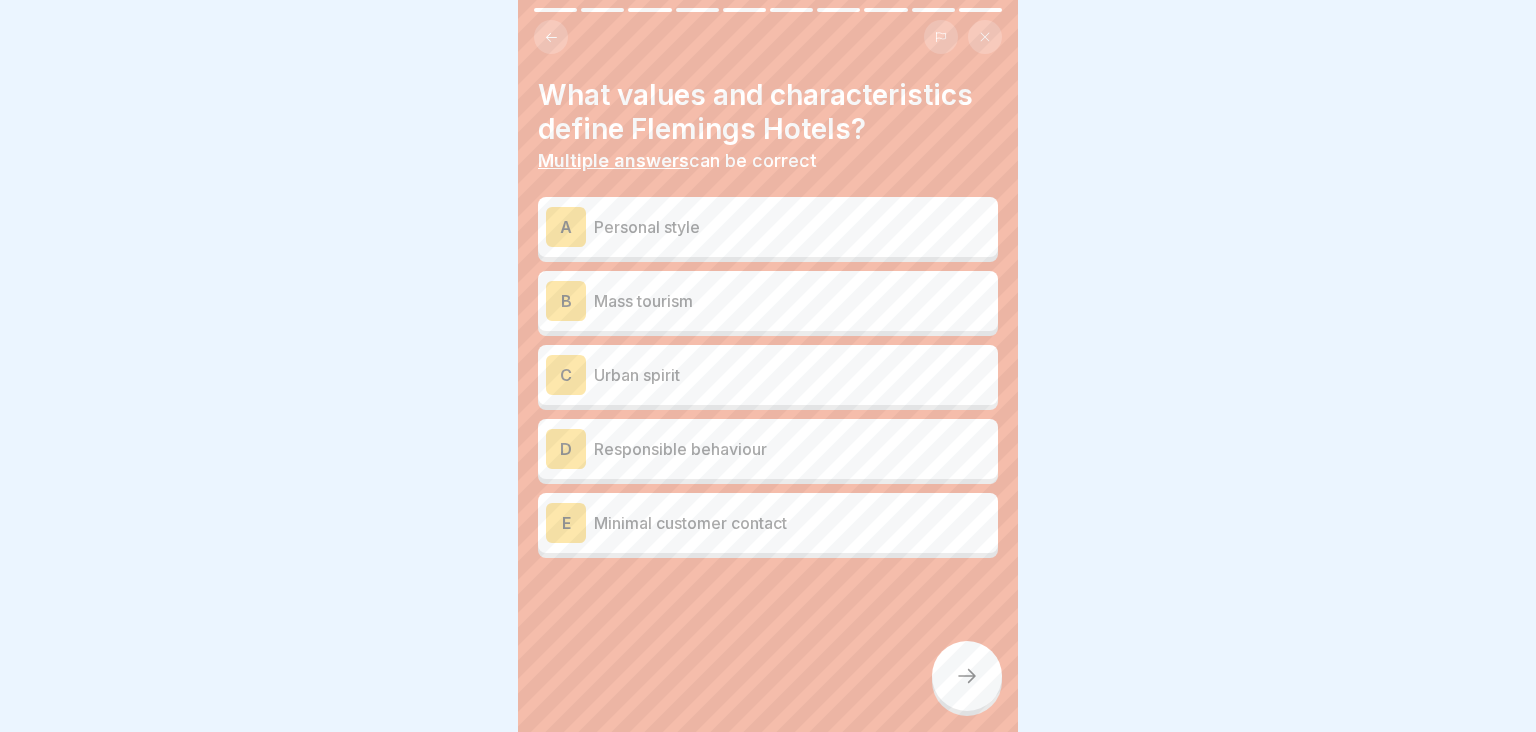 click on "D Responsible behaviour" at bounding box center [768, 449] 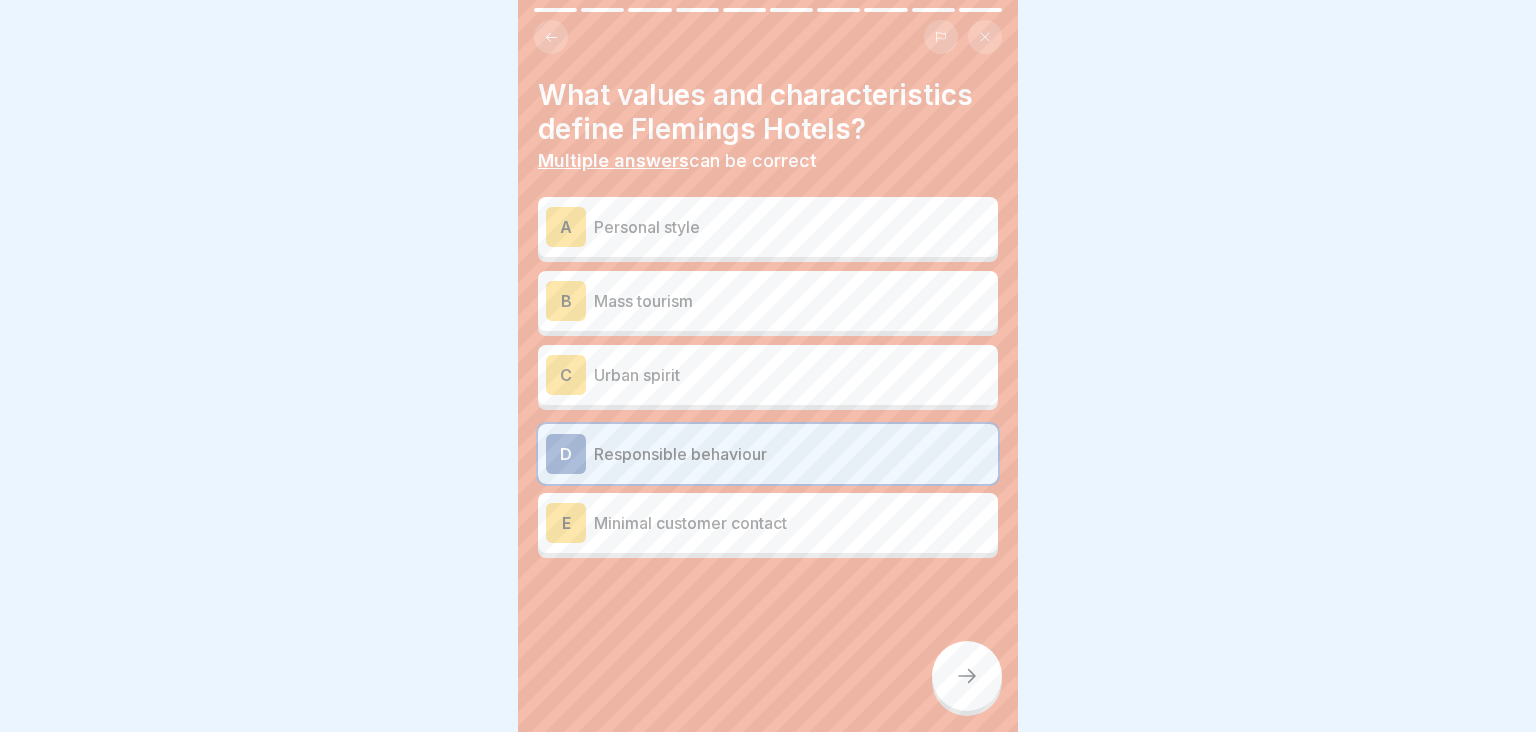 click on "A Personal style" at bounding box center (768, 227) 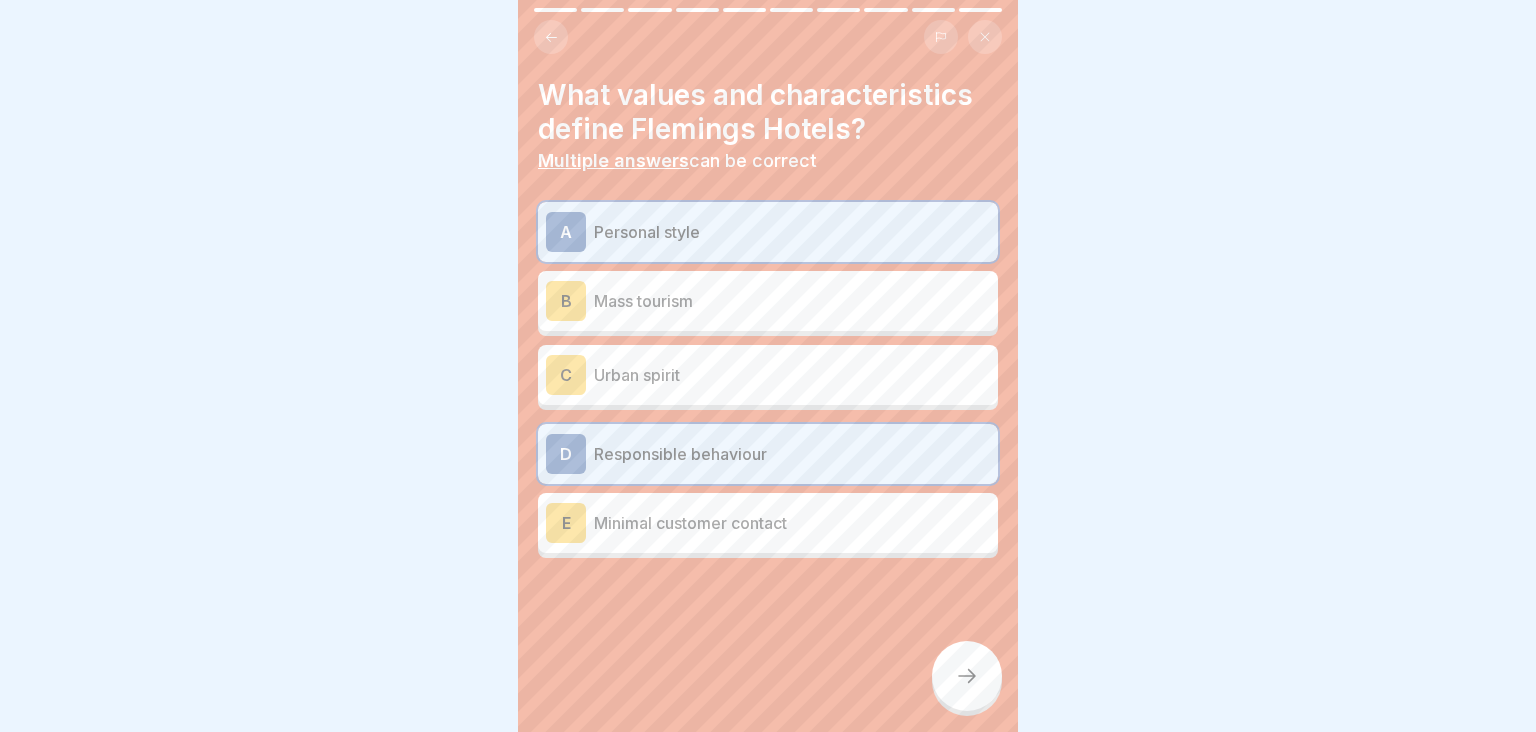 click at bounding box center [967, 676] 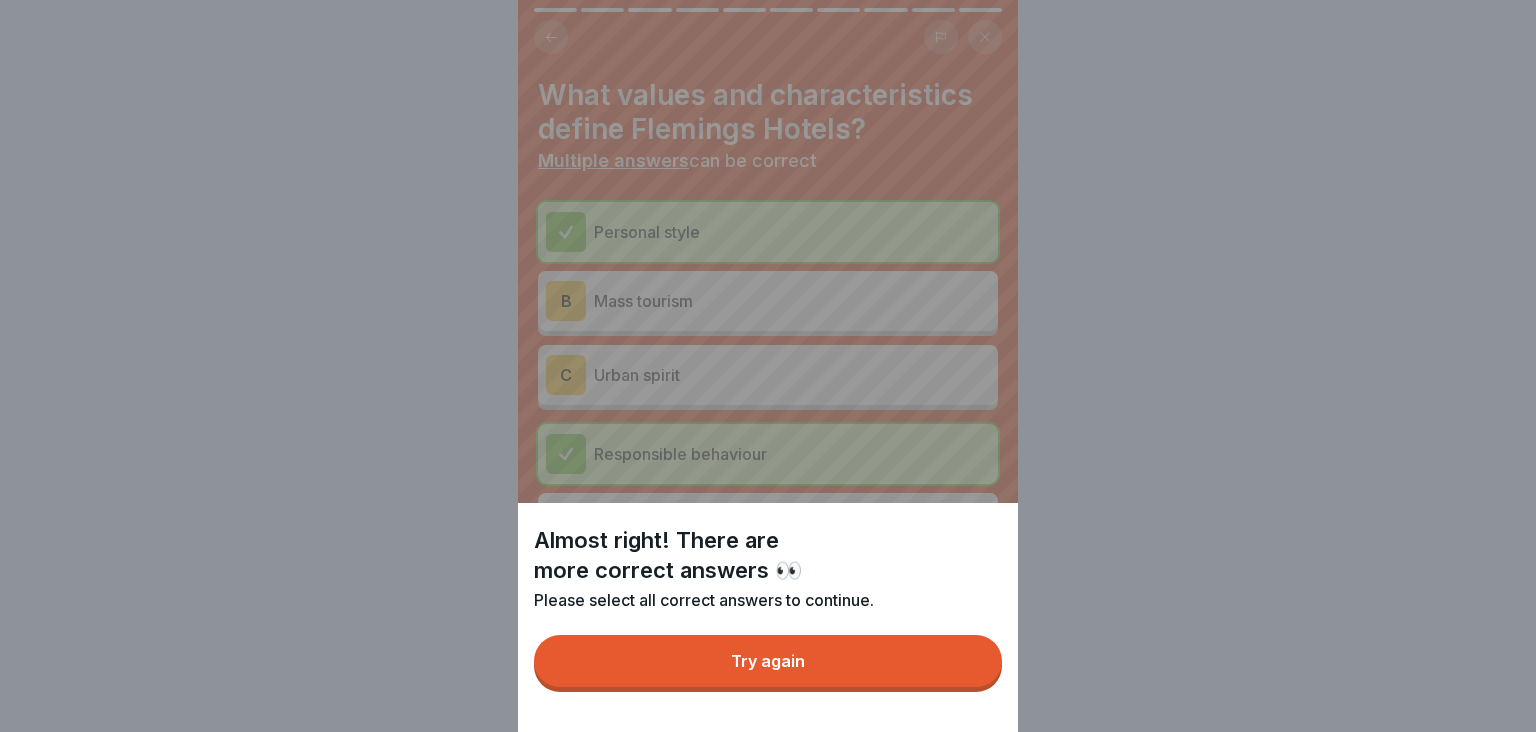 click on "Try again" at bounding box center (768, 661) 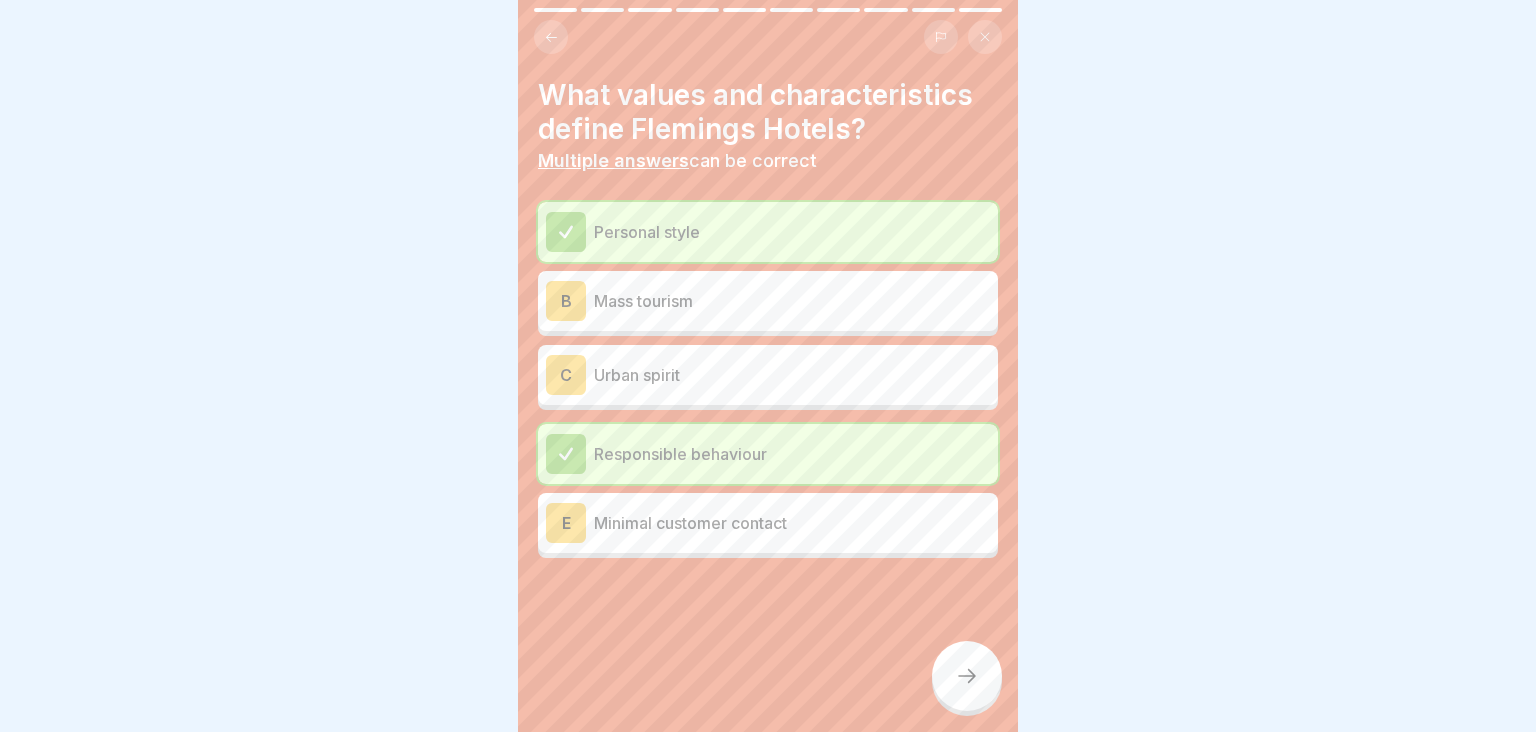 click on "Urban spirit" at bounding box center (792, 375) 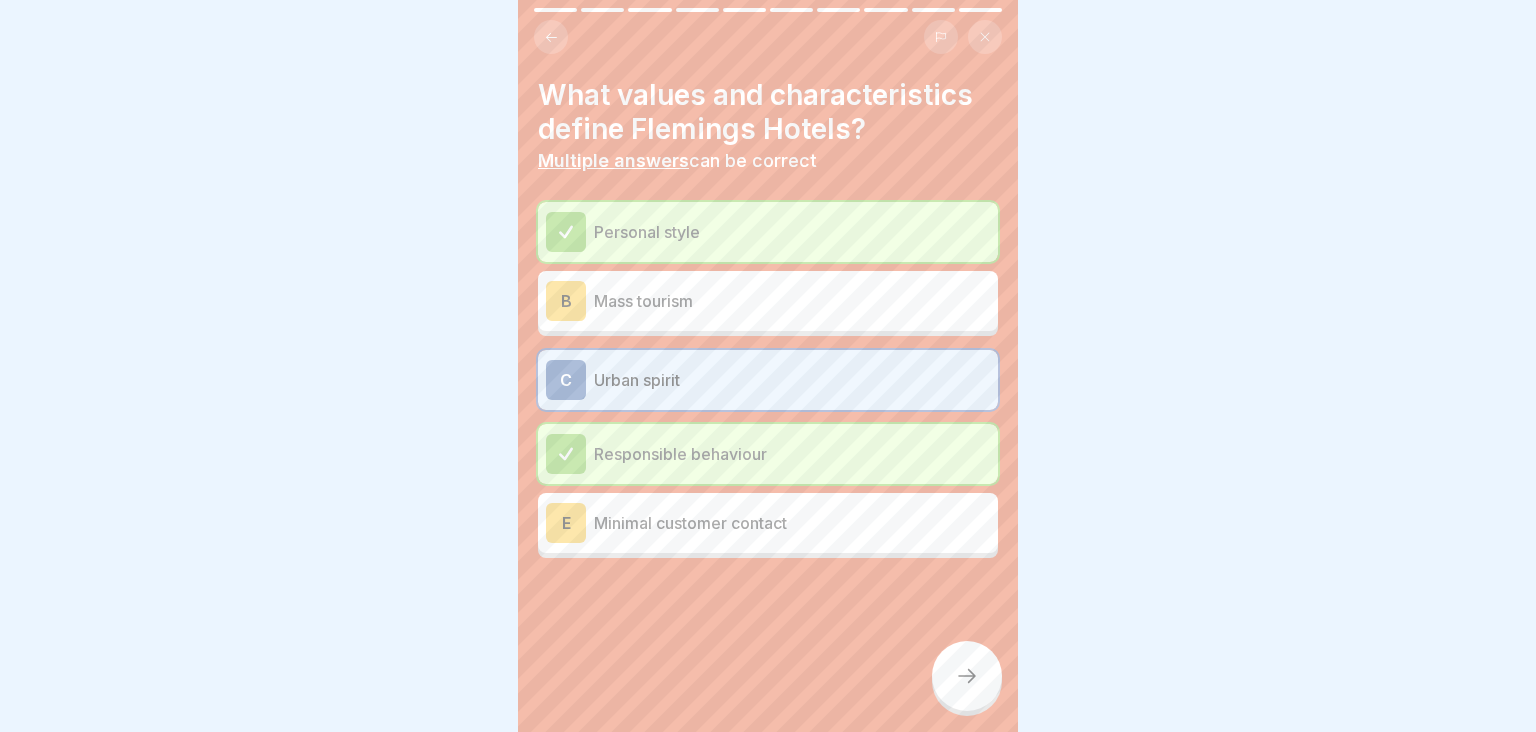 click 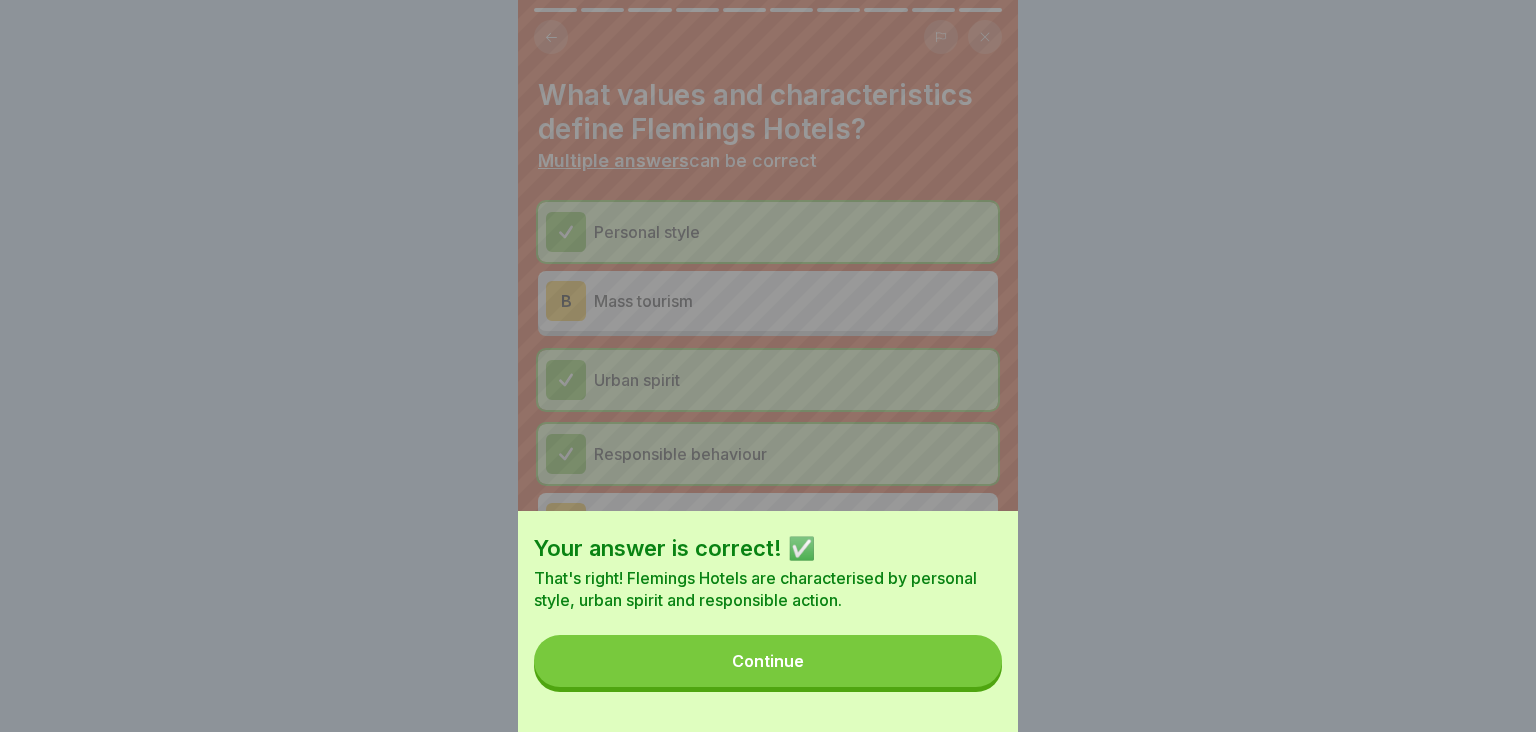 click on "Continue" at bounding box center [768, 661] 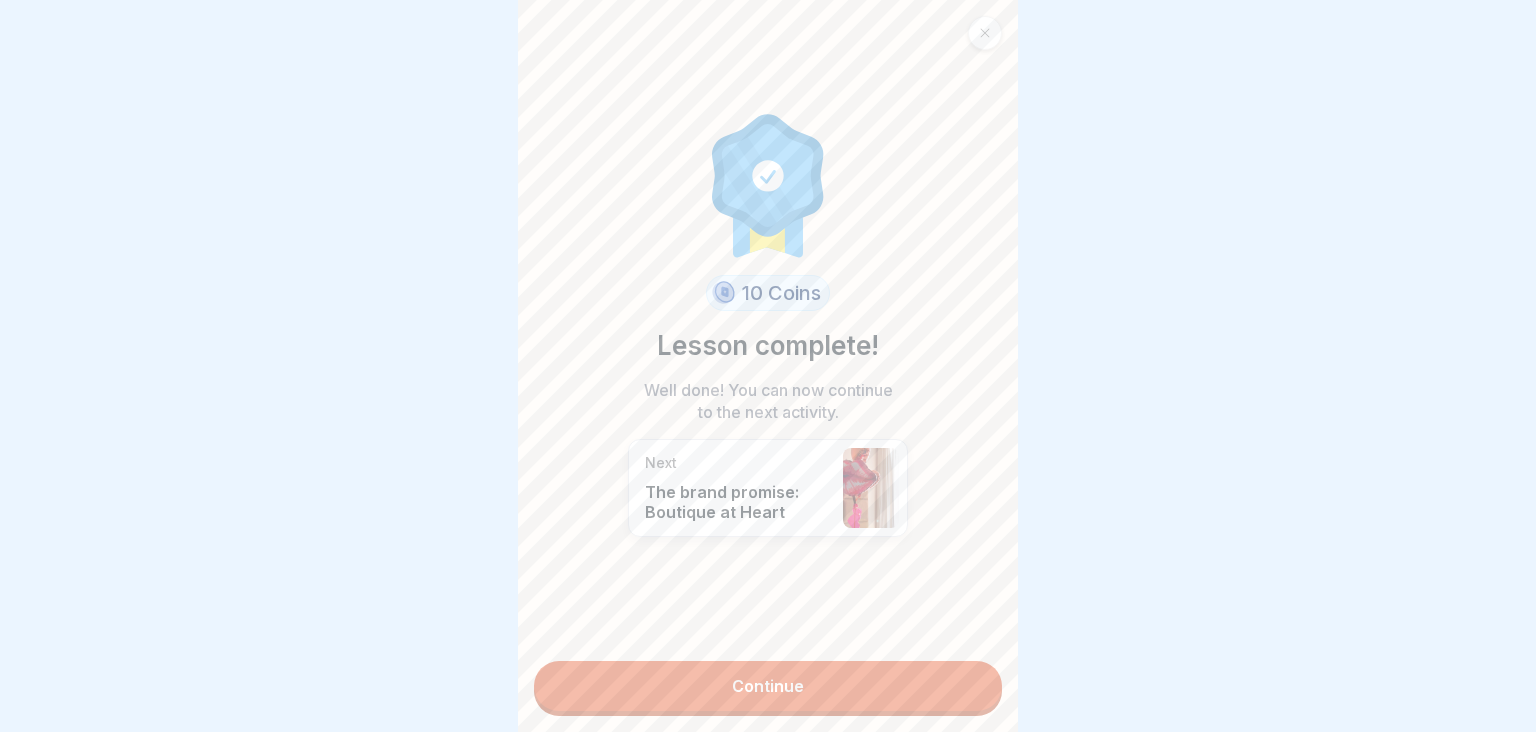click on "Continue" at bounding box center [768, 686] 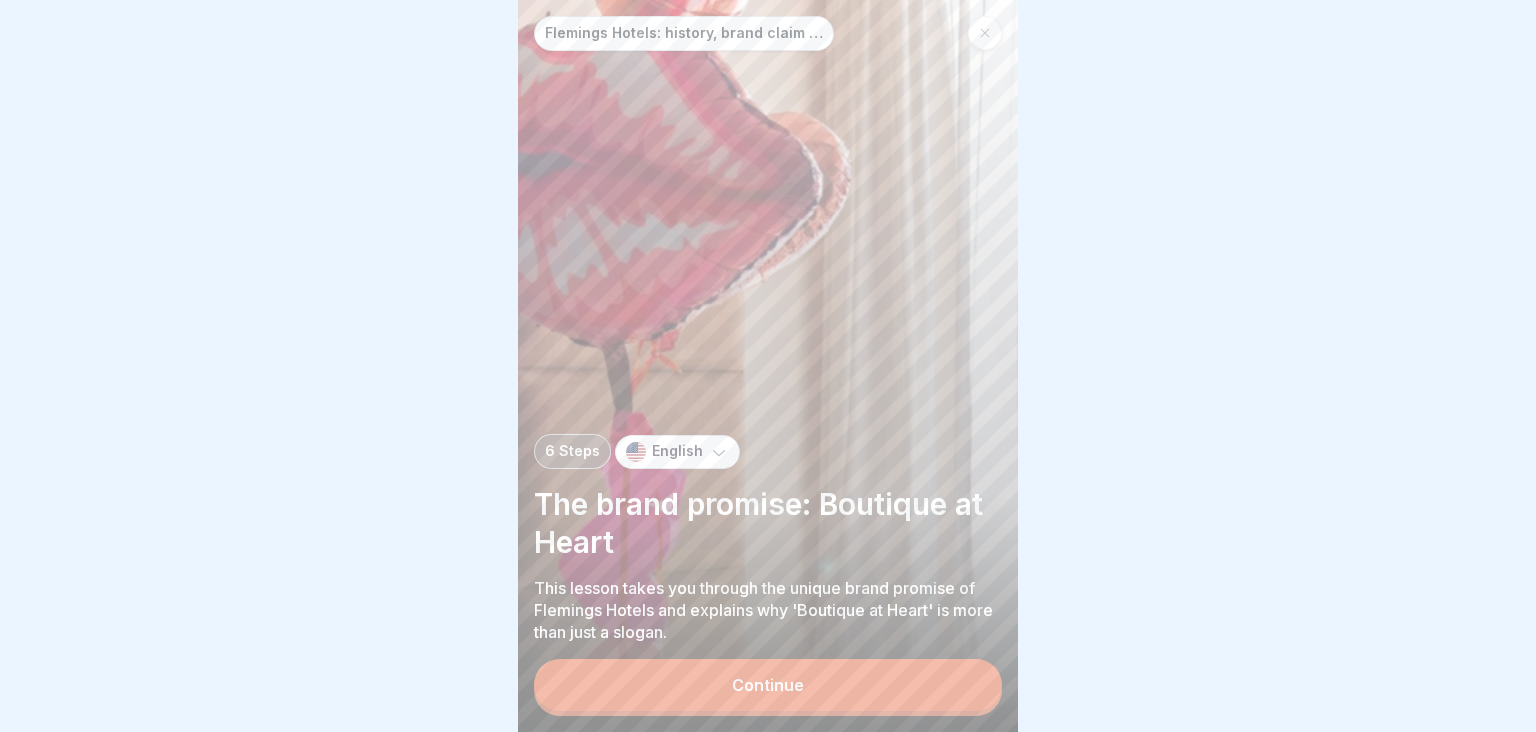 click on "Continue" at bounding box center [768, 685] 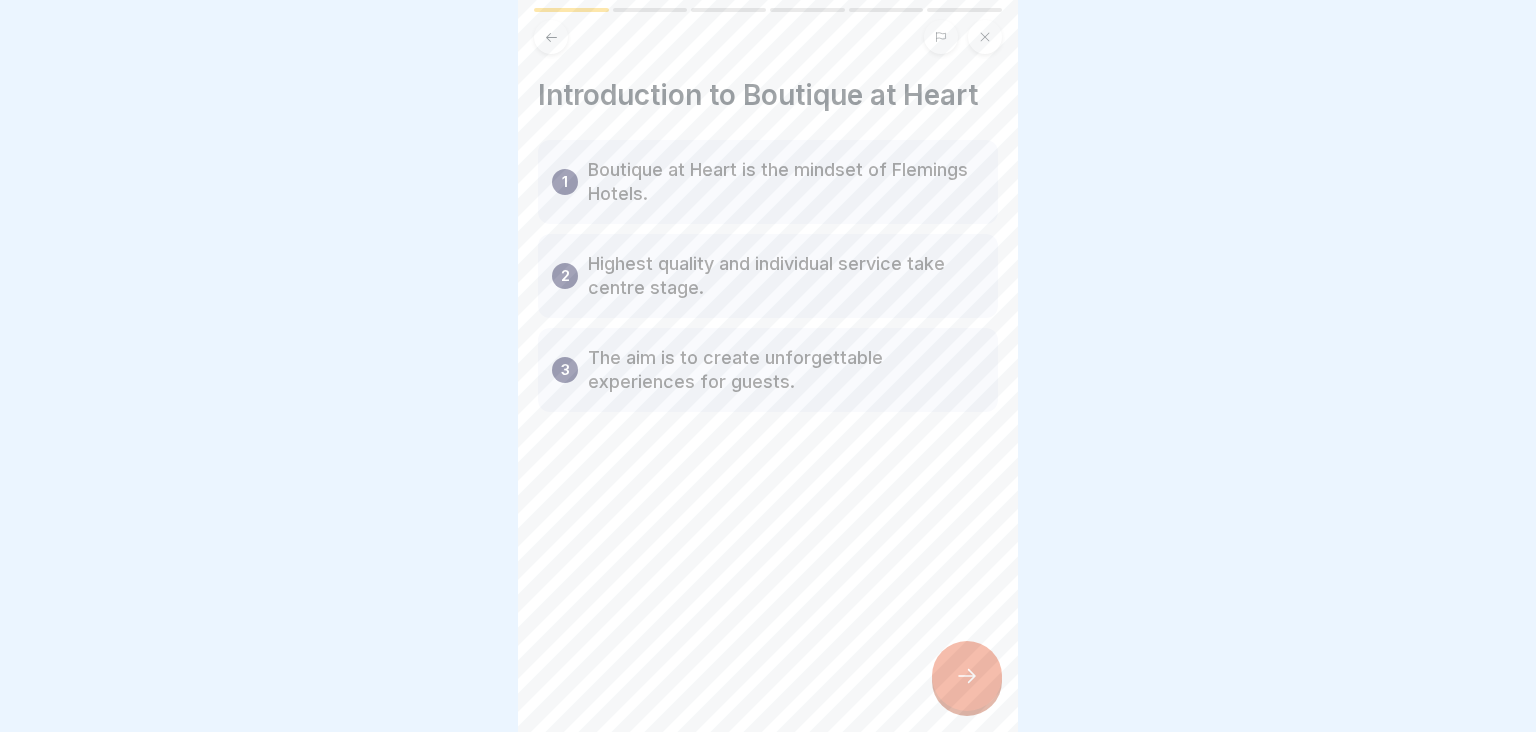 click at bounding box center [967, 676] 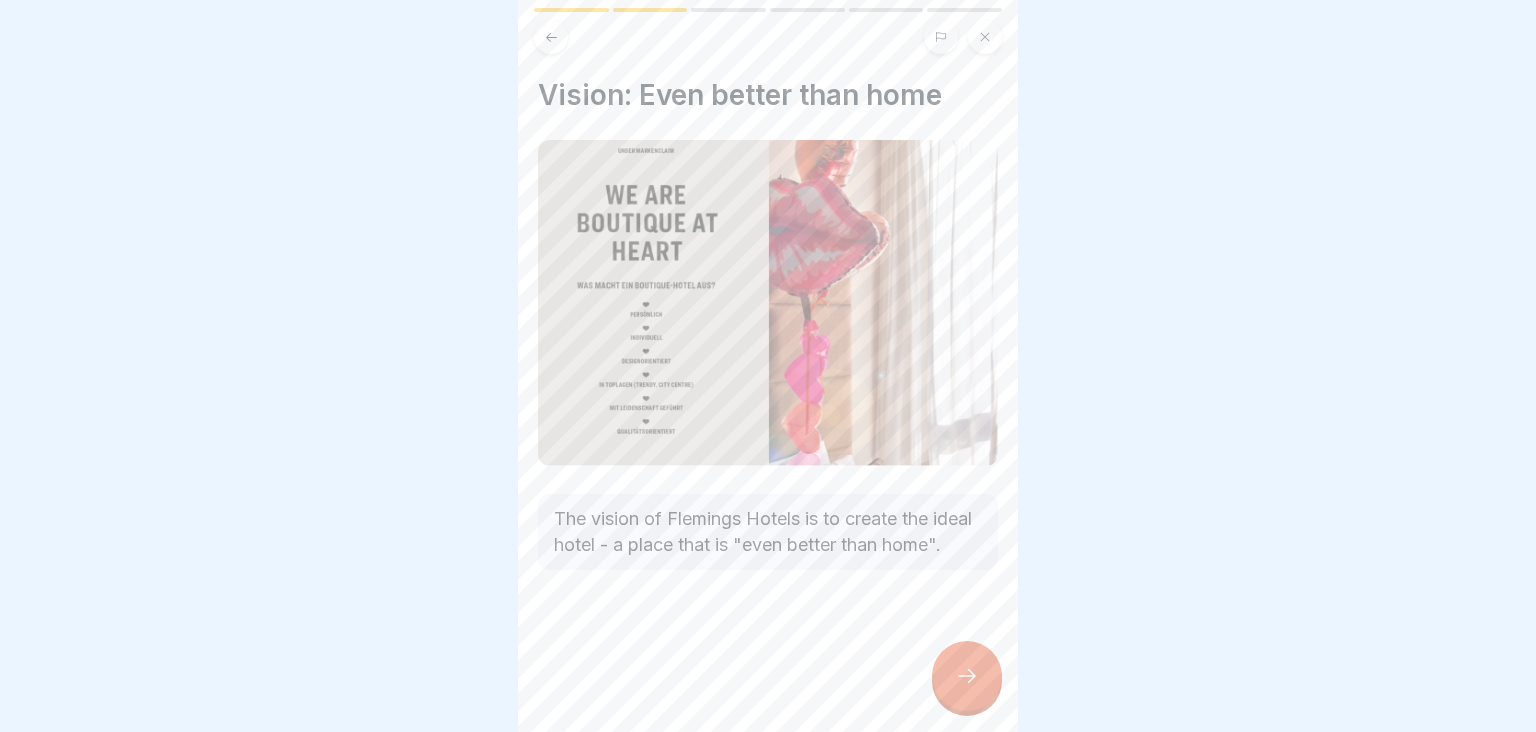 click at bounding box center (967, 676) 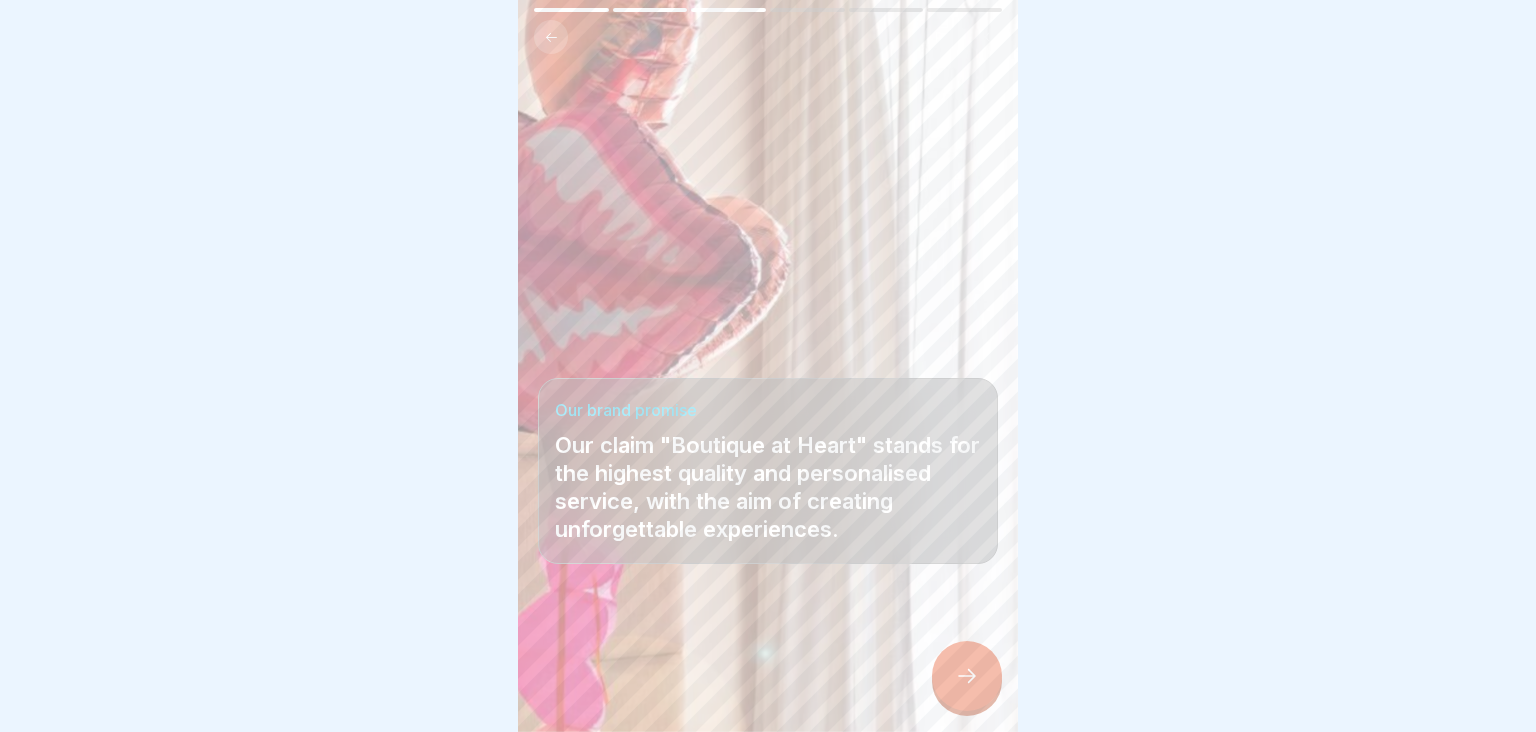click 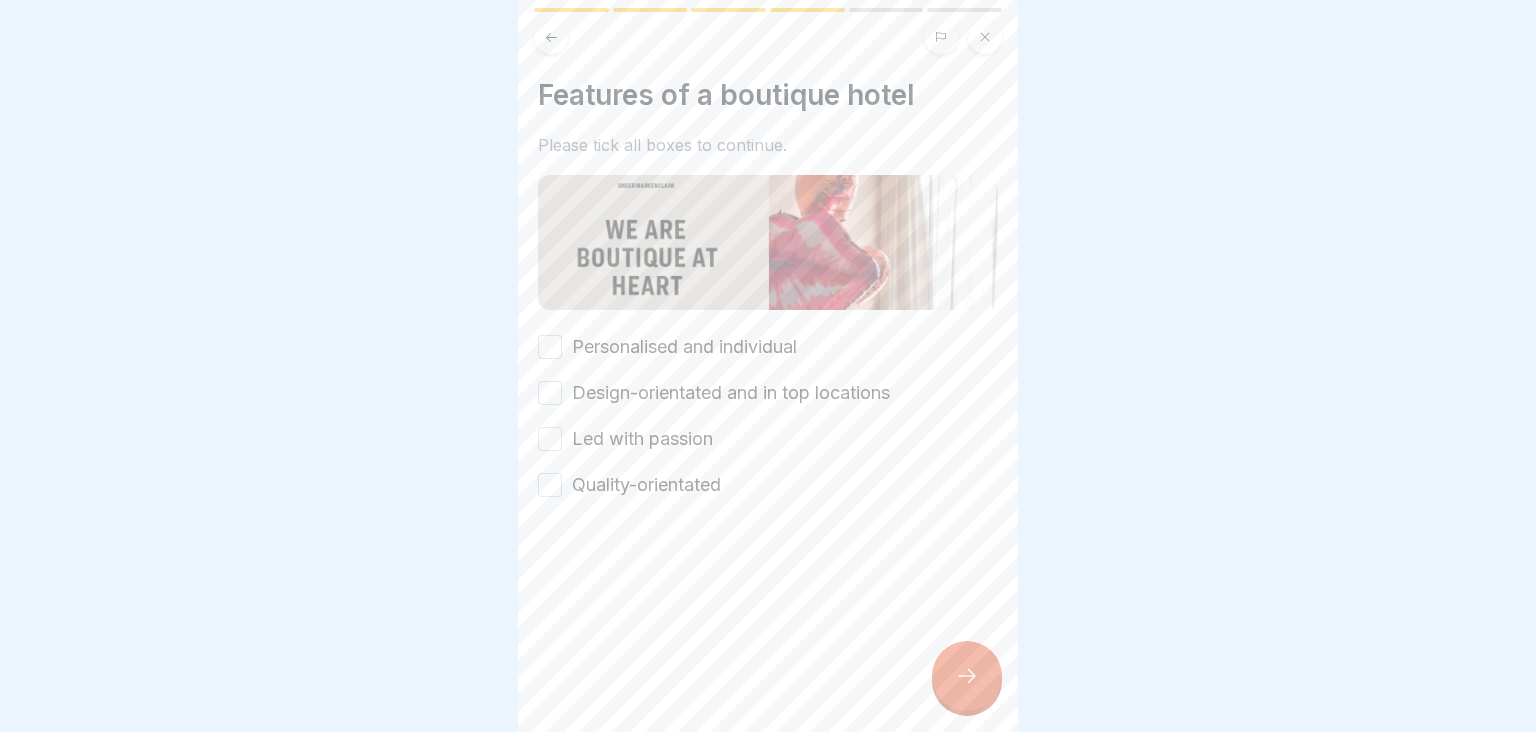 click on "Personalised and individual" at bounding box center (550, 347) 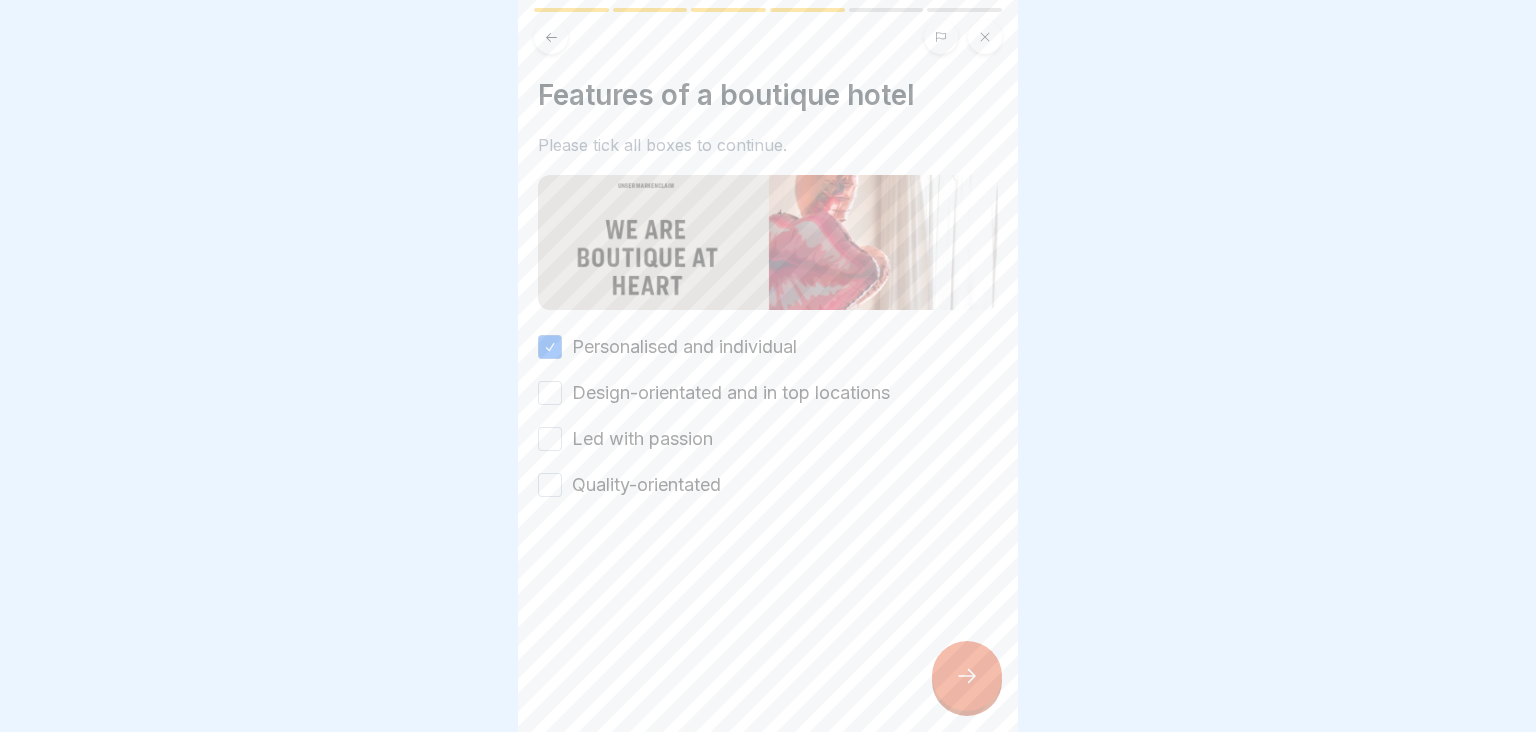 click on "Design-orientated and in top locations" at bounding box center [550, 393] 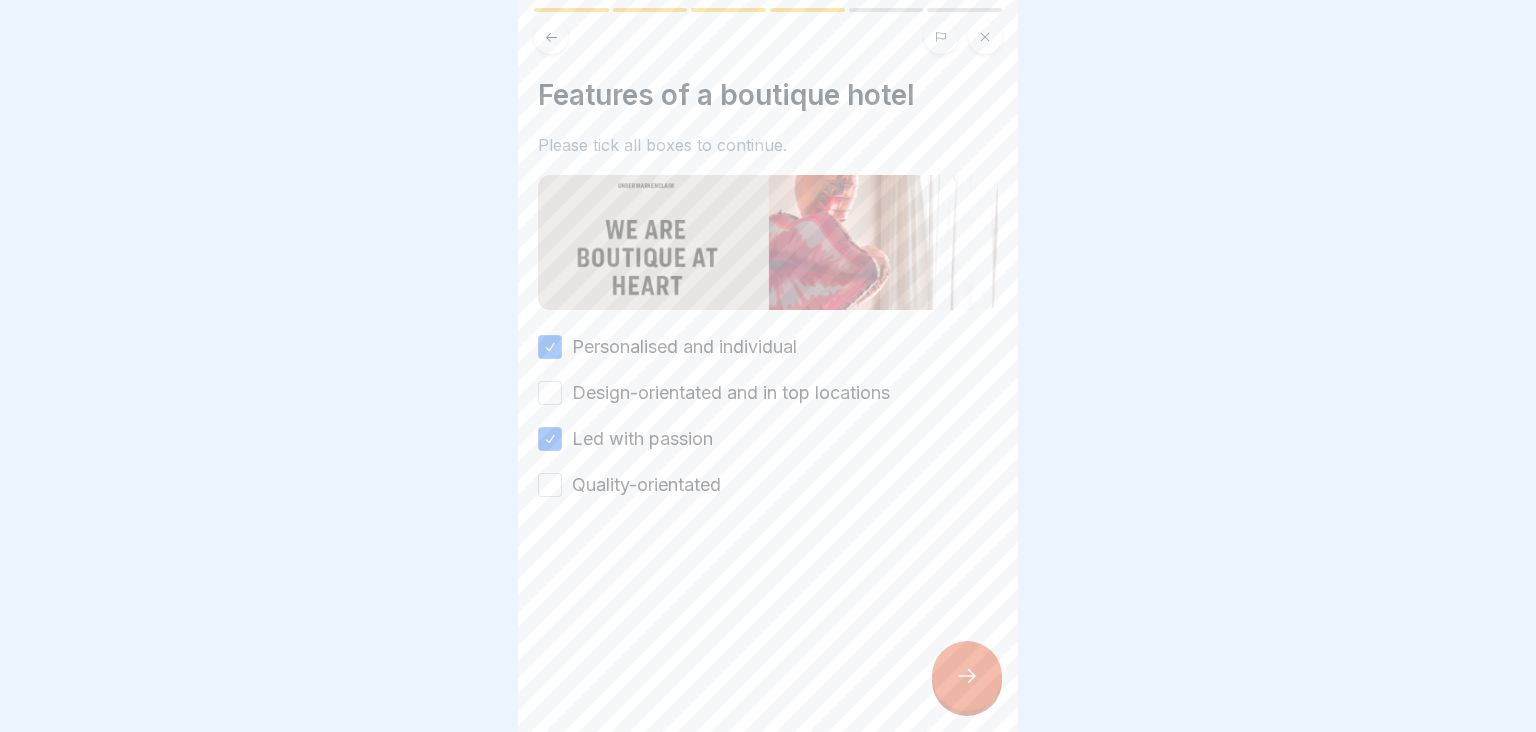 click on "Quality-orientated" at bounding box center [550, 485] 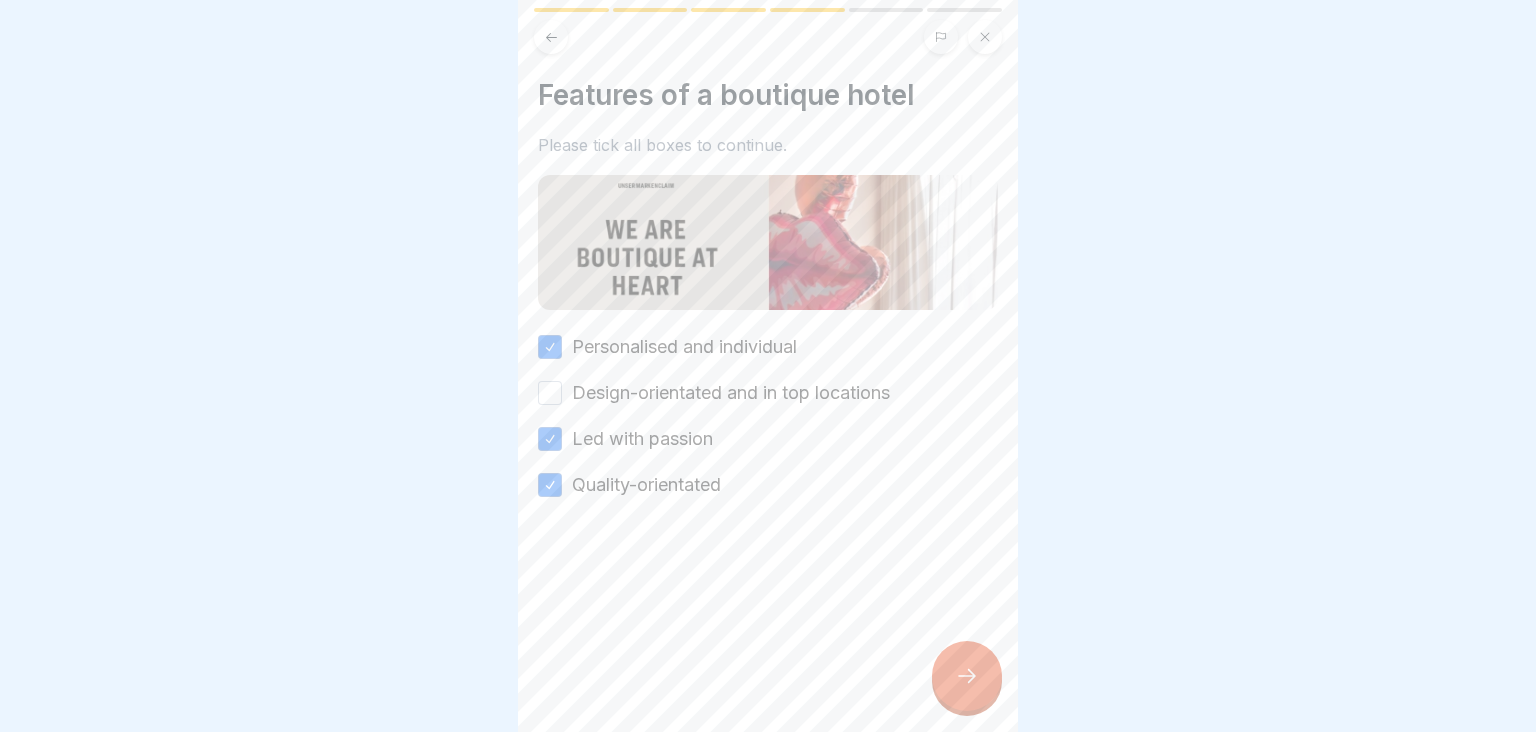 click 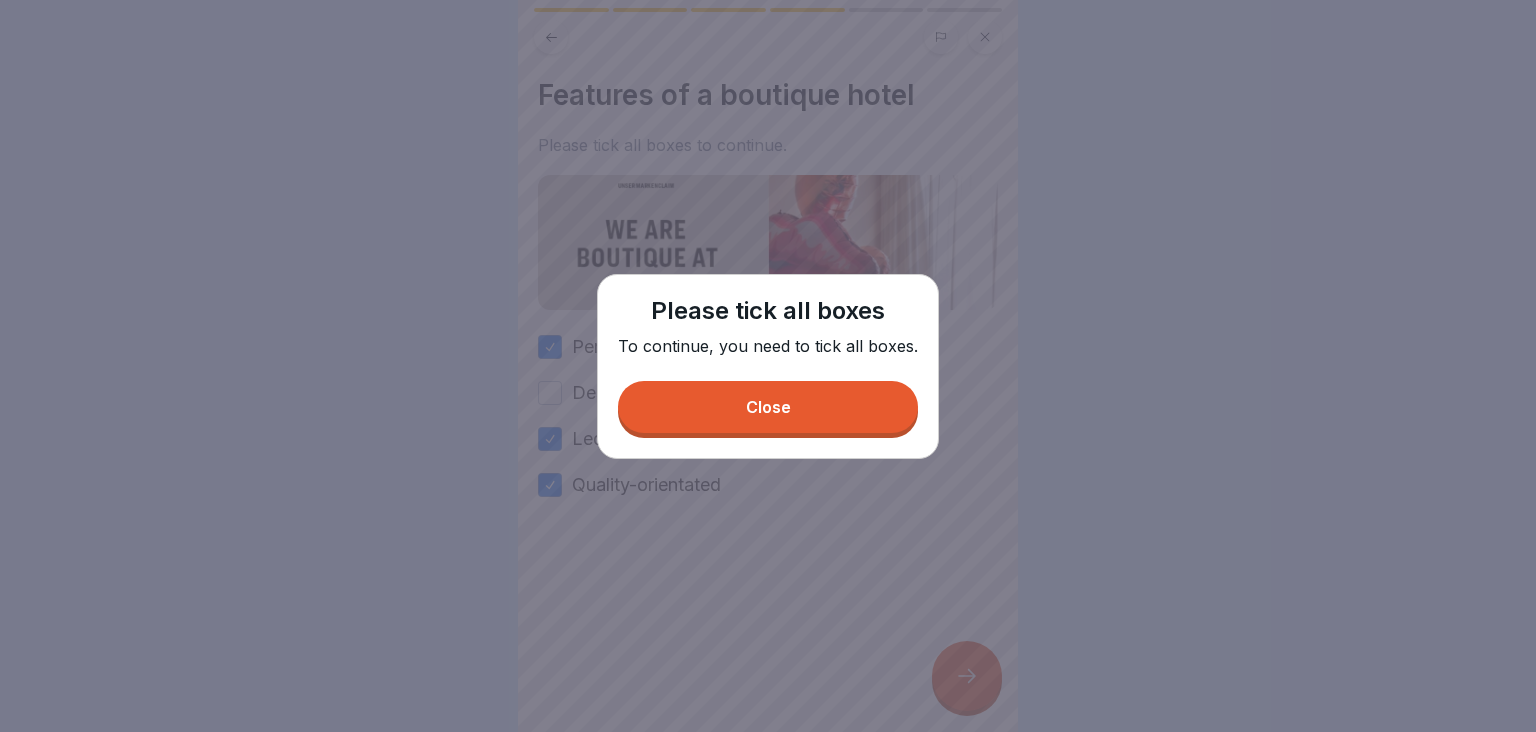 click on "Close" at bounding box center (768, 407) 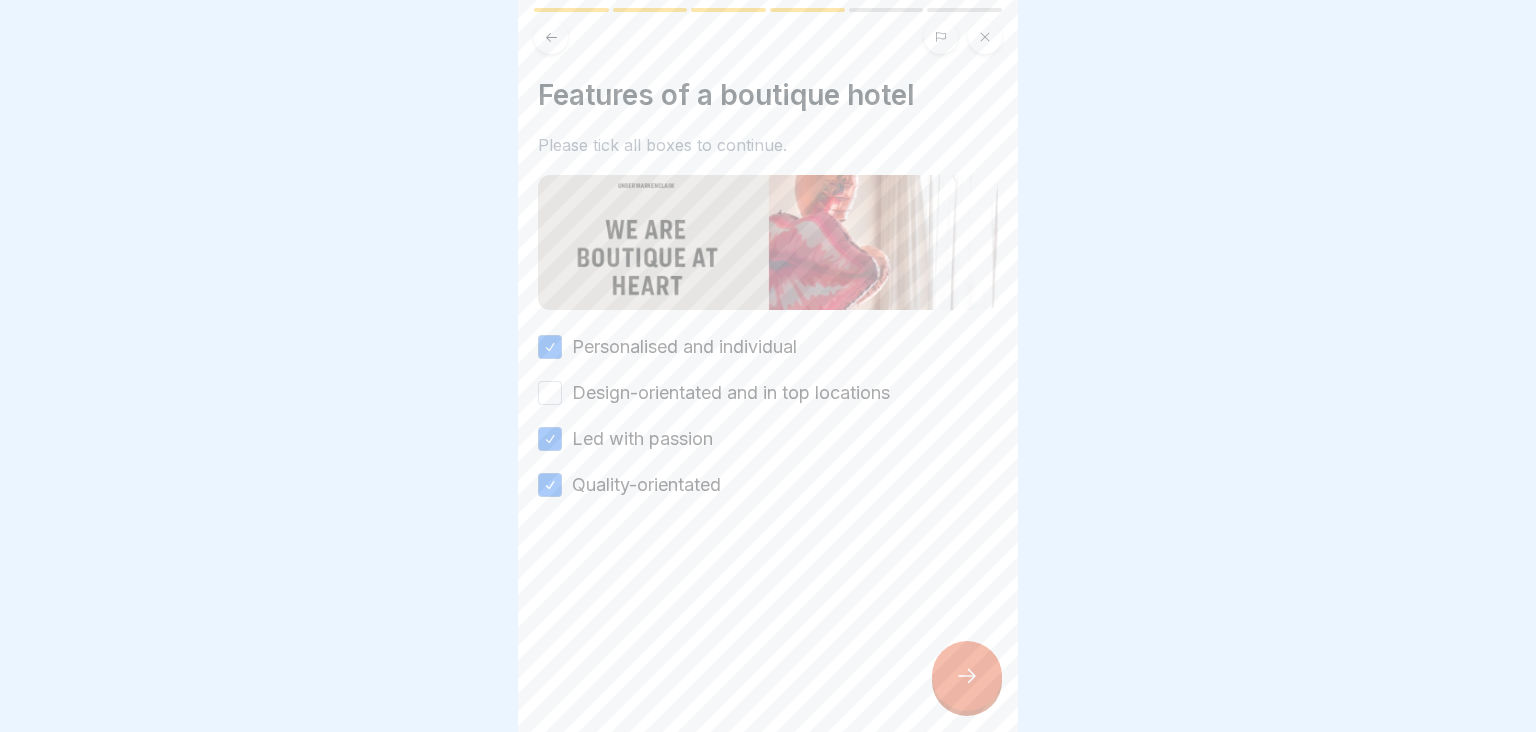 click on "Design-orientated and in top locations" at bounding box center [550, 393] 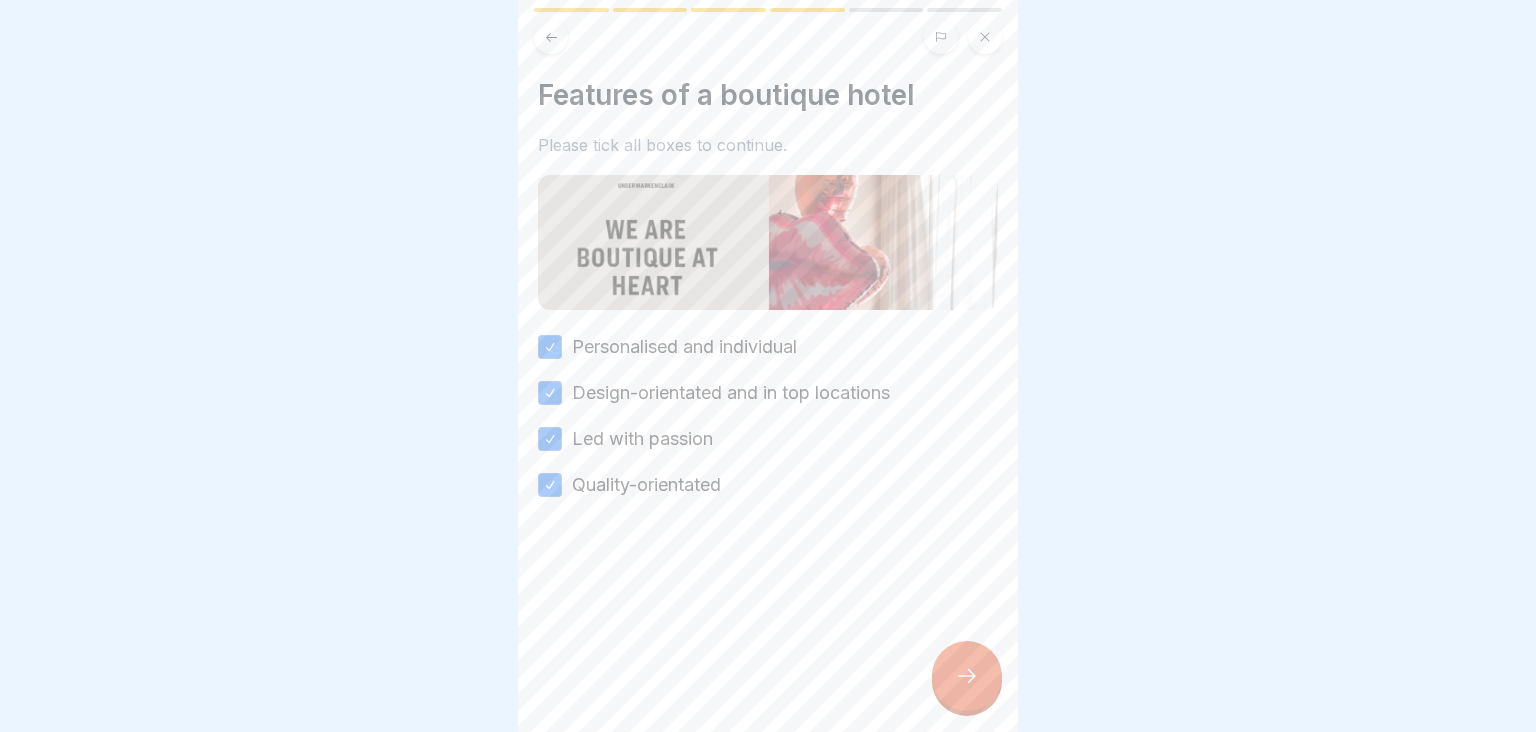 click at bounding box center [967, 676] 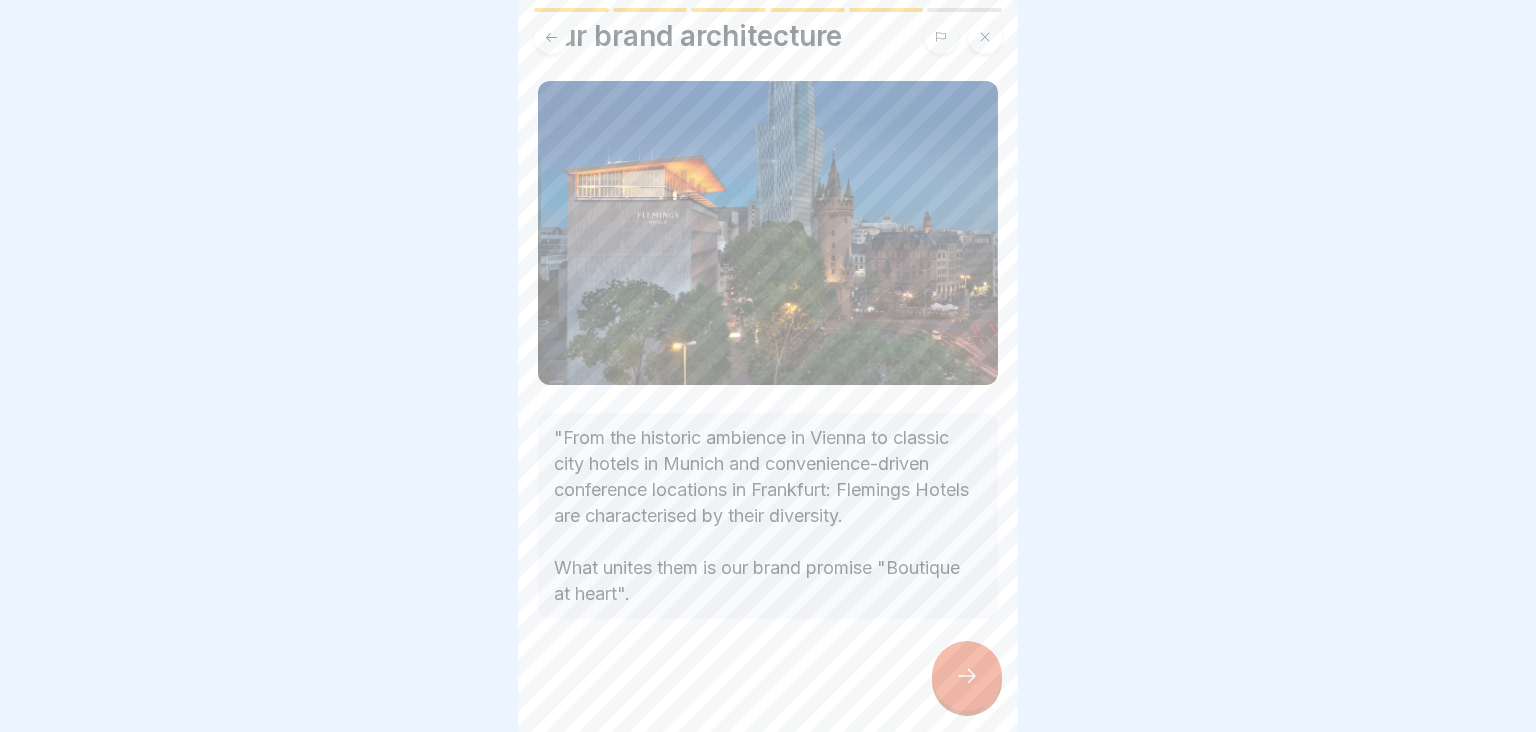 scroll, scrollTop: 66, scrollLeft: 0, axis: vertical 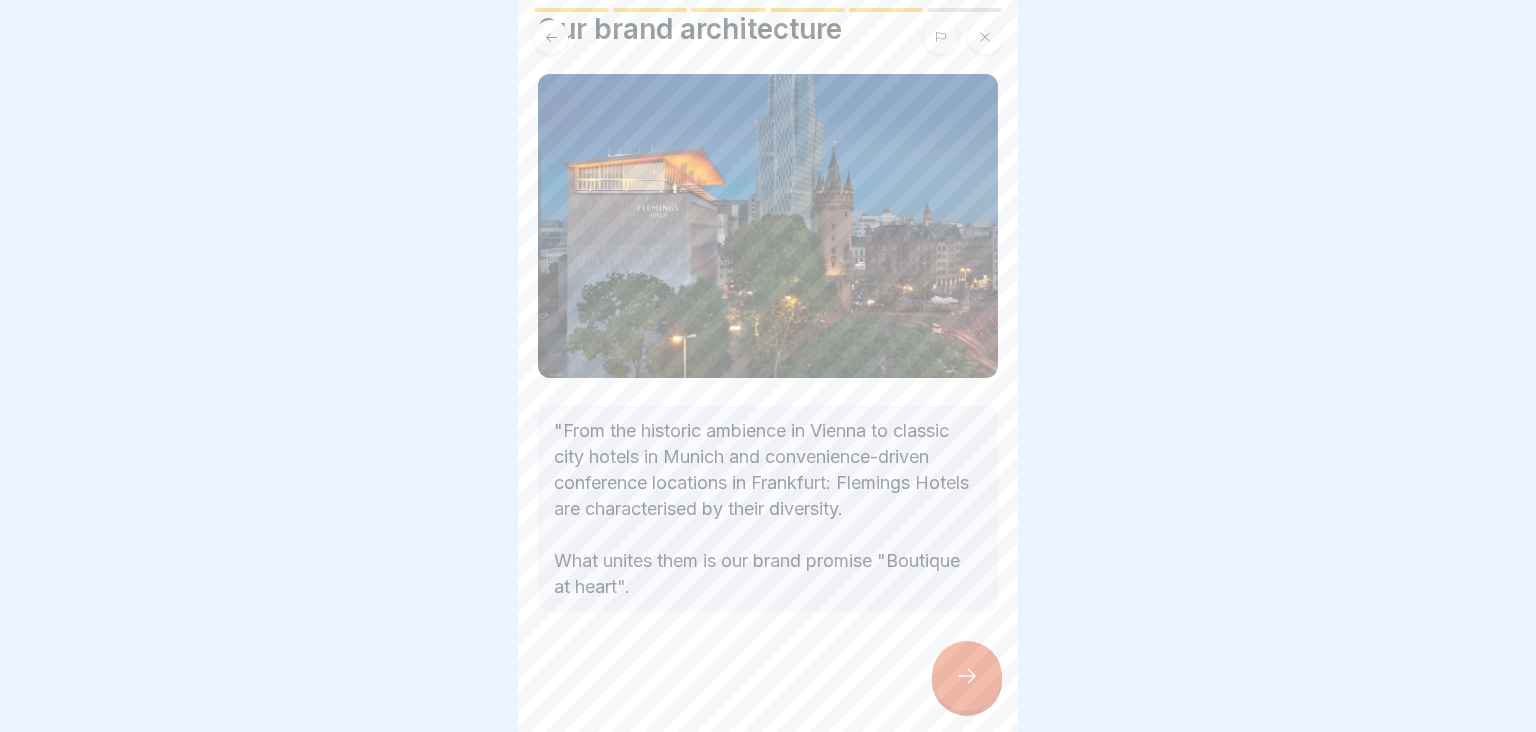click 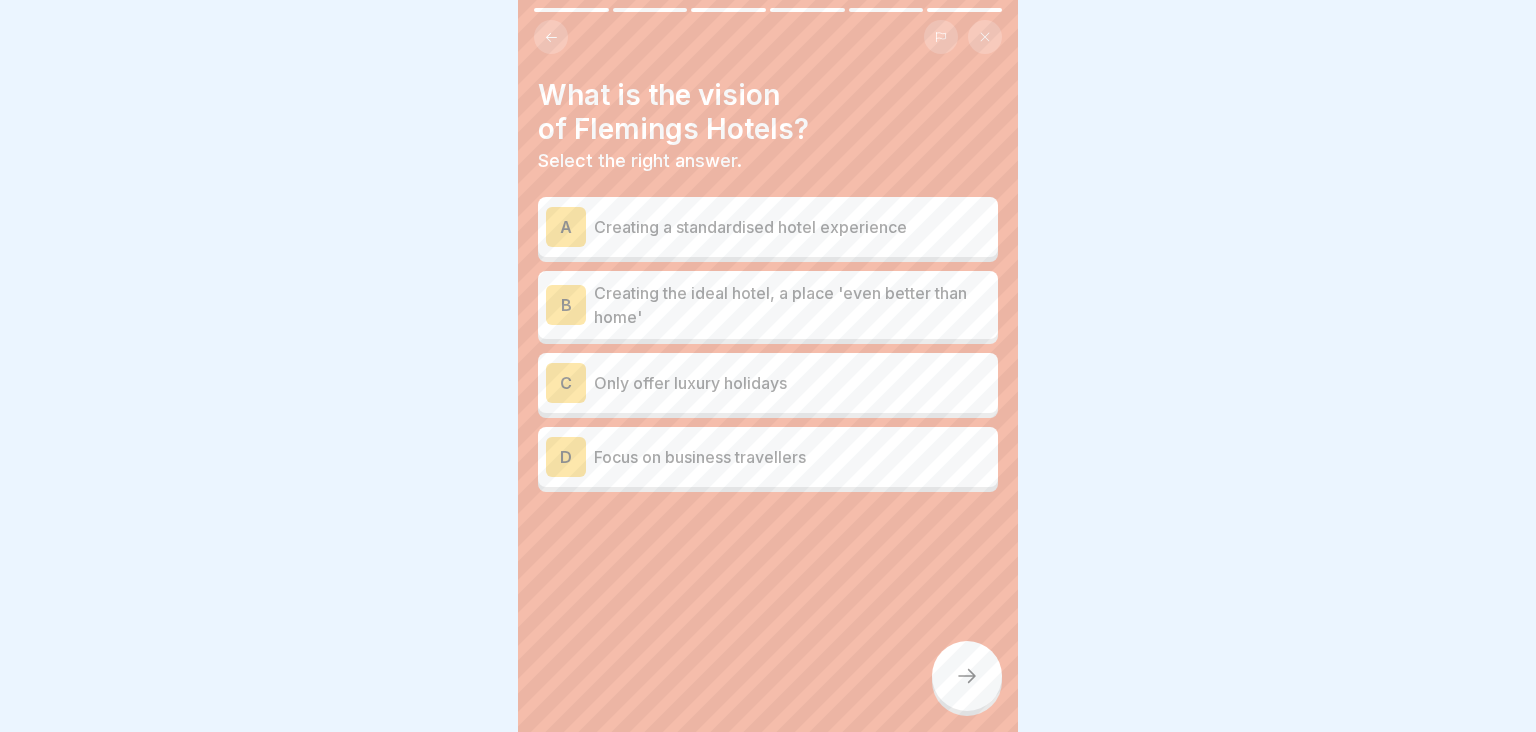 click on "Creating the ideal hotel, a place 'even better than home'" at bounding box center [792, 305] 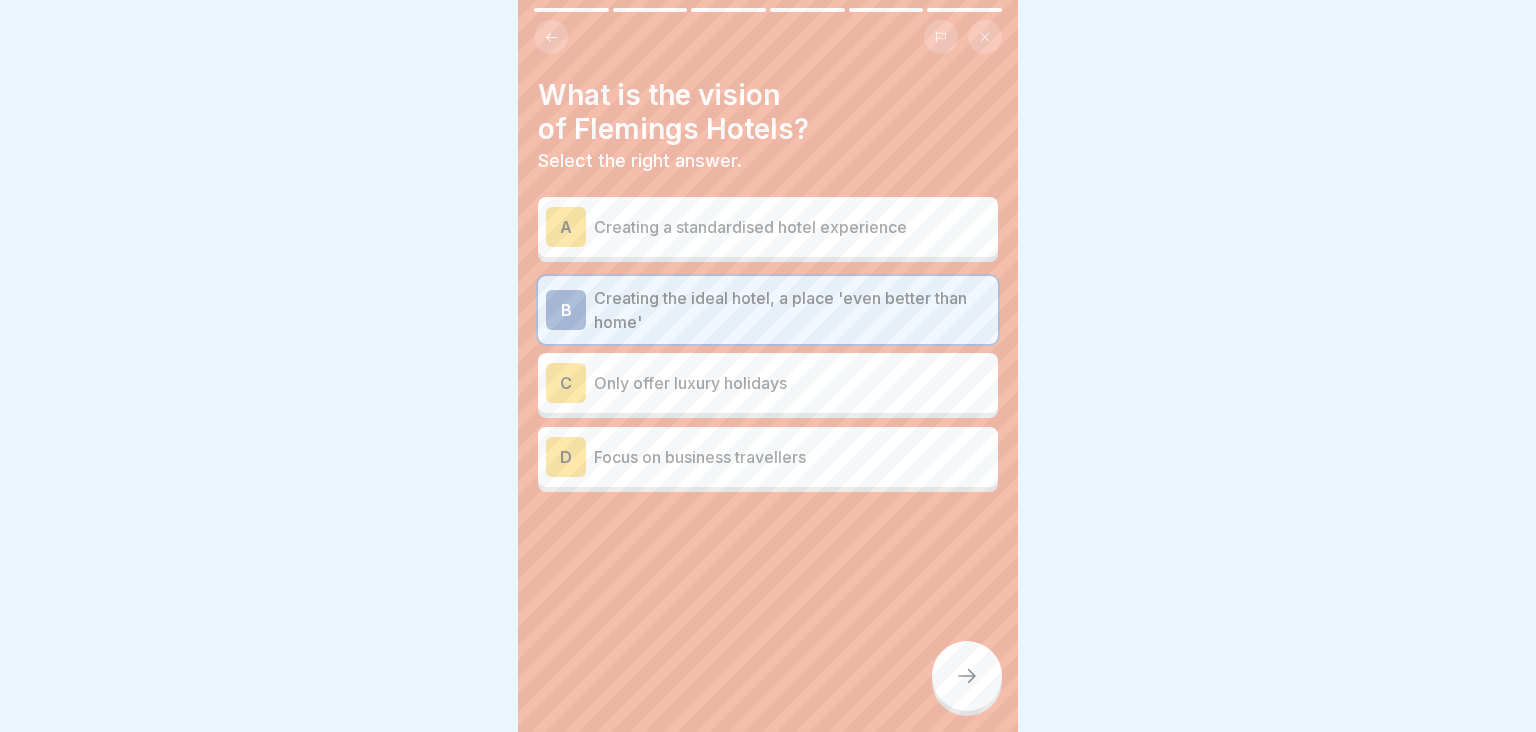 click 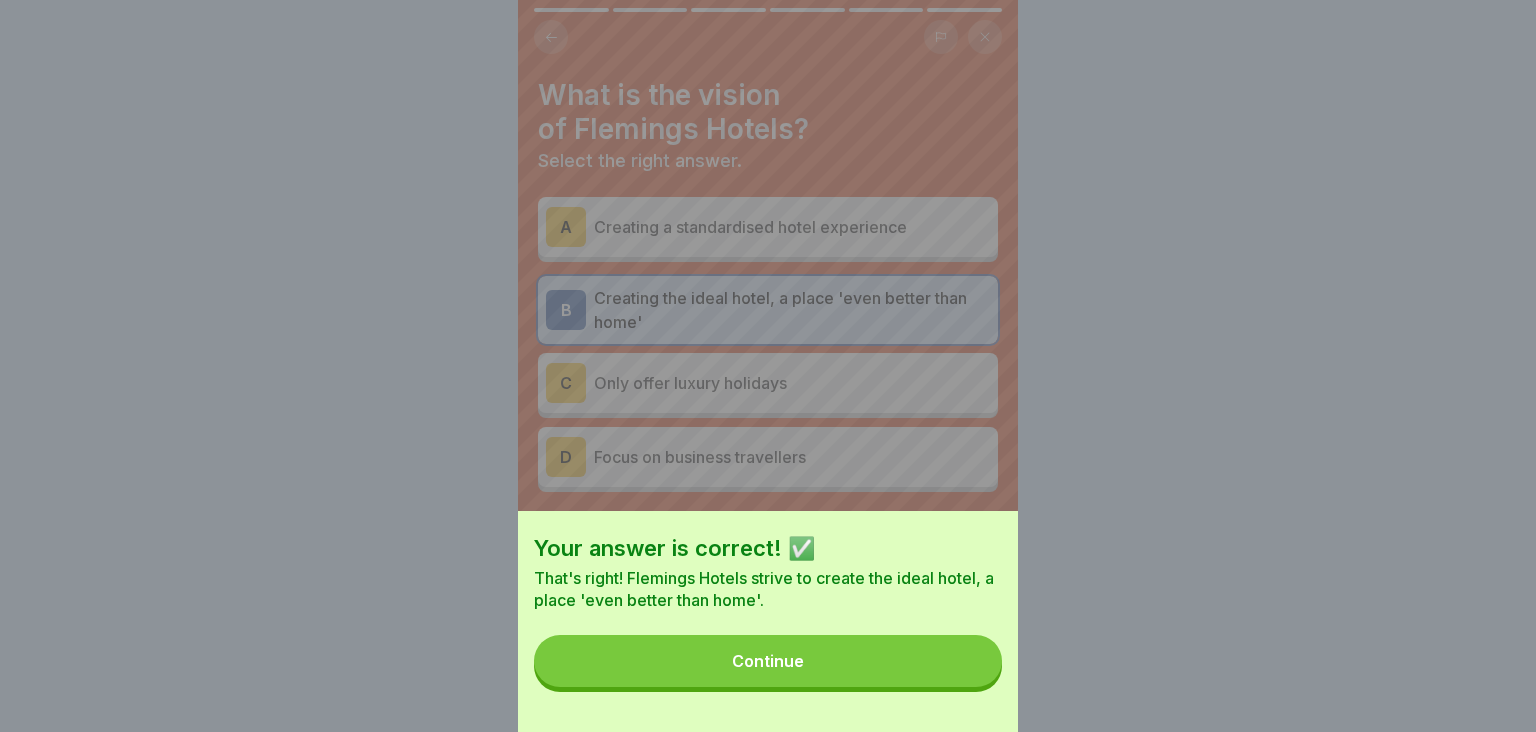 click on "Continue" at bounding box center (768, 661) 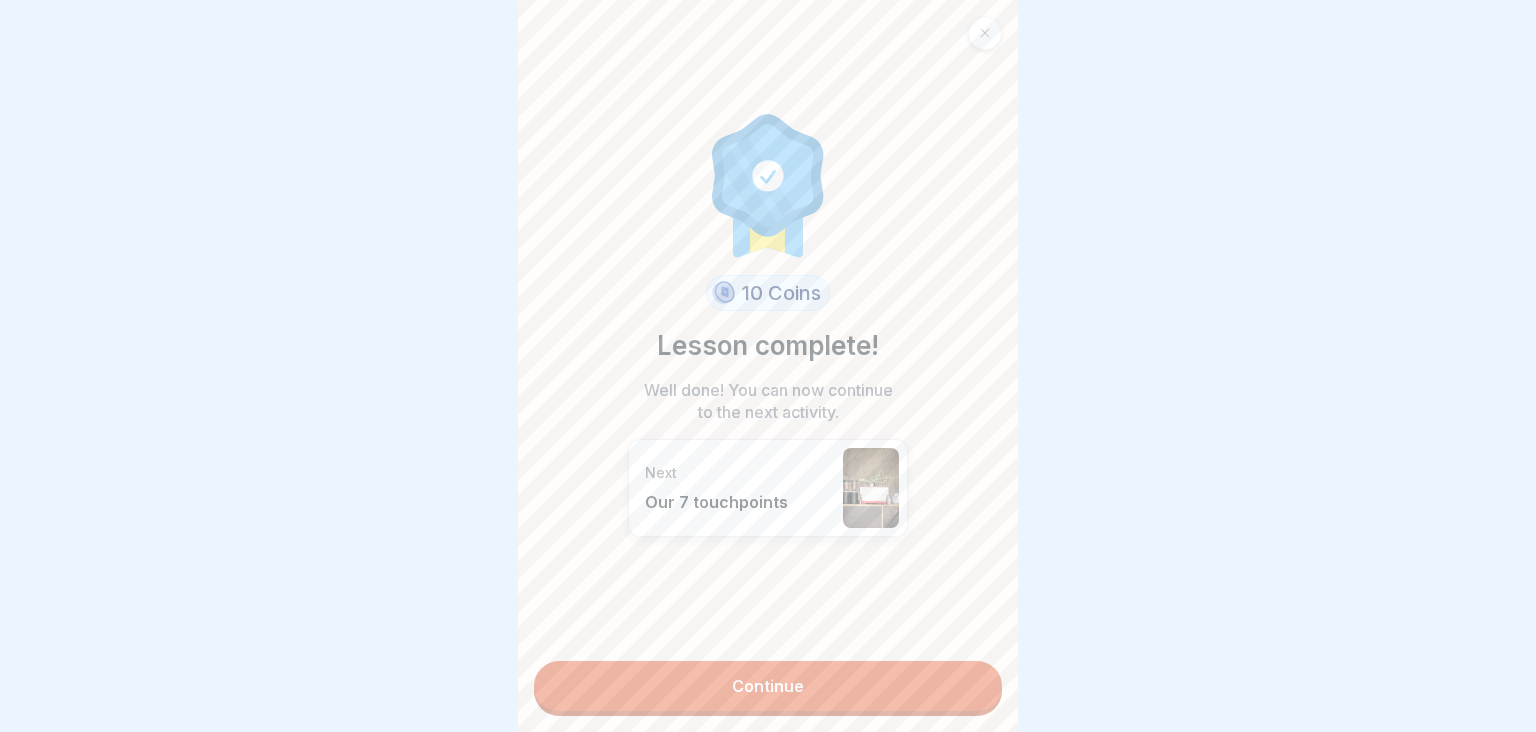 click on "Continue" at bounding box center [768, 686] 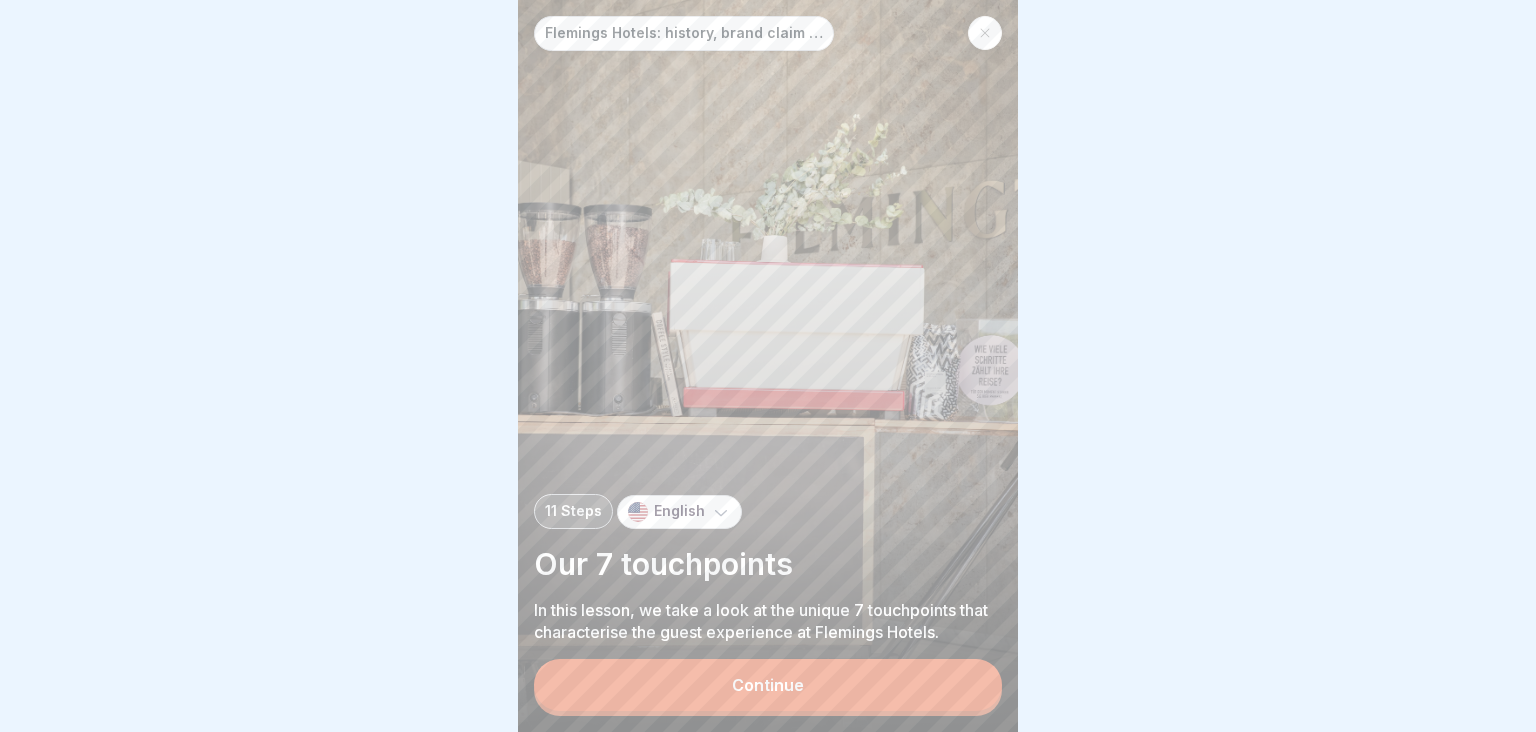 click on "Continue" at bounding box center [768, 685] 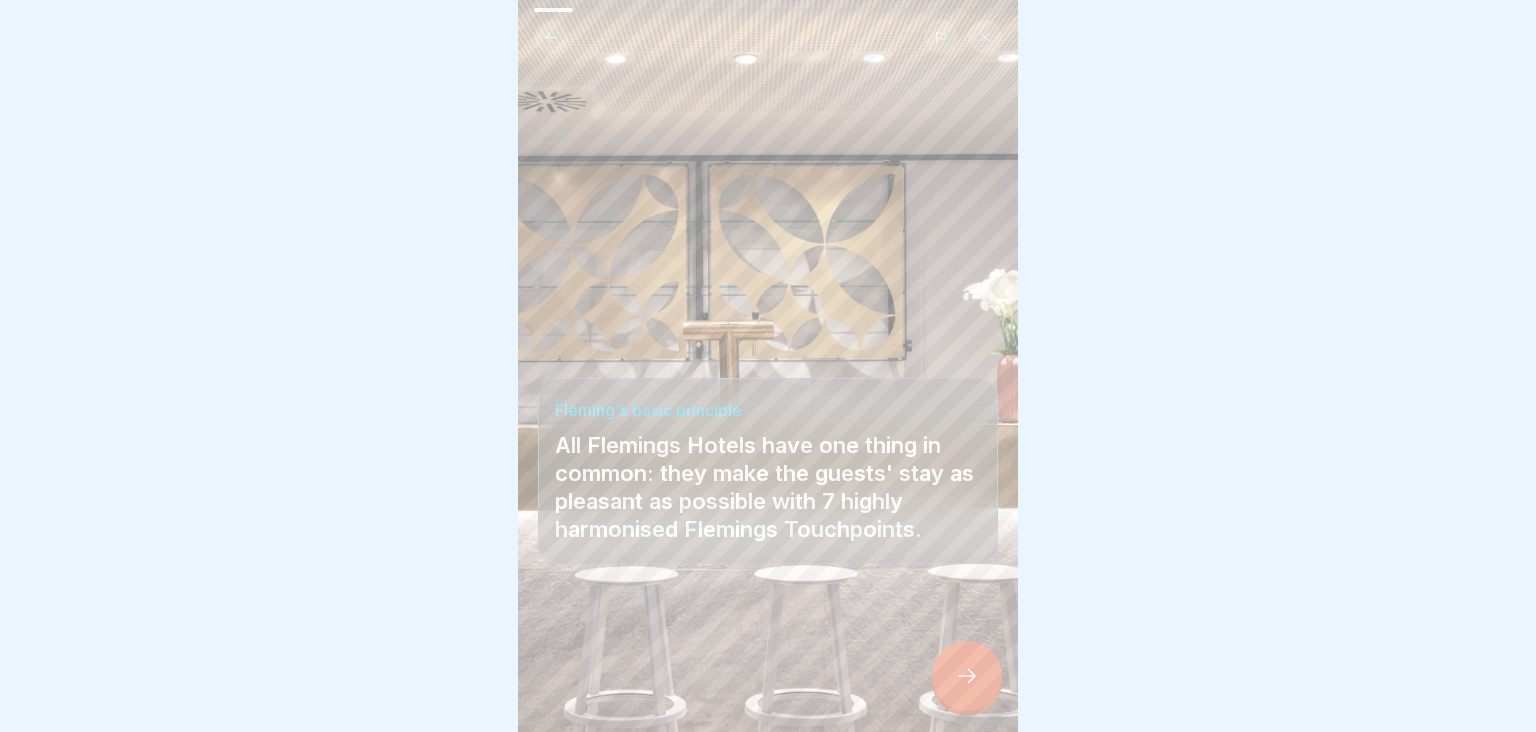 click at bounding box center [967, 676] 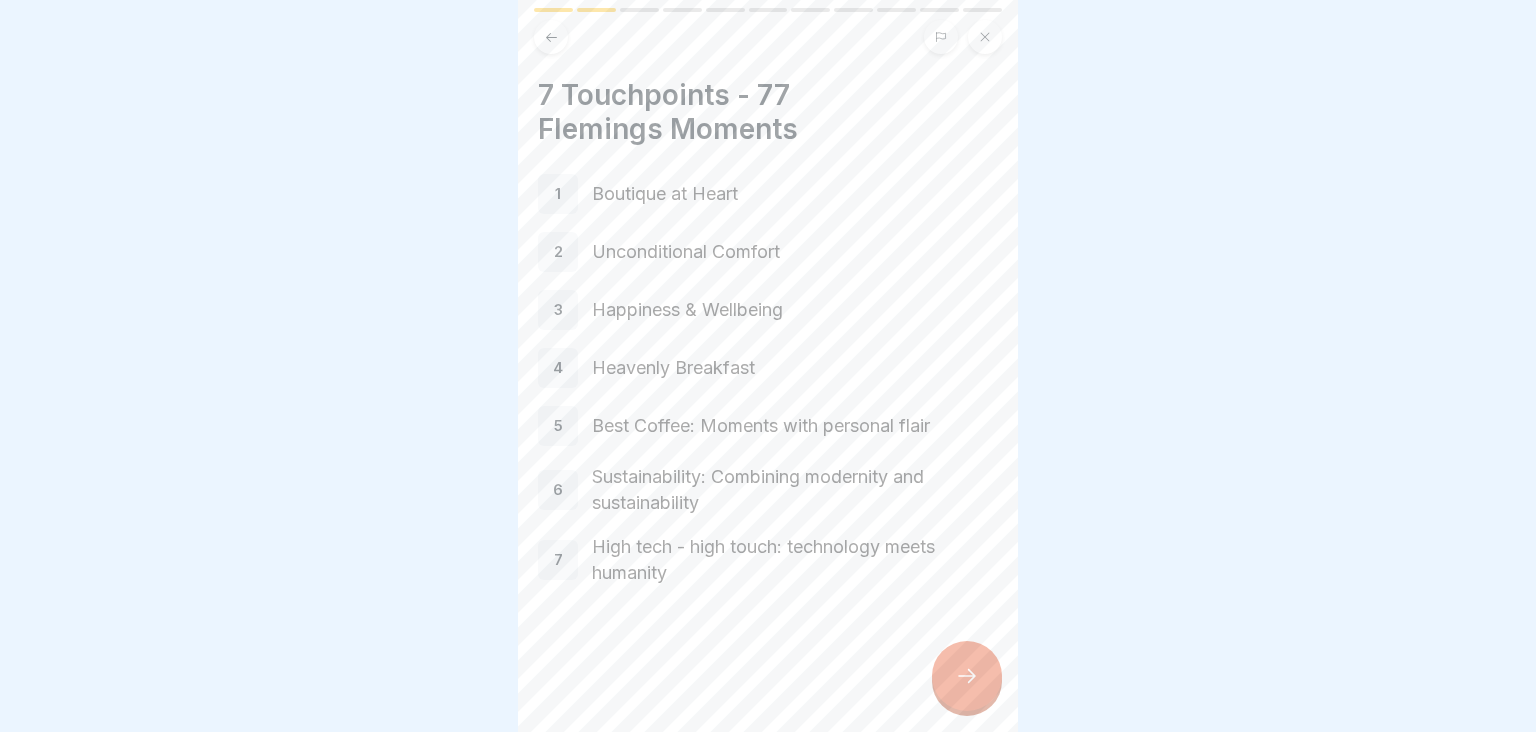 click 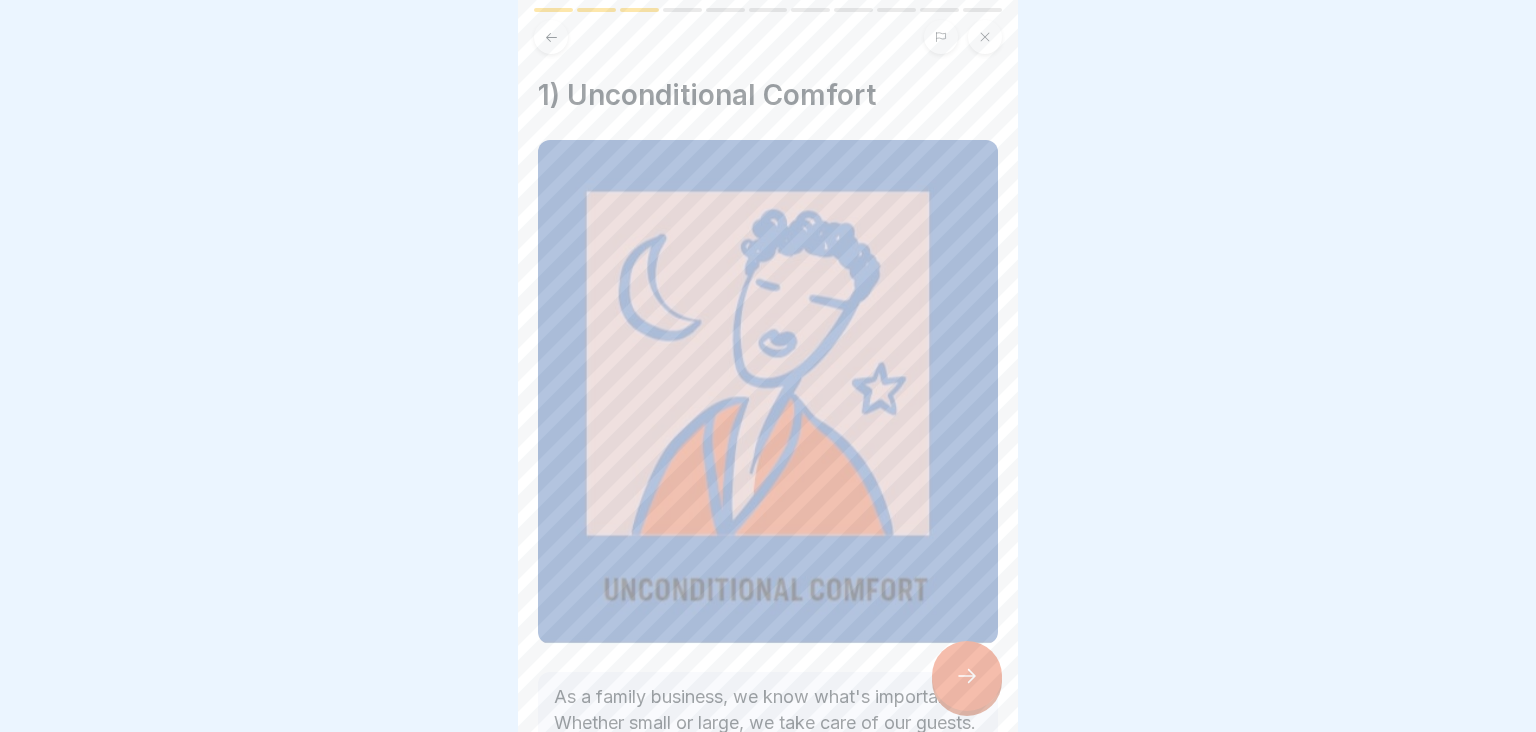 scroll, scrollTop: 266, scrollLeft: 0, axis: vertical 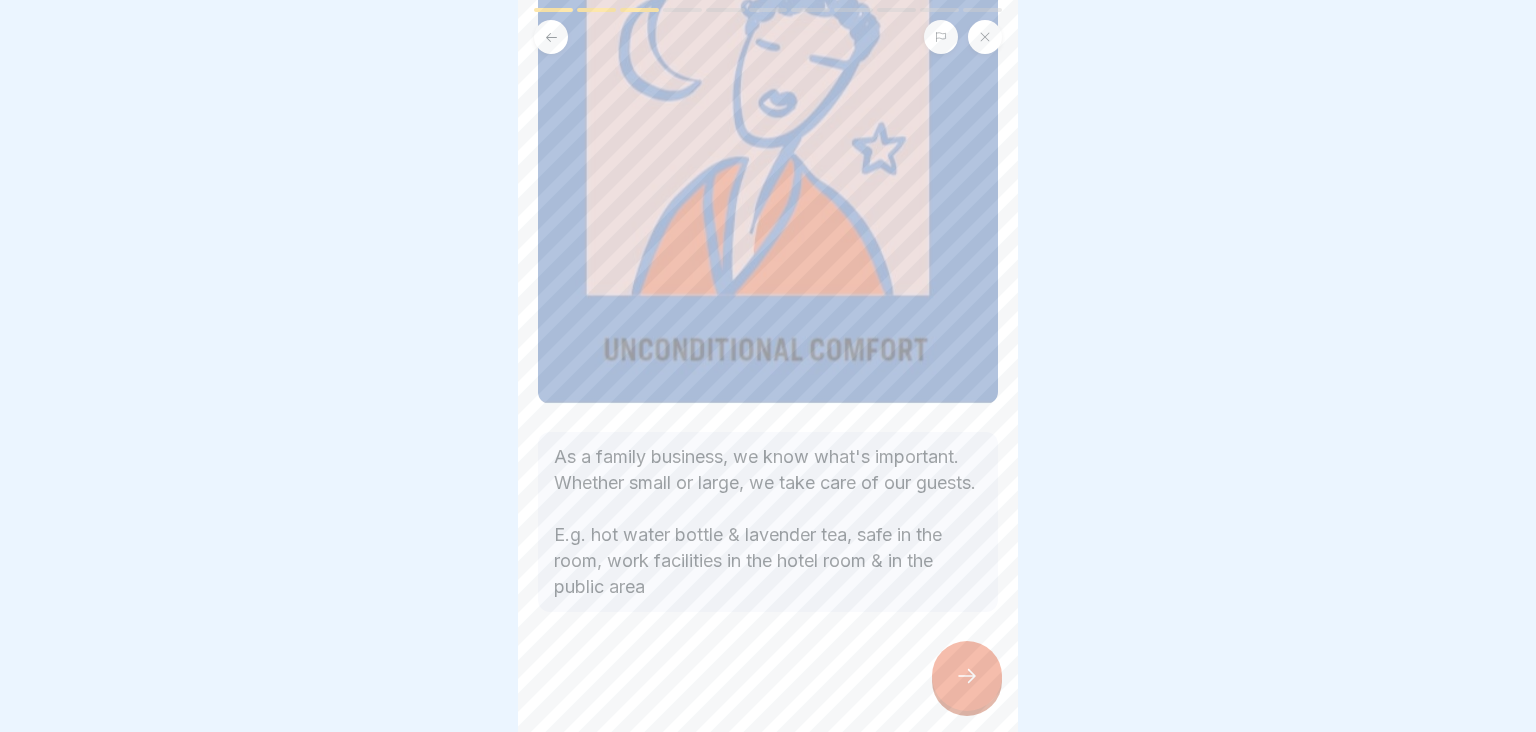 click 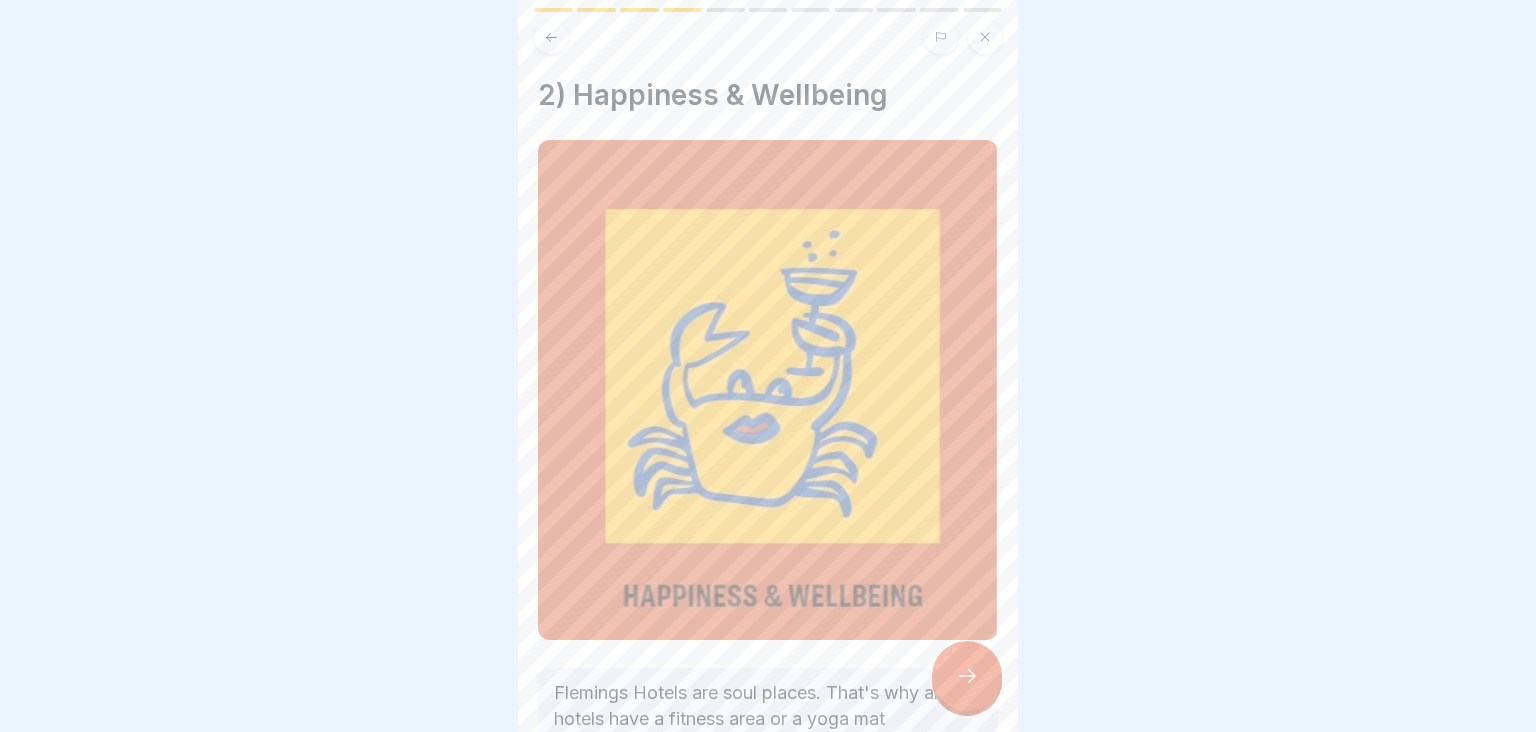 scroll, scrollTop: 237, scrollLeft: 0, axis: vertical 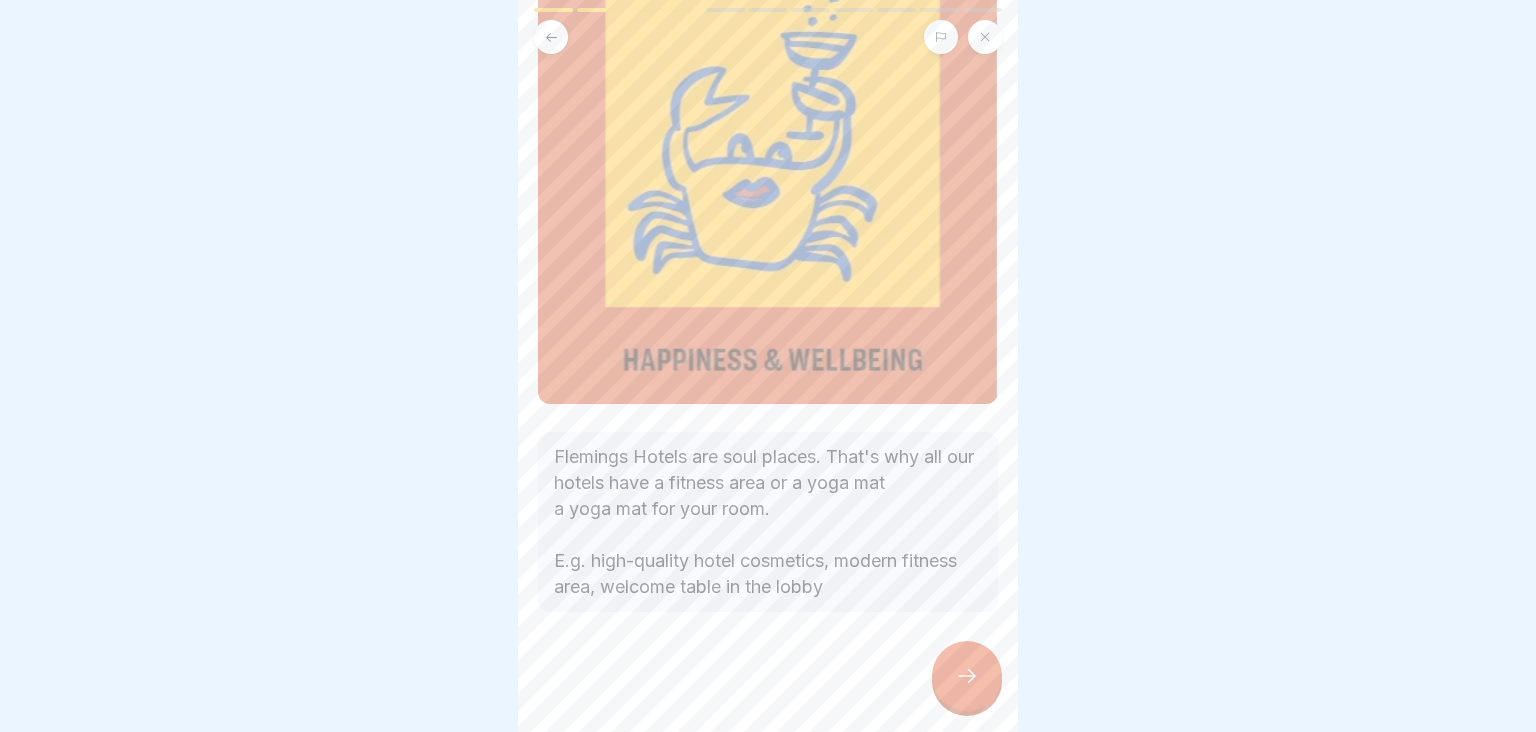 click at bounding box center [967, 676] 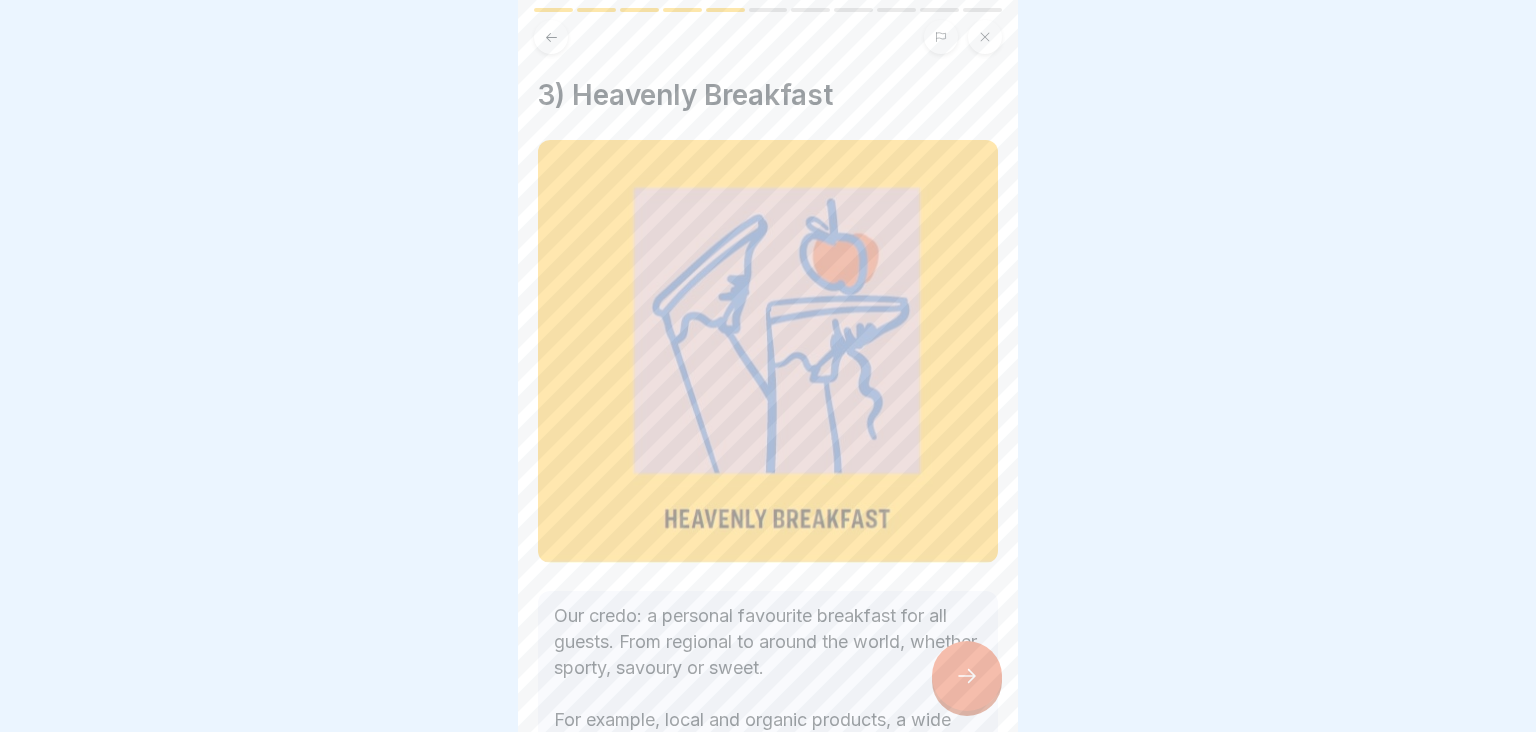 scroll, scrollTop: 186, scrollLeft: 0, axis: vertical 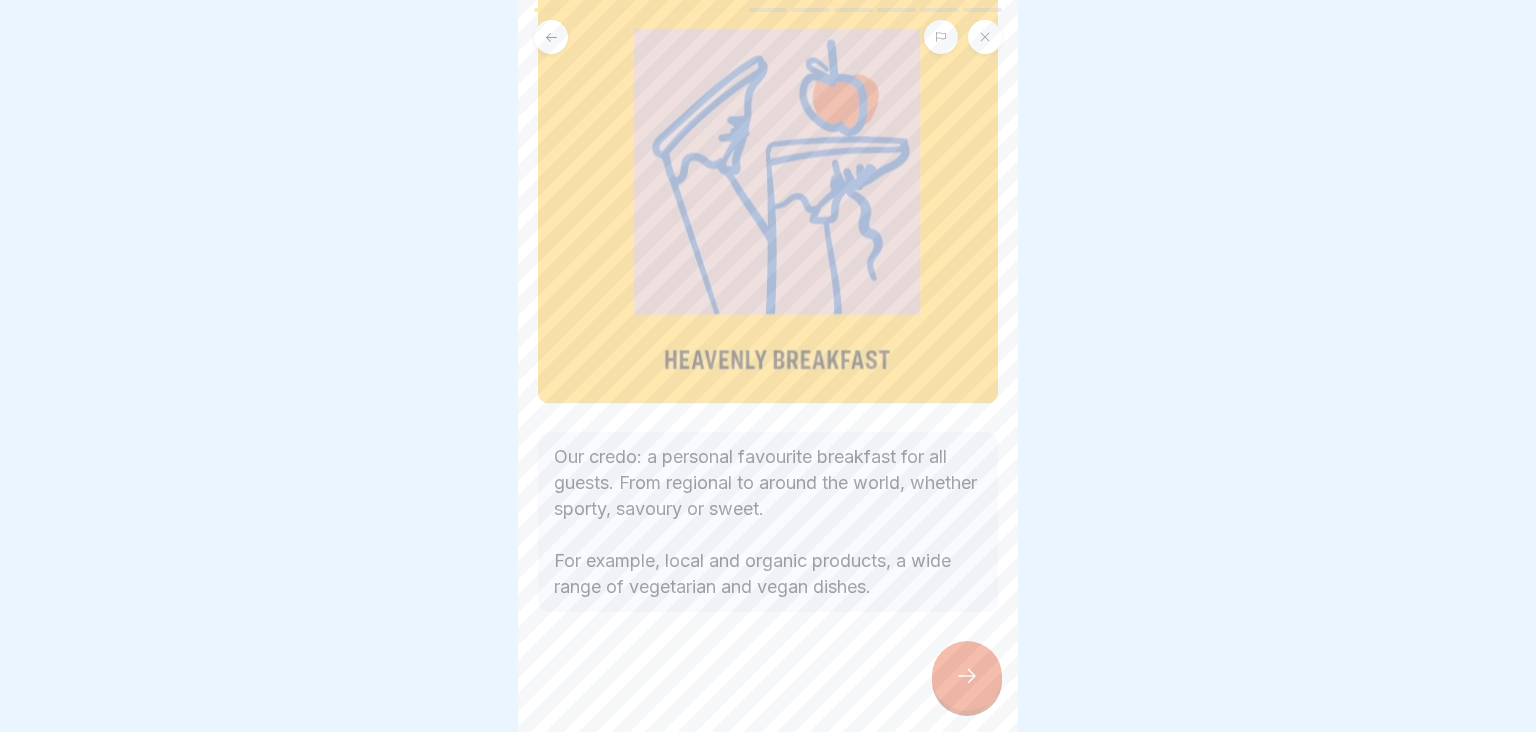 click 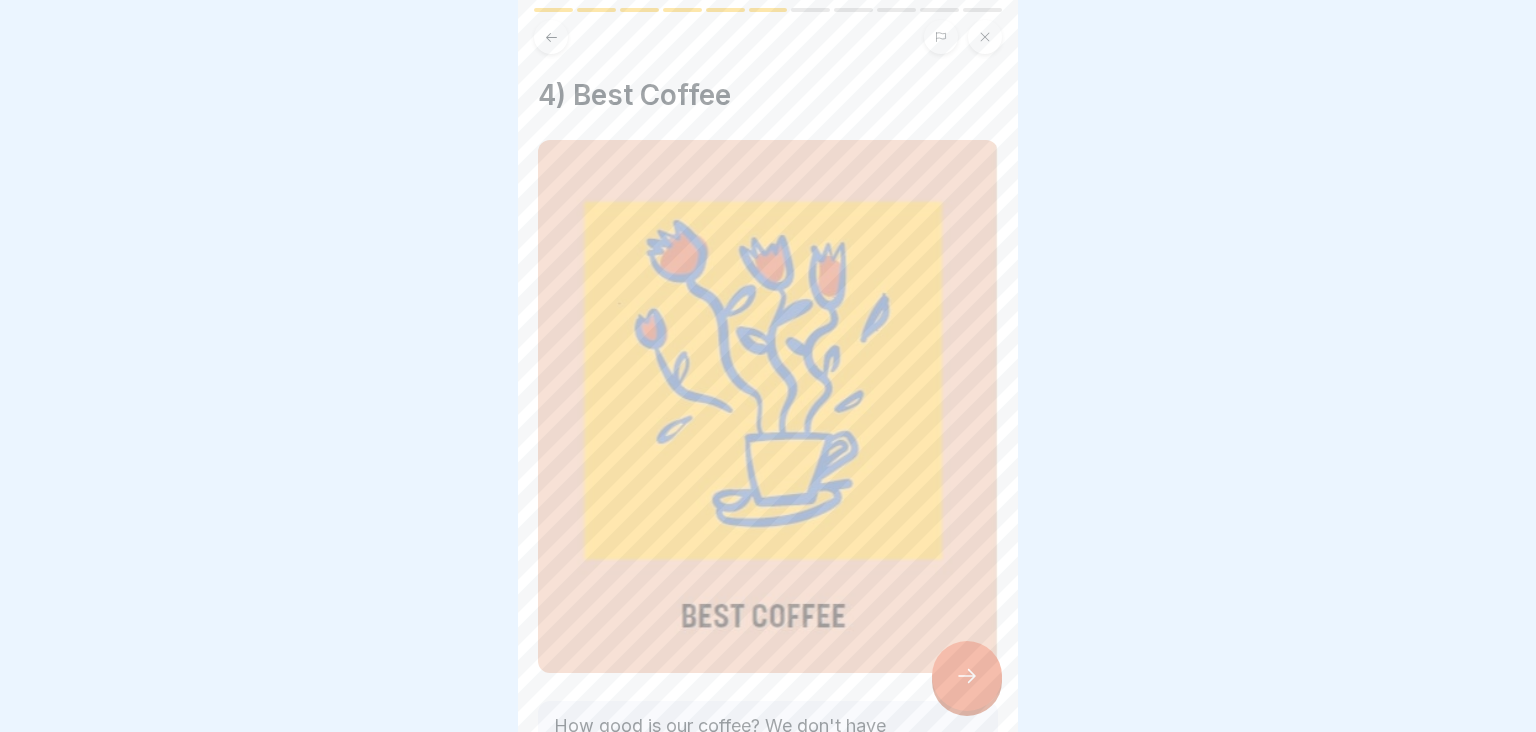 scroll, scrollTop: 347, scrollLeft: 0, axis: vertical 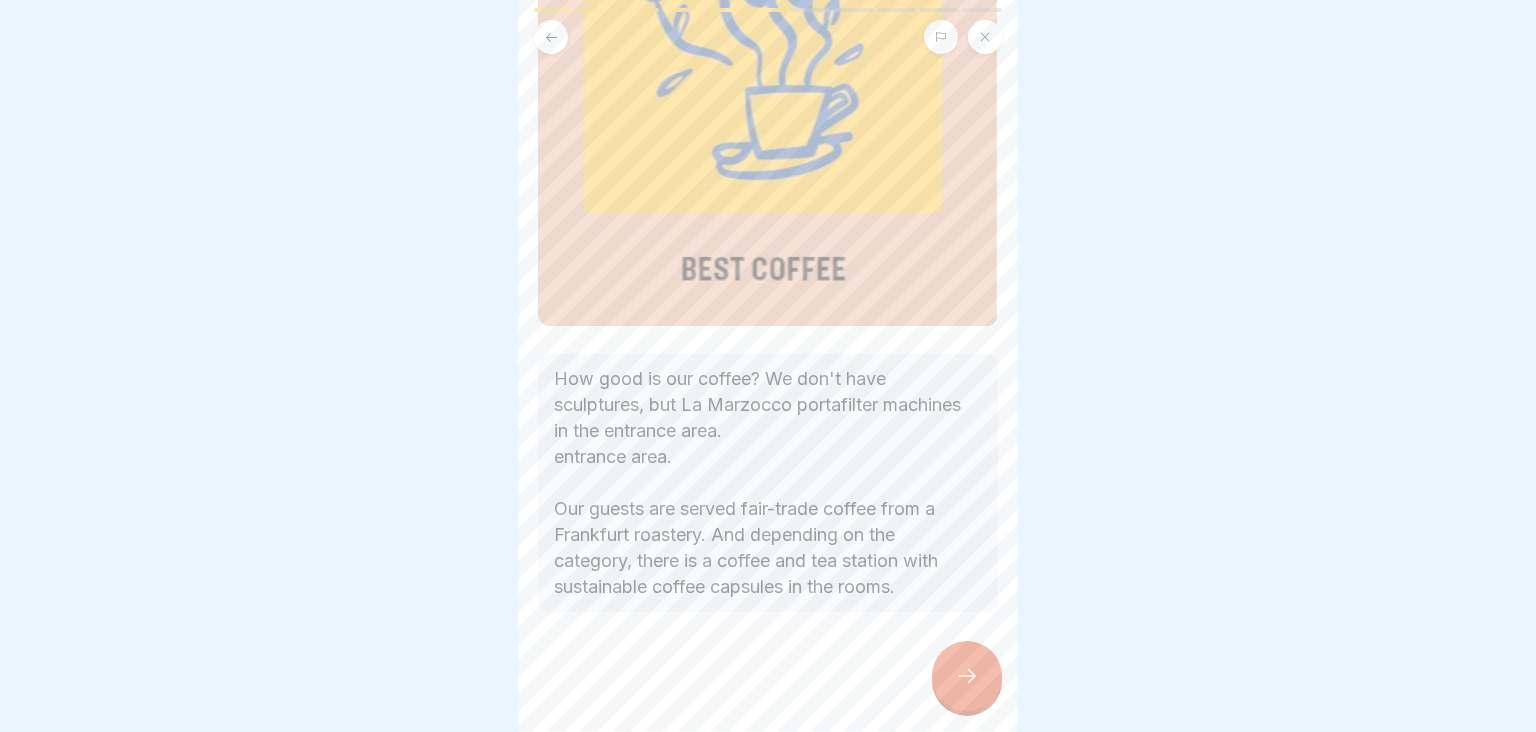 click at bounding box center [967, 676] 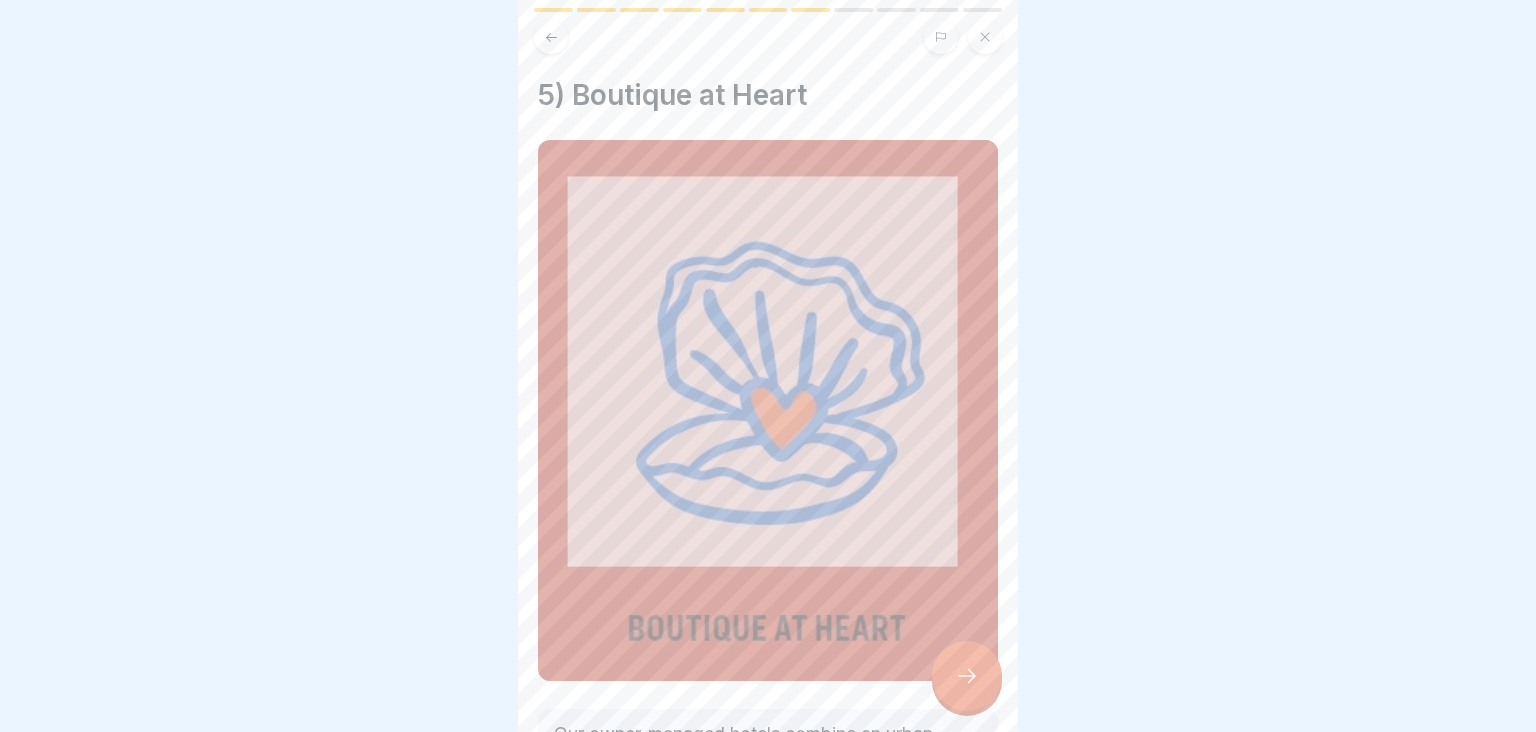 scroll, scrollTop: 199, scrollLeft: 0, axis: vertical 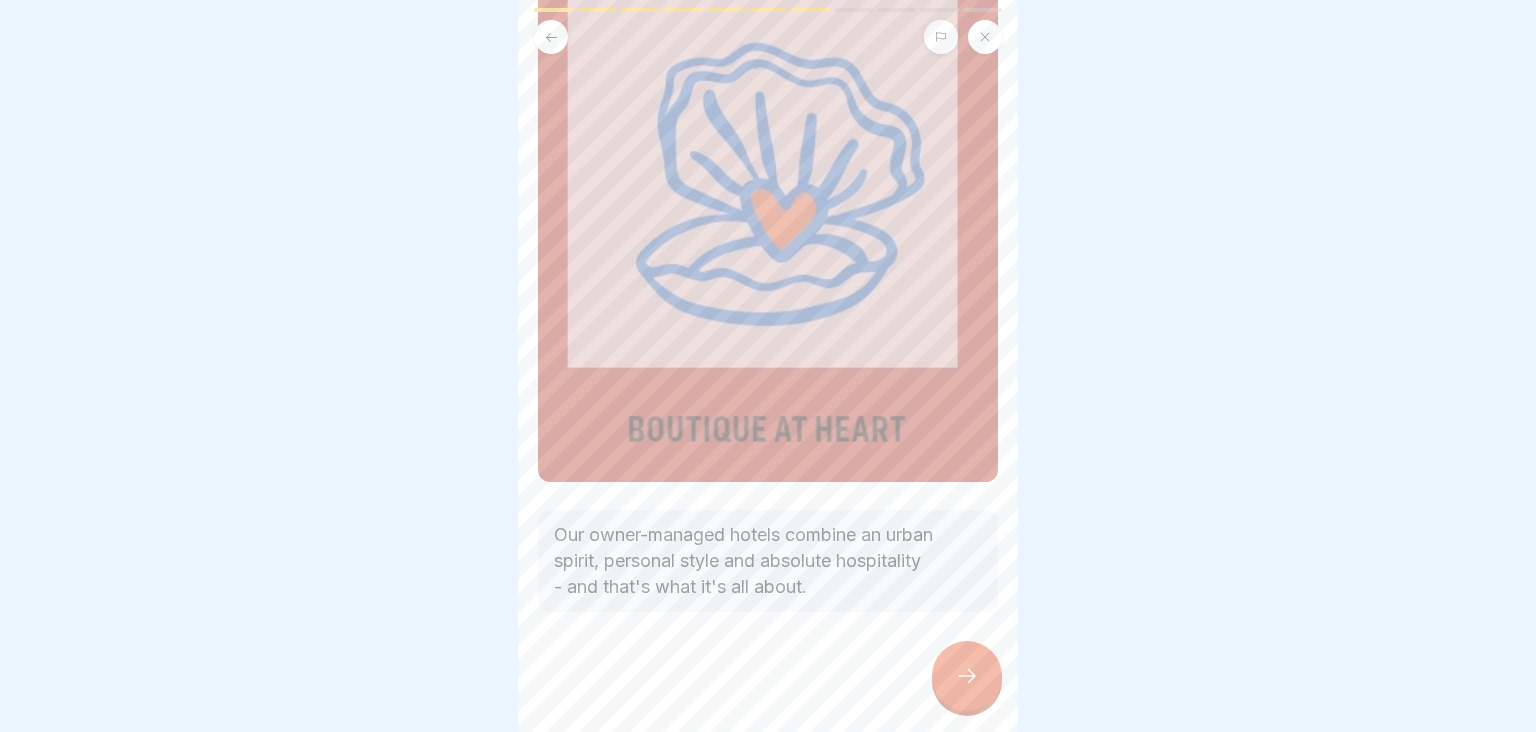 click 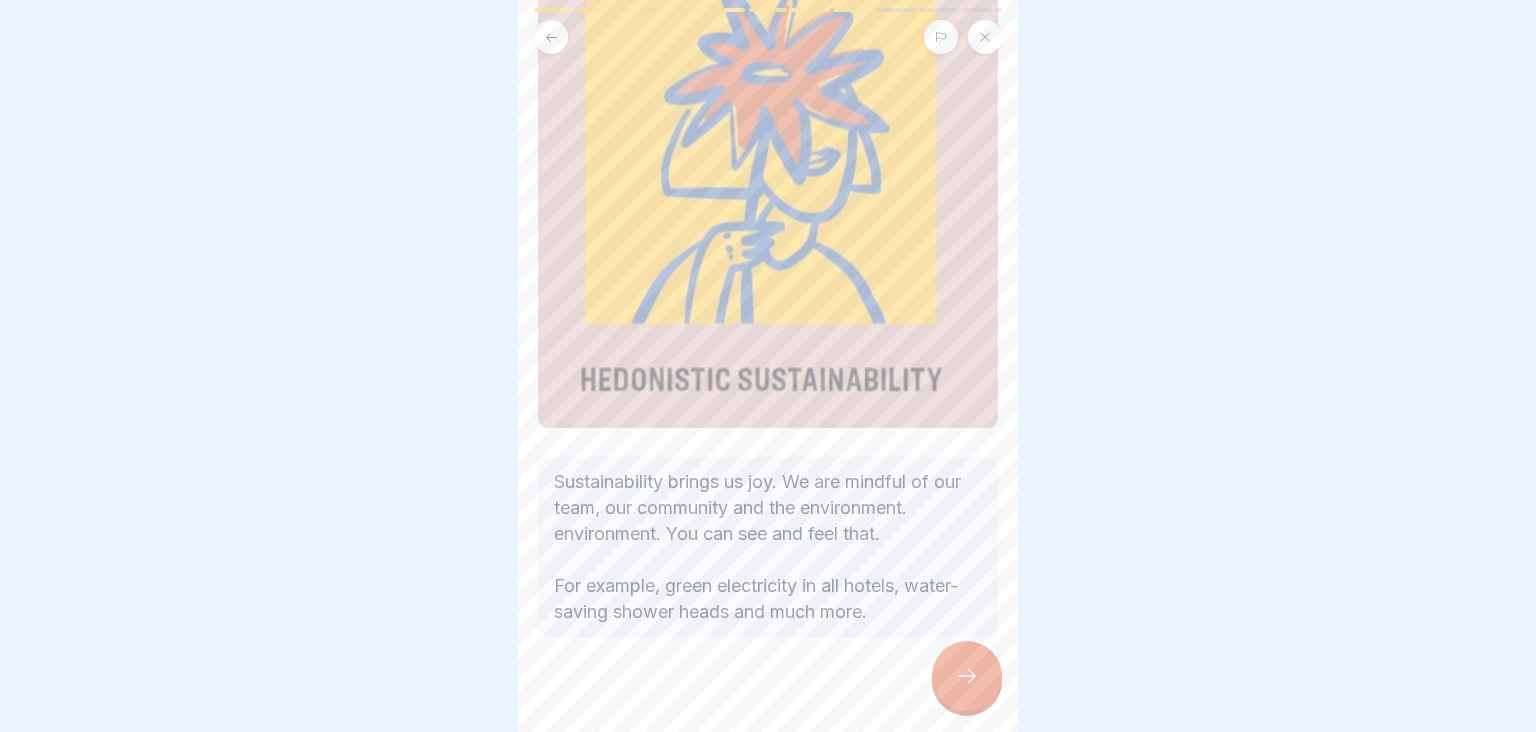 scroll, scrollTop: 236, scrollLeft: 0, axis: vertical 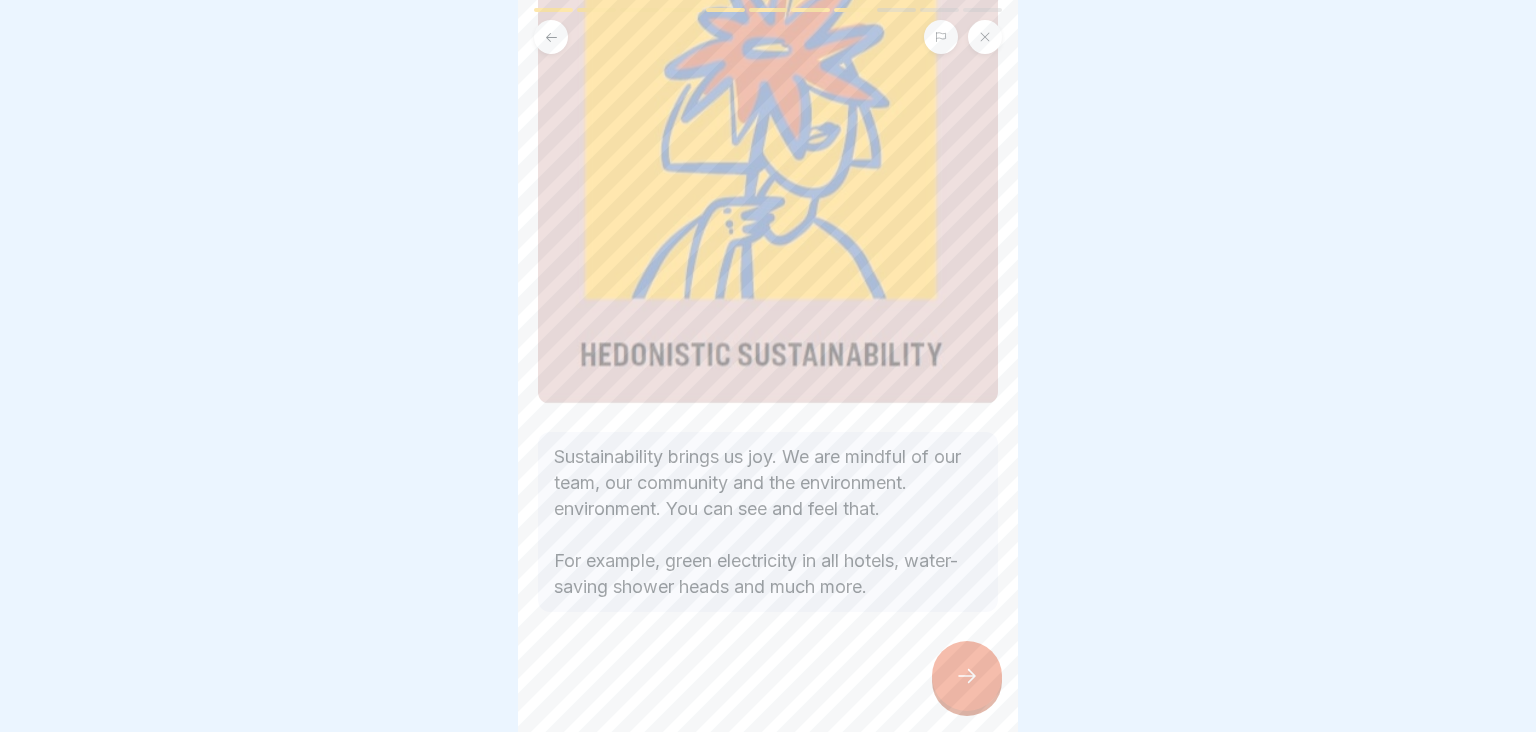 click 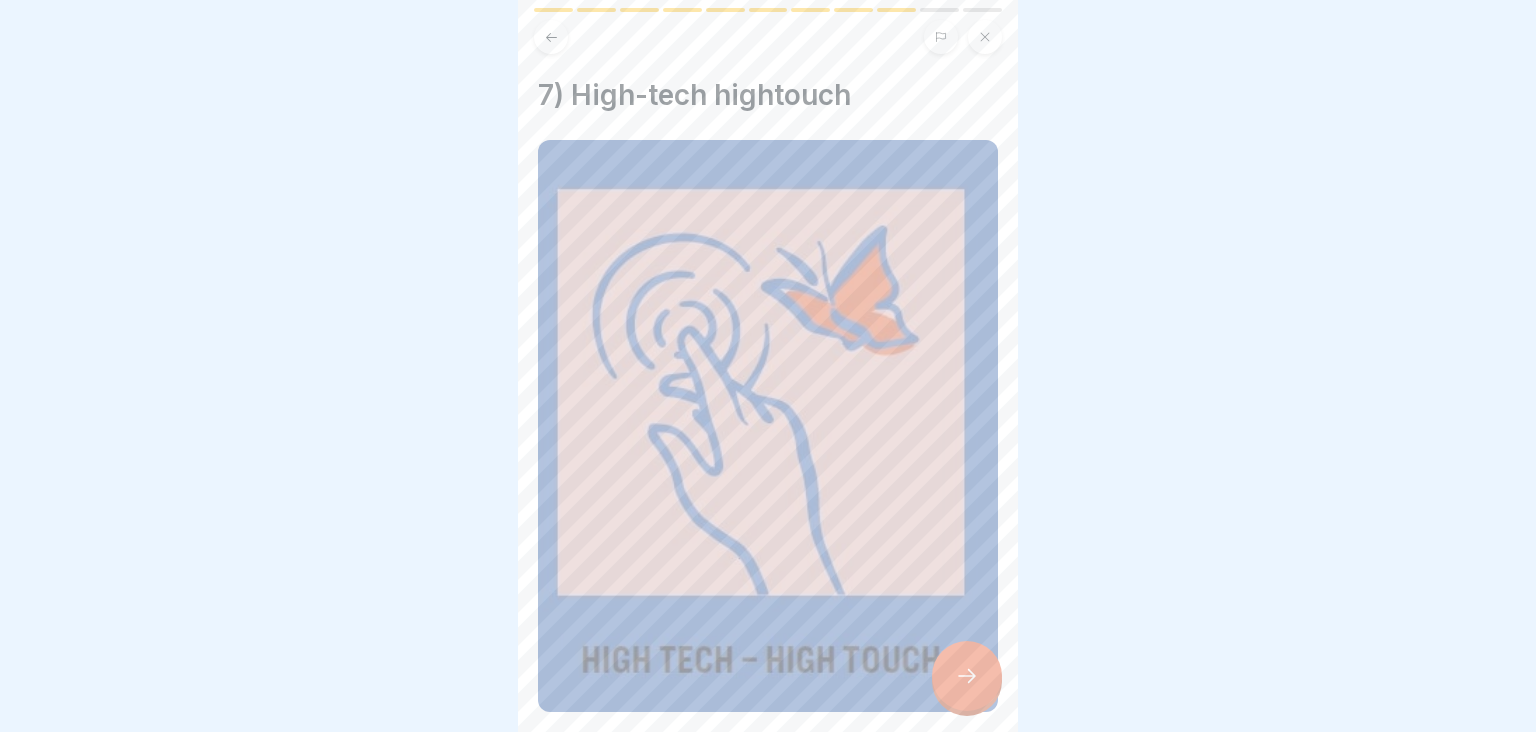 scroll, scrollTop: 361, scrollLeft: 0, axis: vertical 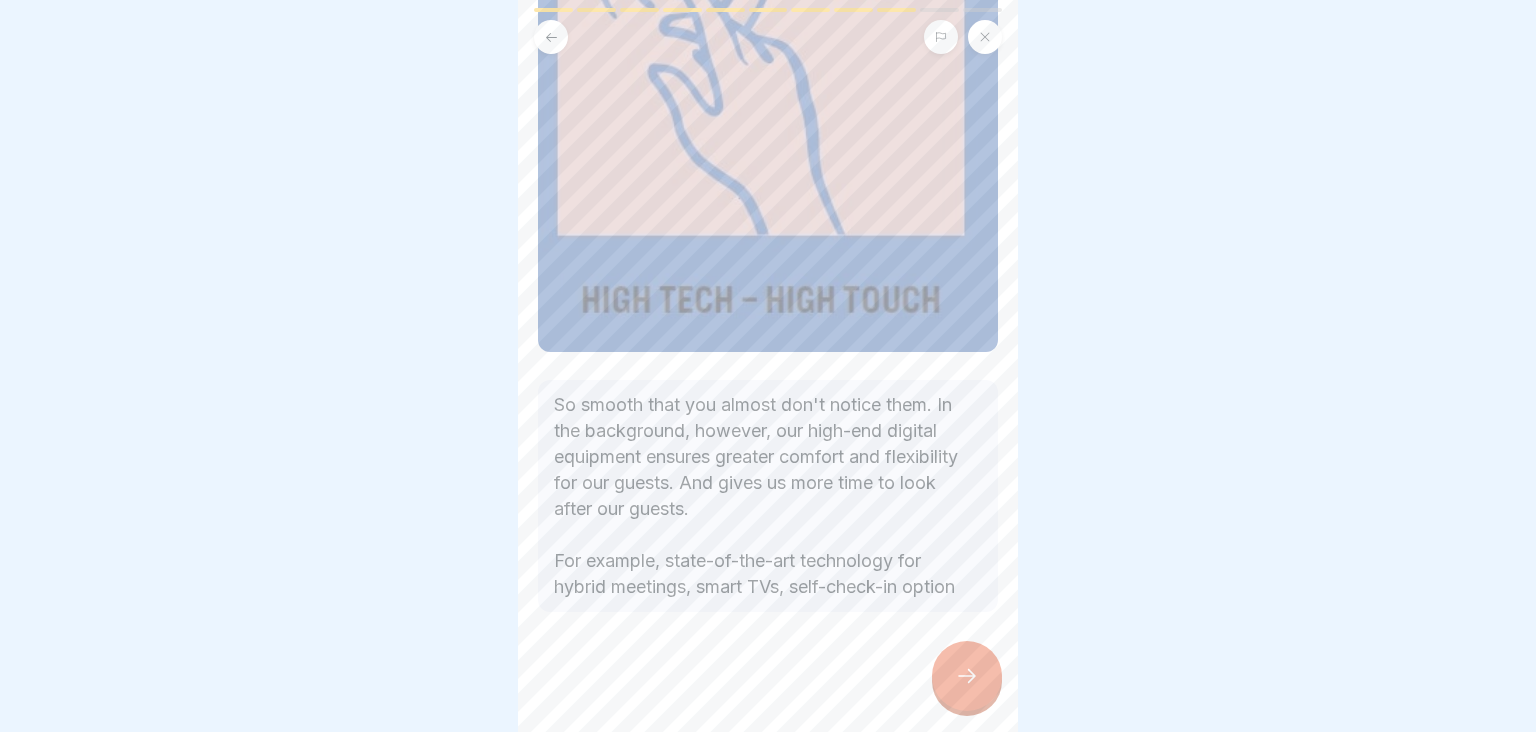 click 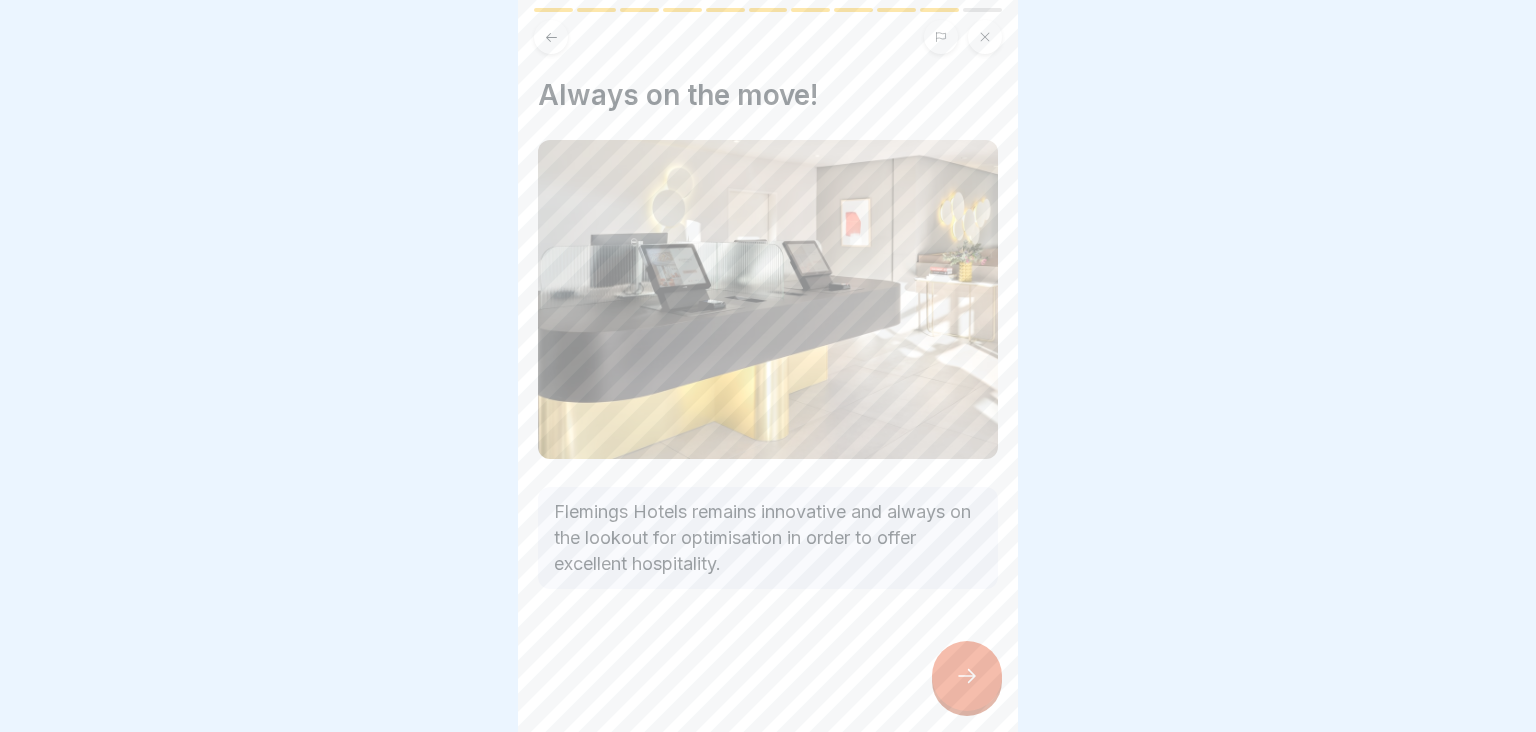 click 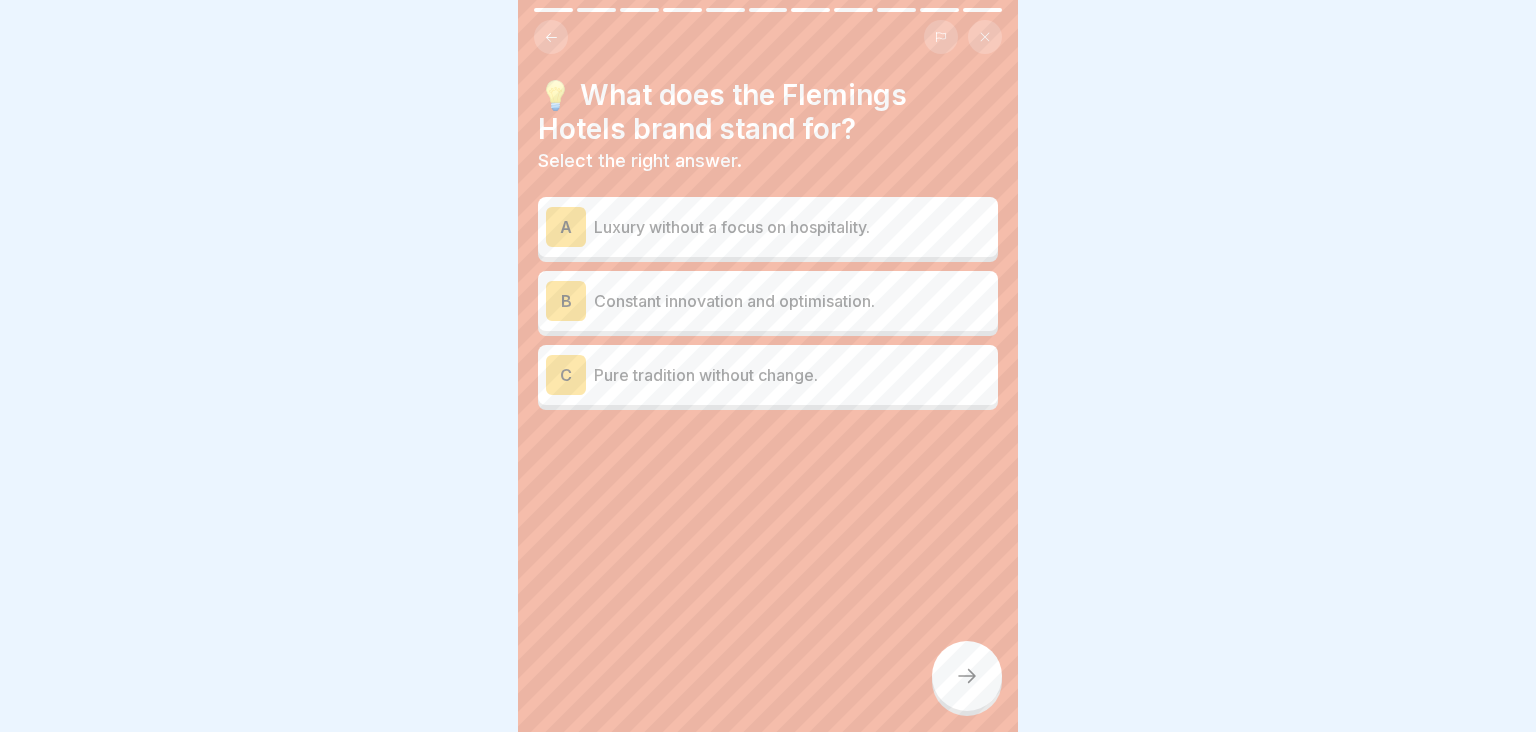click on "Constant innovation and optimisation." at bounding box center [792, 301] 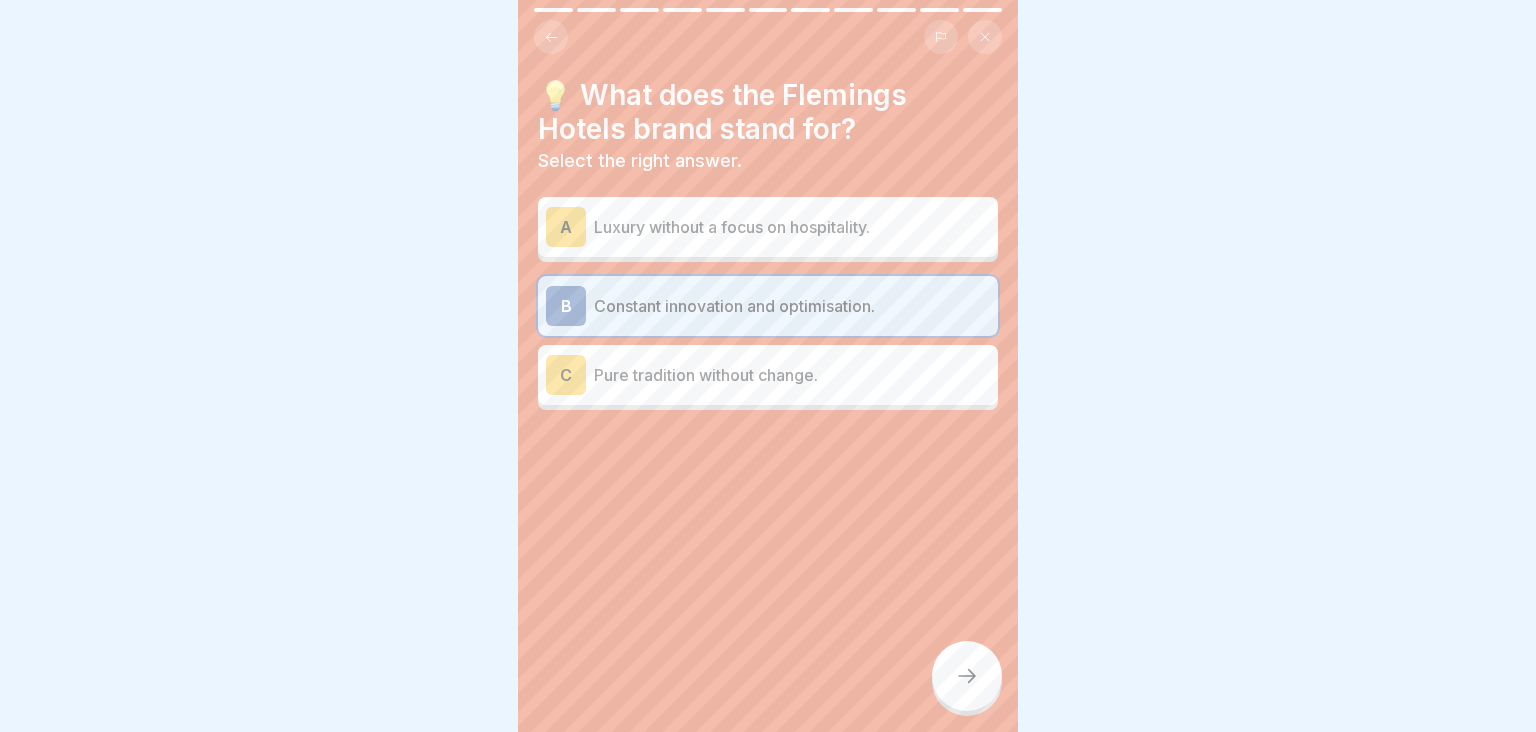 click 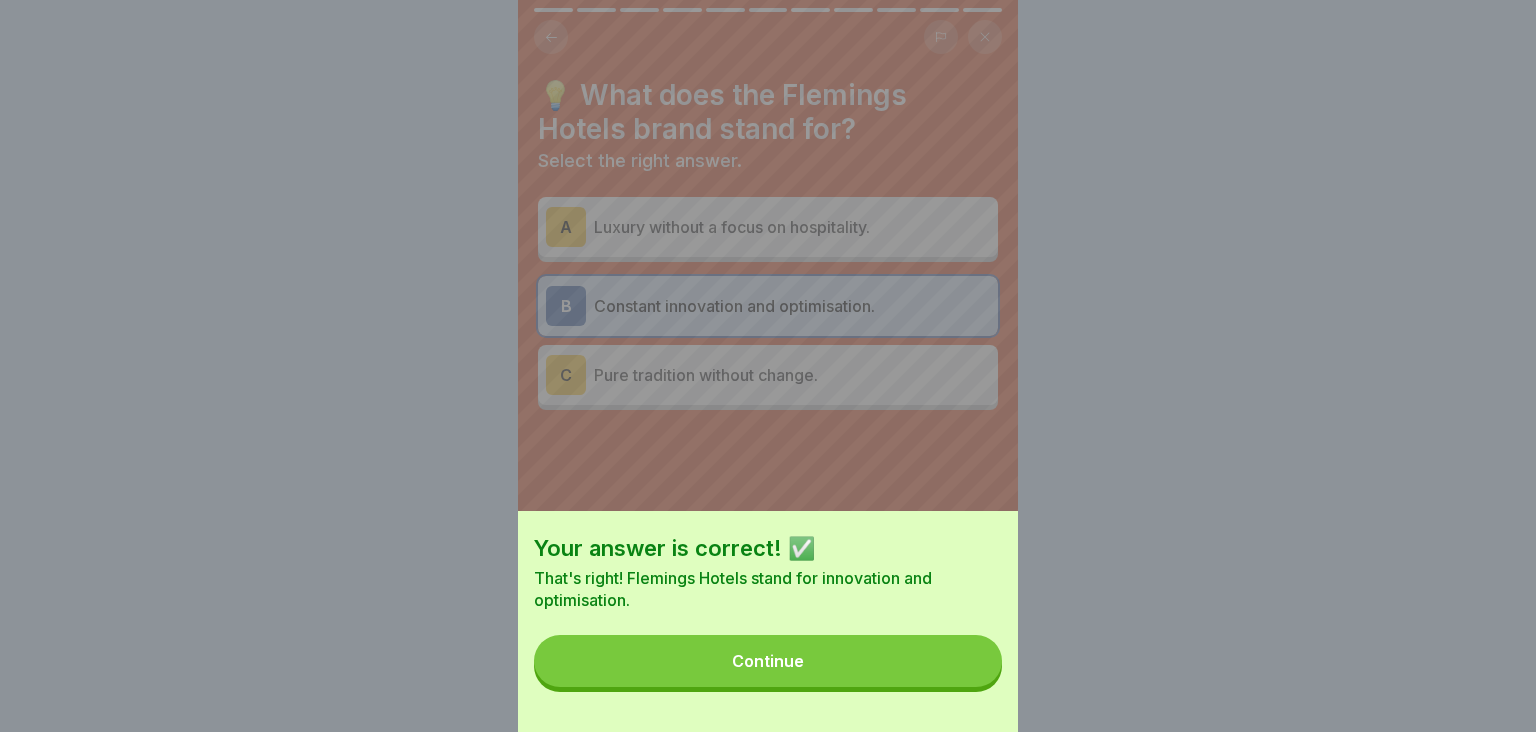 click on "Continue" at bounding box center (768, 661) 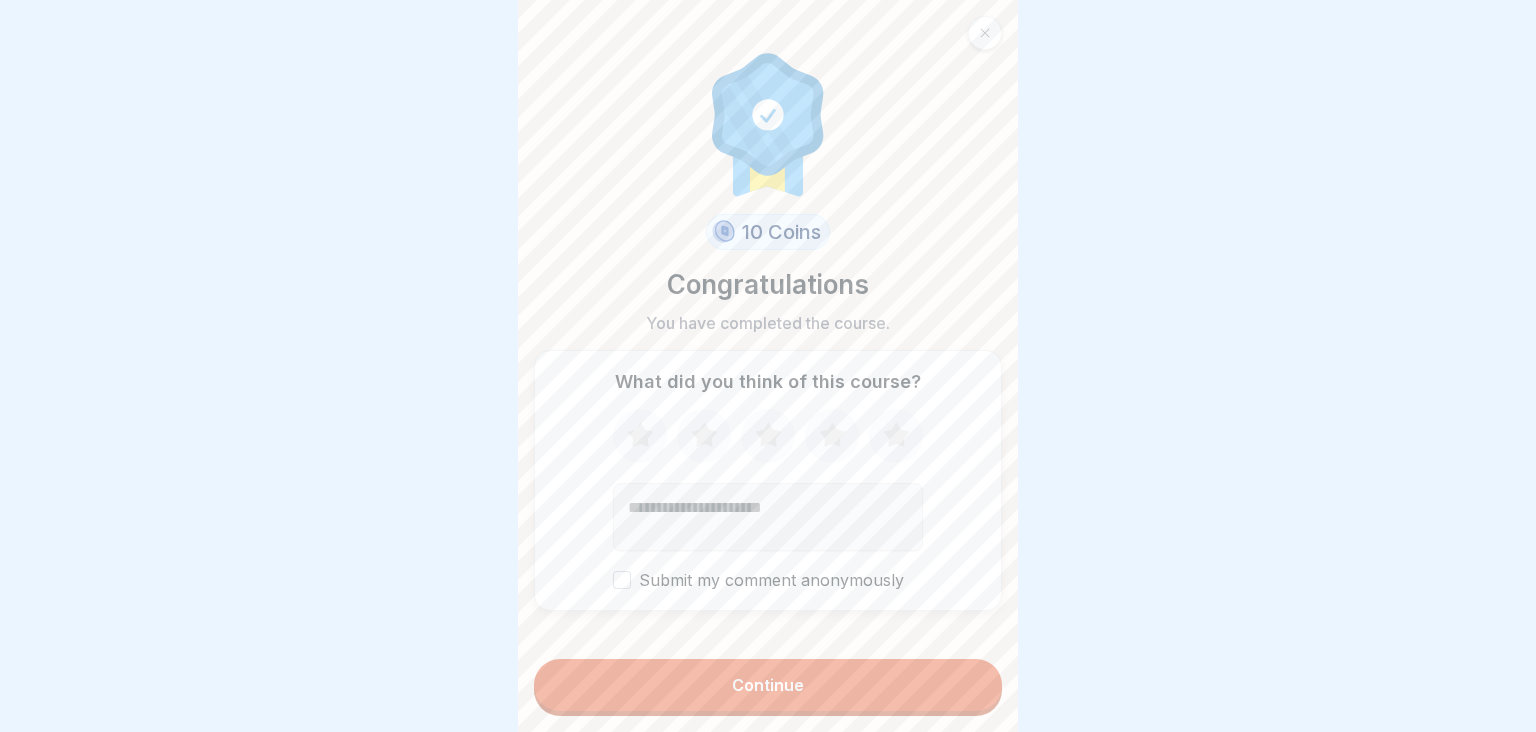 click 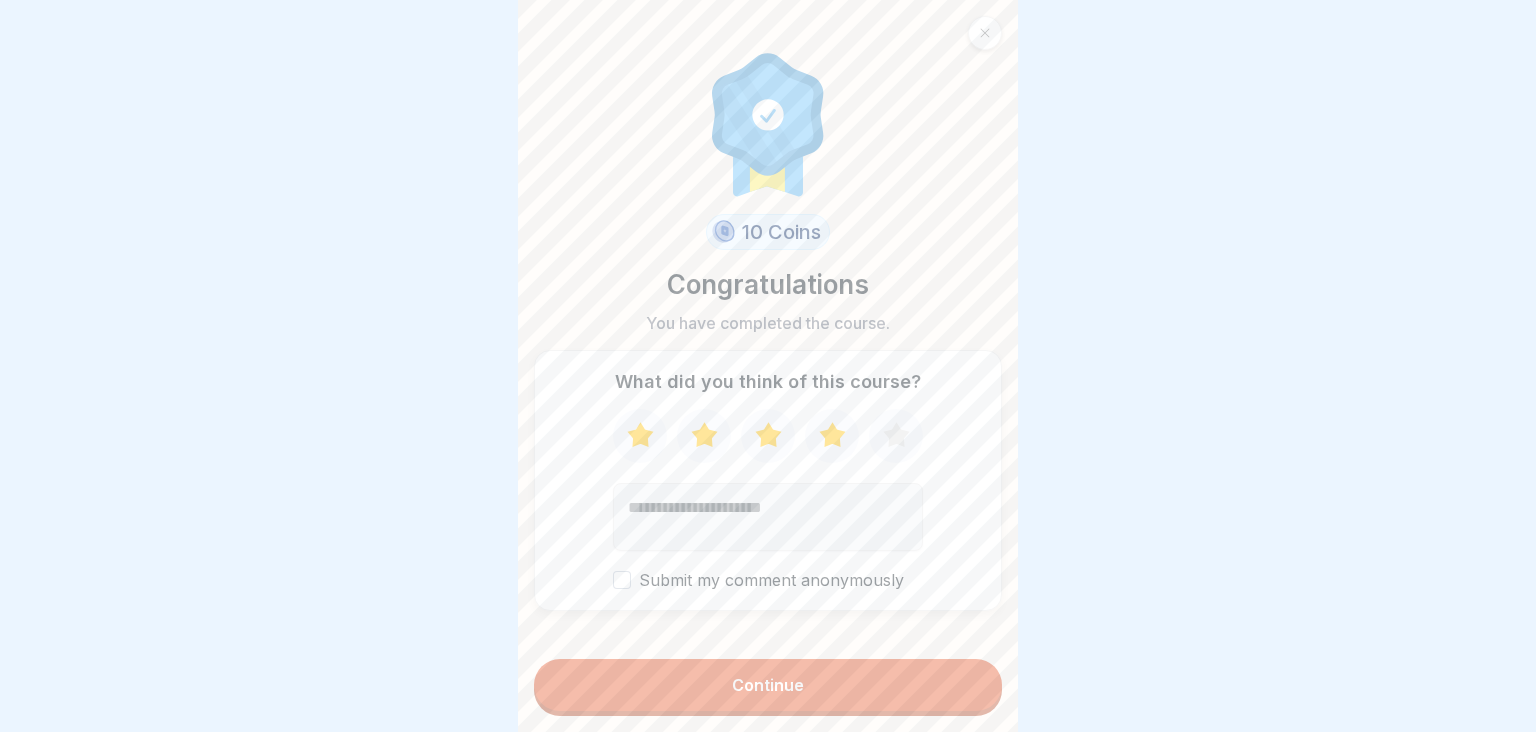 click on "Continue" at bounding box center [768, 685] 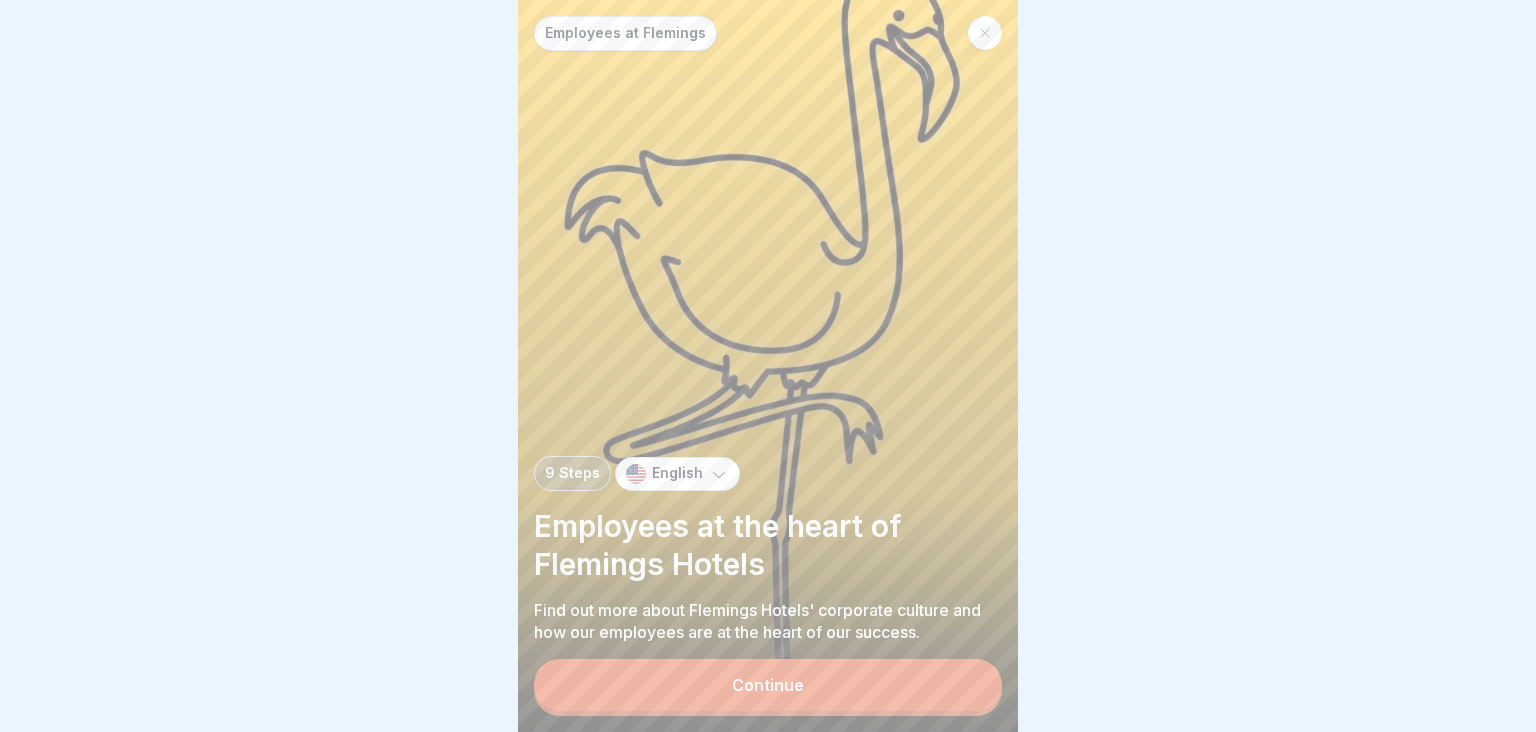 click on "Continue" at bounding box center [768, 685] 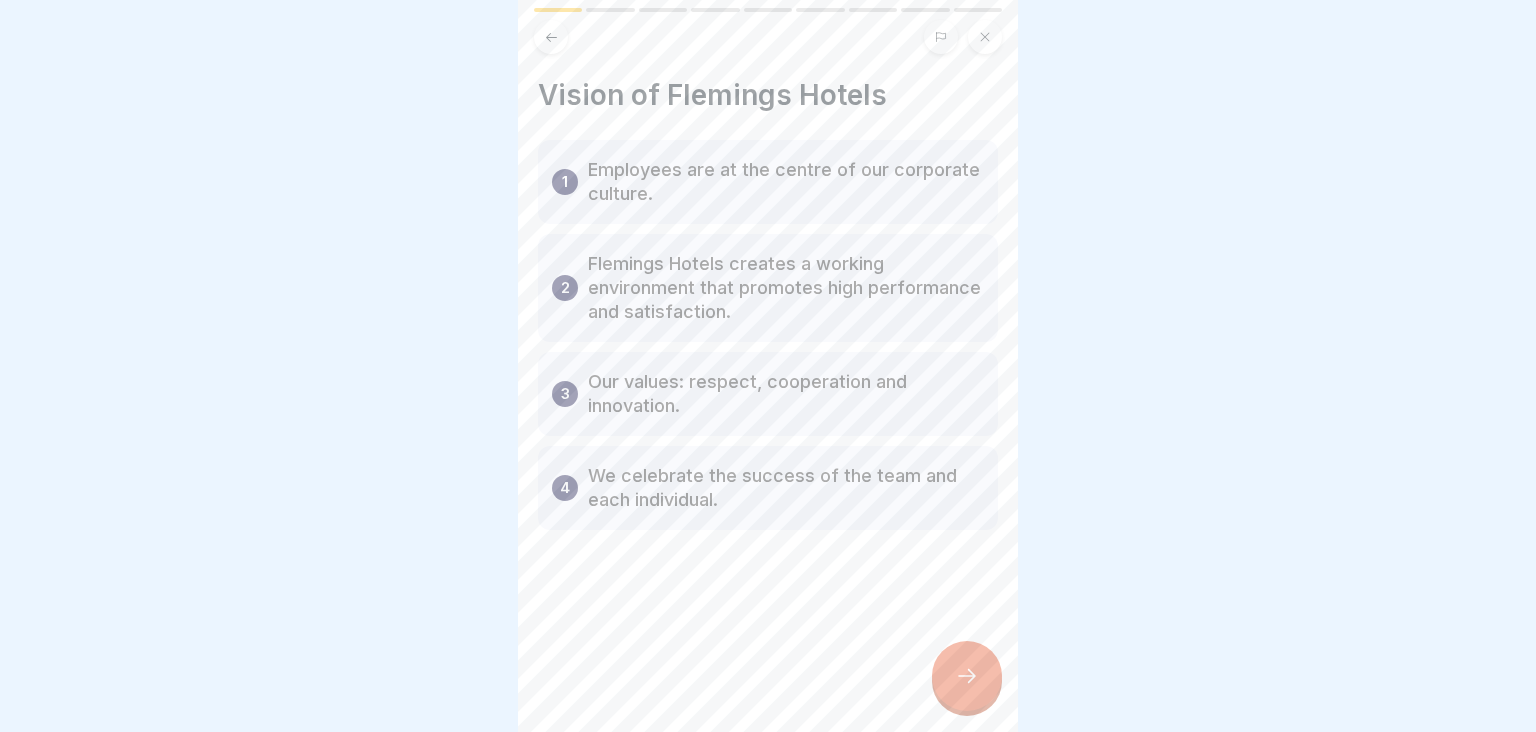 click at bounding box center (967, 676) 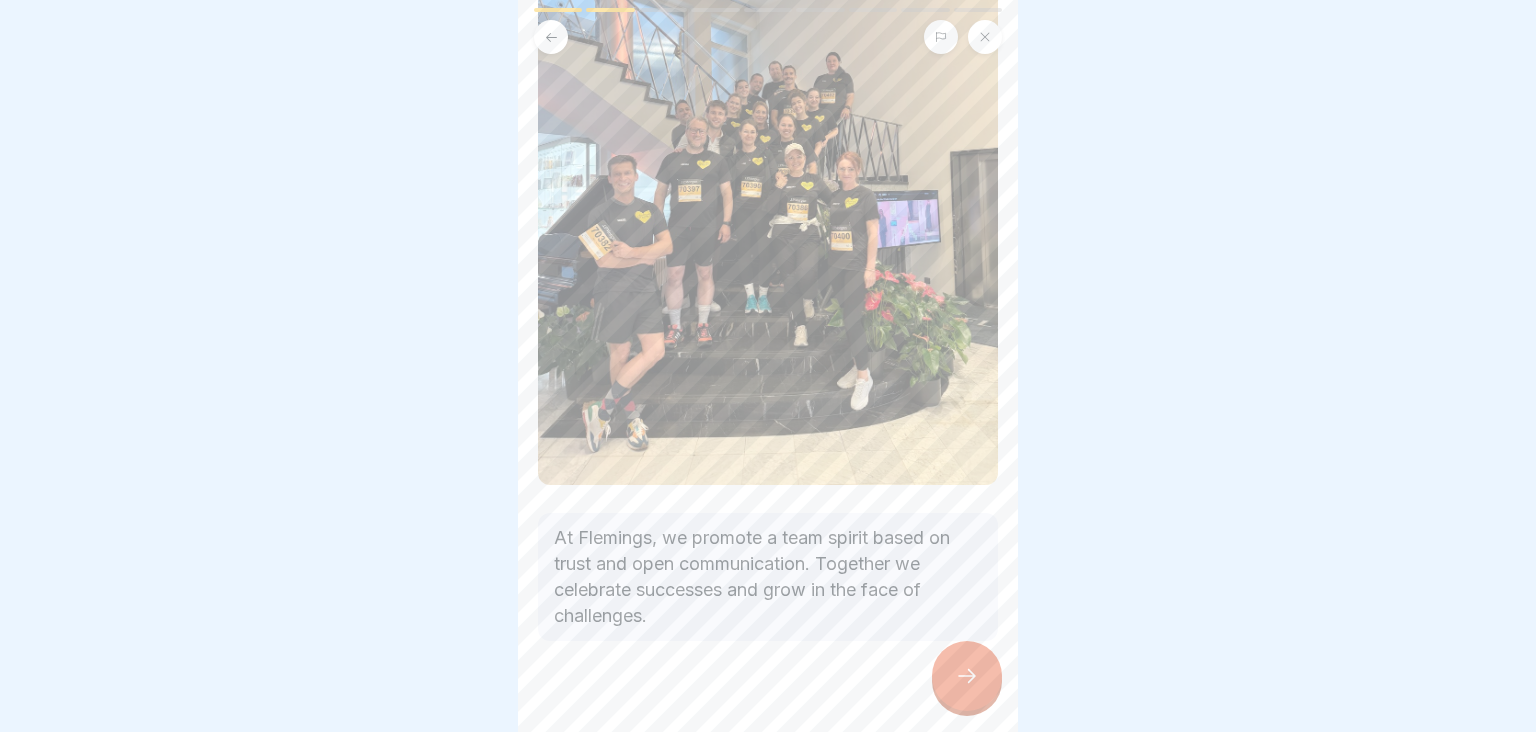 scroll, scrollTop: 298, scrollLeft: 0, axis: vertical 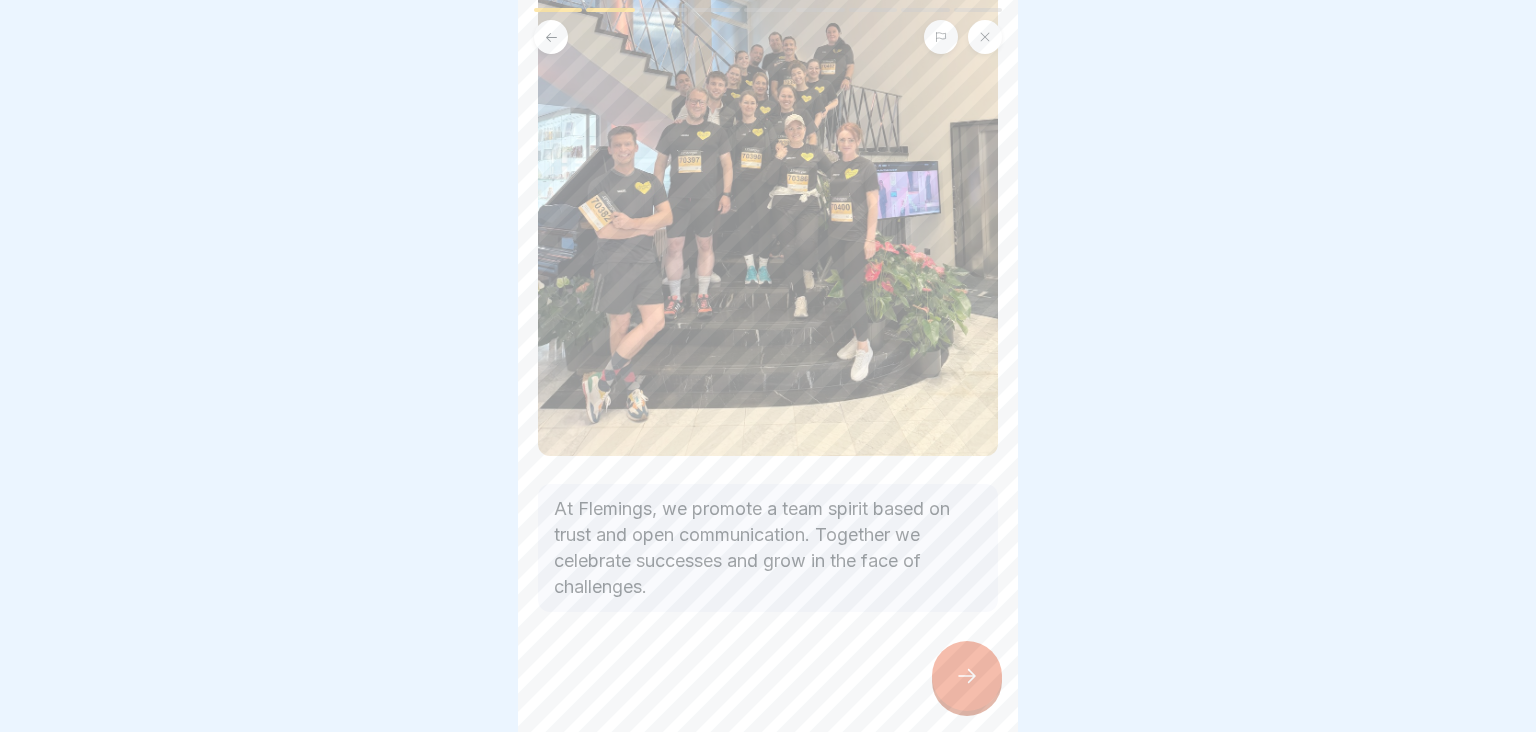 click at bounding box center [967, 676] 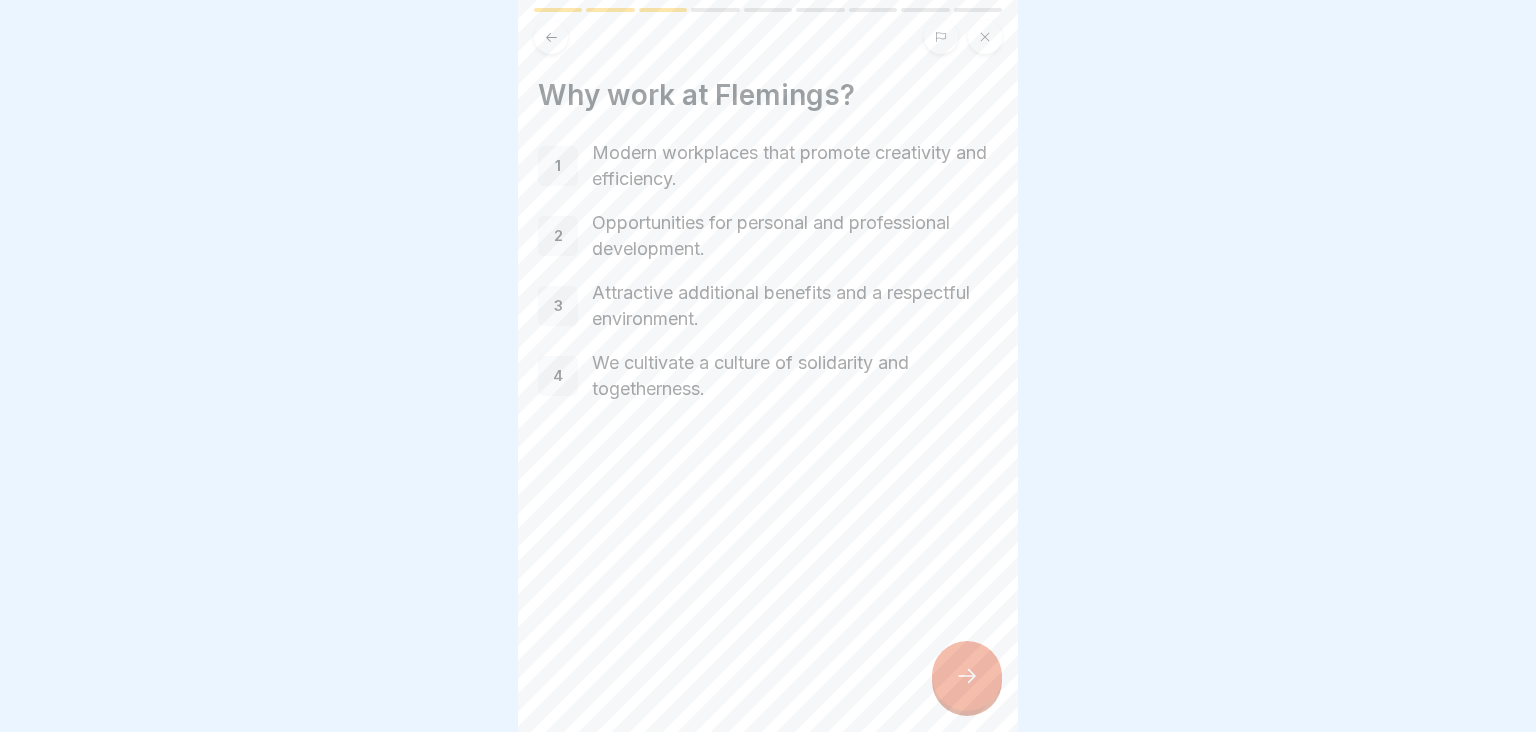 click at bounding box center (967, 676) 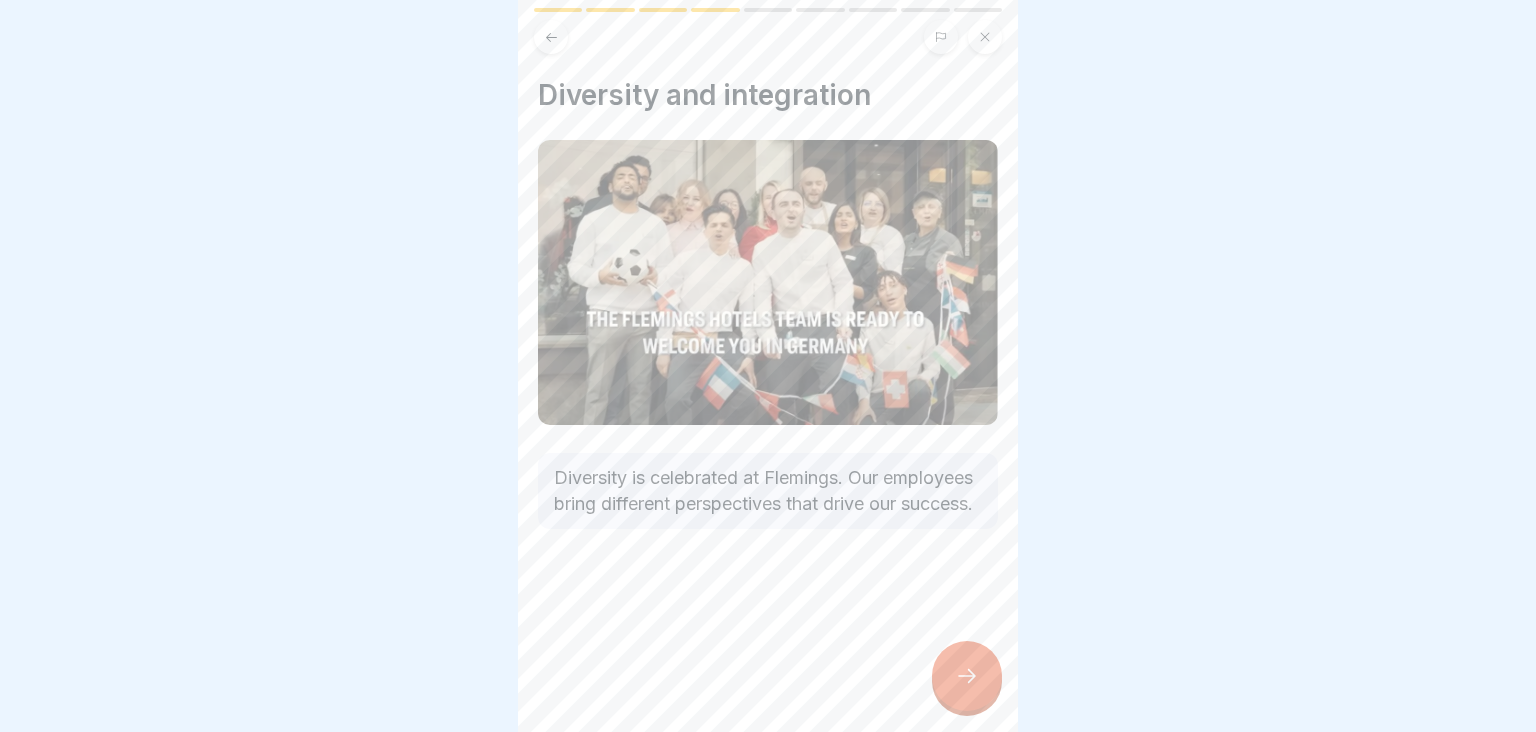 click at bounding box center [967, 676] 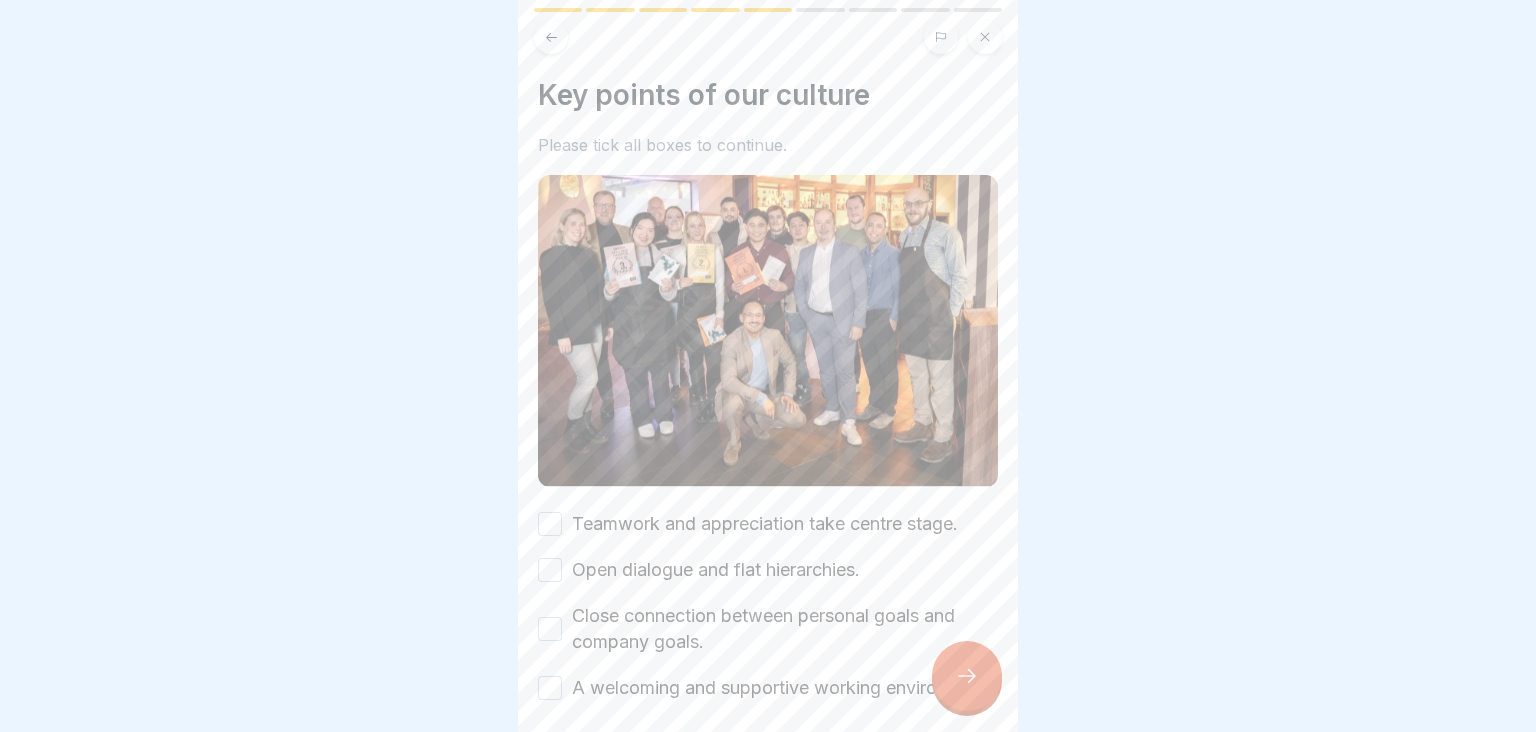 scroll, scrollTop: 116, scrollLeft: 0, axis: vertical 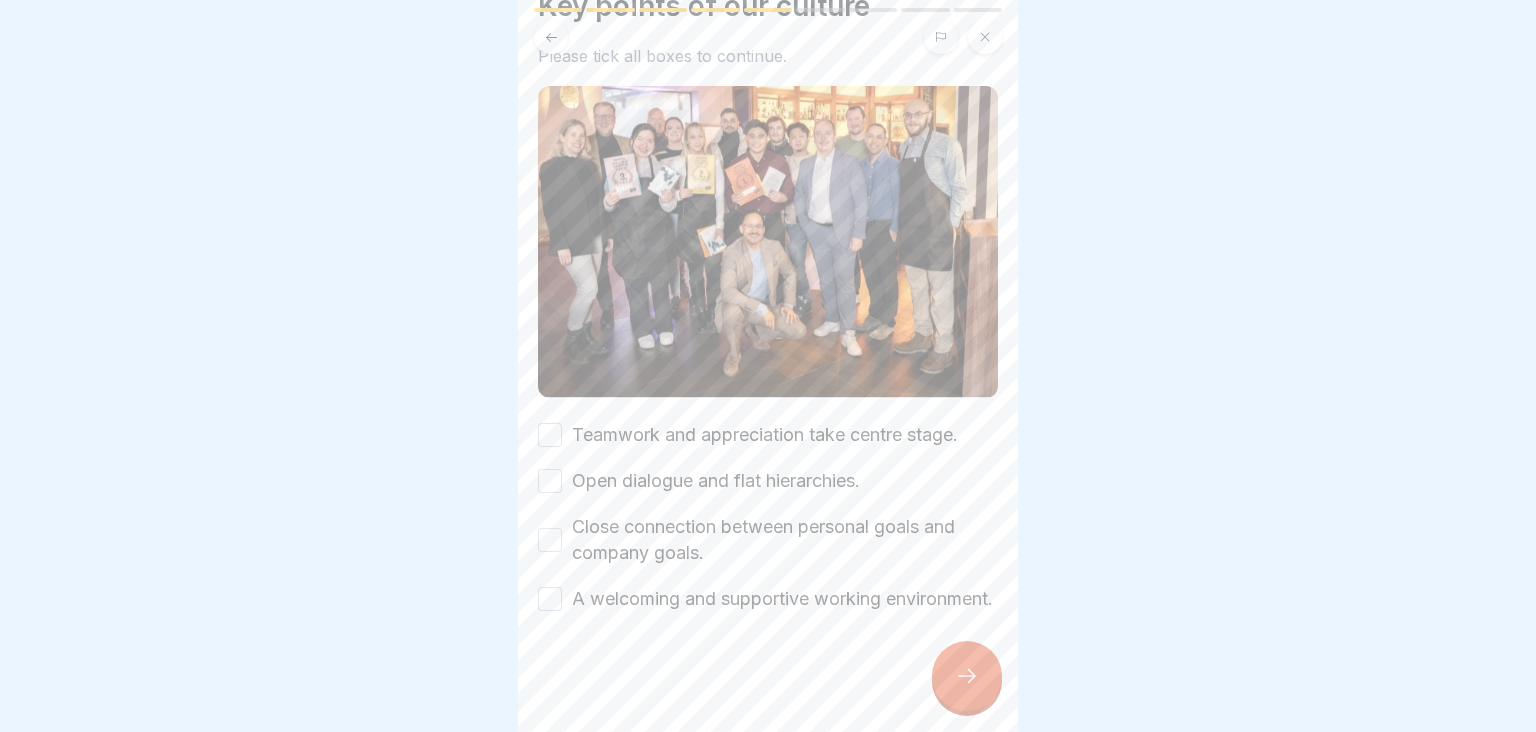 click on "Teamwork and appreciation take centre stage." at bounding box center [550, 435] 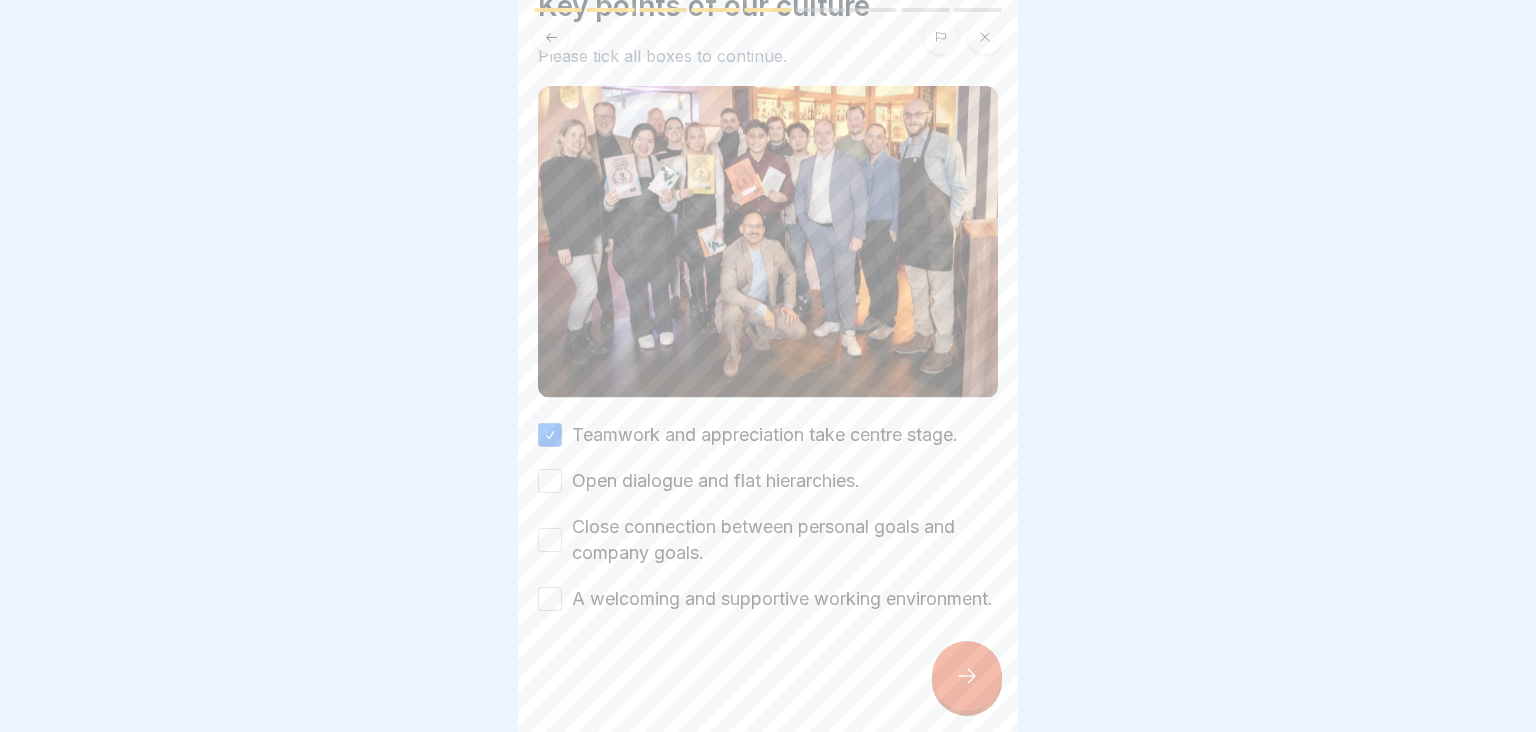 click on "Open dialogue and flat hierarchies." at bounding box center (550, 481) 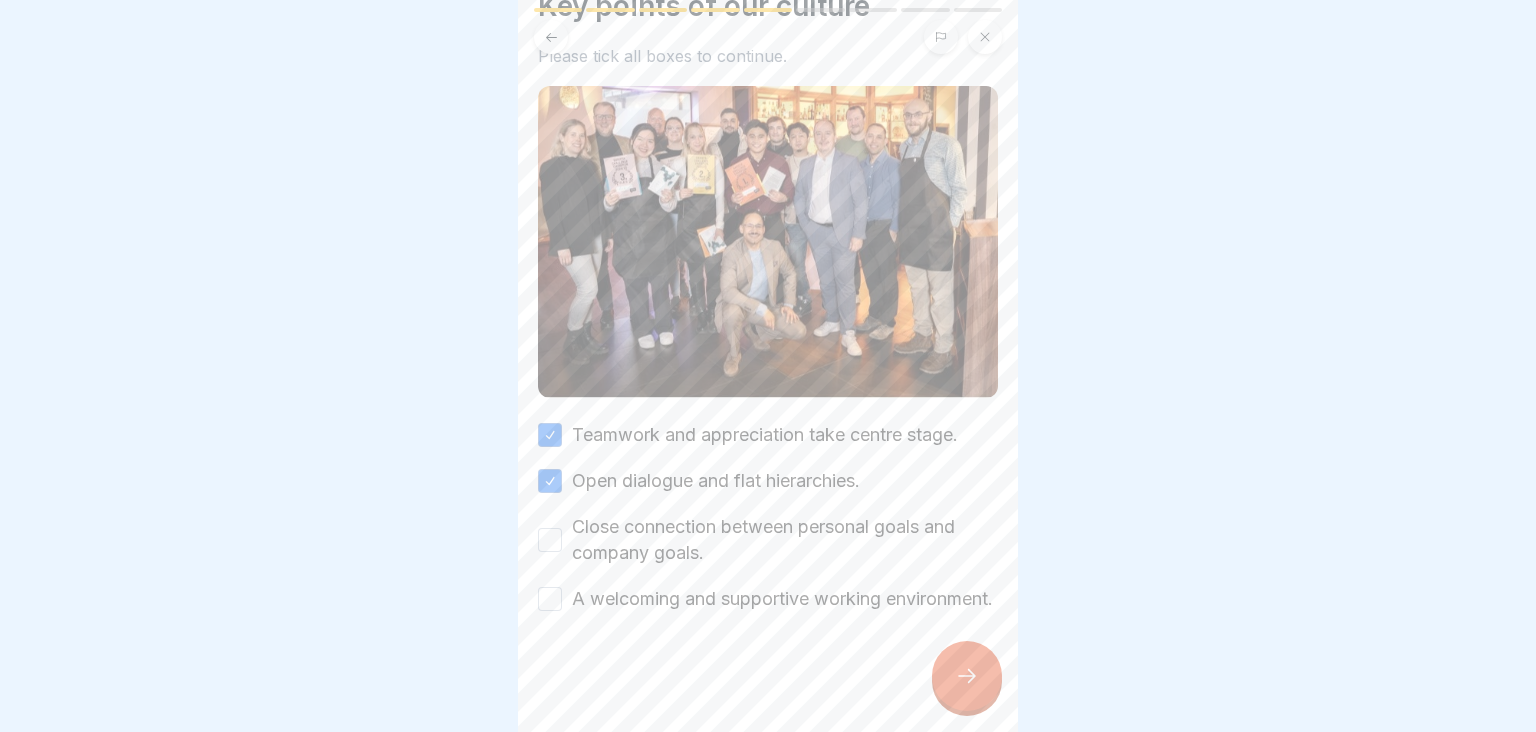 click on "Close connection between personal goals and company goals." at bounding box center (550, 540) 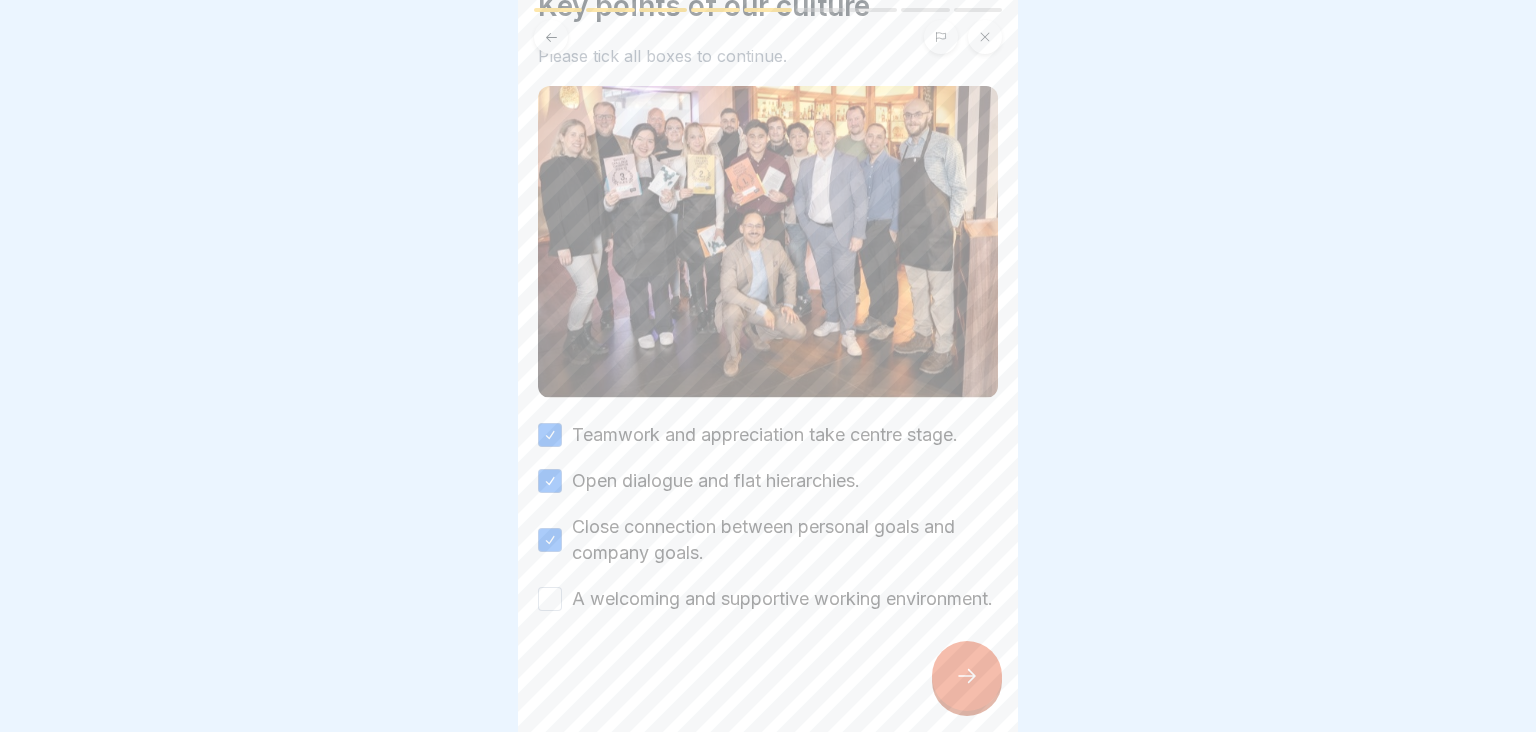 click on "A welcoming and supportive working environment." at bounding box center (550, 599) 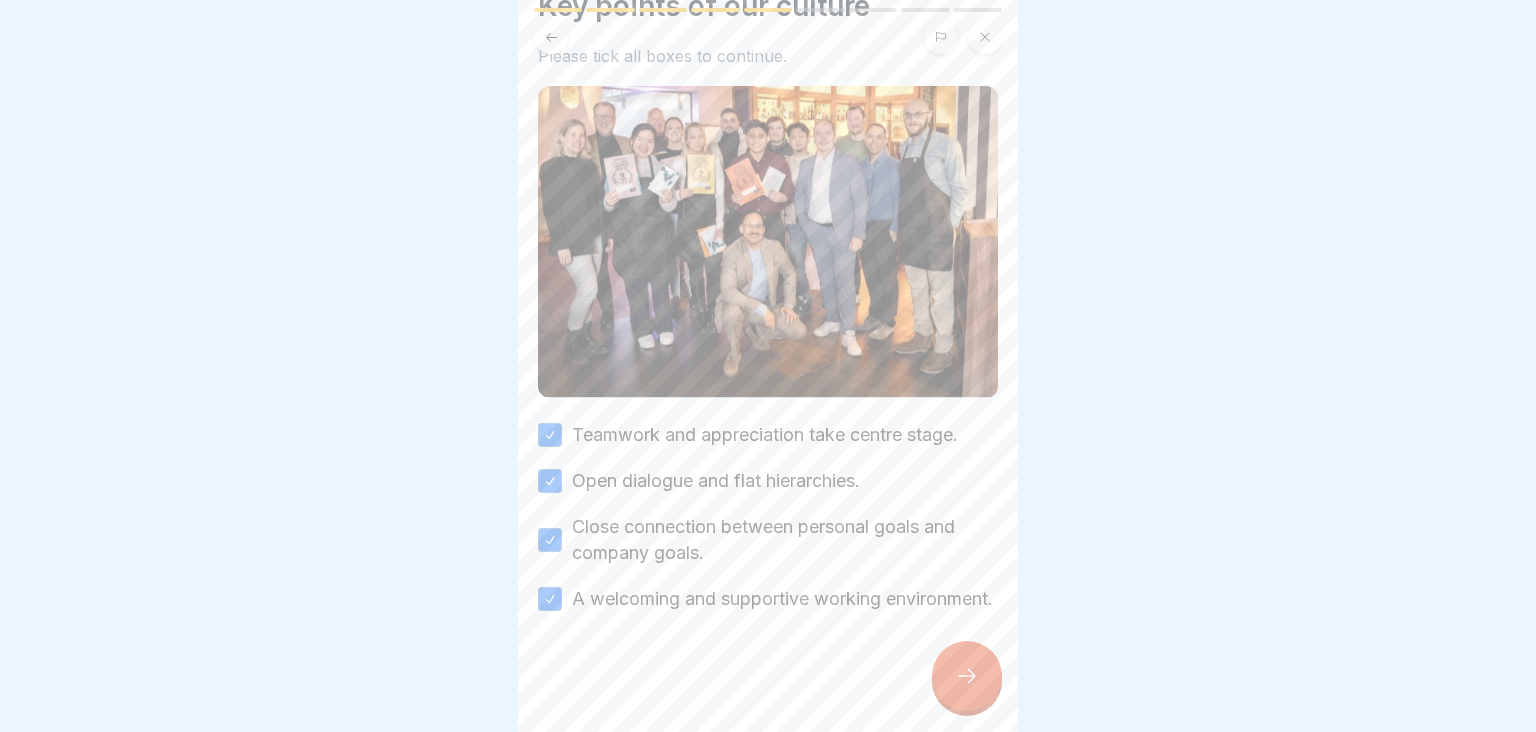 click at bounding box center [967, 676] 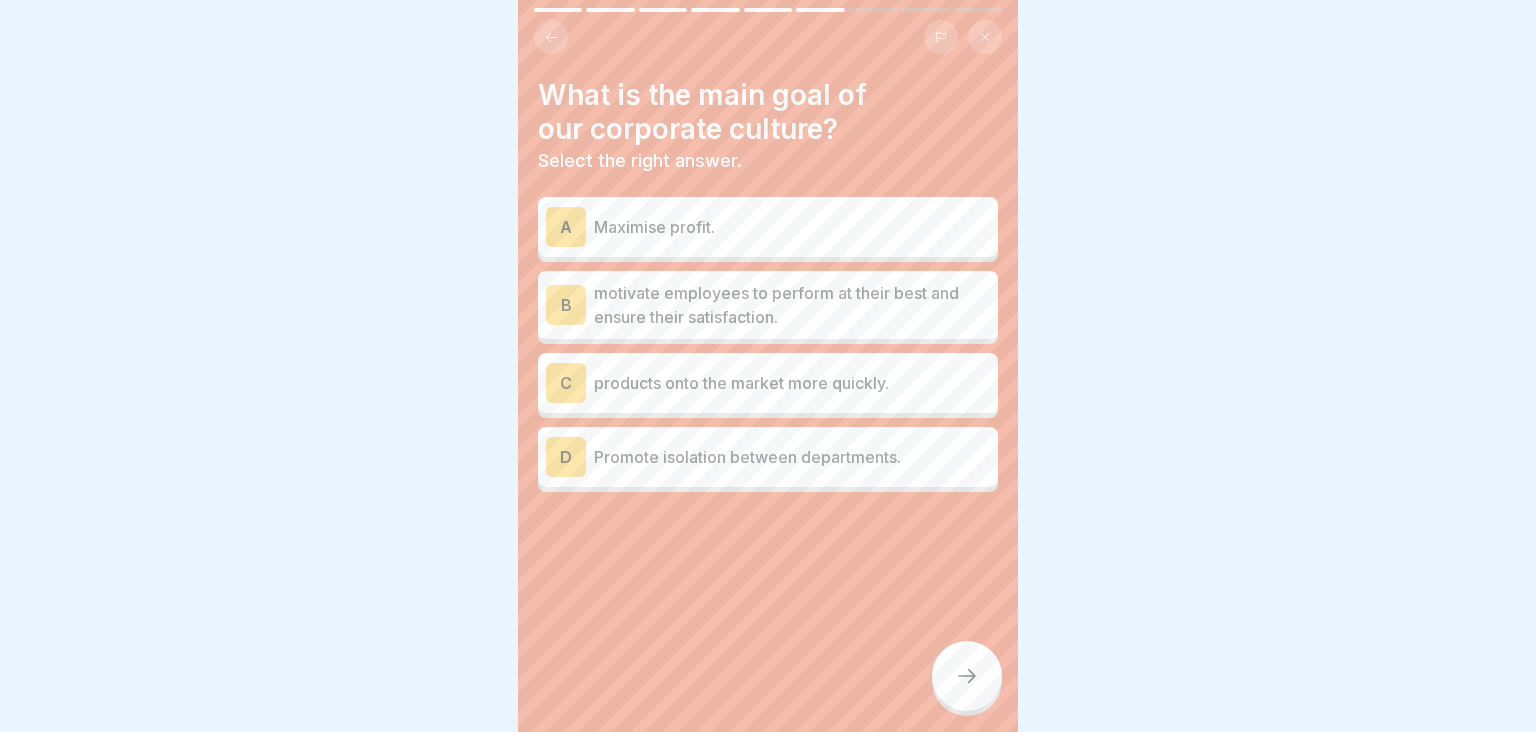 click on "motivate employees to perform at their best and ensure their satisfaction." at bounding box center [792, 305] 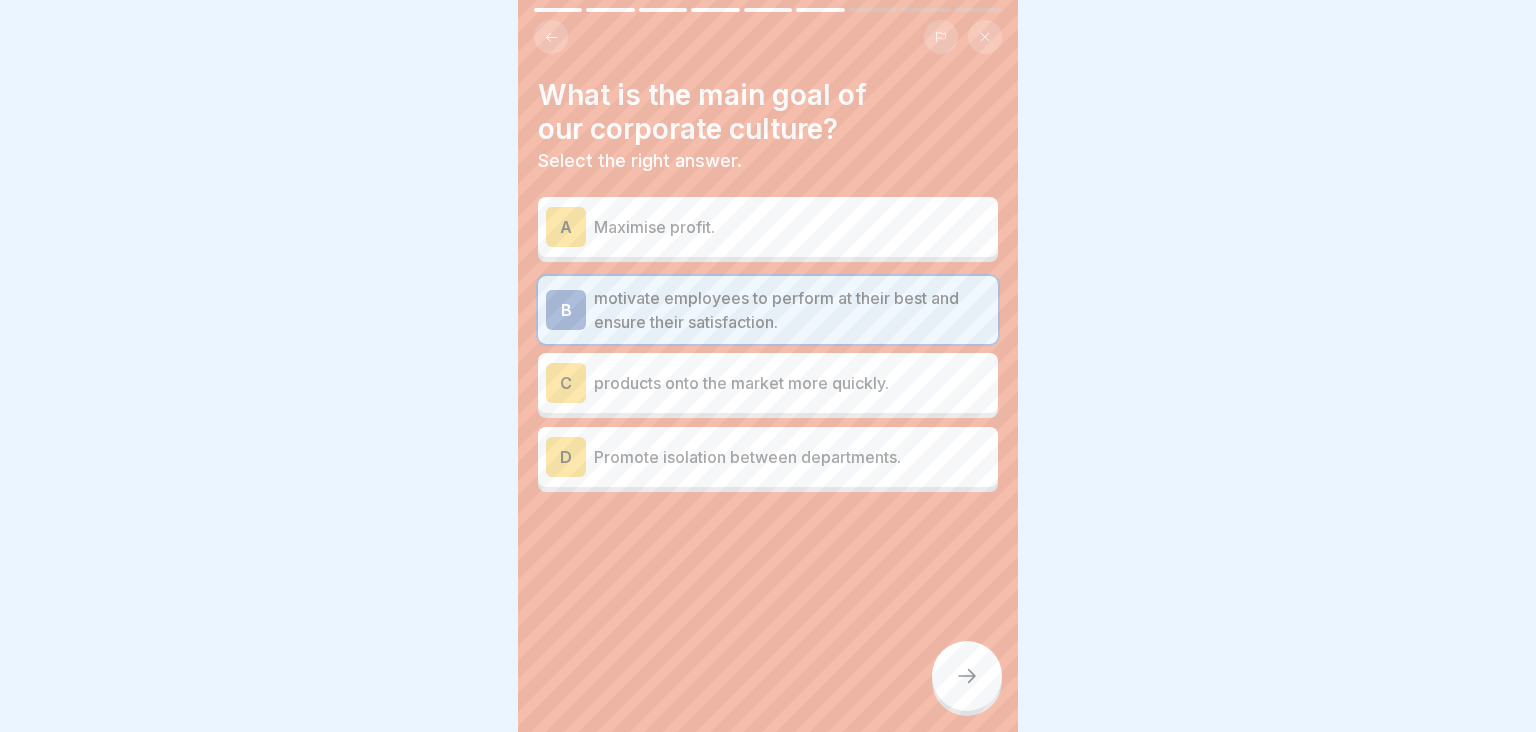 click 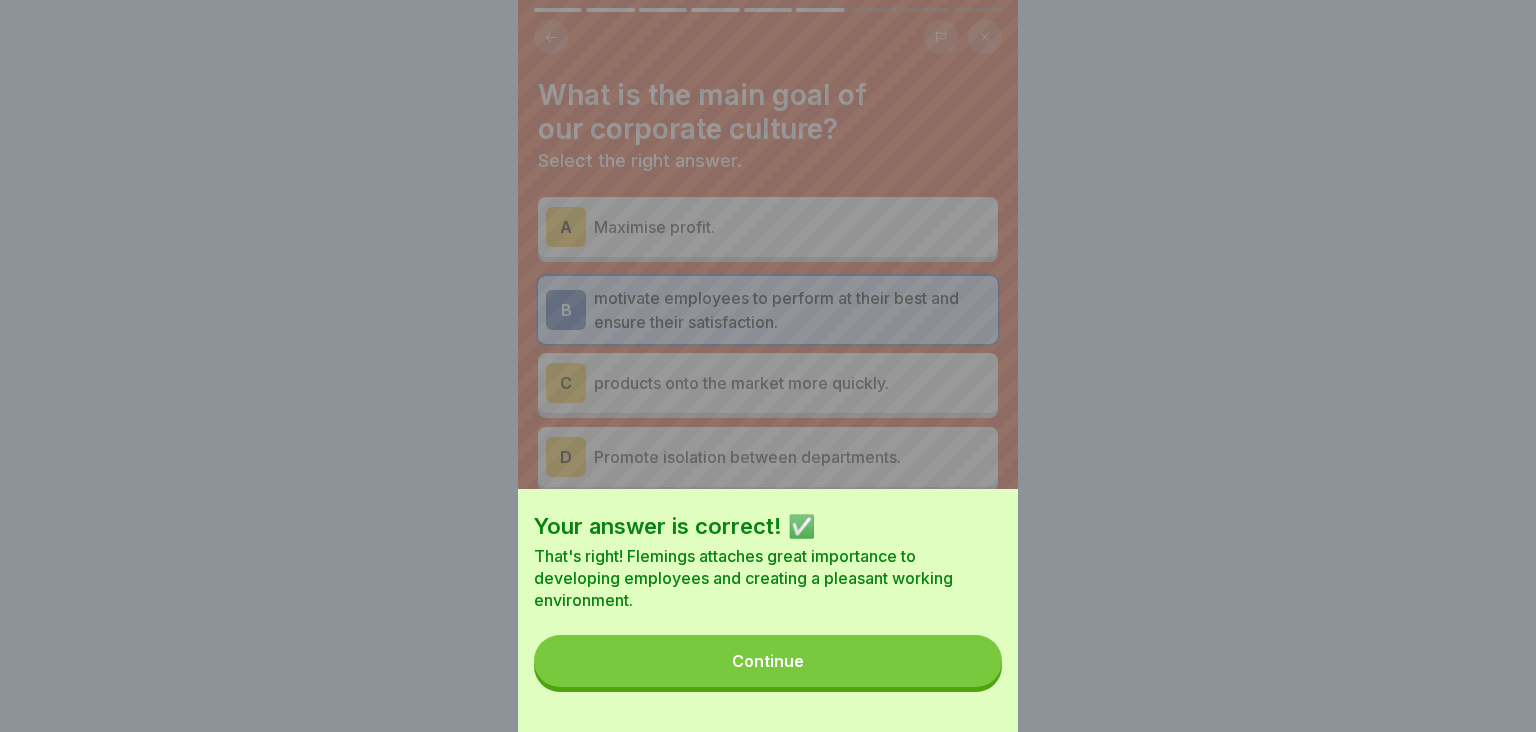 click on "Continue" at bounding box center (768, 661) 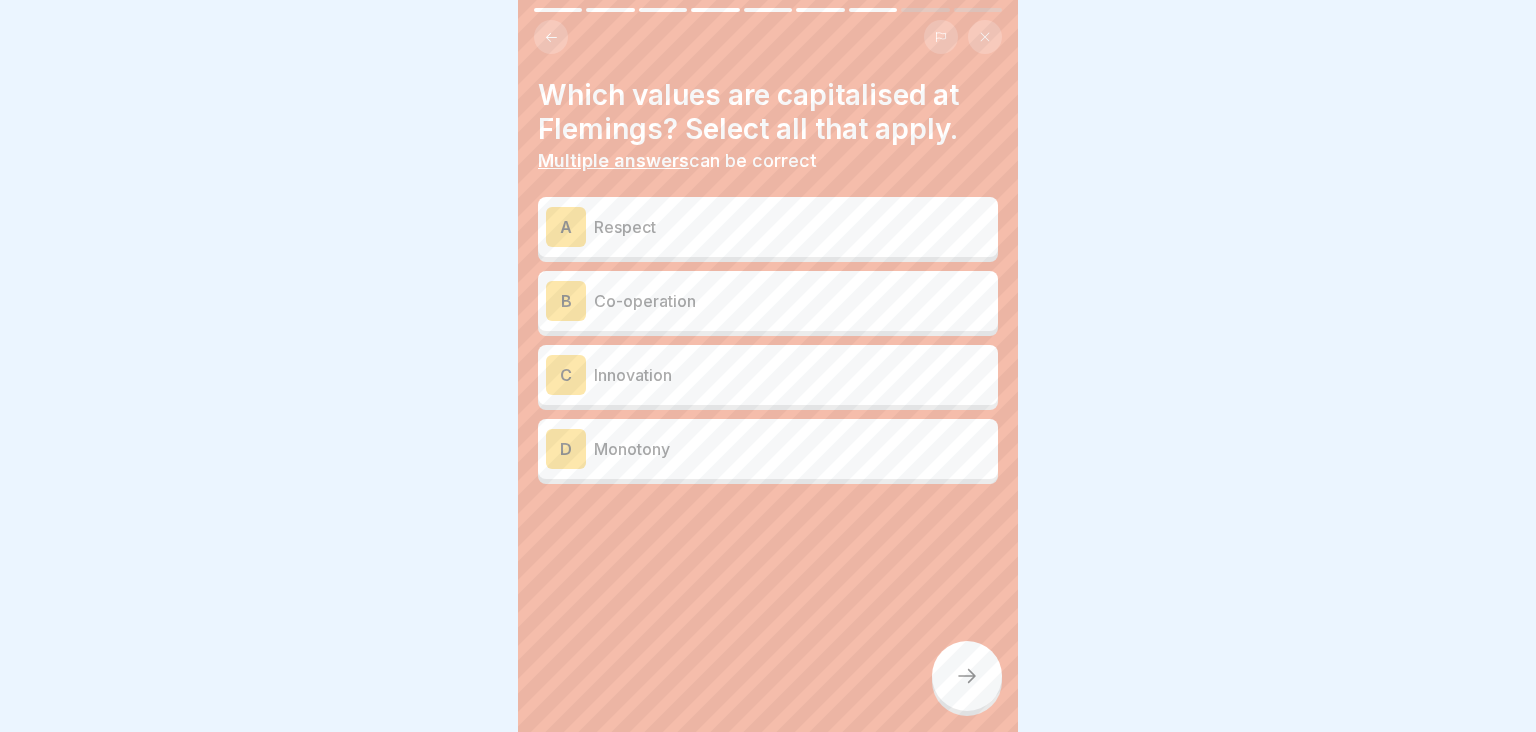click on "Innovation" at bounding box center (792, 375) 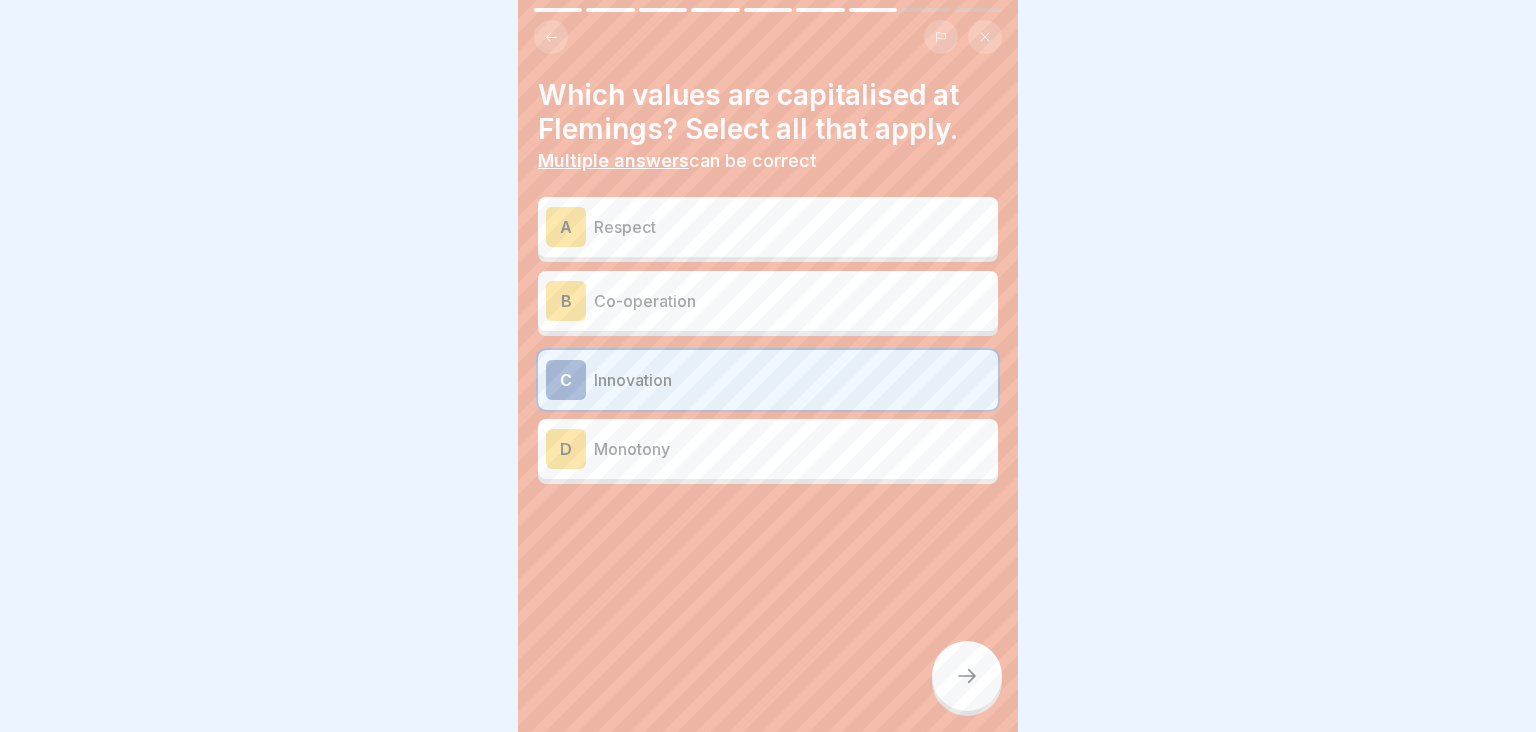 click on "Co-operation" at bounding box center [792, 301] 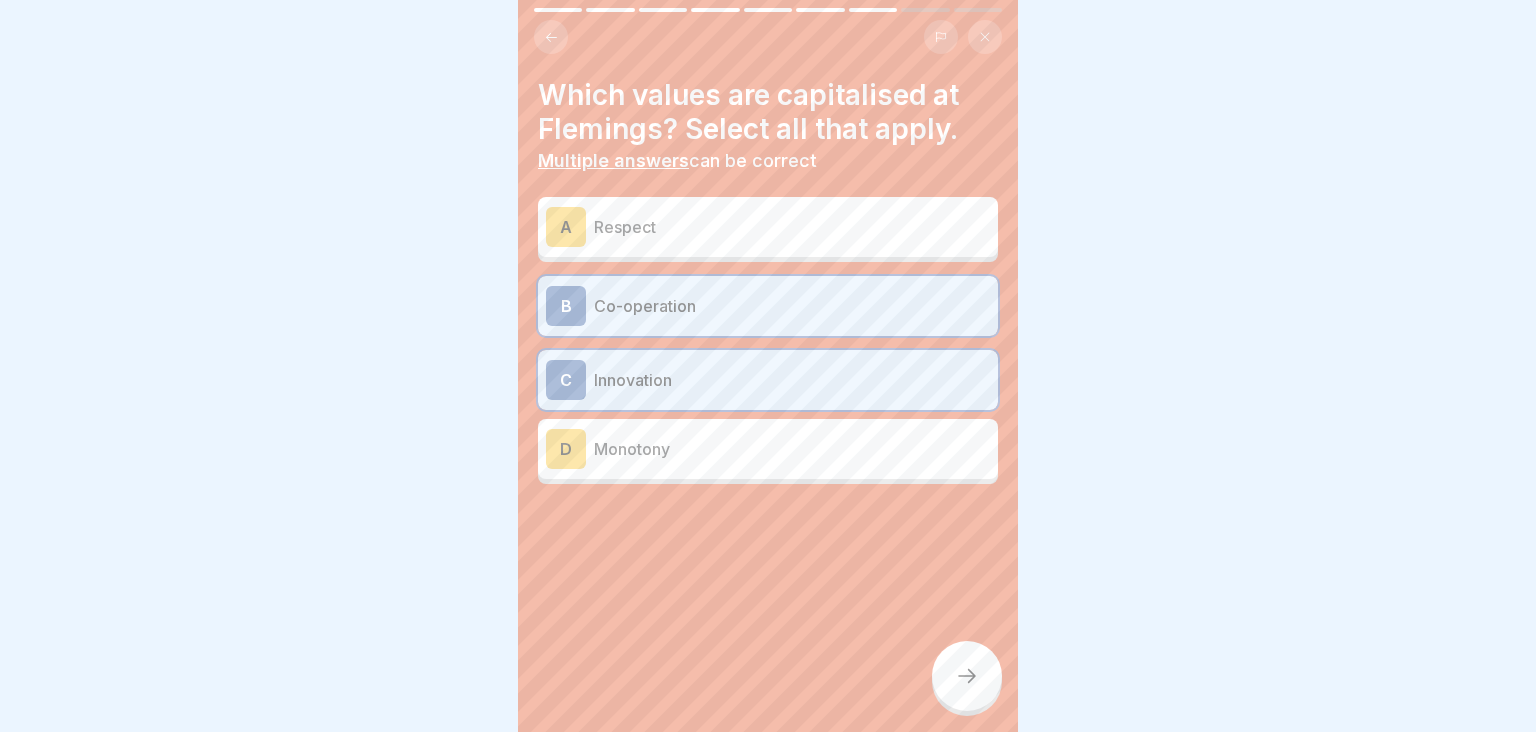 click on "Respect" at bounding box center [792, 227] 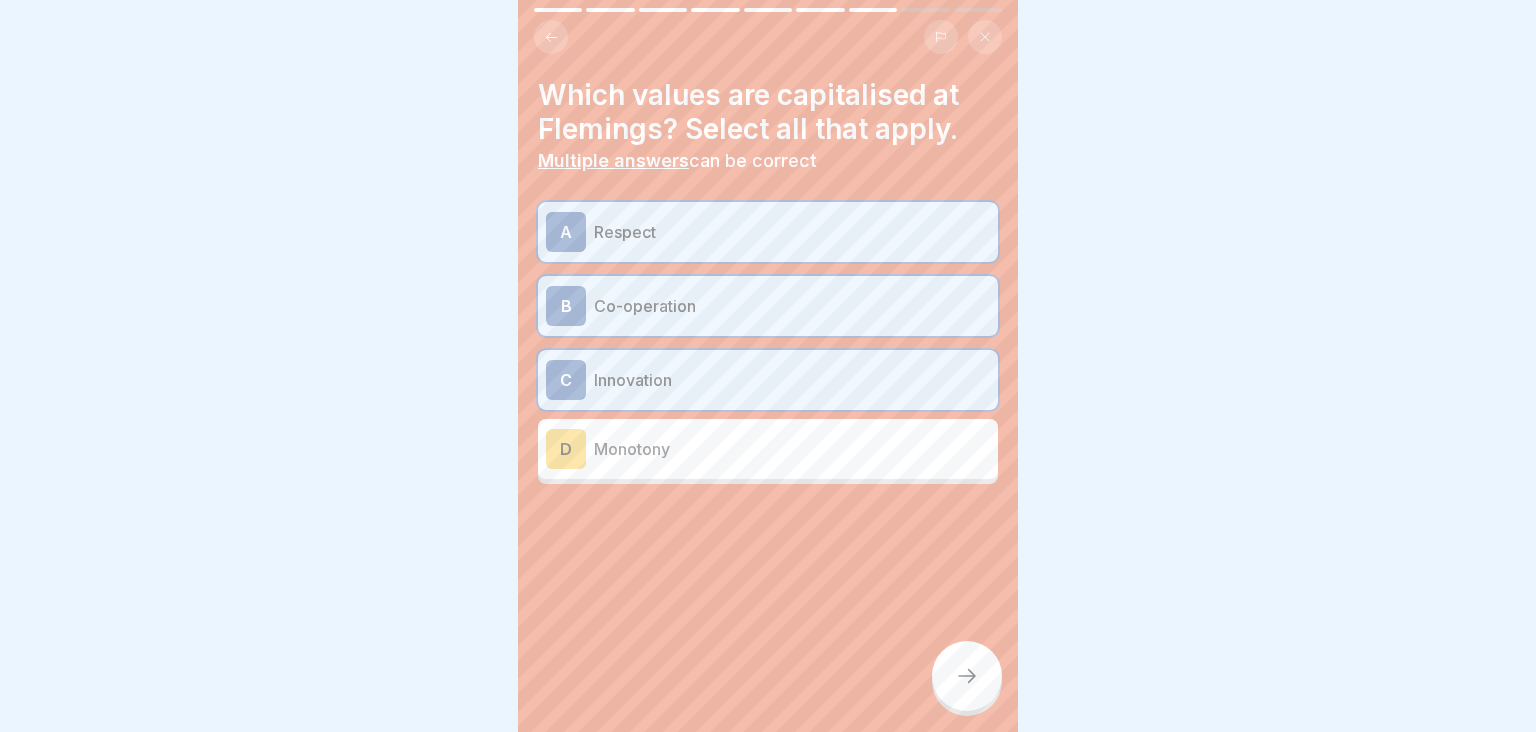 click 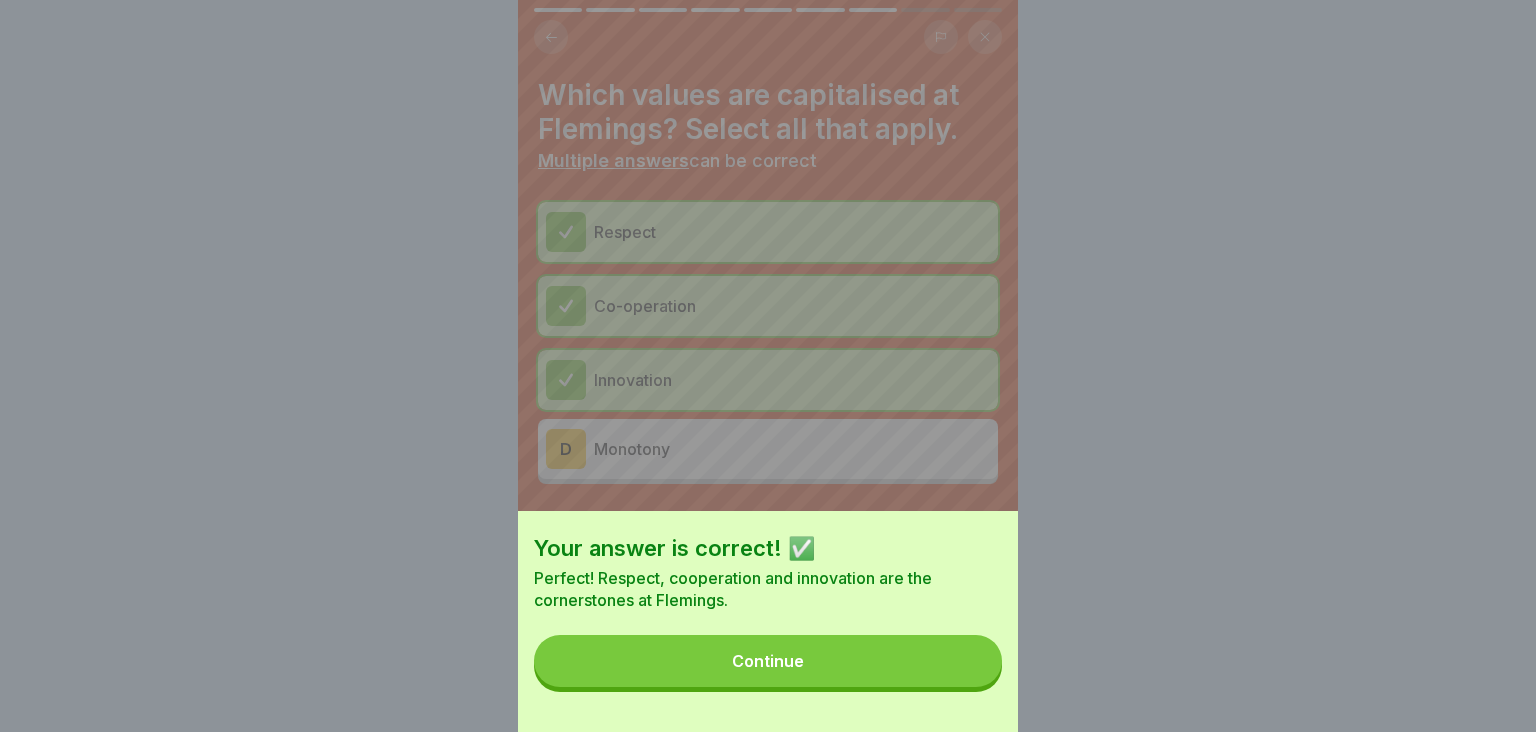 click on "Continue" at bounding box center (768, 661) 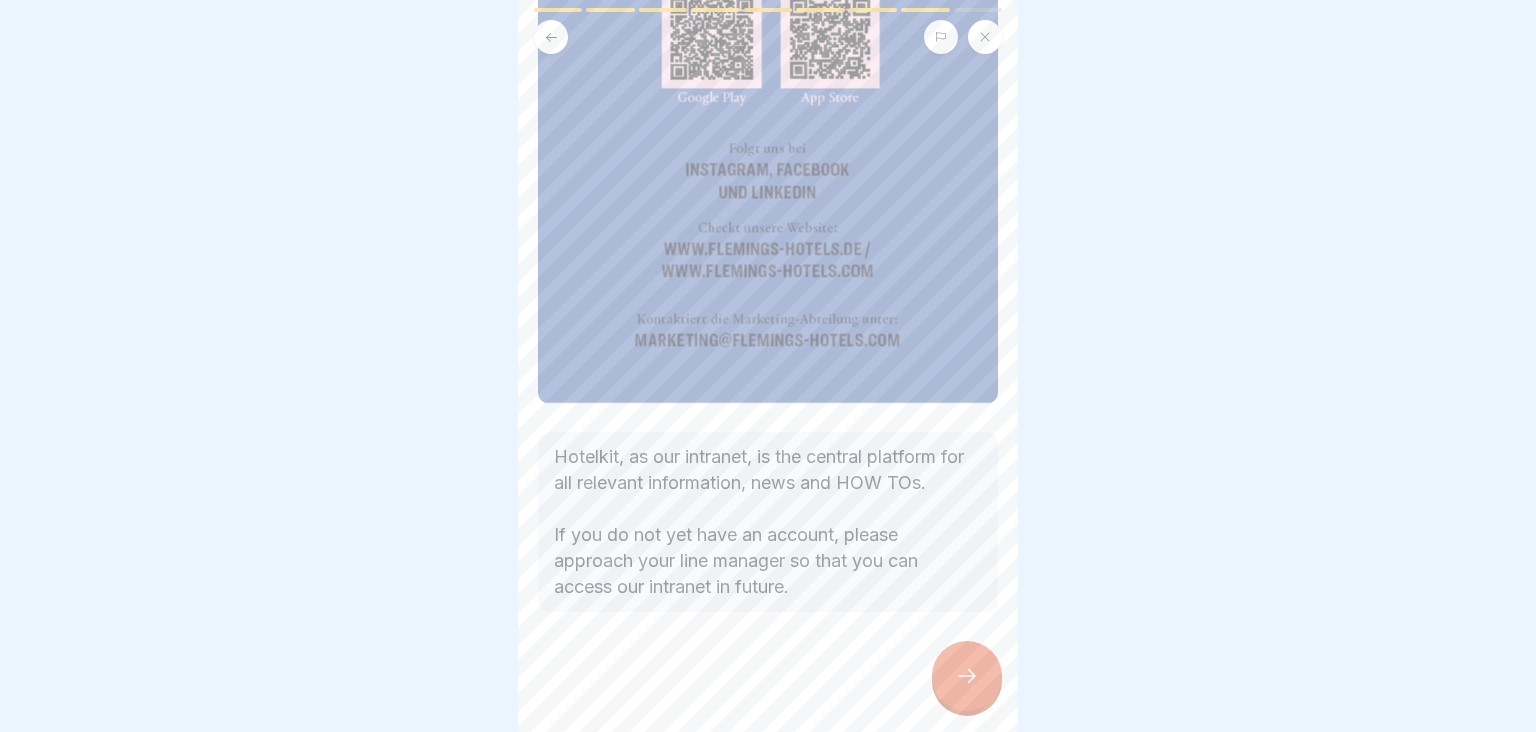 scroll, scrollTop: 432, scrollLeft: 0, axis: vertical 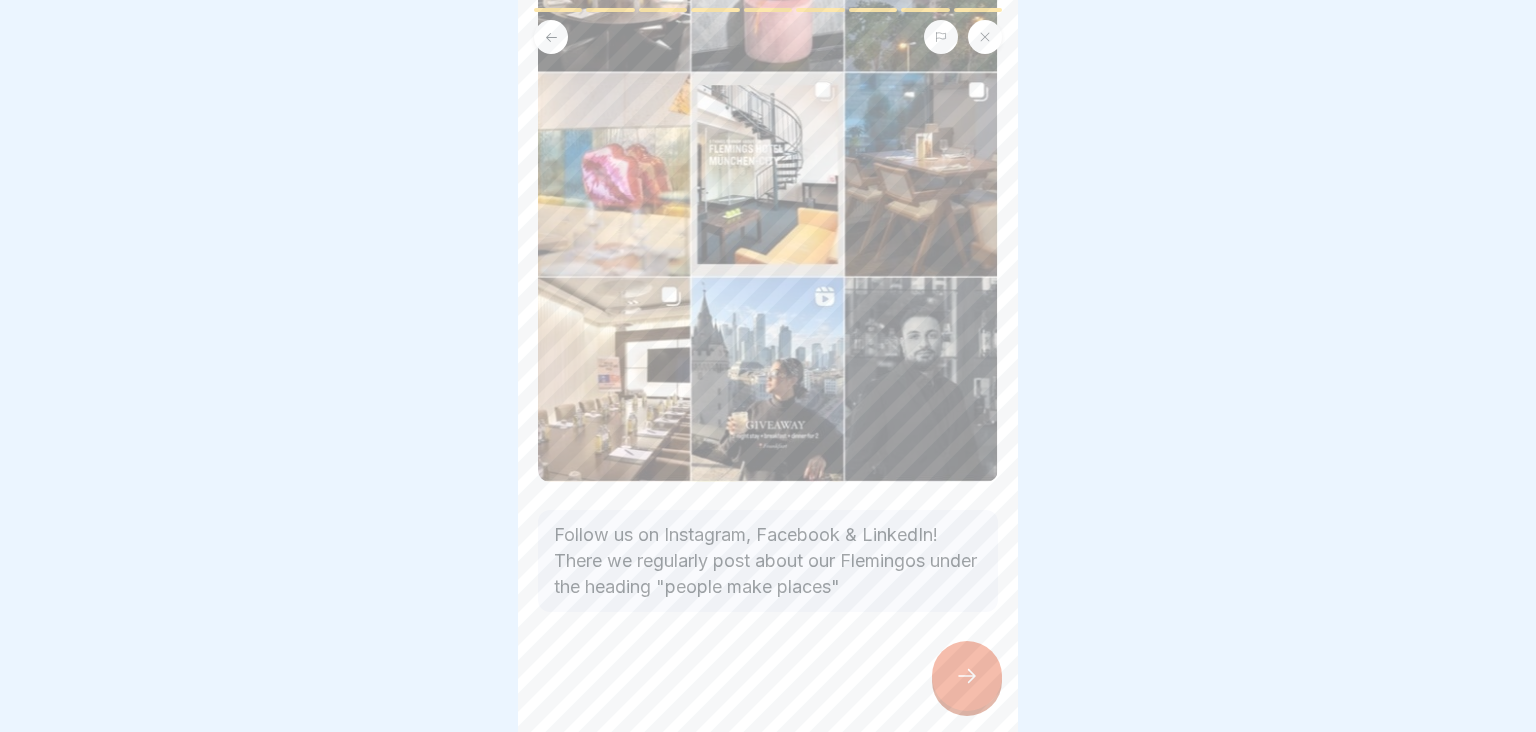 click at bounding box center (967, 676) 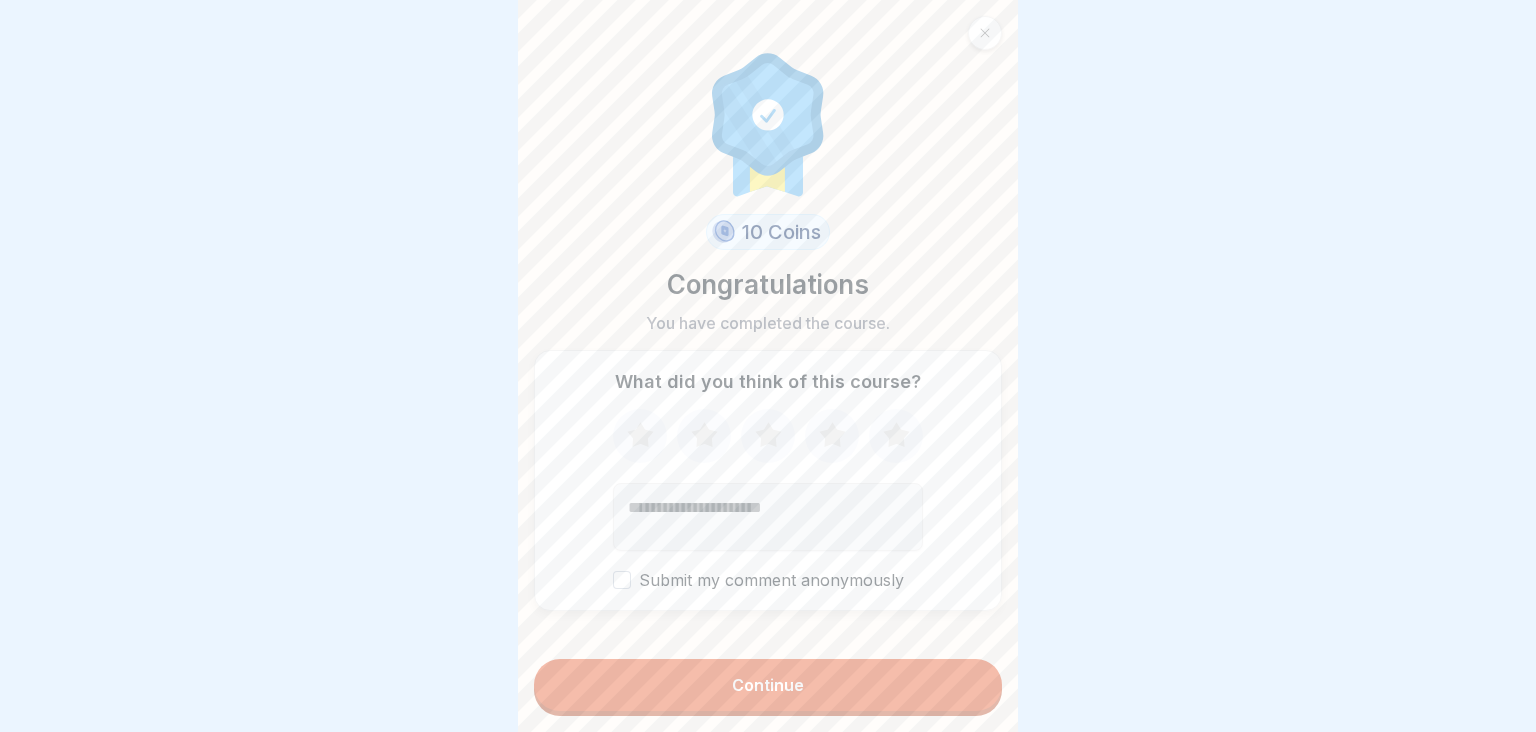 click 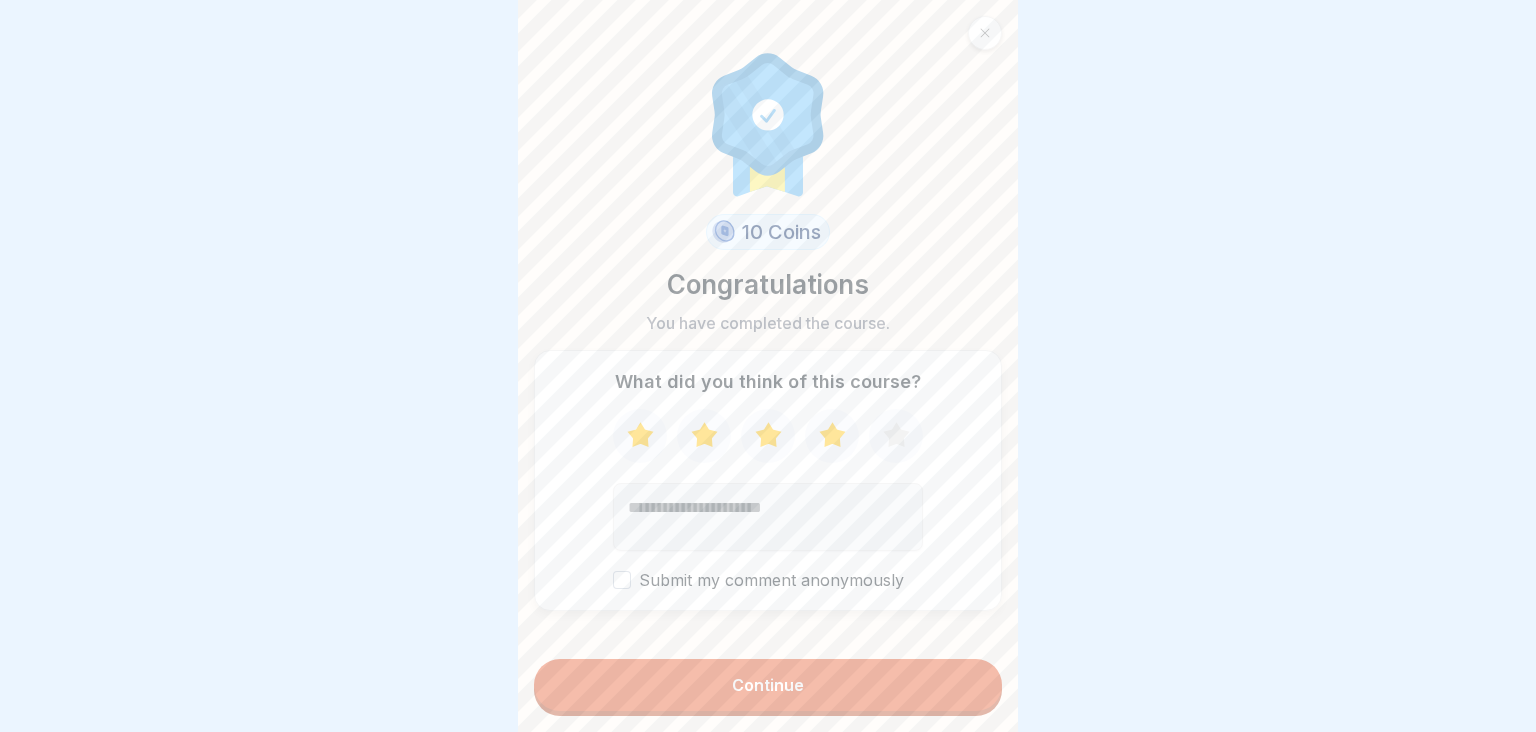 click on "Continue" at bounding box center [768, 685] 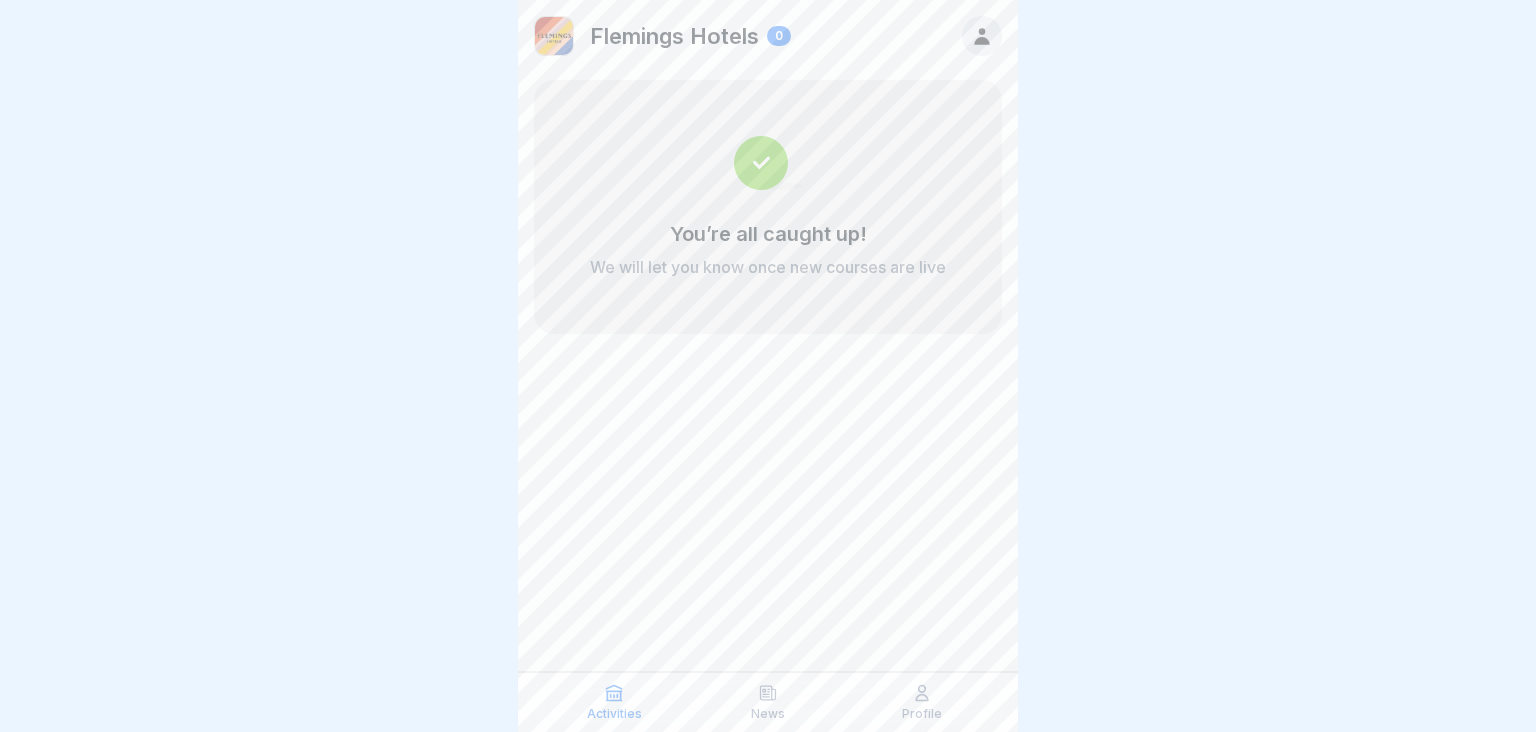 scroll, scrollTop: 0, scrollLeft: 0, axis: both 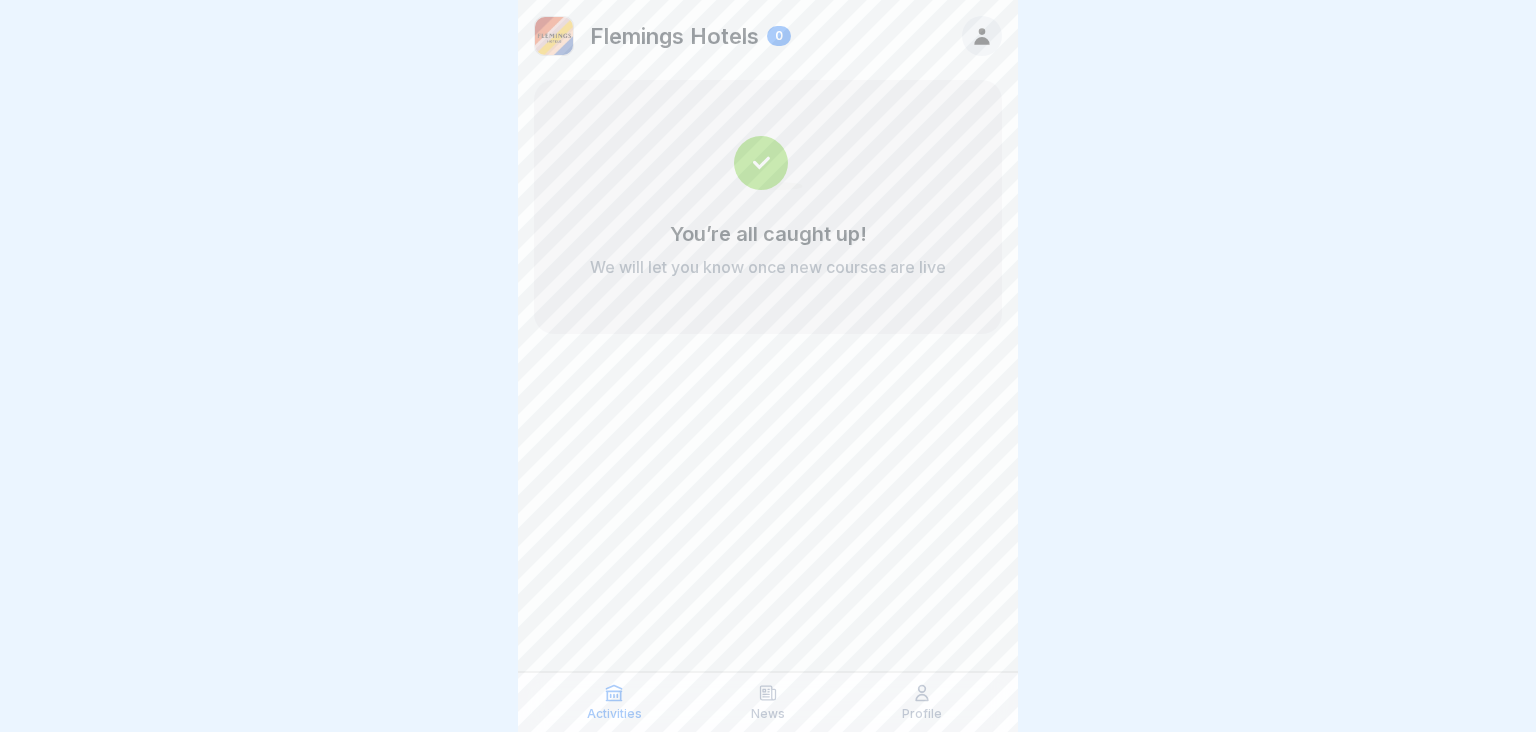 click 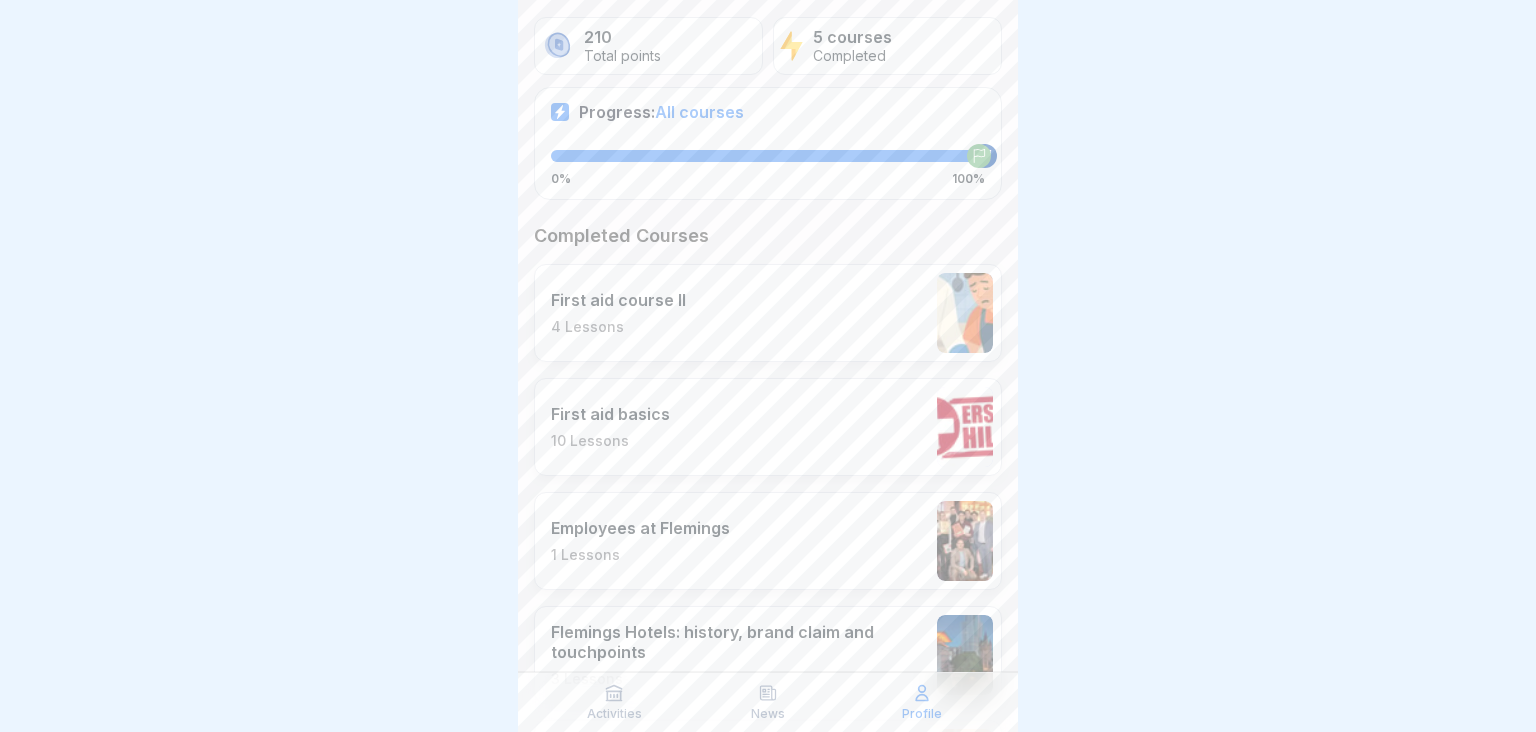scroll, scrollTop: 0, scrollLeft: 0, axis: both 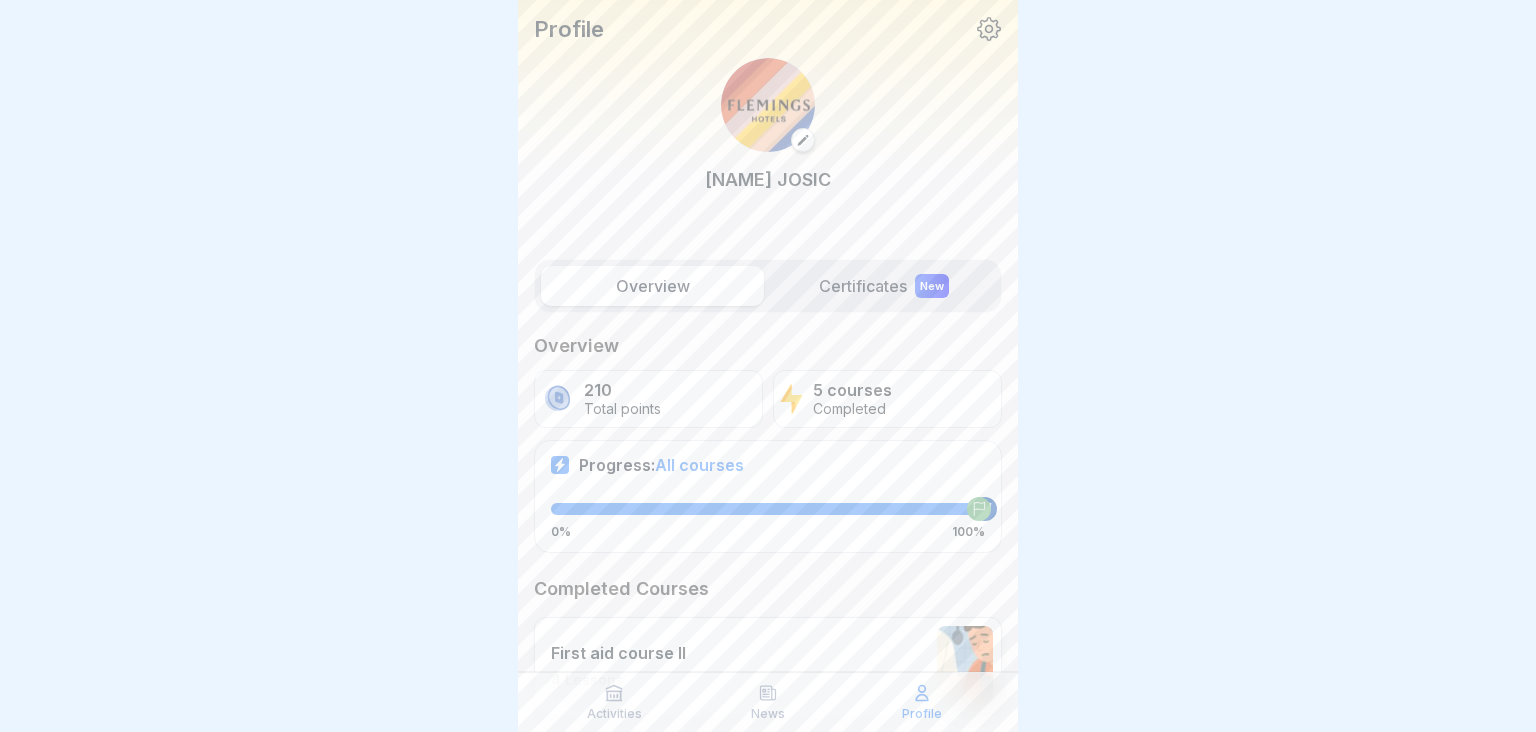 click on "Certificates New" at bounding box center (883, 286) 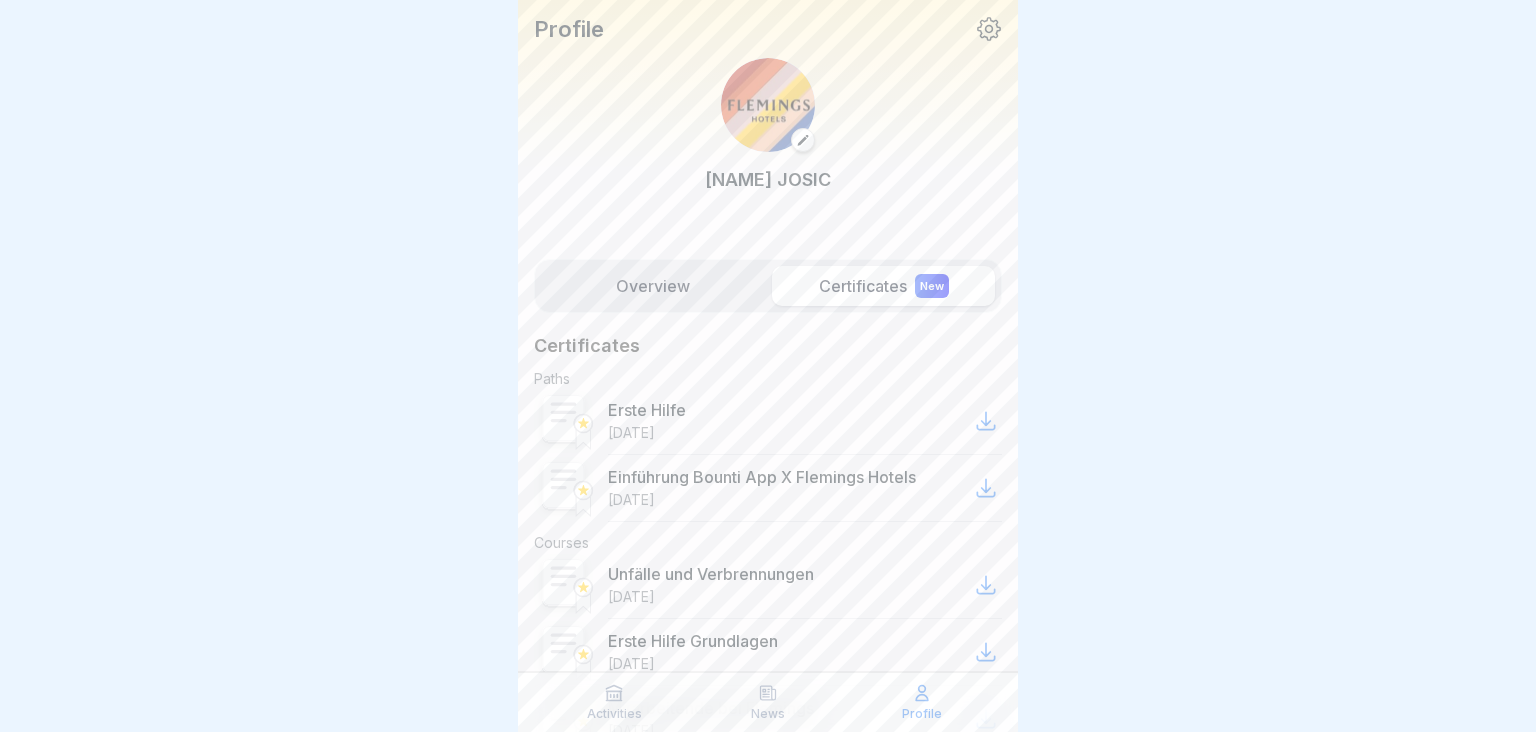 click 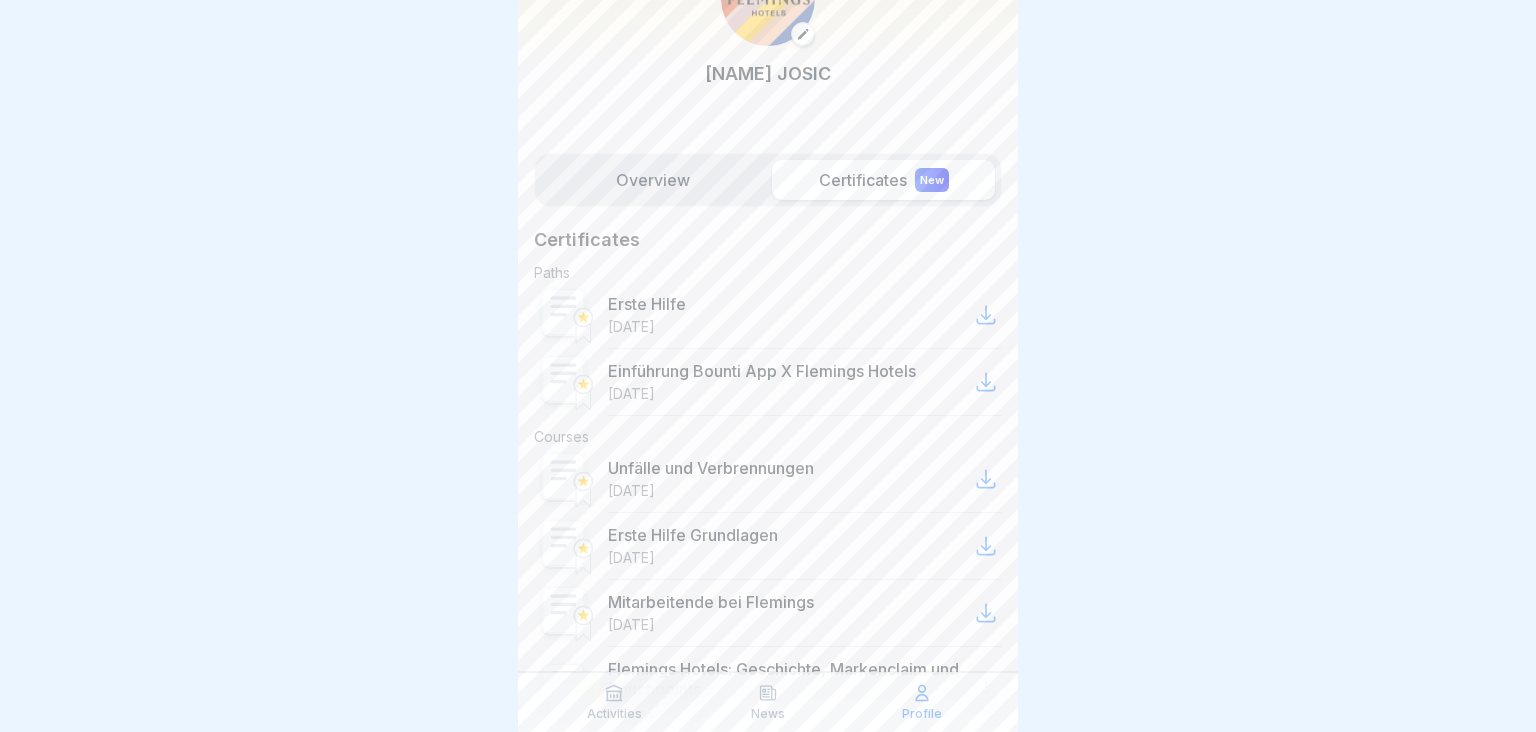 scroll, scrollTop: 118, scrollLeft: 0, axis: vertical 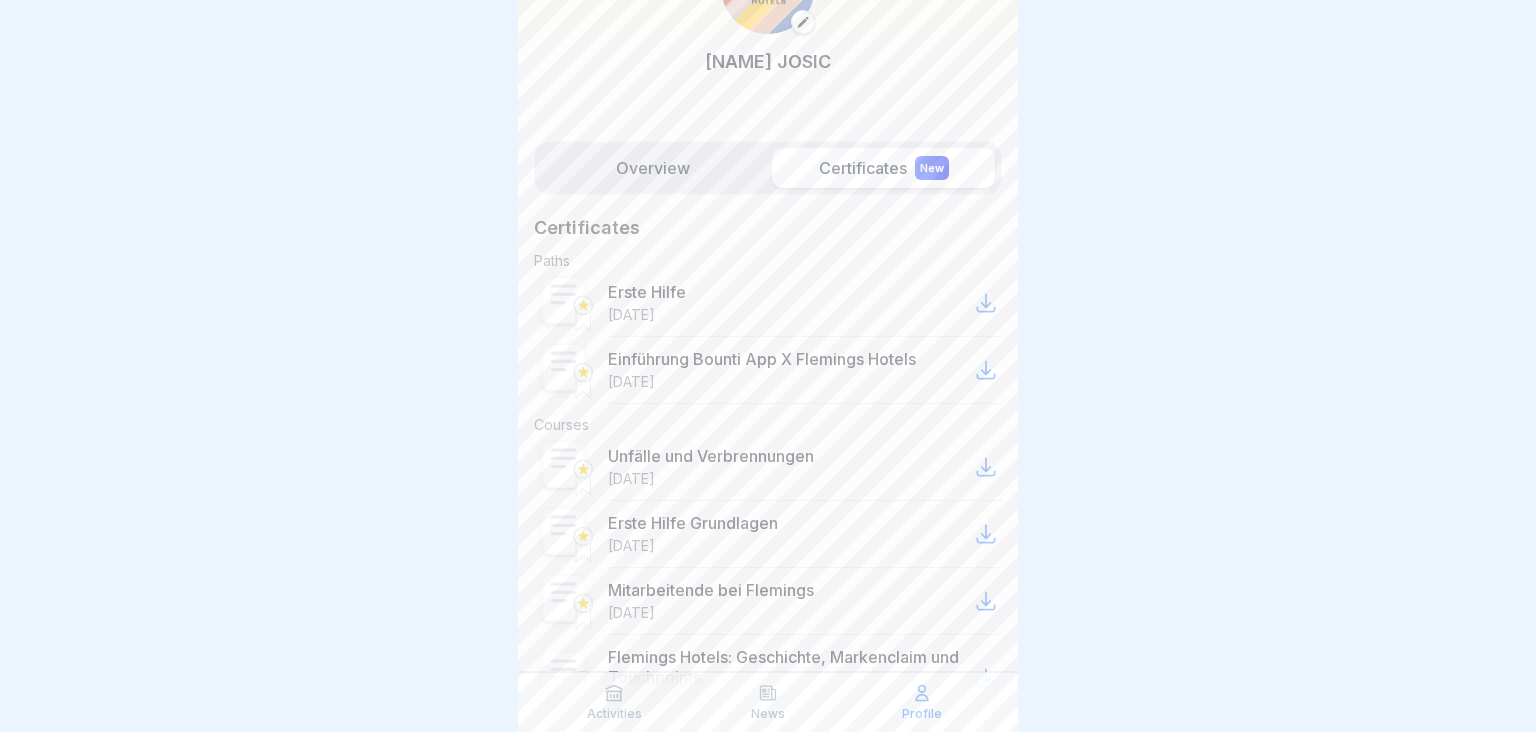 click 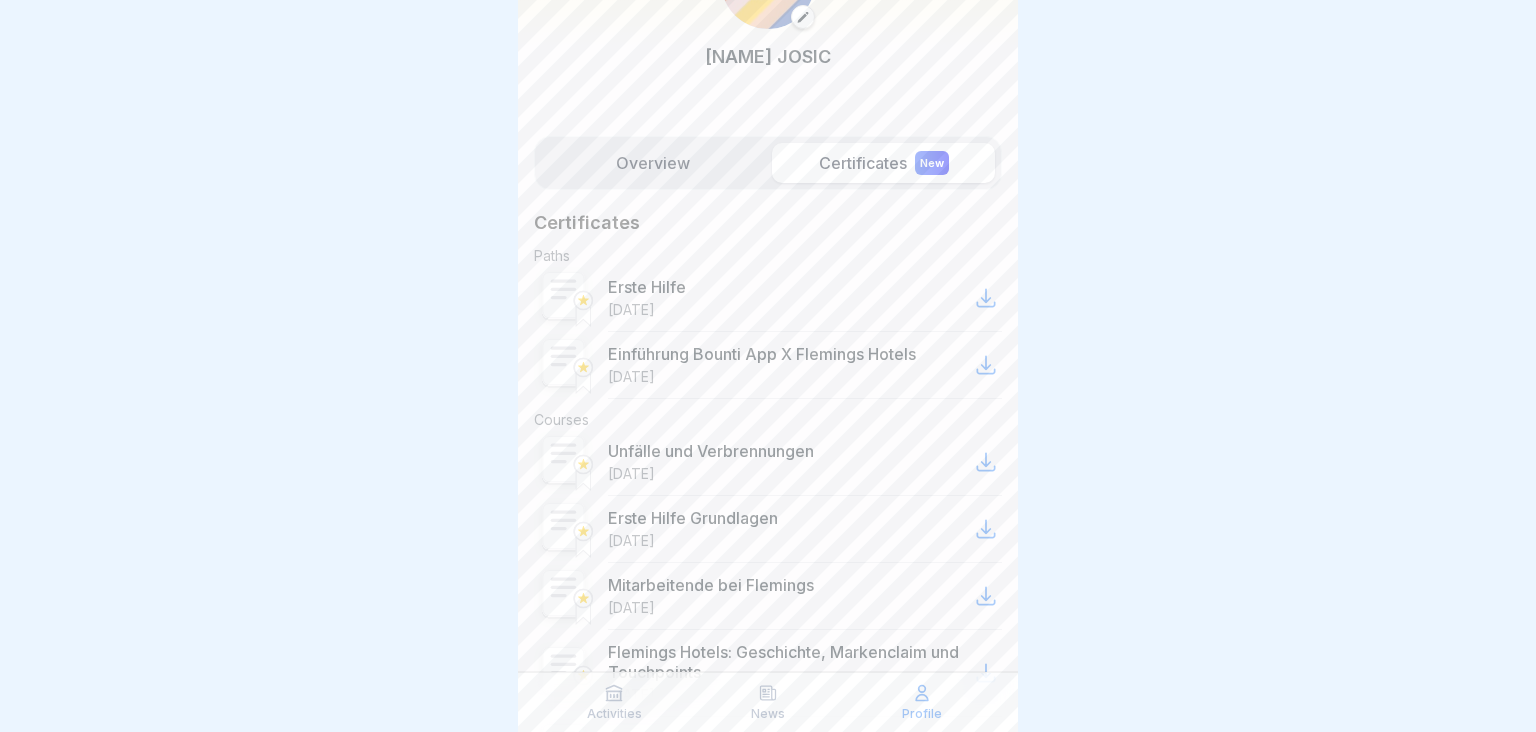 scroll, scrollTop: 235, scrollLeft: 0, axis: vertical 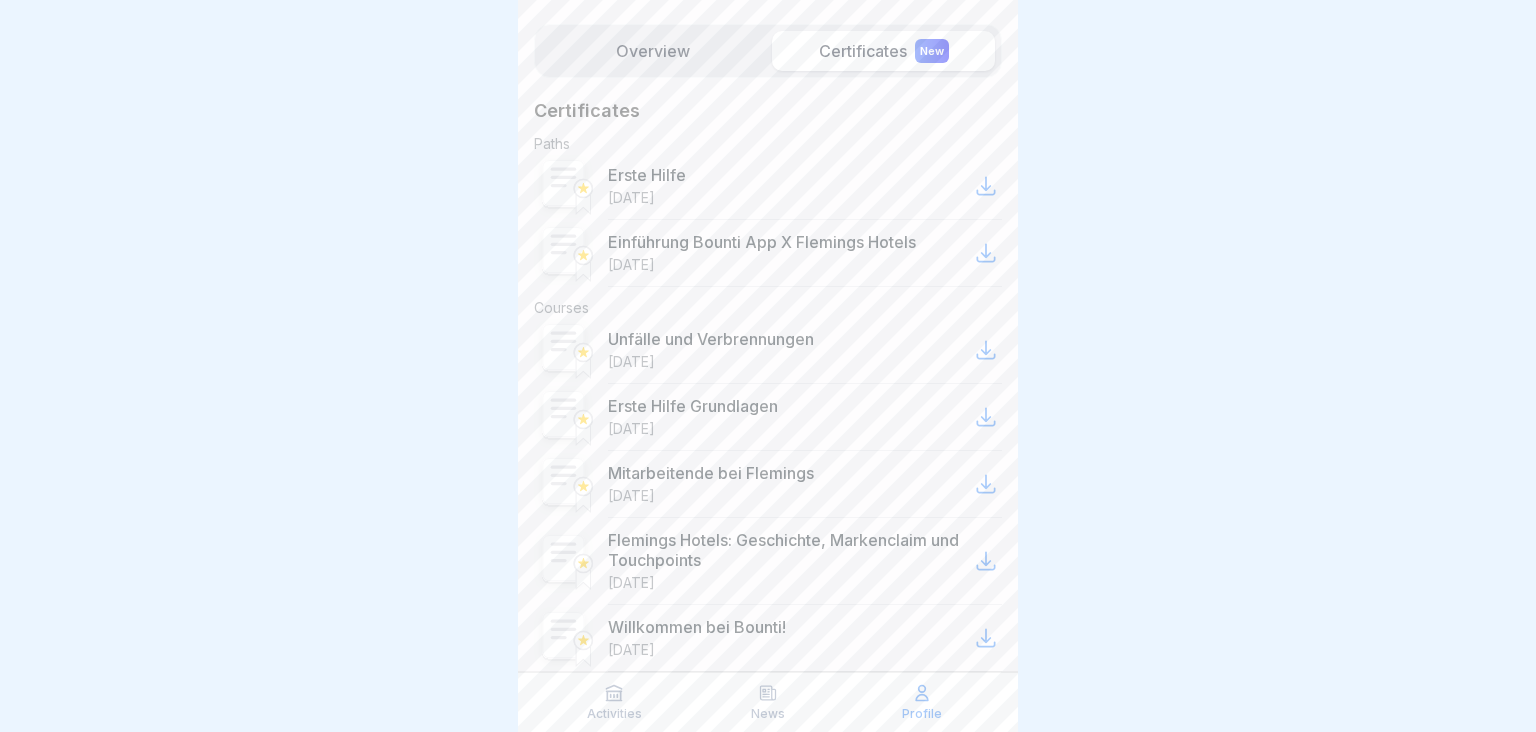 click 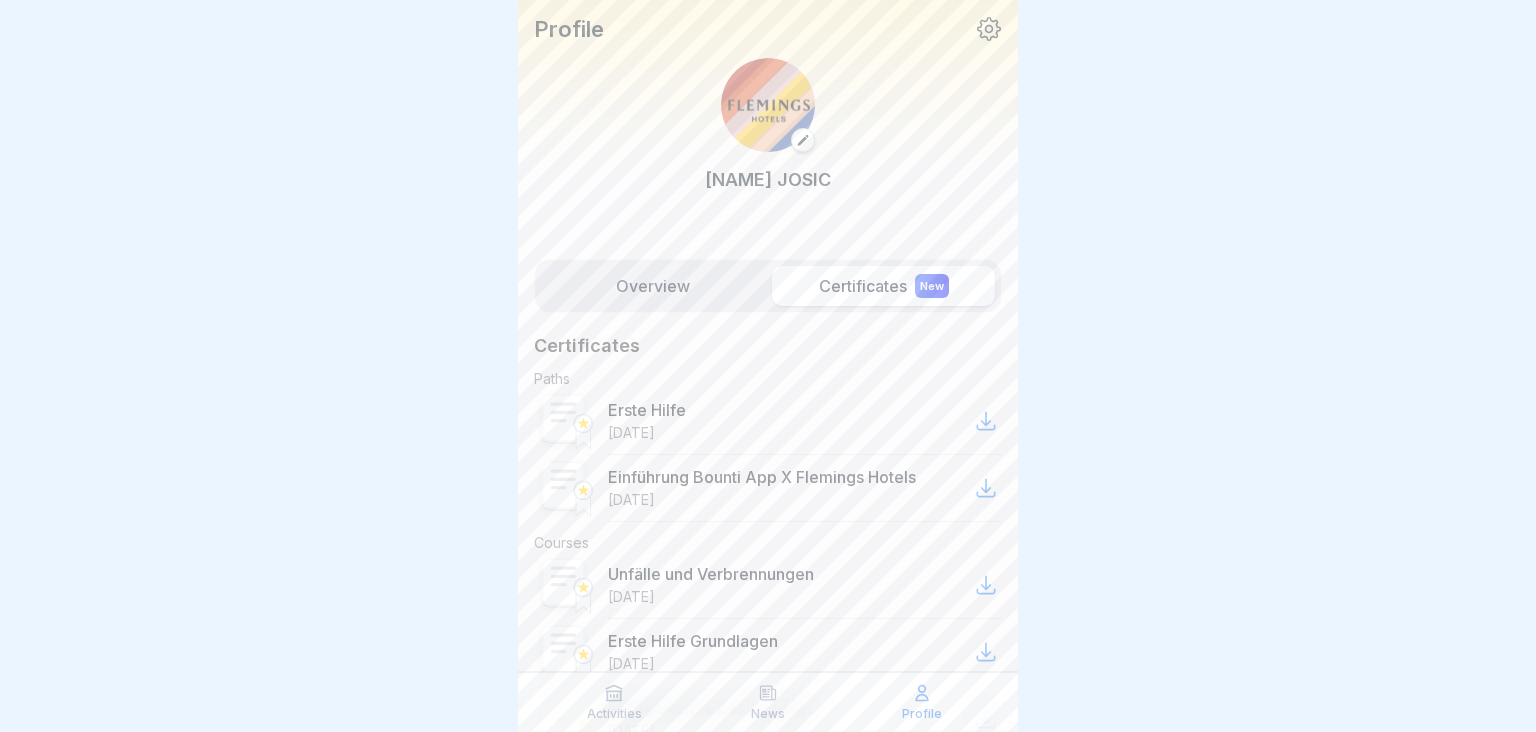click on "Overview" at bounding box center (652, 286) 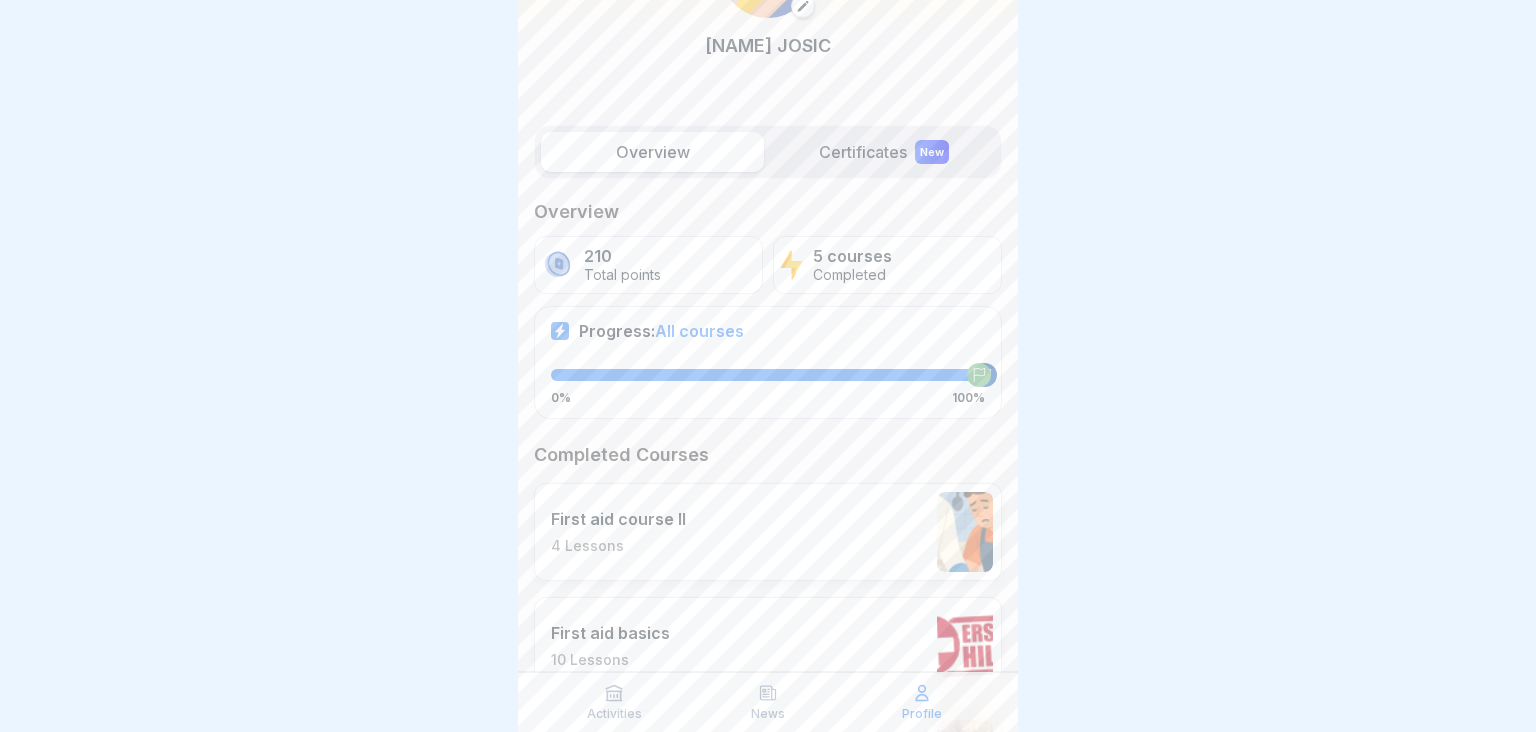 scroll, scrollTop: 0, scrollLeft: 0, axis: both 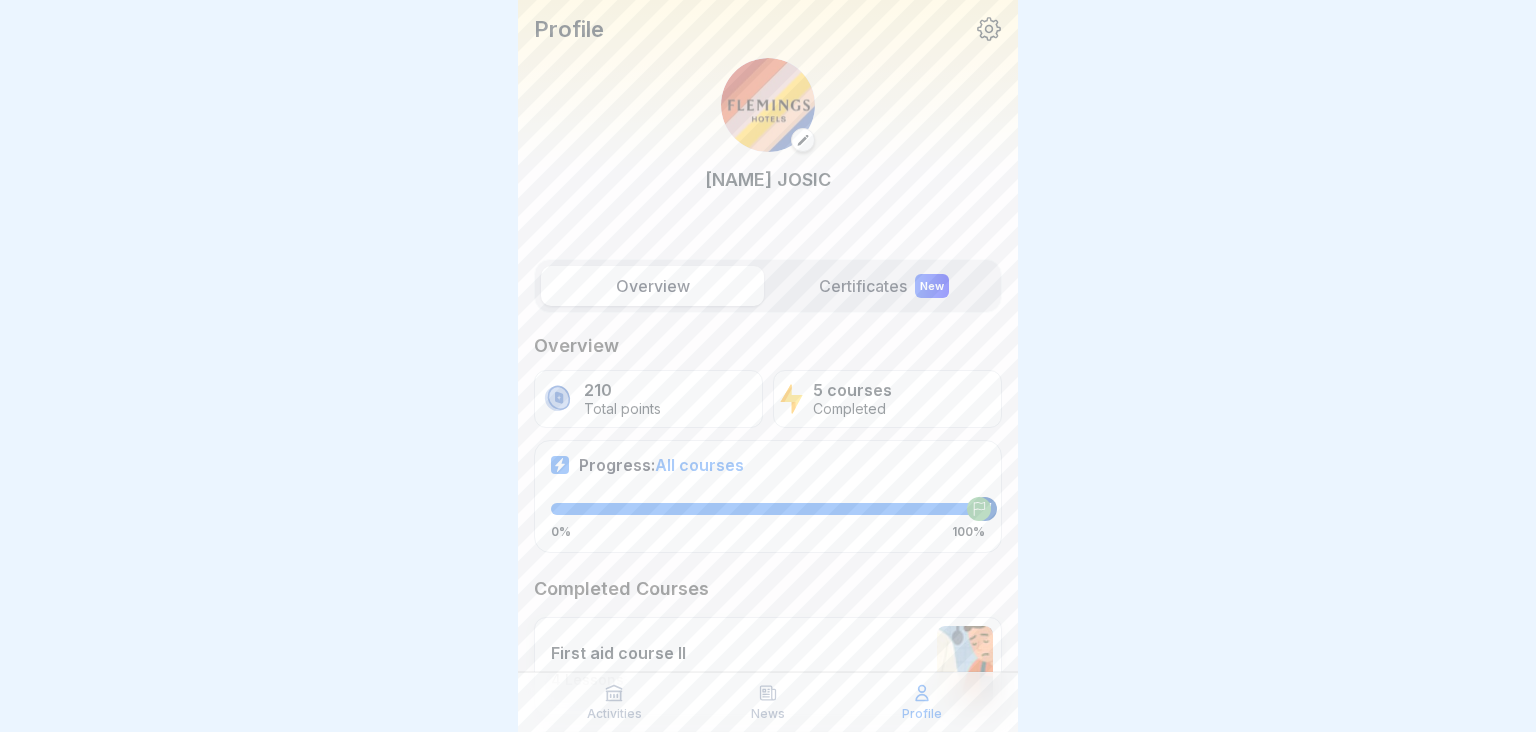 click 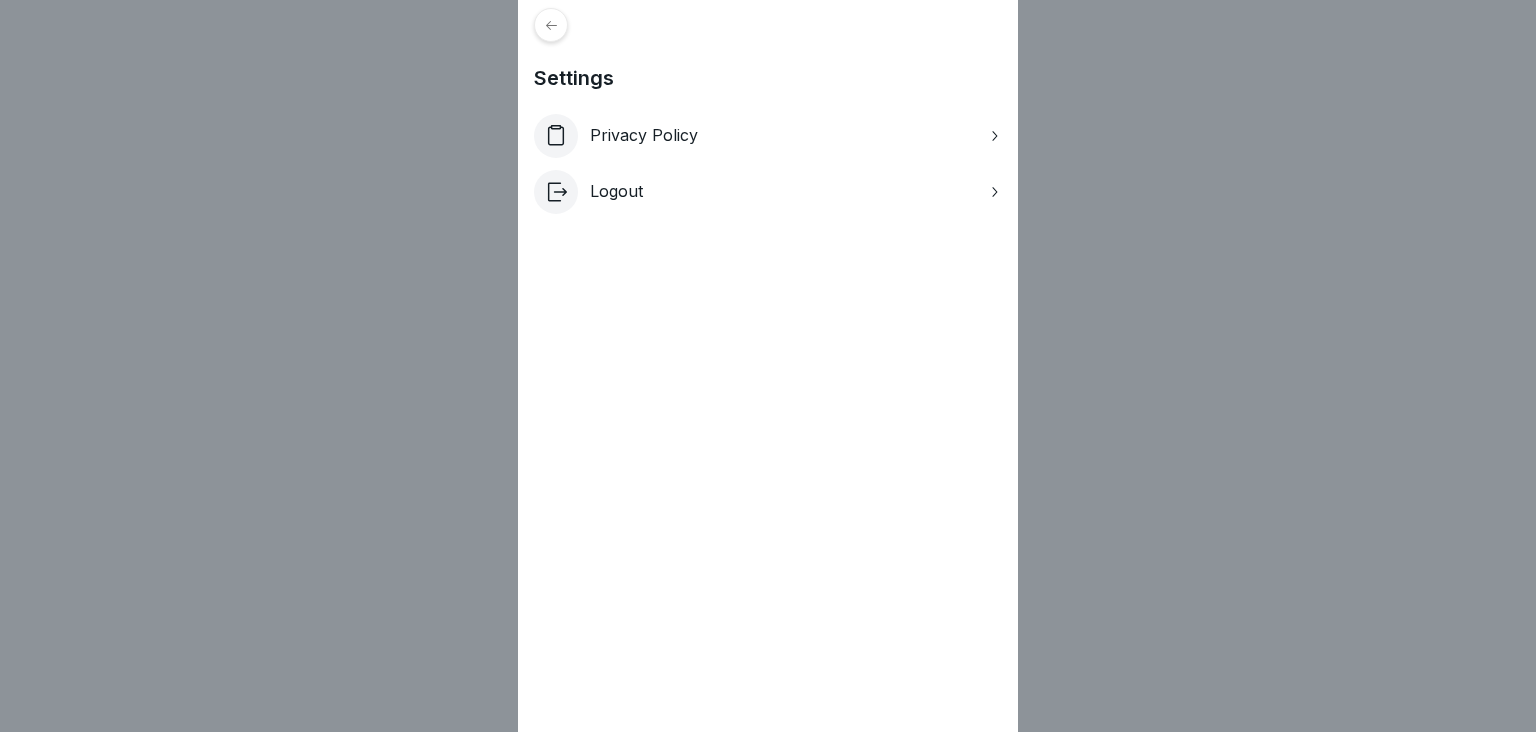 click 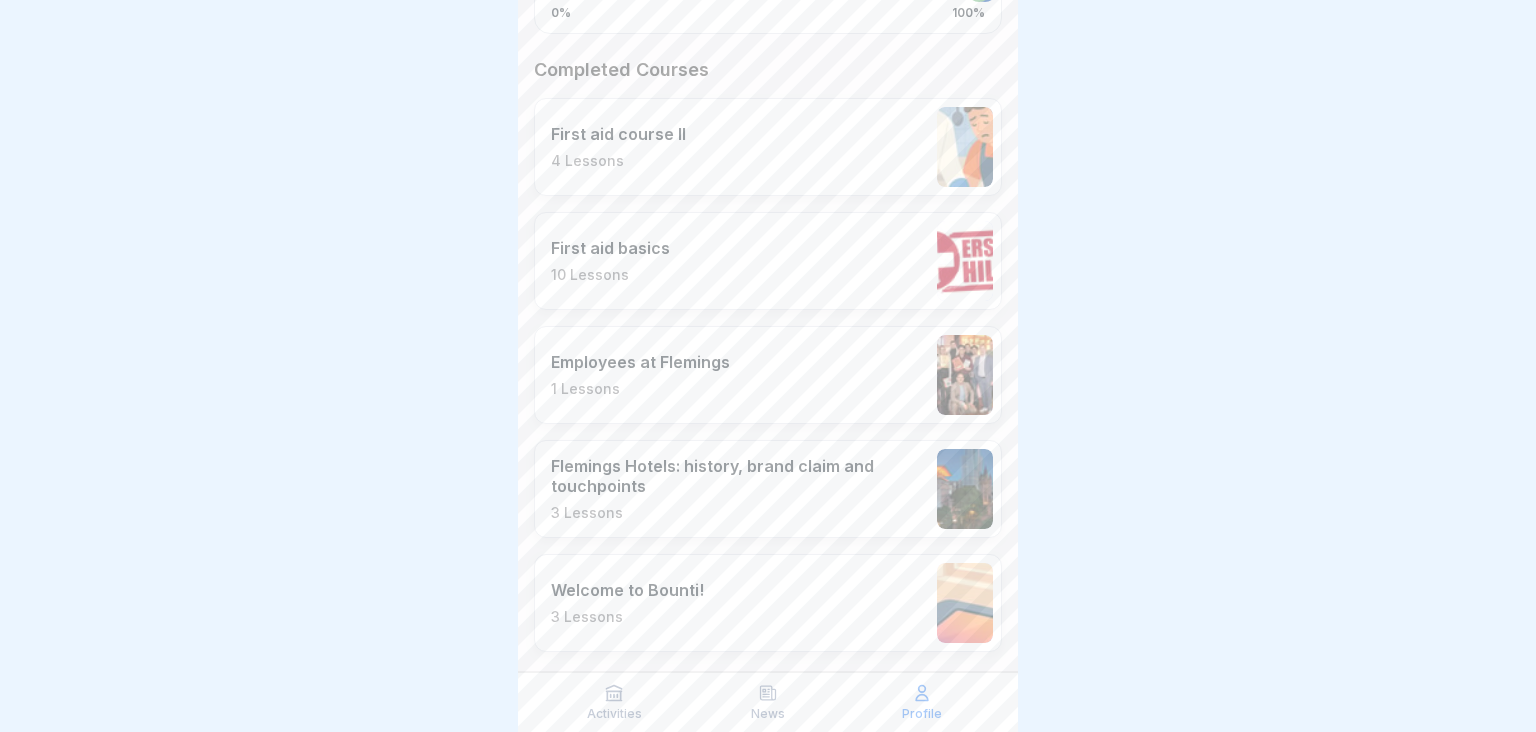 scroll, scrollTop: 552, scrollLeft: 0, axis: vertical 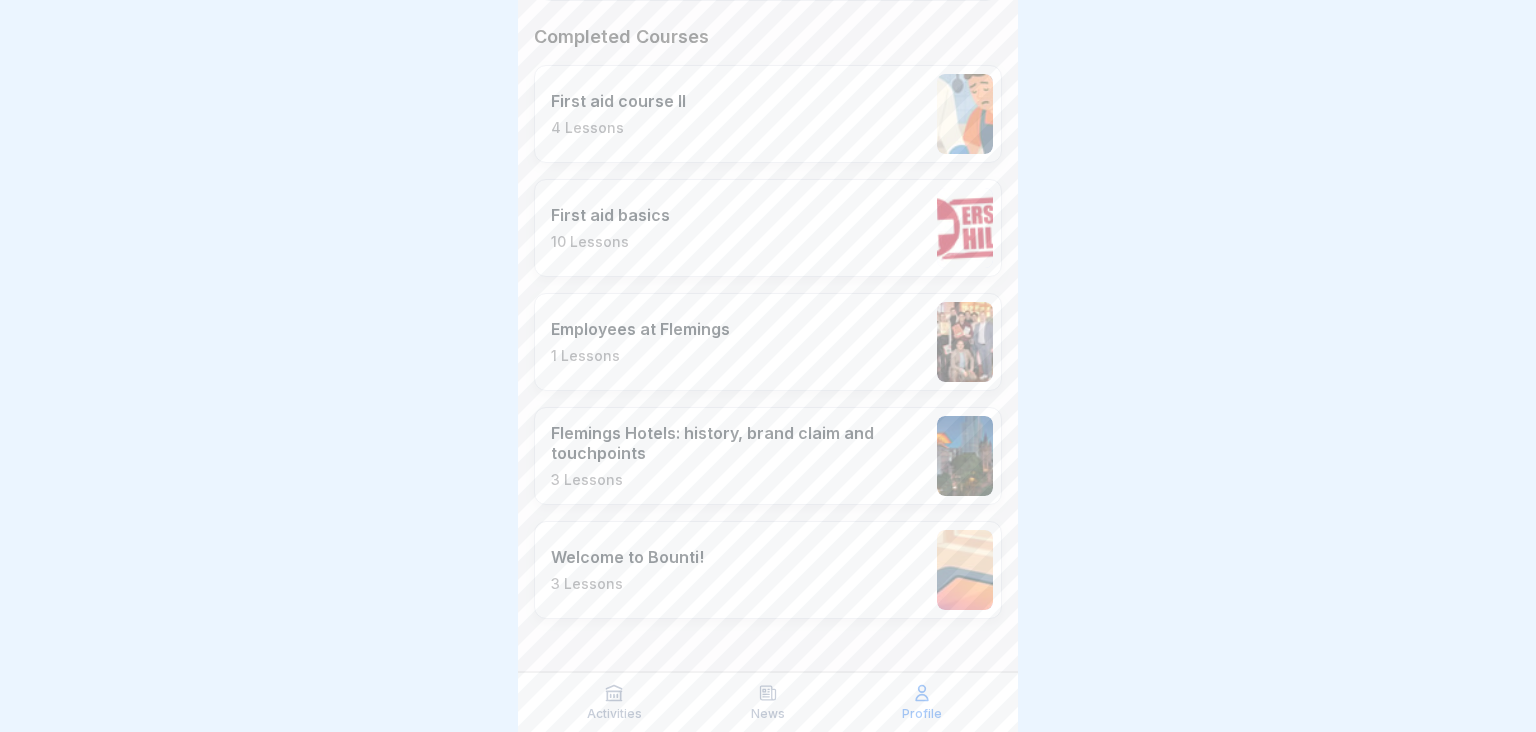 click 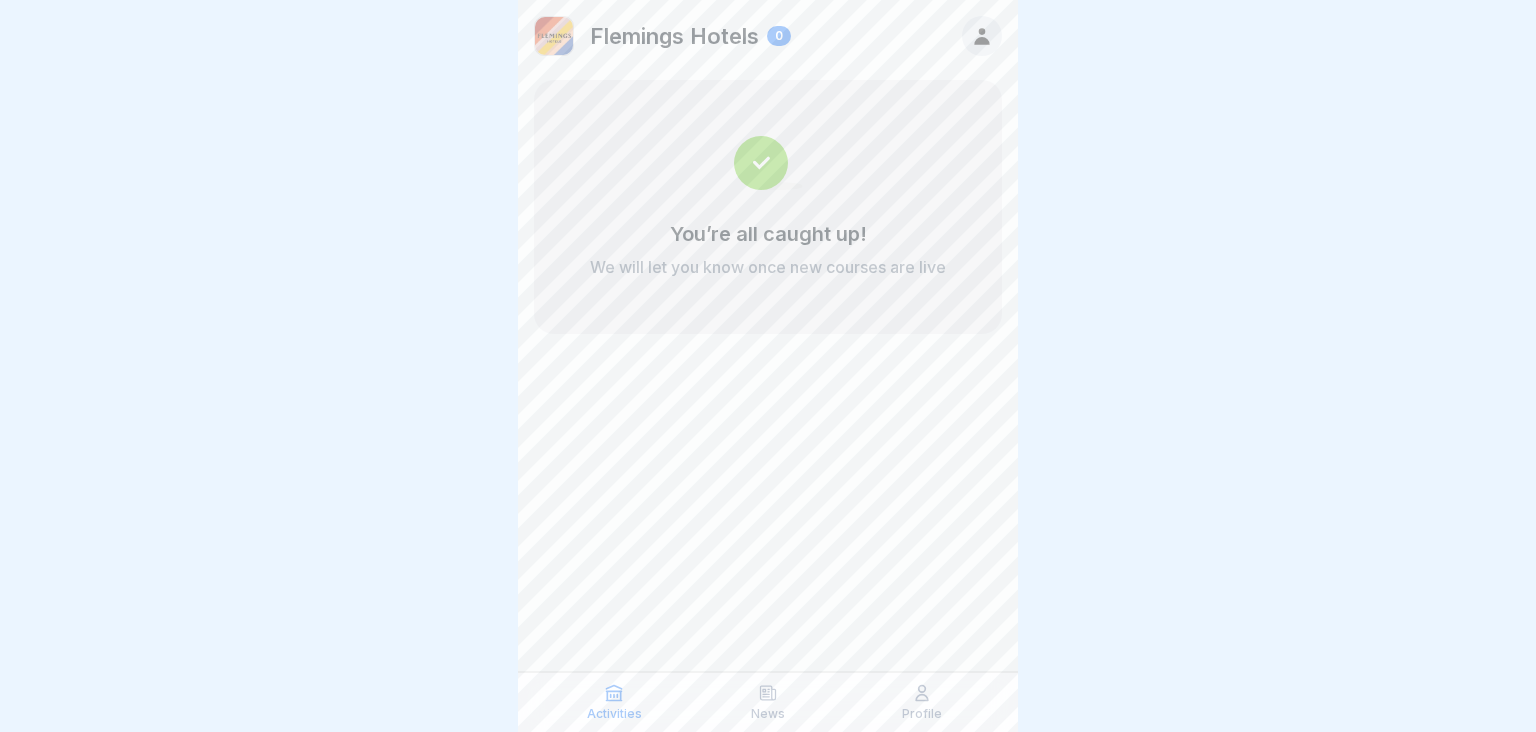 click 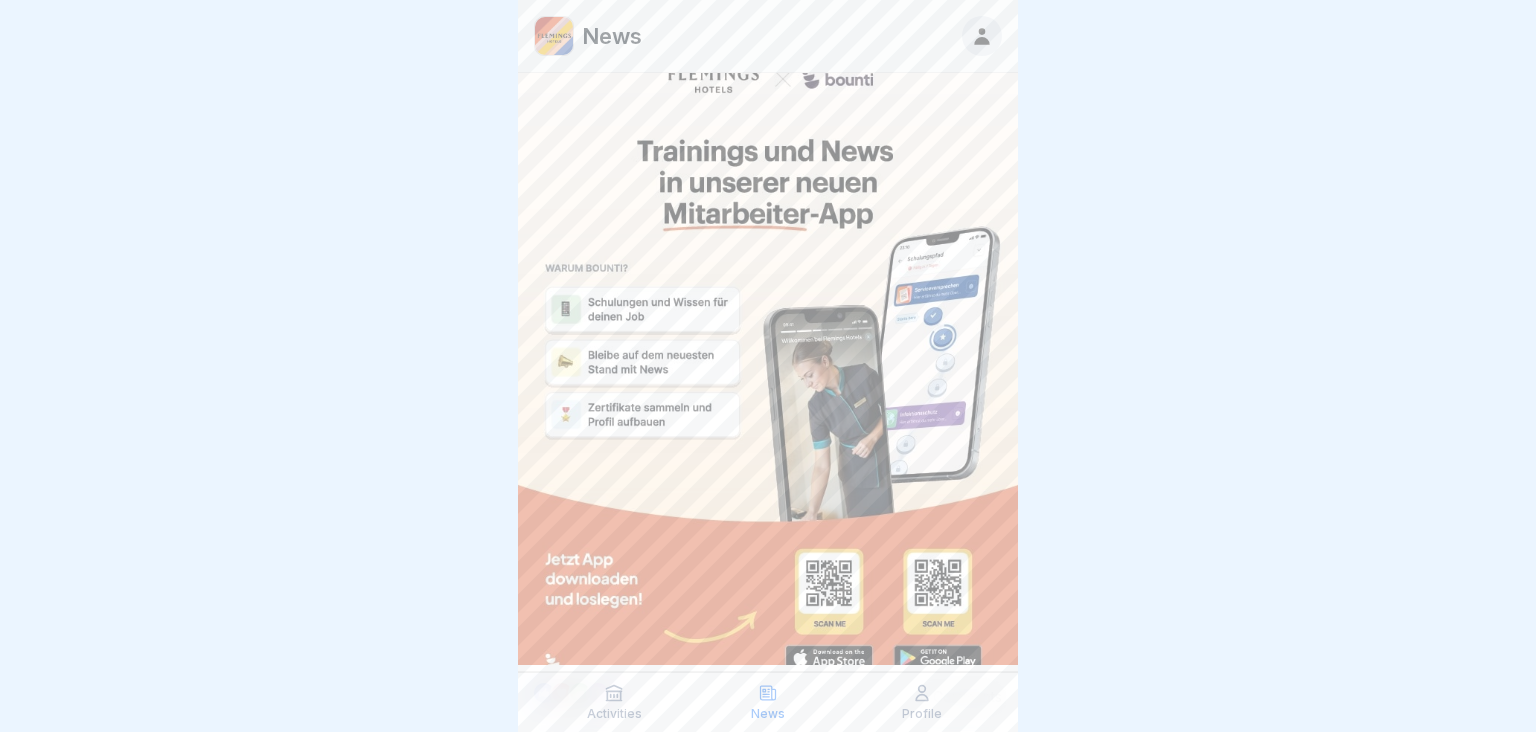scroll, scrollTop: 599, scrollLeft: 0, axis: vertical 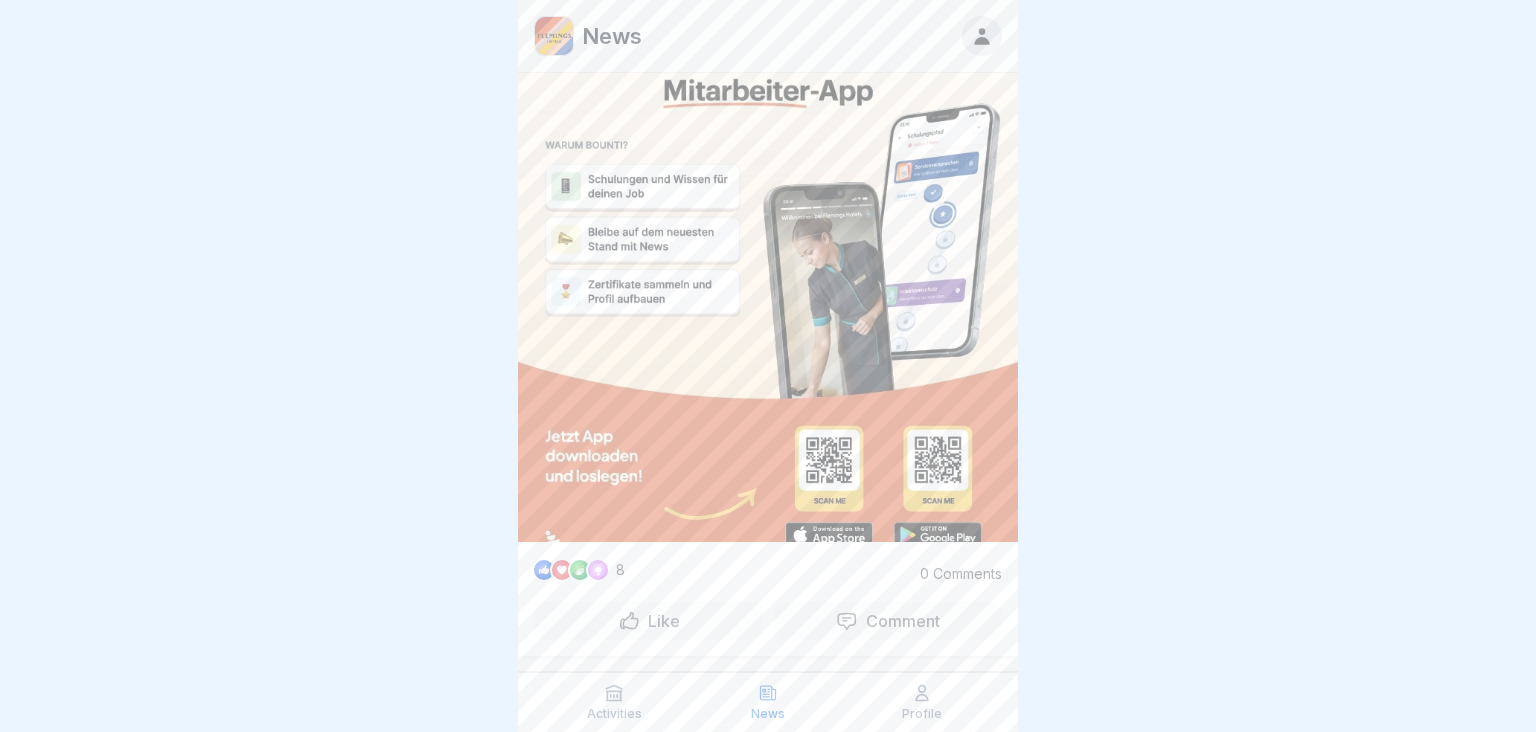 click 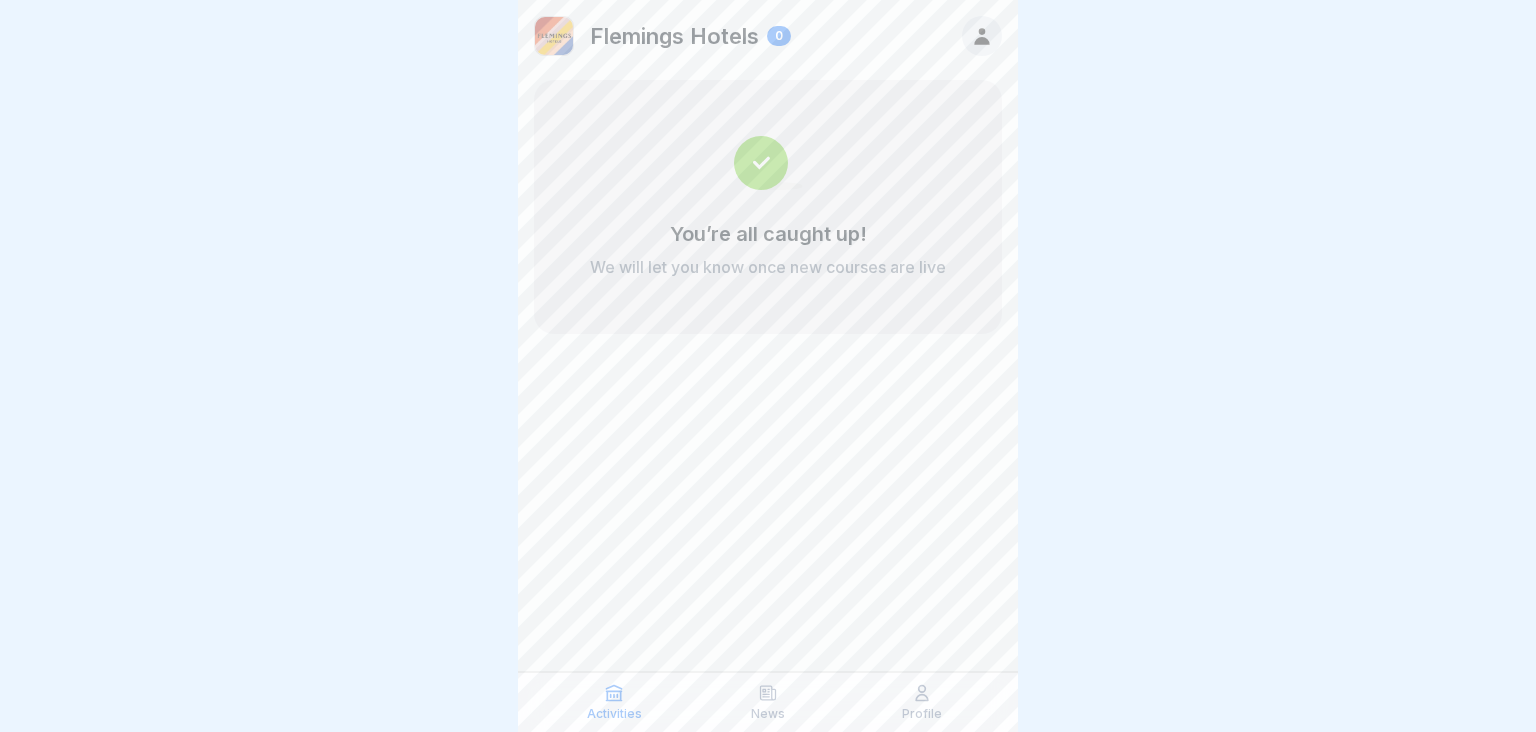 click 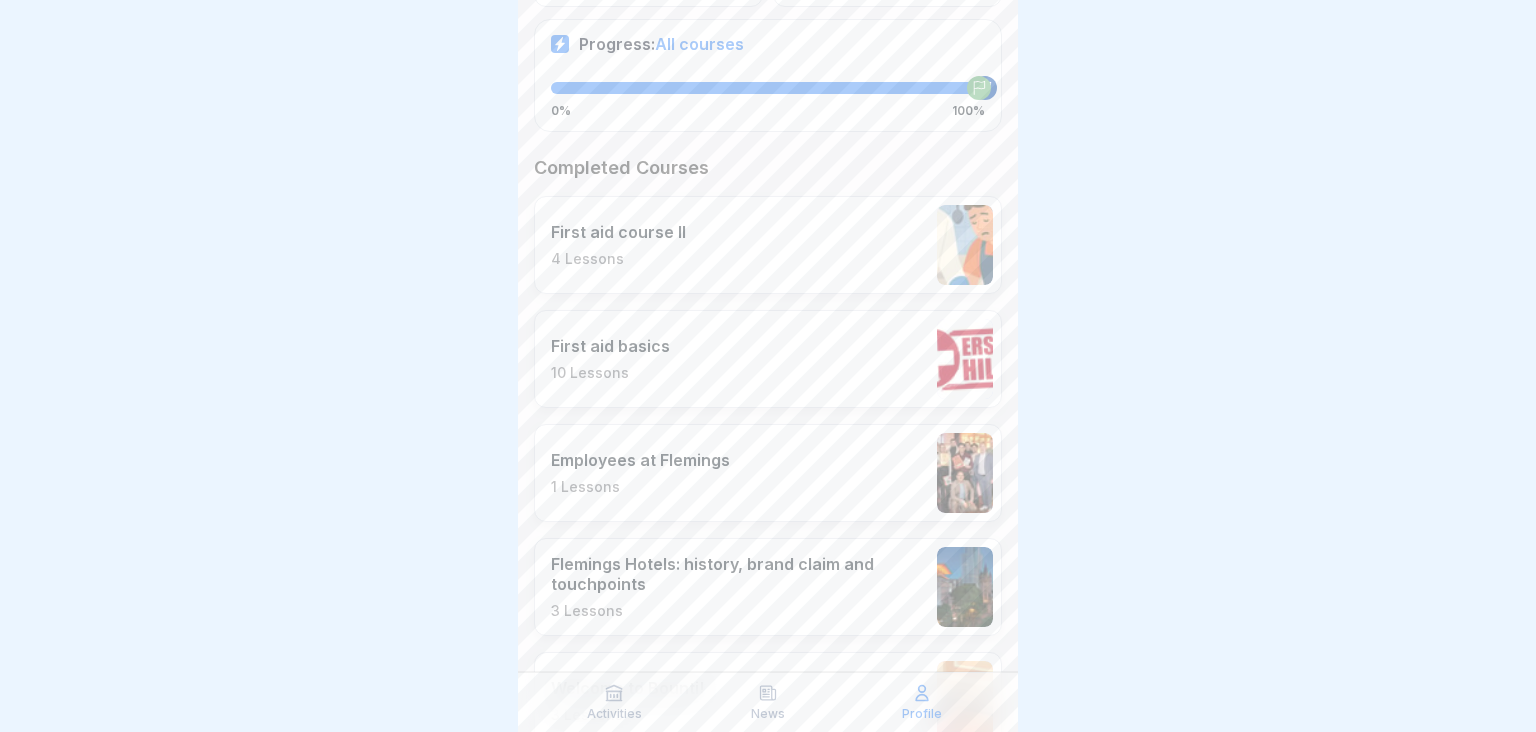 scroll, scrollTop: 552, scrollLeft: 0, axis: vertical 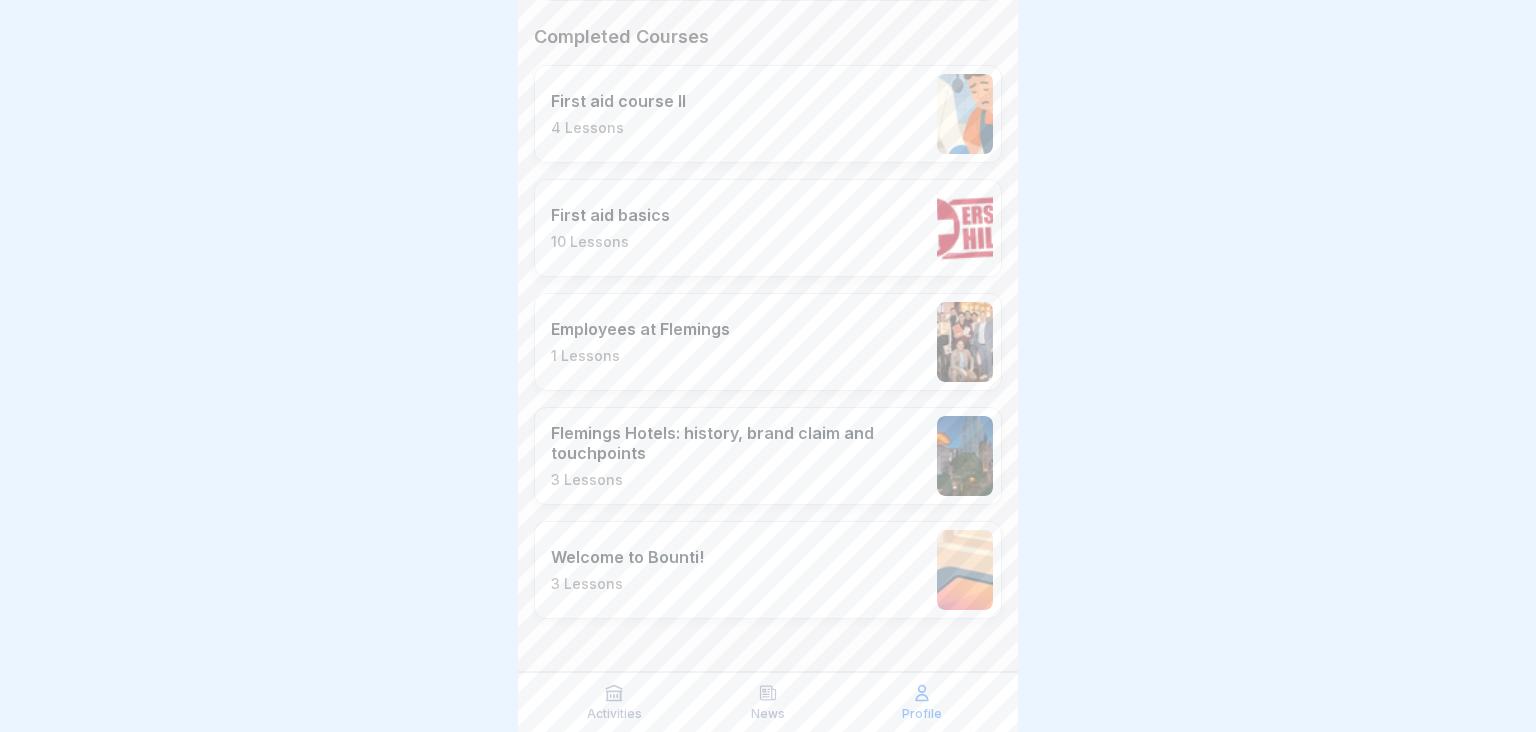 click on "Activities" at bounding box center [614, 702] 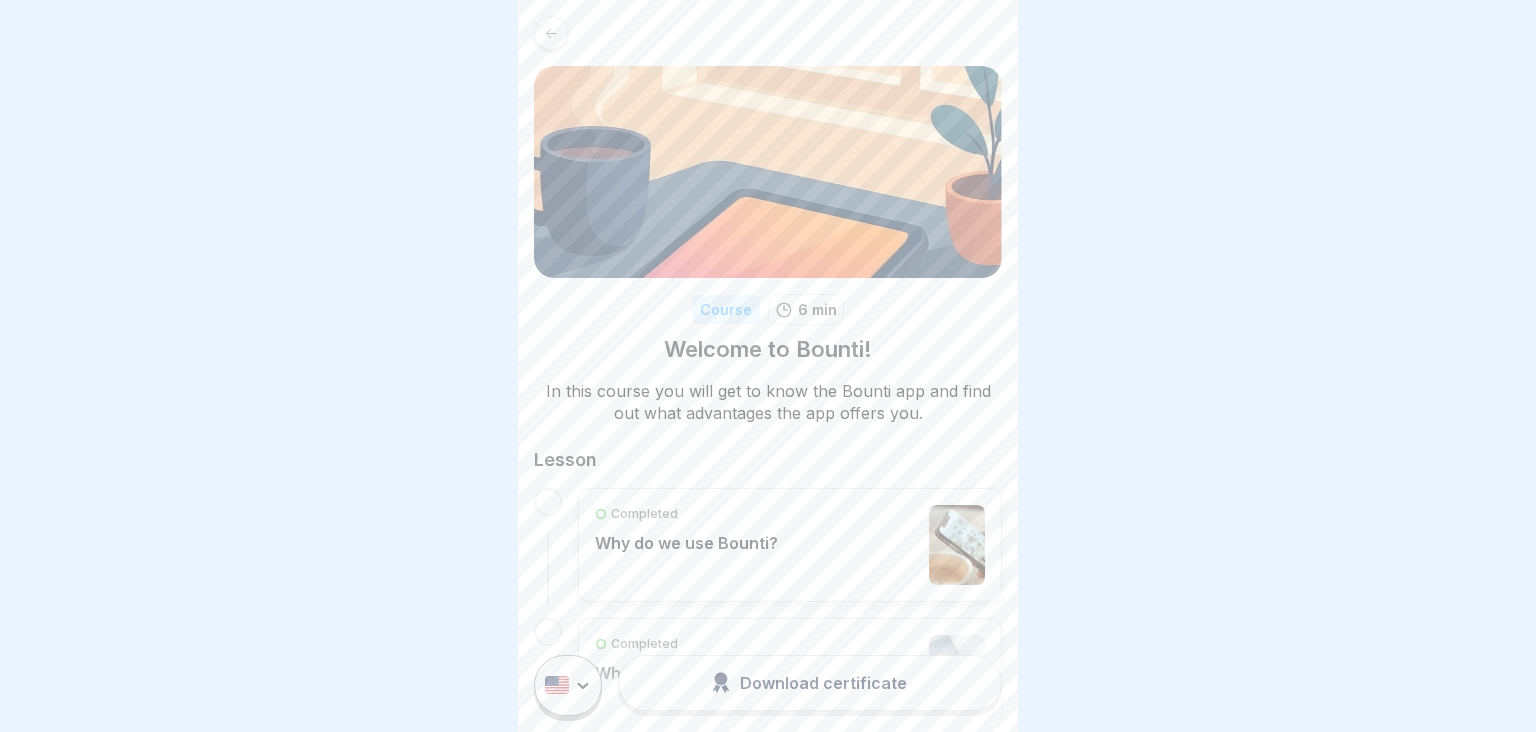 scroll, scrollTop: 0, scrollLeft: 0, axis: both 